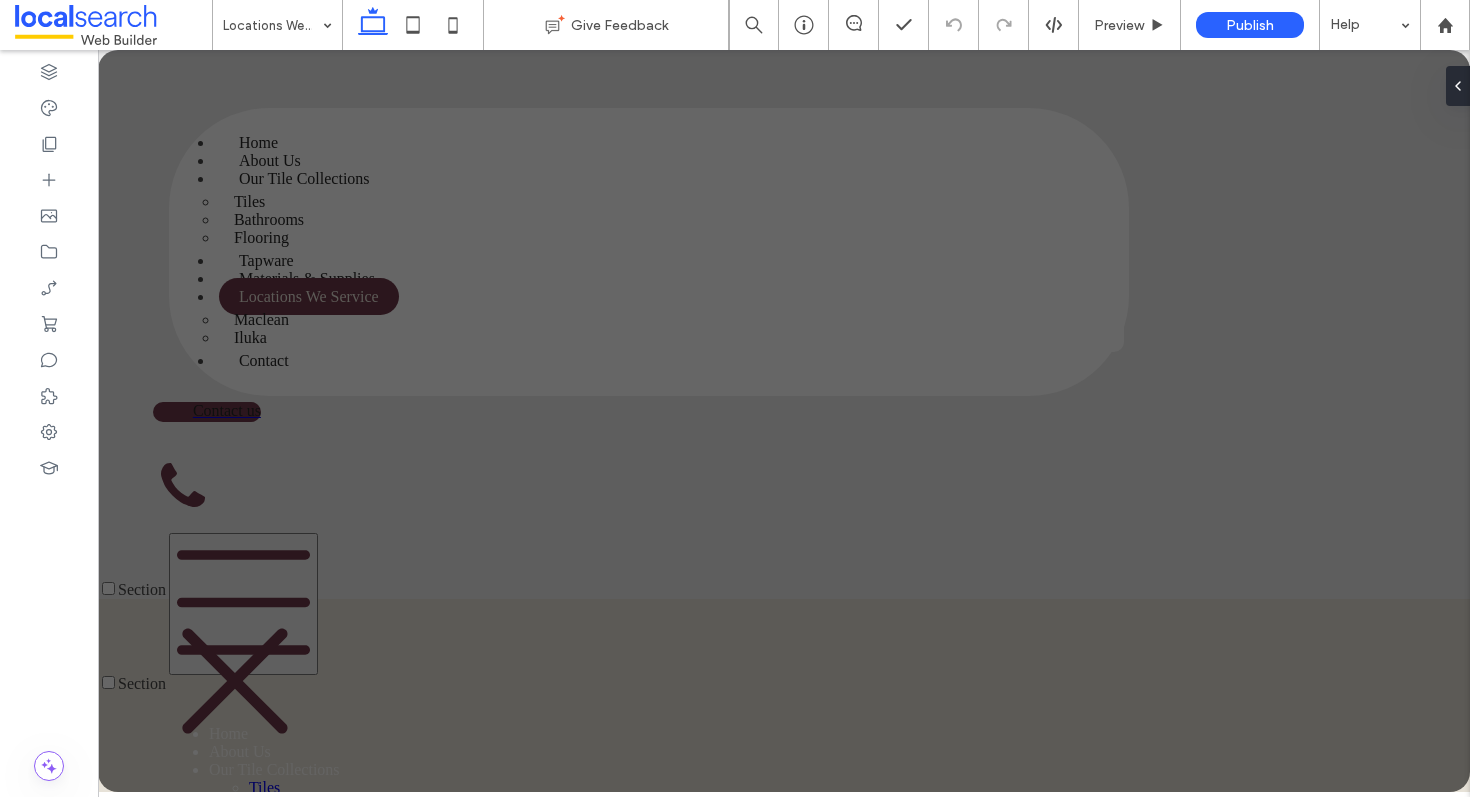 scroll, scrollTop: 0, scrollLeft: 0, axis: both 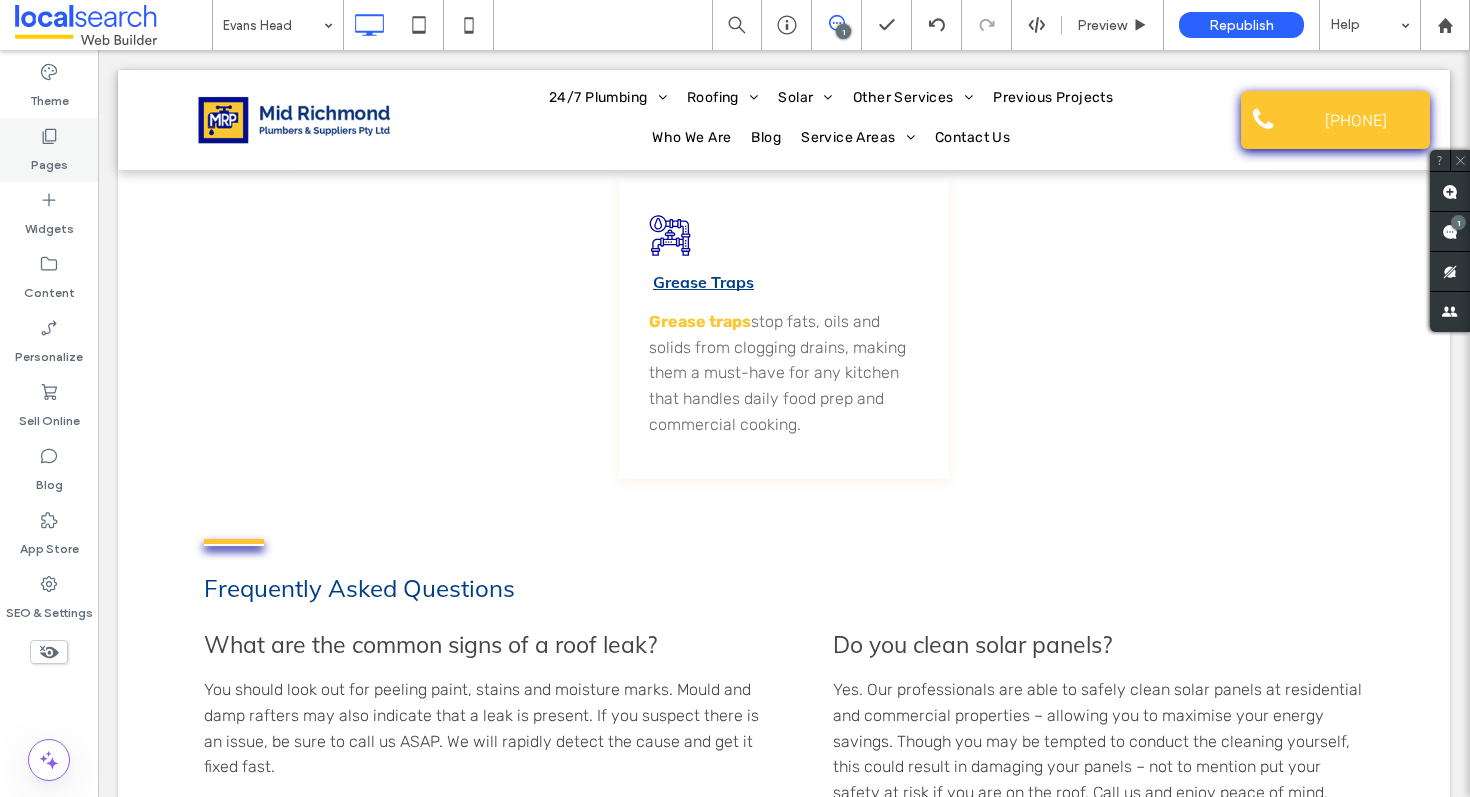 click 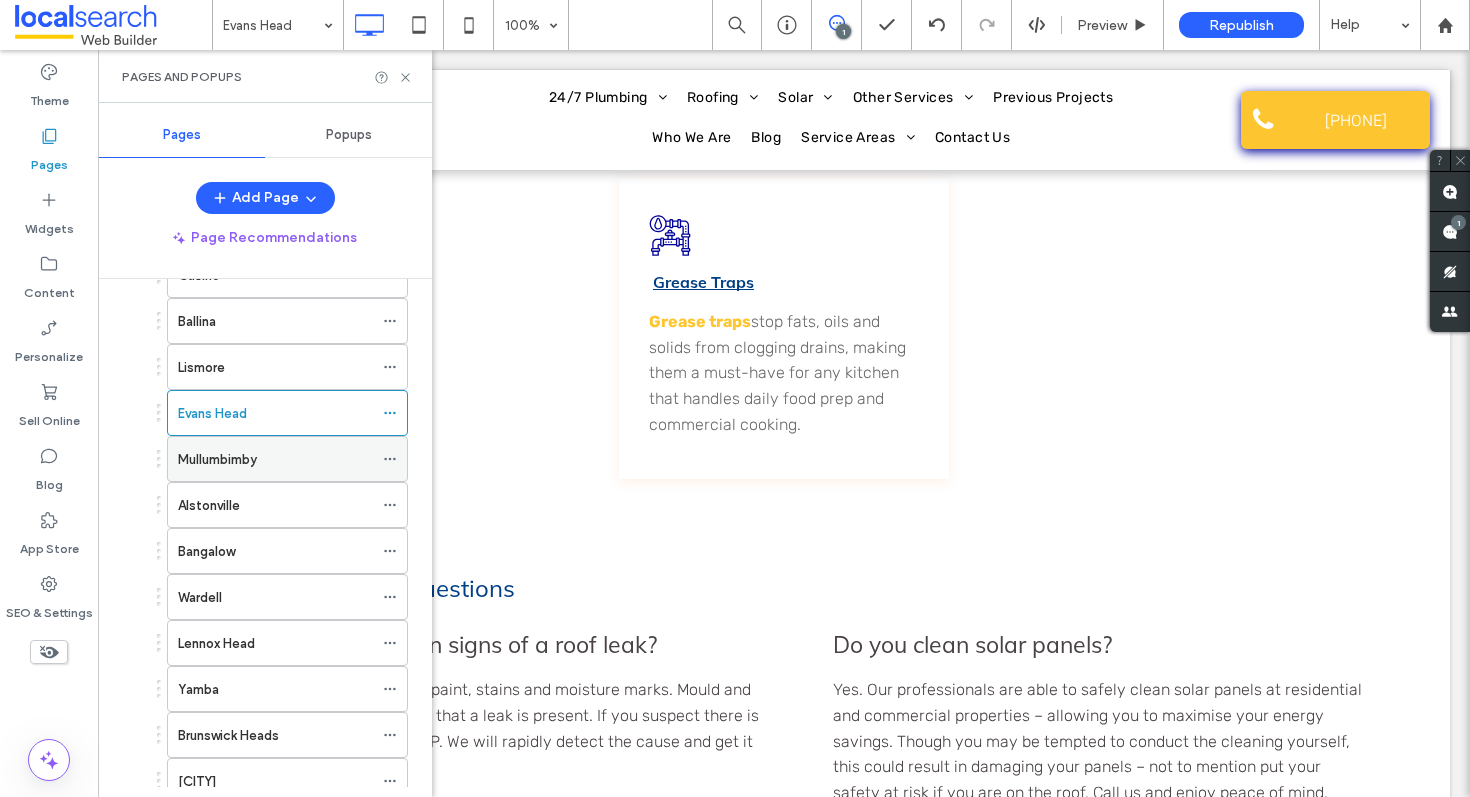 scroll, scrollTop: 697, scrollLeft: 0, axis: vertical 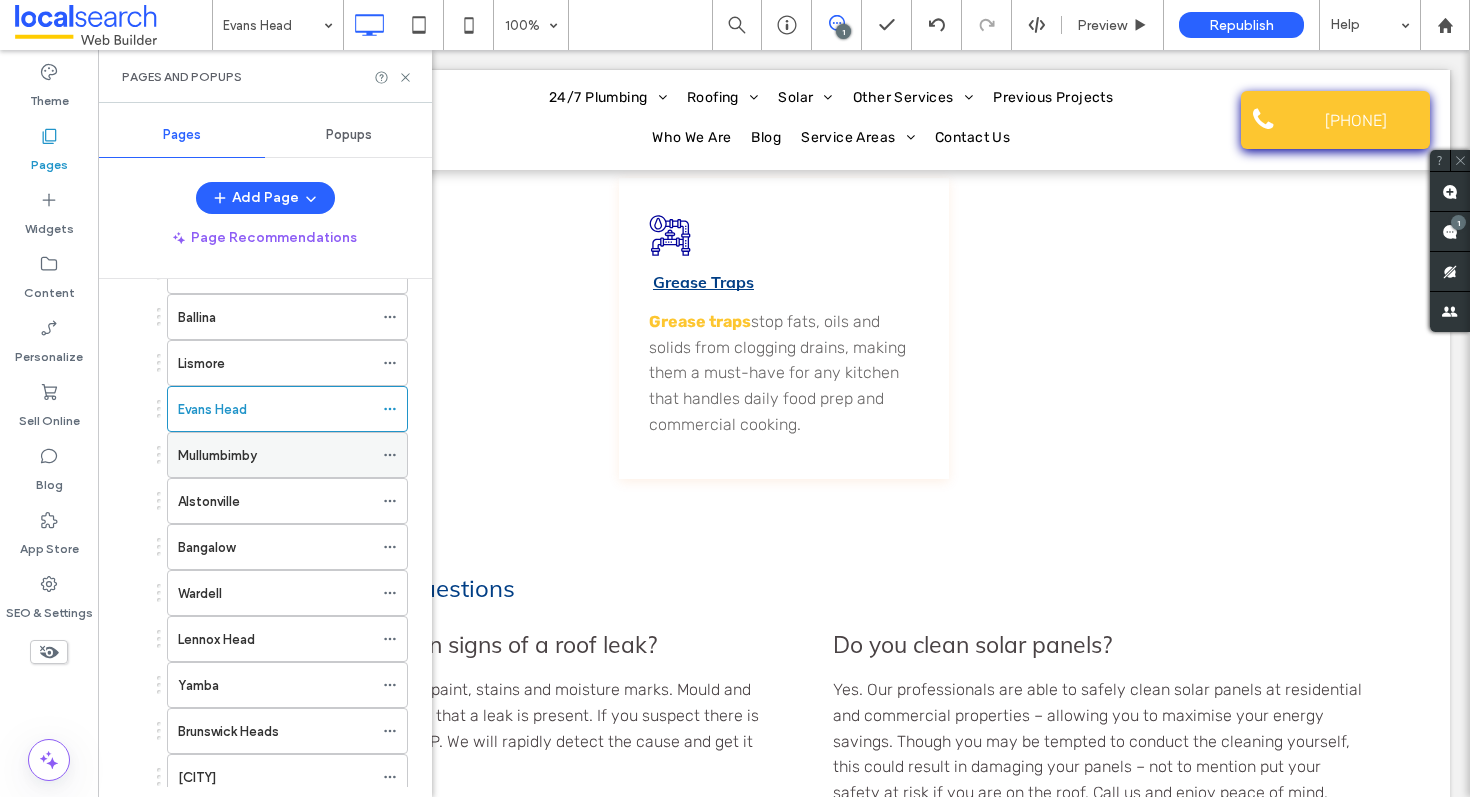 click on "Mullumbimby" at bounding box center [217, 455] 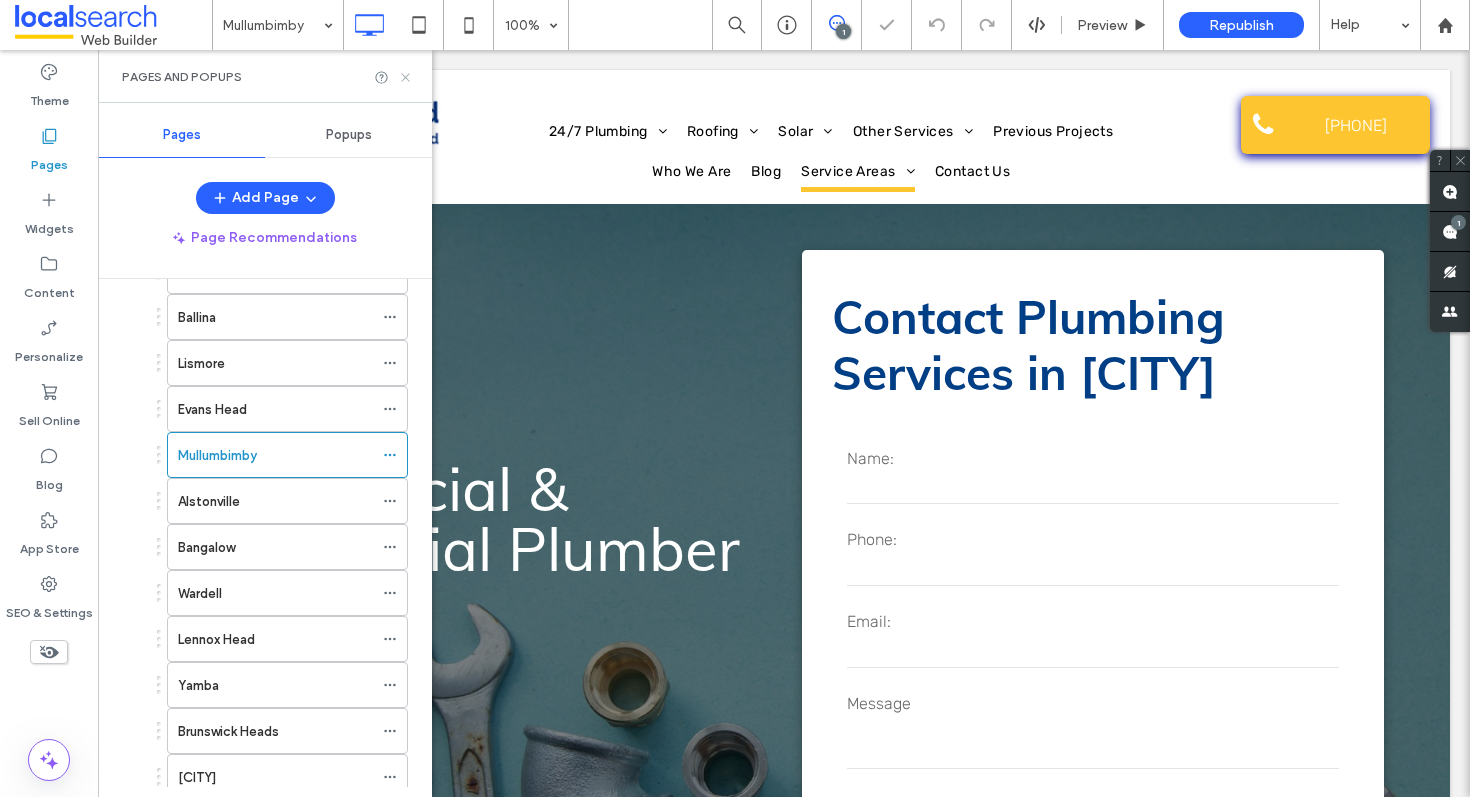 scroll, scrollTop: 0, scrollLeft: 0, axis: both 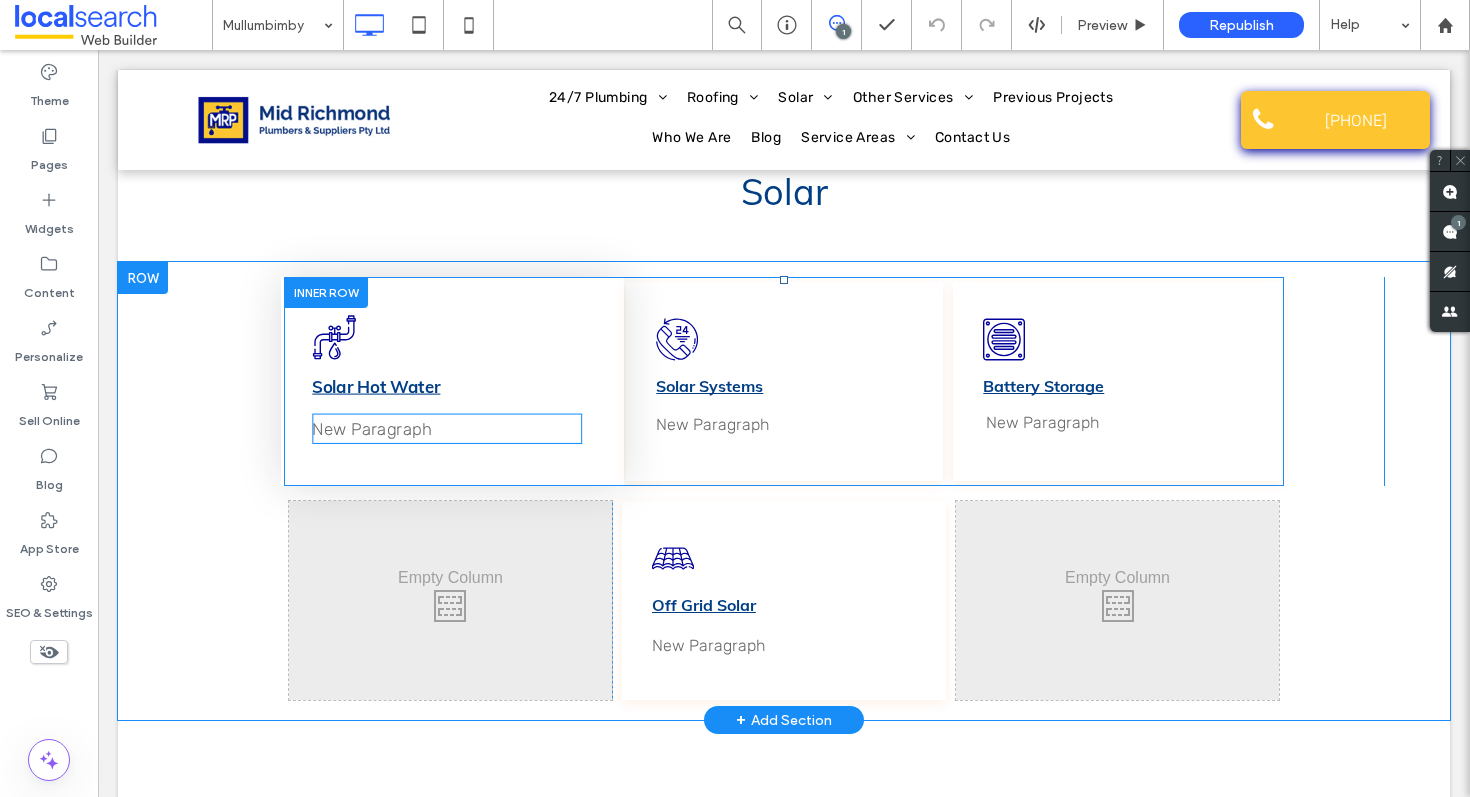 click on "New Paragraph" at bounding box center (447, 428) 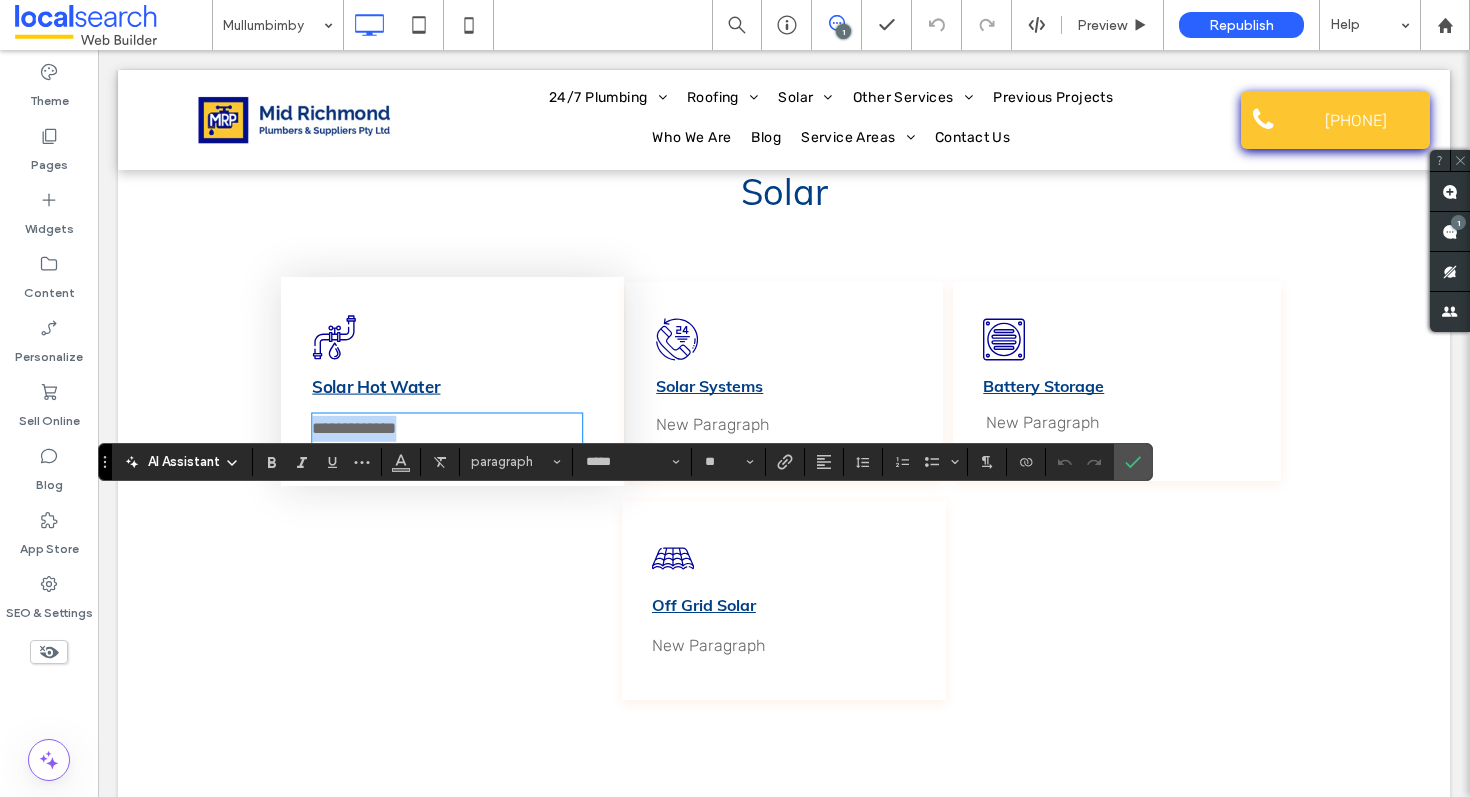 scroll, scrollTop: 0, scrollLeft: 0, axis: both 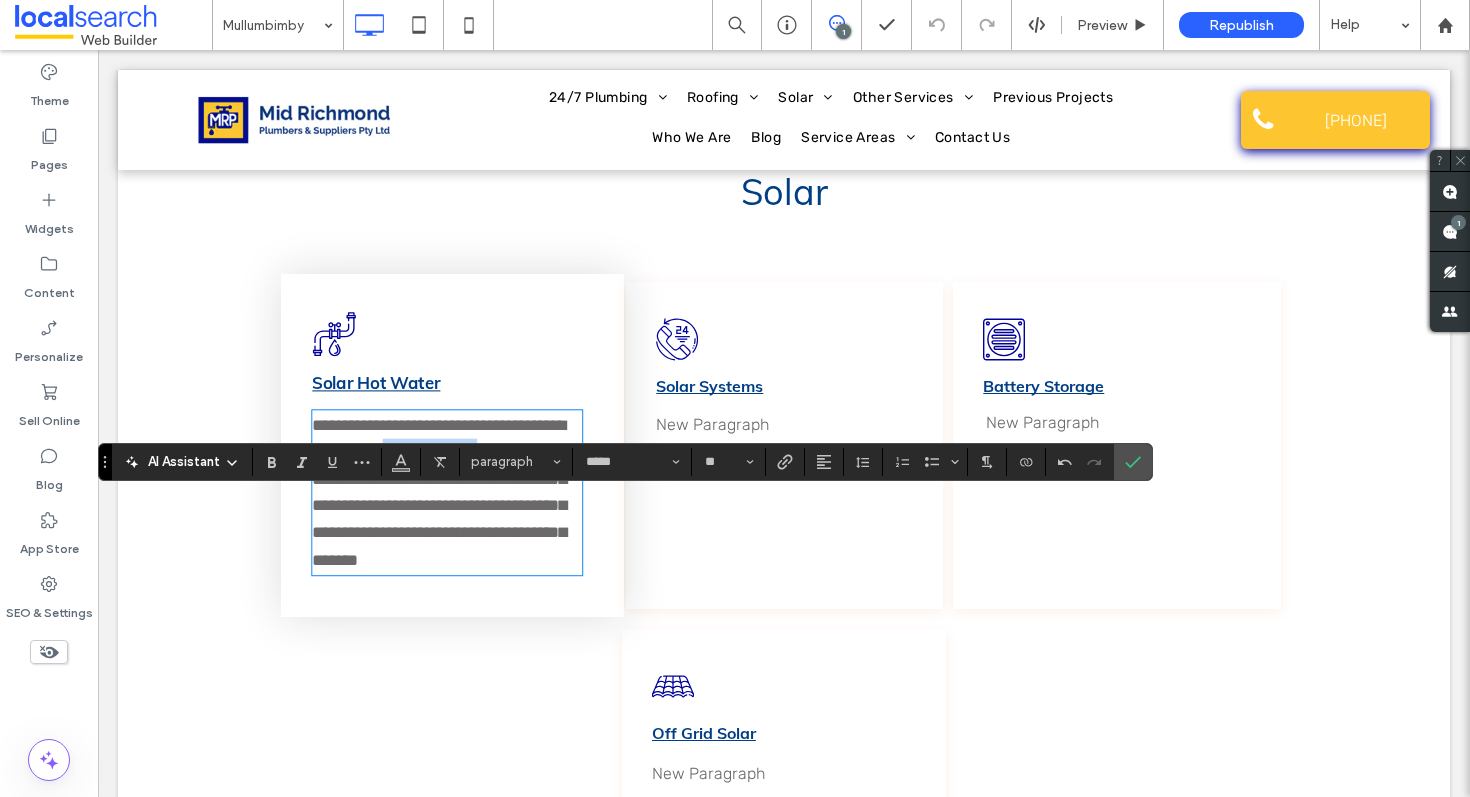 drag, startPoint x: 430, startPoint y: 534, endPoint x: 551, endPoint y: 531, distance: 121.037186 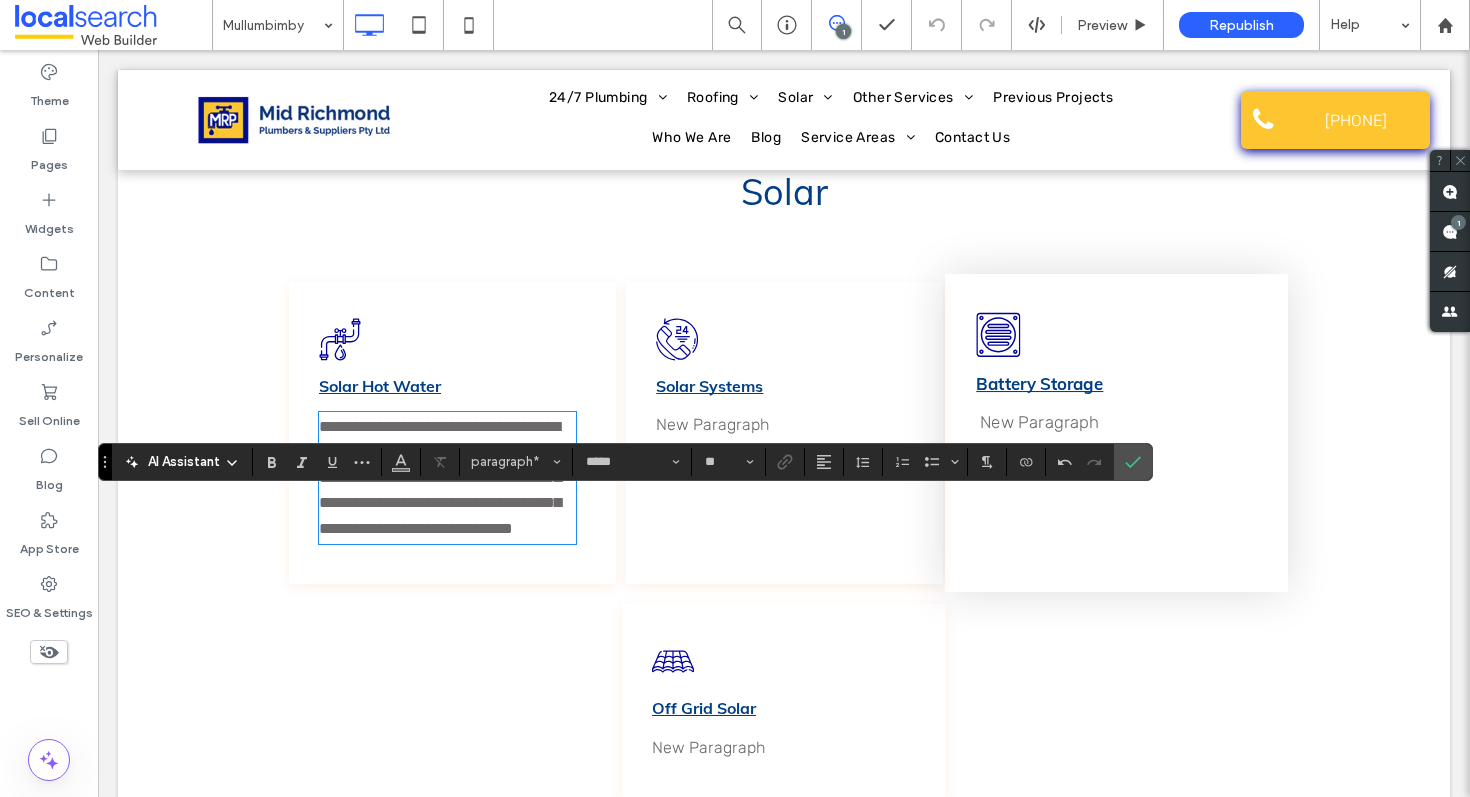 type 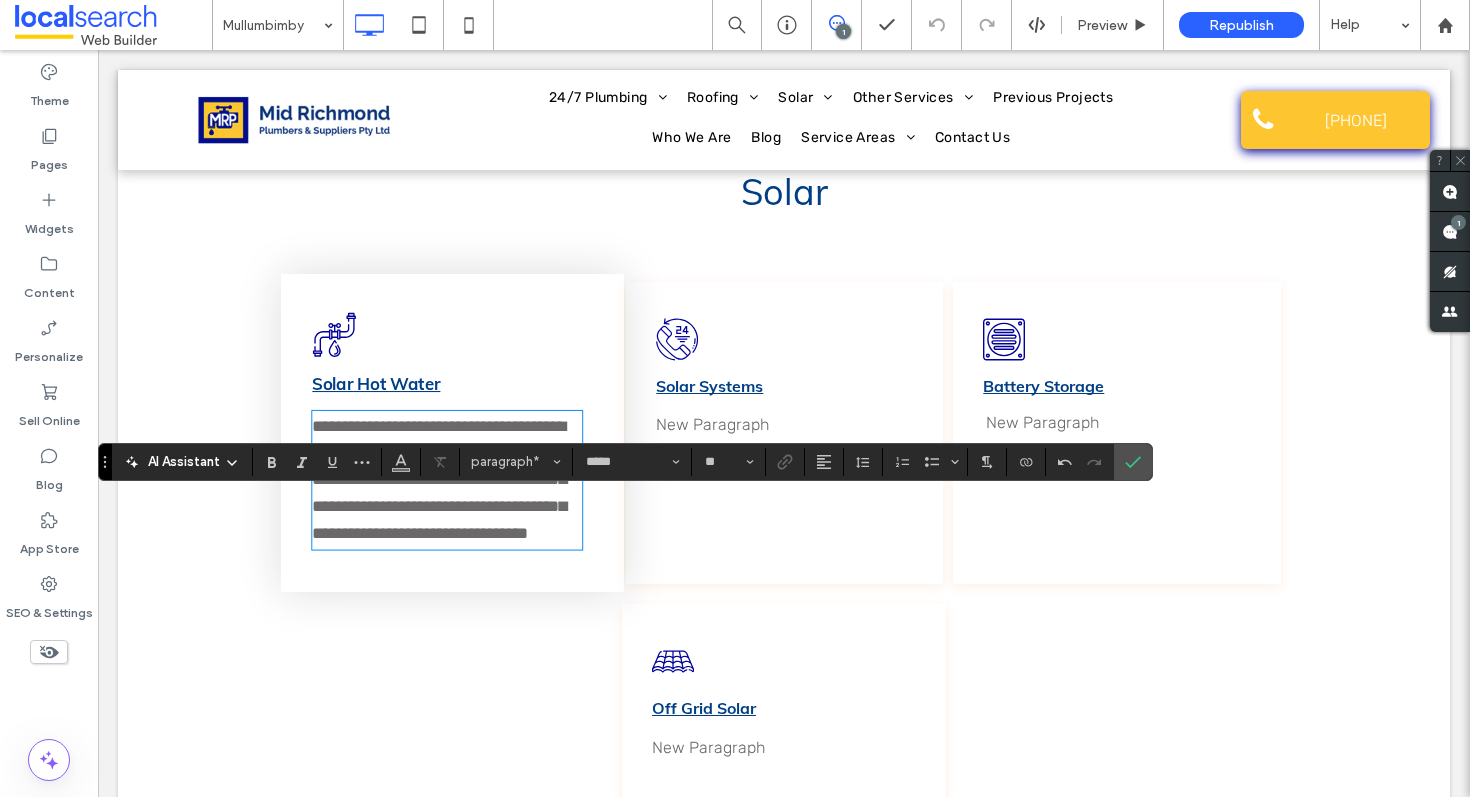 click on "**********" at bounding box center [439, 479] 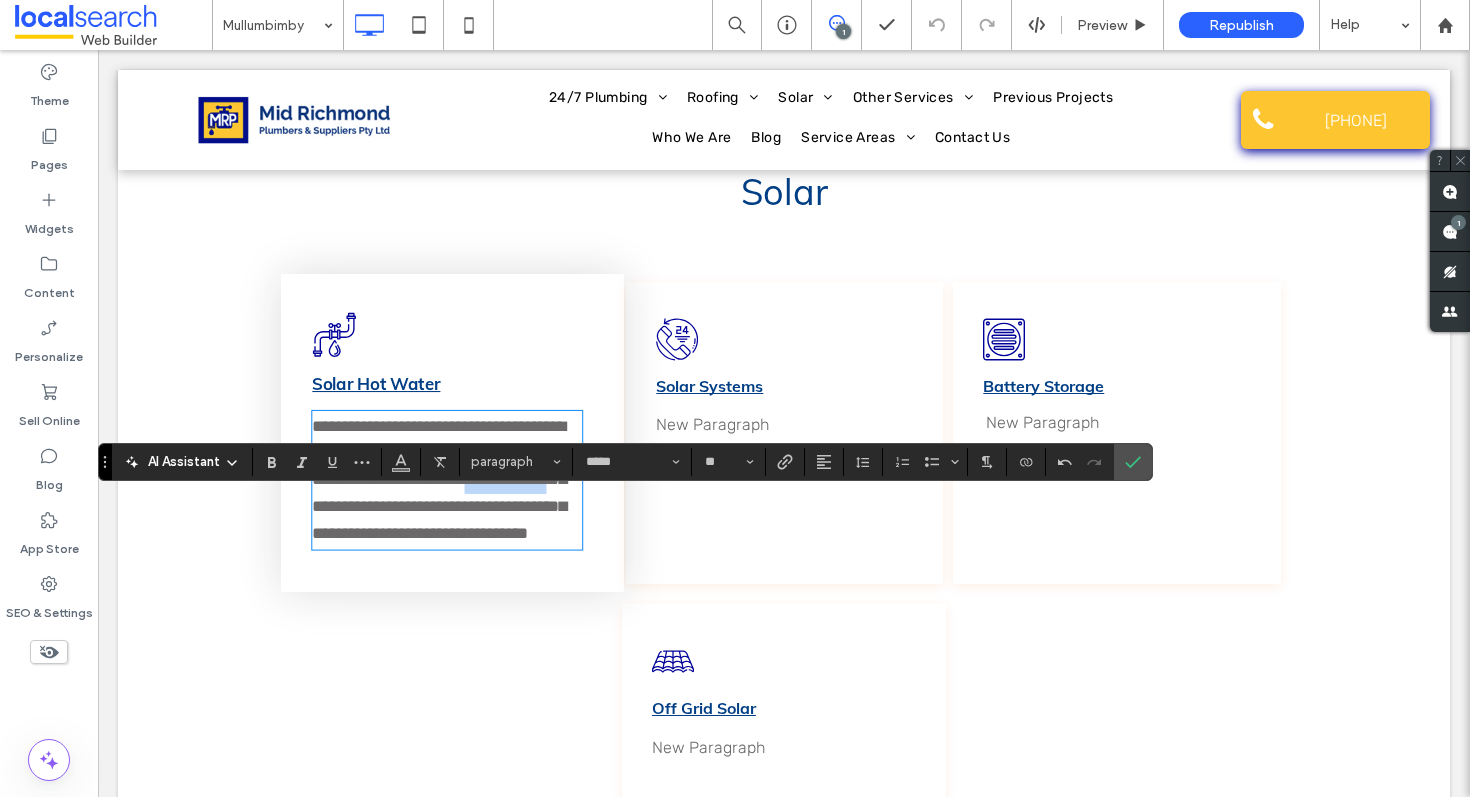 drag, startPoint x: 455, startPoint y: 591, endPoint x: 357, endPoint y: 586, distance: 98.12747 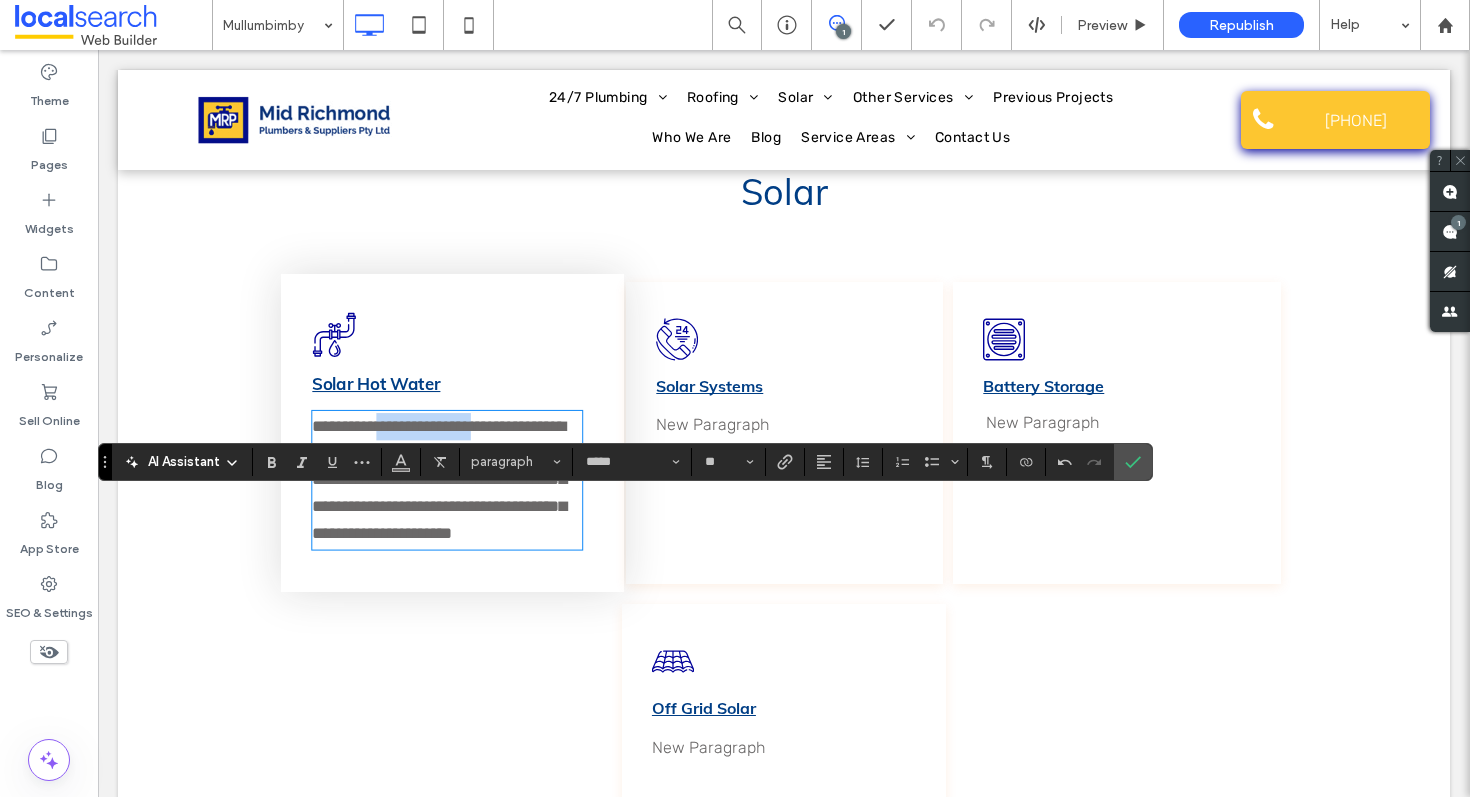 drag, startPoint x: 382, startPoint y: 509, endPoint x: 491, endPoint y: 508, distance: 109.004585 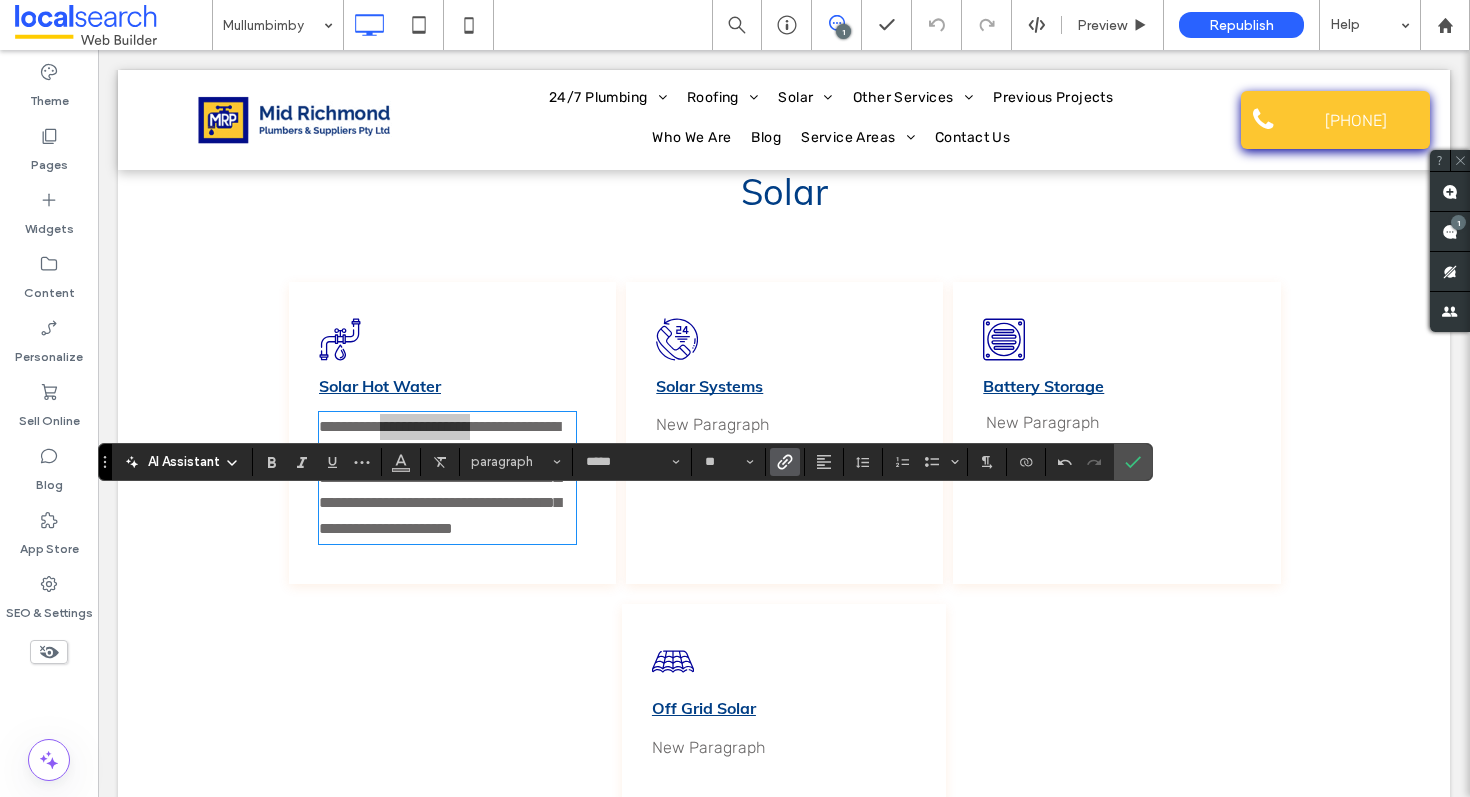 click 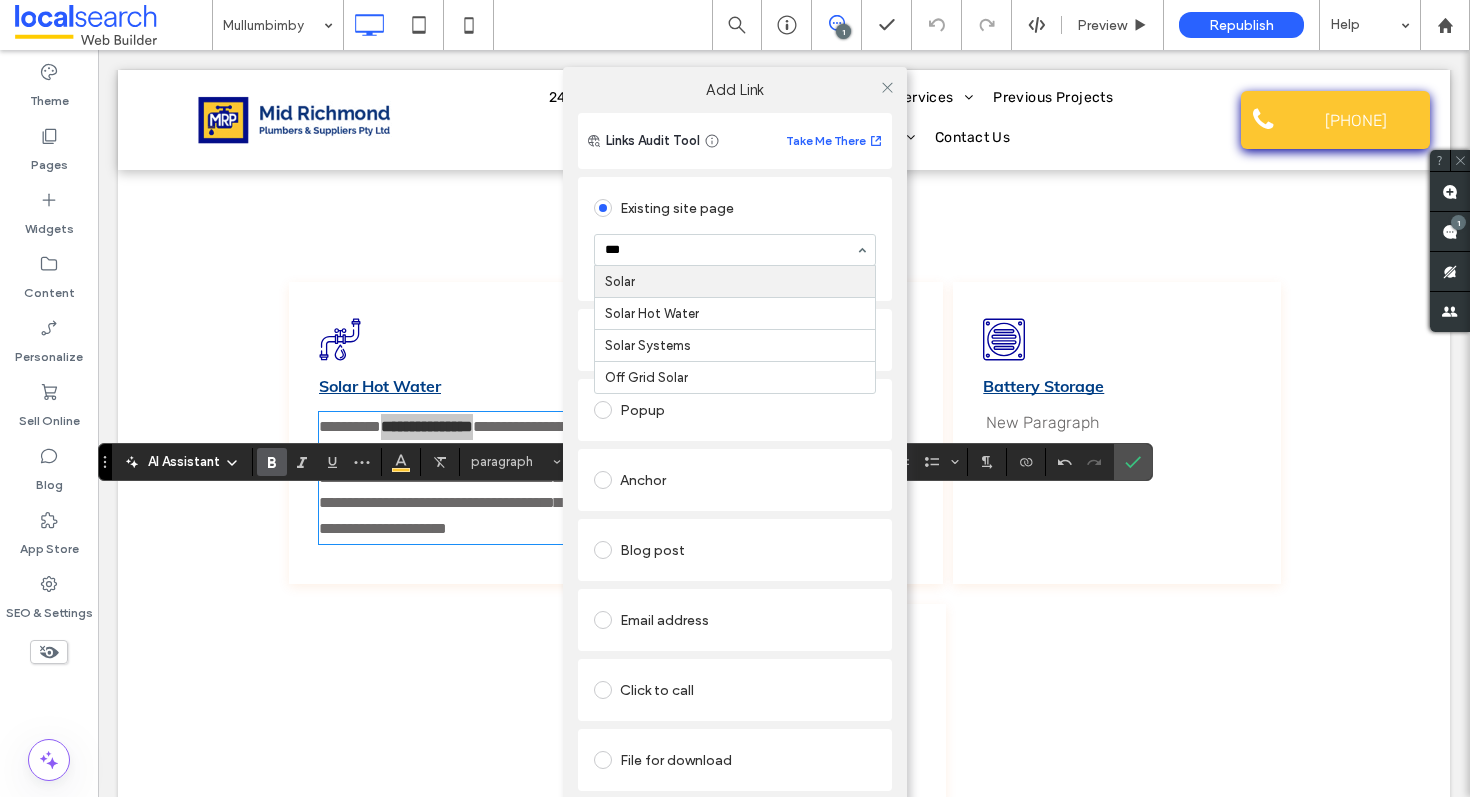 type on "***" 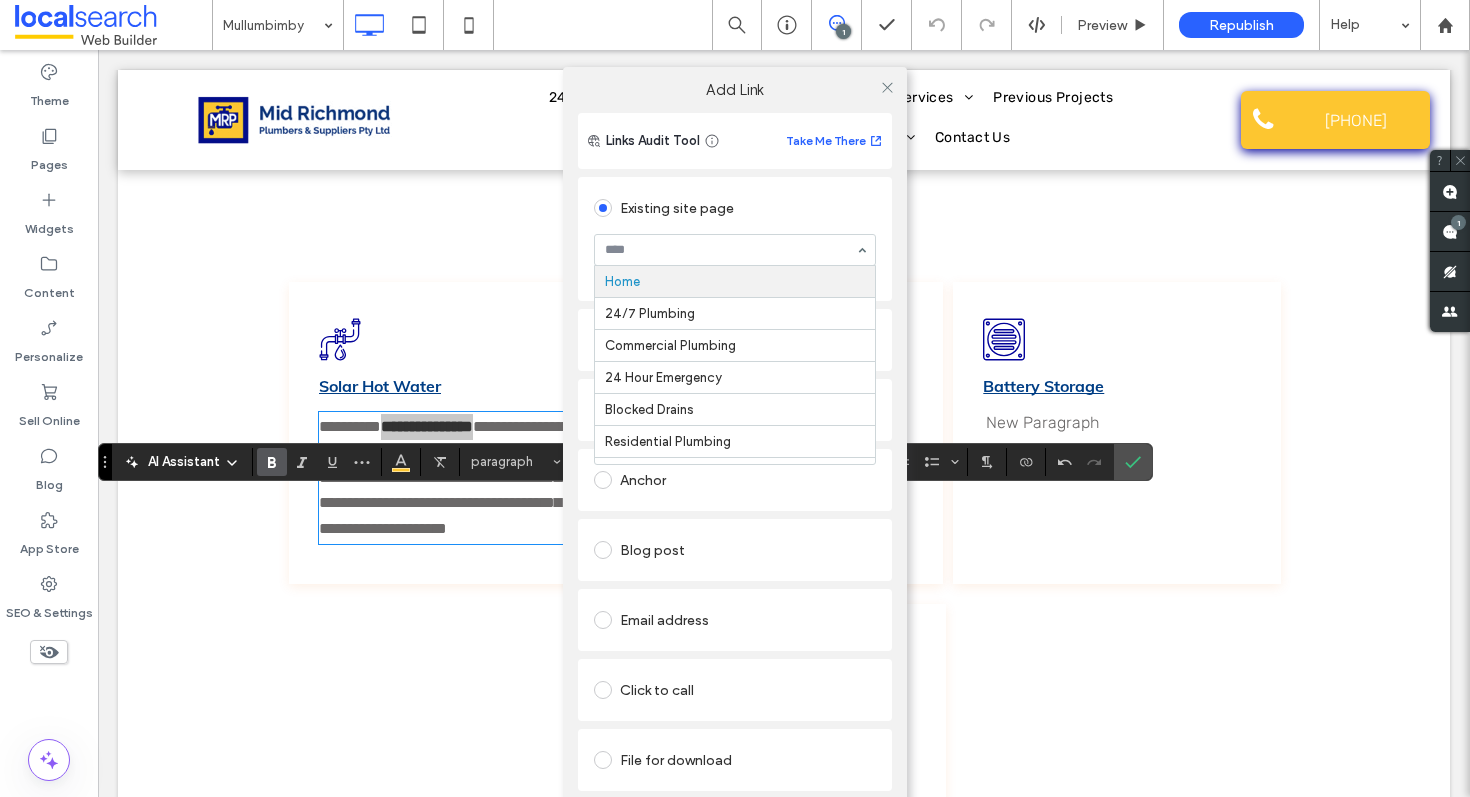 click at bounding box center [730, 250] 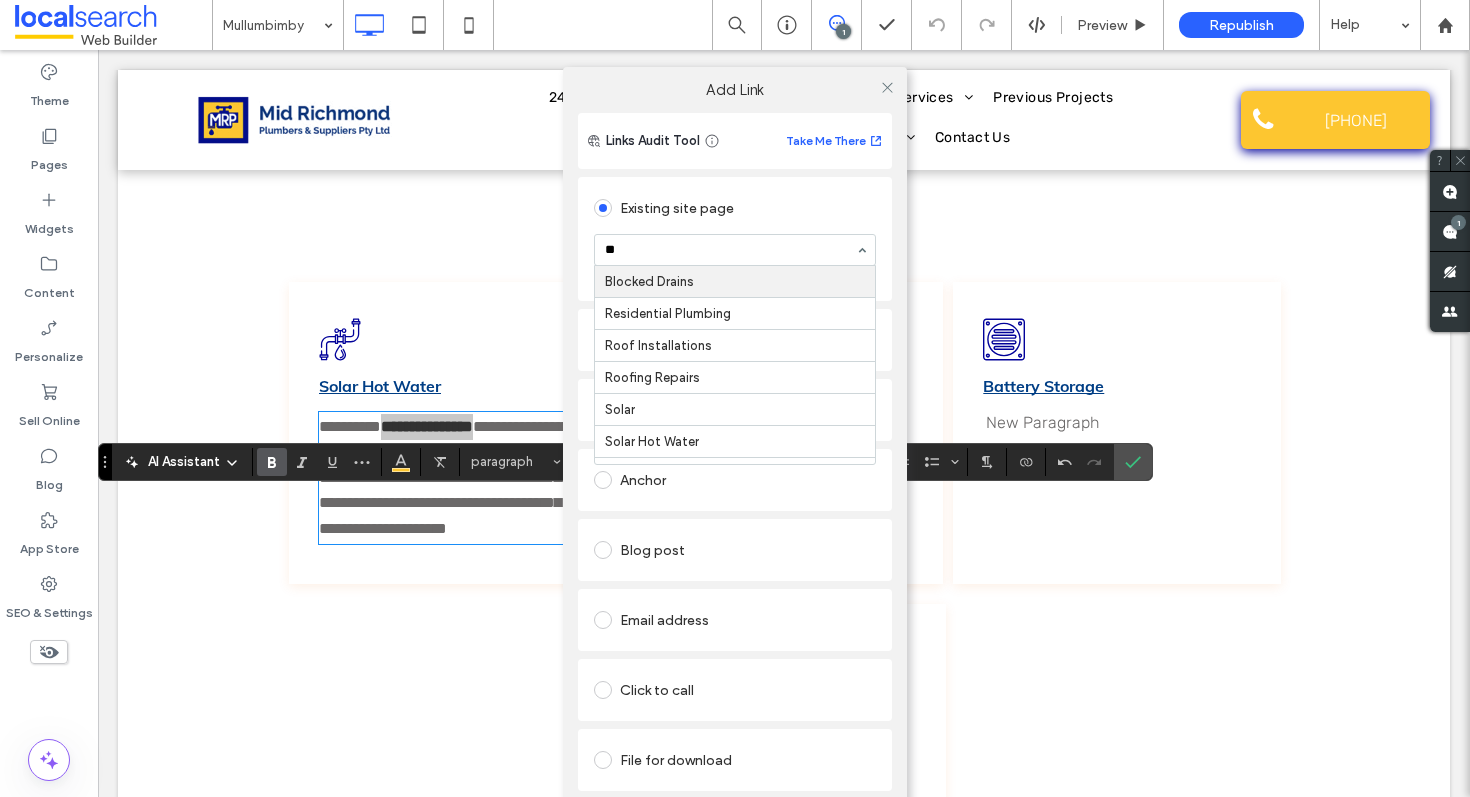 type on "***" 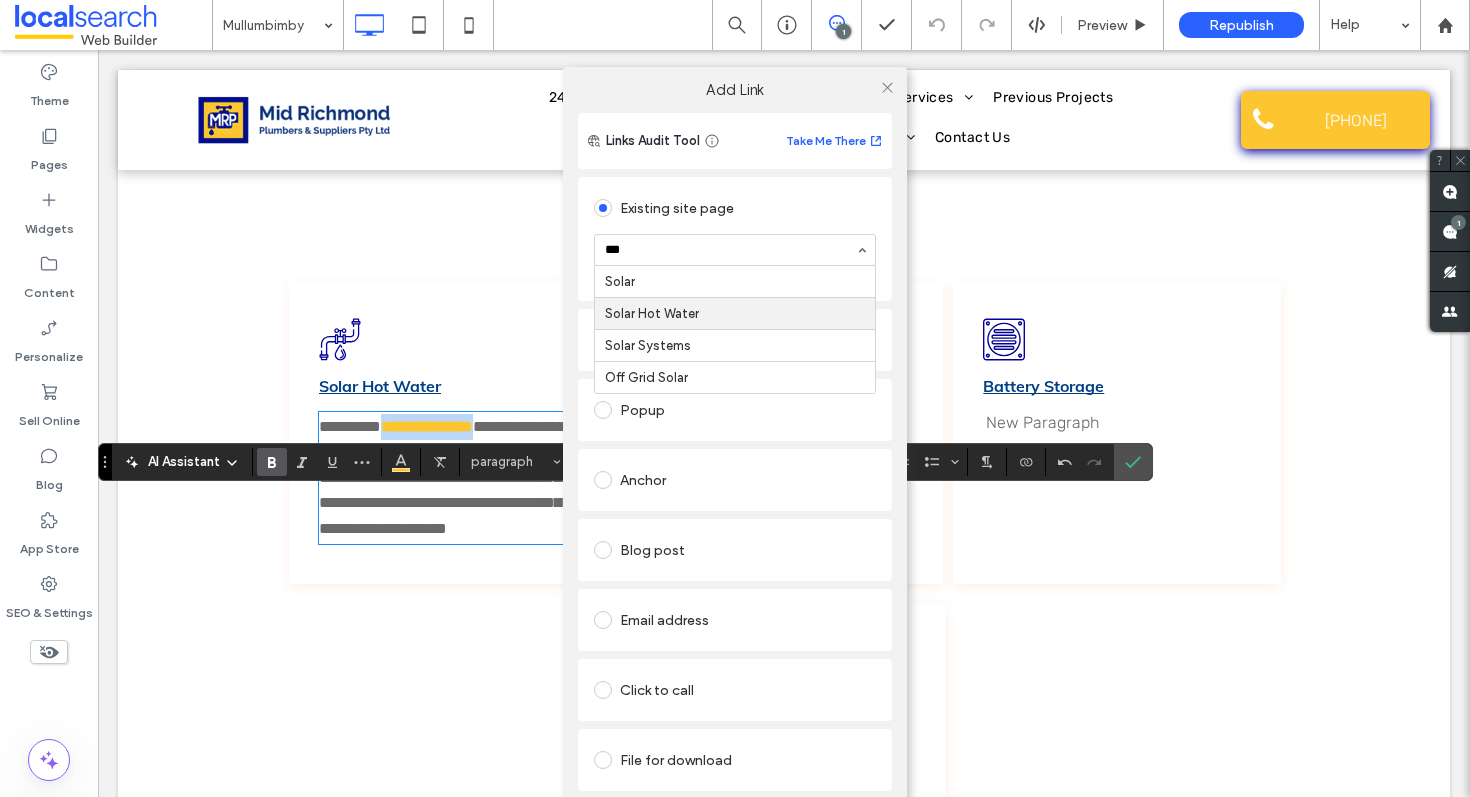 type 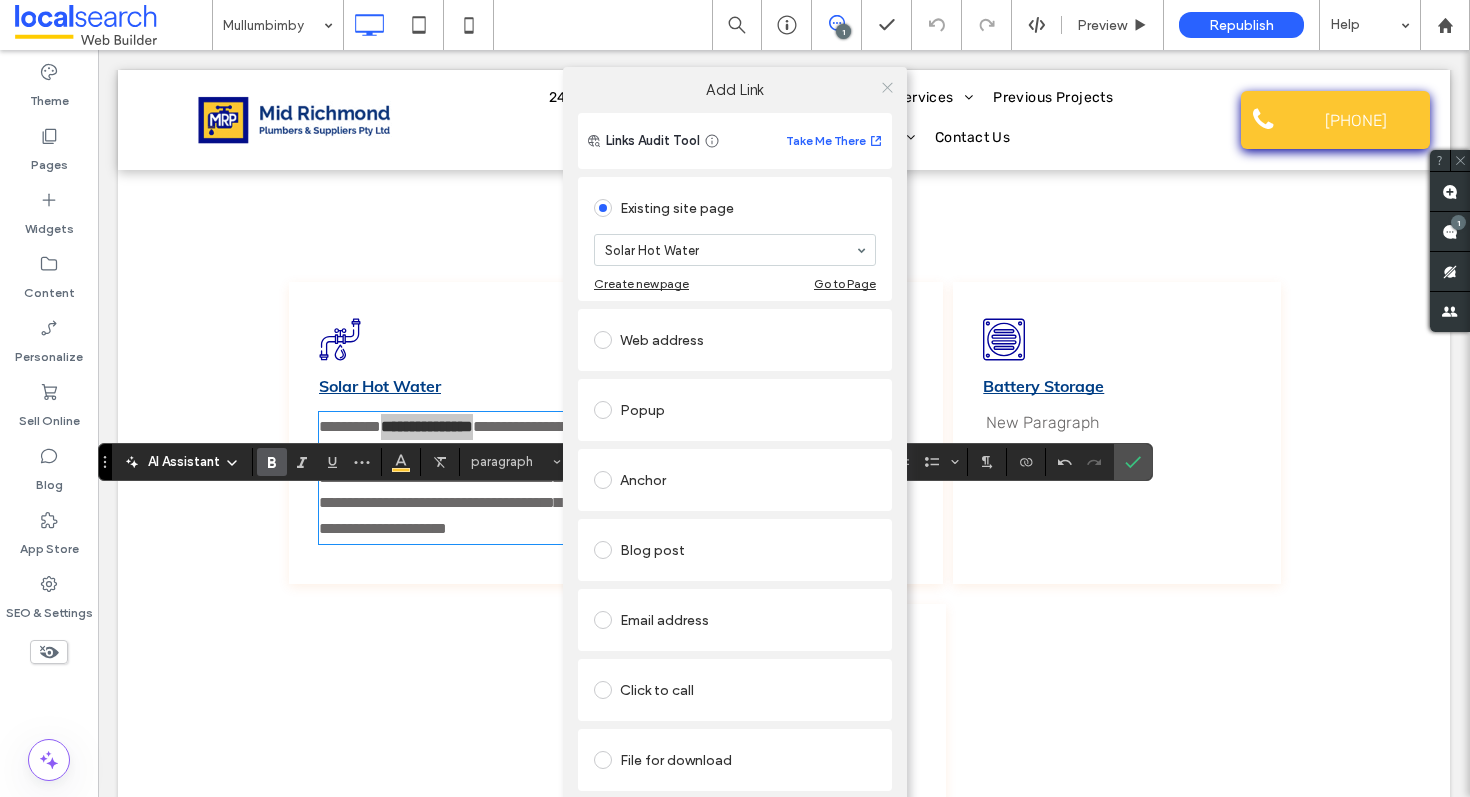 click 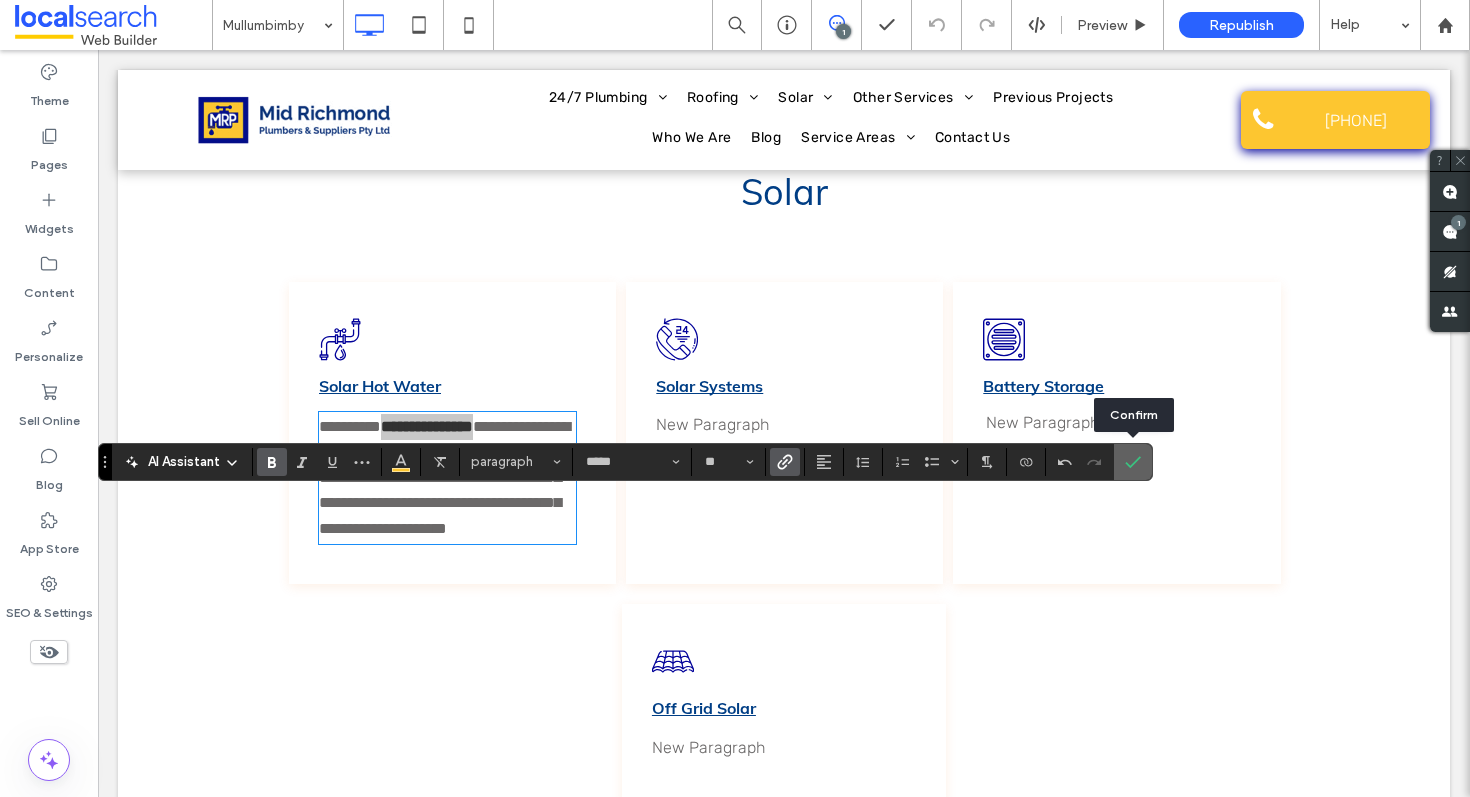click 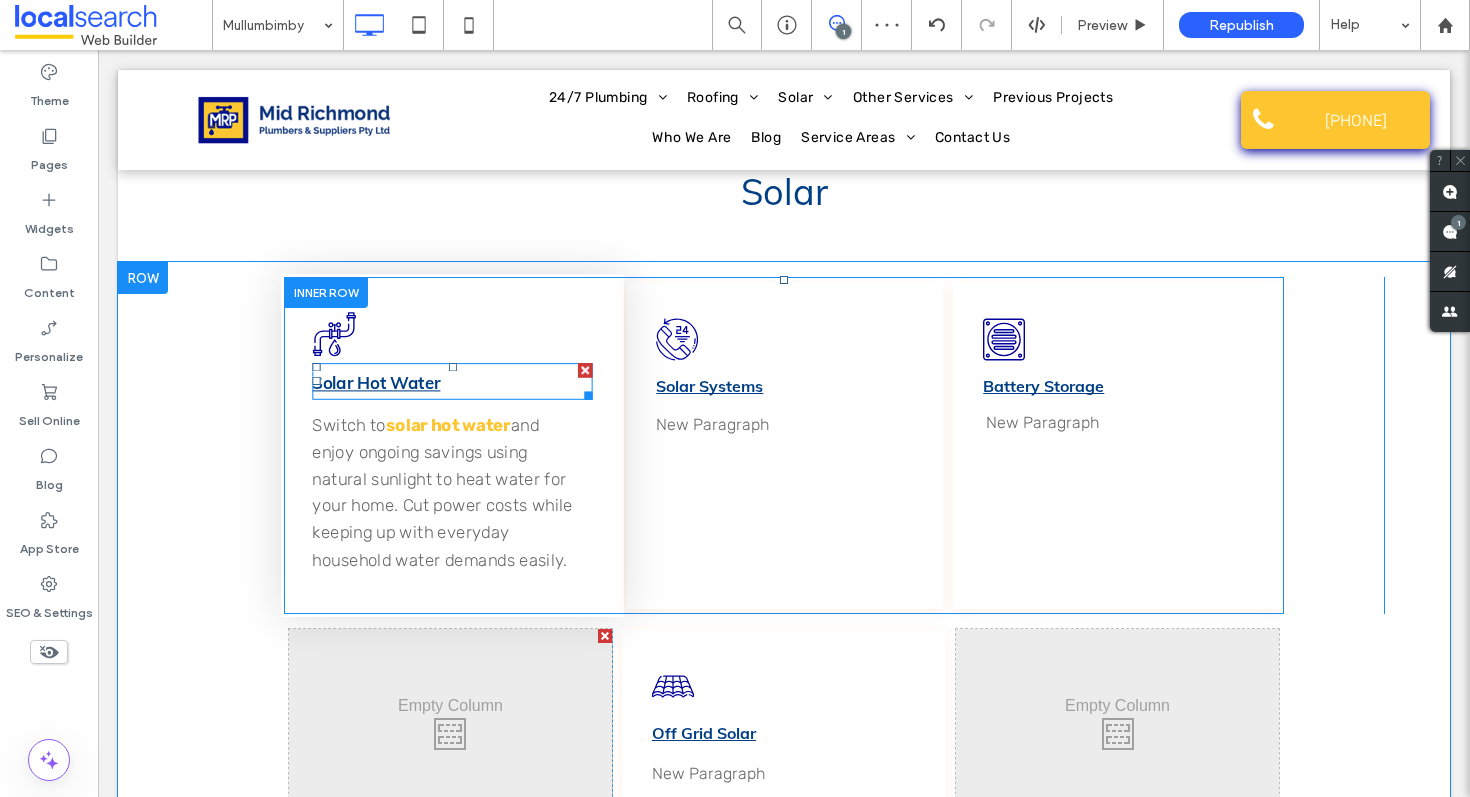click on "Solar Hot Water" at bounding box center (376, 383) 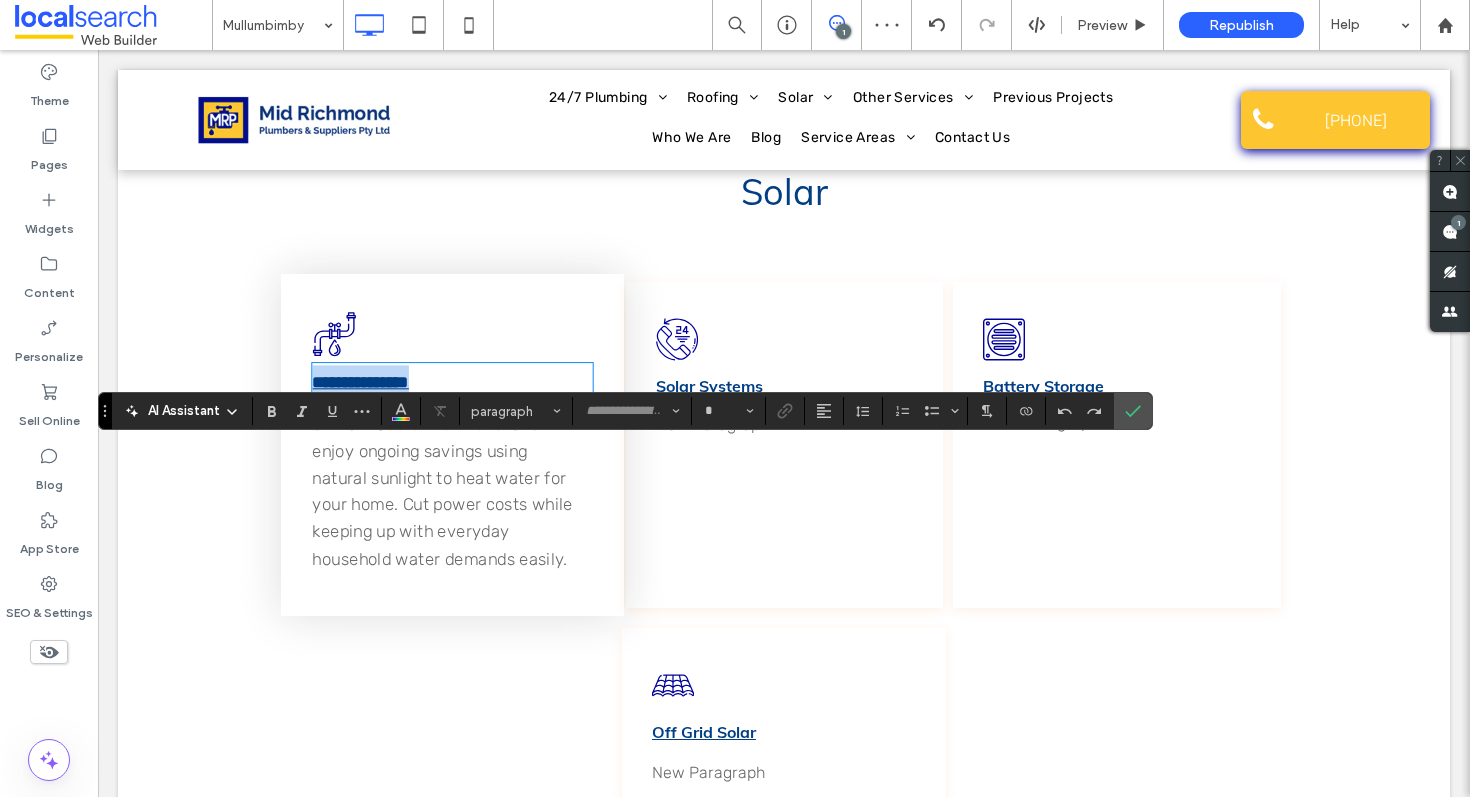 type on "****" 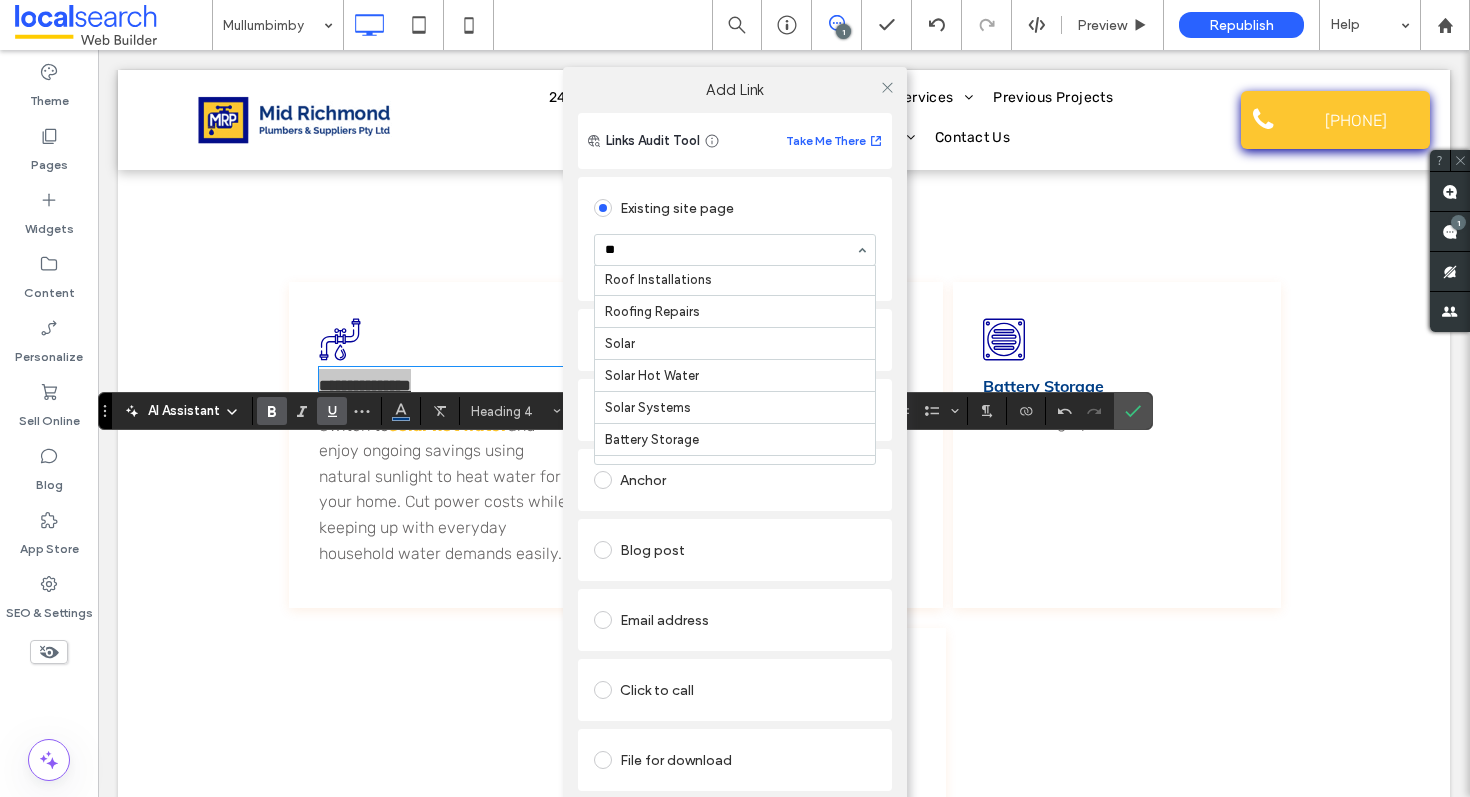 scroll, scrollTop: 0, scrollLeft: 0, axis: both 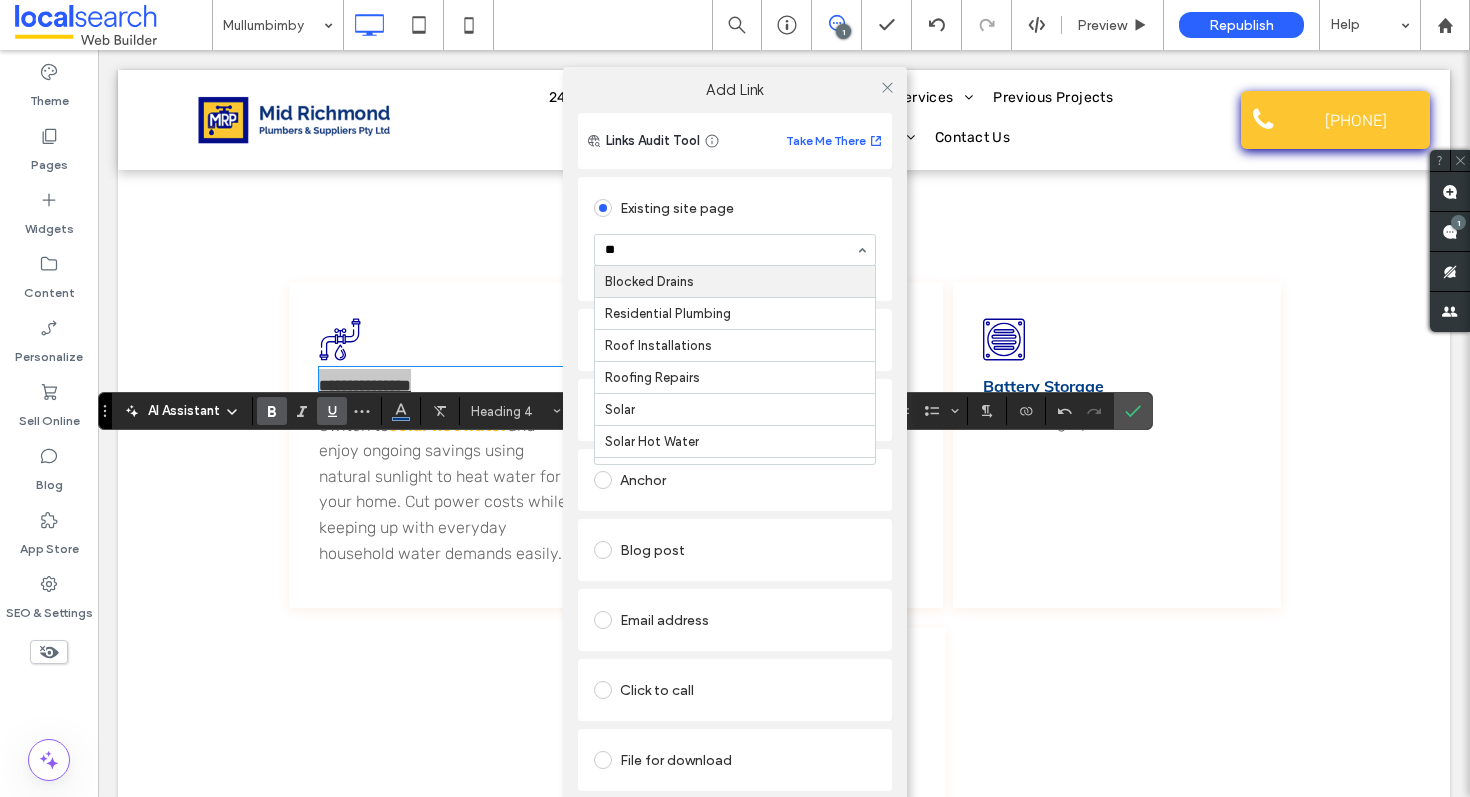type on "***" 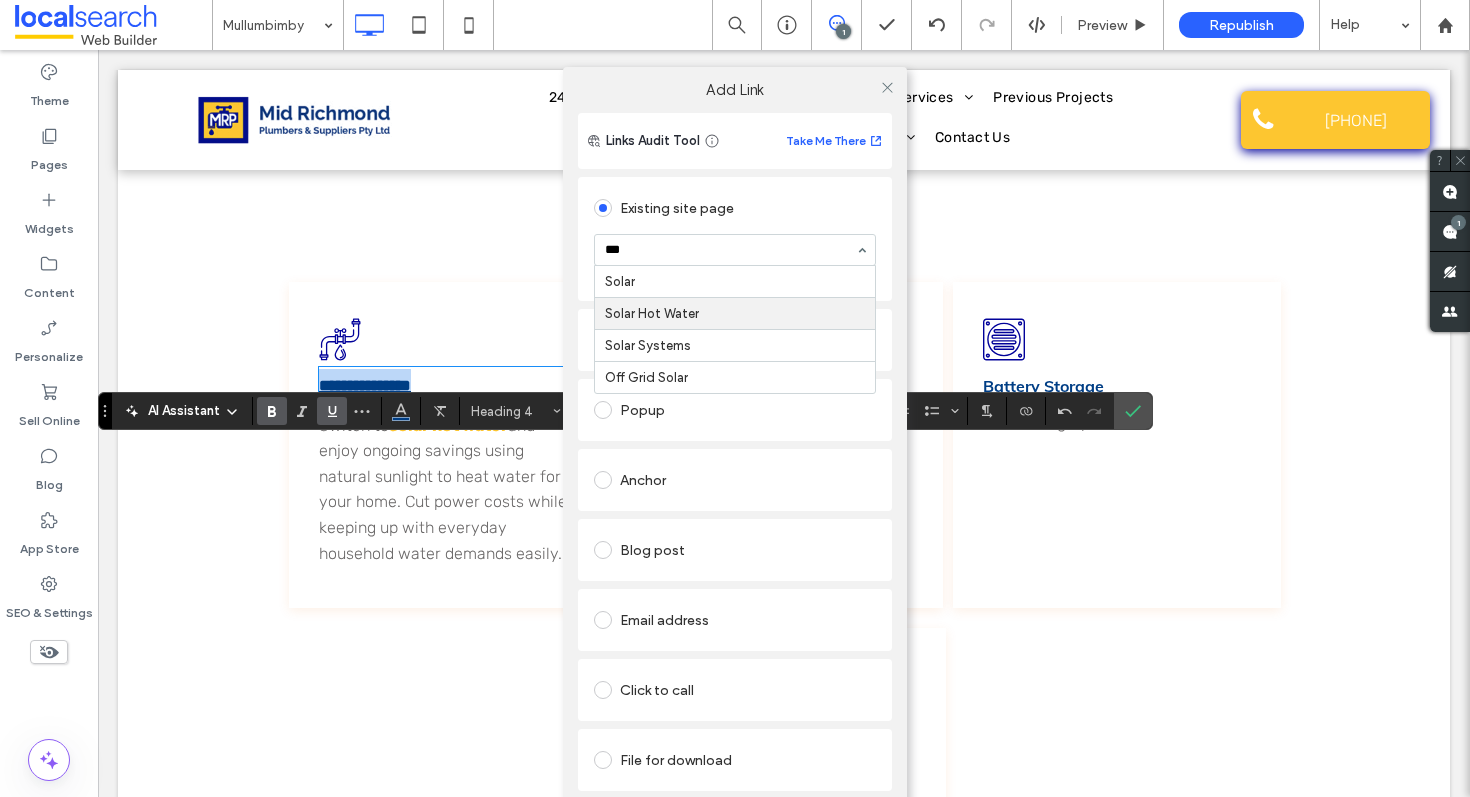 type 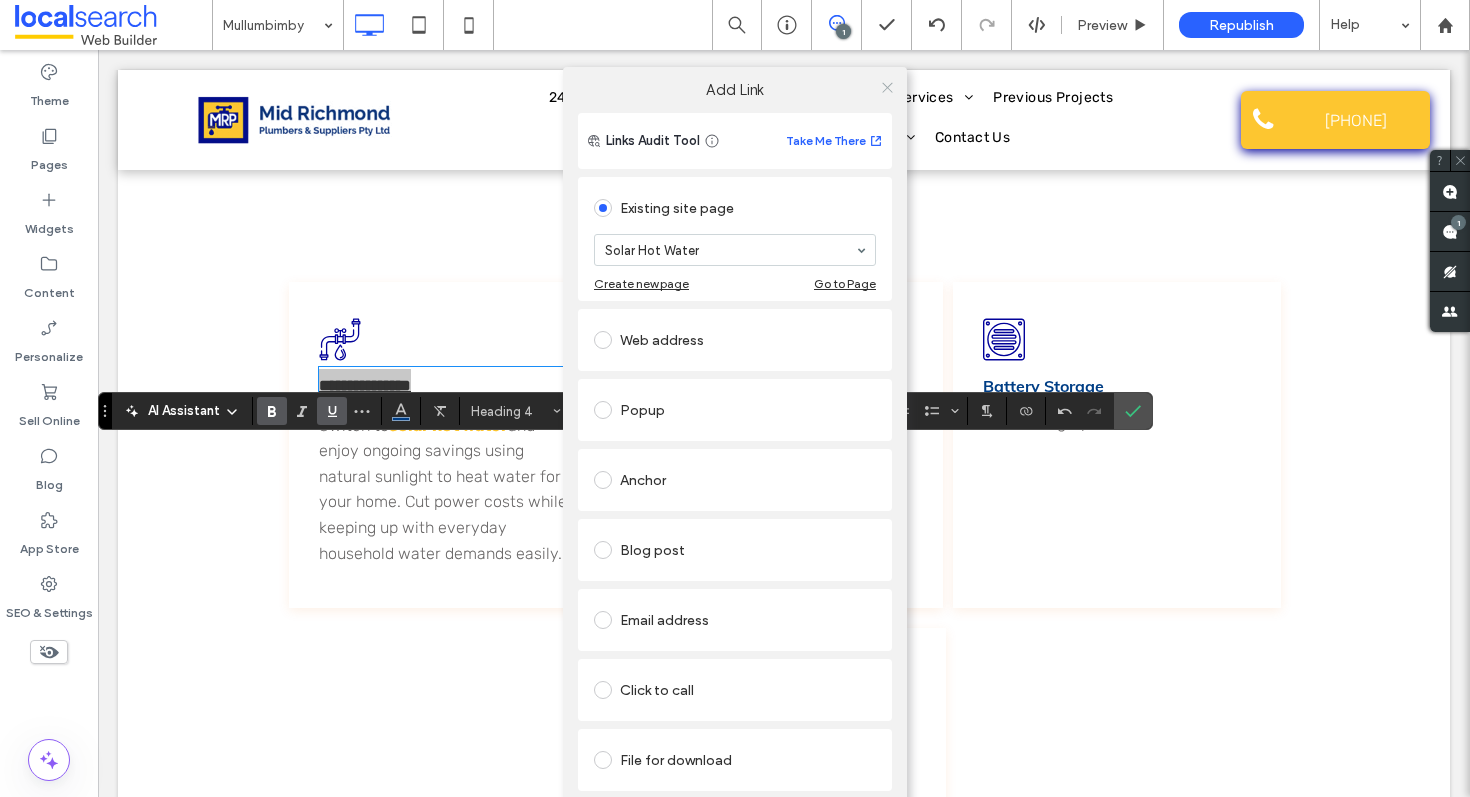 click 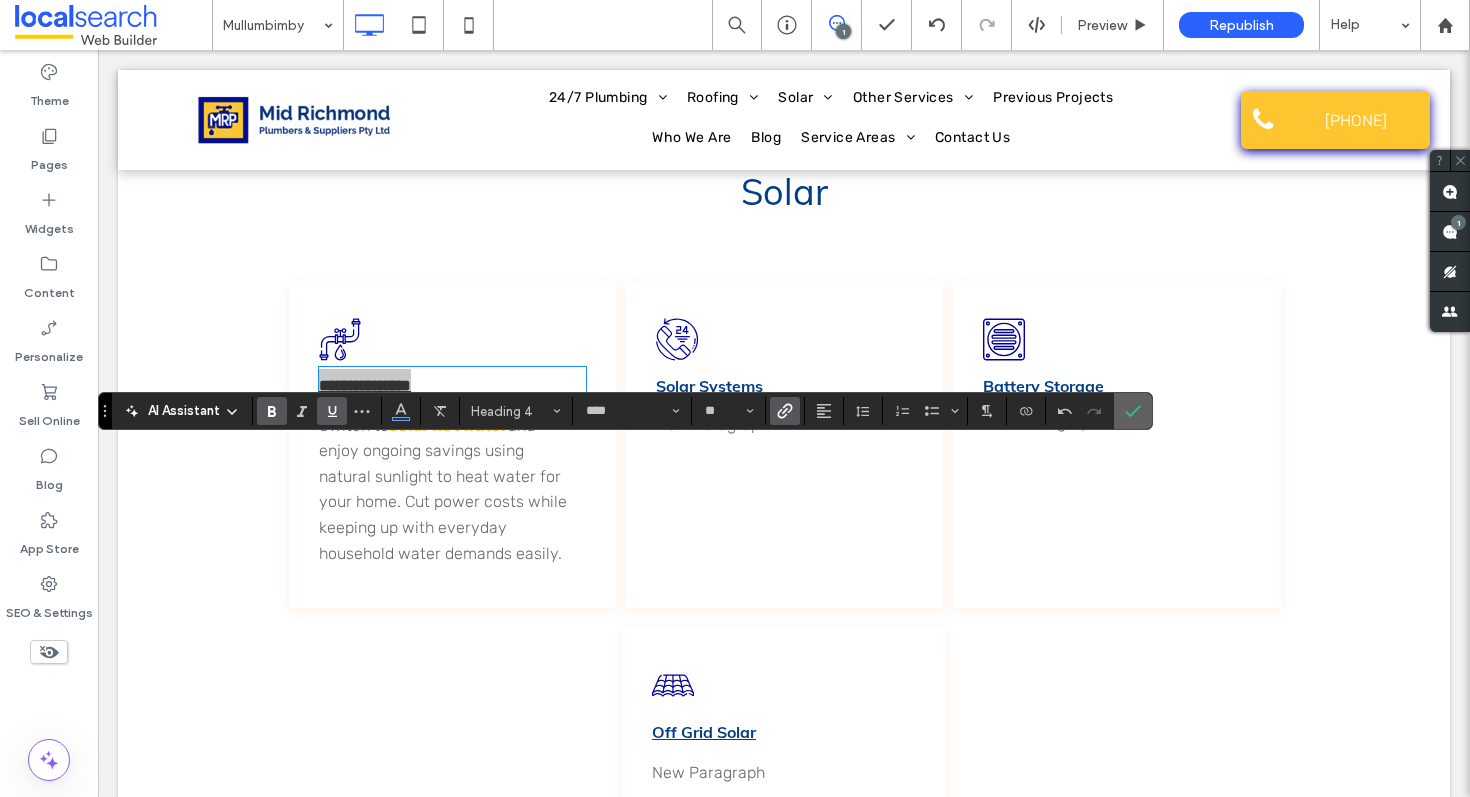 click at bounding box center [1133, 411] 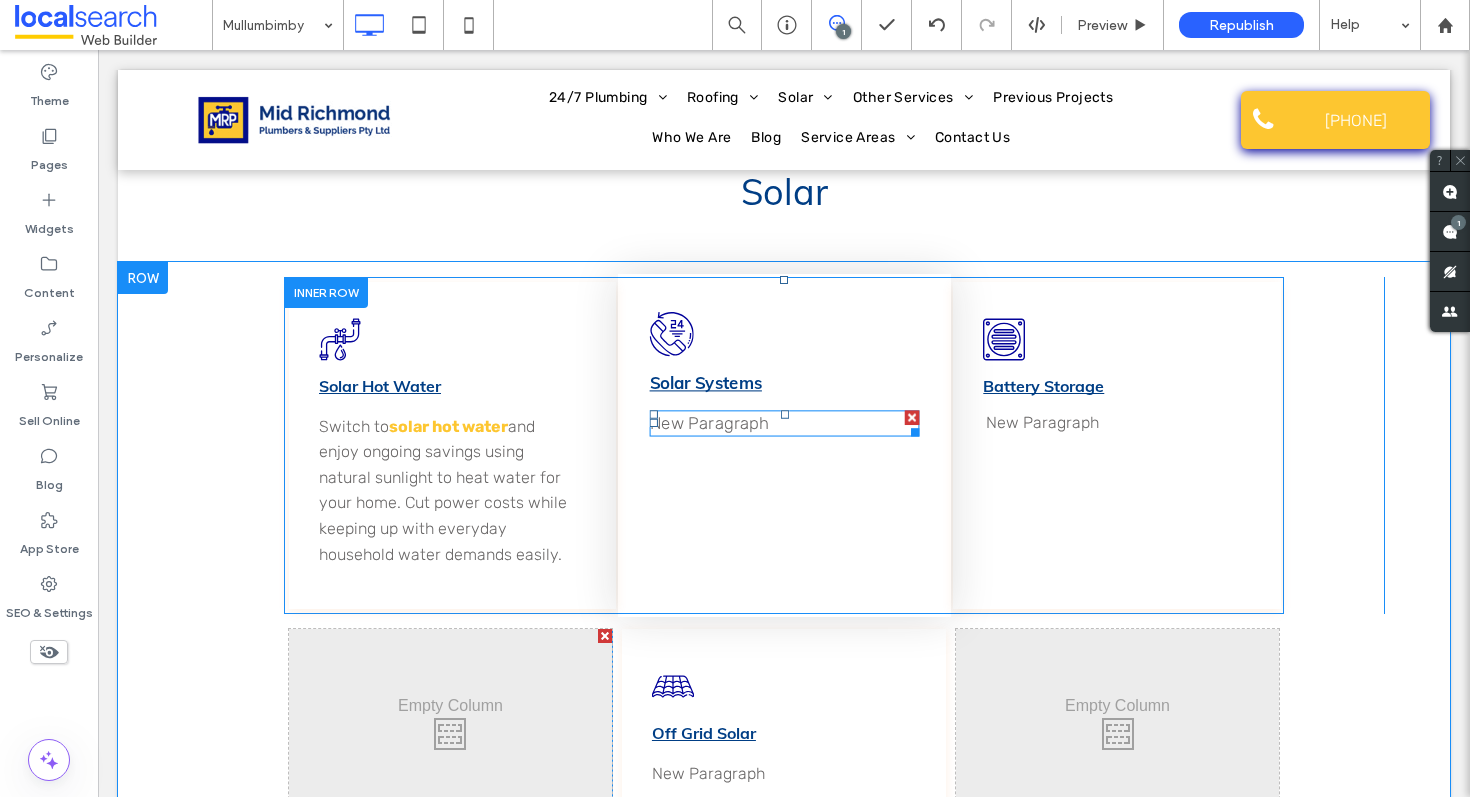 click on "New Paragraph" at bounding box center [785, 423] 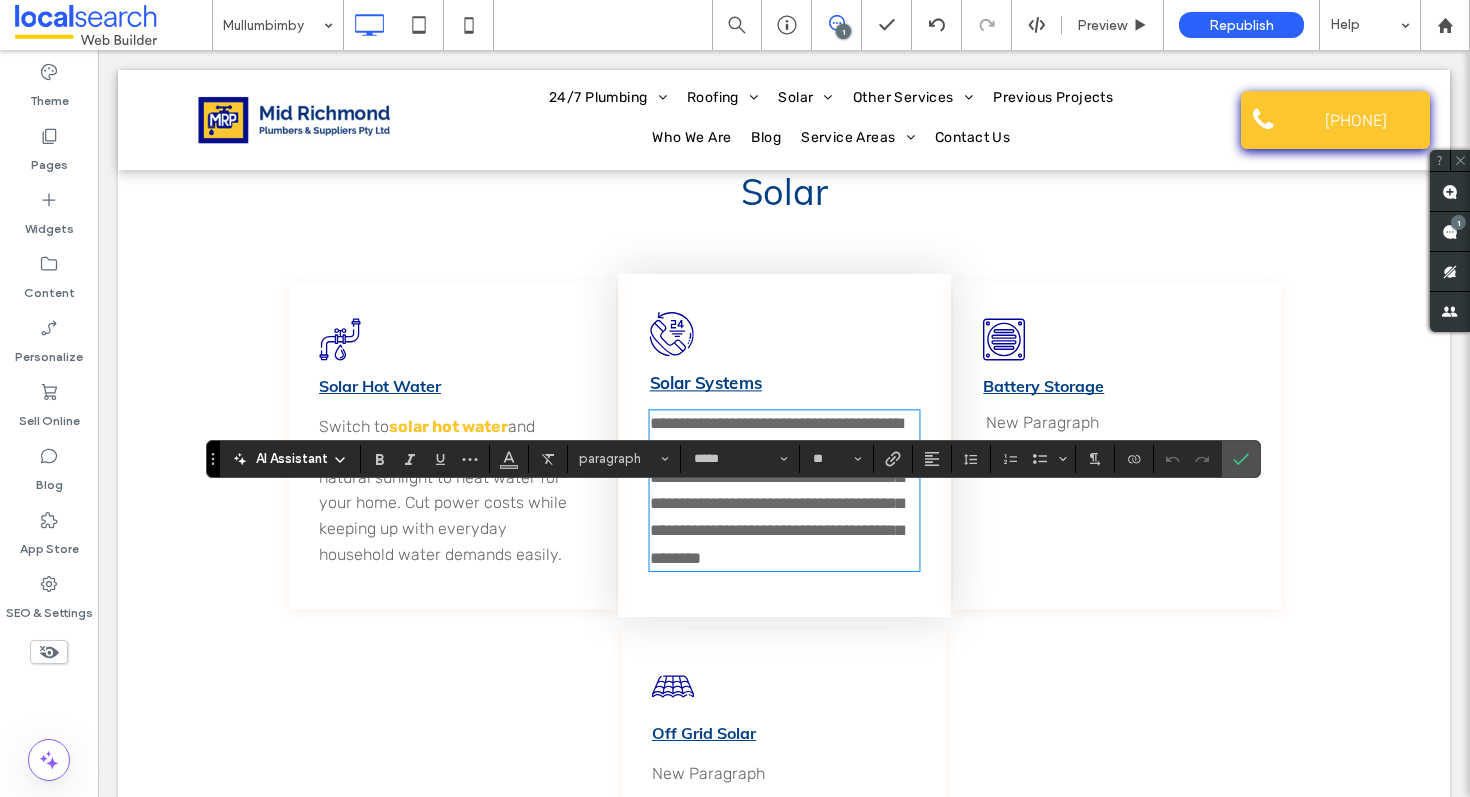 scroll, scrollTop: 0, scrollLeft: 0, axis: both 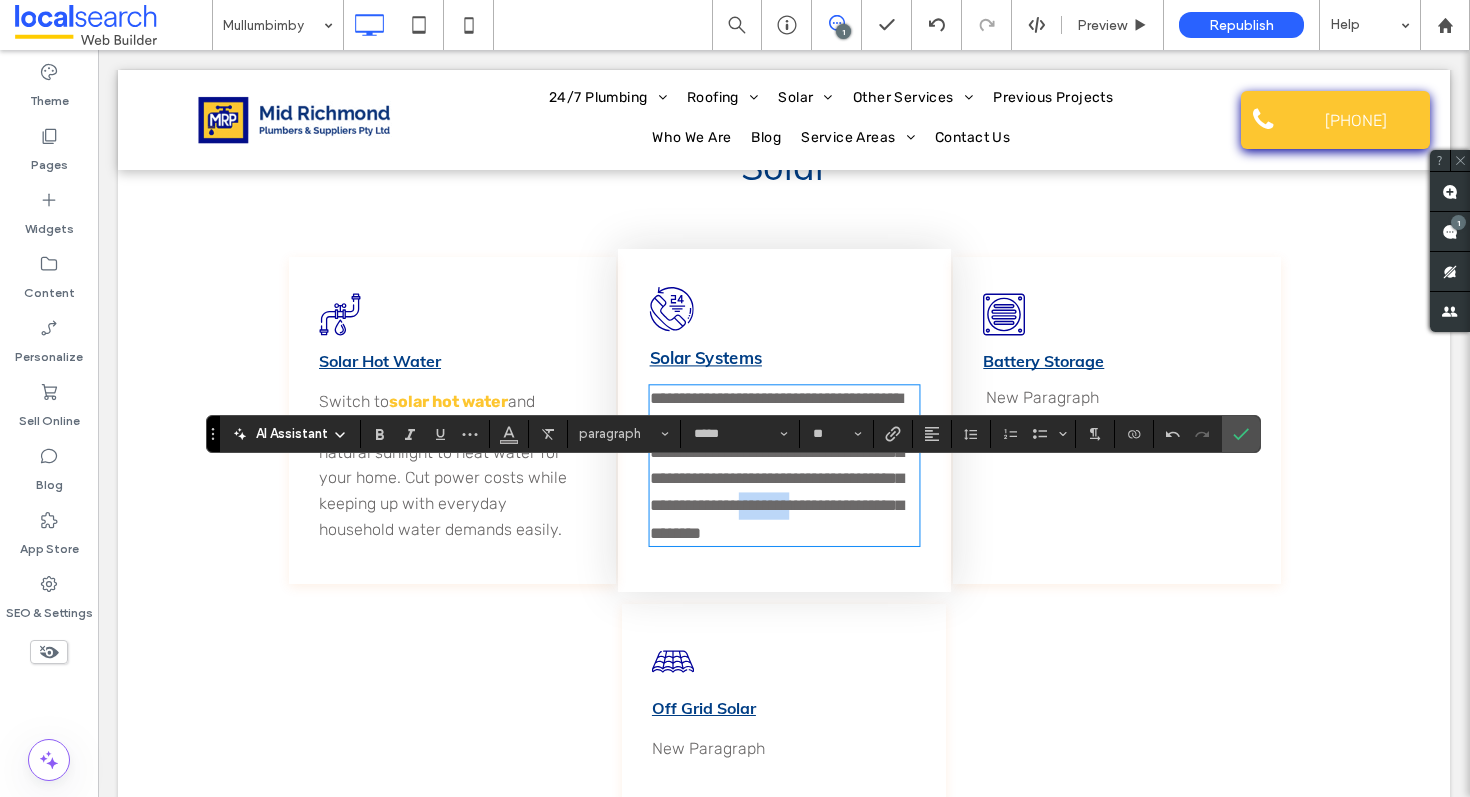 drag, startPoint x: 775, startPoint y: 615, endPoint x: 847, endPoint y: 618, distance: 72.06247 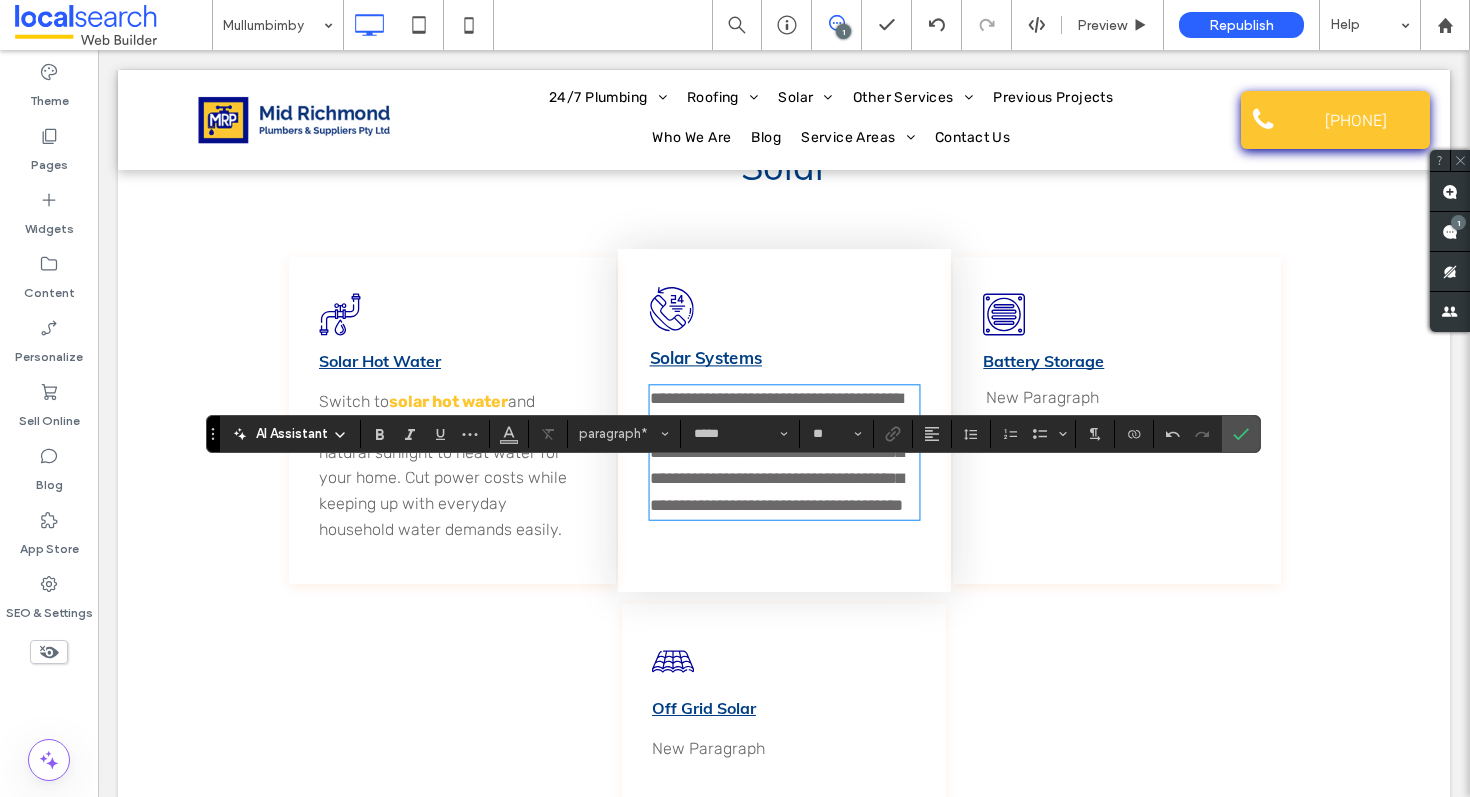 type 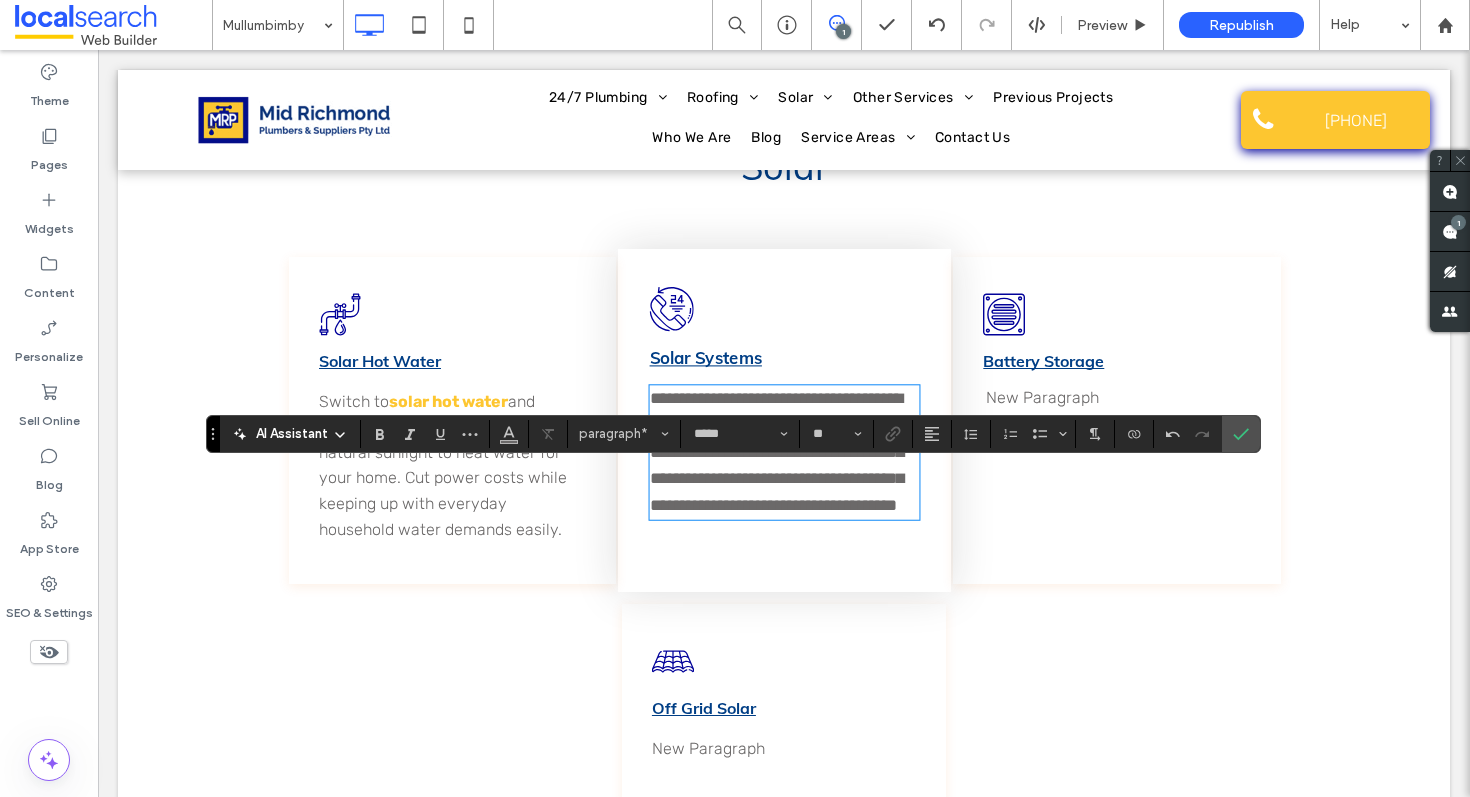 click on "**********" at bounding box center (777, 451) 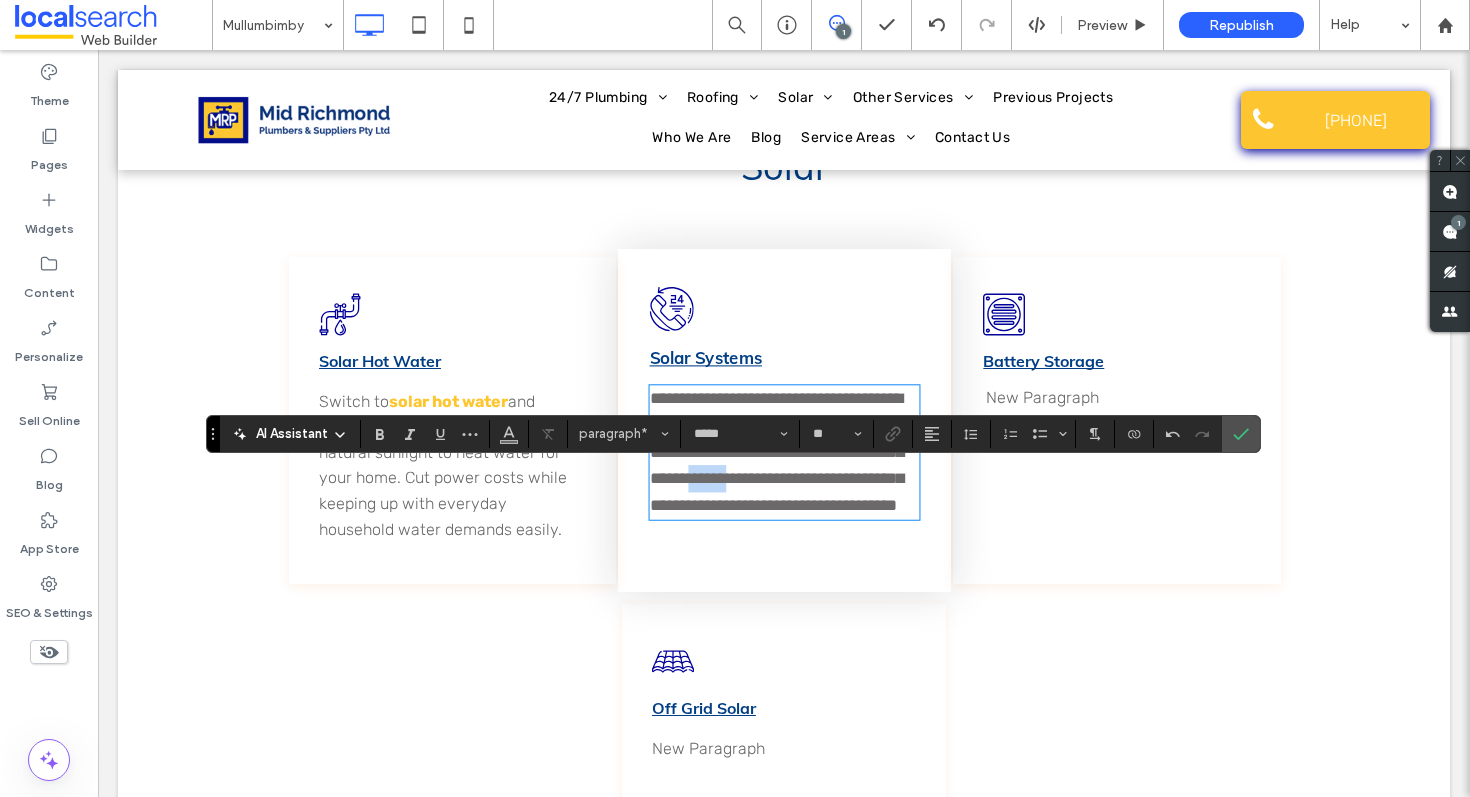 click on "**********" at bounding box center (777, 451) 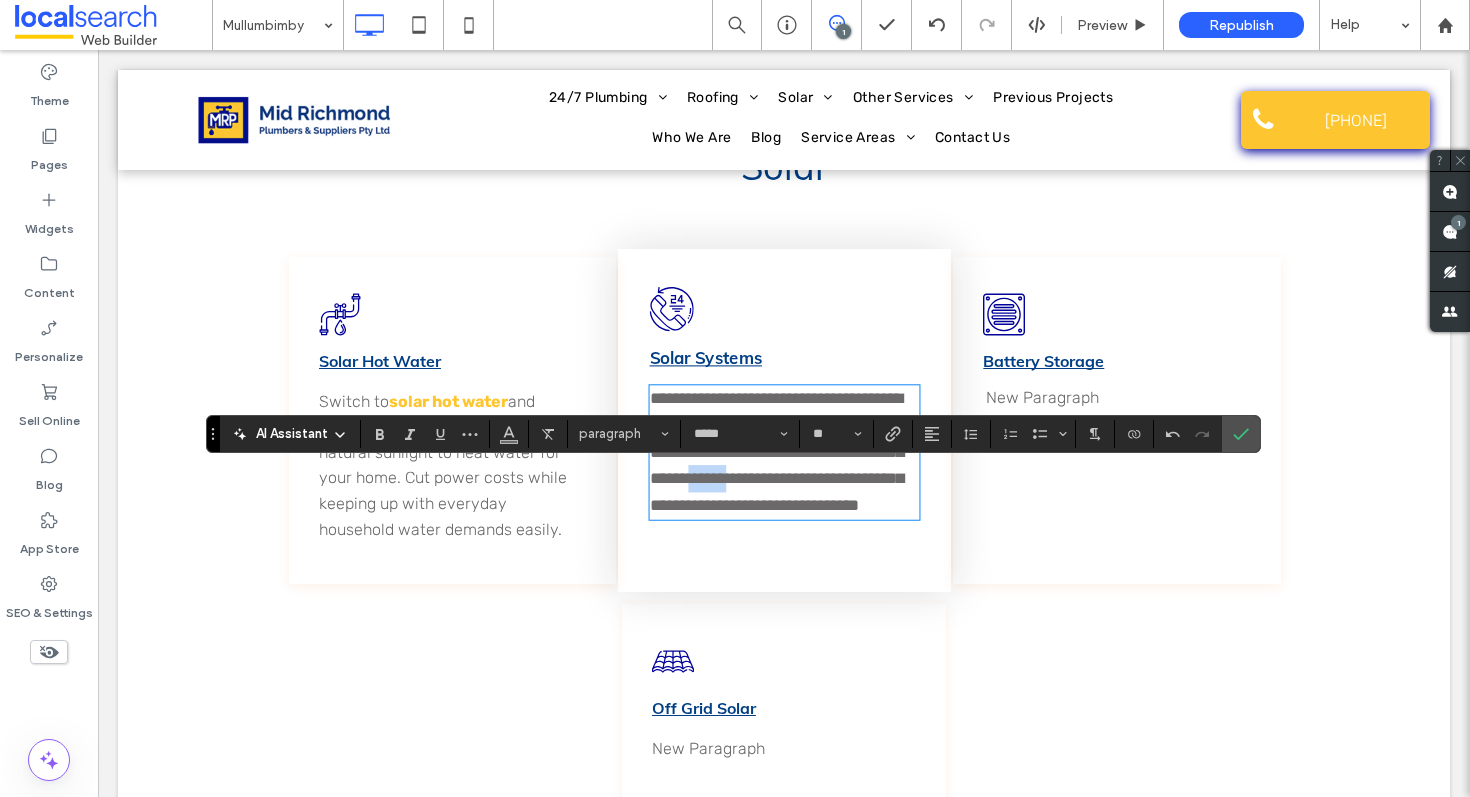 scroll, scrollTop: 3512, scrollLeft: 0, axis: vertical 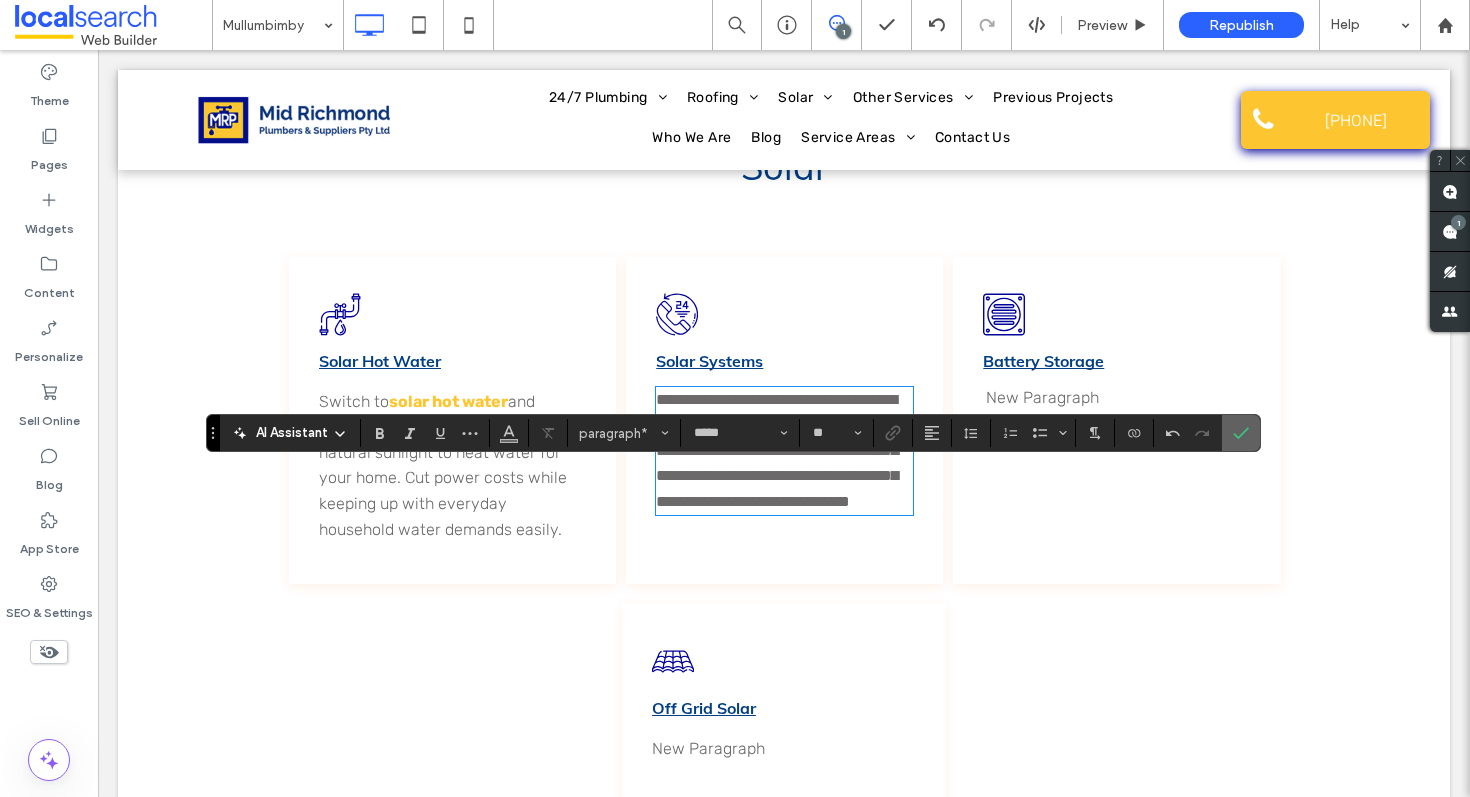 click 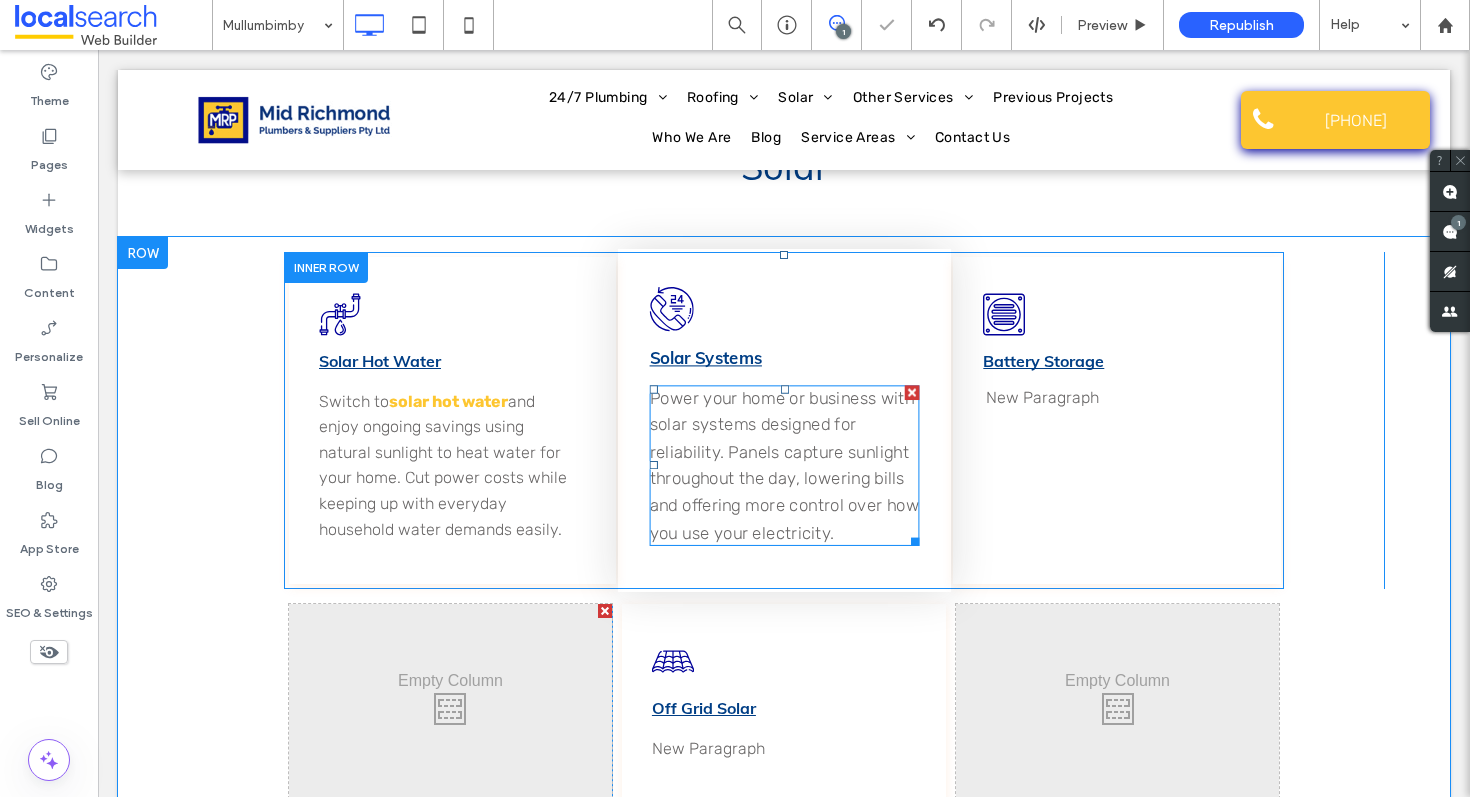 click on "Power your home or business with solar systems designed for reliability. Panels capture sunlight throughout the day, lowering bills and offering more control over how you use your electricity." at bounding box center [785, 465] 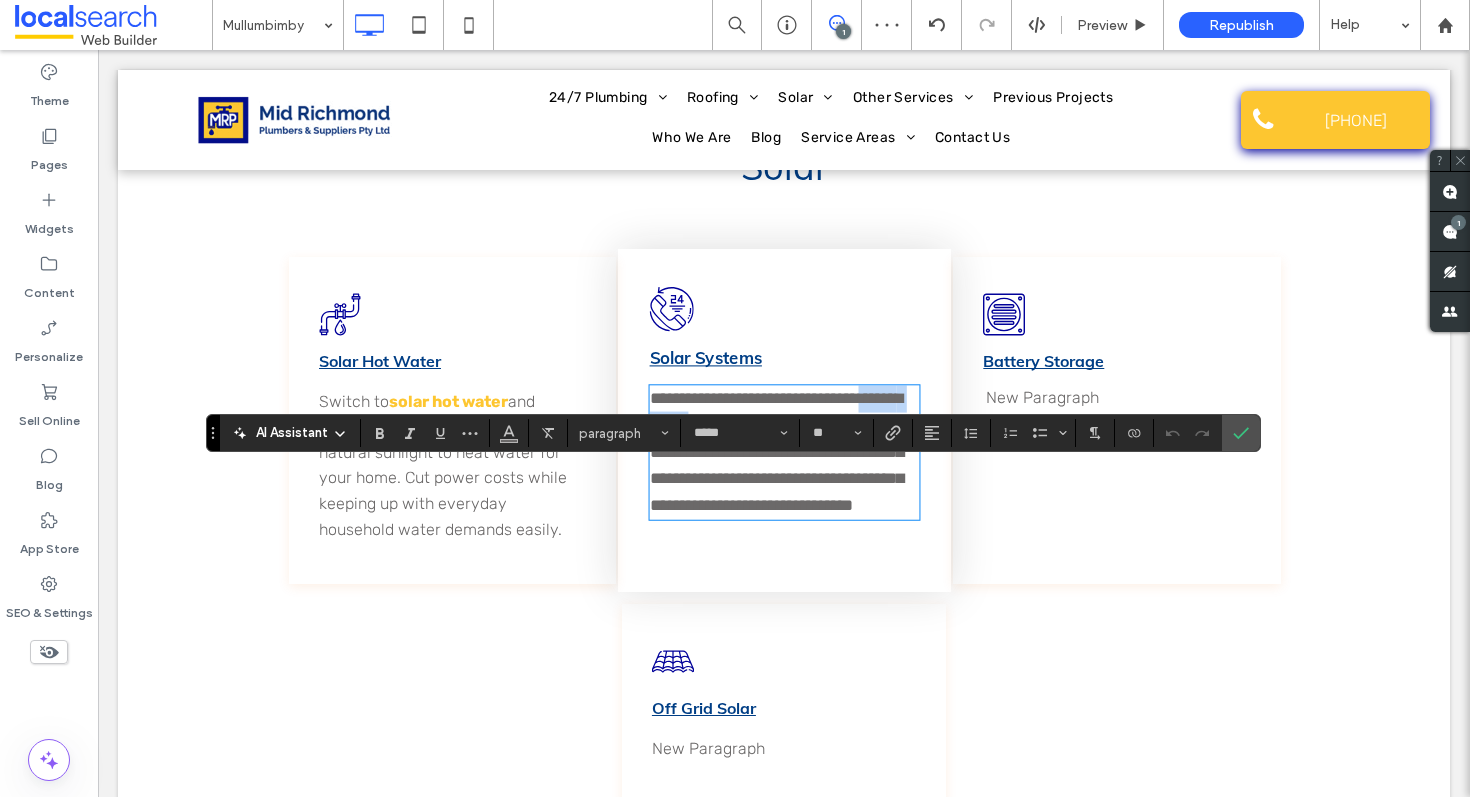 drag, startPoint x: 744, startPoint y: 507, endPoint x: 644, endPoint y: 514, distance: 100.2447 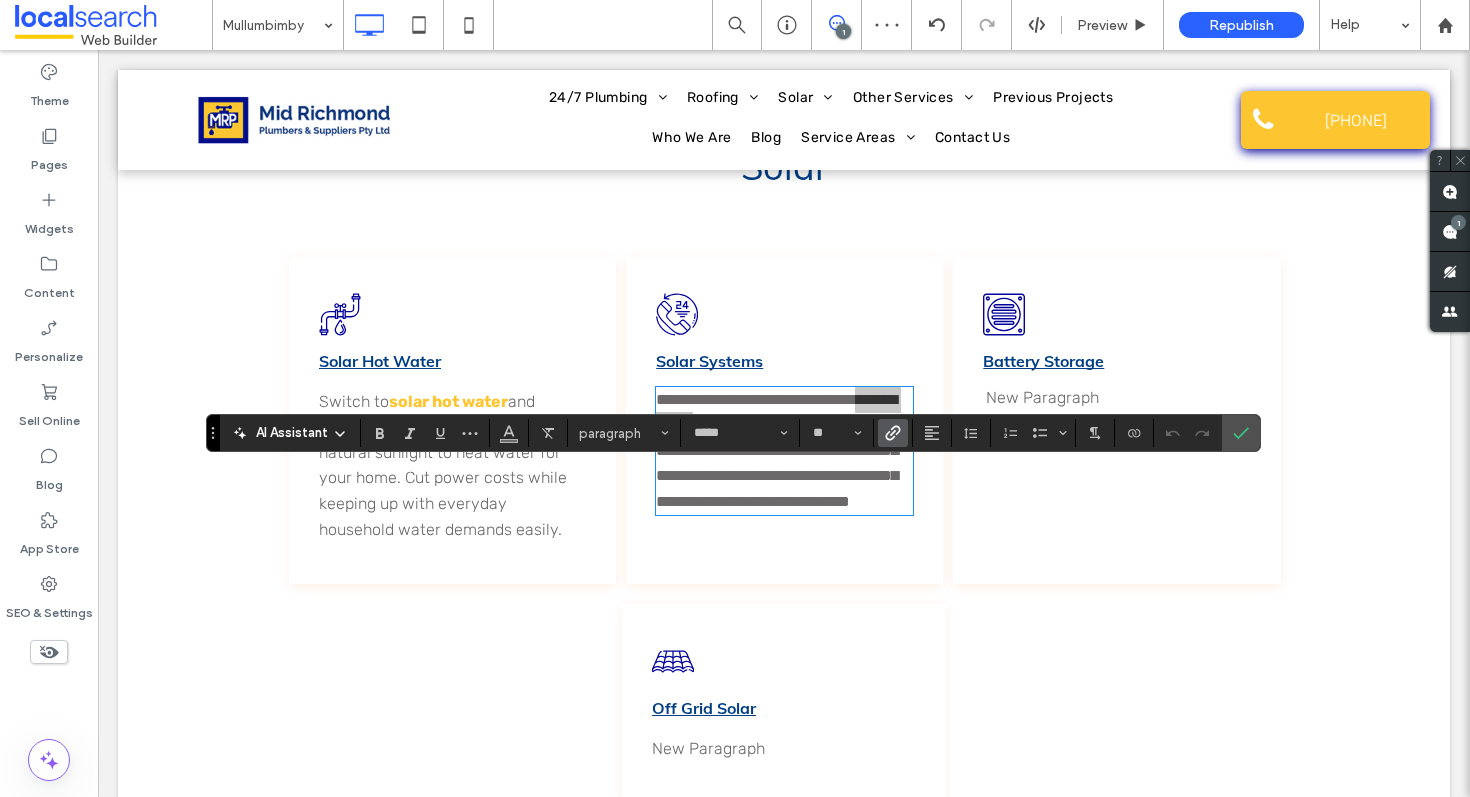 click at bounding box center (893, 433) 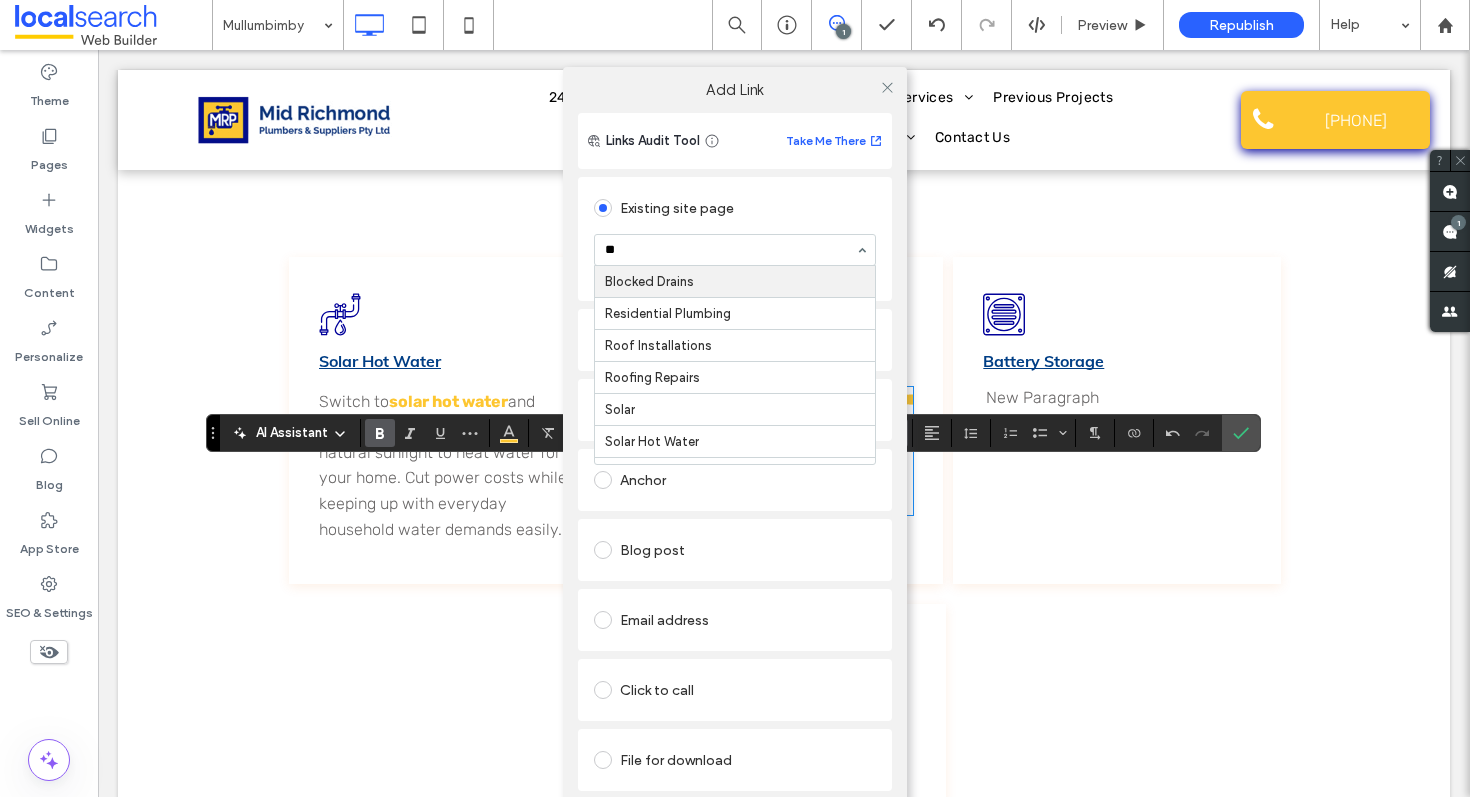 type on "***" 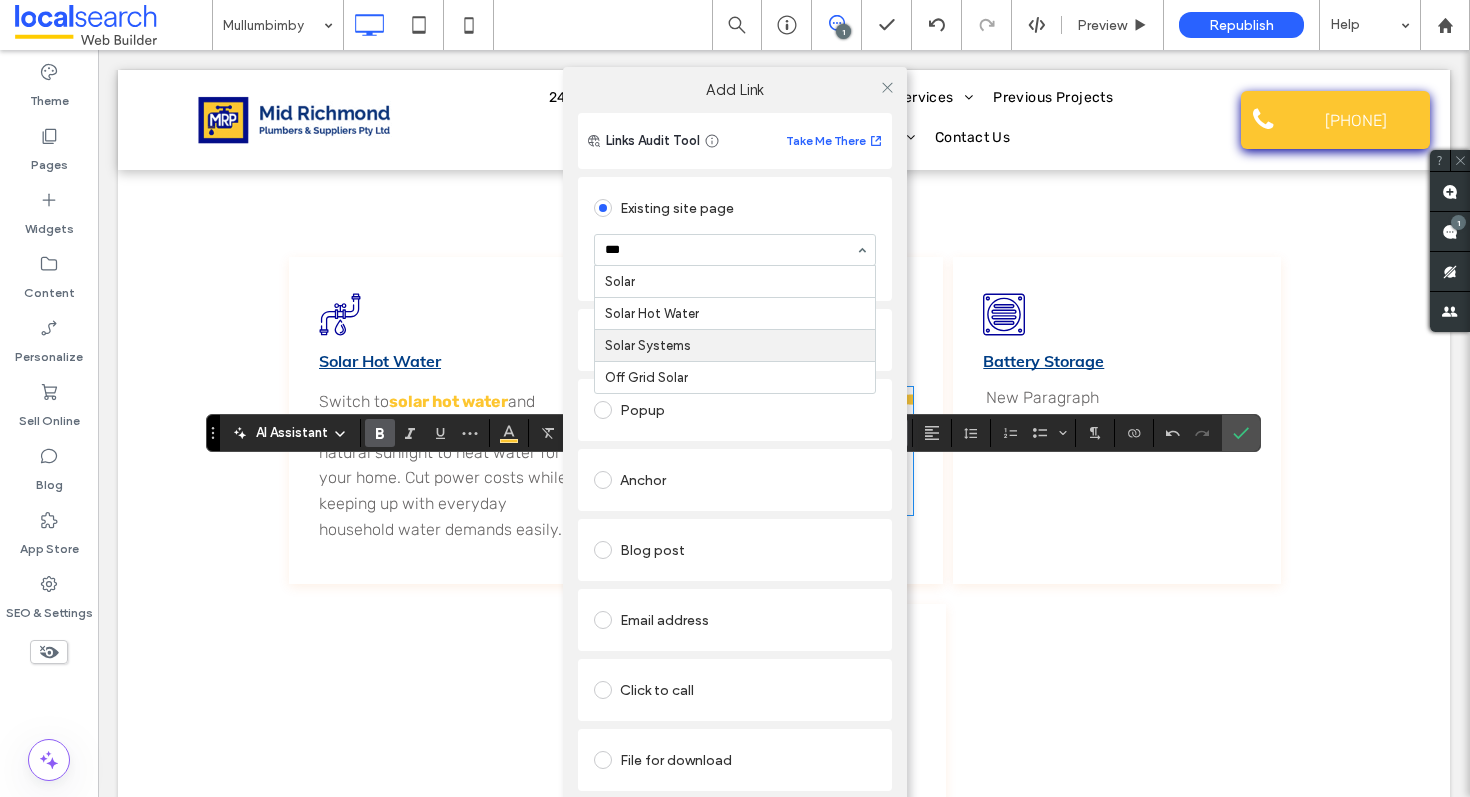 type 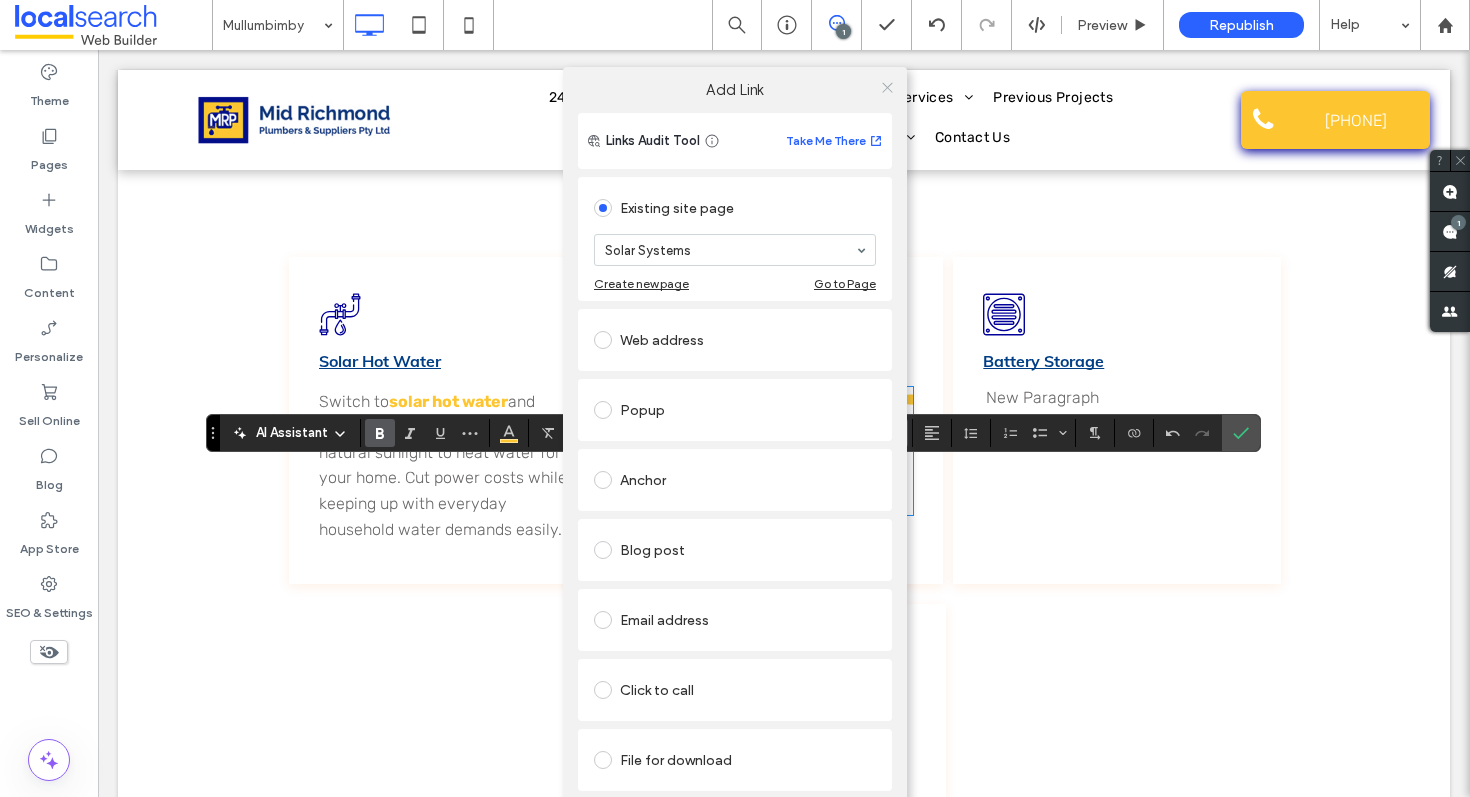 click 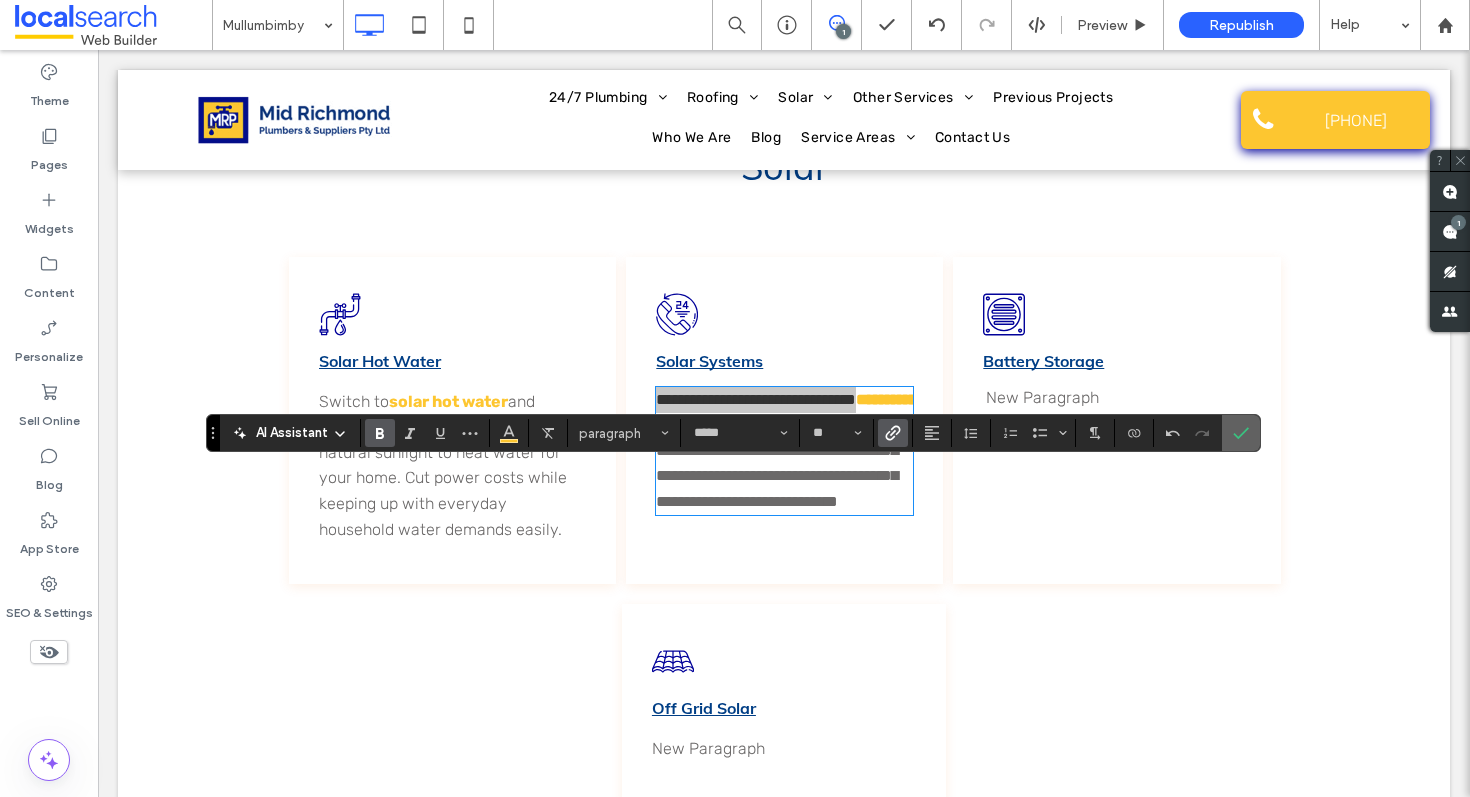click 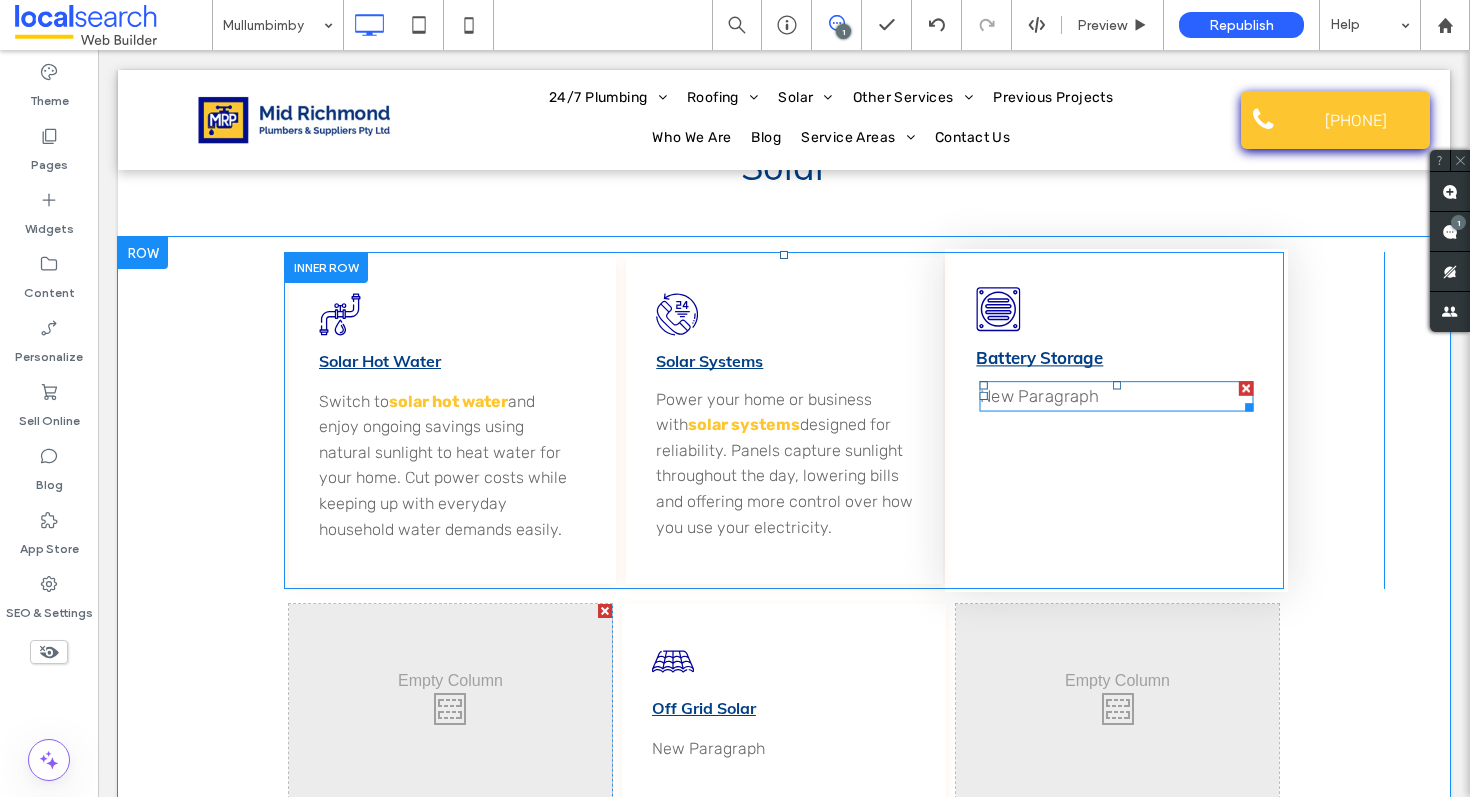 click on "New Paragraph" at bounding box center (1117, 396) 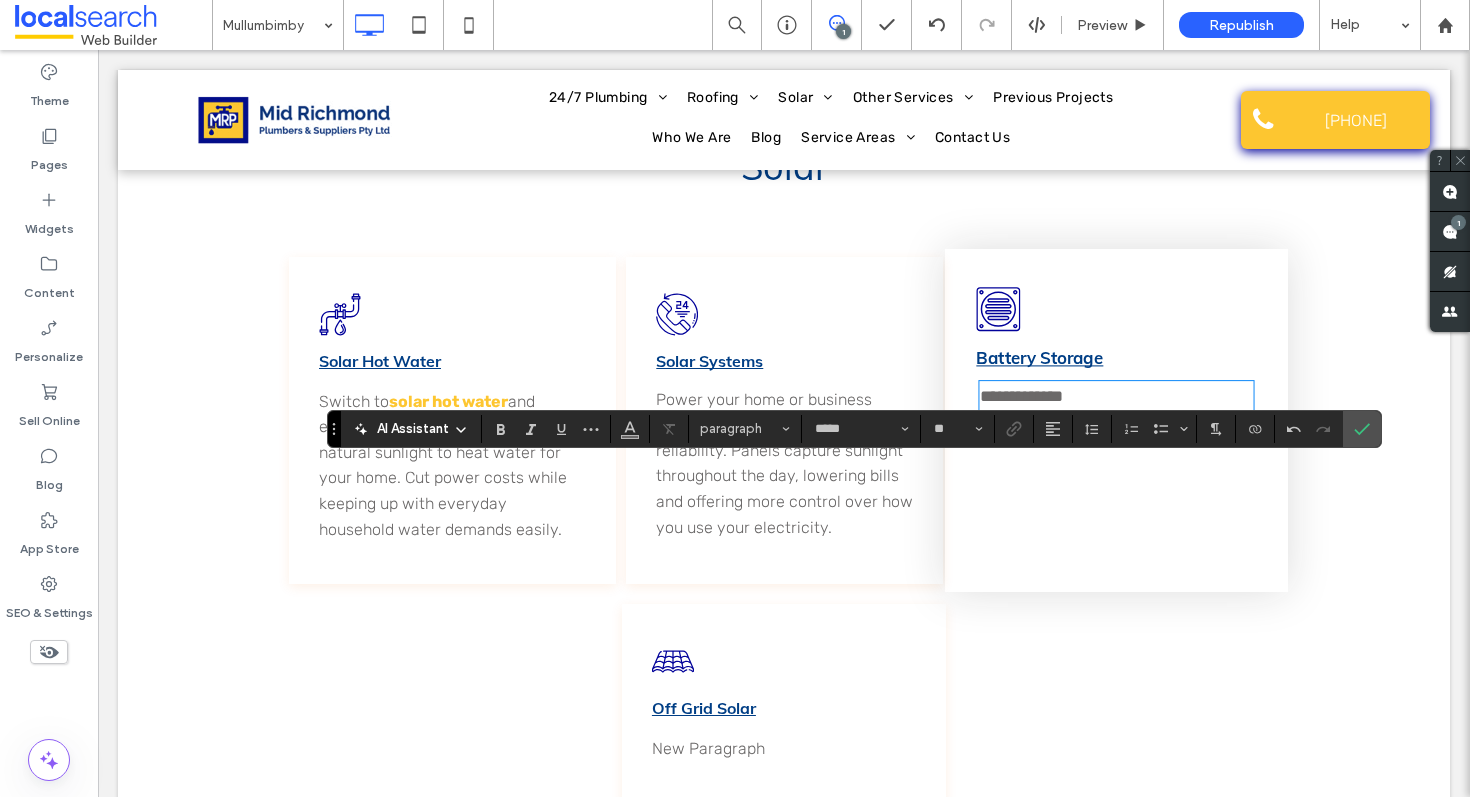 scroll, scrollTop: 0, scrollLeft: 0, axis: both 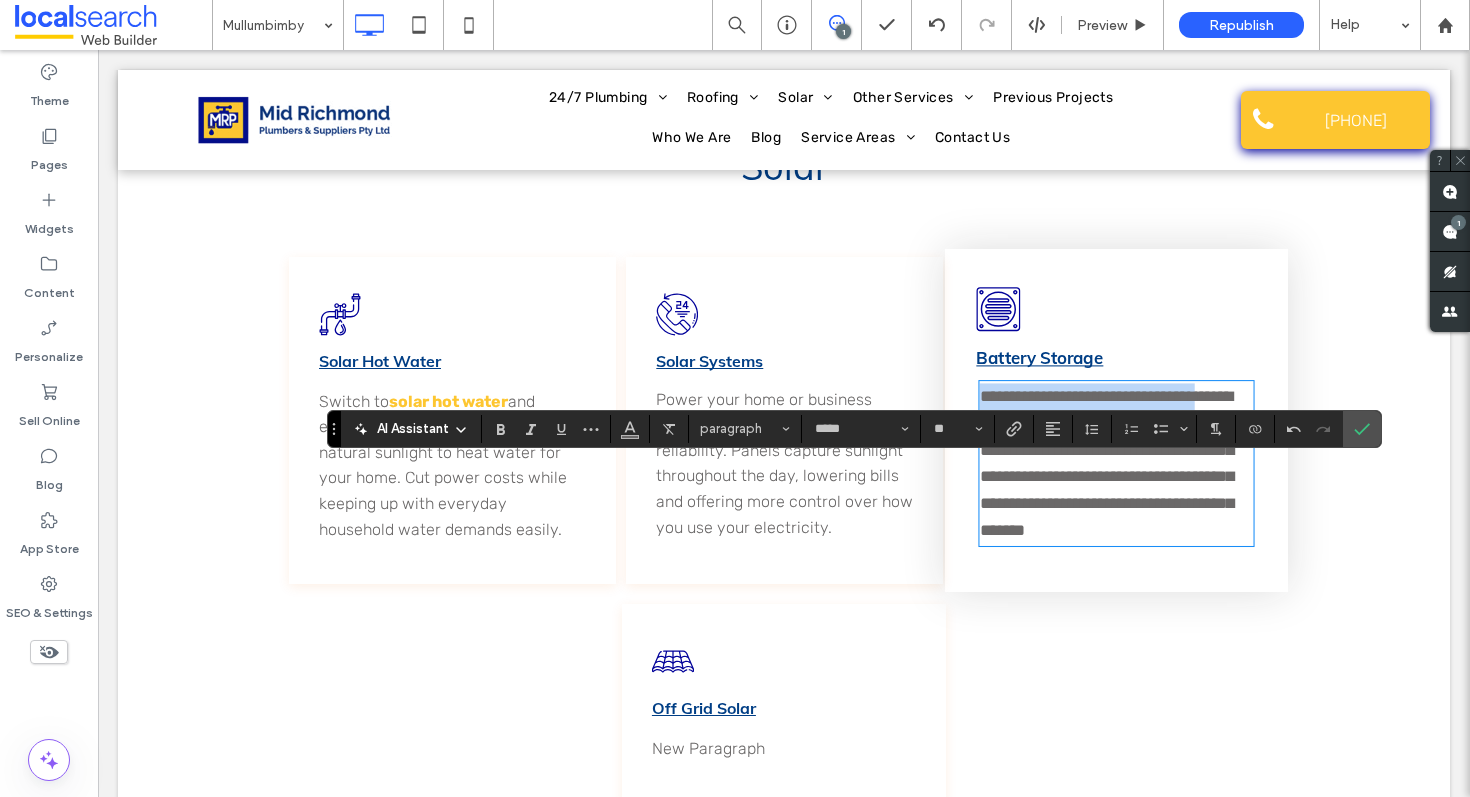 drag, startPoint x: 1235, startPoint y: 479, endPoint x: 959, endPoint y: 481, distance: 276.00723 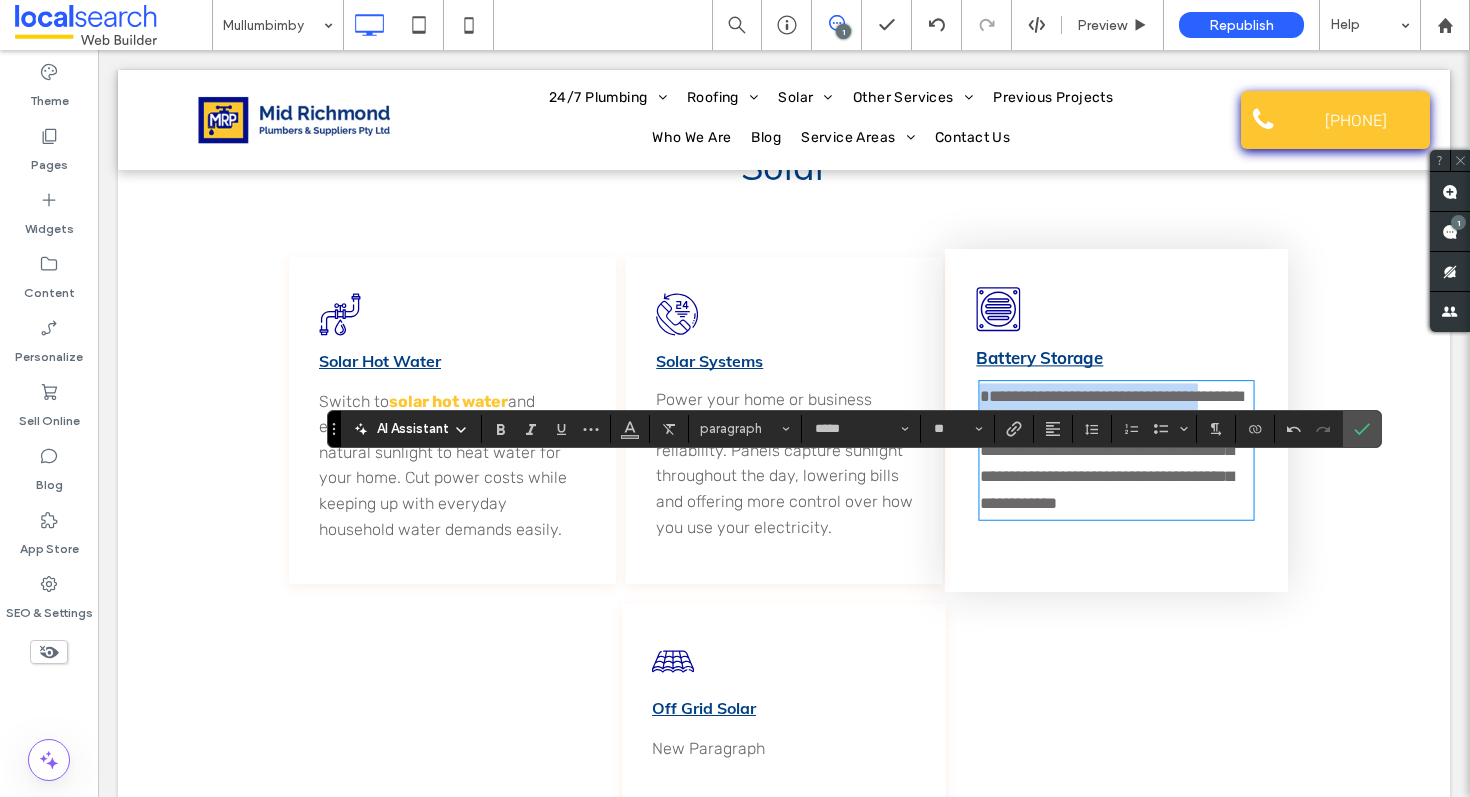 scroll, scrollTop: 3513, scrollLeft: 0, axis: vertical 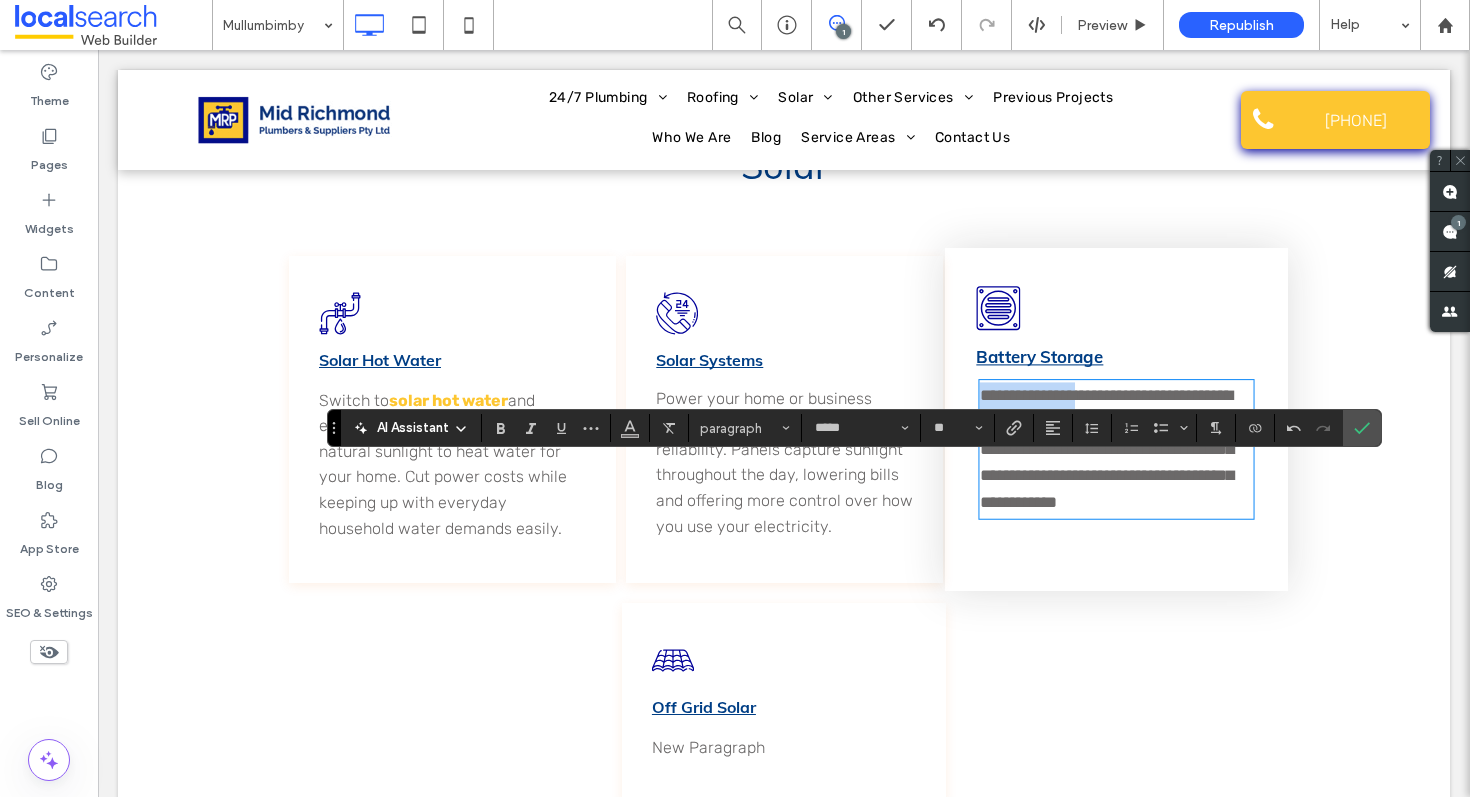 drag, startPoint x: 1090, startPoint y: 478, endPoint x: 968, endPoint y: 463, distance: 122.91867 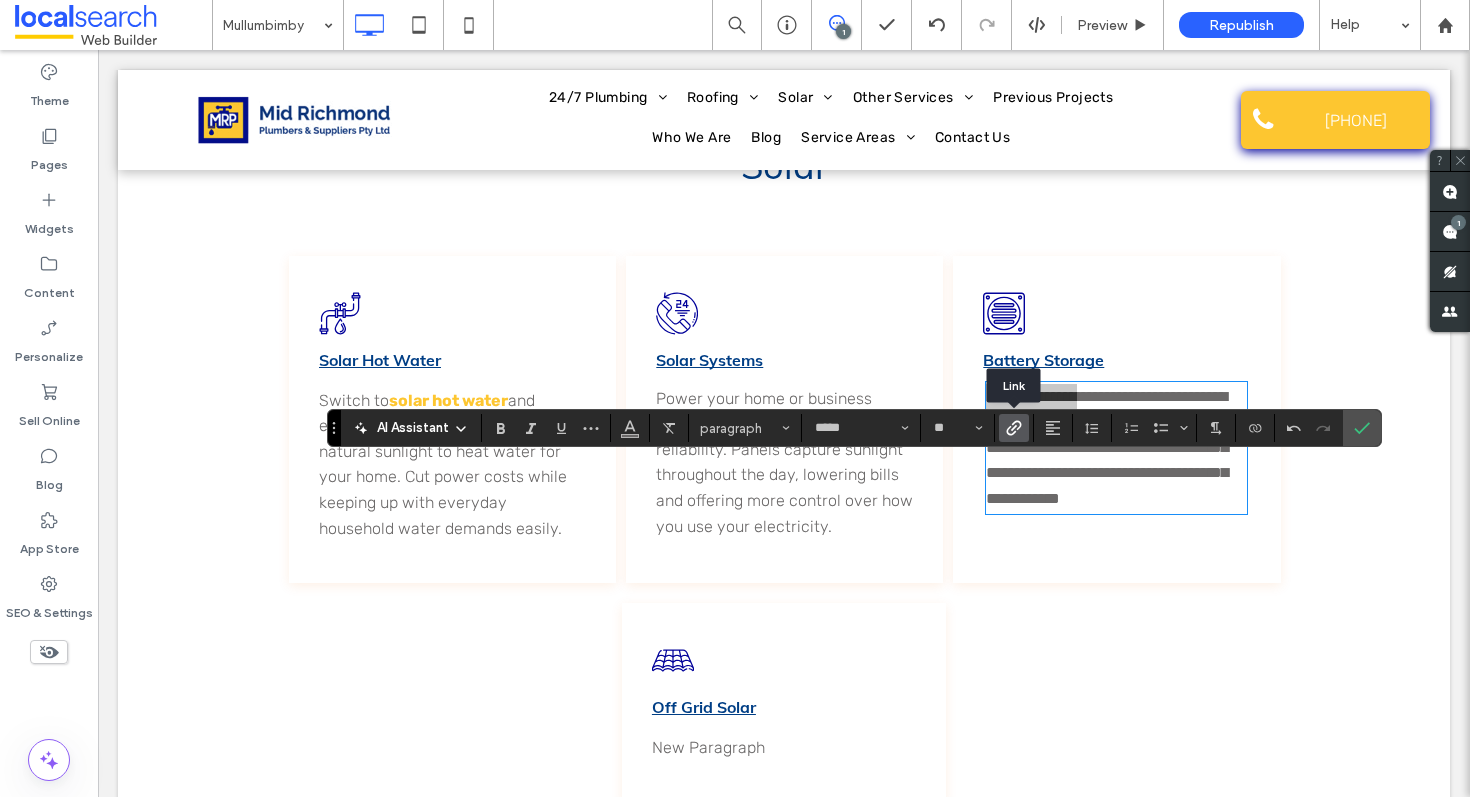 click 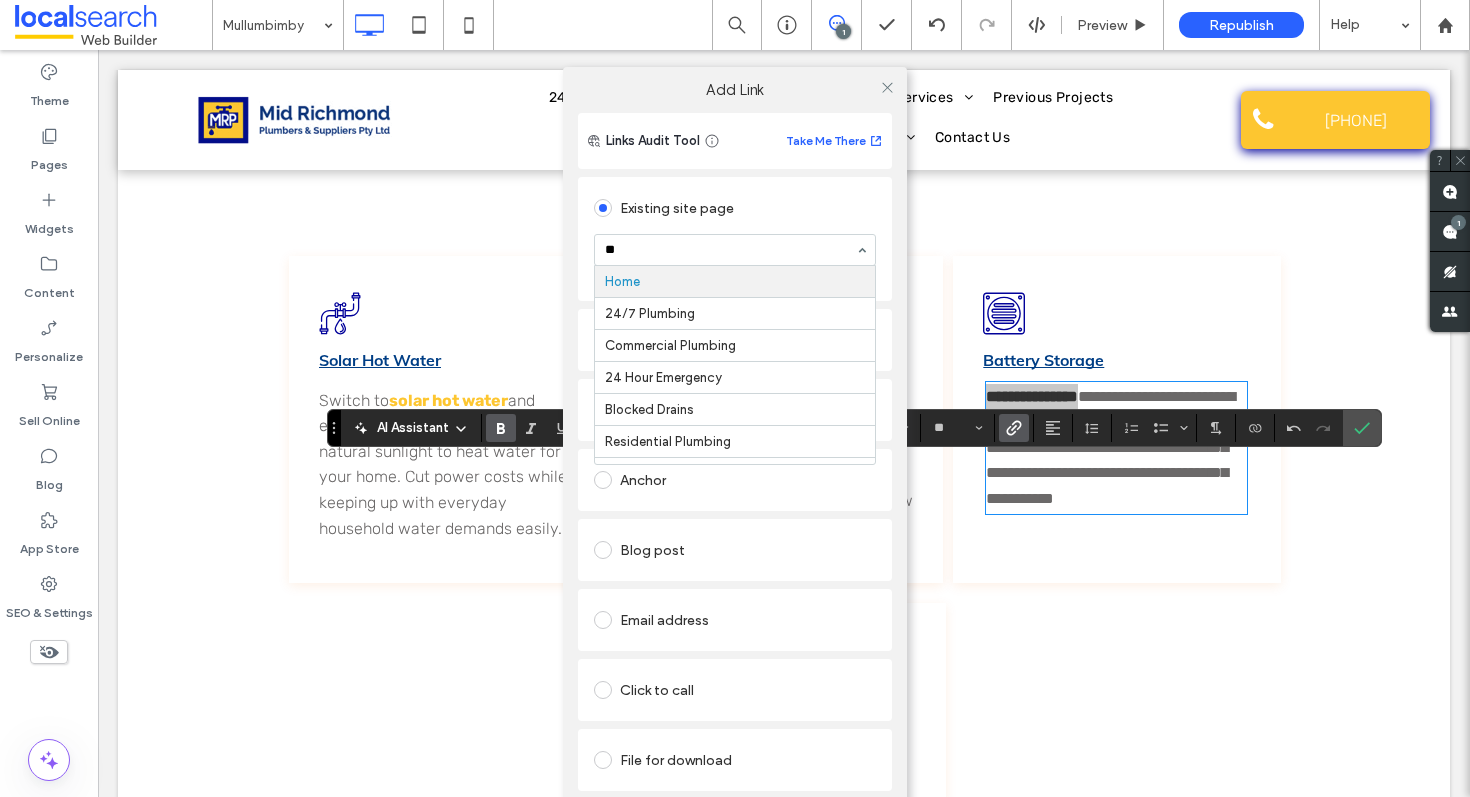 type on "***" 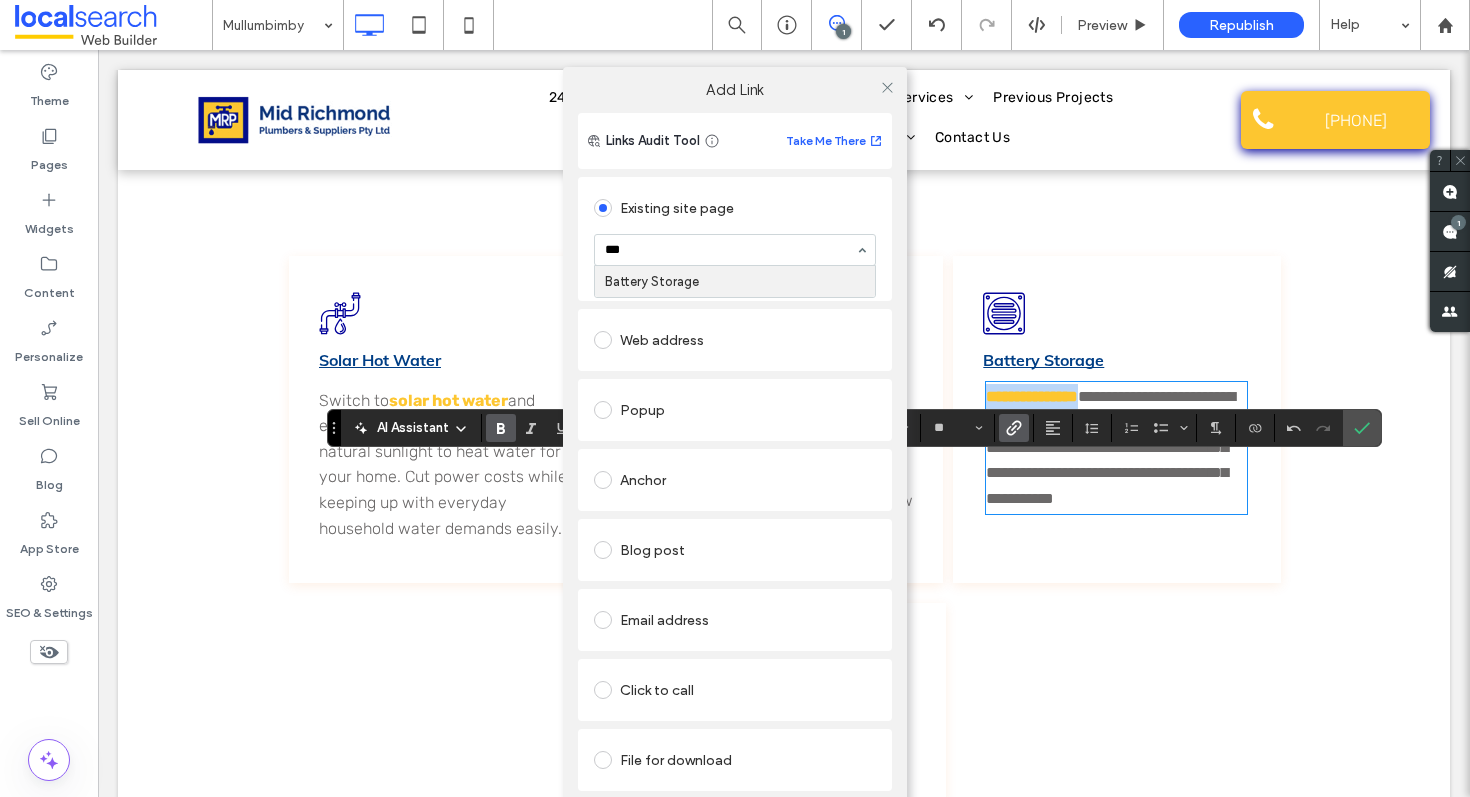 type 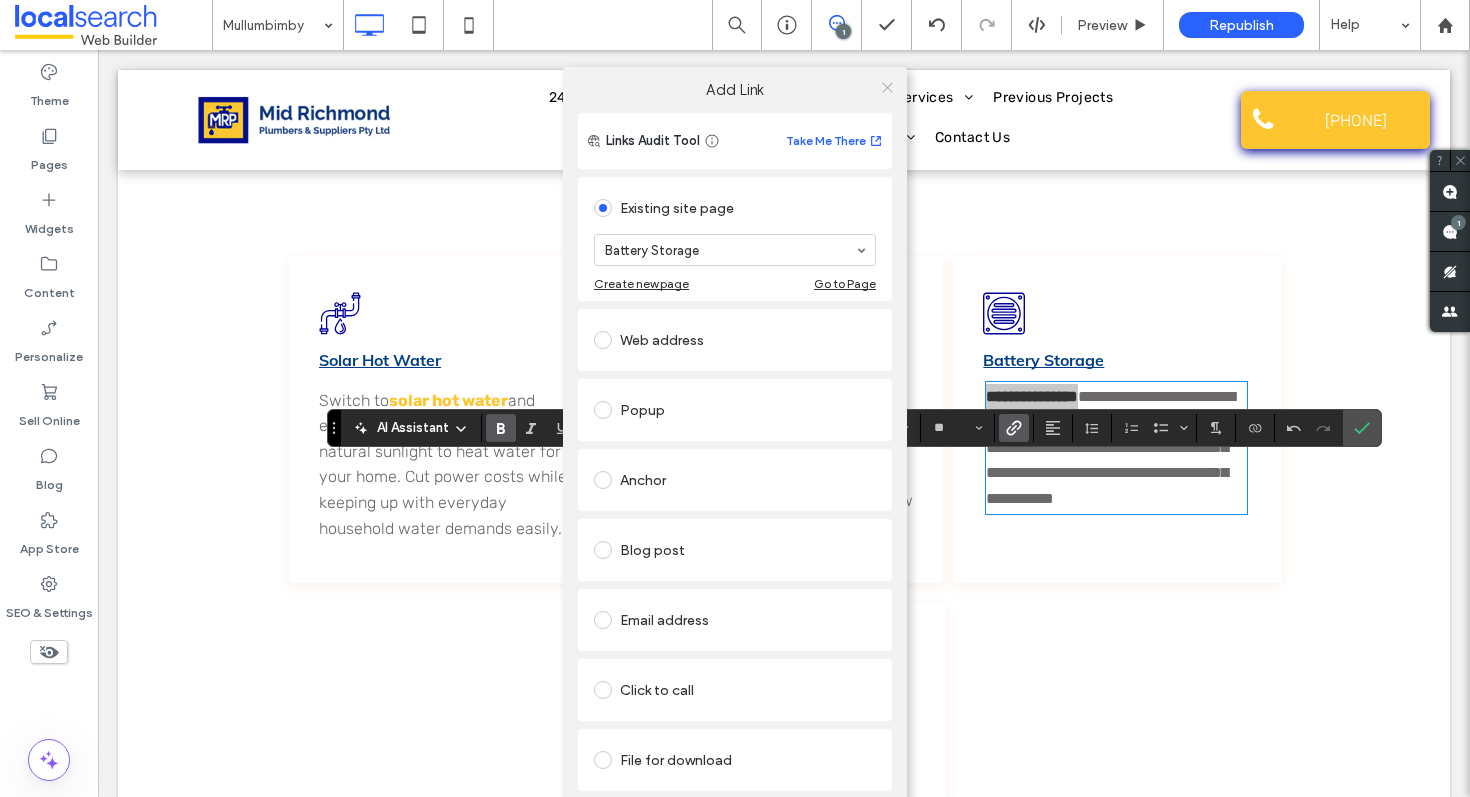 click 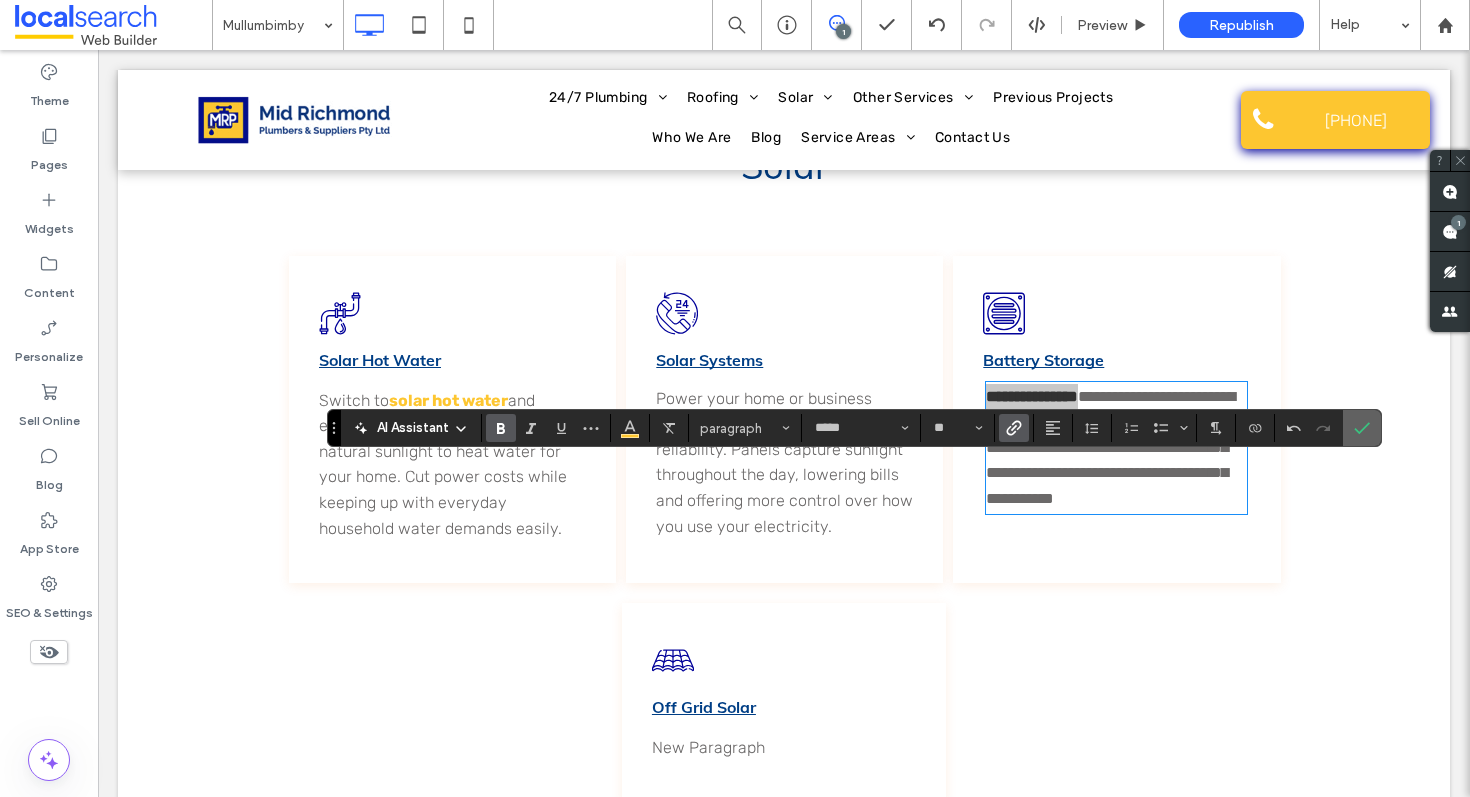 click 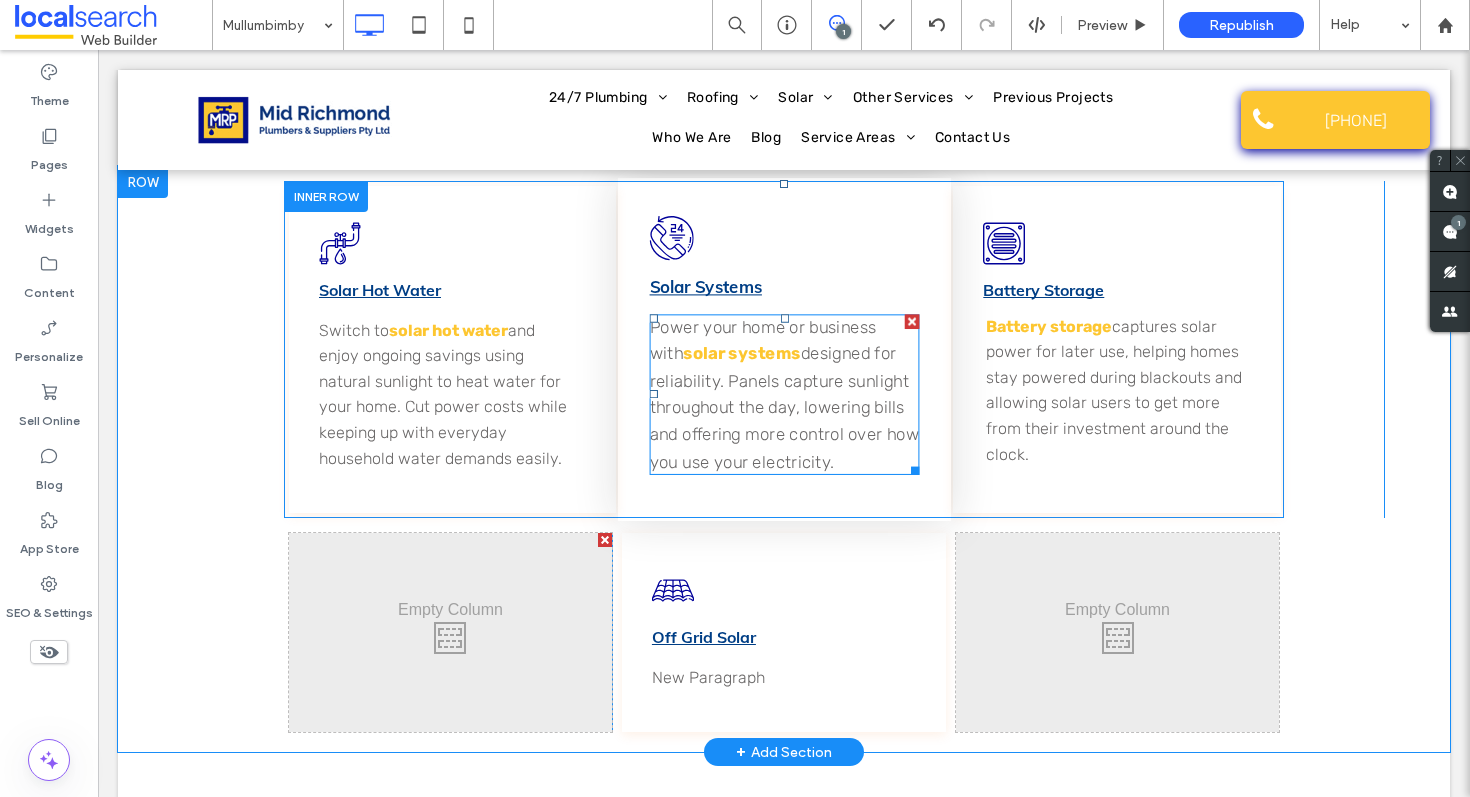 scroll, scrollTop: 3764, scrollLeft: 0, axis: vertical 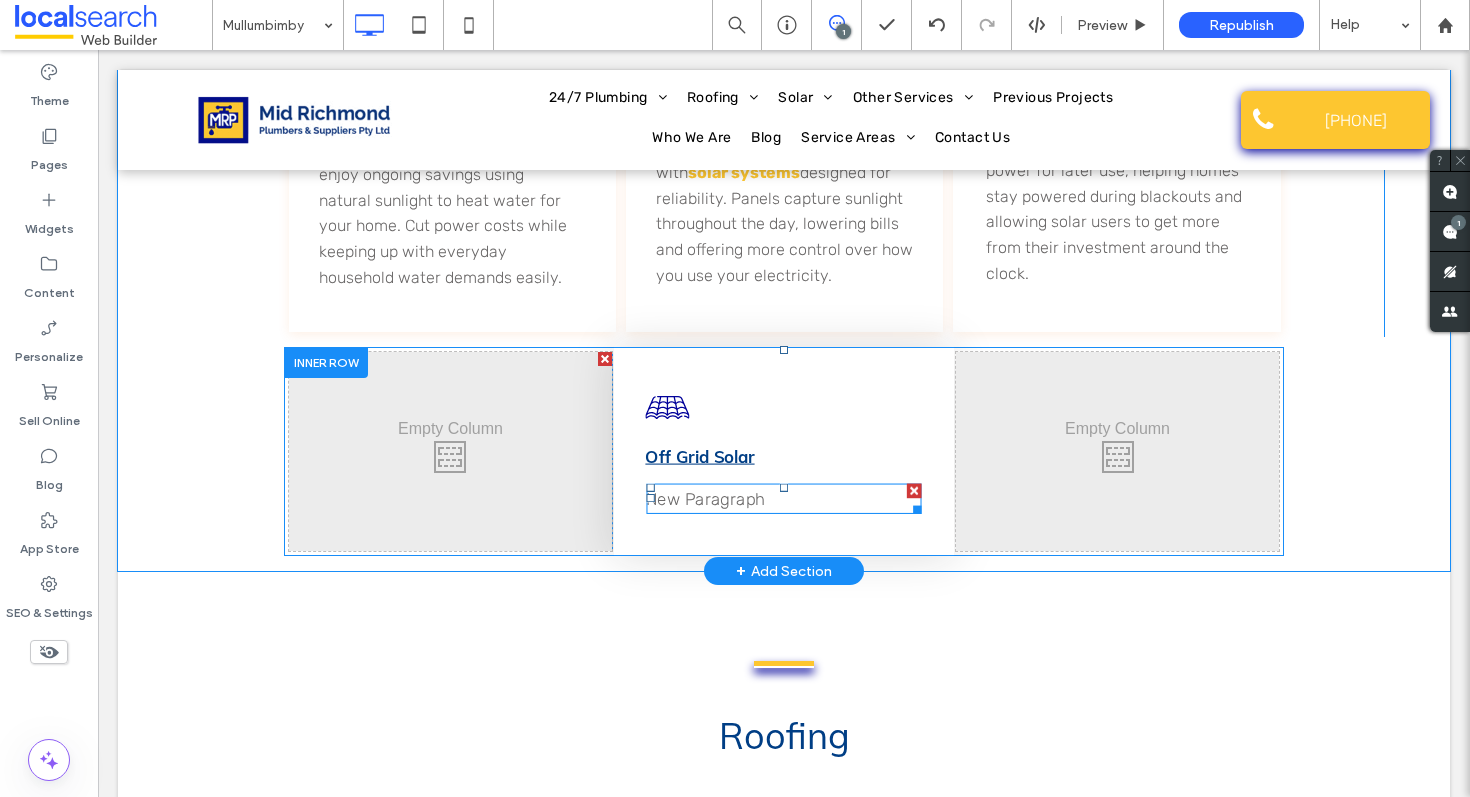 click on "New Paragraph" at bounding box center [783, 498] 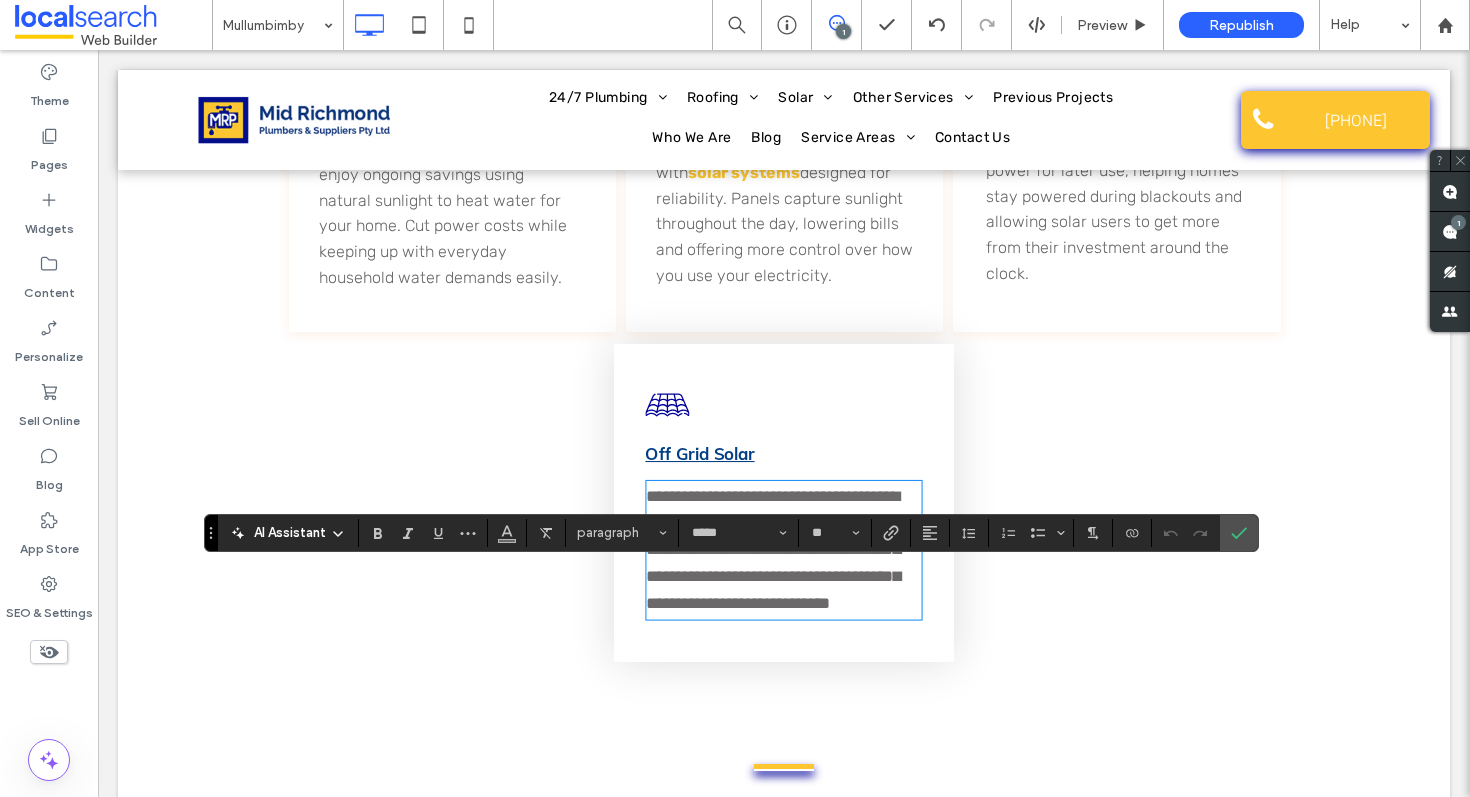 scroll, scrollTop: 0, scrollLeft: 0, axis: both 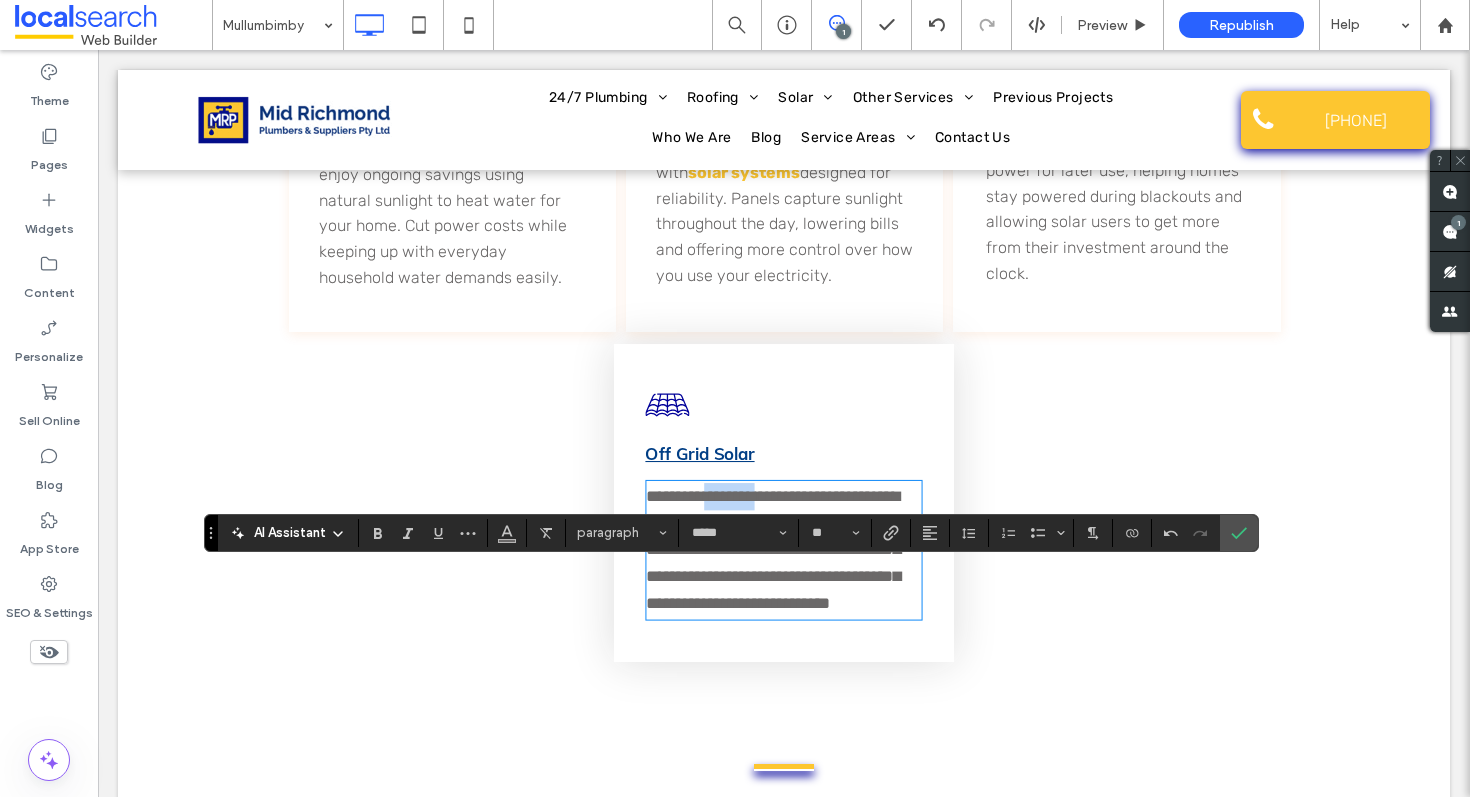 drag, startPoint x: 753, startPoint y: 581, endPoint x: 699, endPoint y: 580, distance: 54.00926 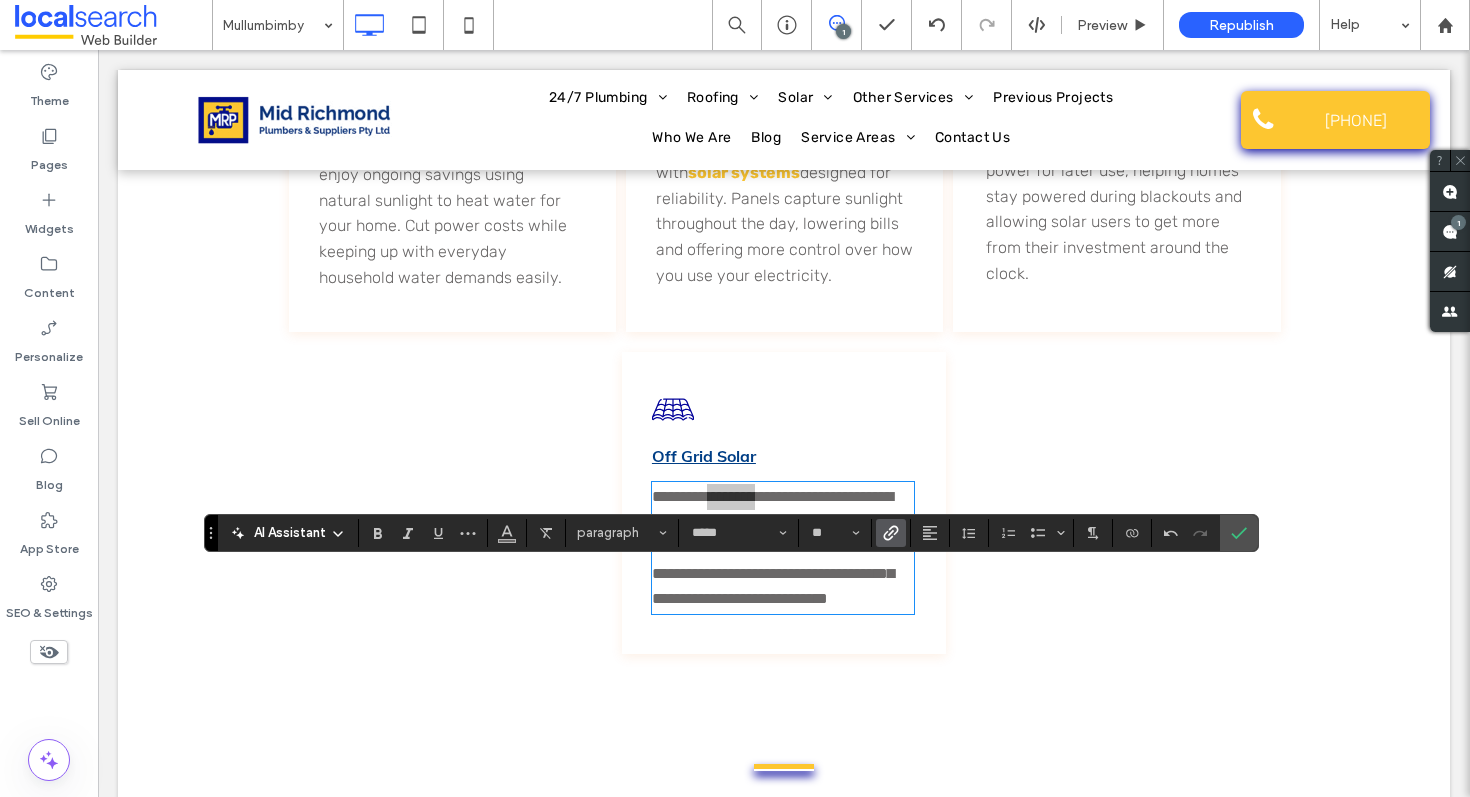 click 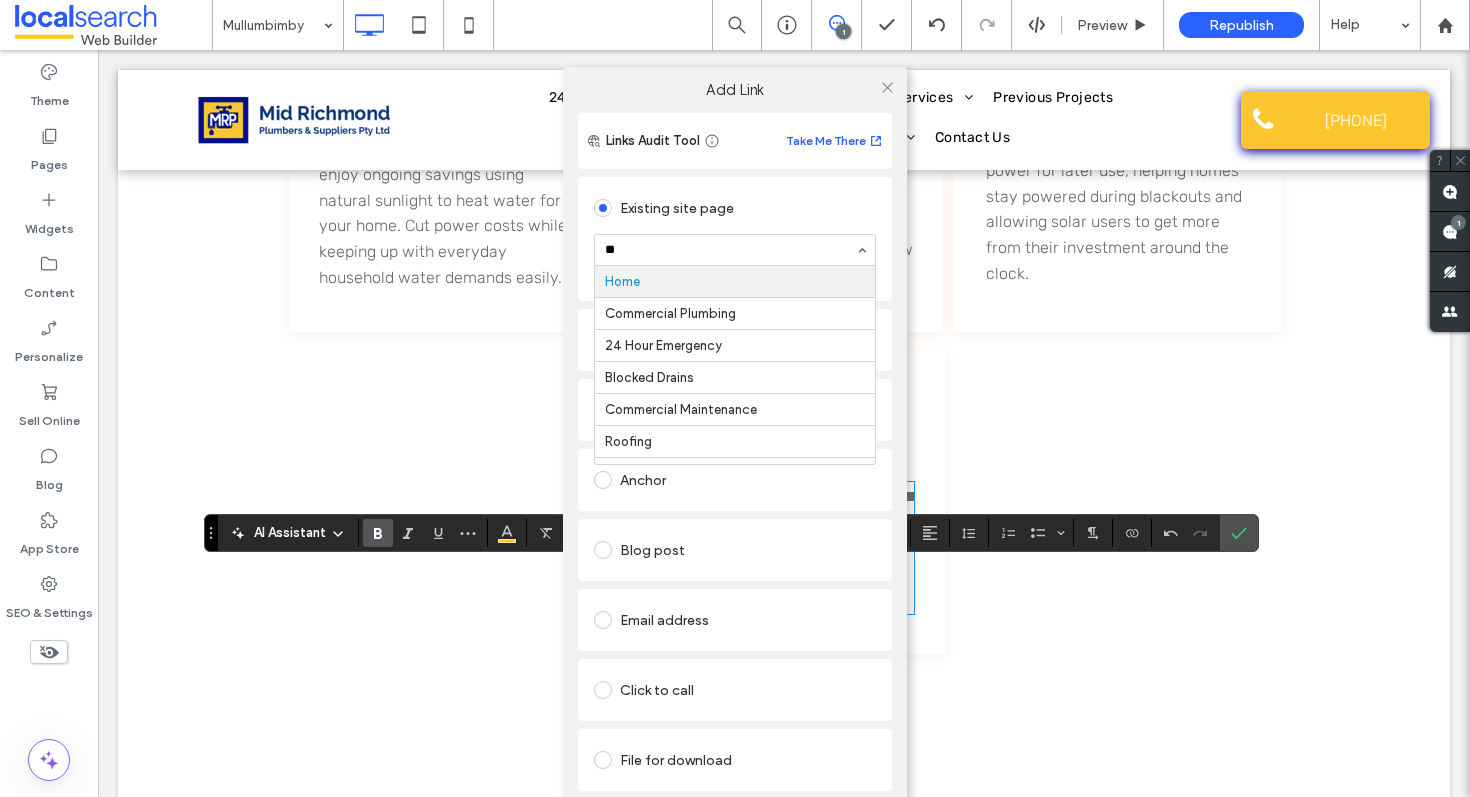 type on "***" 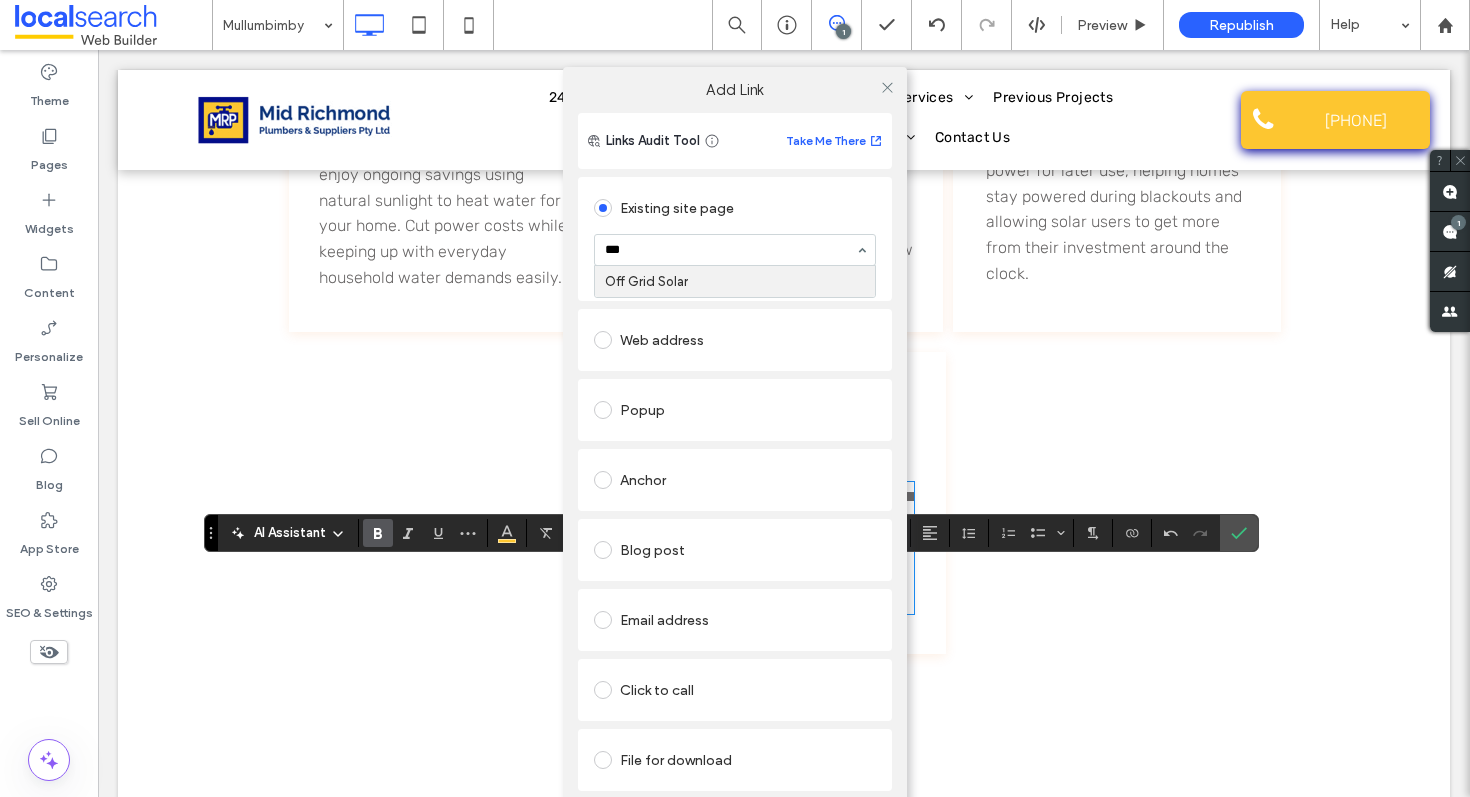 type 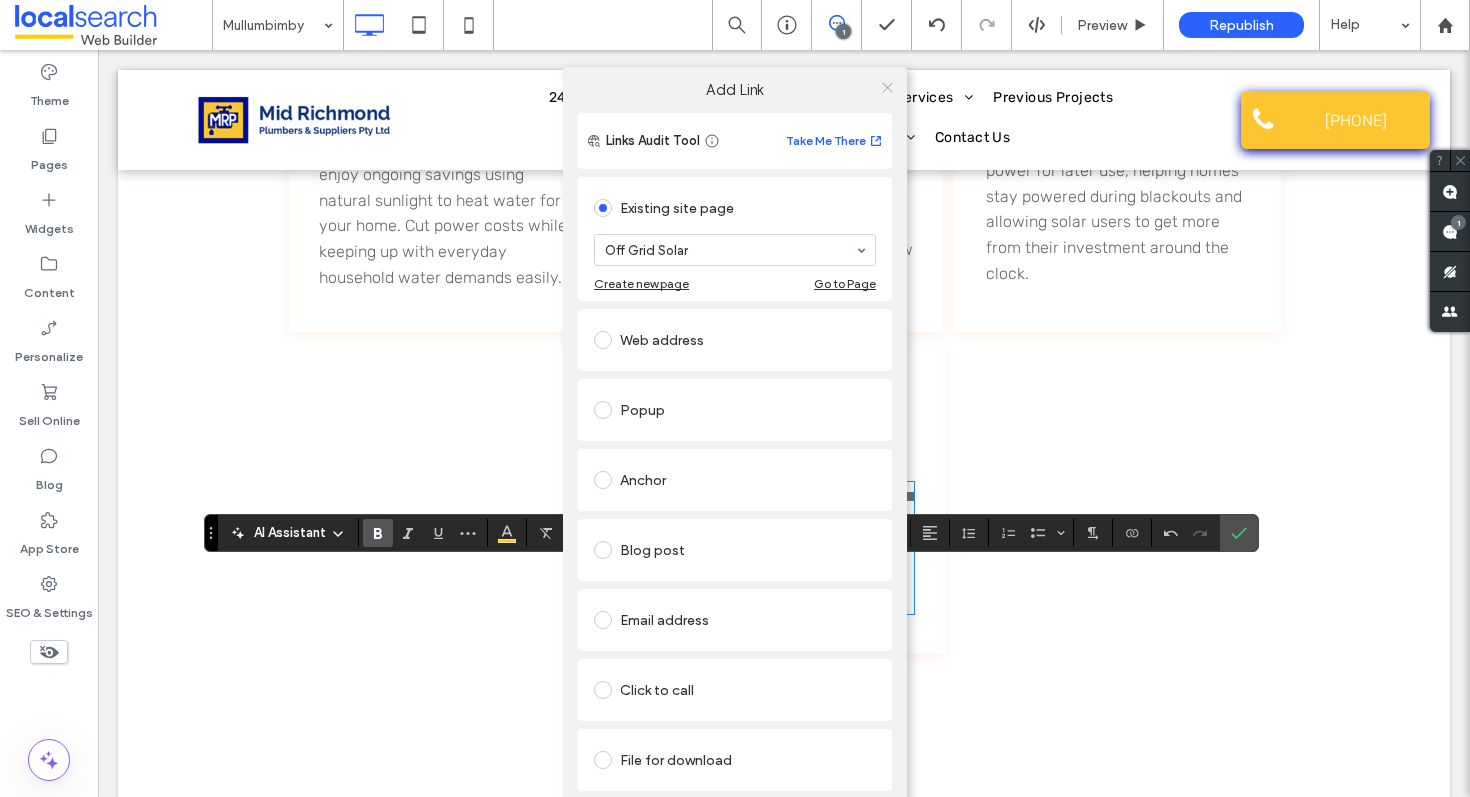 click 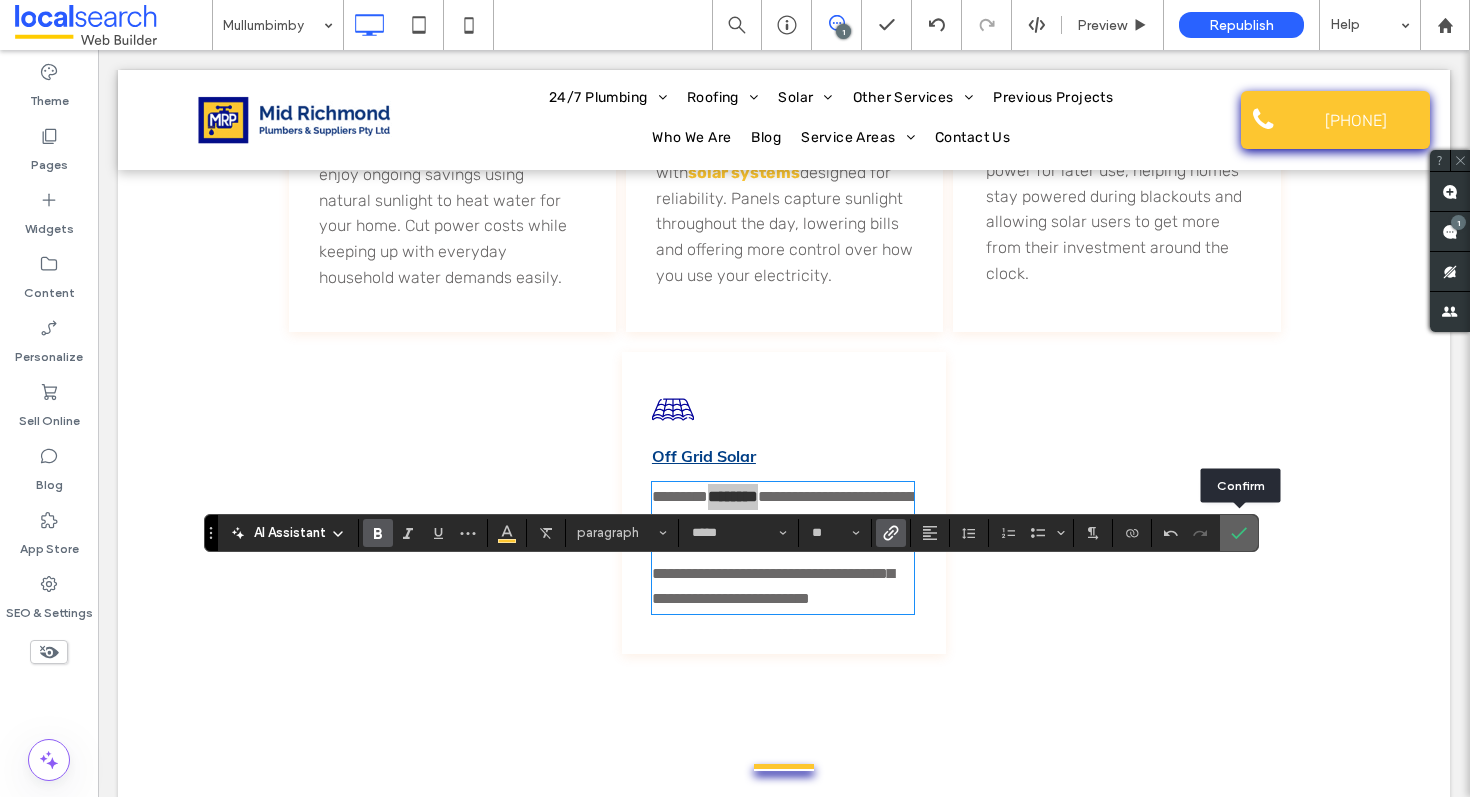 drag, startPoint x: 1238, startPoint y: 537, endPoint x: 1140, endPoint y: 488, distance: 109.56733 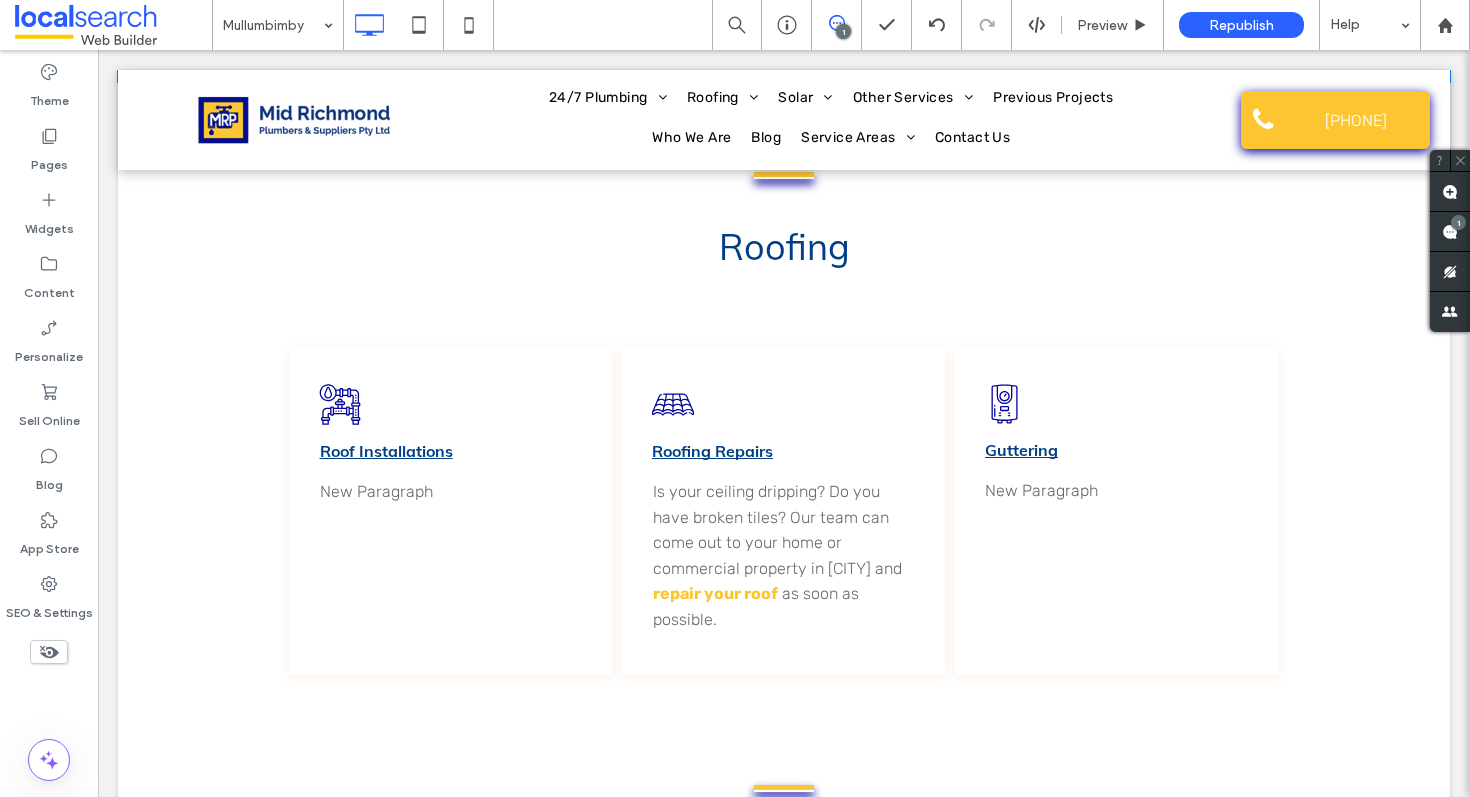 scroll, scrollTop: 4484, scrollLeft: 0, axis: vertical 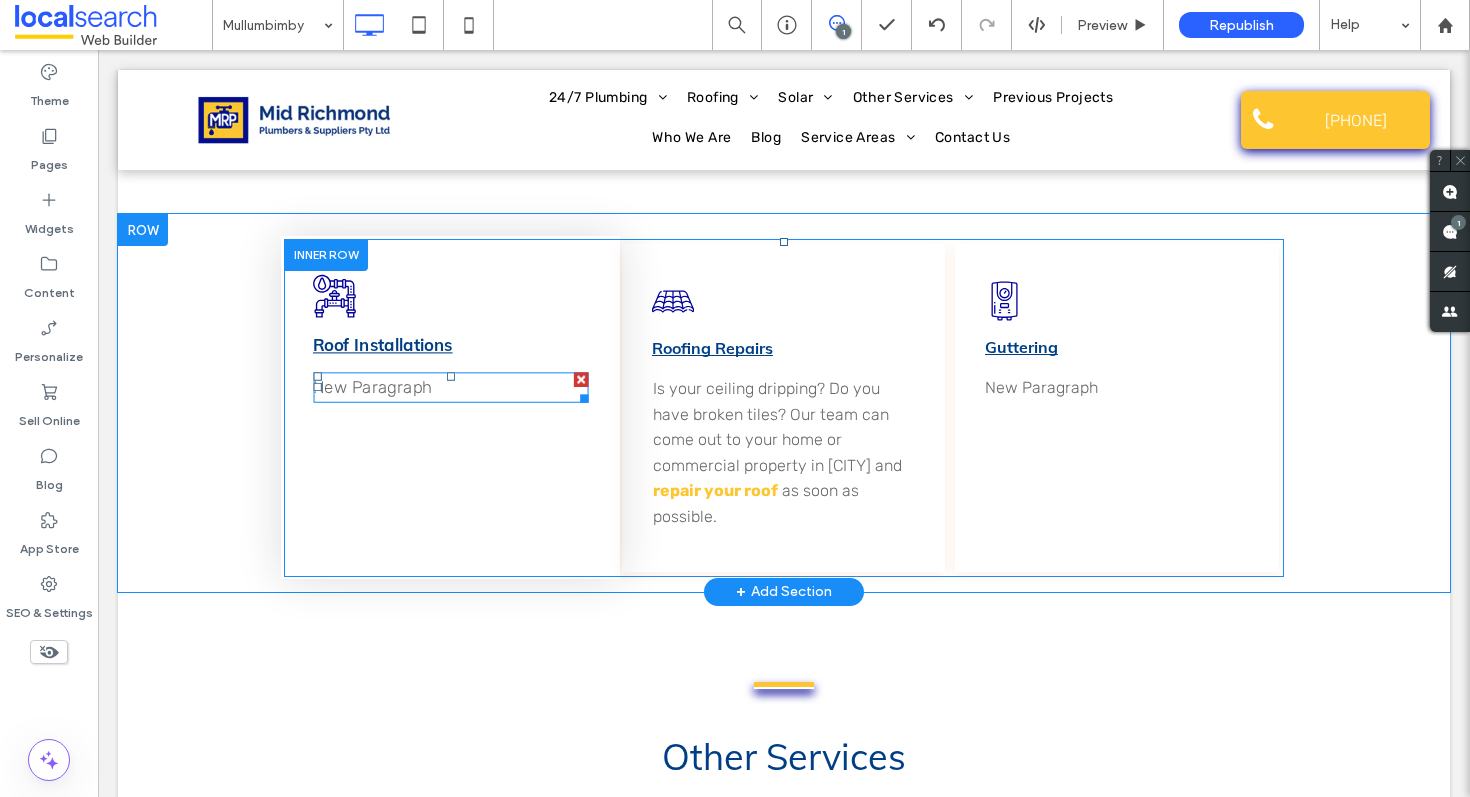 click on "New Paragraph" at bounding box center [450, 387] 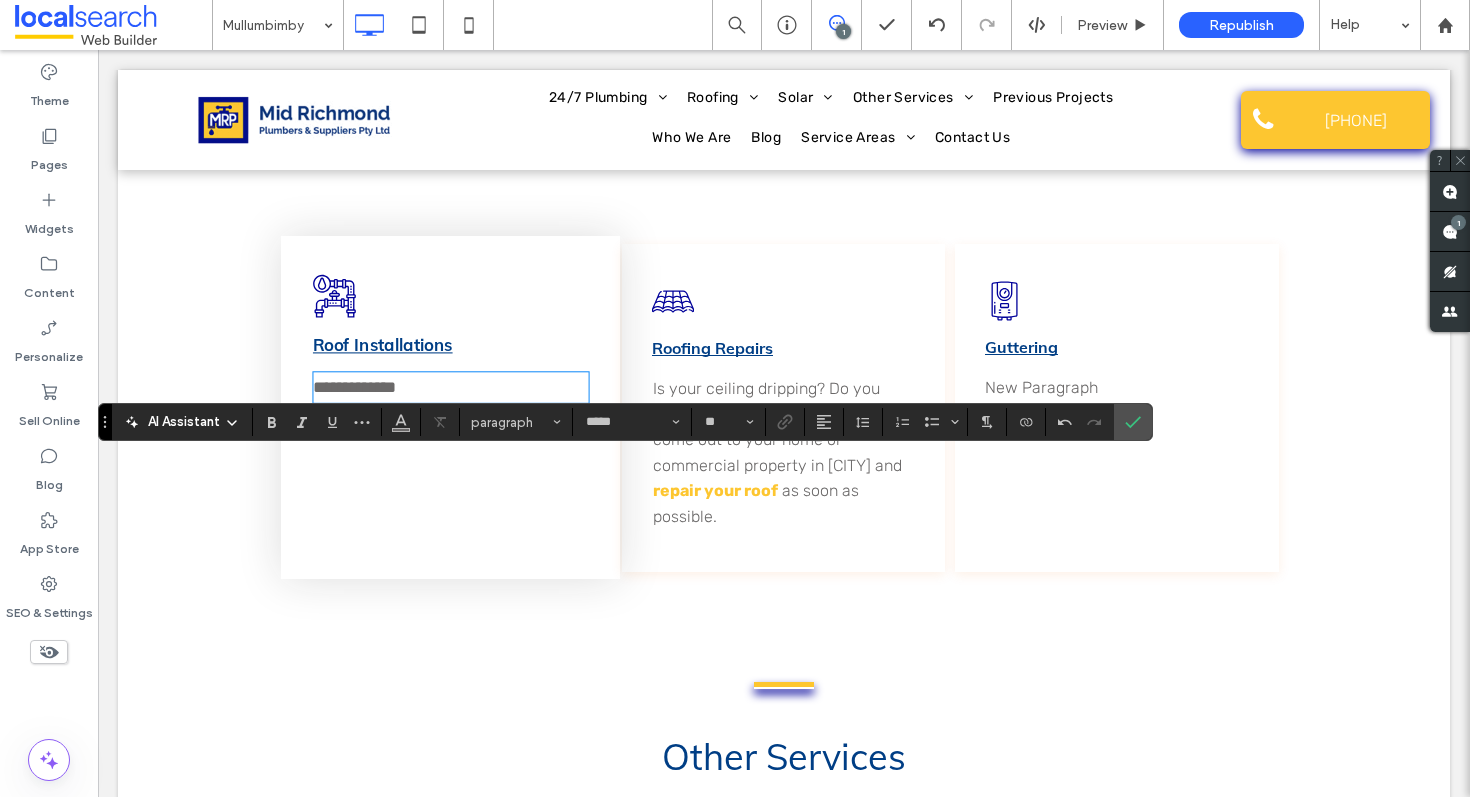 scroll, scrollTop: 0, scrollLeft: 0, axis: both 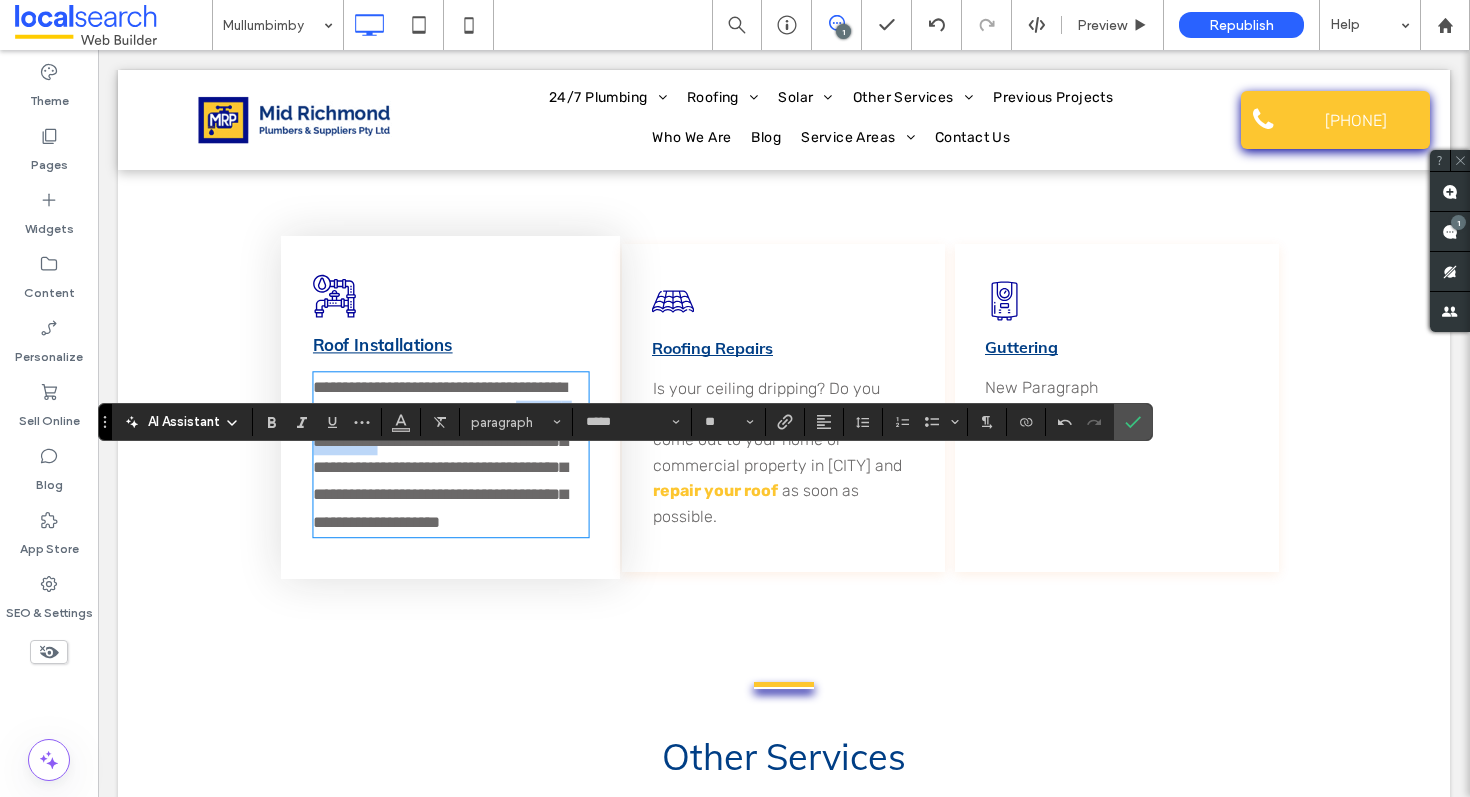 drag, startPoint x: 462, startPoint y: 525, endPoint x: 324, endPoint y: 530, distance: 138.09055 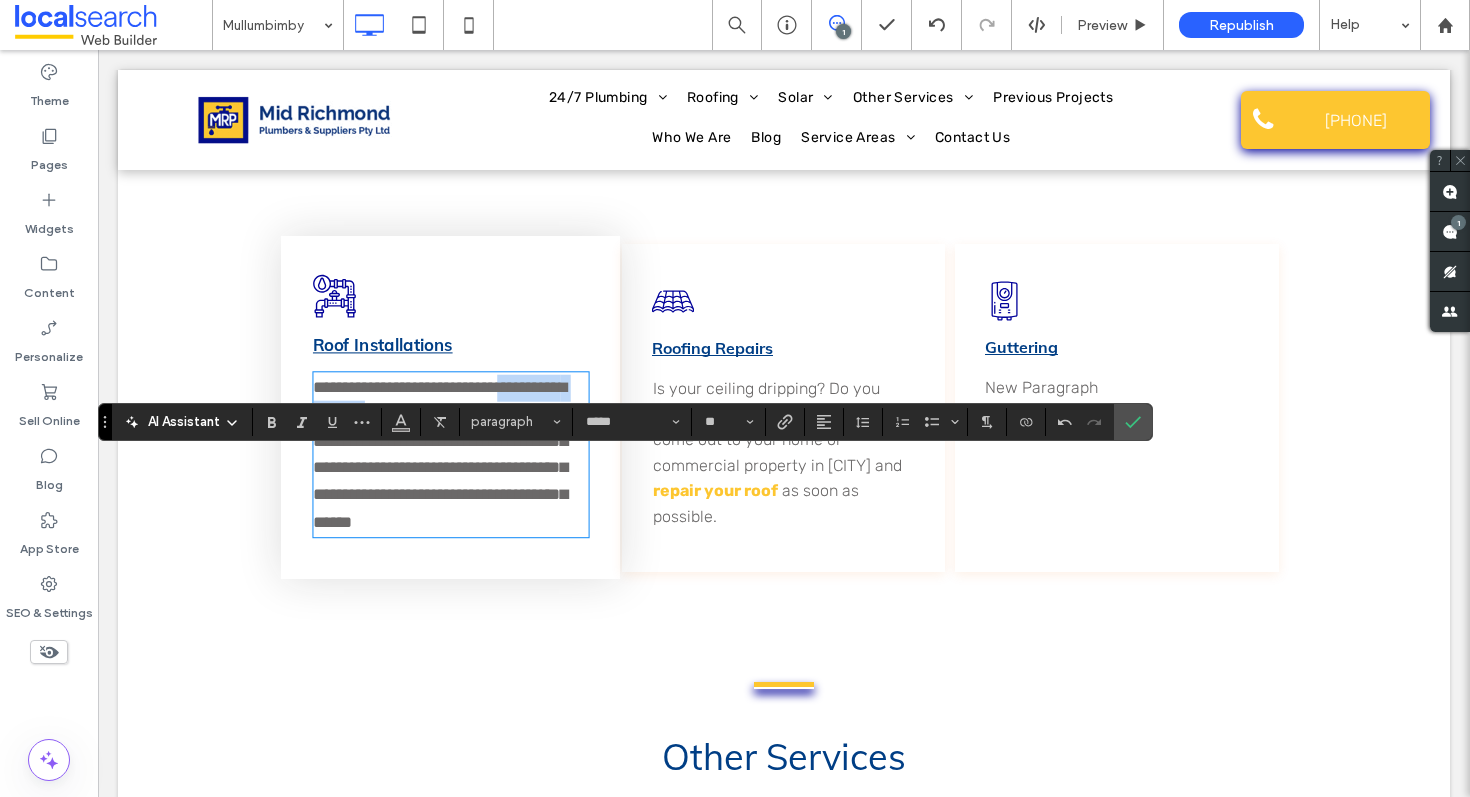 drag, startPoint x: 522, startPoint y: 475, endPoint x: 407, endPoint y: 498, distance: 117.27745 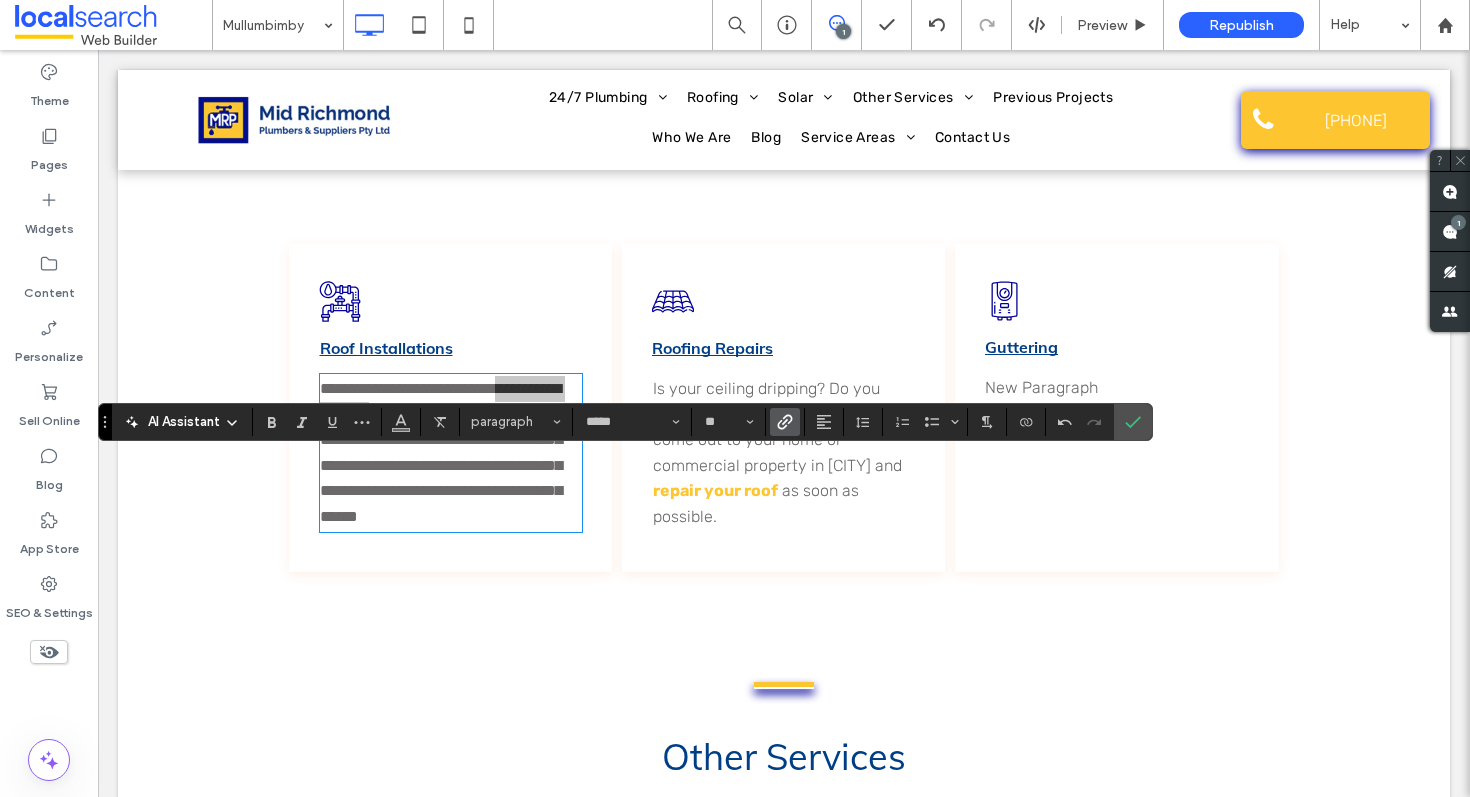 click 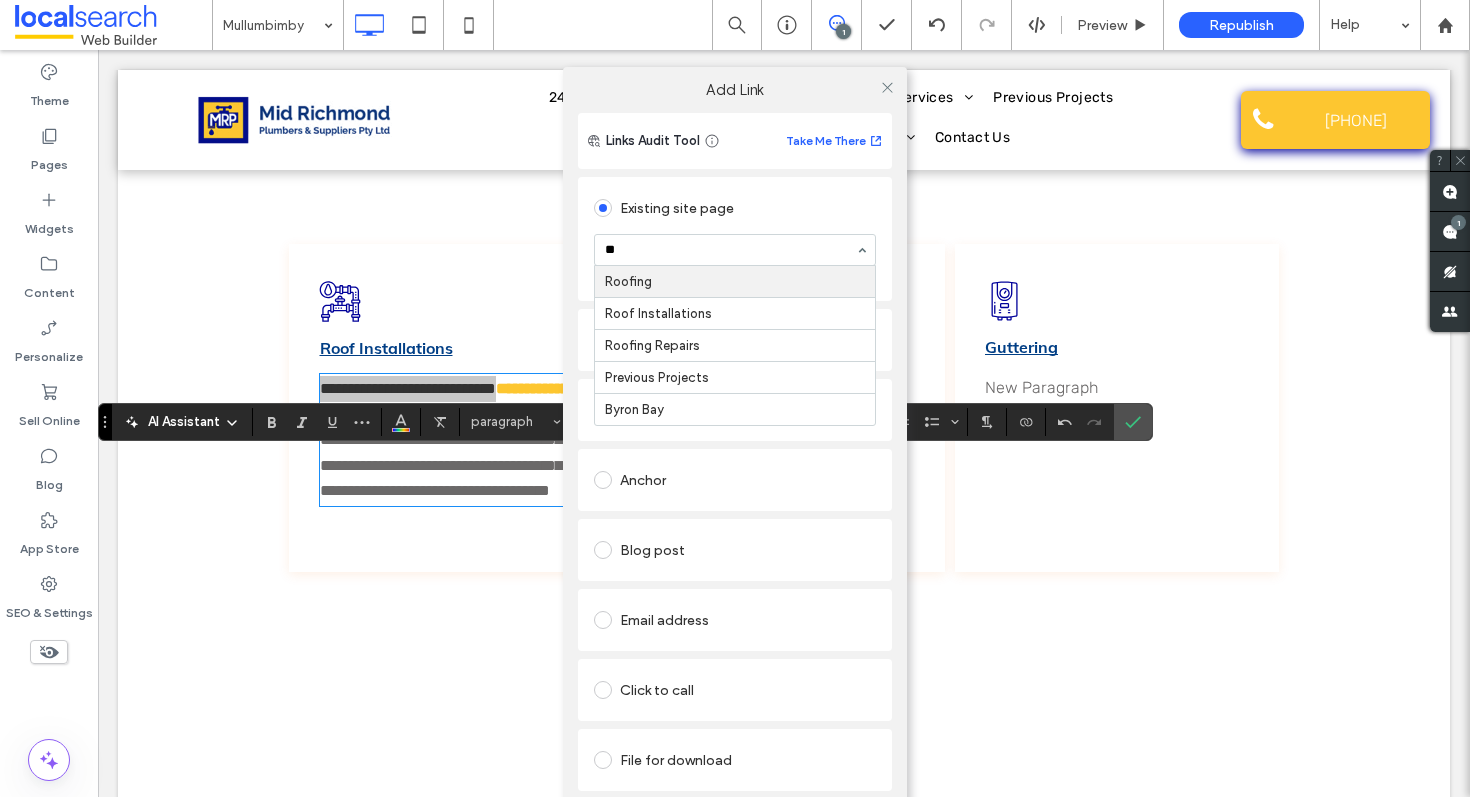 type on "***" 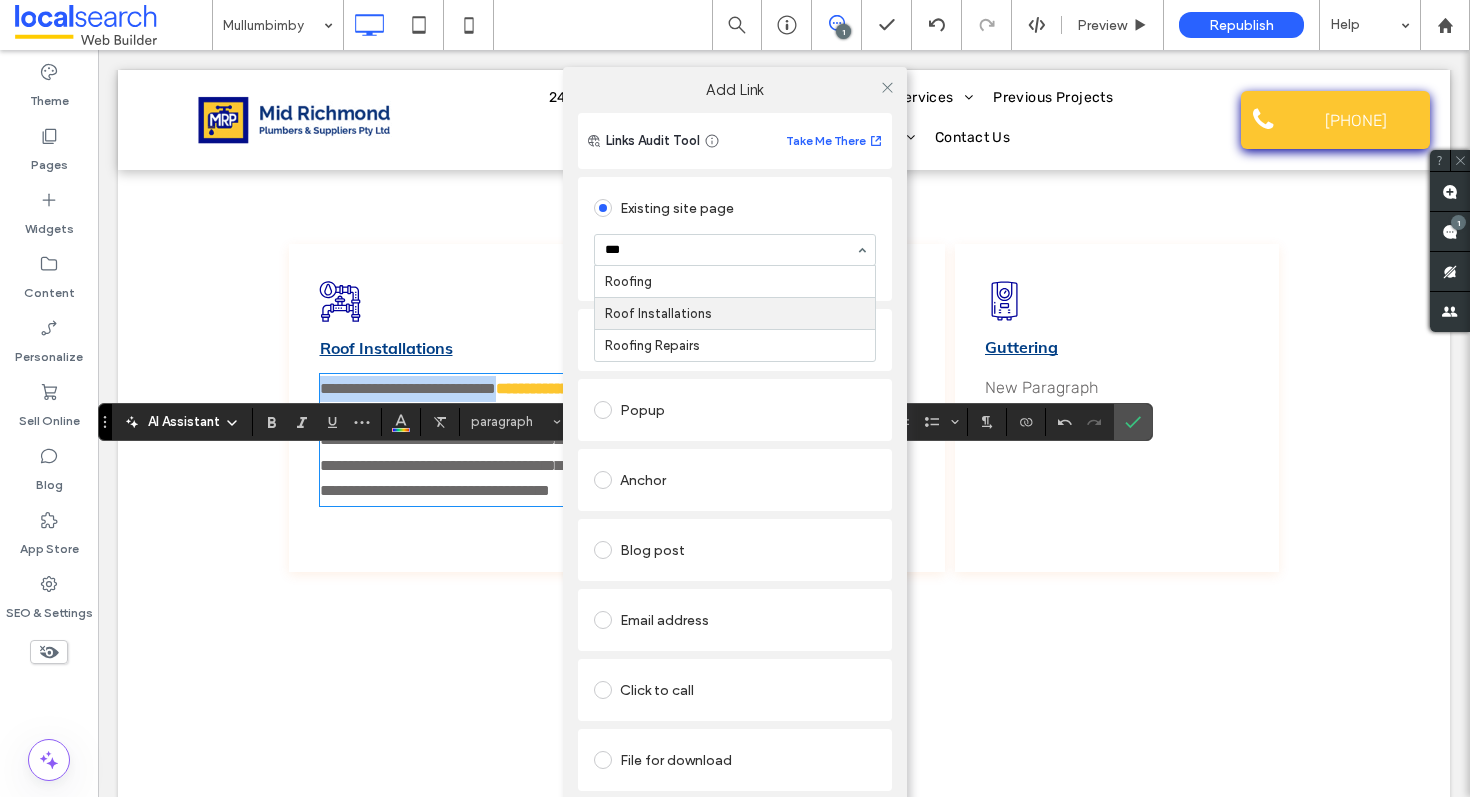 type 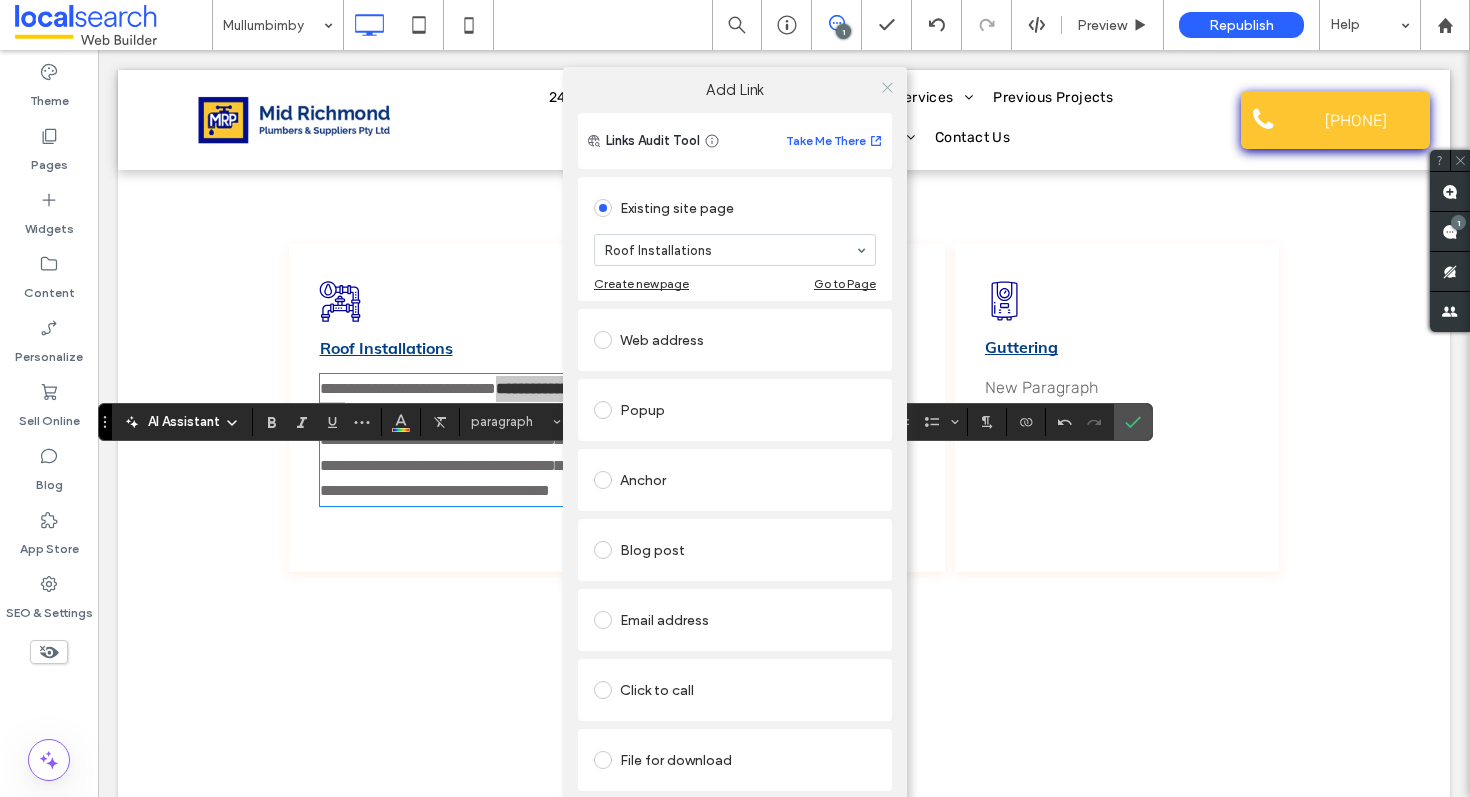 click 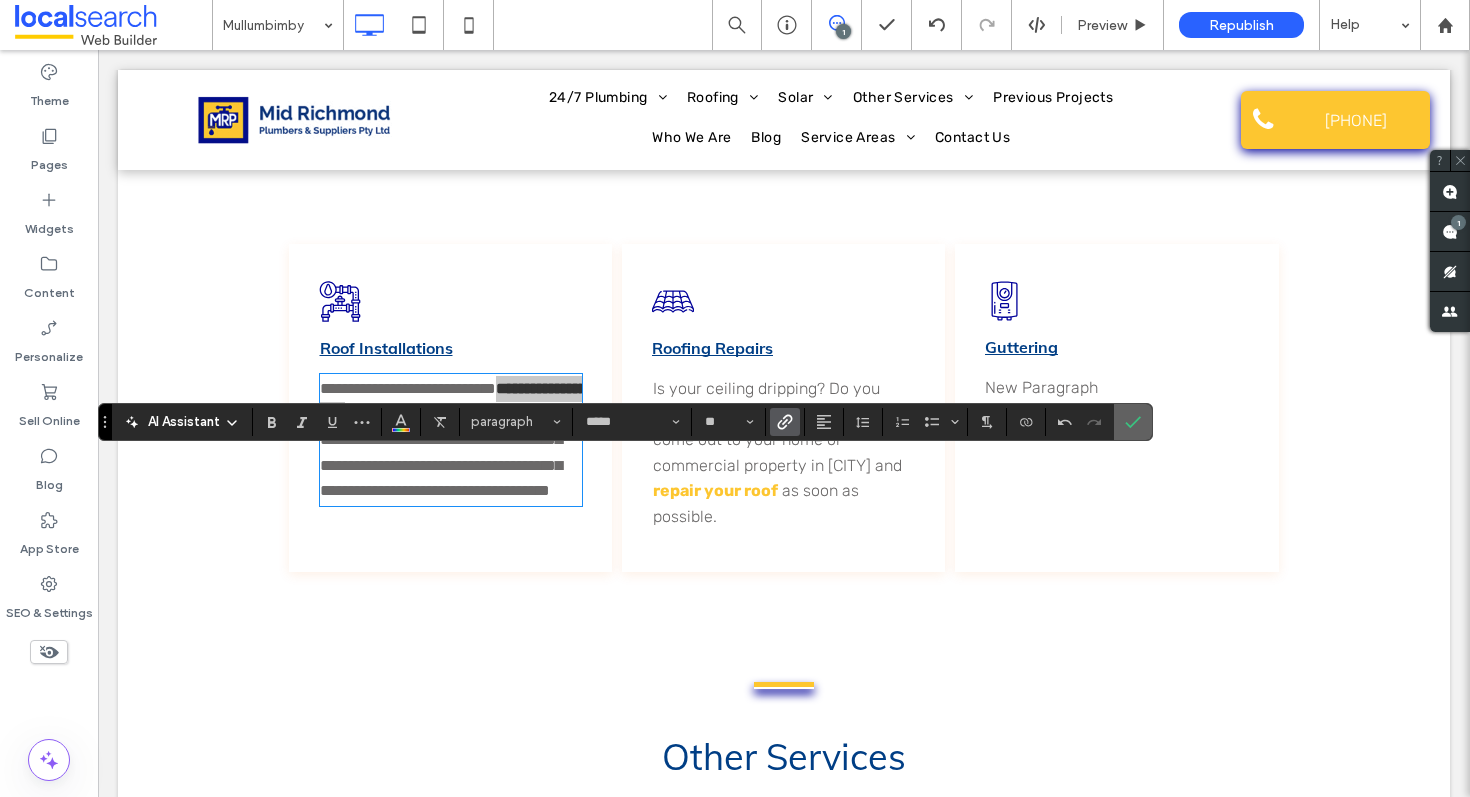 drag, startPoint x: 1128, startPoint y: 415, endPoint x: 1030, endPoint y: 375, distance: 105.848946 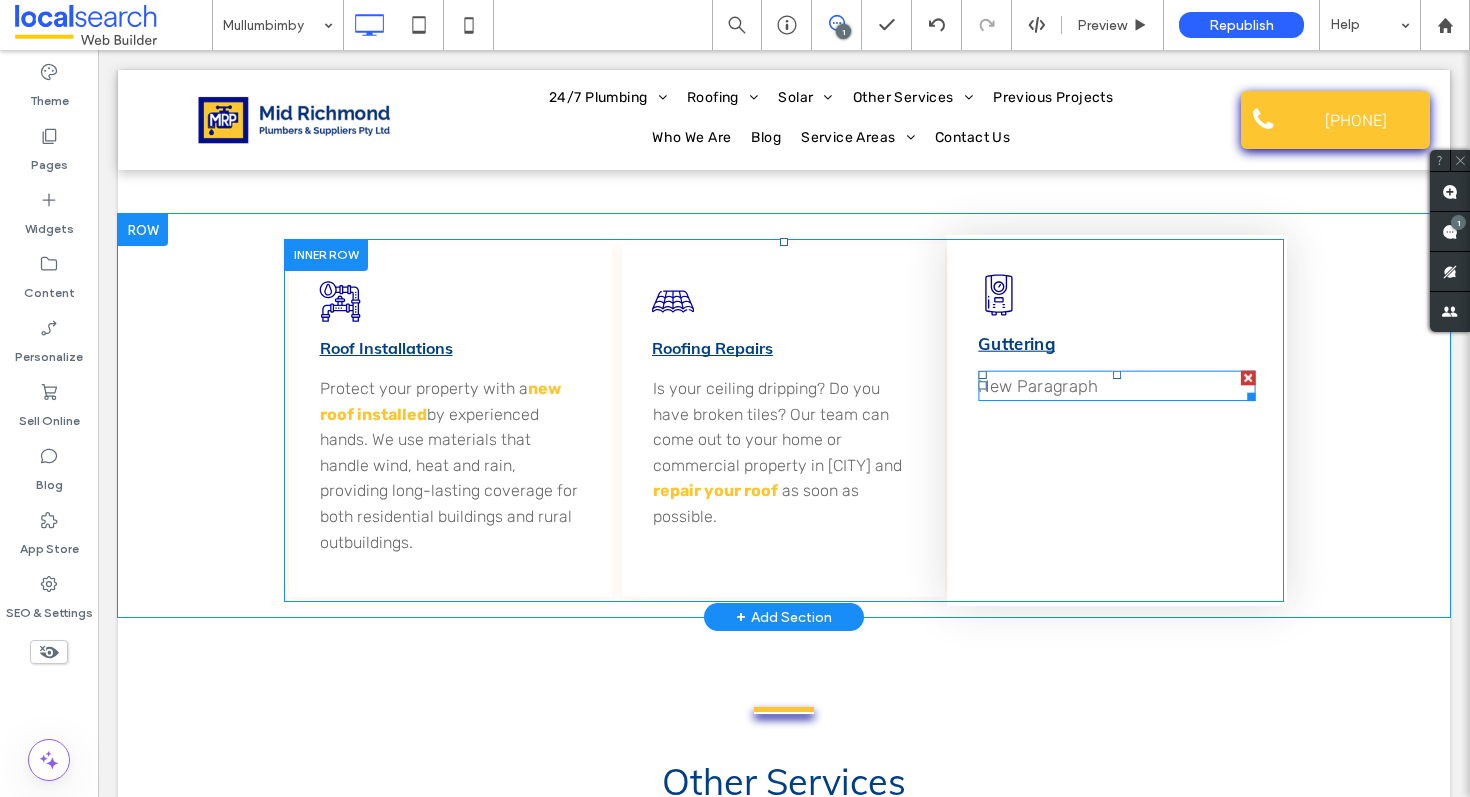 click on "New Paragraph" at bounding box center (1116, 386) 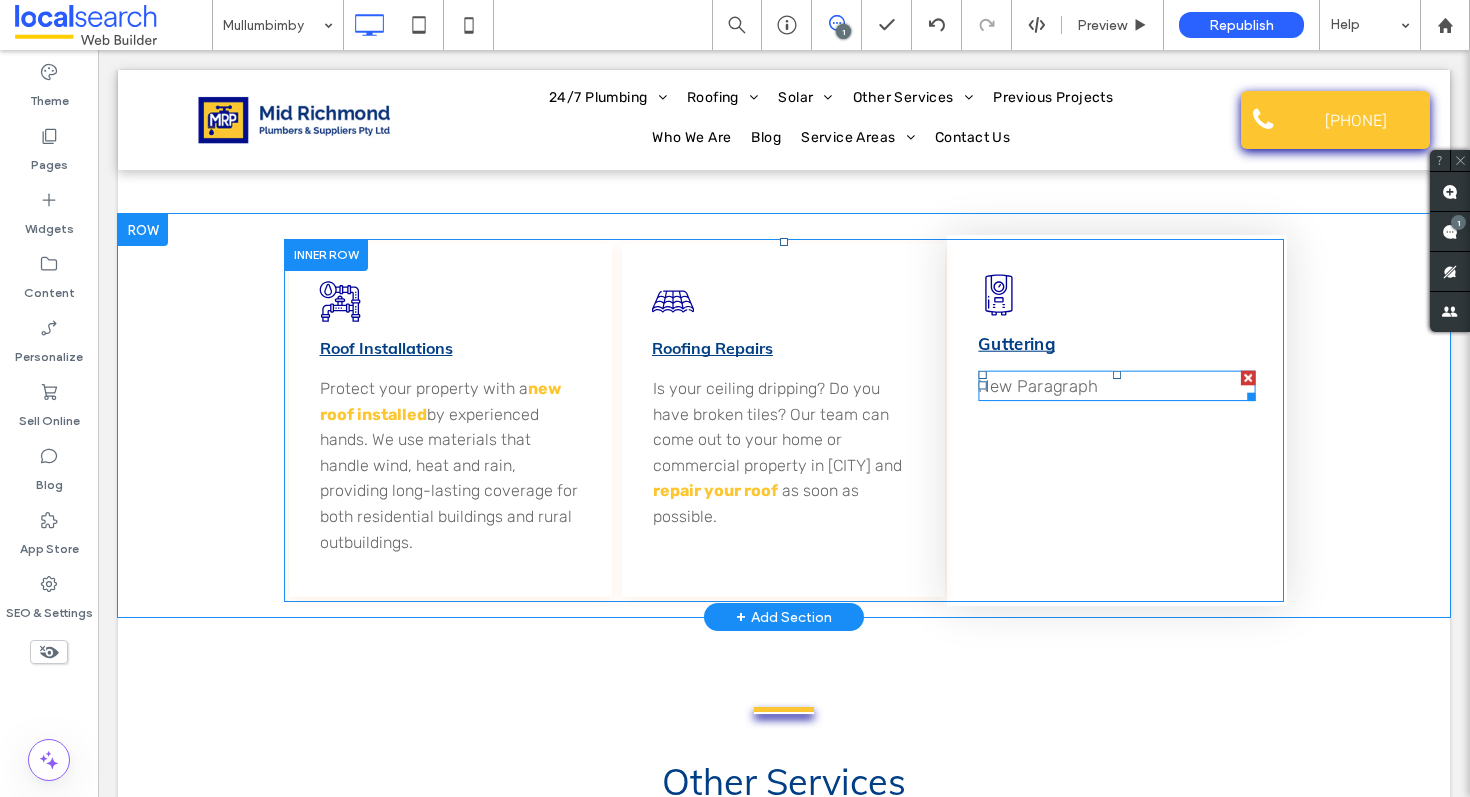 type on "*****" 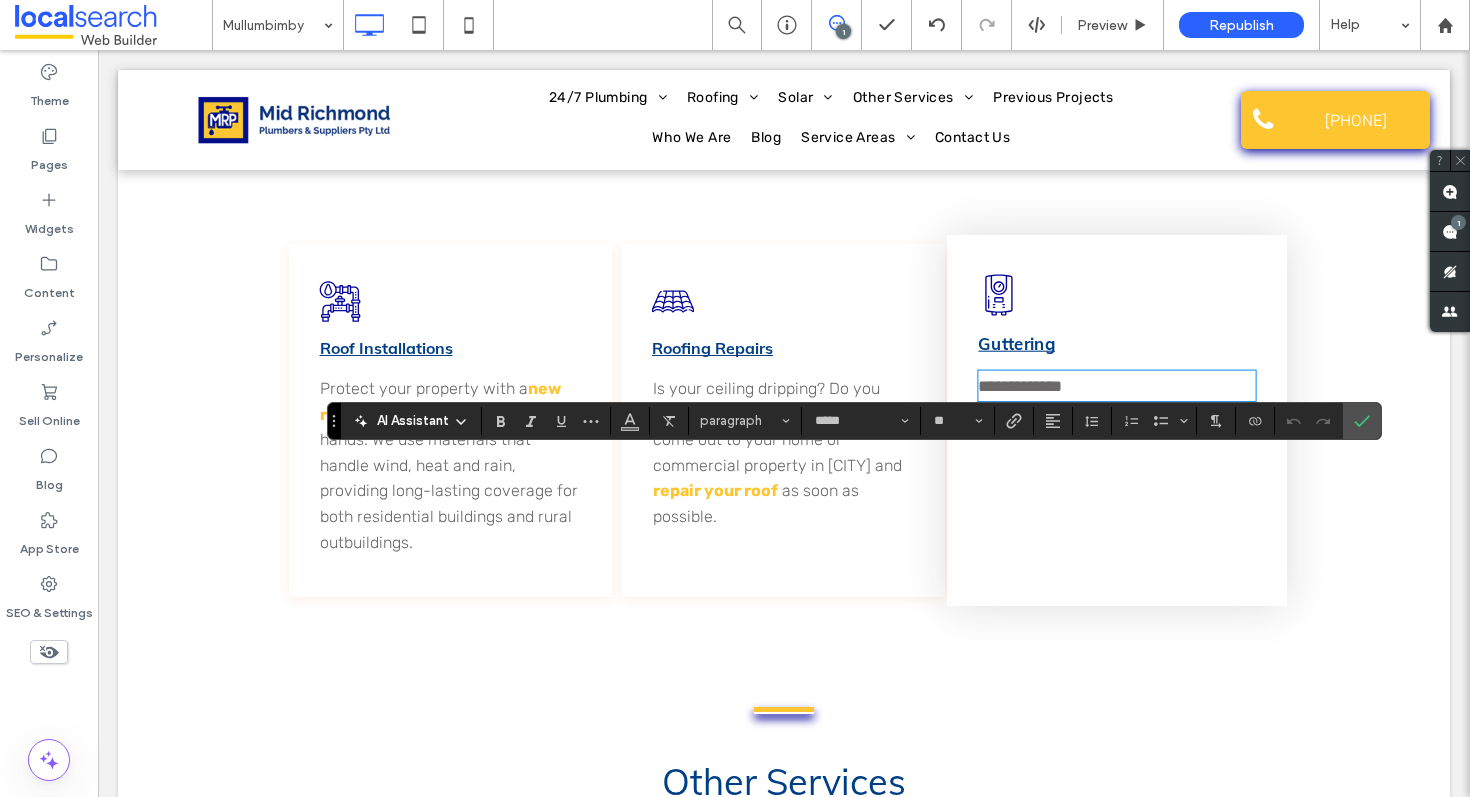 scroll, scrollTop: 0, scrollLeft: 0, axis: both 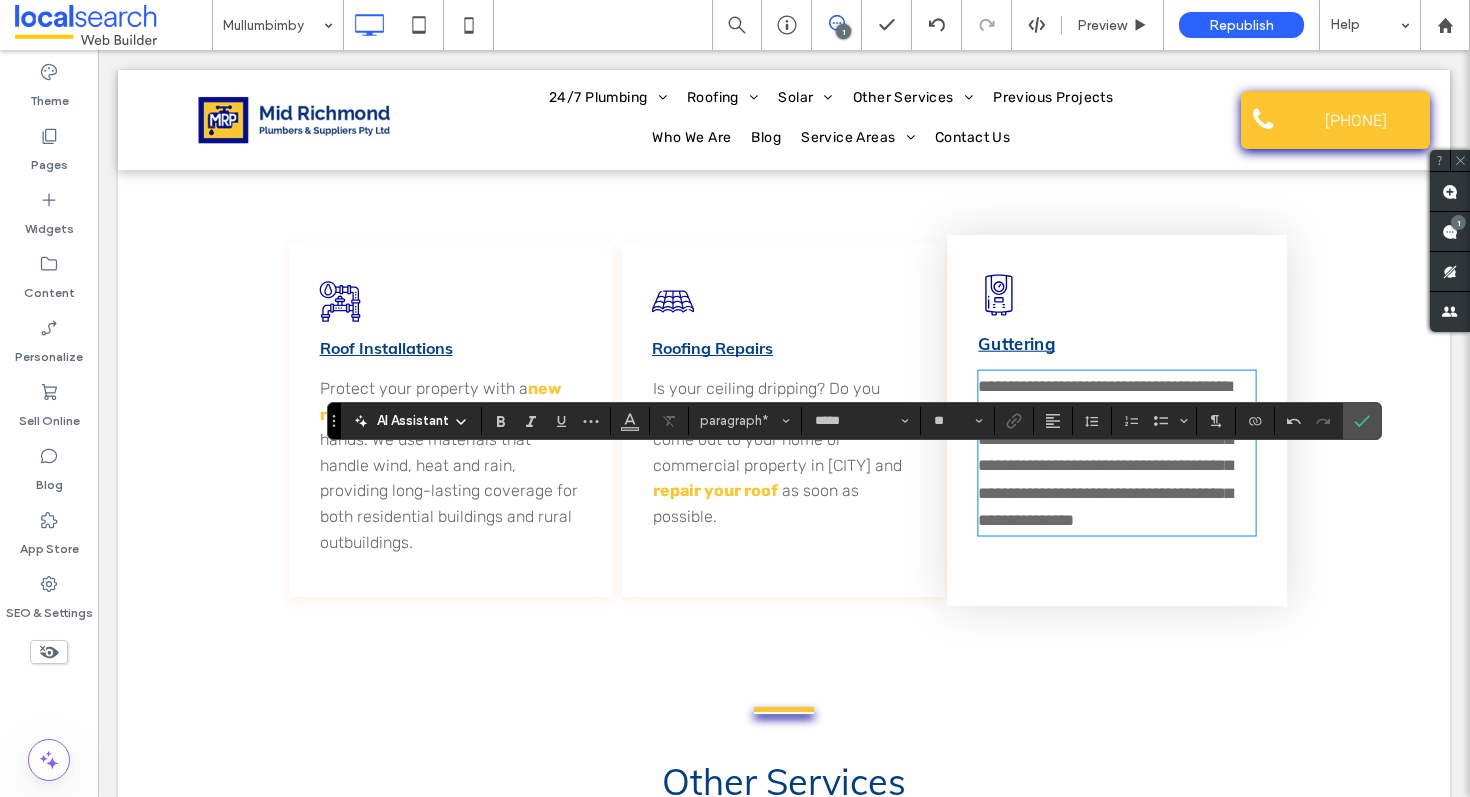 click on "**********" at bounding box center [1105, 453] 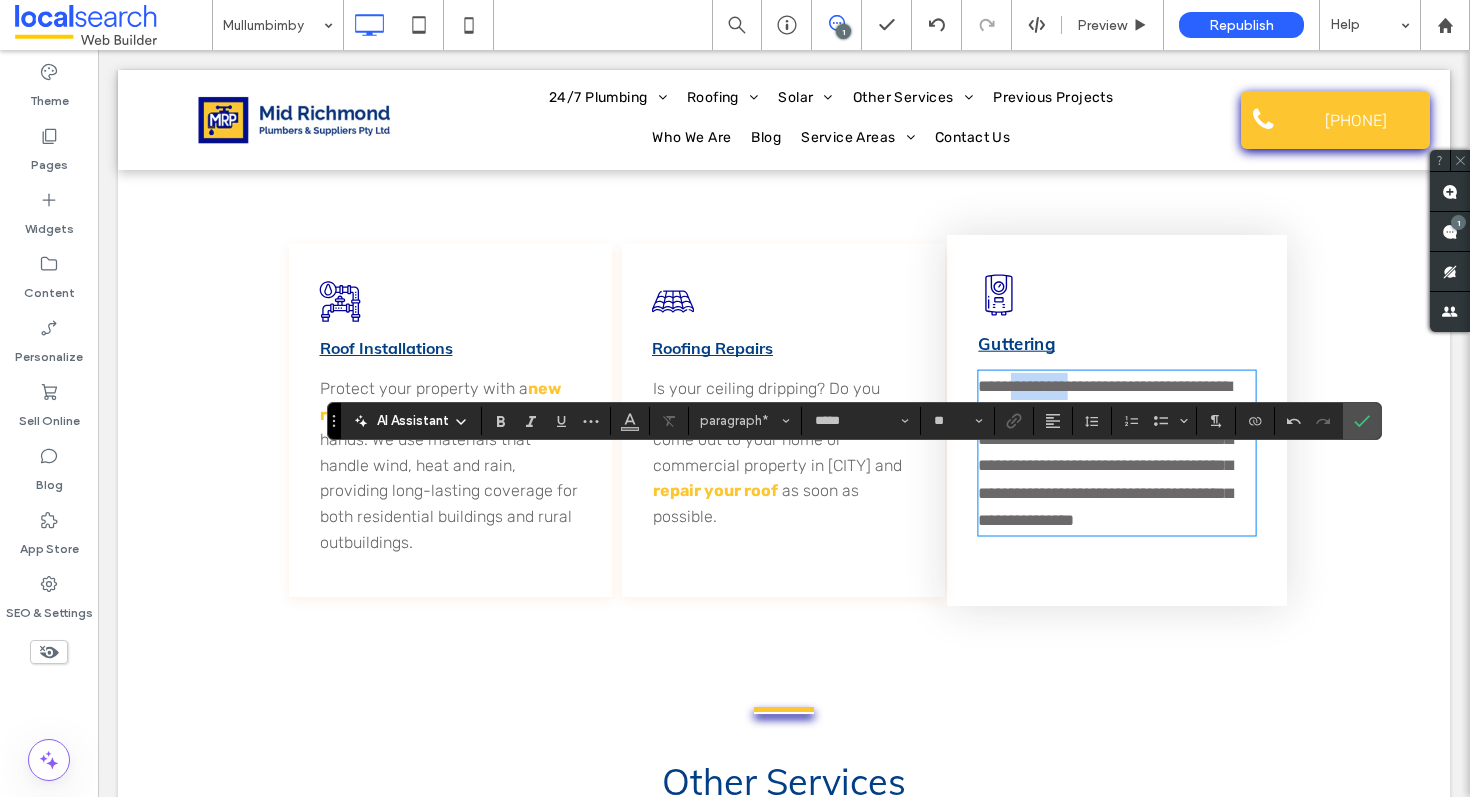 click on "**********" at bounding box center [1105, 453] 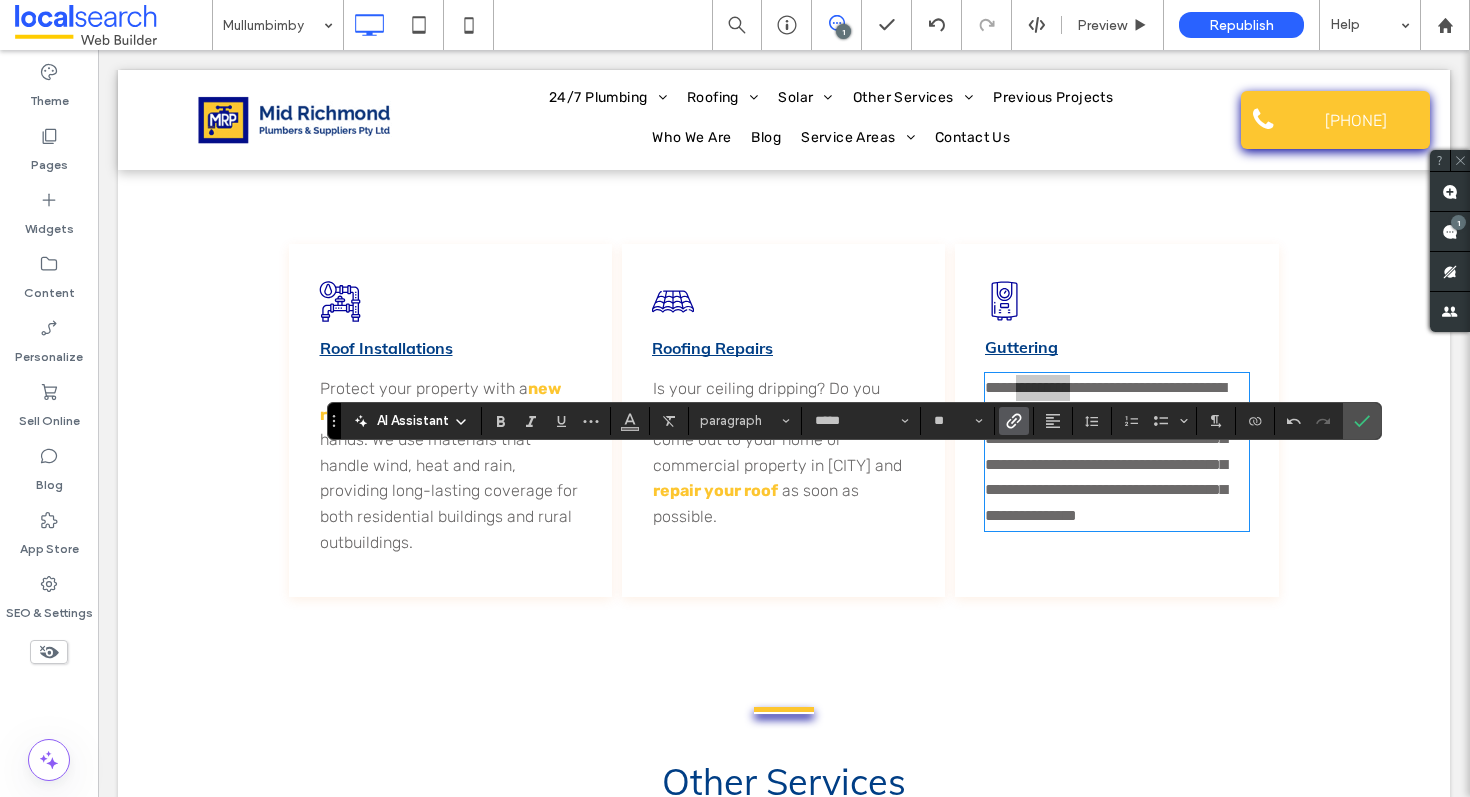click 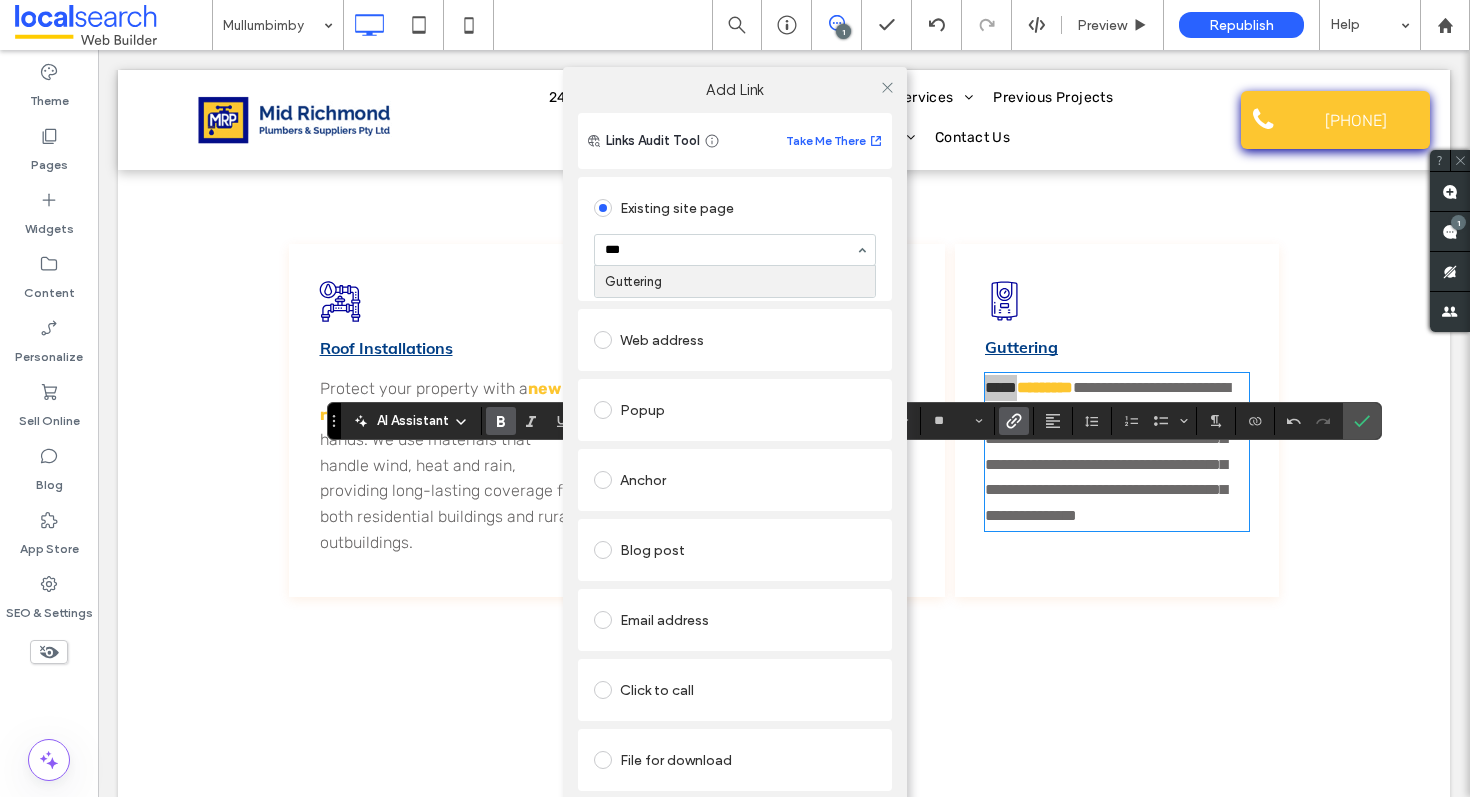 type on "****" 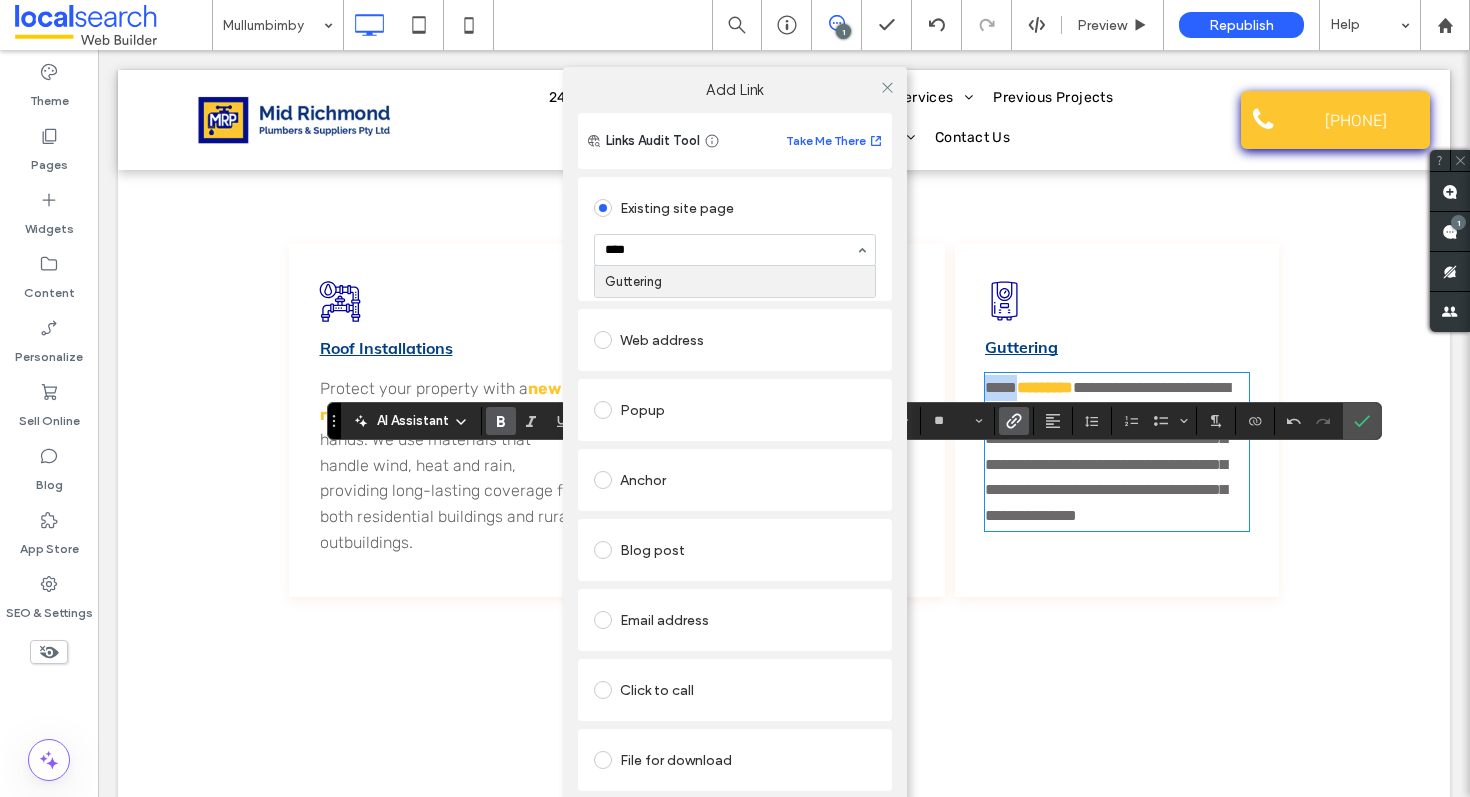type 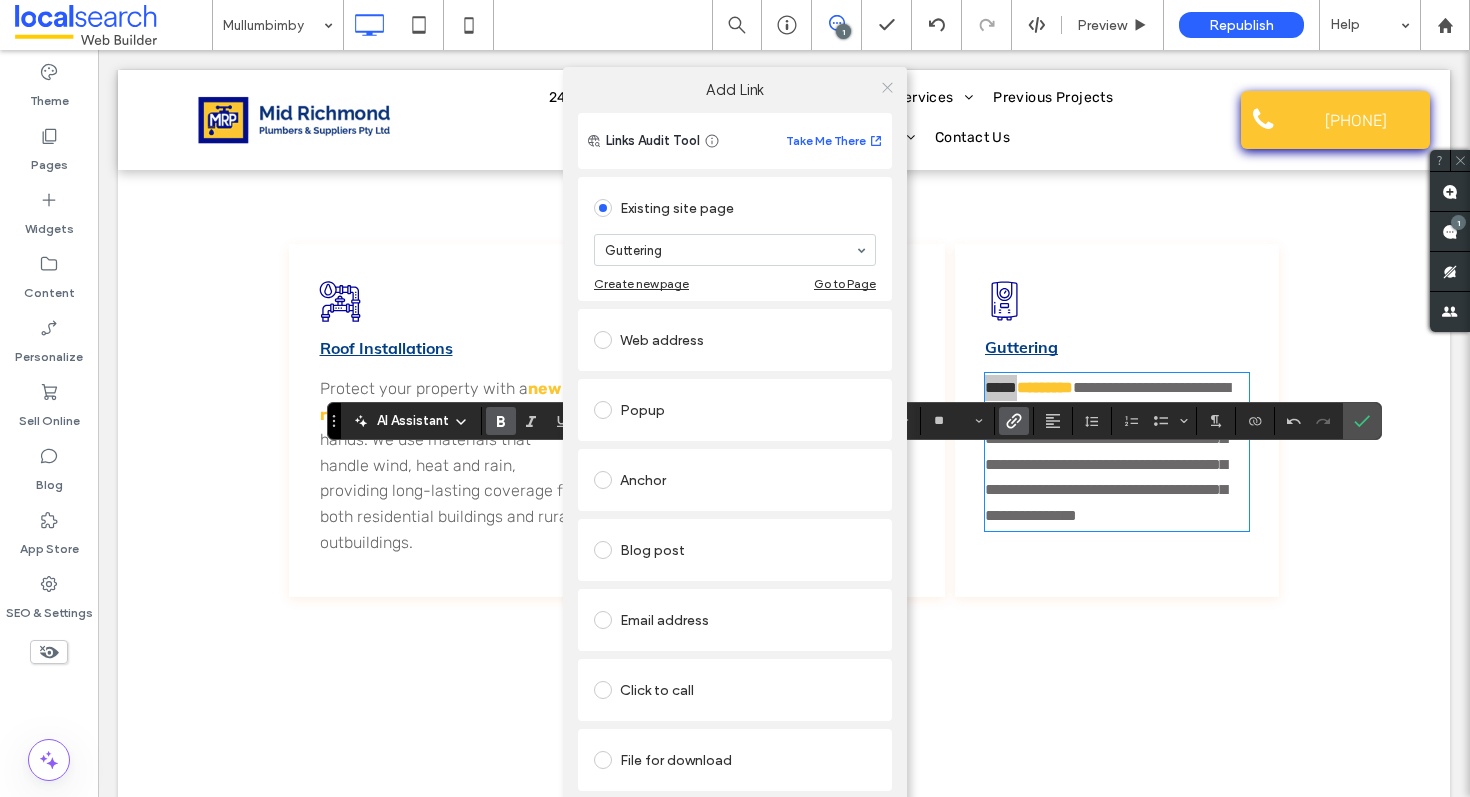 click 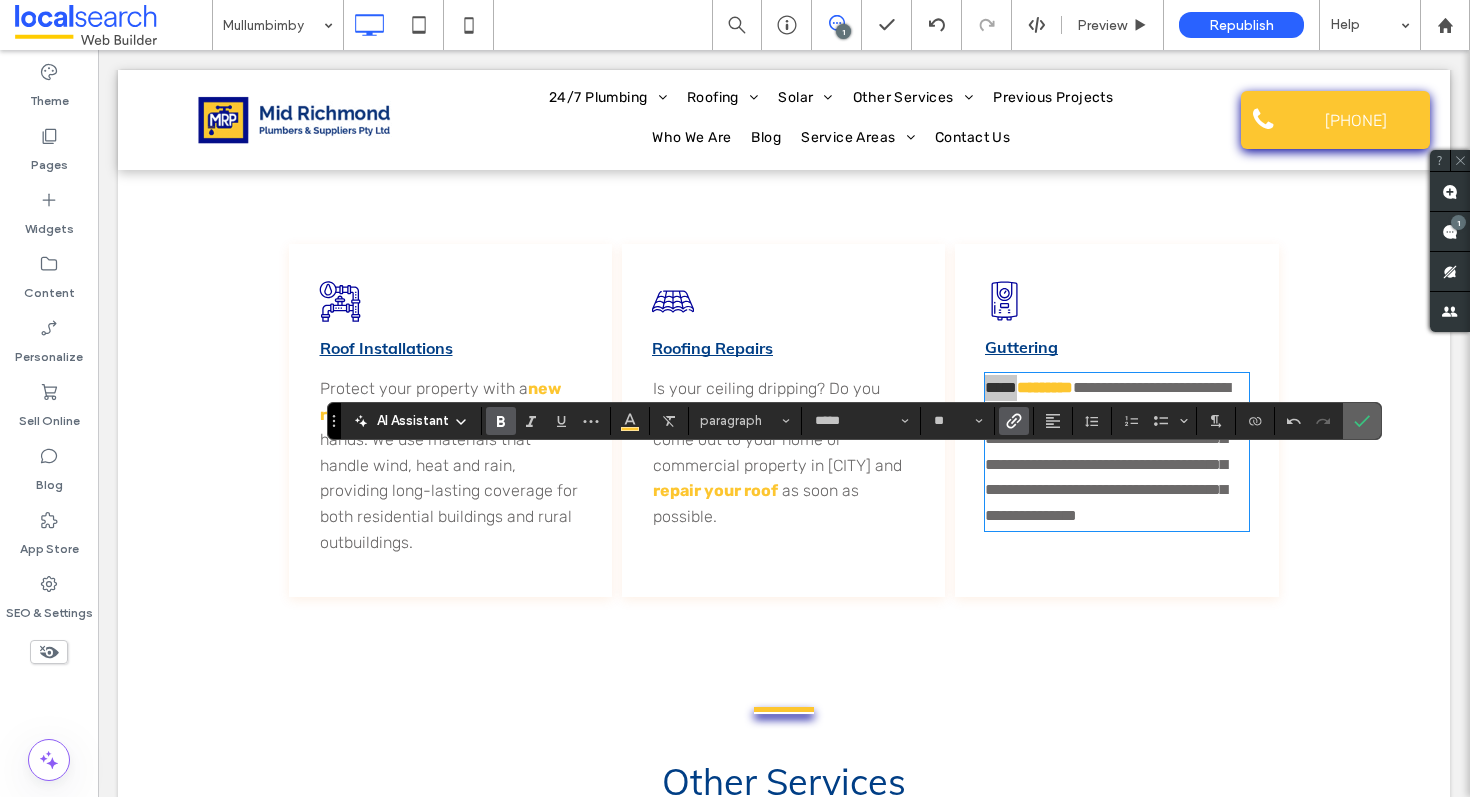 click 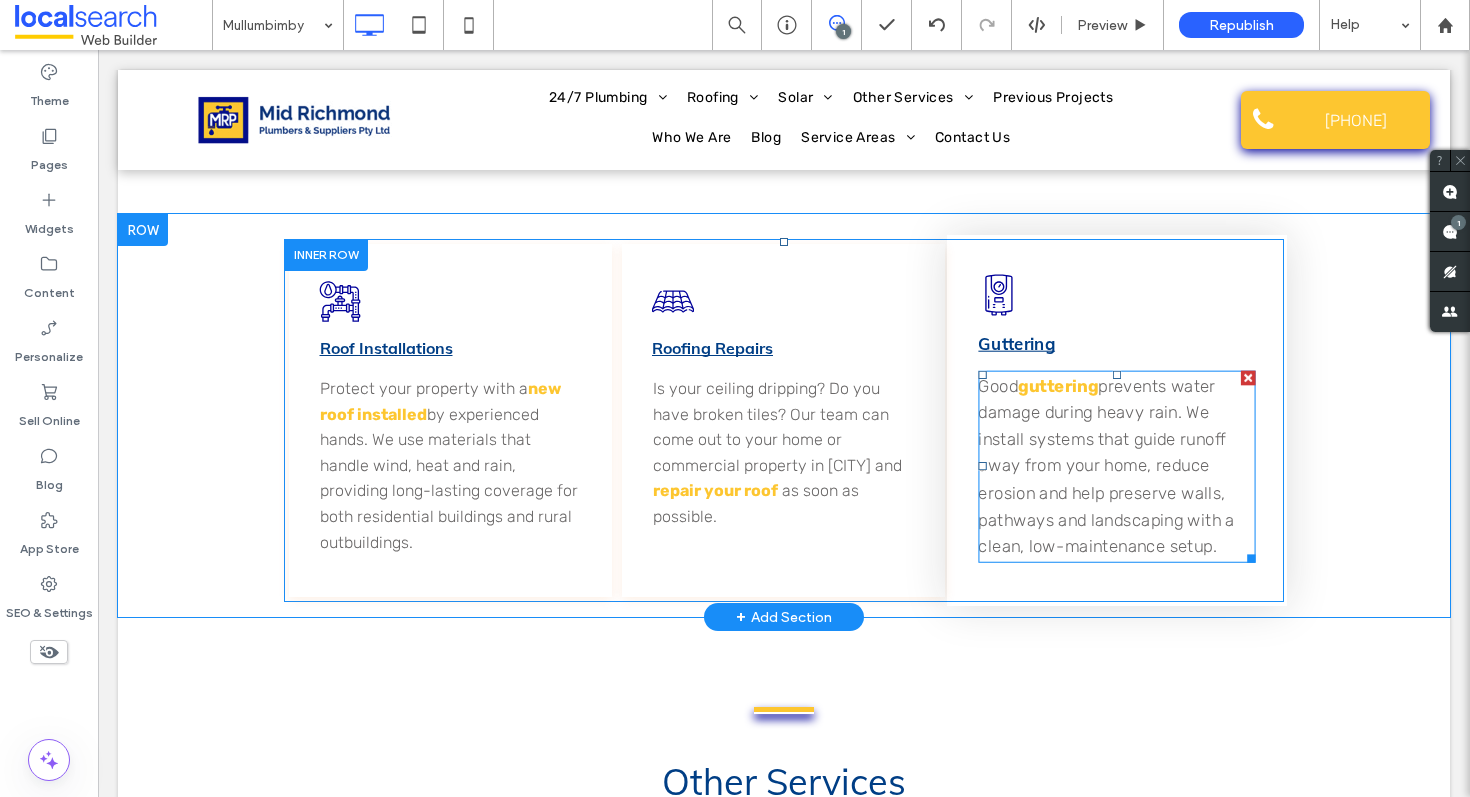 click on "Good  guttering  prevents water damage during heavy rain. We install systems that guide runoff away from your home, reduce erosion and help preserve walls, pathways and landscaping with a clean, low-maintenance setup." at bounding box center [1116, 467] 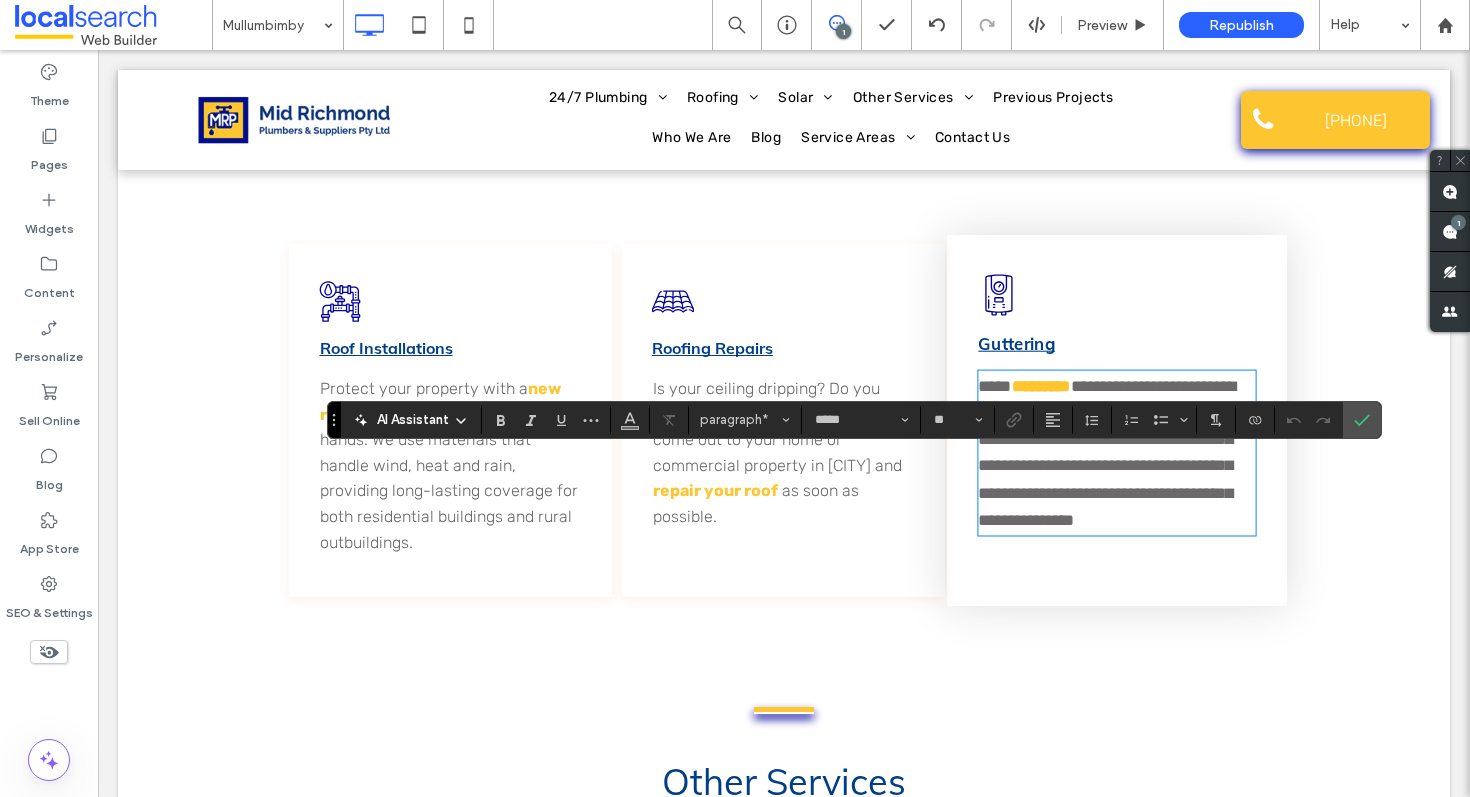 click on "**********" at bounding box center (1106, 453) 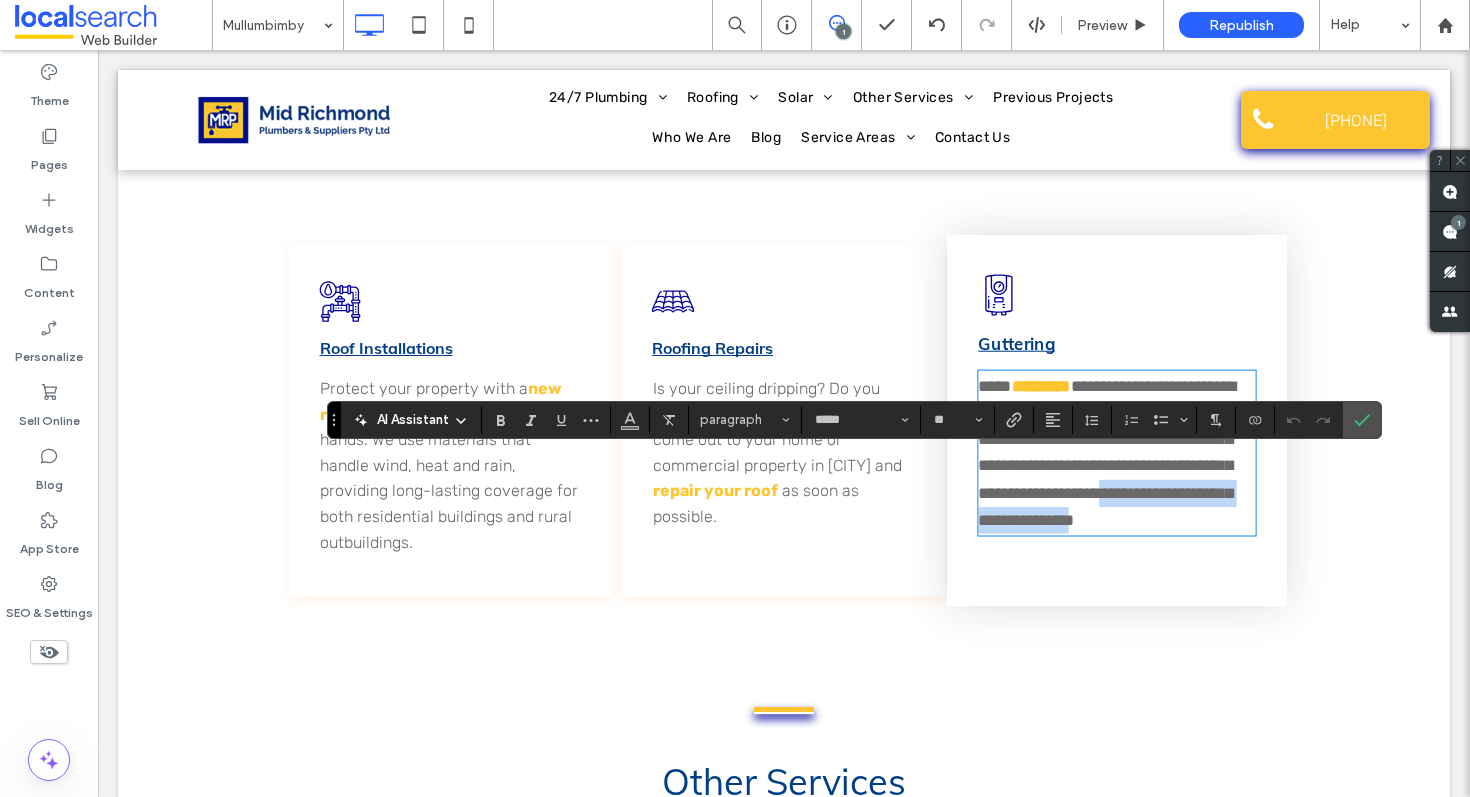 drag, startPoint x: 1069, startPoint y: 603, endPoint x: 1115, endPoint y: 628, distance: 52.35456 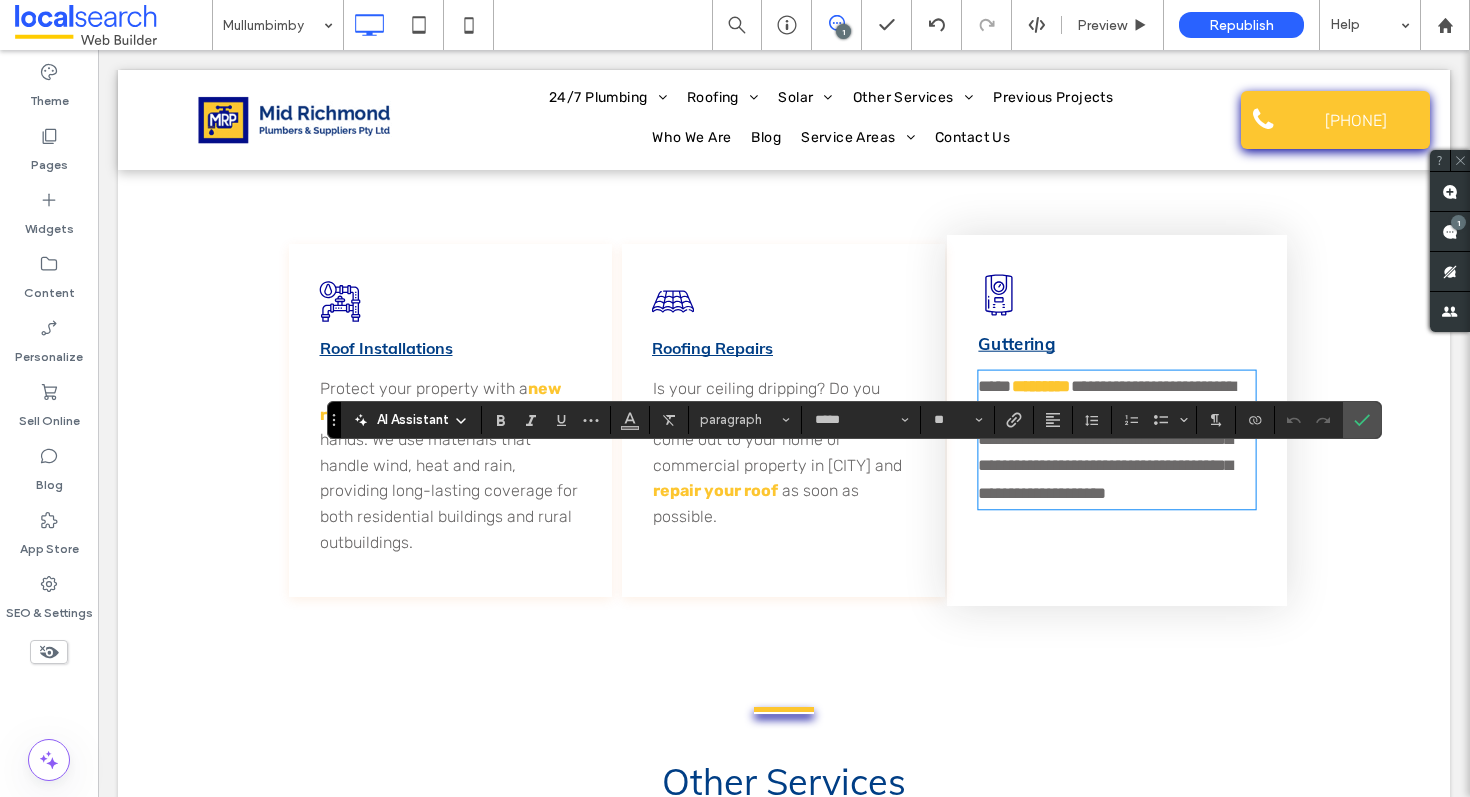 scroll, scrollTop: 4485, scrollLeft: 0, axis: vertical 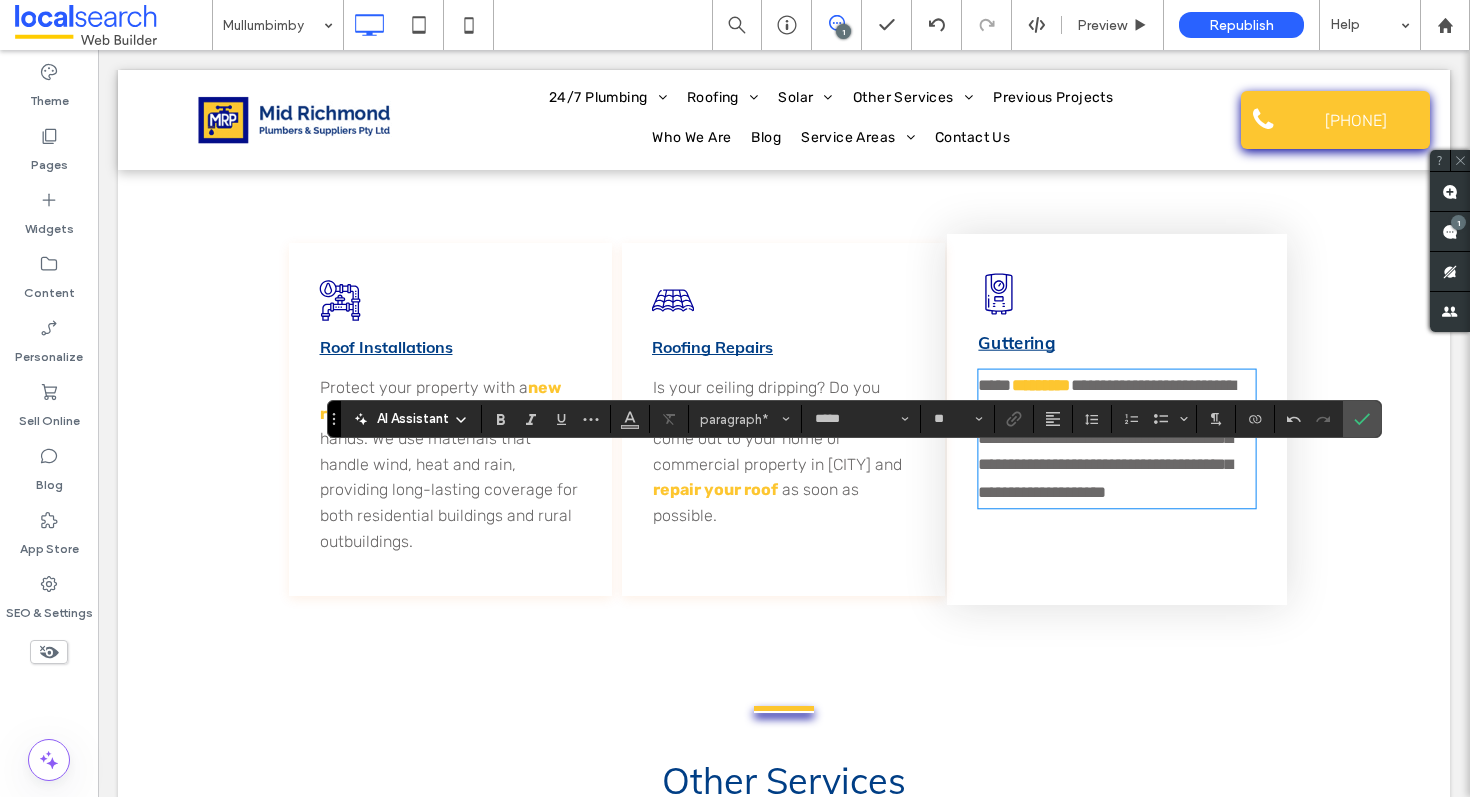 type 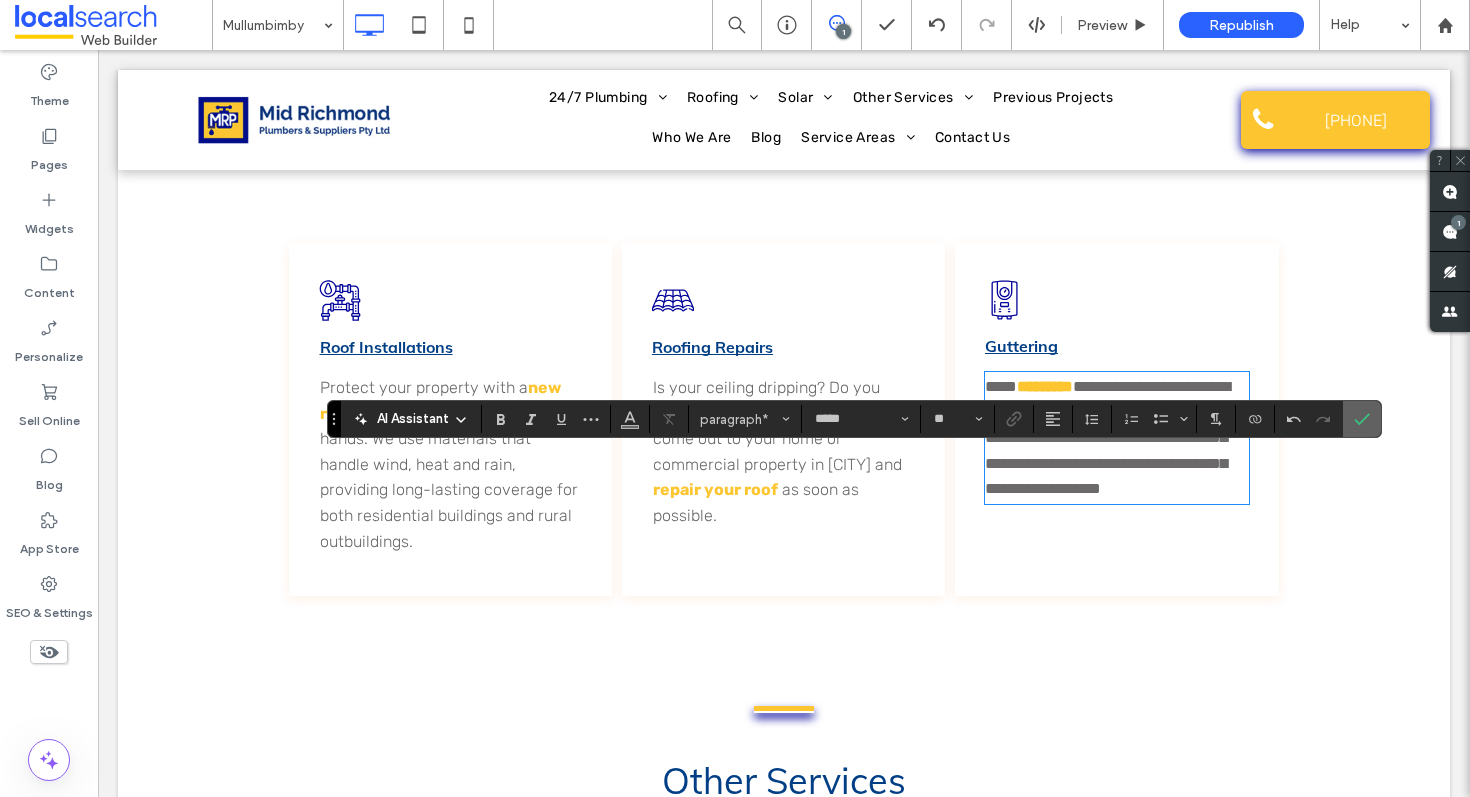 click at bounding box center [1362, 419] 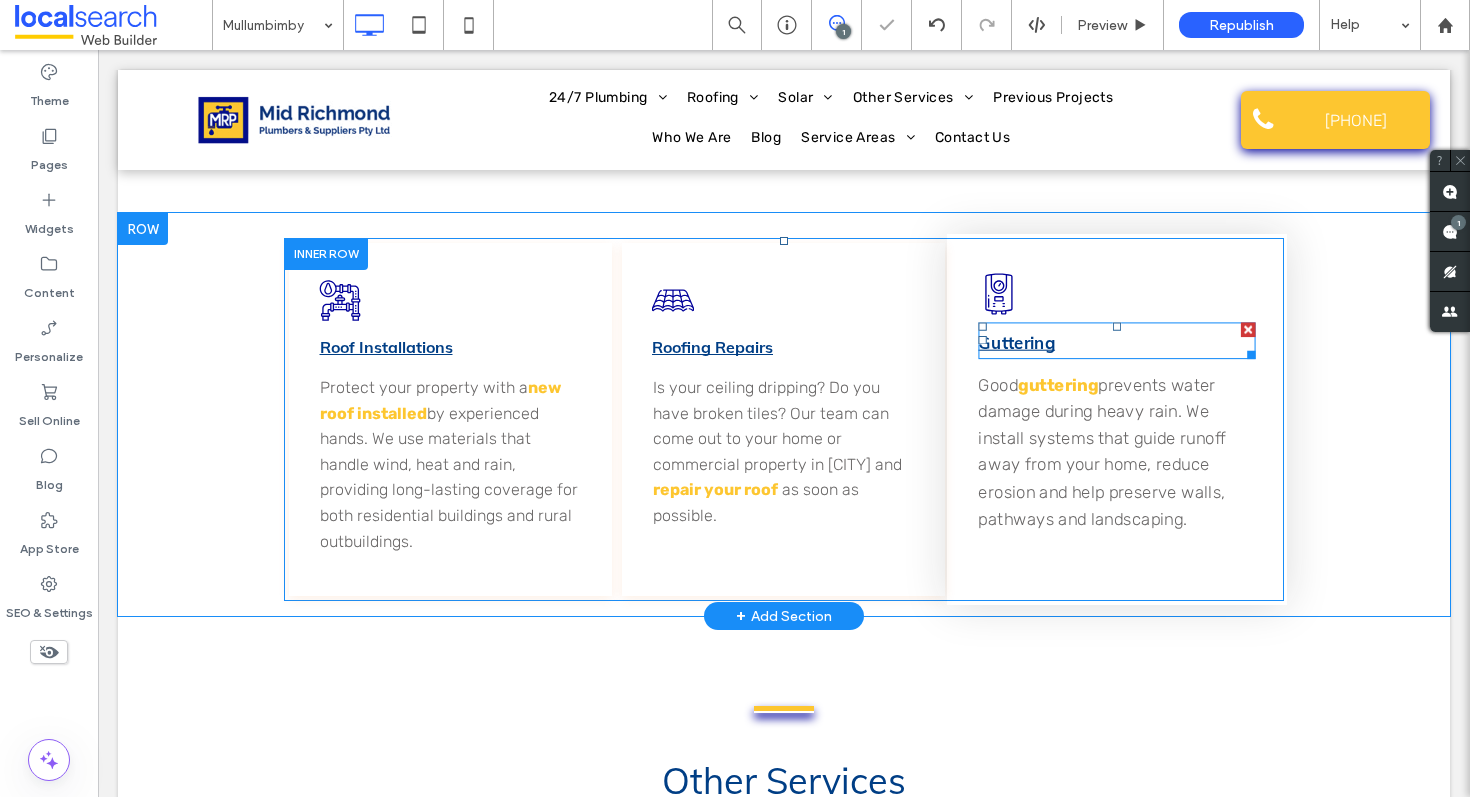 click on "Guttering" at bounding box center [1116, 341] 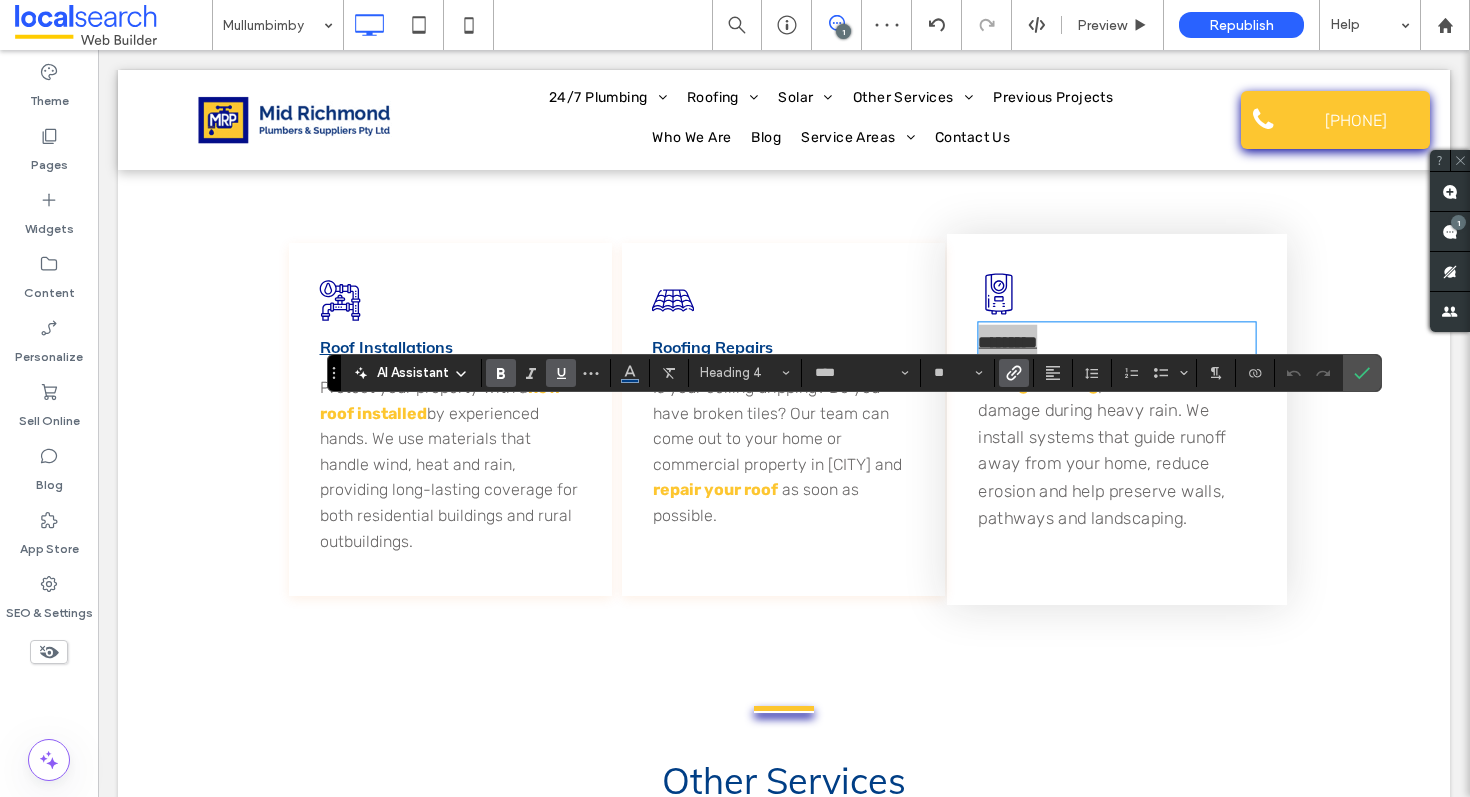 click at bounding box center [1014, 373] 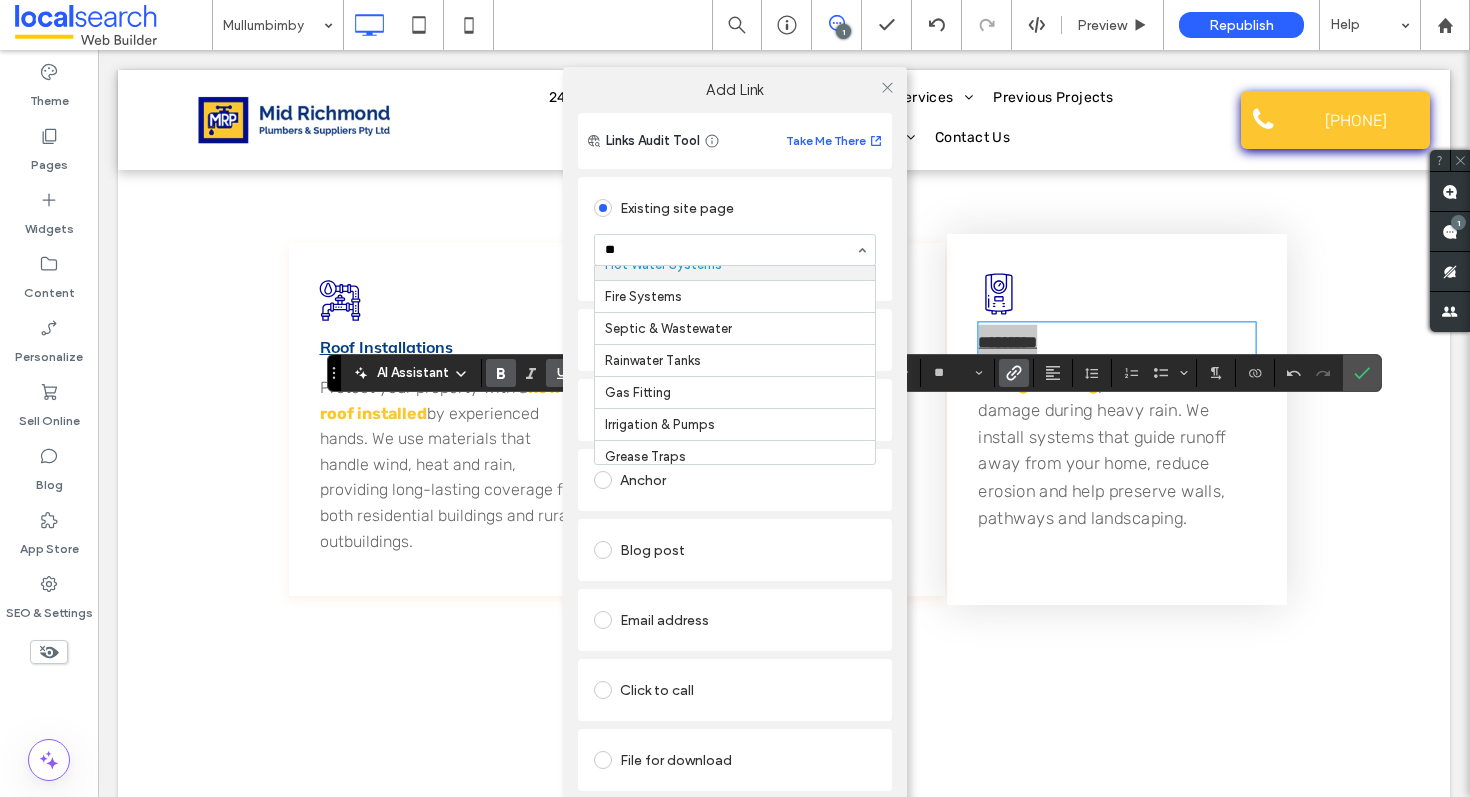 scroll, scrollTop: 0, scrollLeft: 0, axis: both 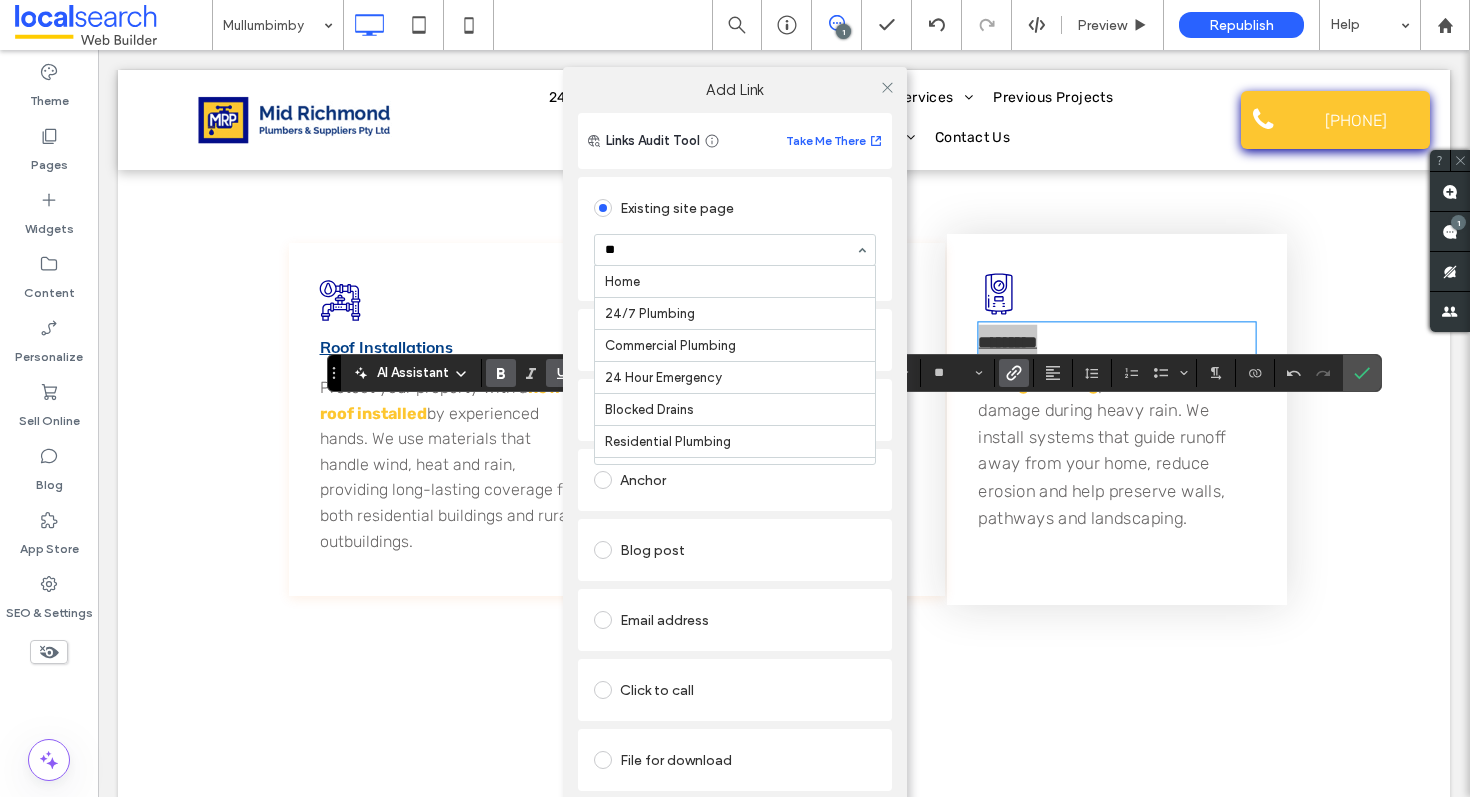 type on "***" 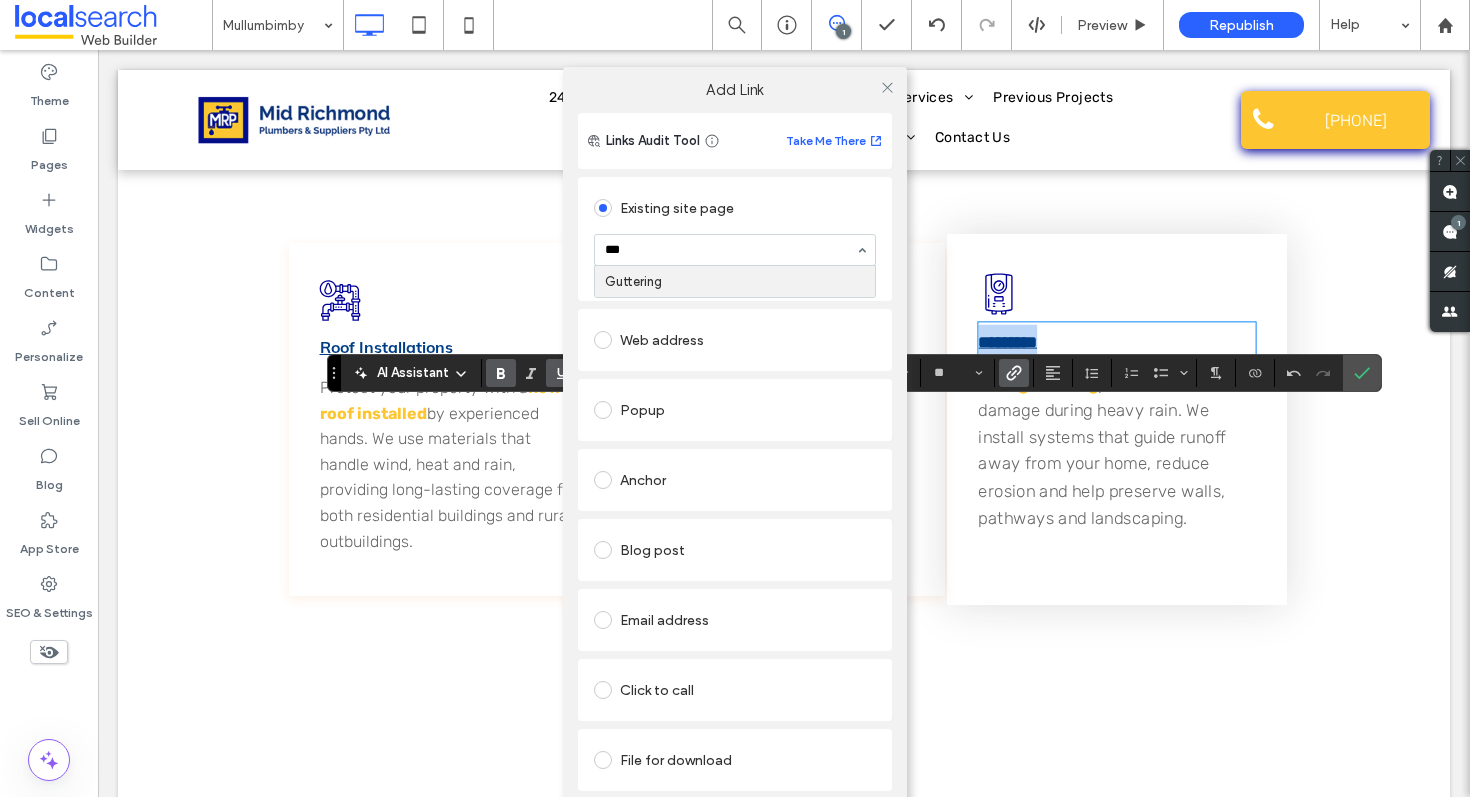 type 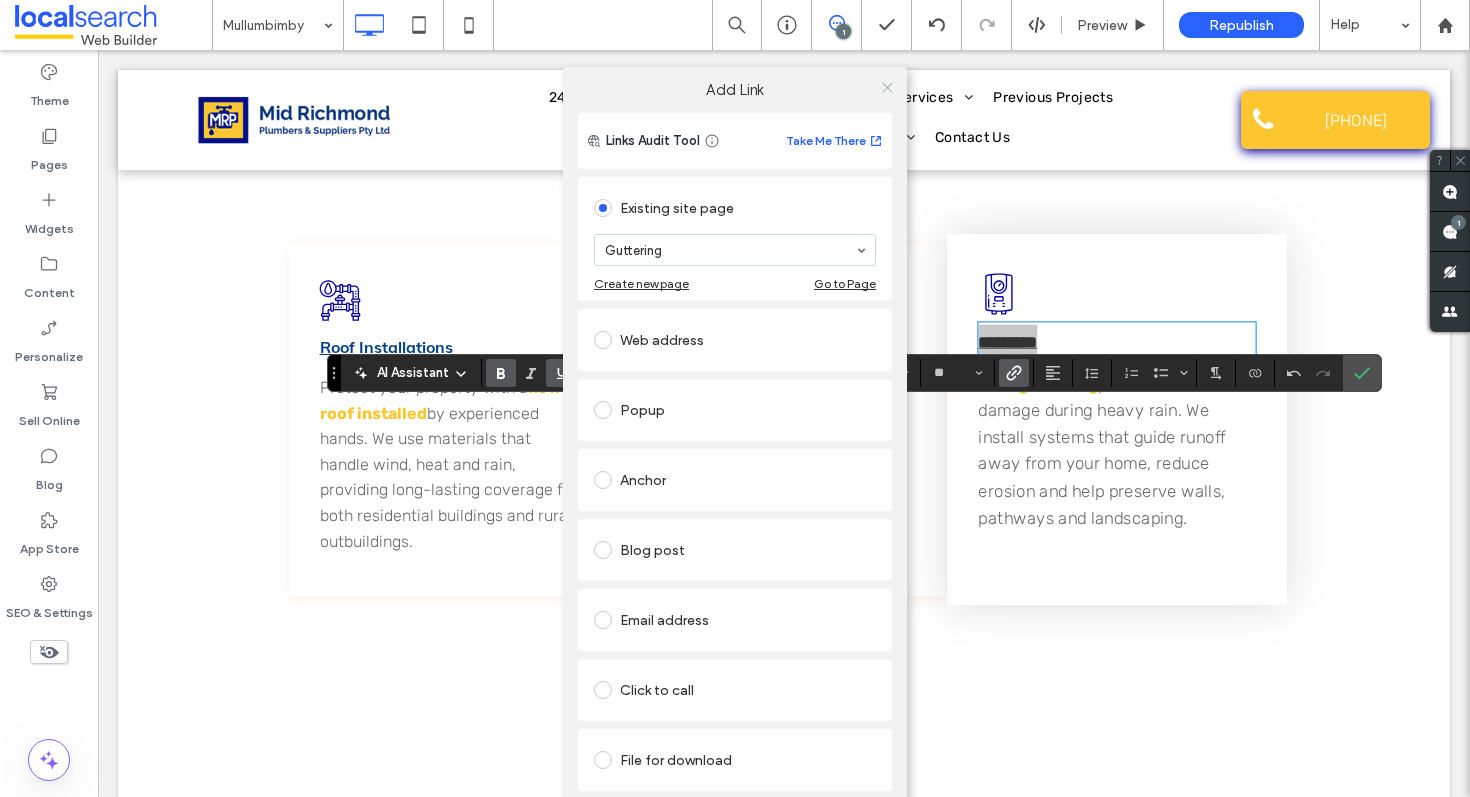 click 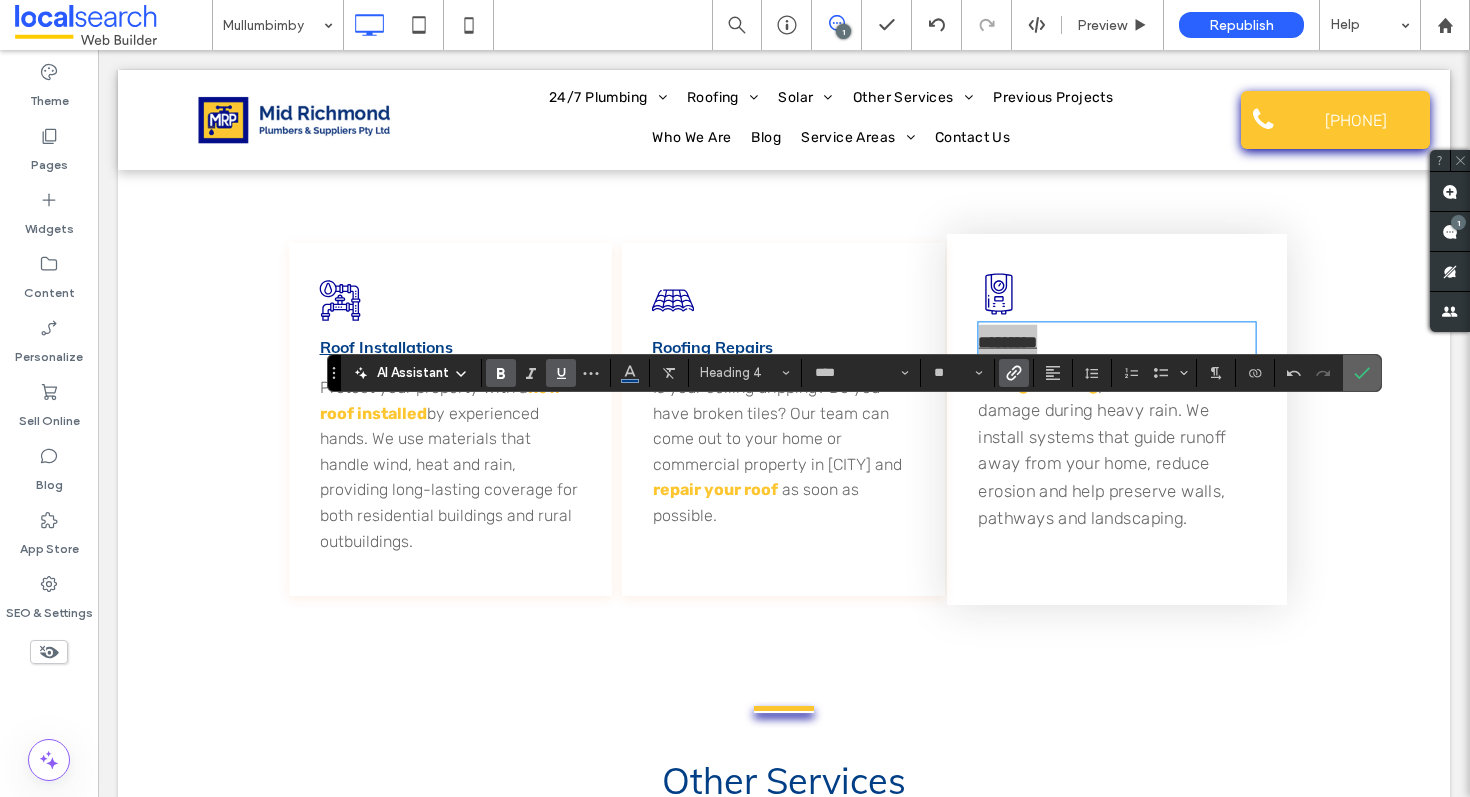 drag, startPoint x: 1360, startPoint y: 376, endPoint x: 1258, endPoint y: 323, distance: 114.947815 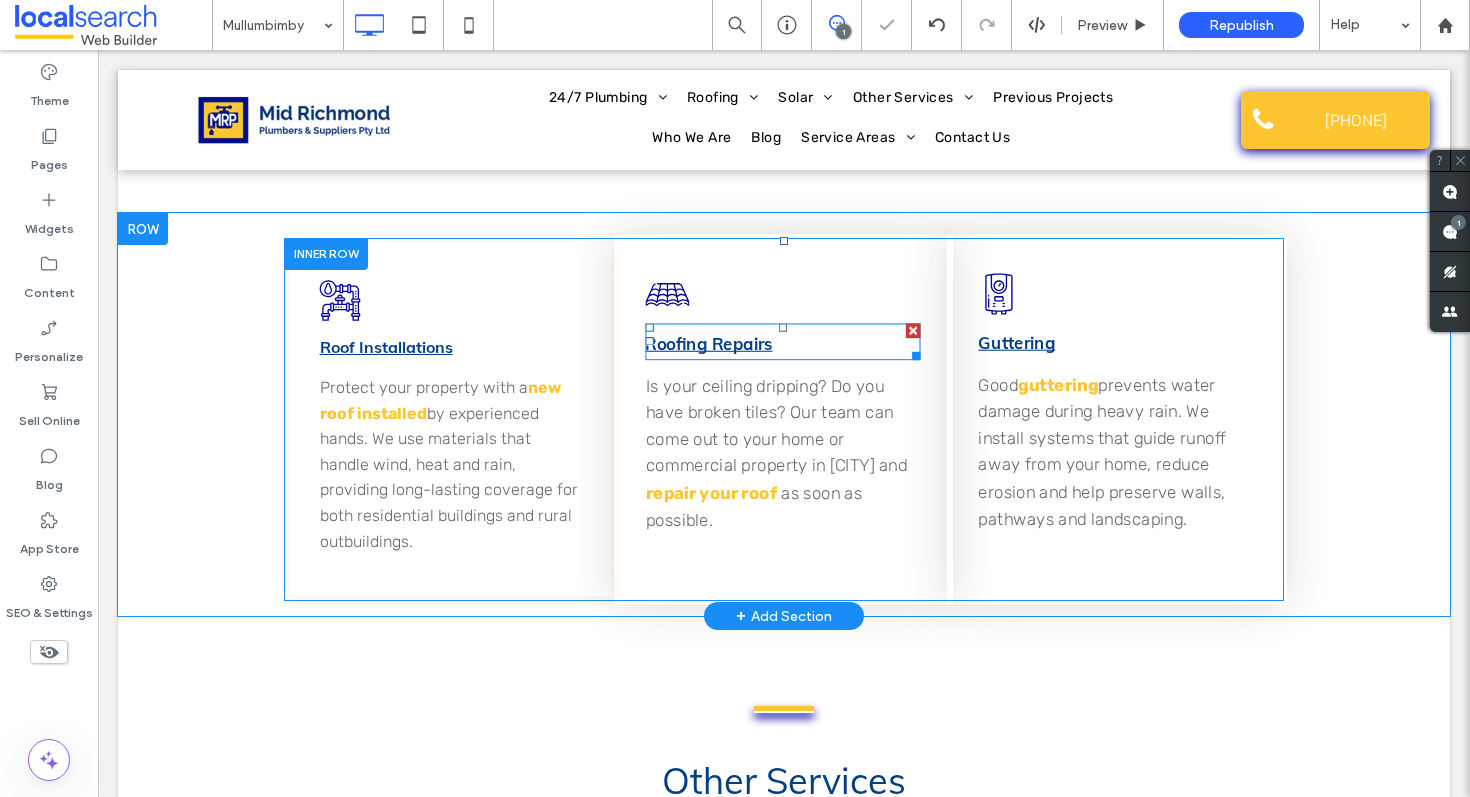 click on "Roofing Repairs" at bounding box center (708, 343) 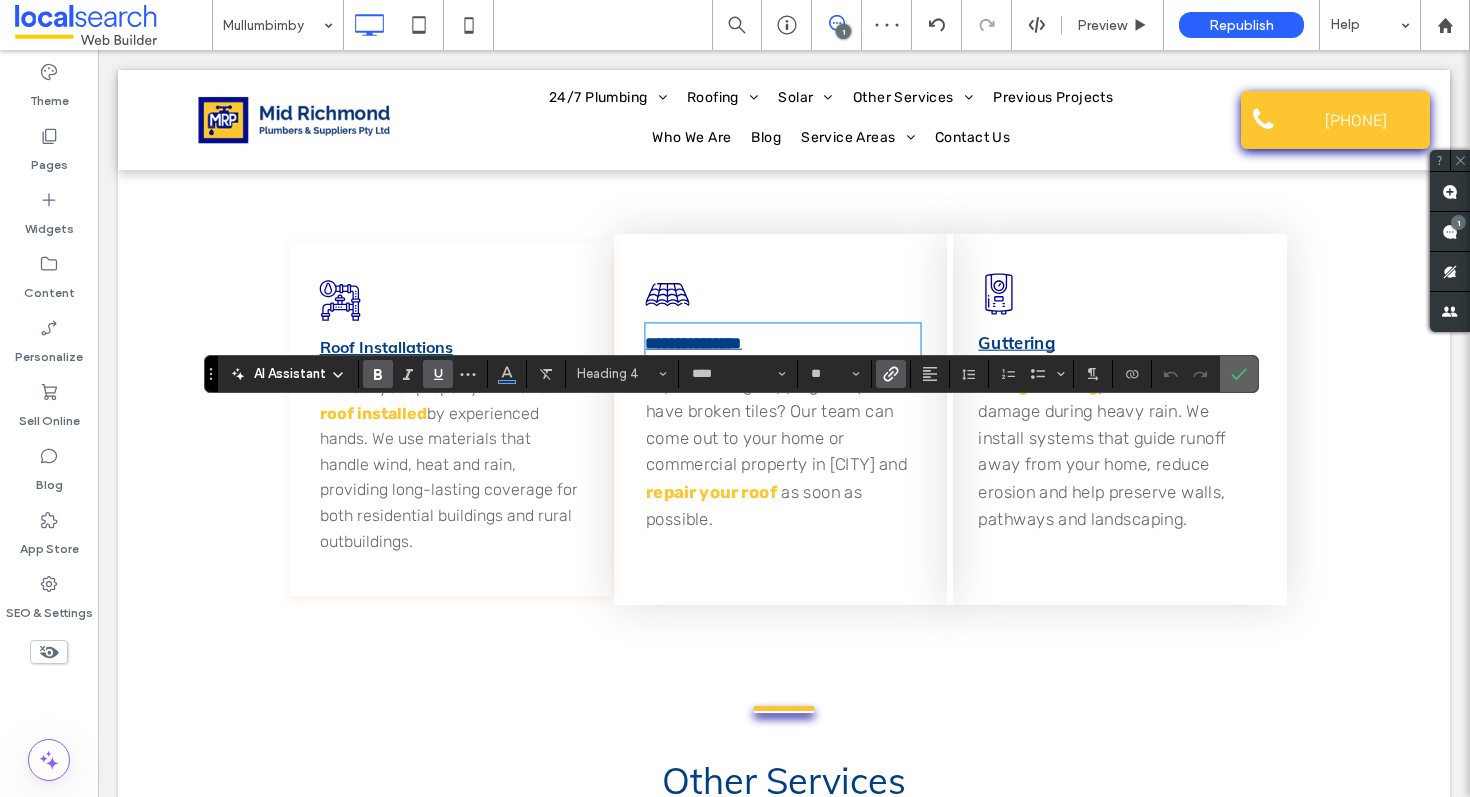 click at bounding box center [1239, 374] 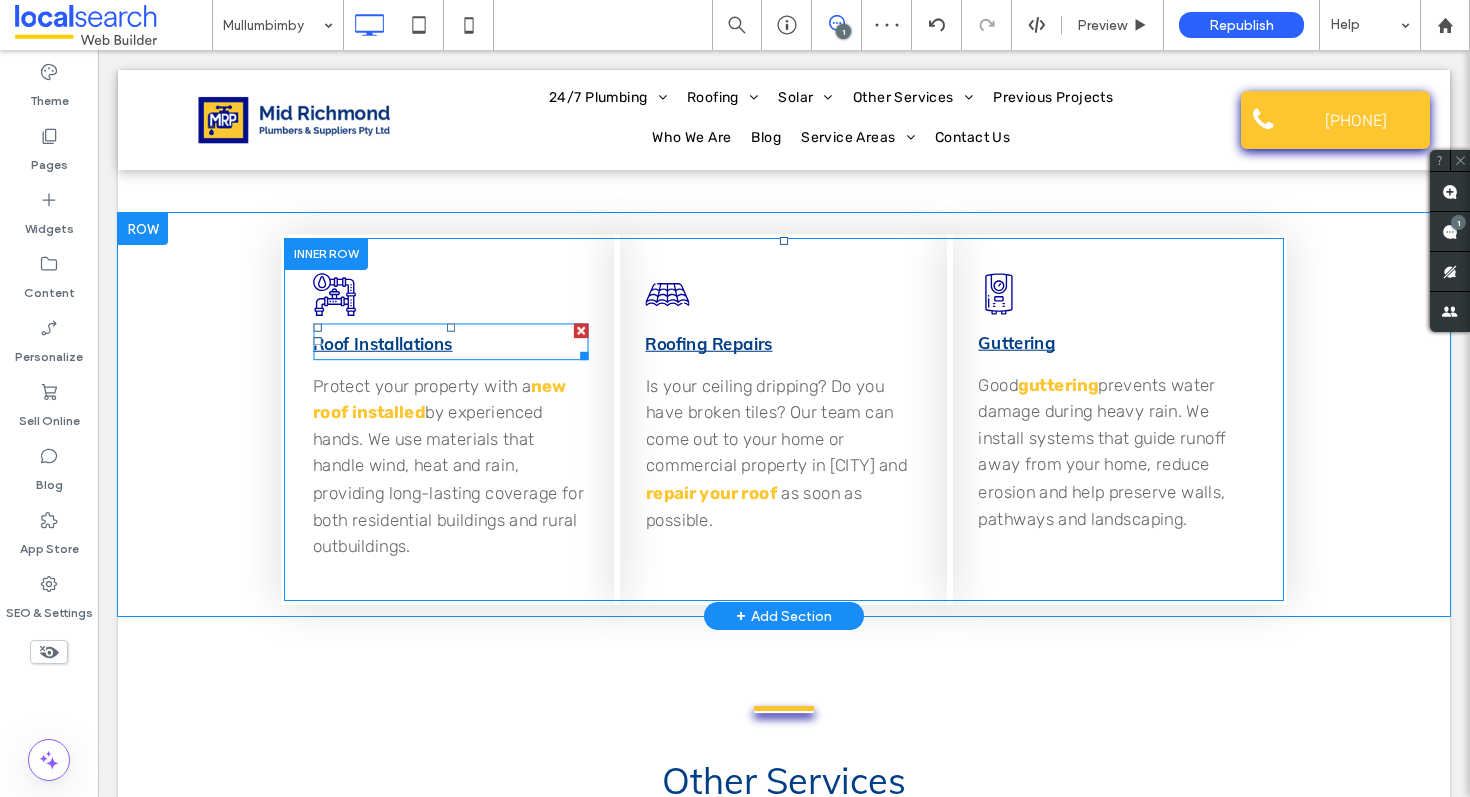 click on "Roof Installations" at bounding box center (383, 343) 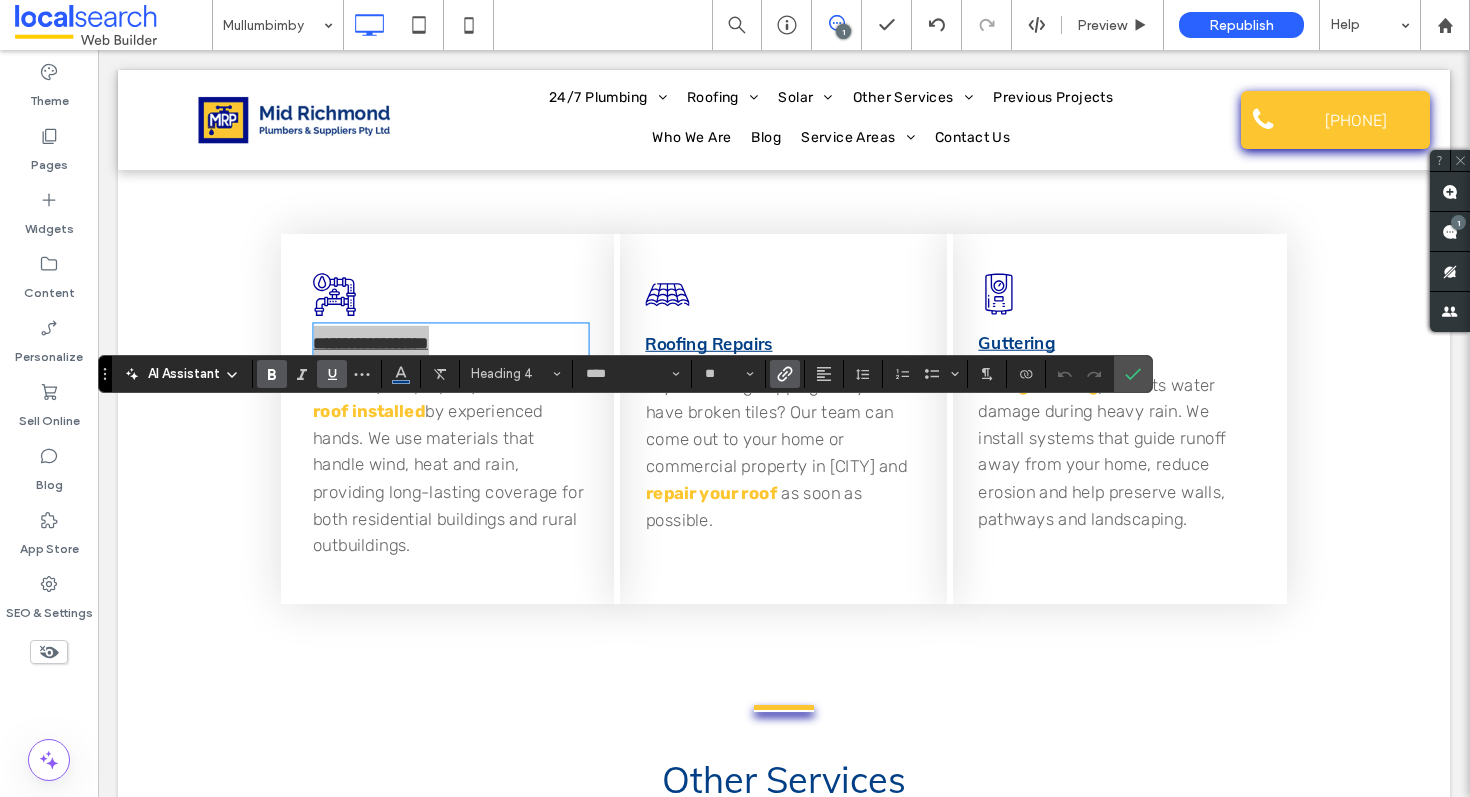 click 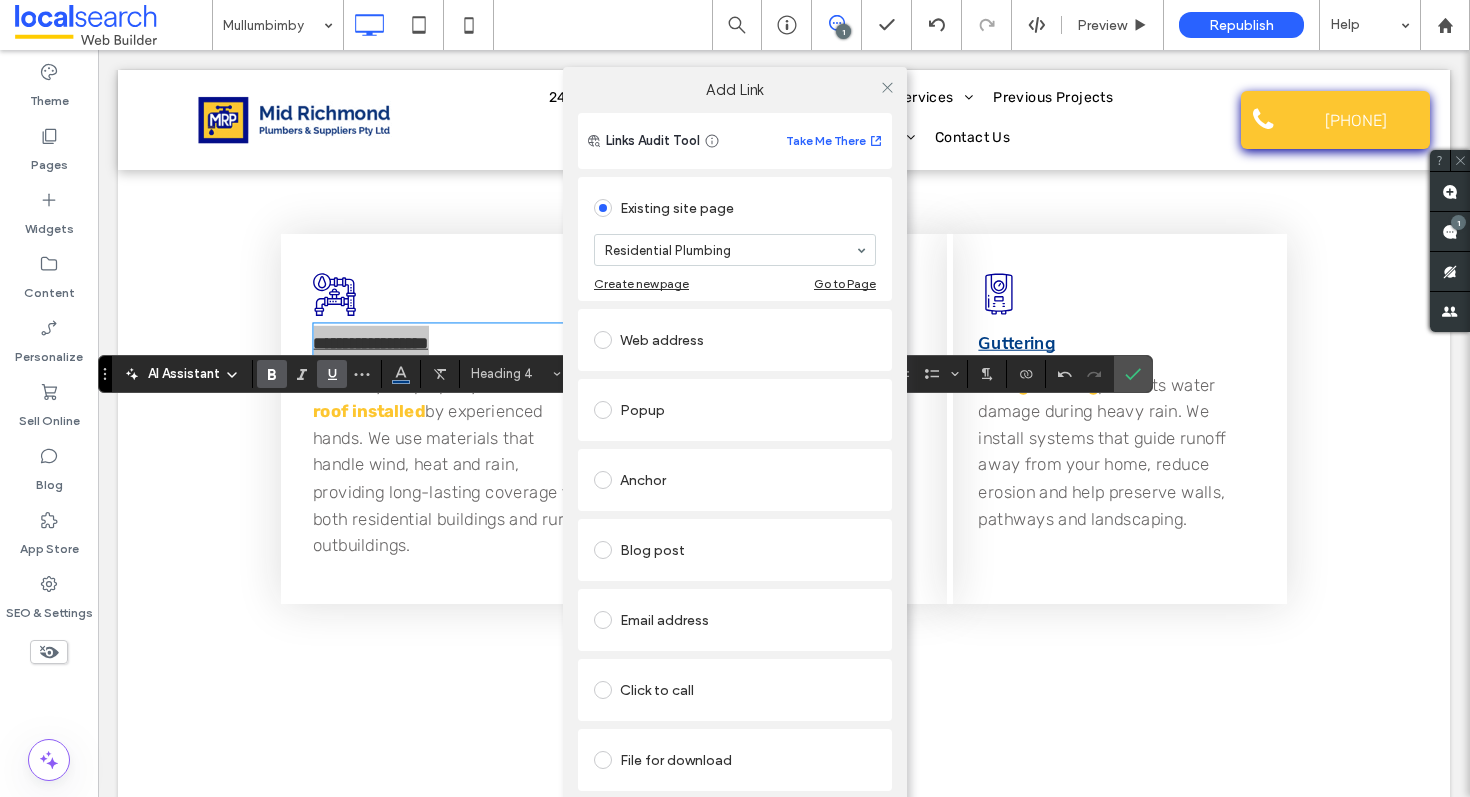 drag, startPoint x: 745, startPoint y: 253, endPoint x: 756, endPoint y: 253, distance: 11 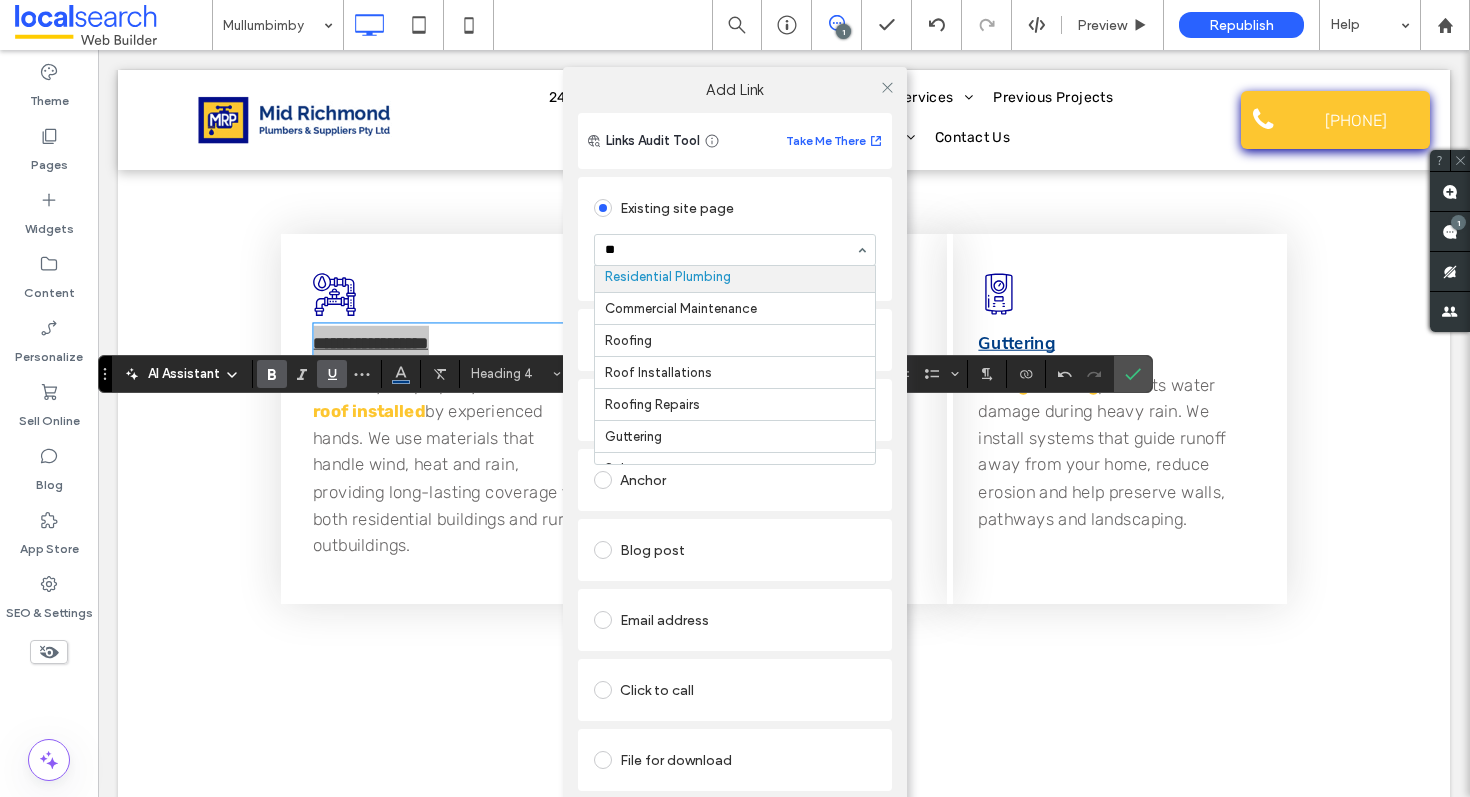 scroll, scrollTop: 0, scrollLeft: 0, axis: both 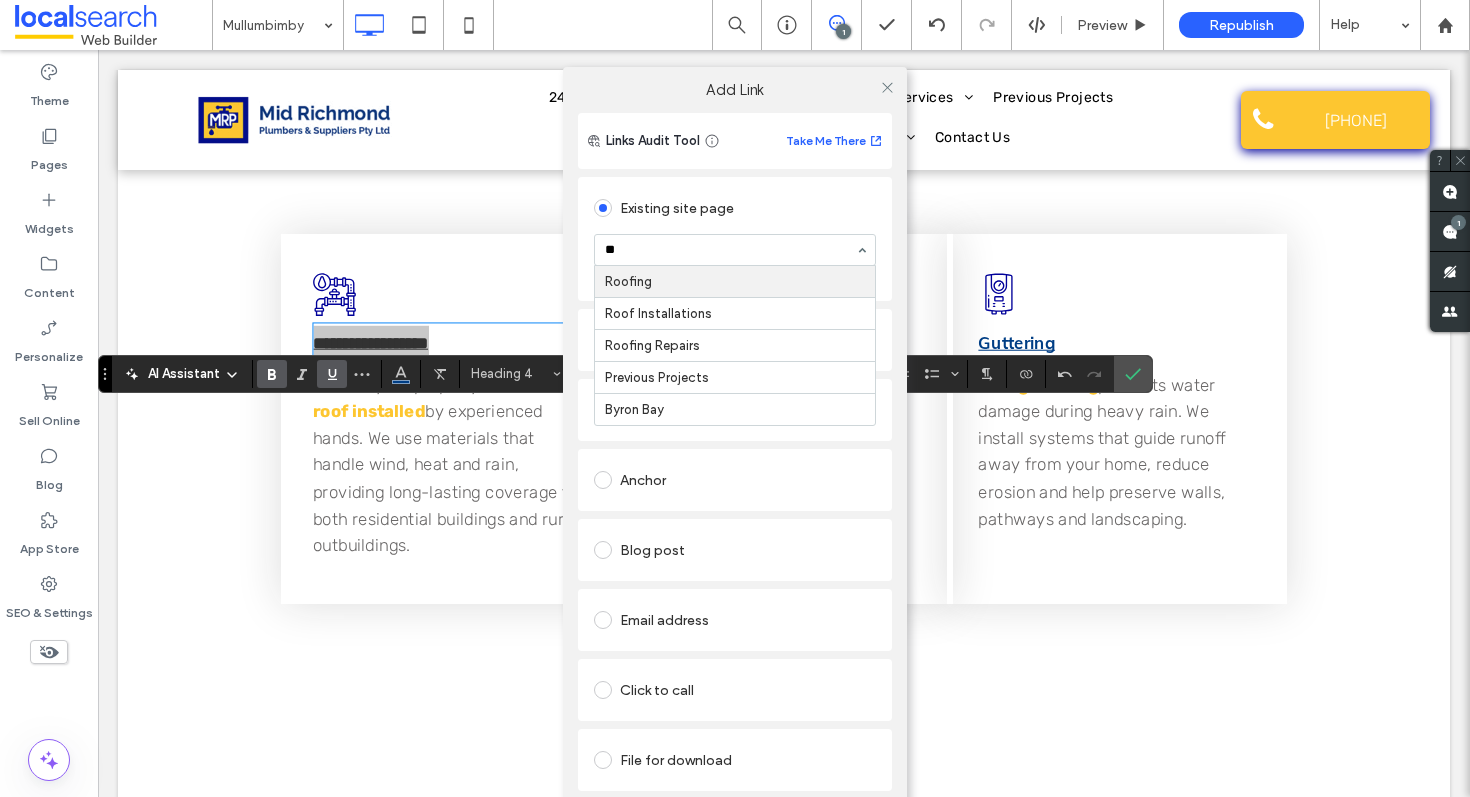 type on "***" 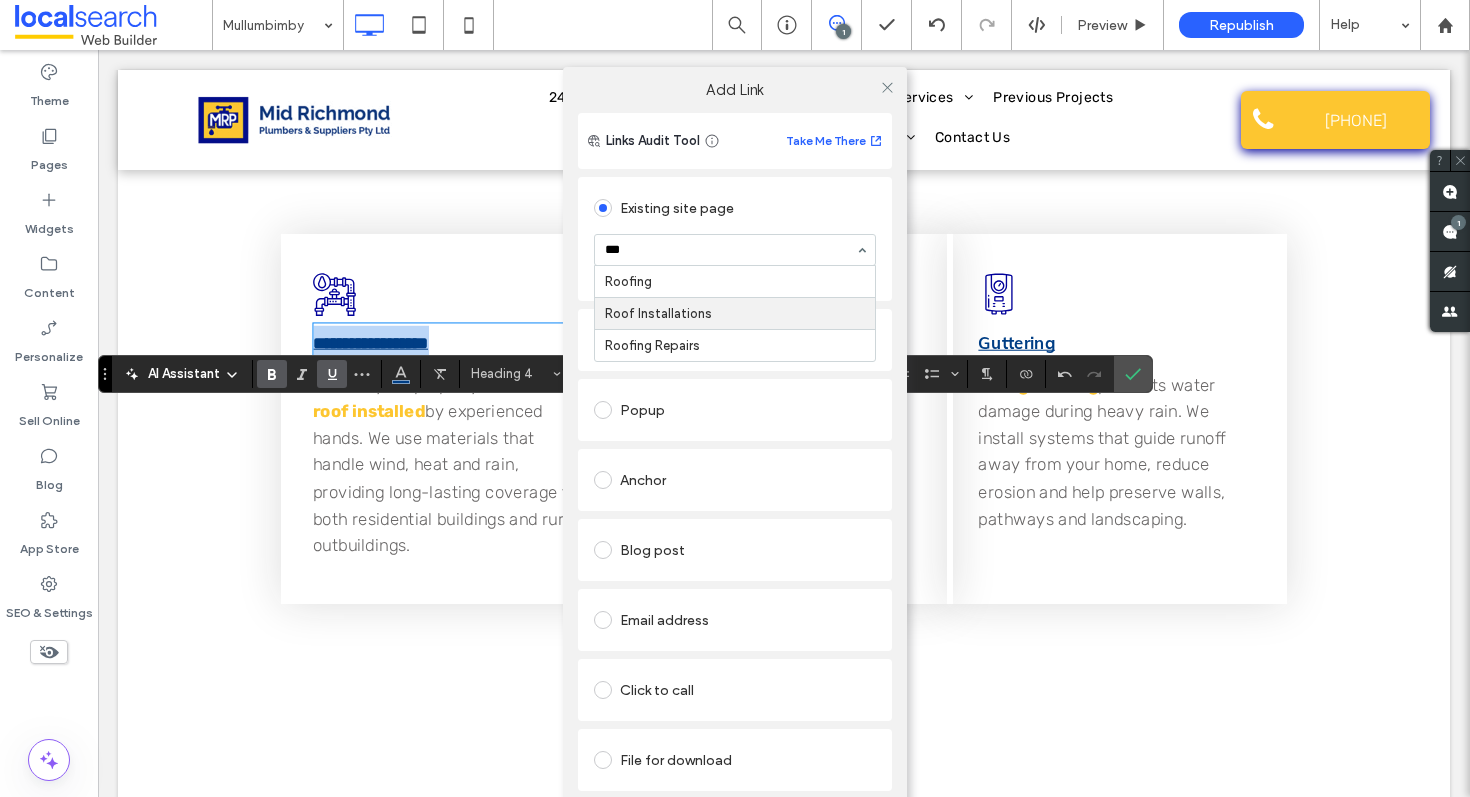 type 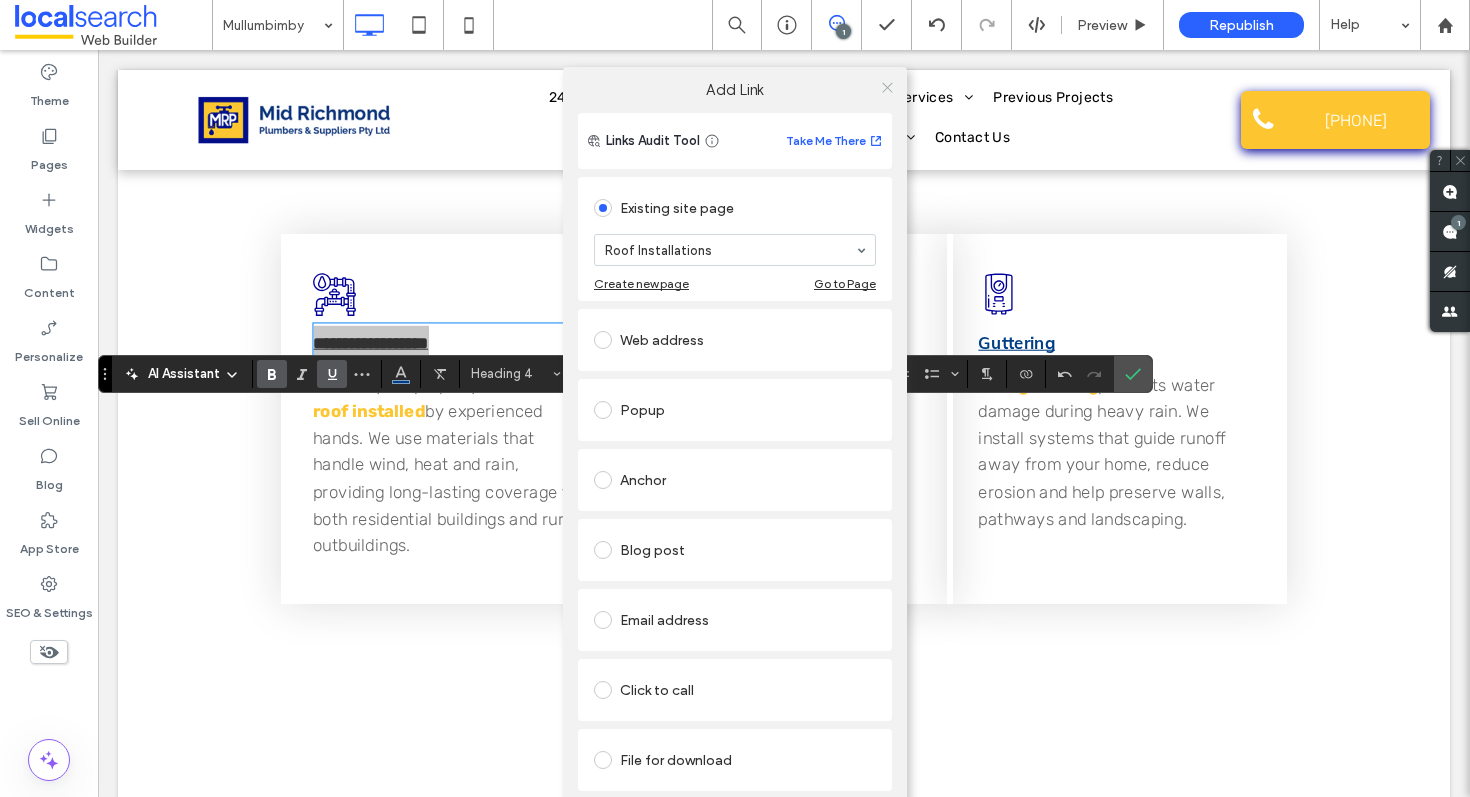 click 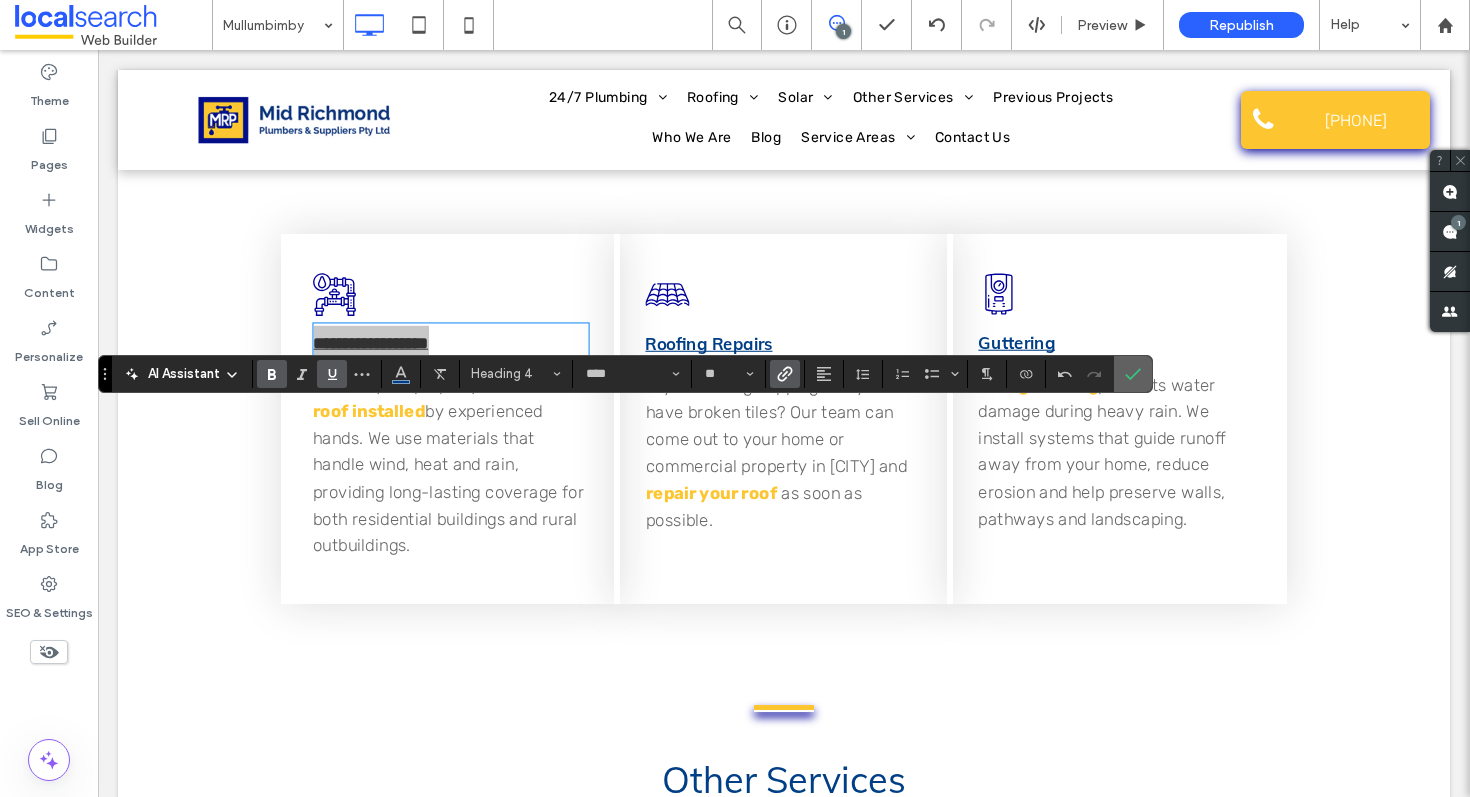 drag, startPoint x: 1138, startPoint y: 376, endPoint x: 1034, endPoint y: 340, distance: 110.054535 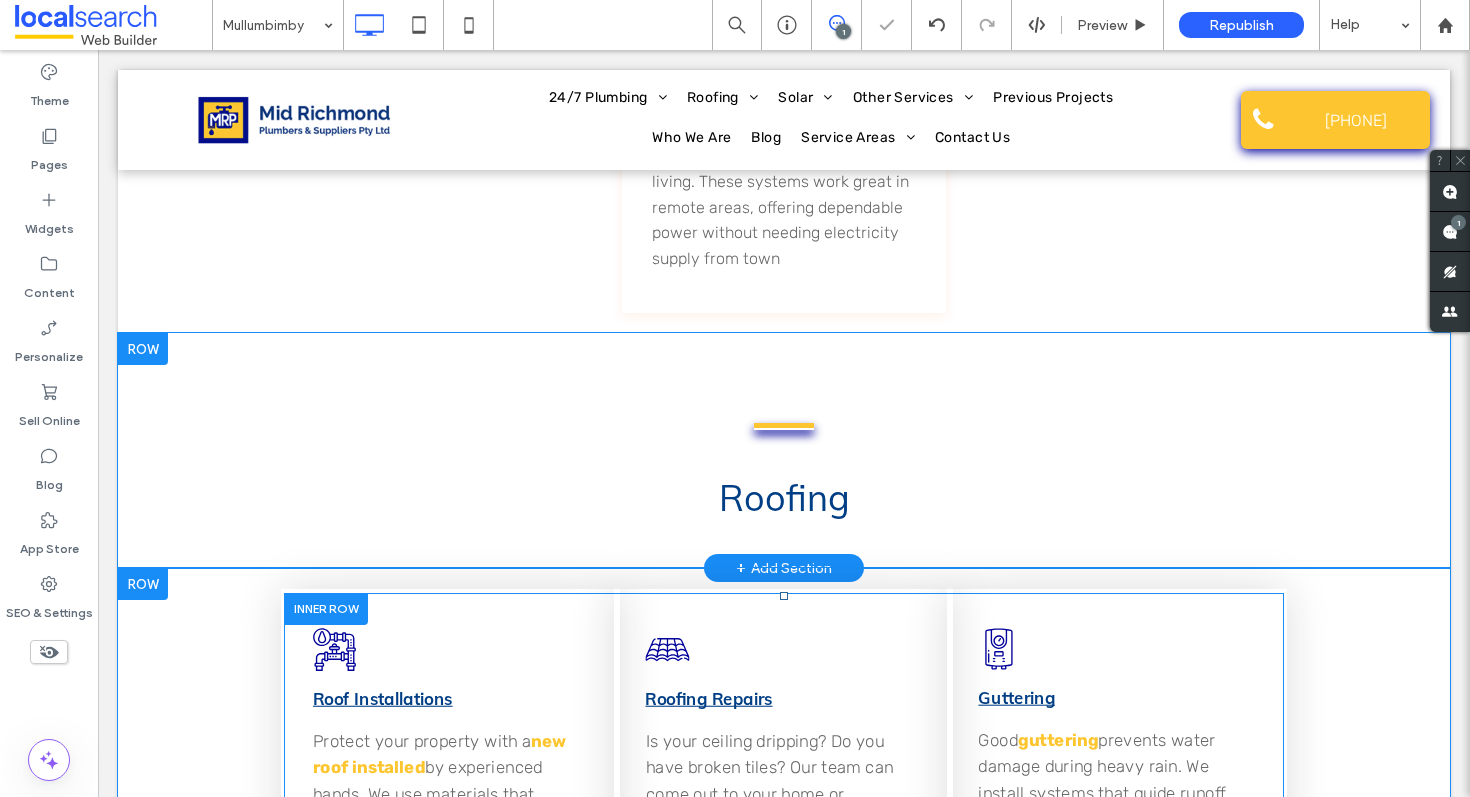 scroll, scrollTop: 3780, scrollLeft: 0, axis: vertical 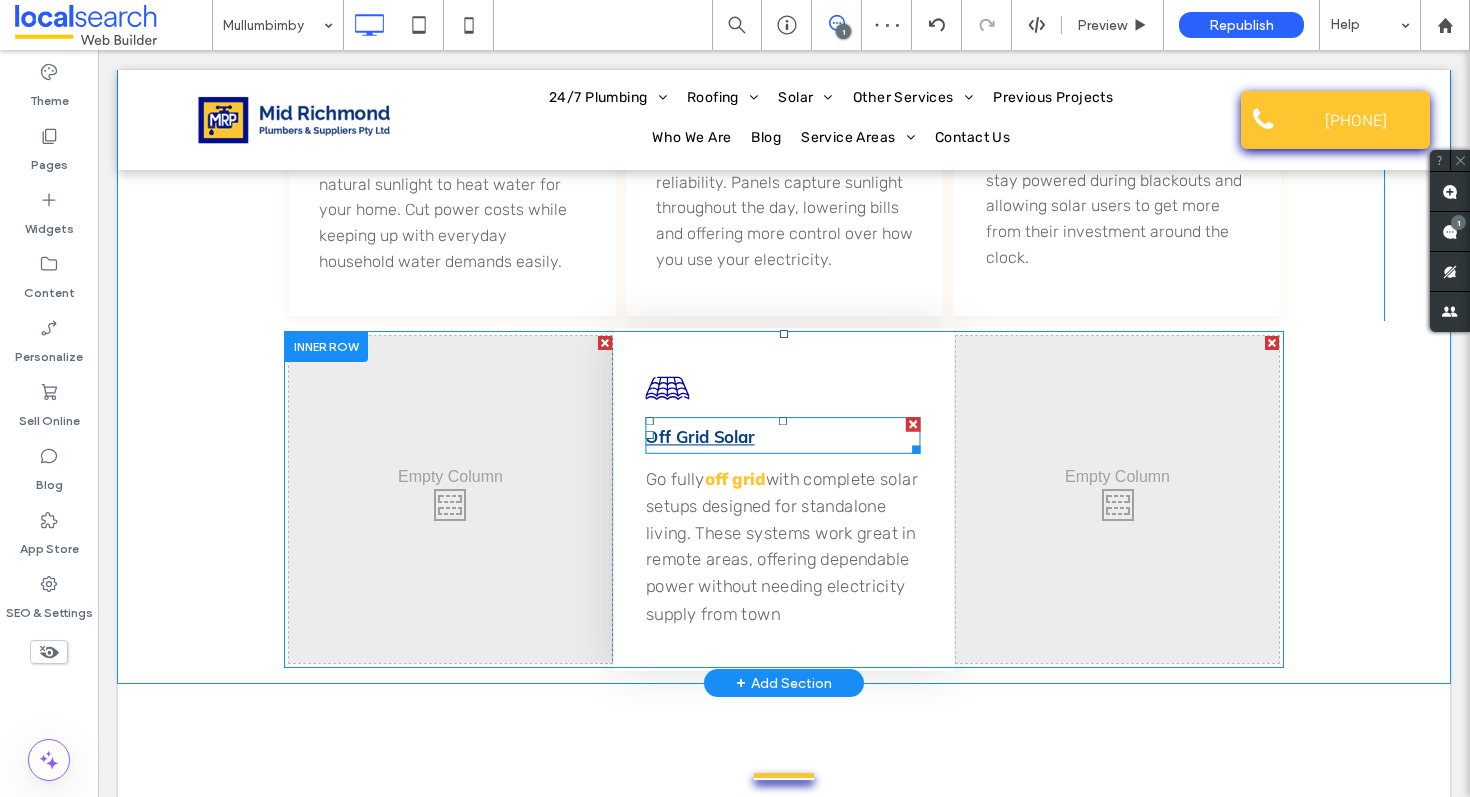 click on "Off Grid Solar" at bounding box center (699, 437) 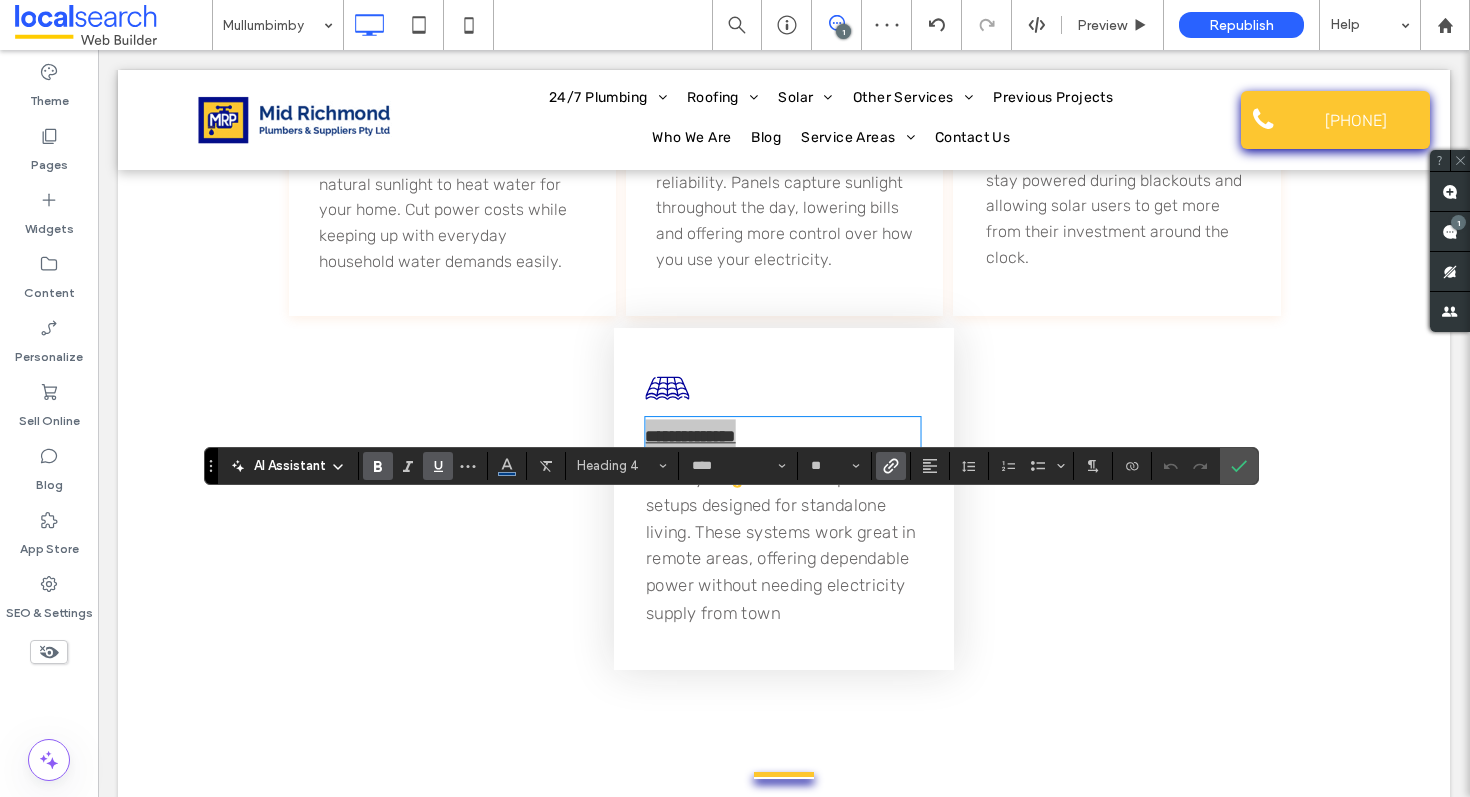 click 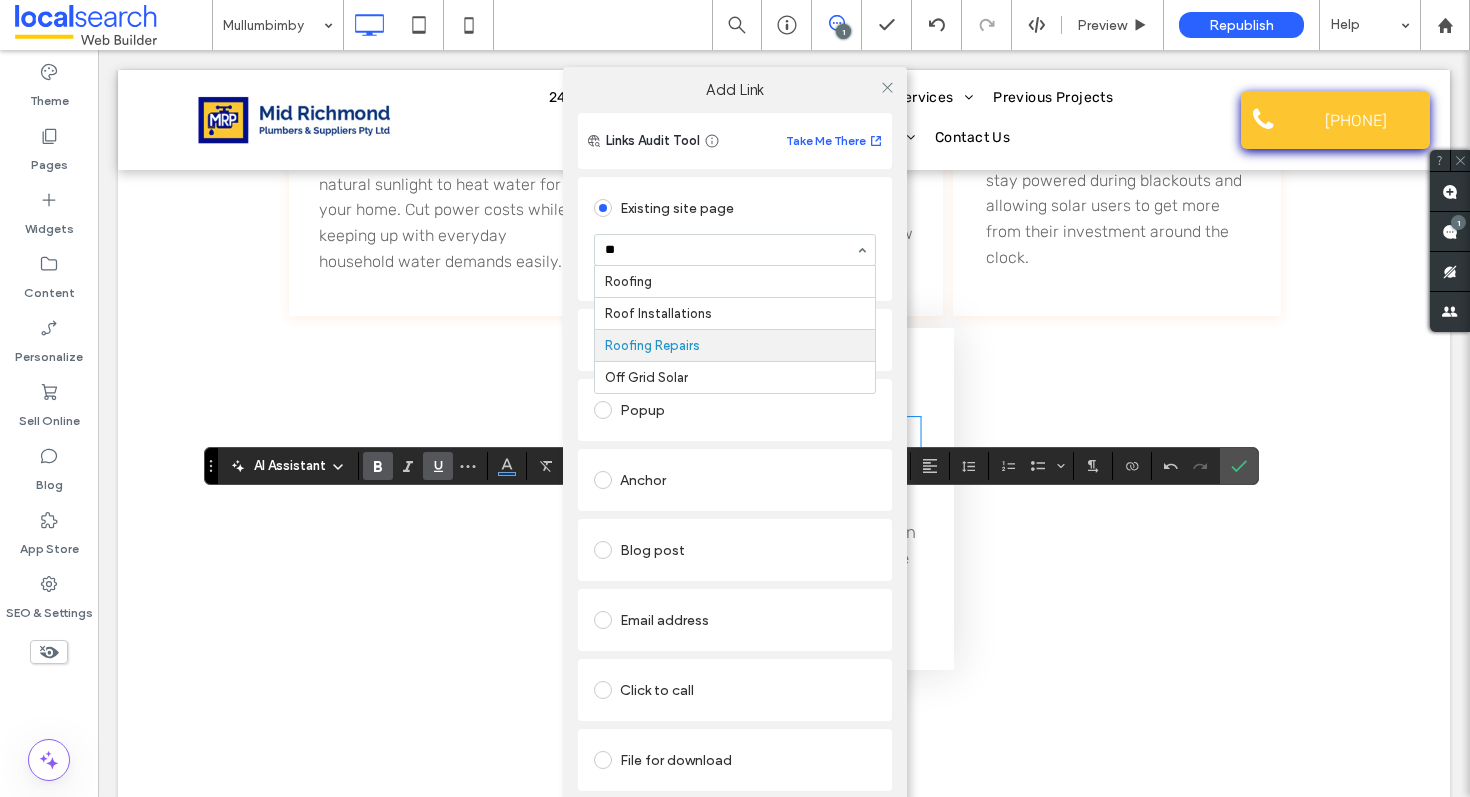 scroll, scrollTop: 0, scrollLeft: 0, axis: both 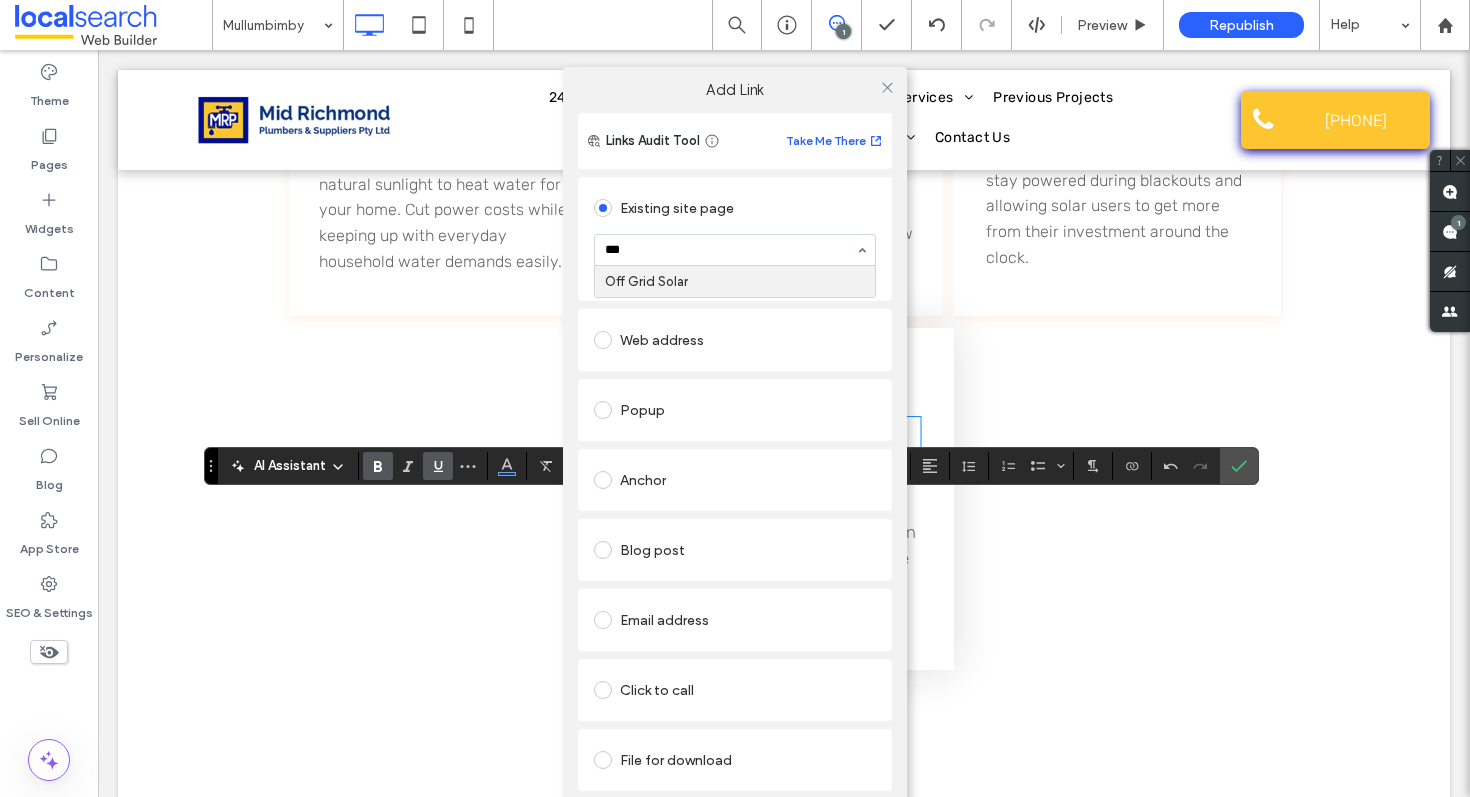 type 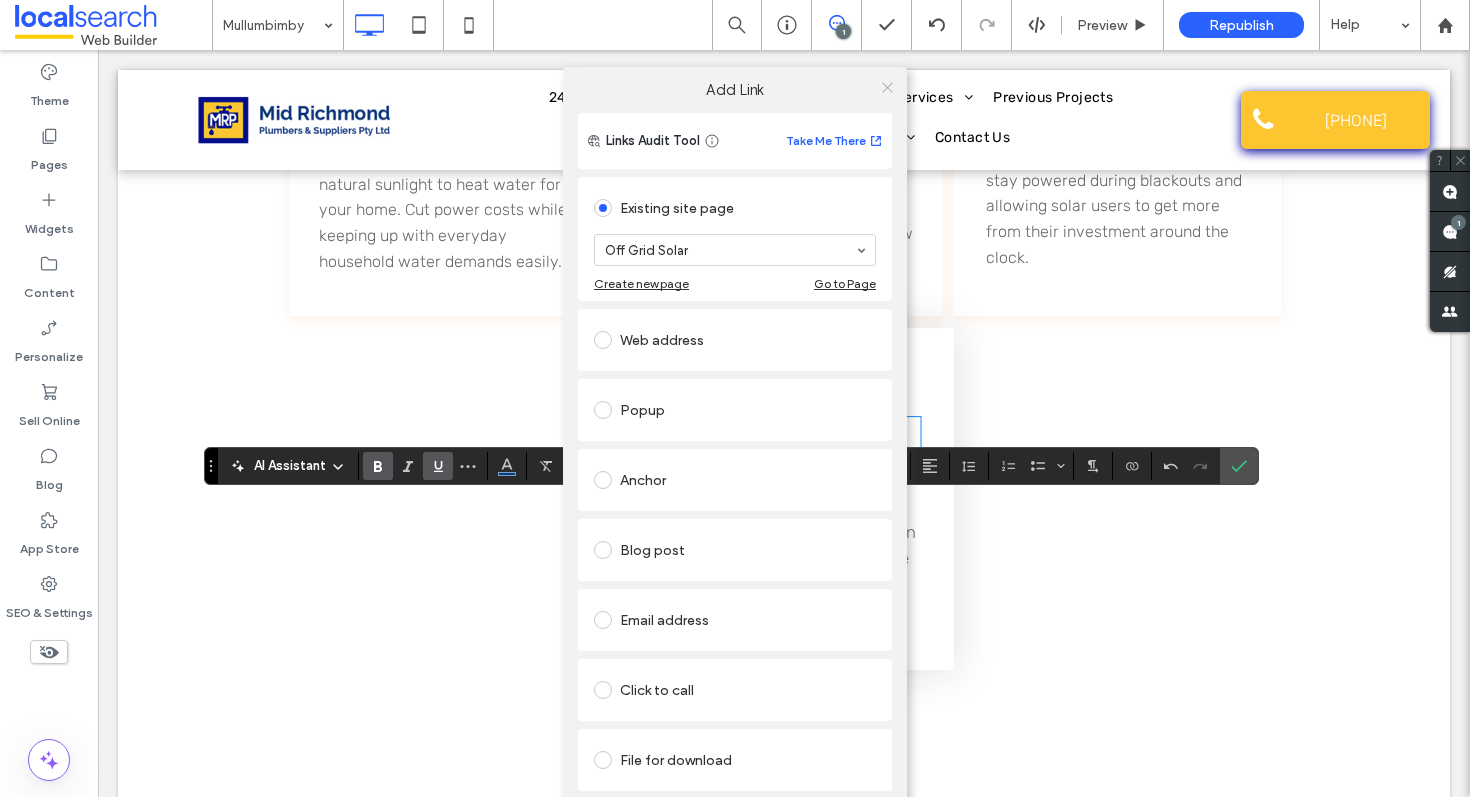 click 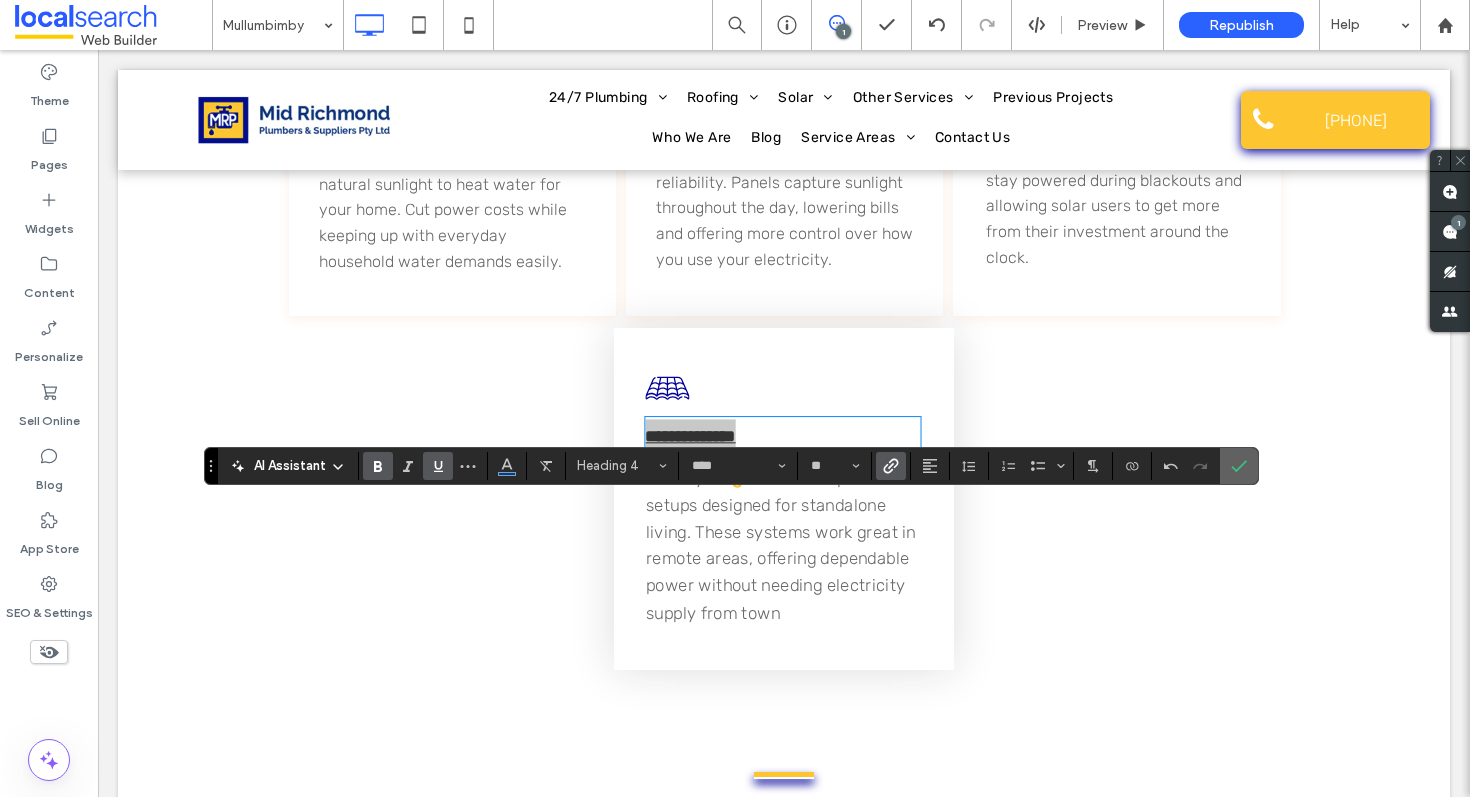 drag, startPoint x: 1219, startPoint y: 474, endPoint x: 1163, endPoint y: 404, distance: 89.64374 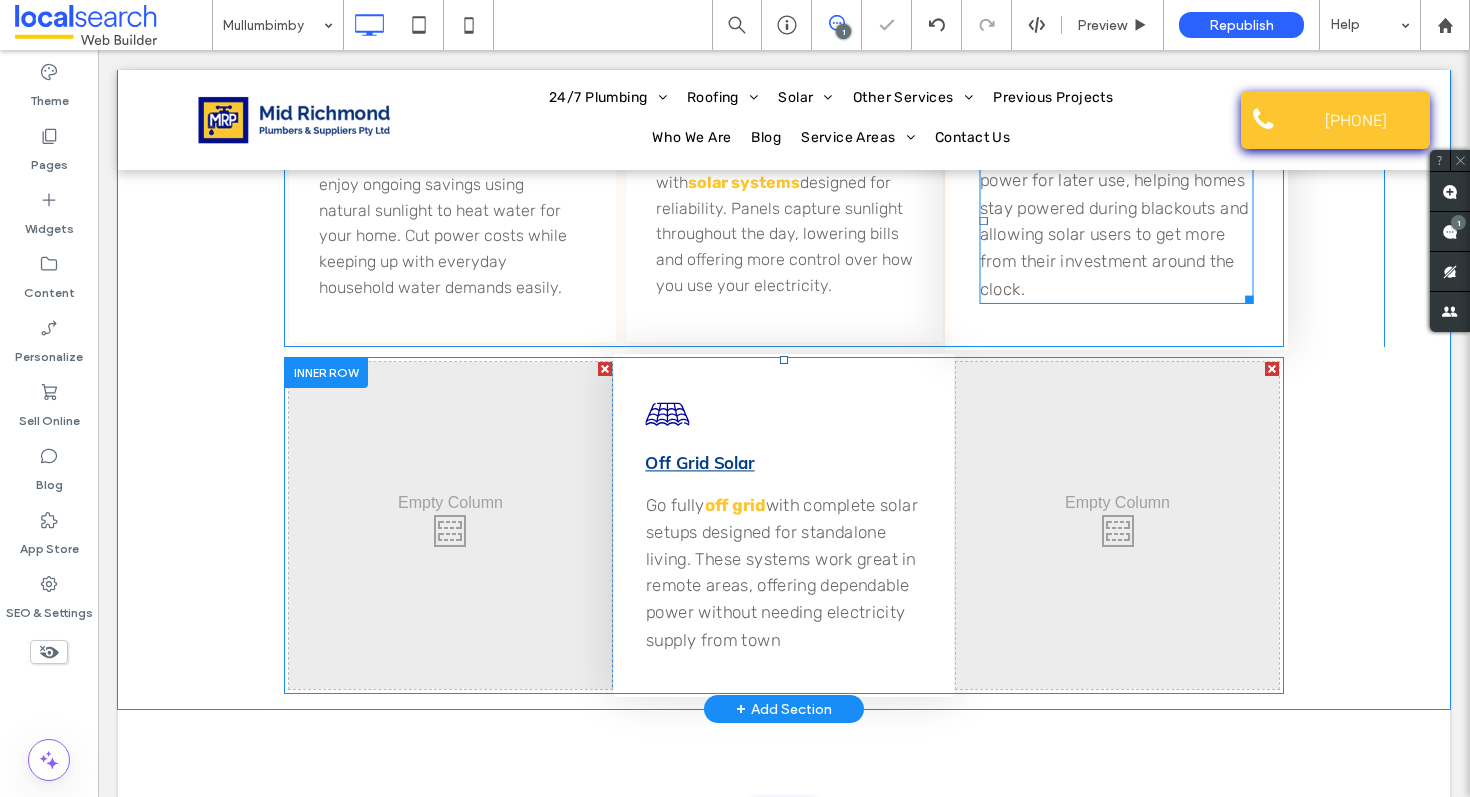 scroll, scrollTop: 3741, scrollLeft: 0, axis: vertical 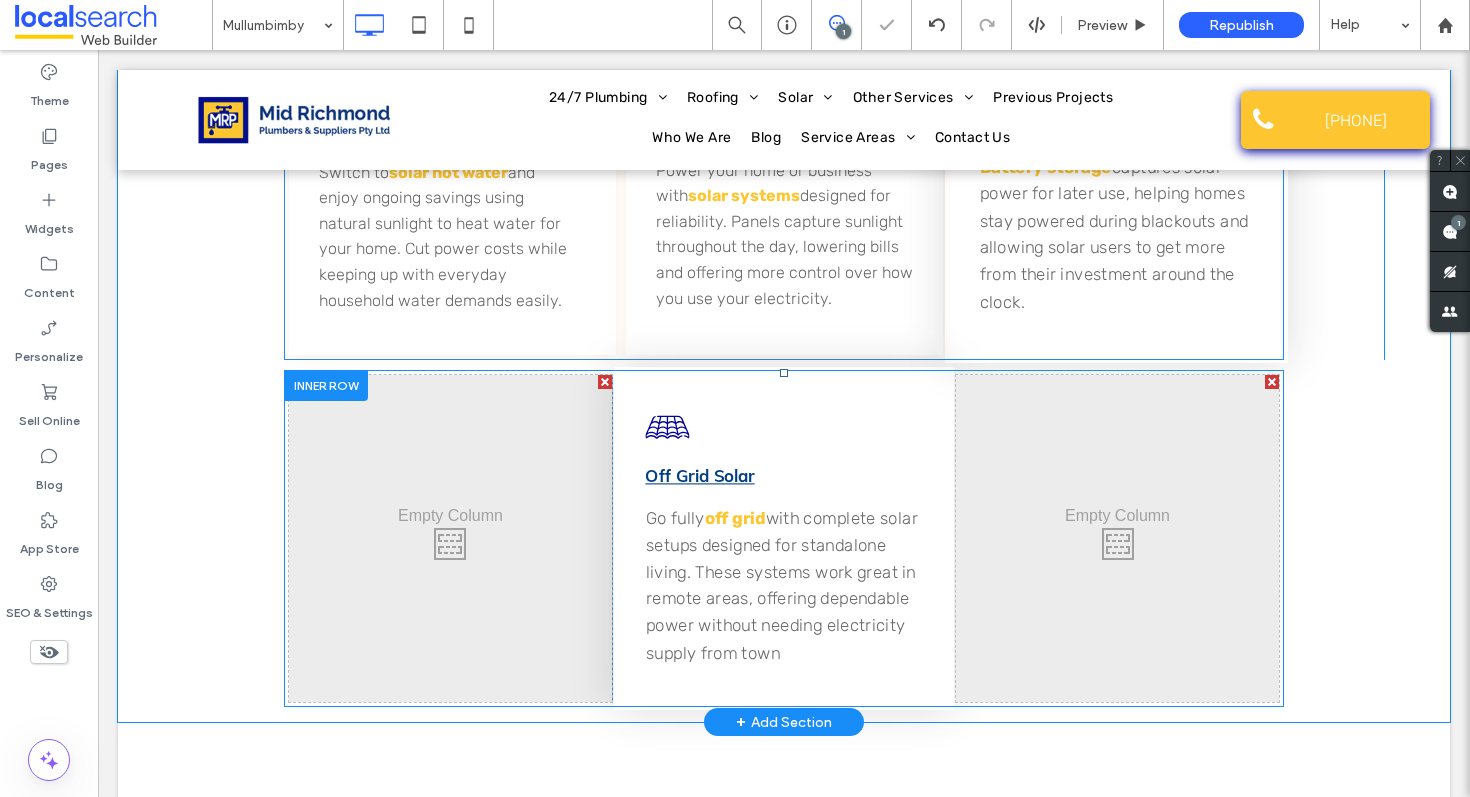 click on "Battery Storage" at bounding box center [1040, 129] 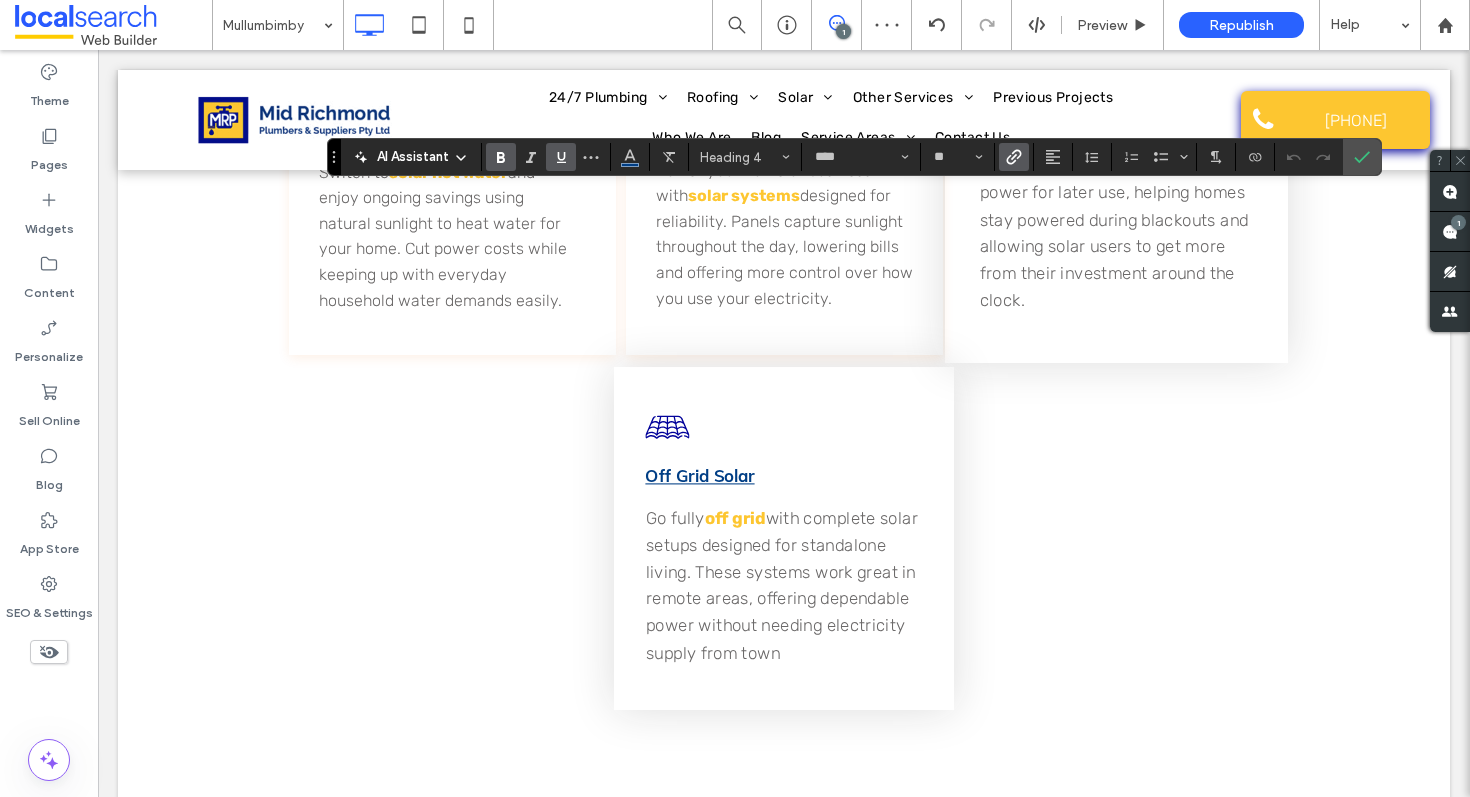 click at bounding box center [1014, 157] 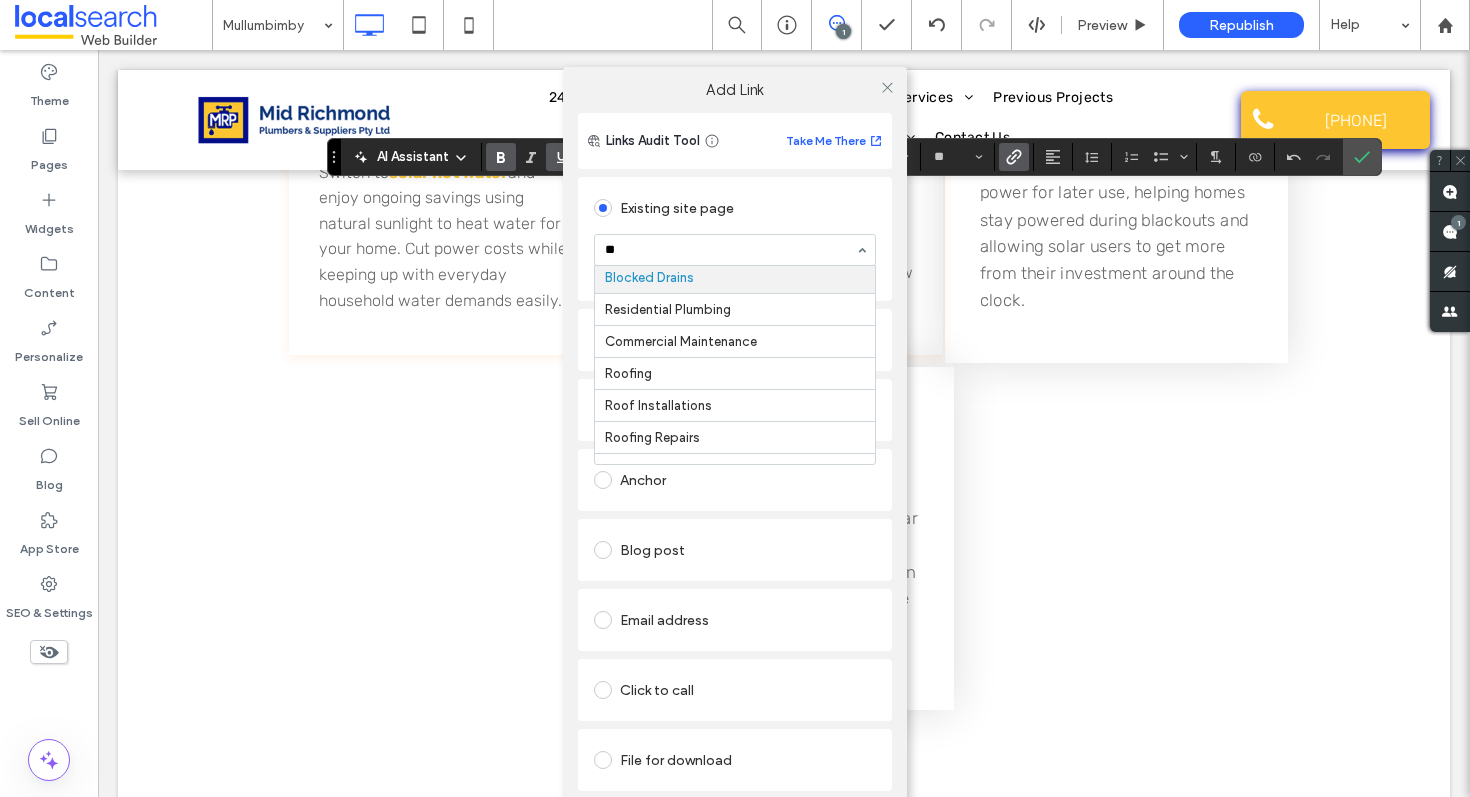 scroll, scrollTop: 0, scrollLeft: 0, axis: both 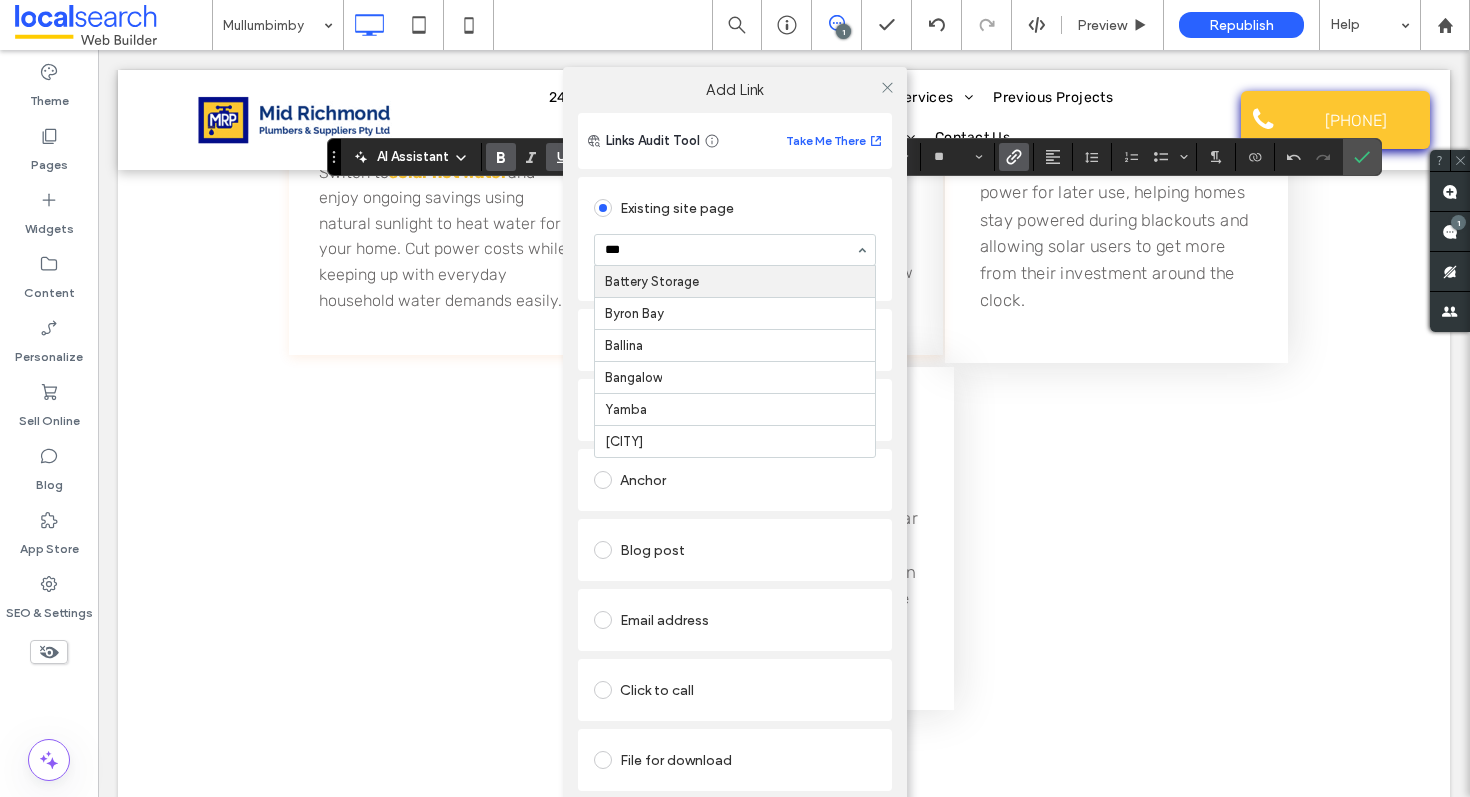 type on "****" 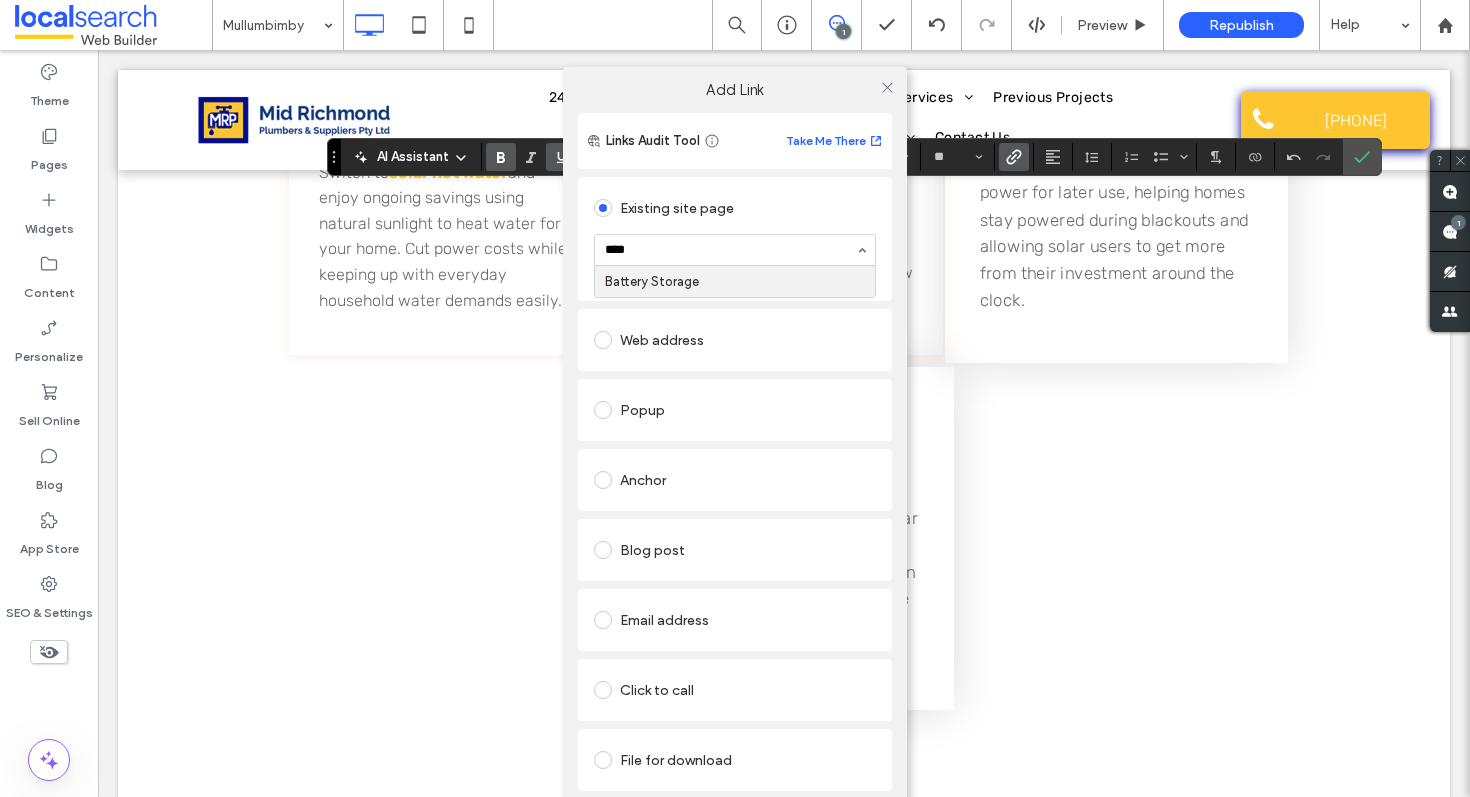 type 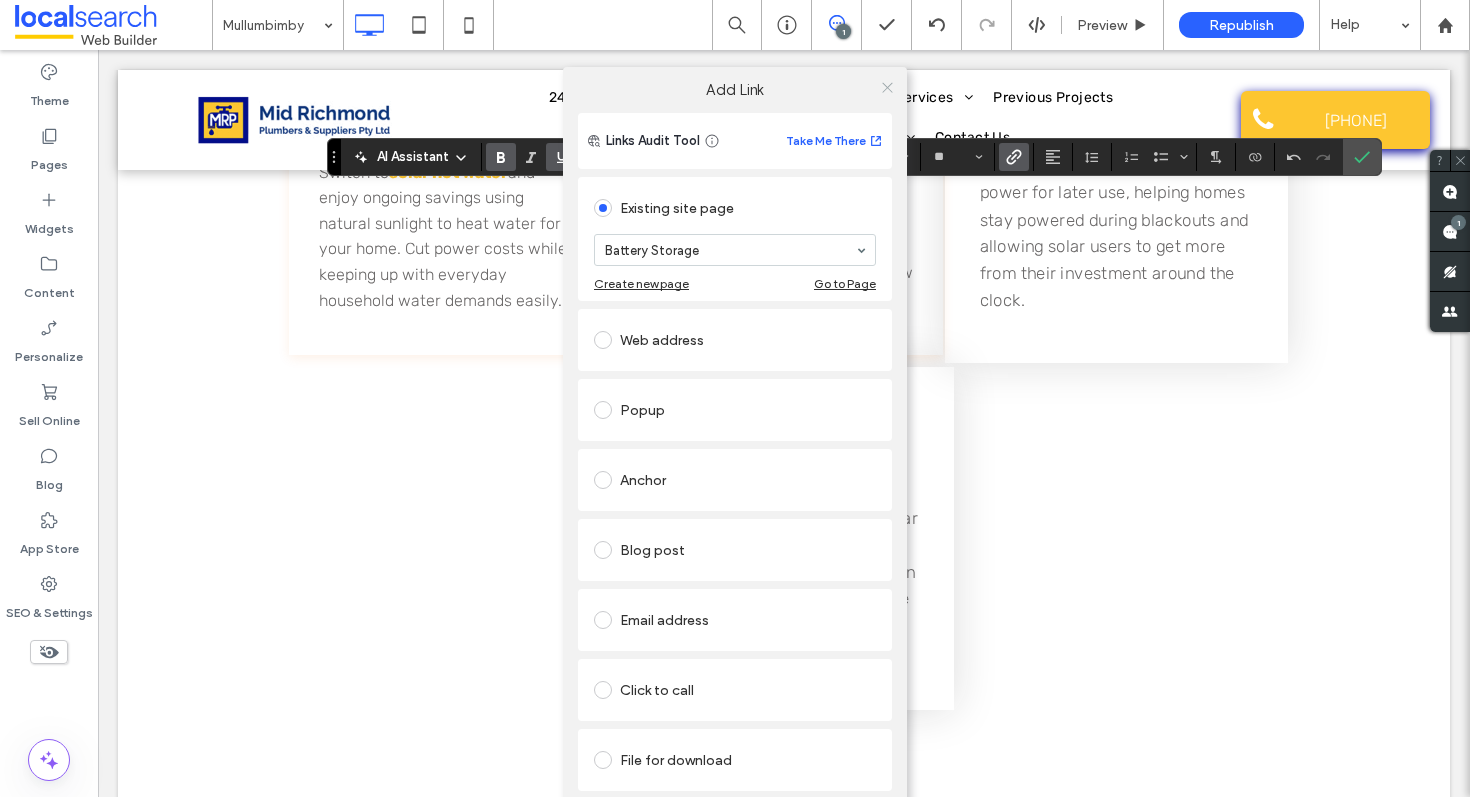 click 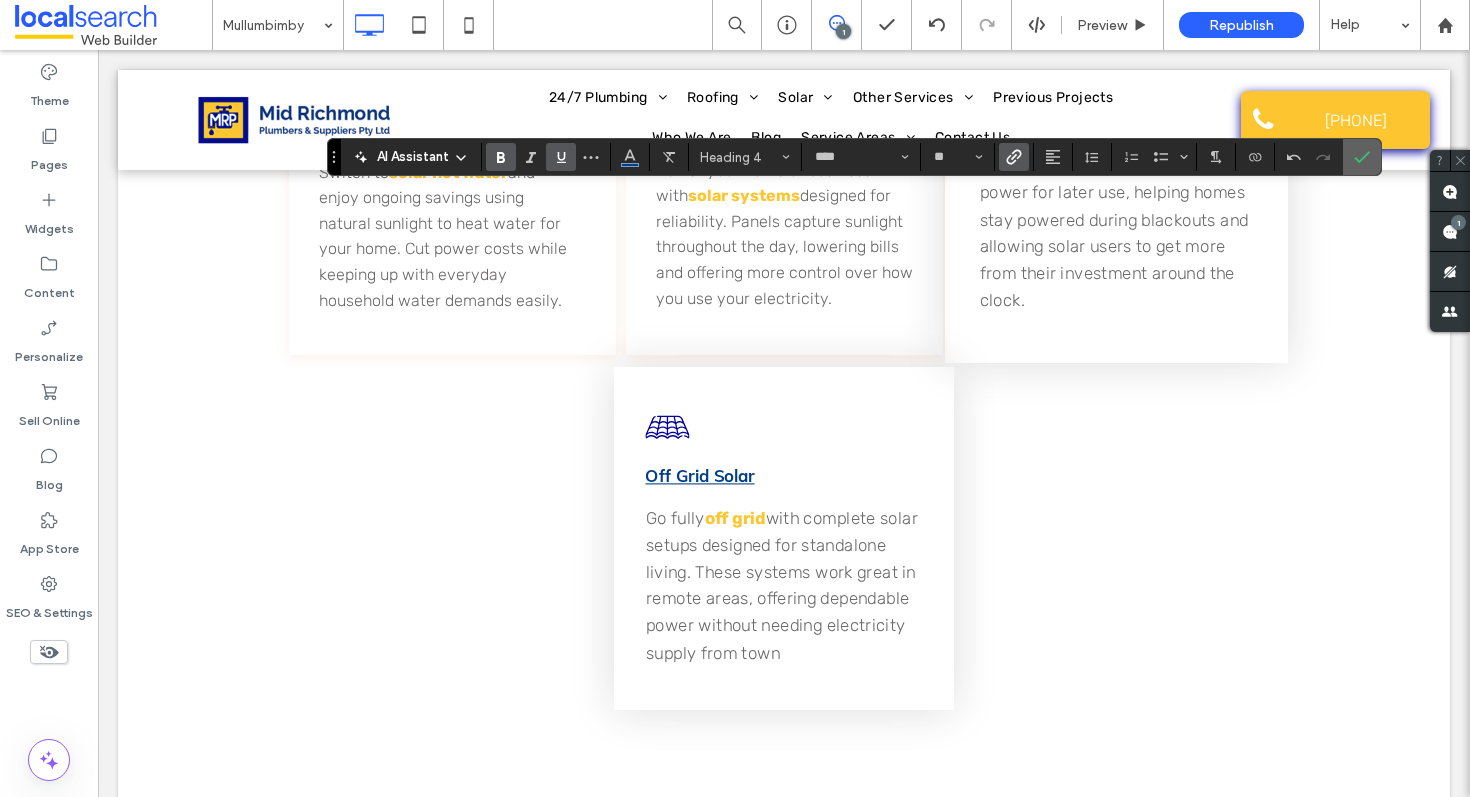 click 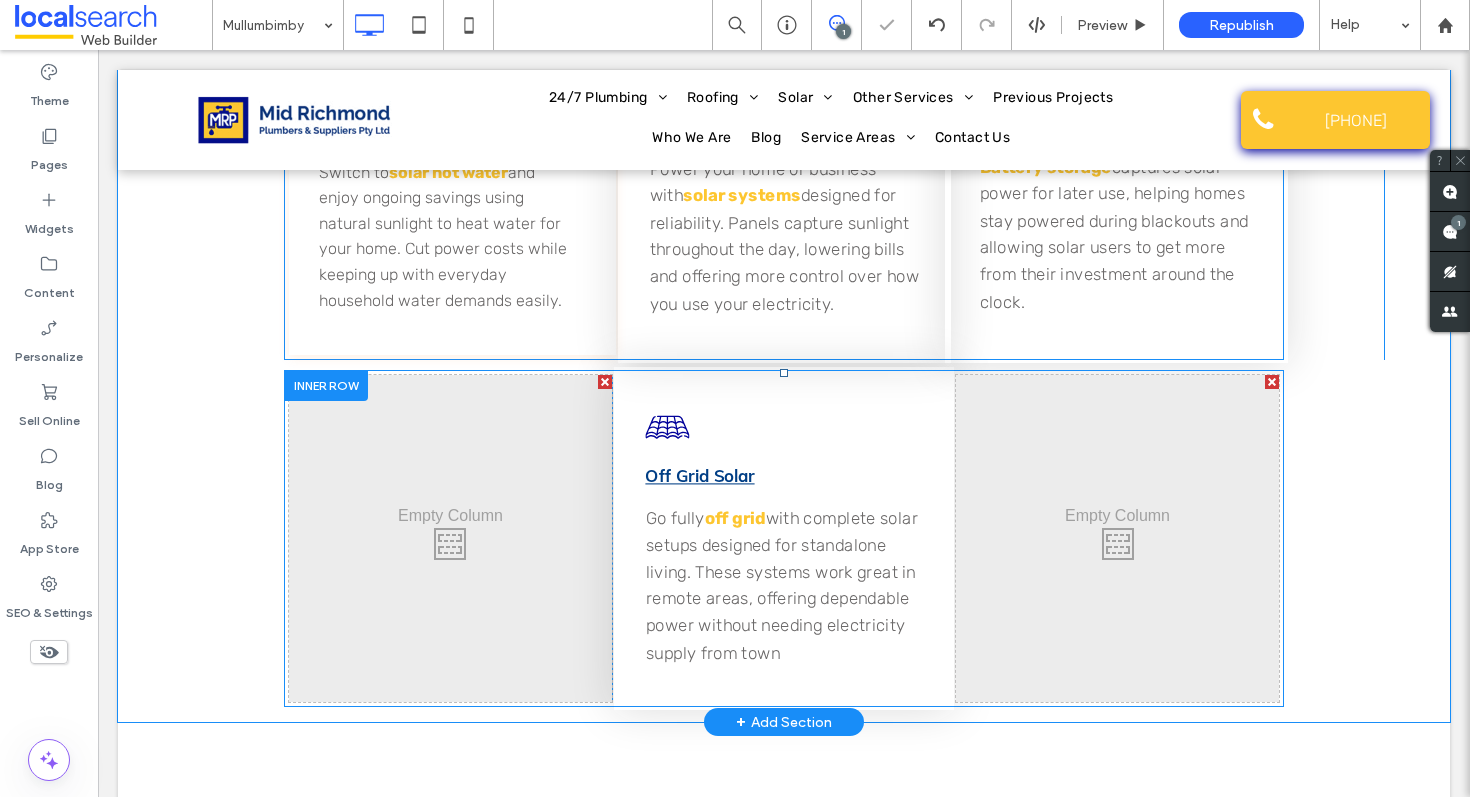 click on "Solar Systems" at bounding box center (706, 129) 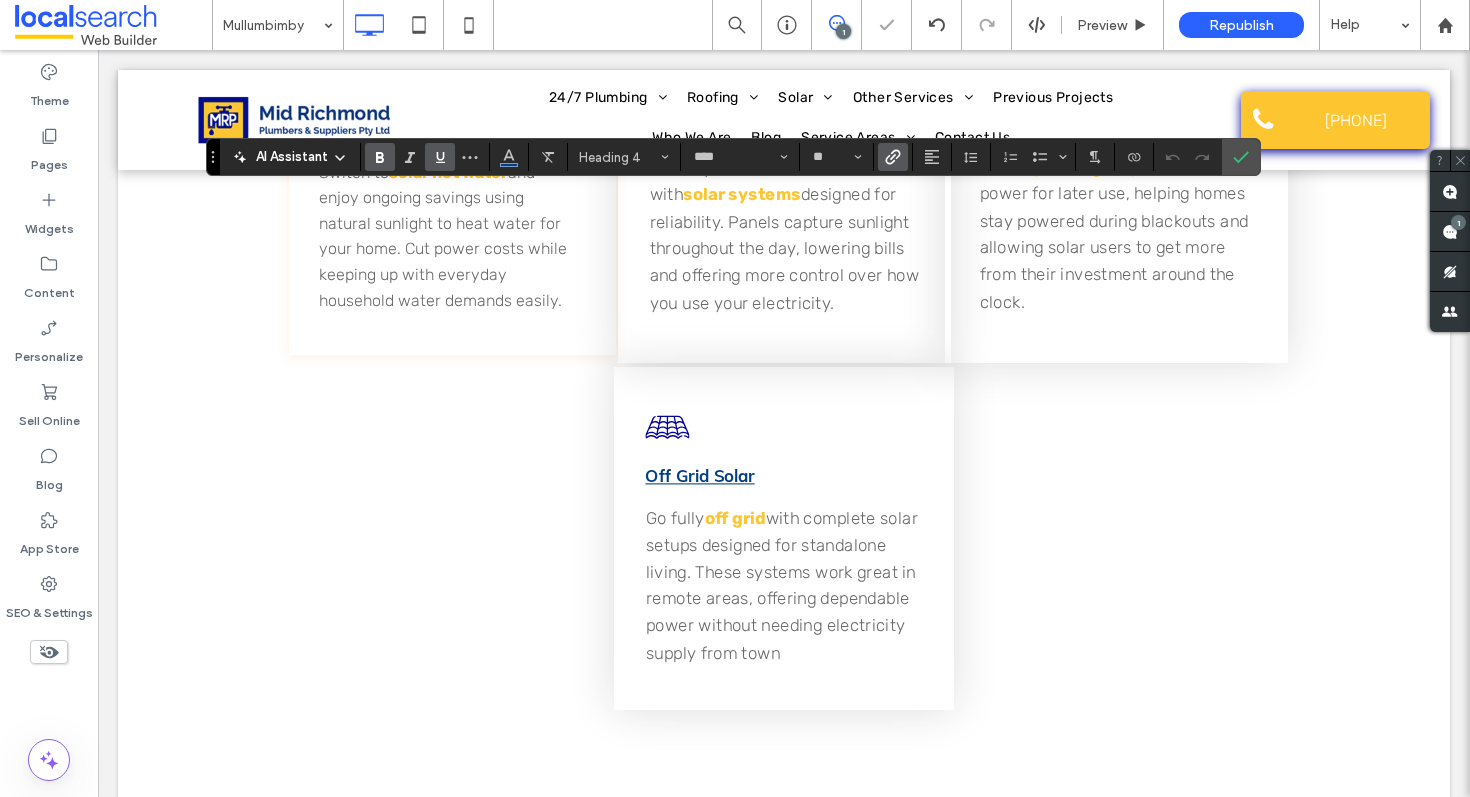 click 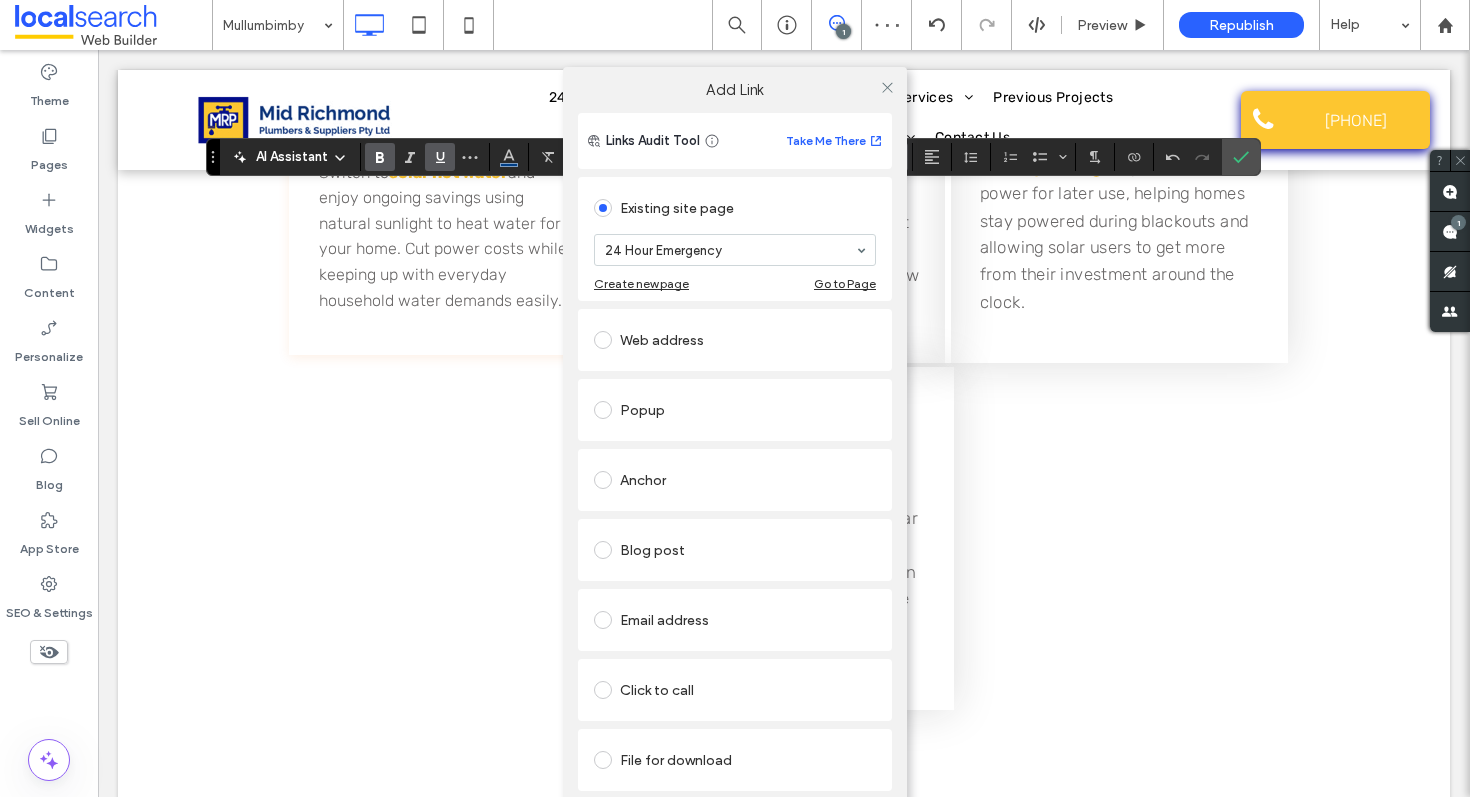 click on "24 Hour Emergency" at bounding box center (735, 250) 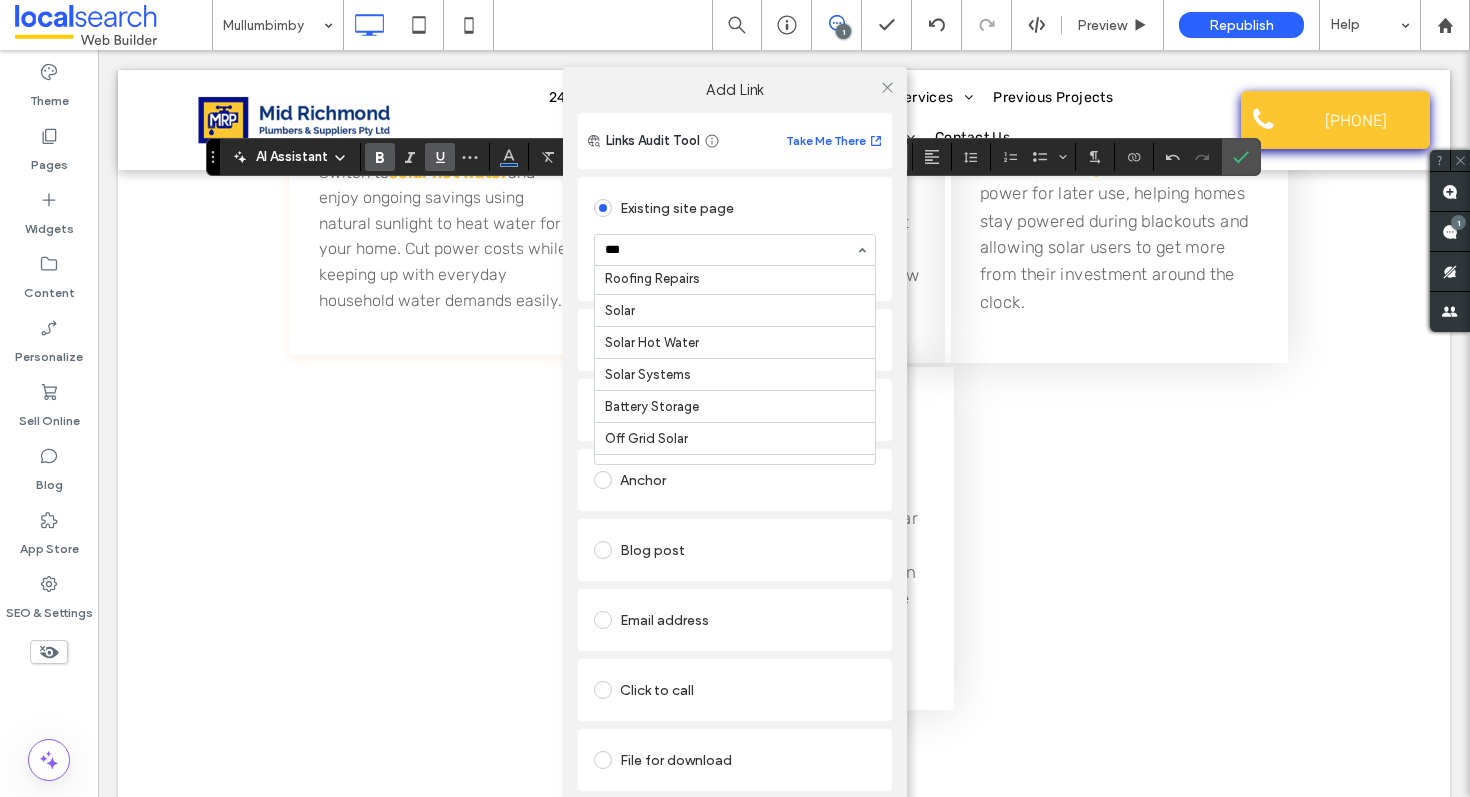 scroll, scrollTop: 0, scrollLeft: 0, axis: both 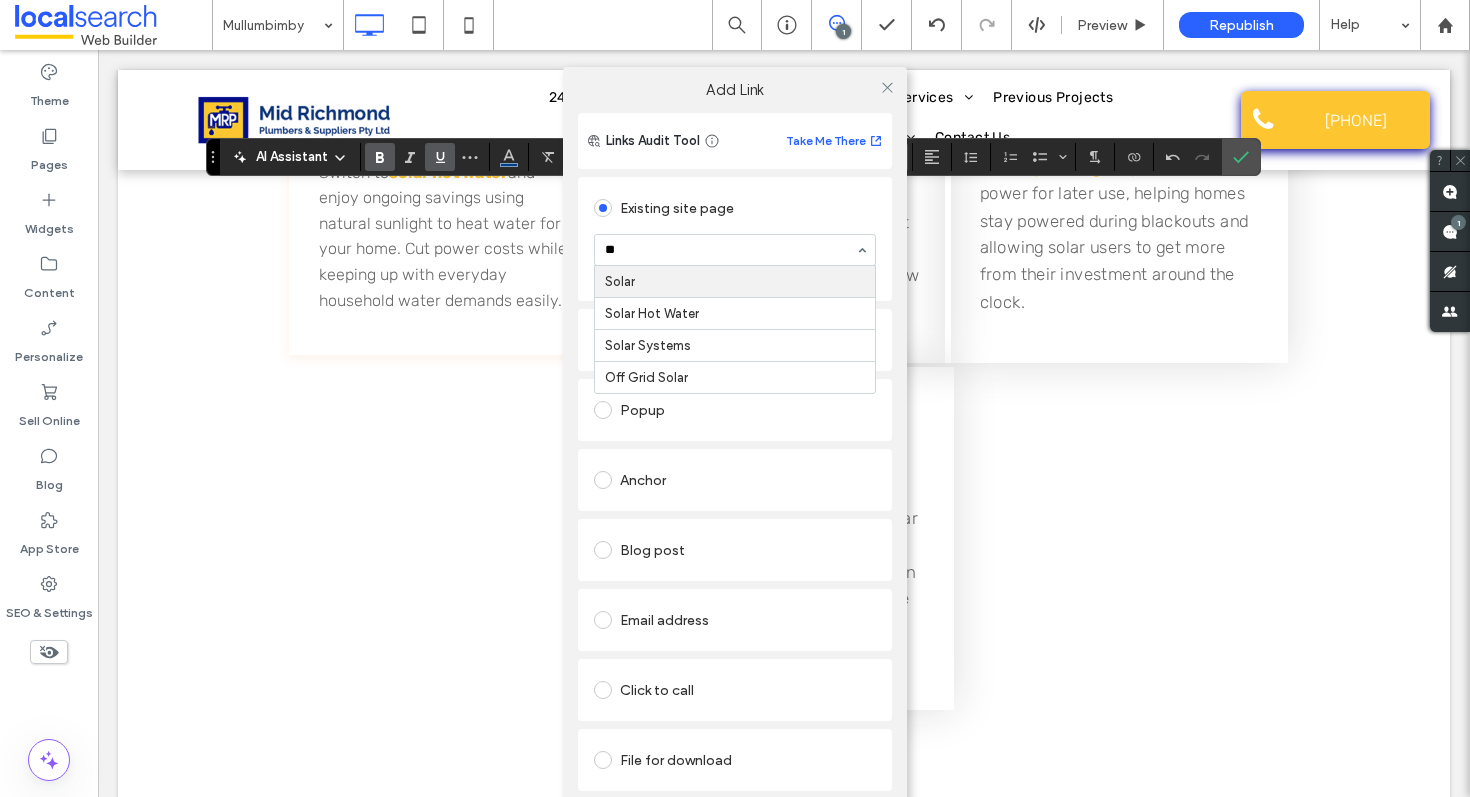 type on "***" 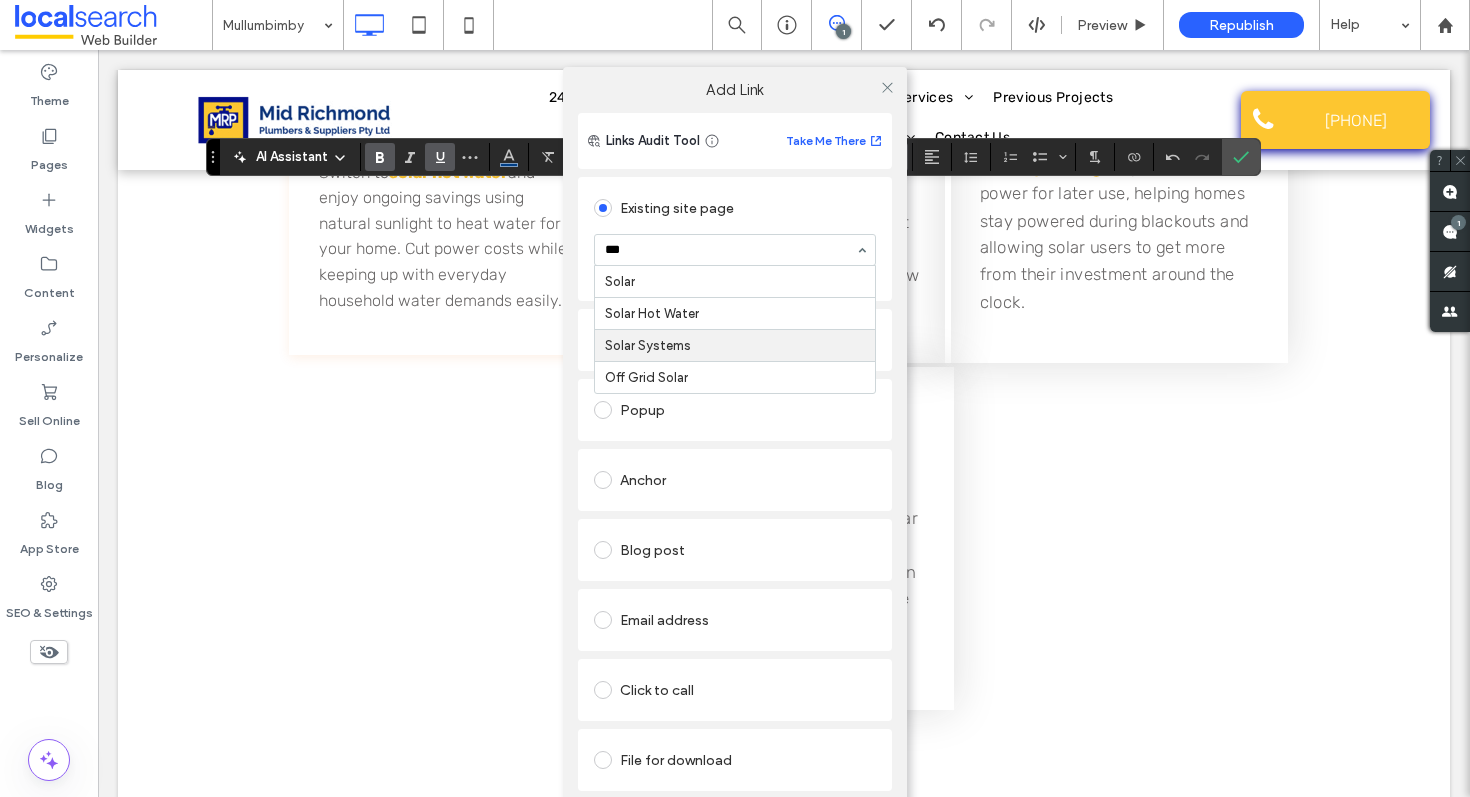 type 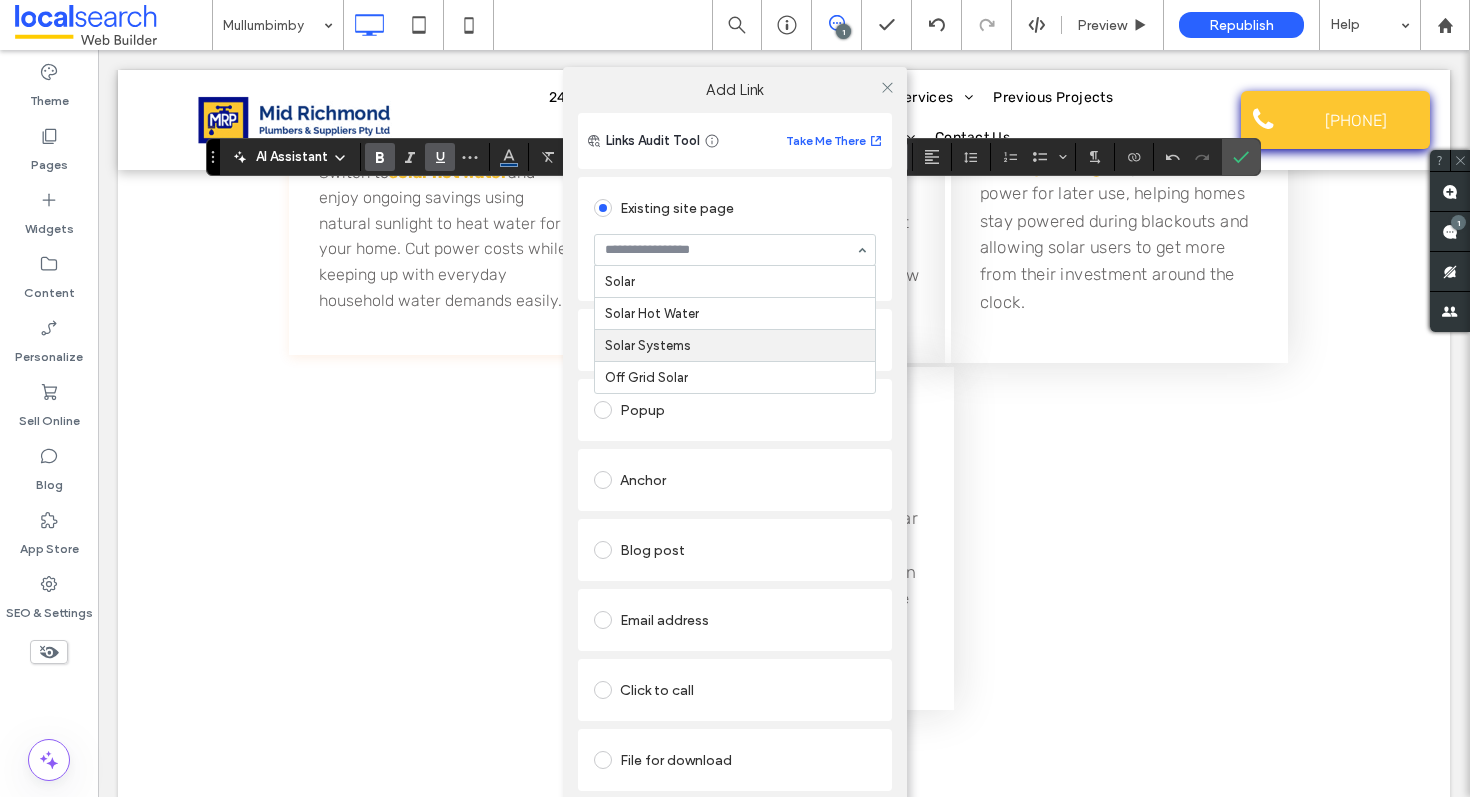 drag, startPoint x: 690, startPoint y: 344, endPoint x: 696, endPoint y: 330, distance: 15.231546 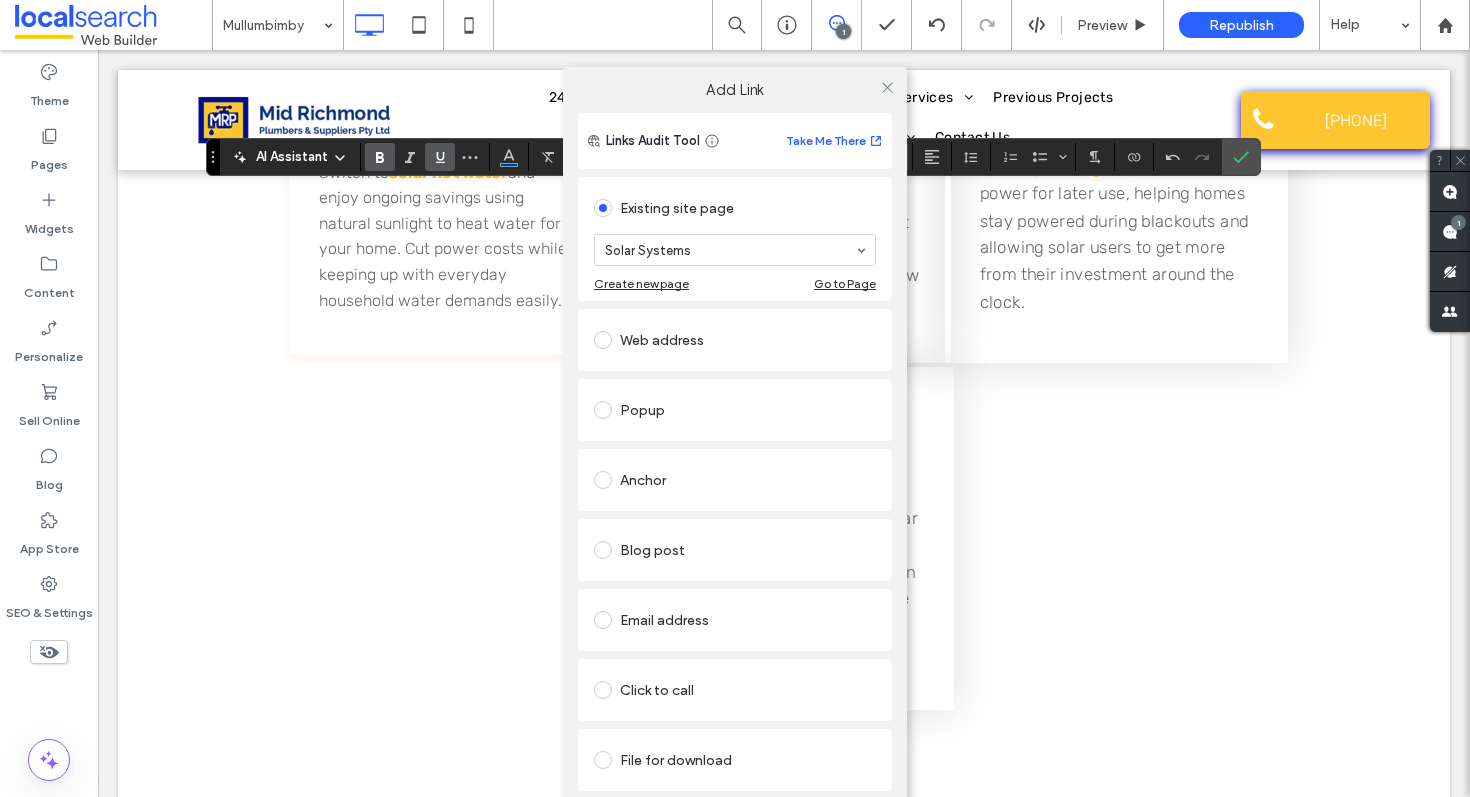 drag, startPoint x: 886, startPoint y: 84, endPoint x: 771, endPoint y: 112, distance: 118.35962 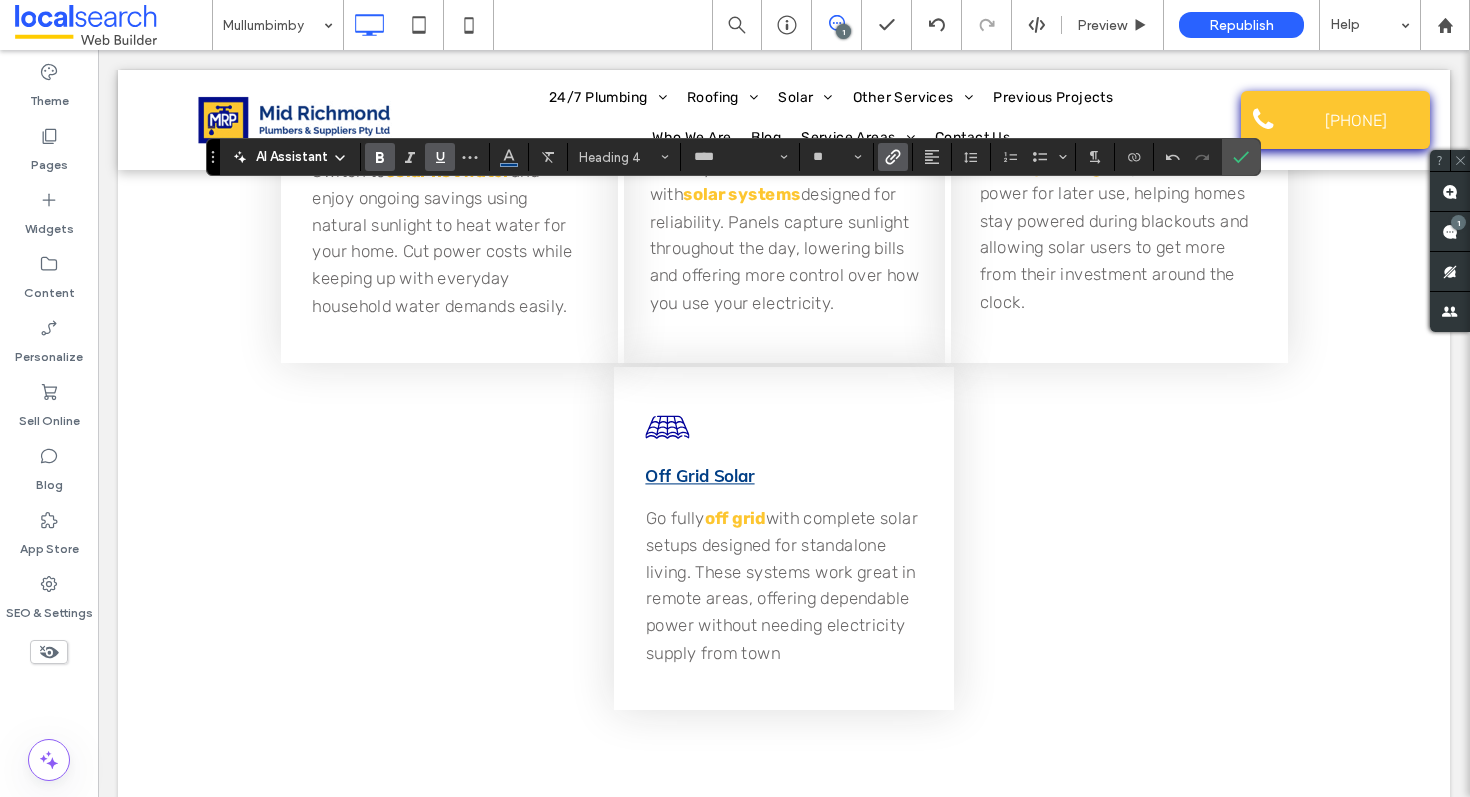 click on "Solar Hot Water" at bounding box center (376, 129) 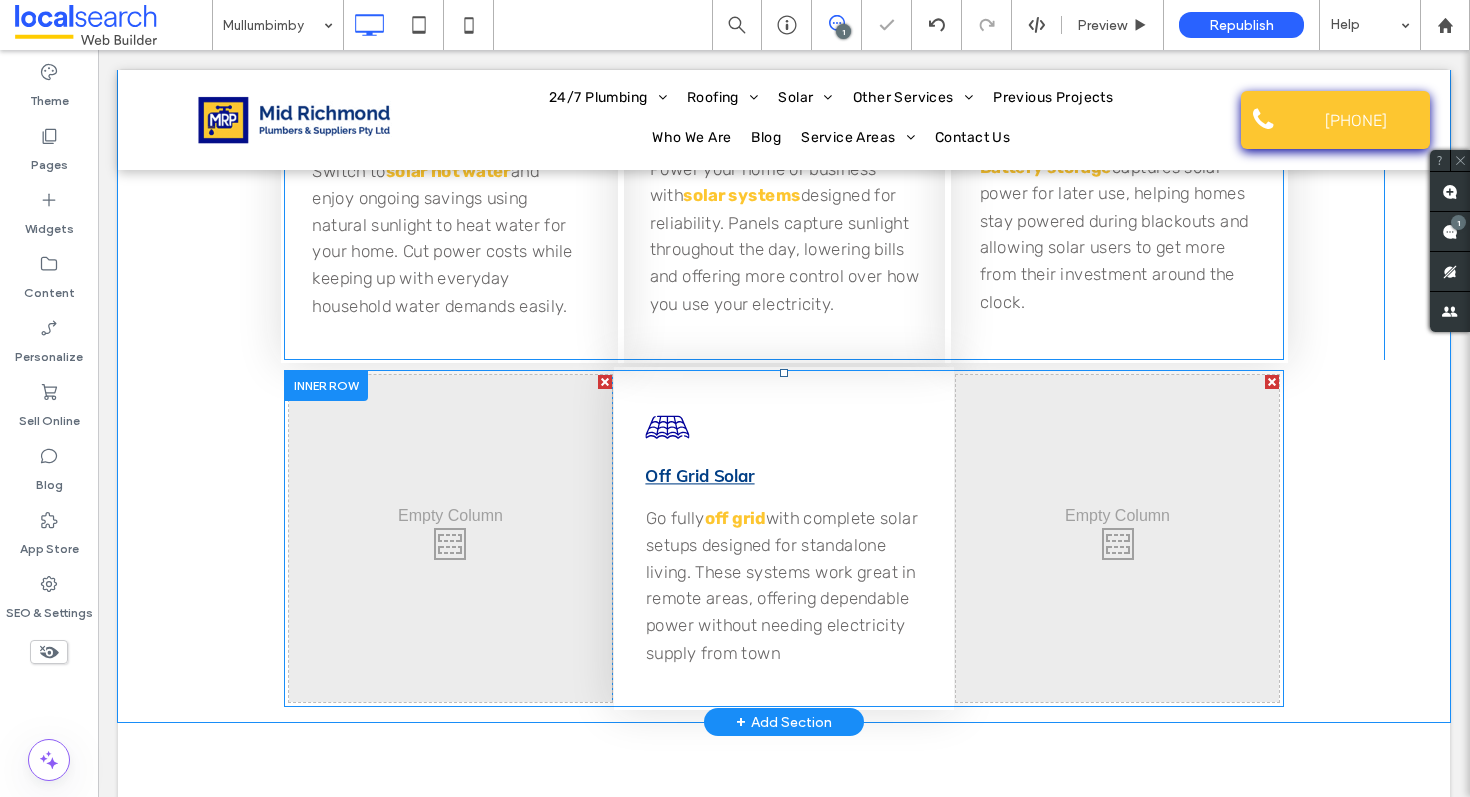 click on "Solar Hot Water" at bounding box center [376, 129] 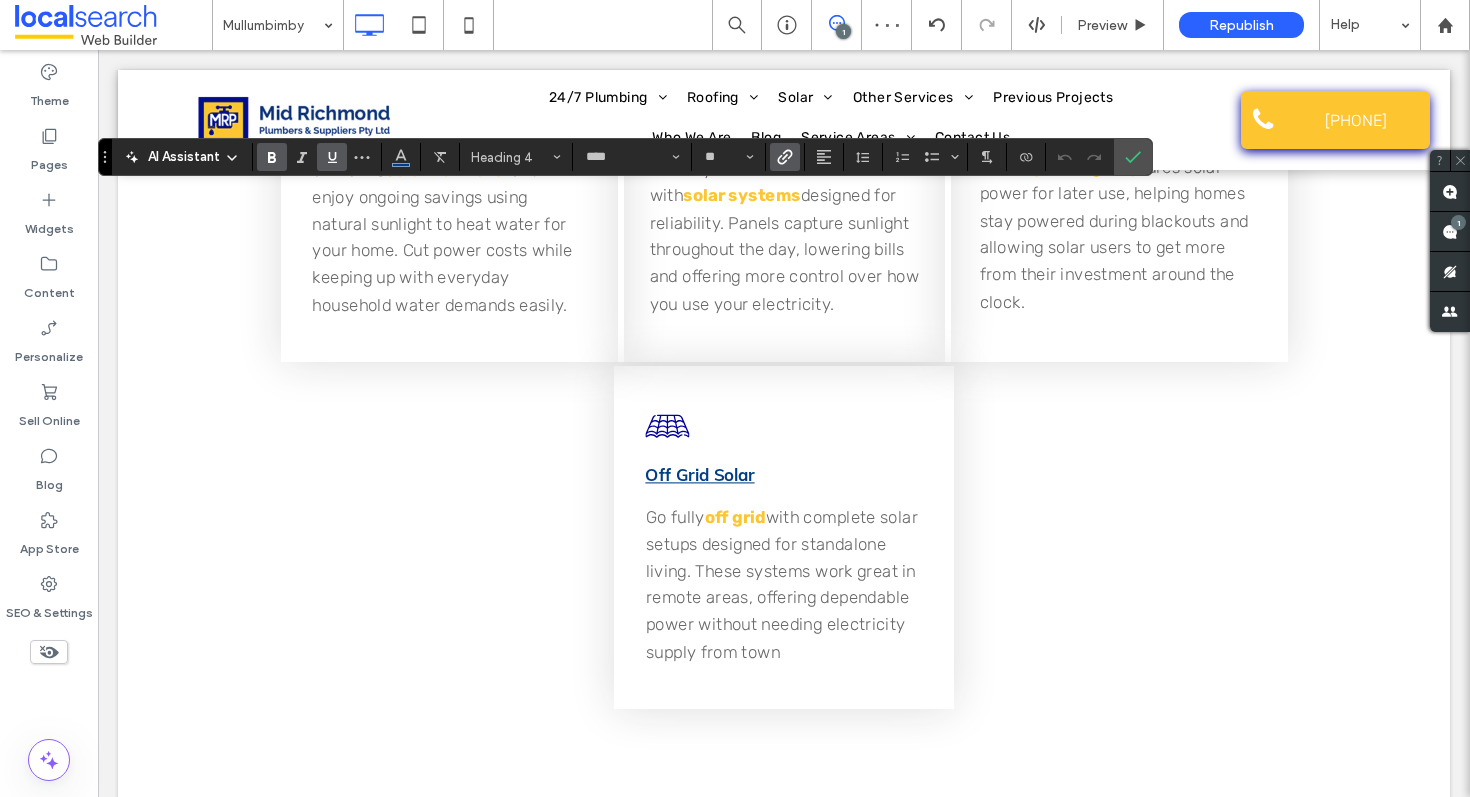 click 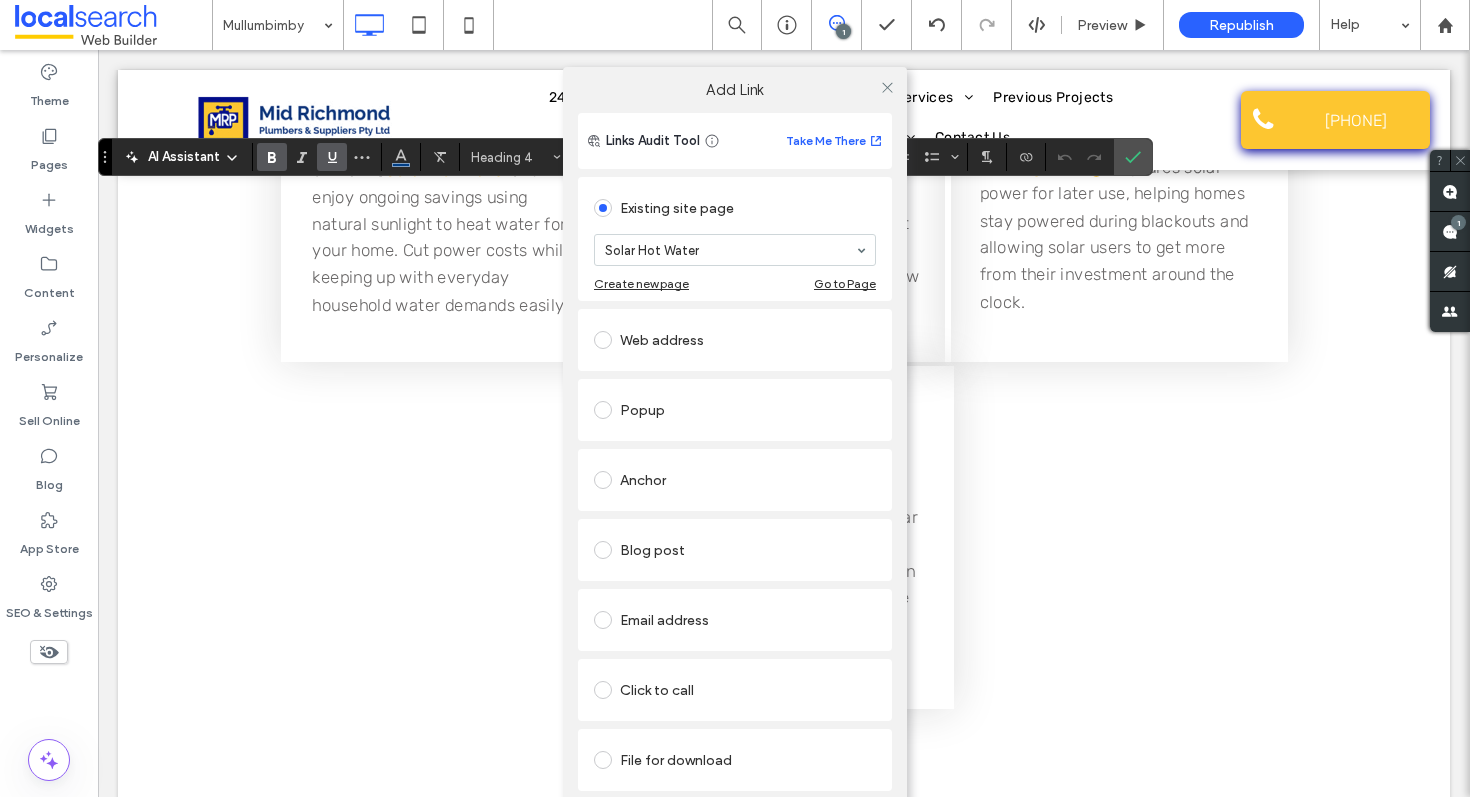 click 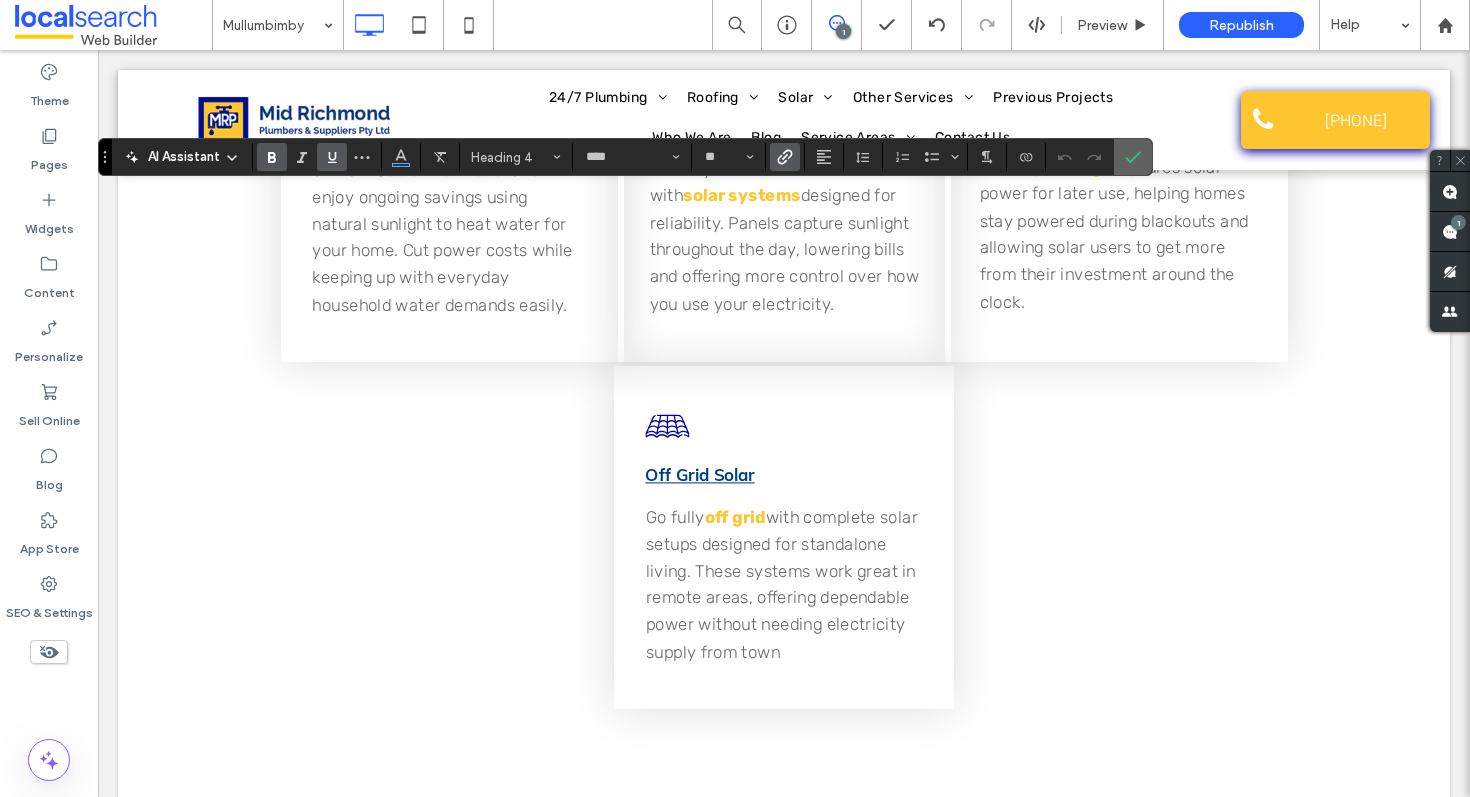 click 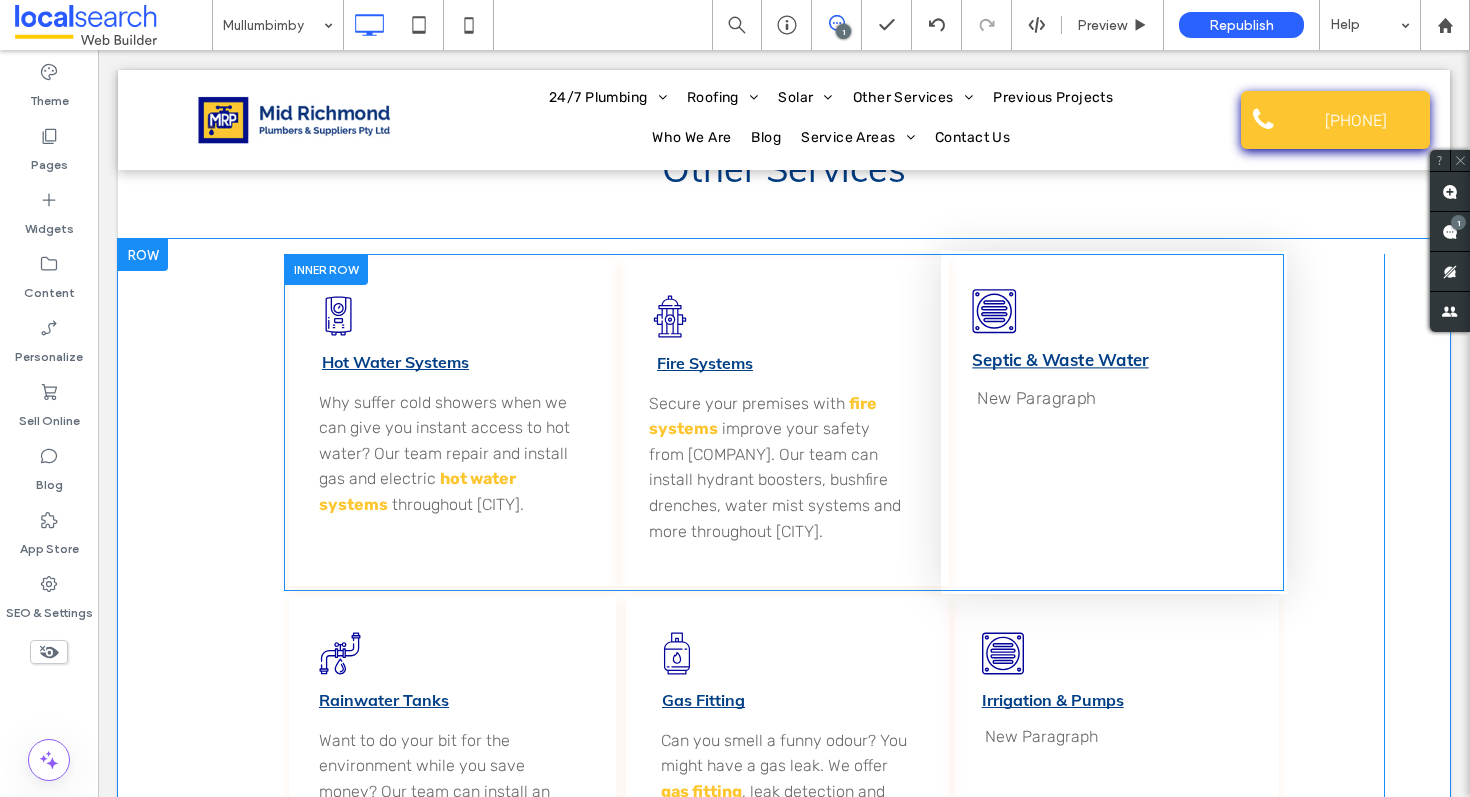 scroll, scrollTop: 5148, scrollLeft: 0, axis: vertical 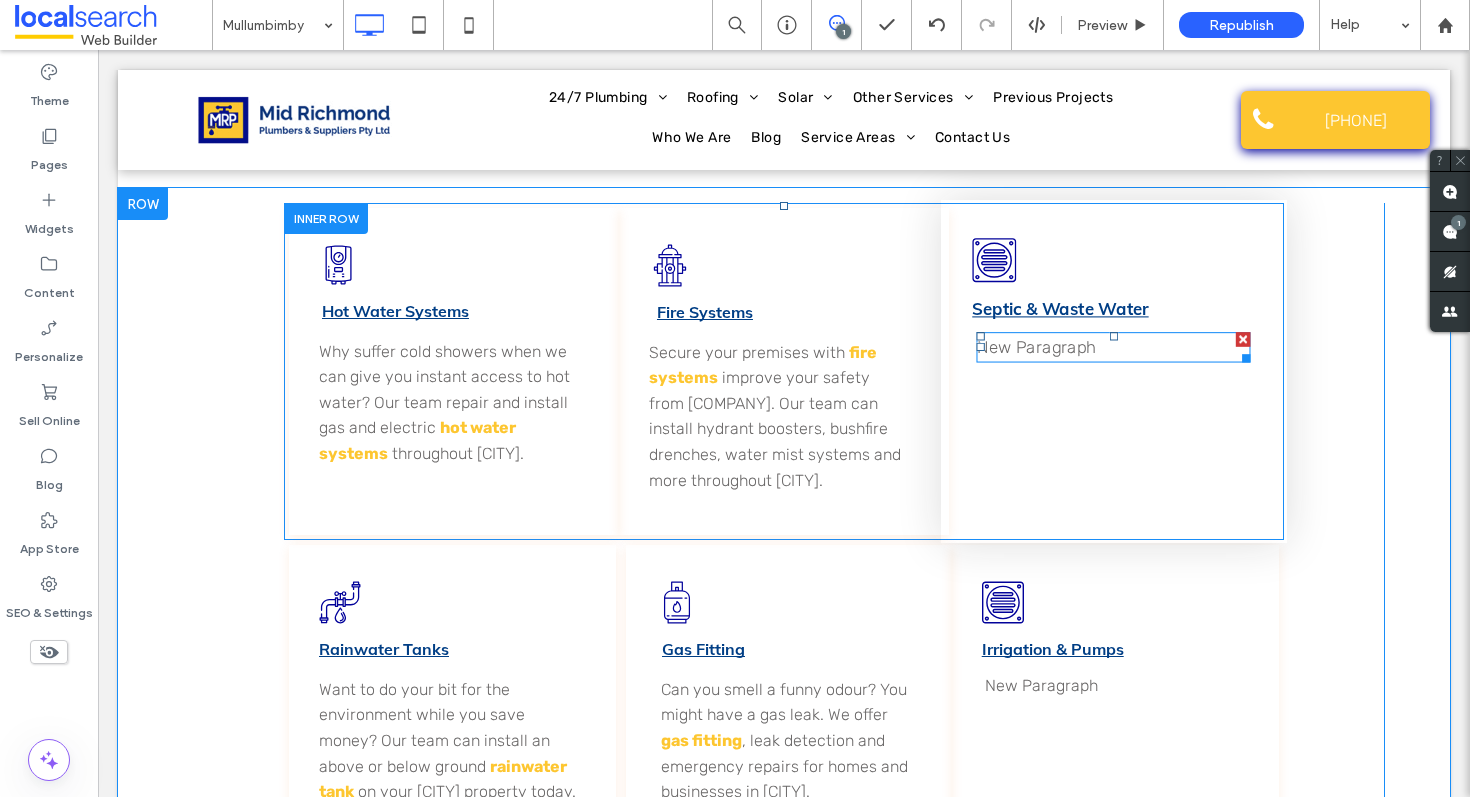 click on "New Paragraph" at bounding box center [1114, 347] 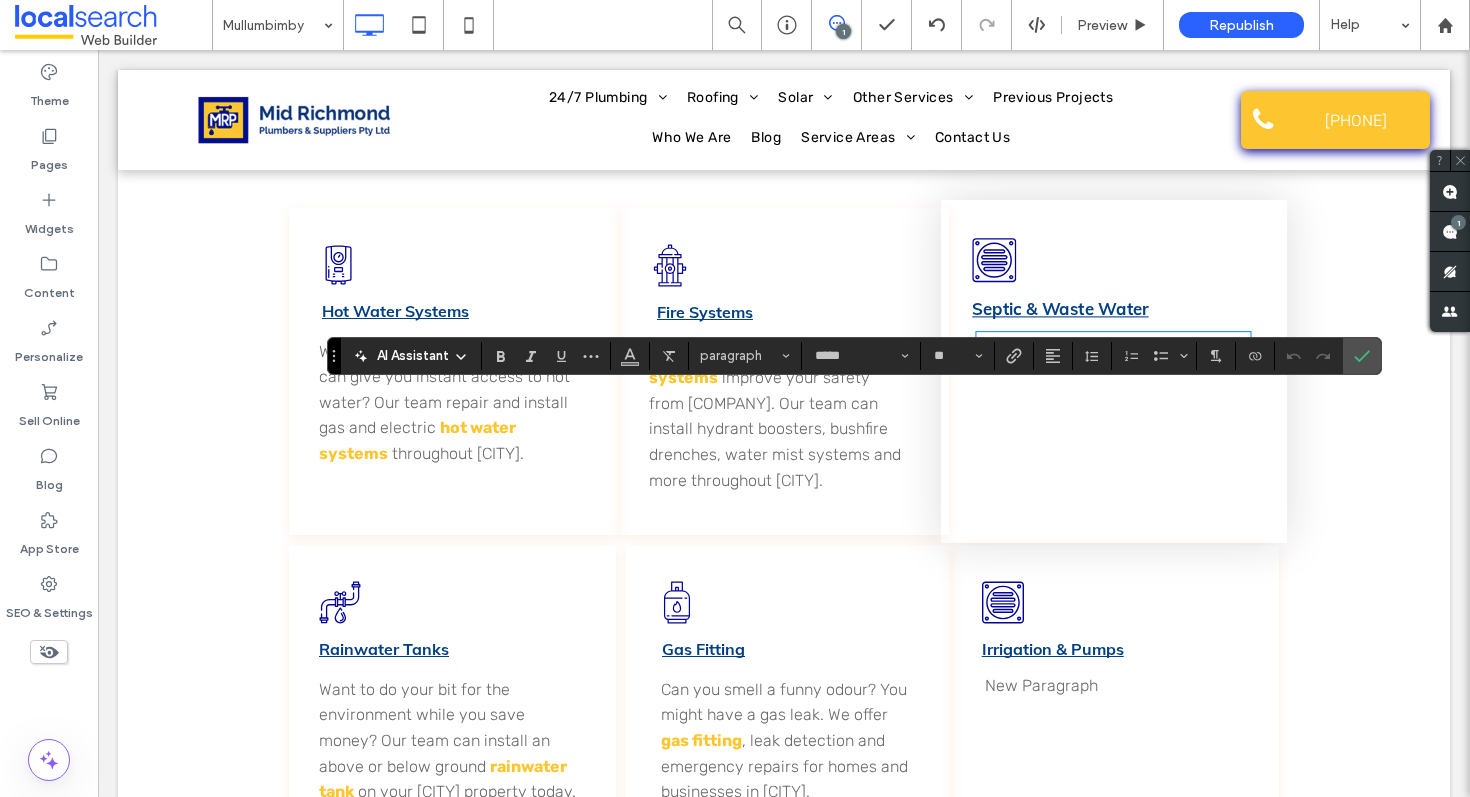 scroll, scrollTop: 0, scrollLeft: 0, axis: both 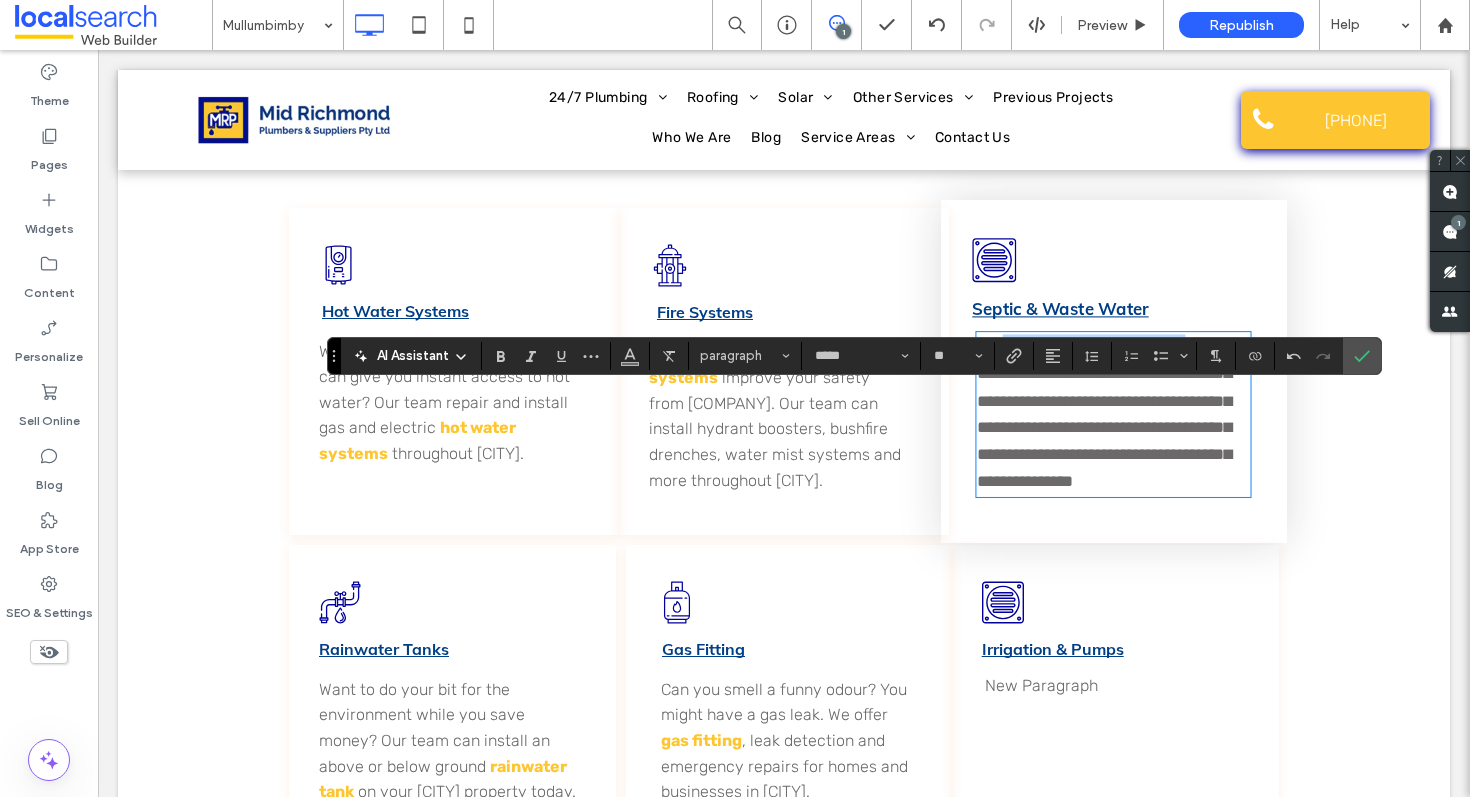drag, startPoint x: 1003, startPoint y: 403, endPoint x: 1235, endPoint y: 405, distance: 232.00862 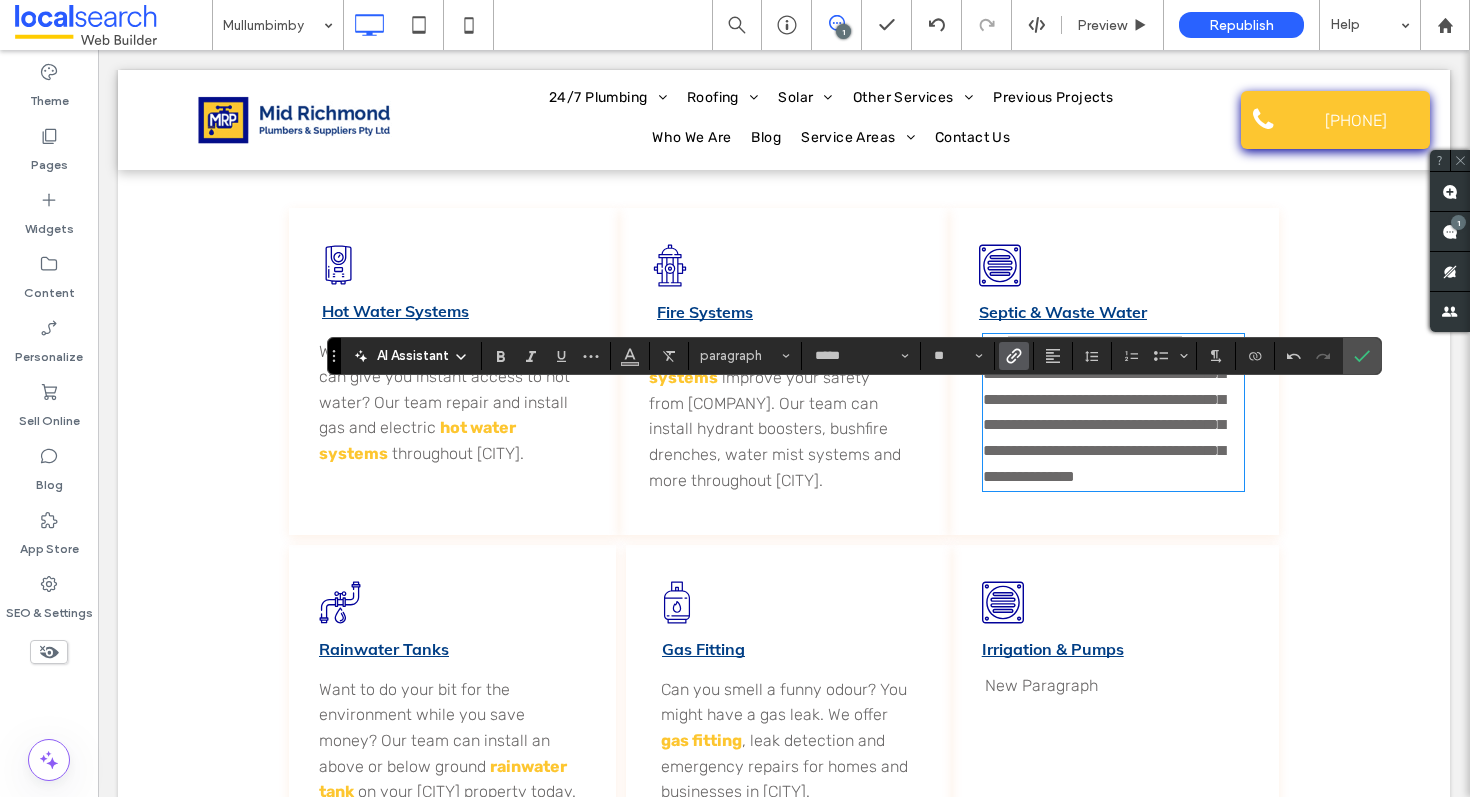 click at bounding box center (1014, 356) 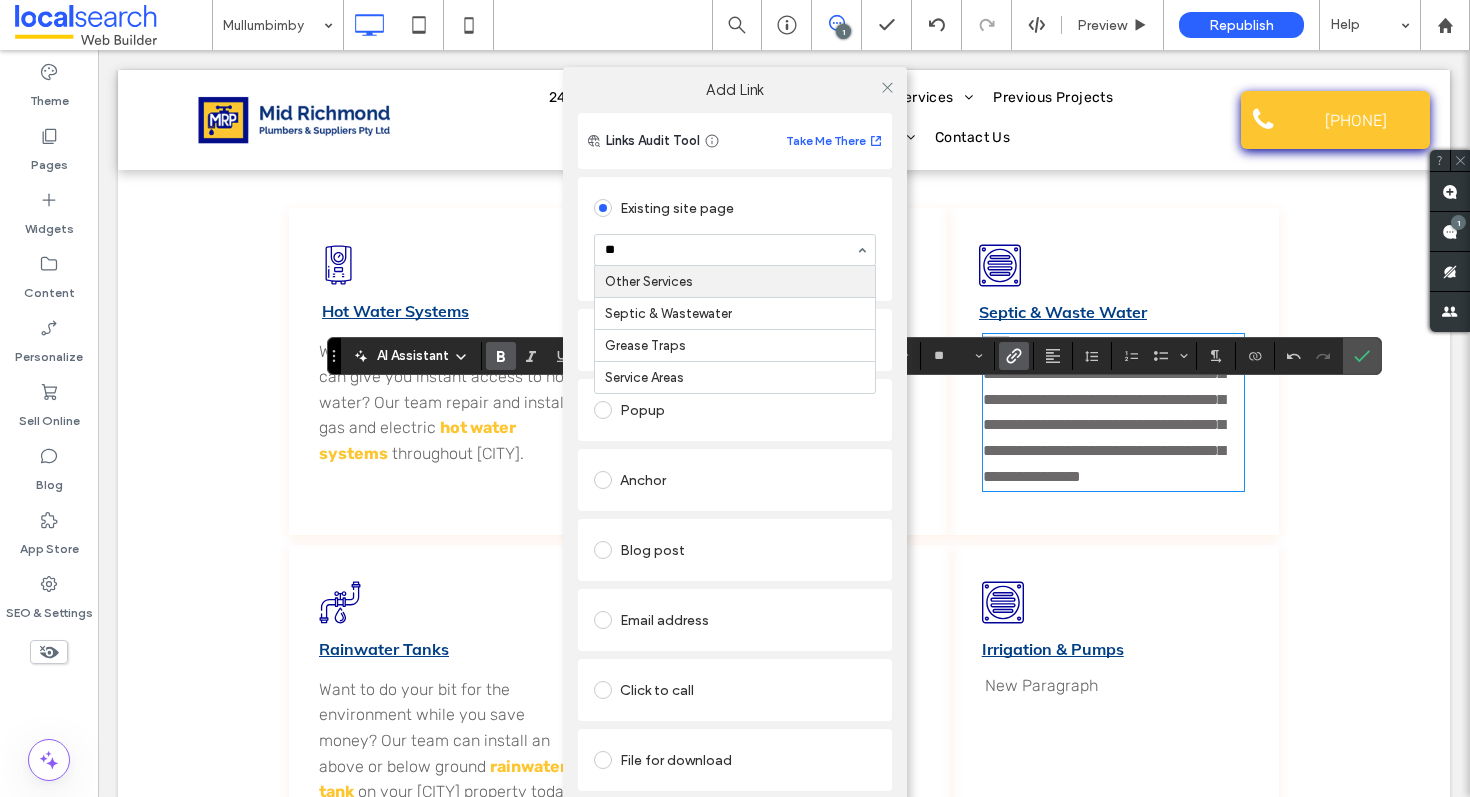 type on "***" 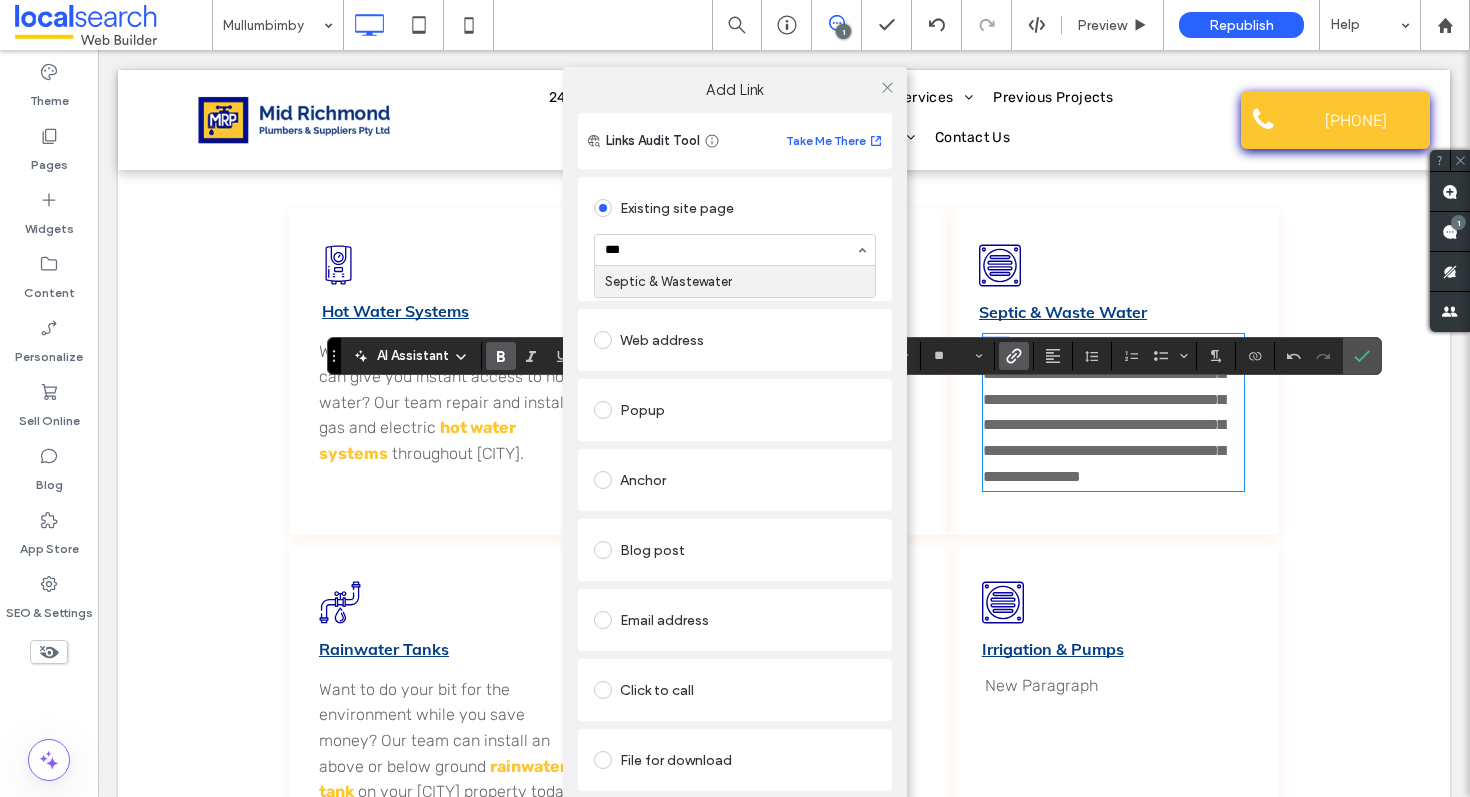 type 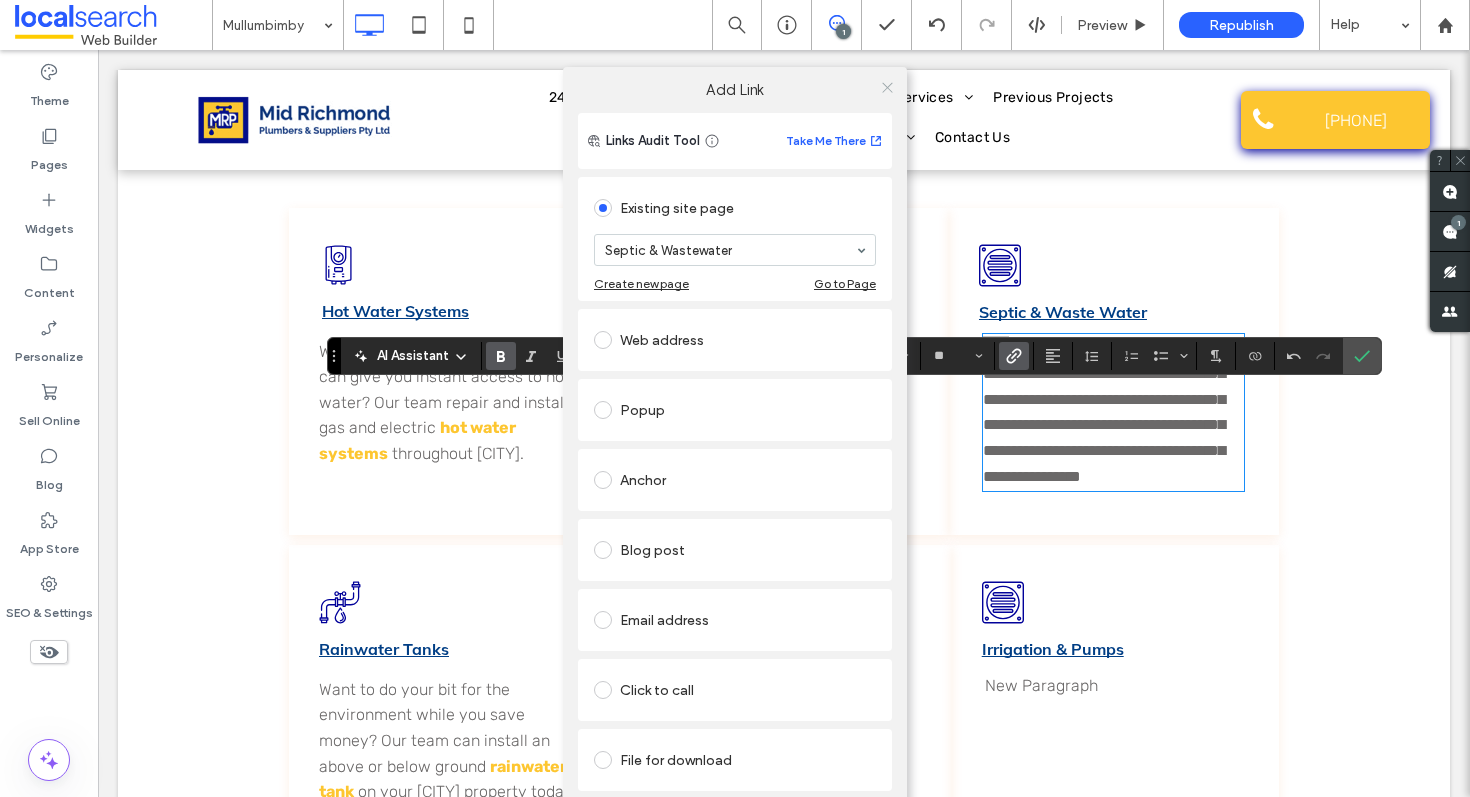 click 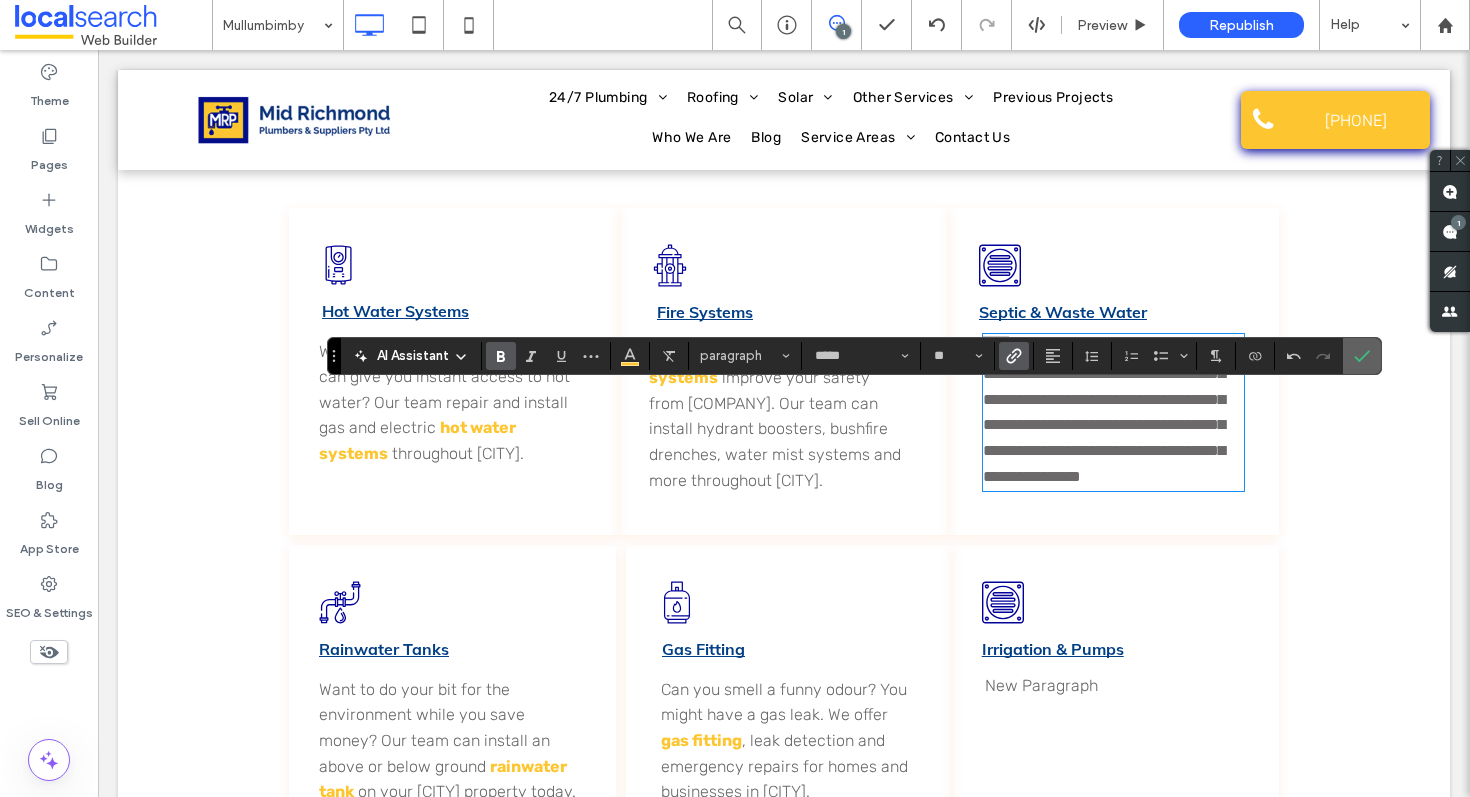 click 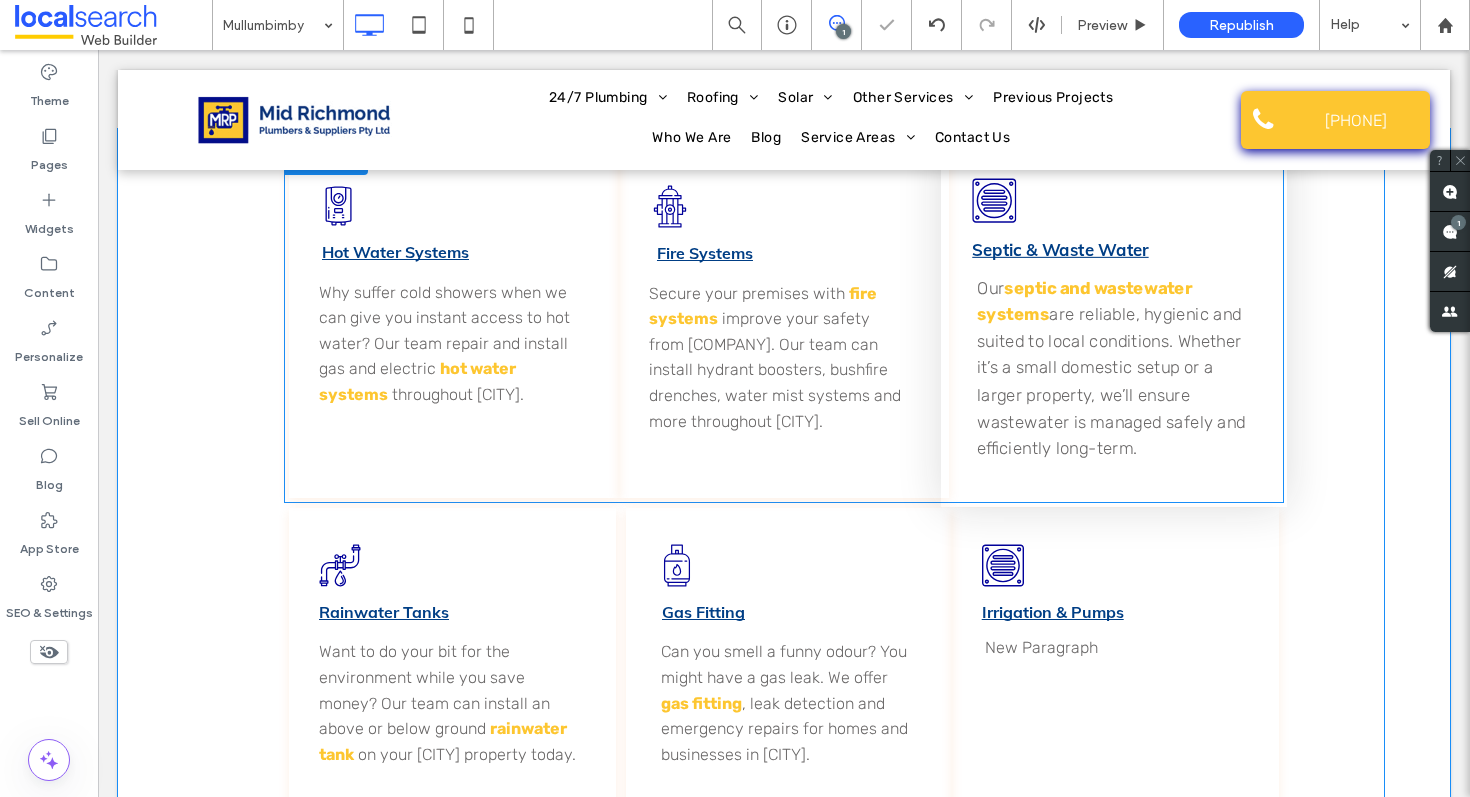 scroll, scrollTop: 5373, scrollLeft: 0, axis: vertical 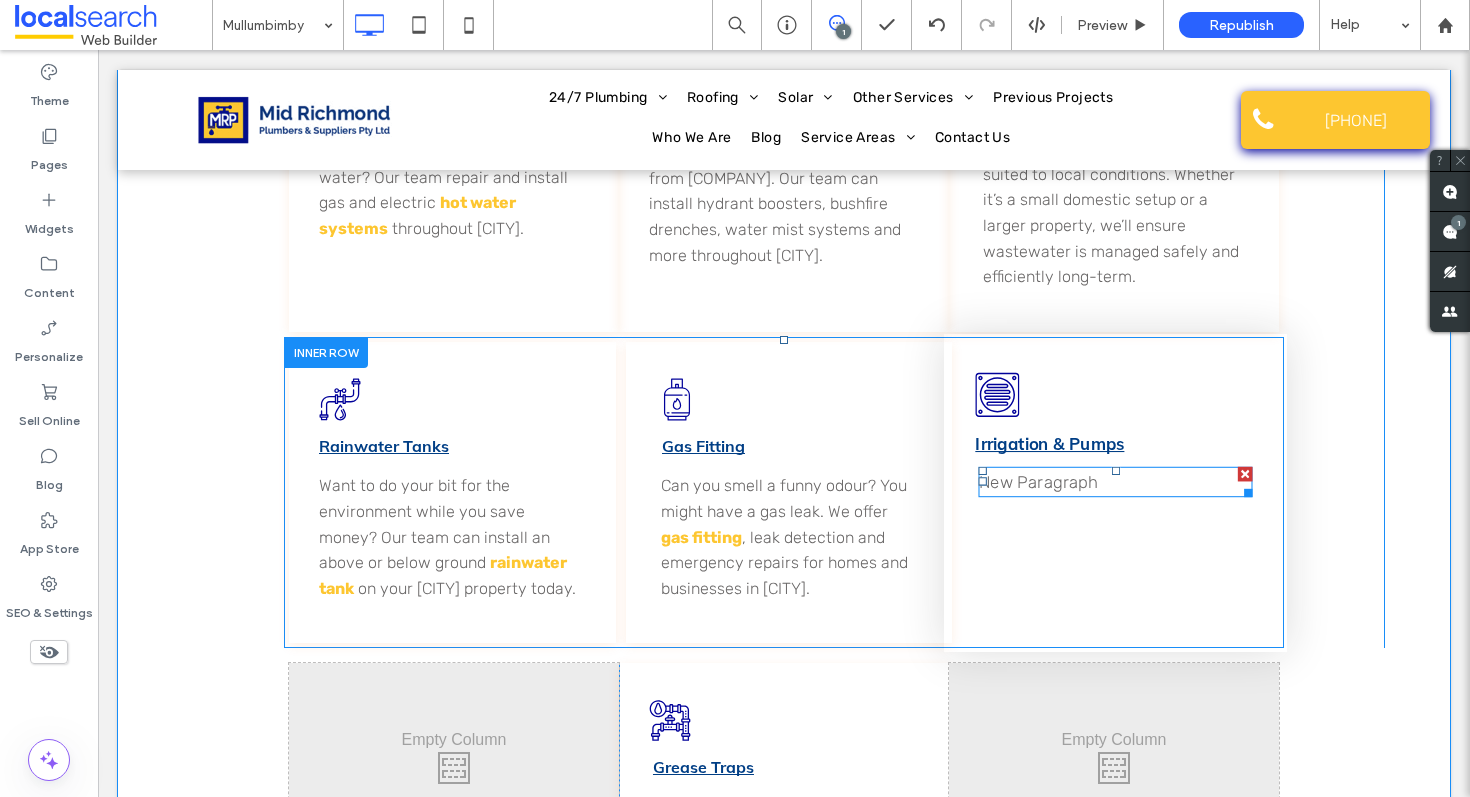 click on "New Paragraph" at bounding box center [1115, 481] 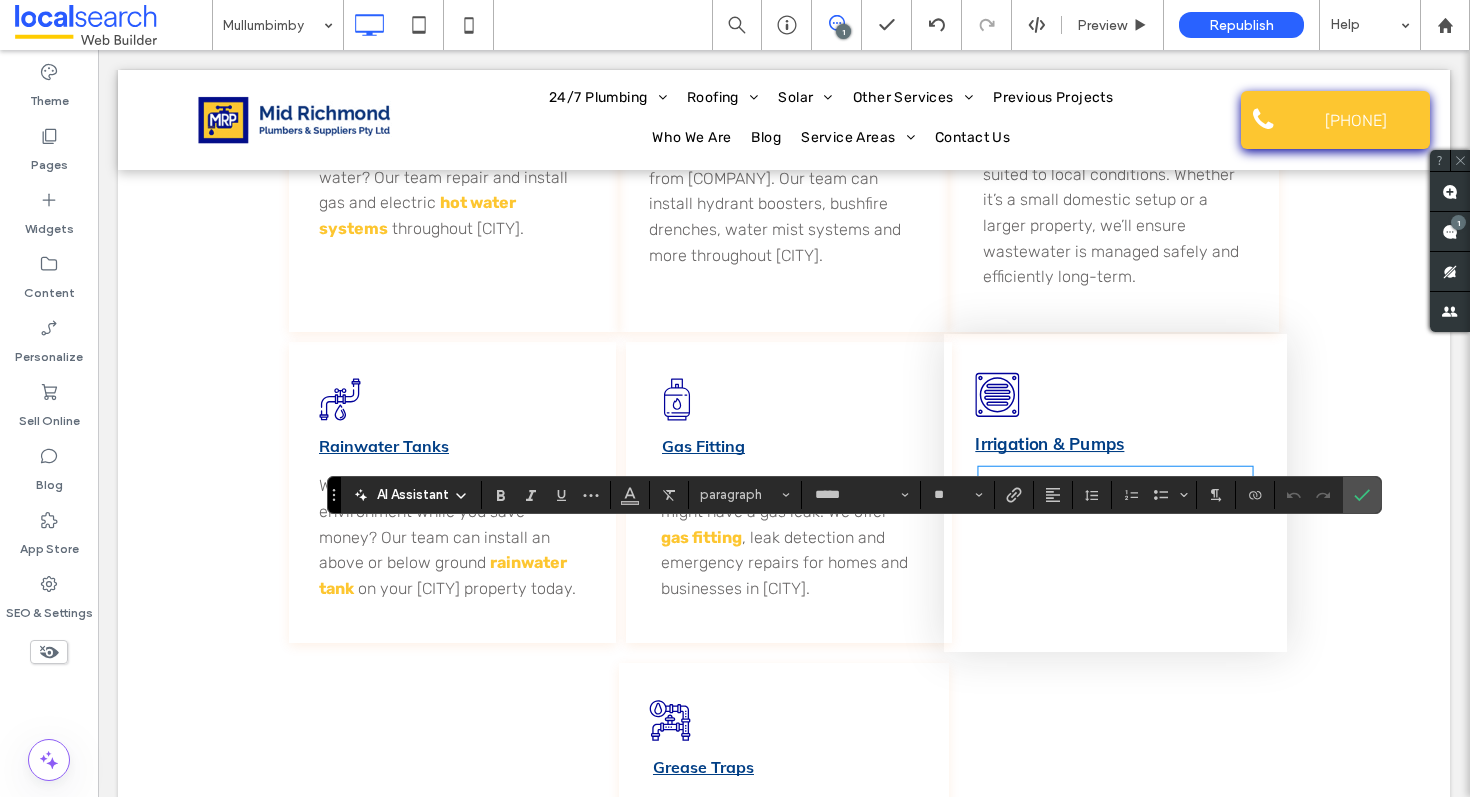 scroll, scrollTop: 0, scrollLeft: 0, axis: both 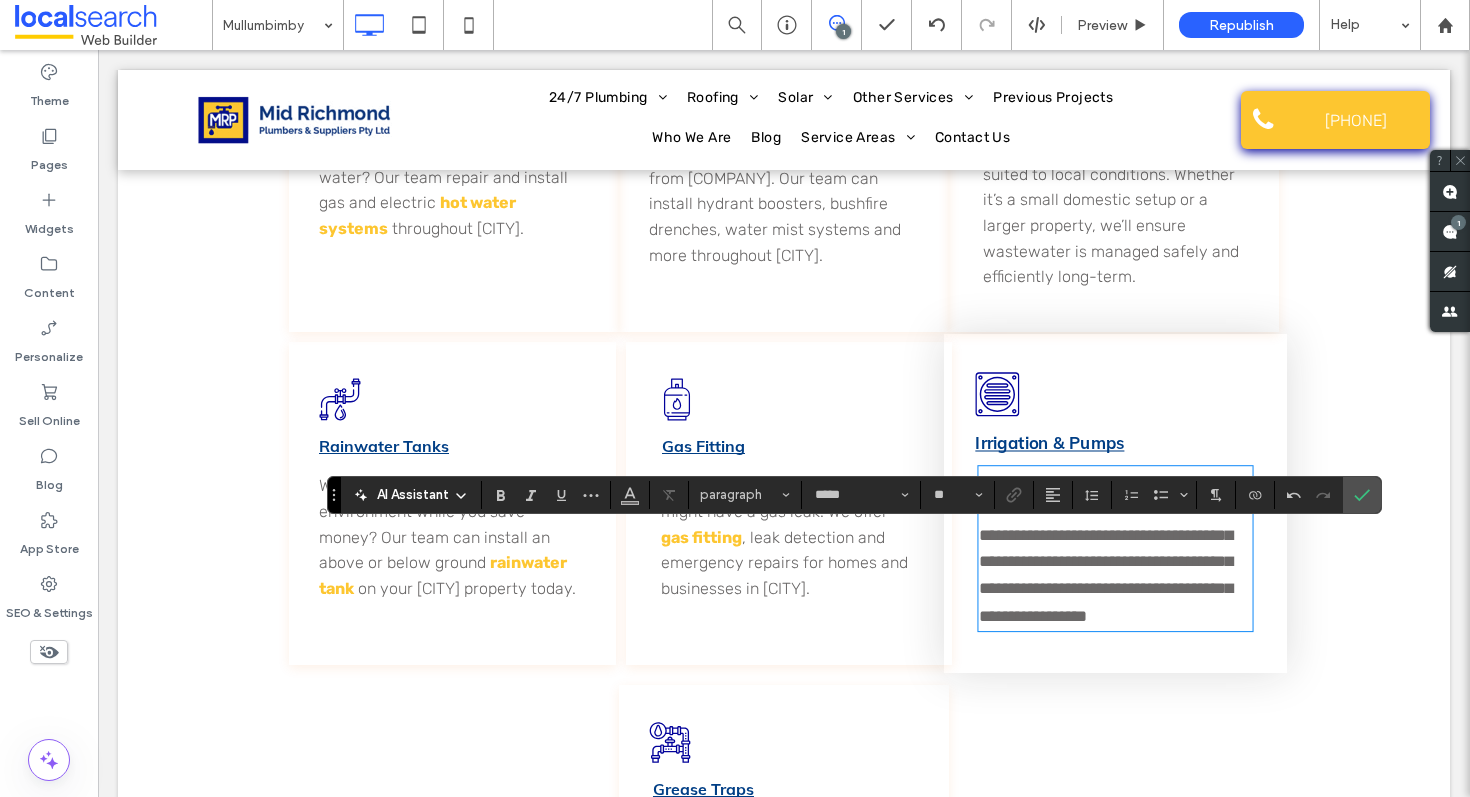 click on "**********" at bounding box center (1105, 548) 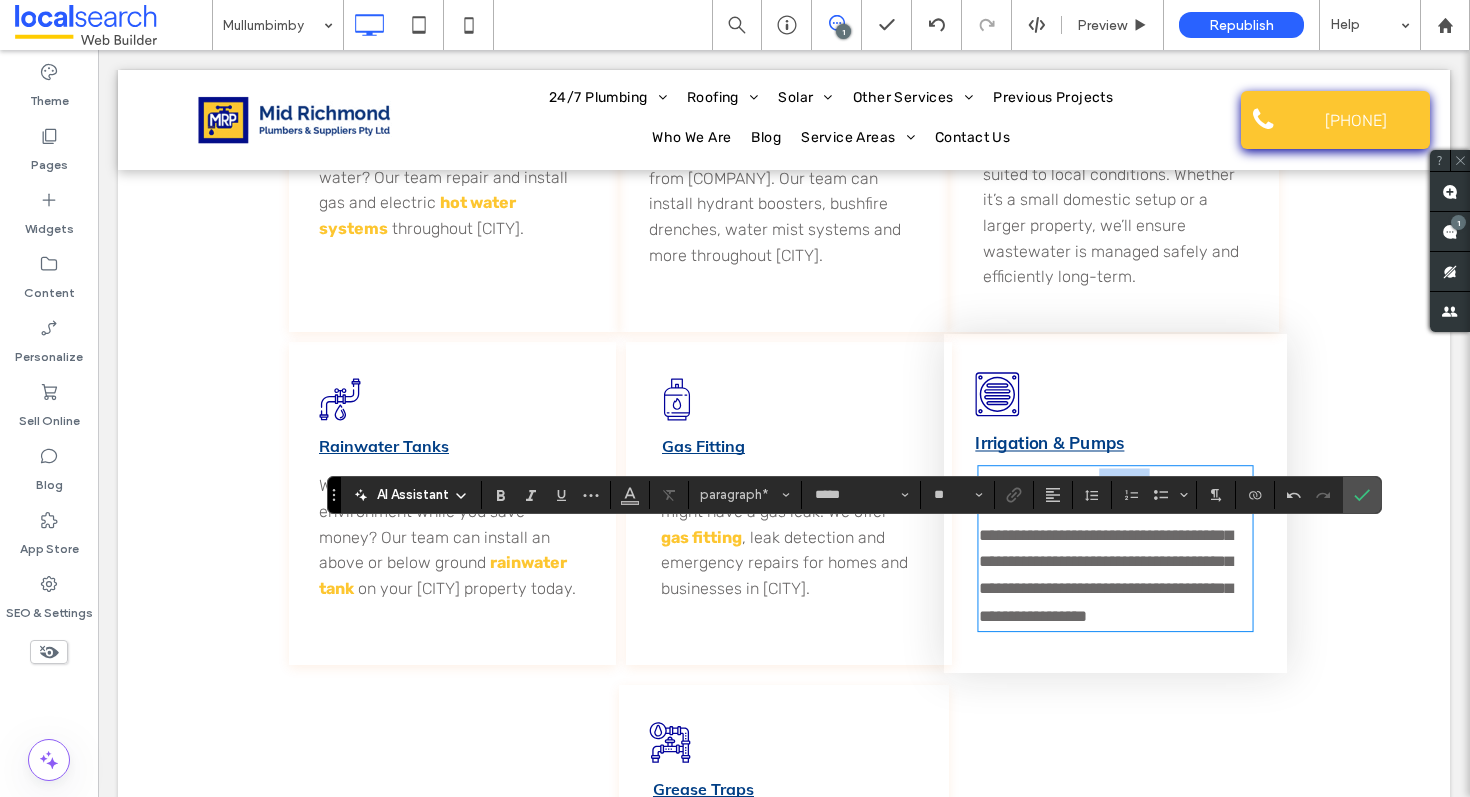click on "**********" at bounding box center (1105, 548) 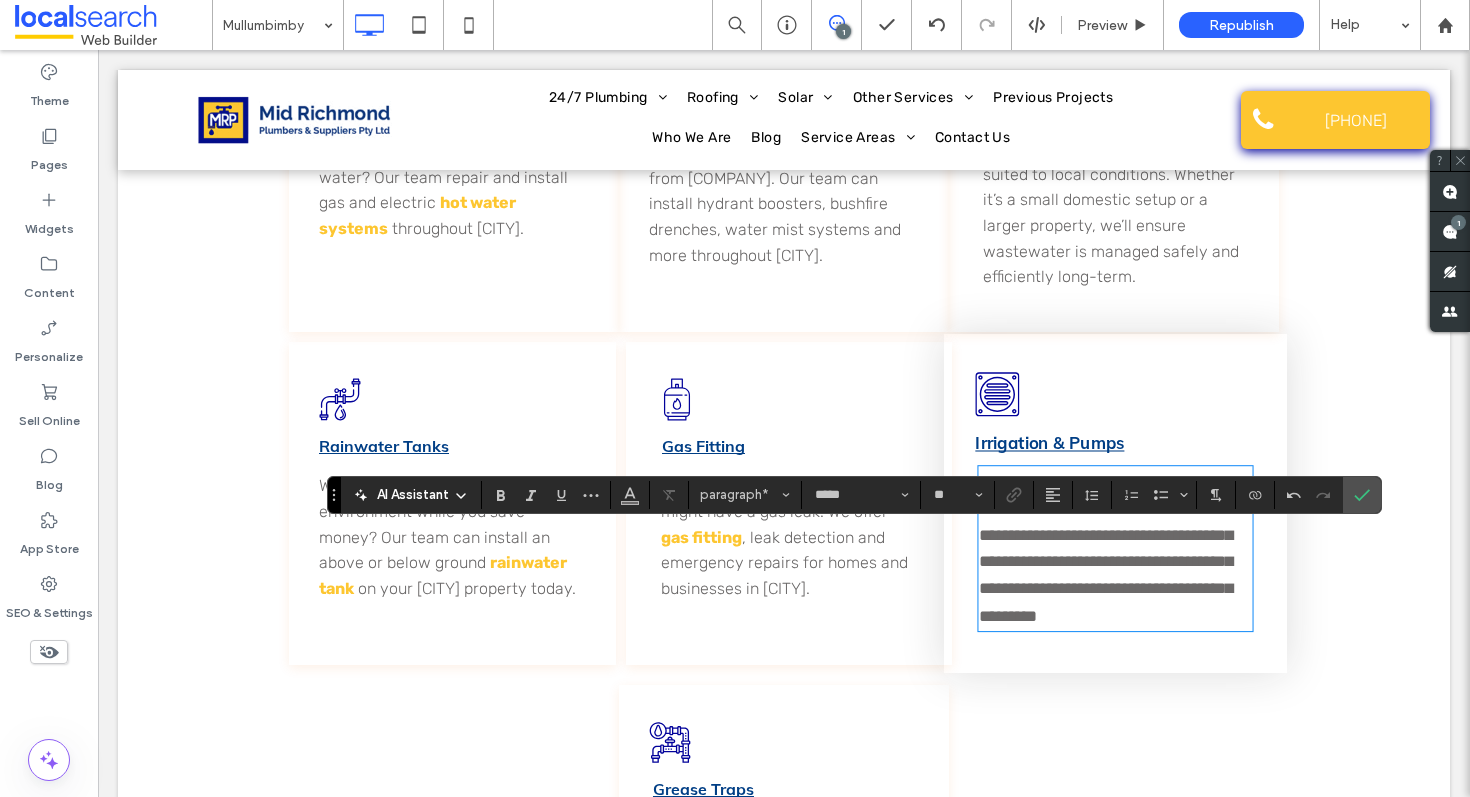 type 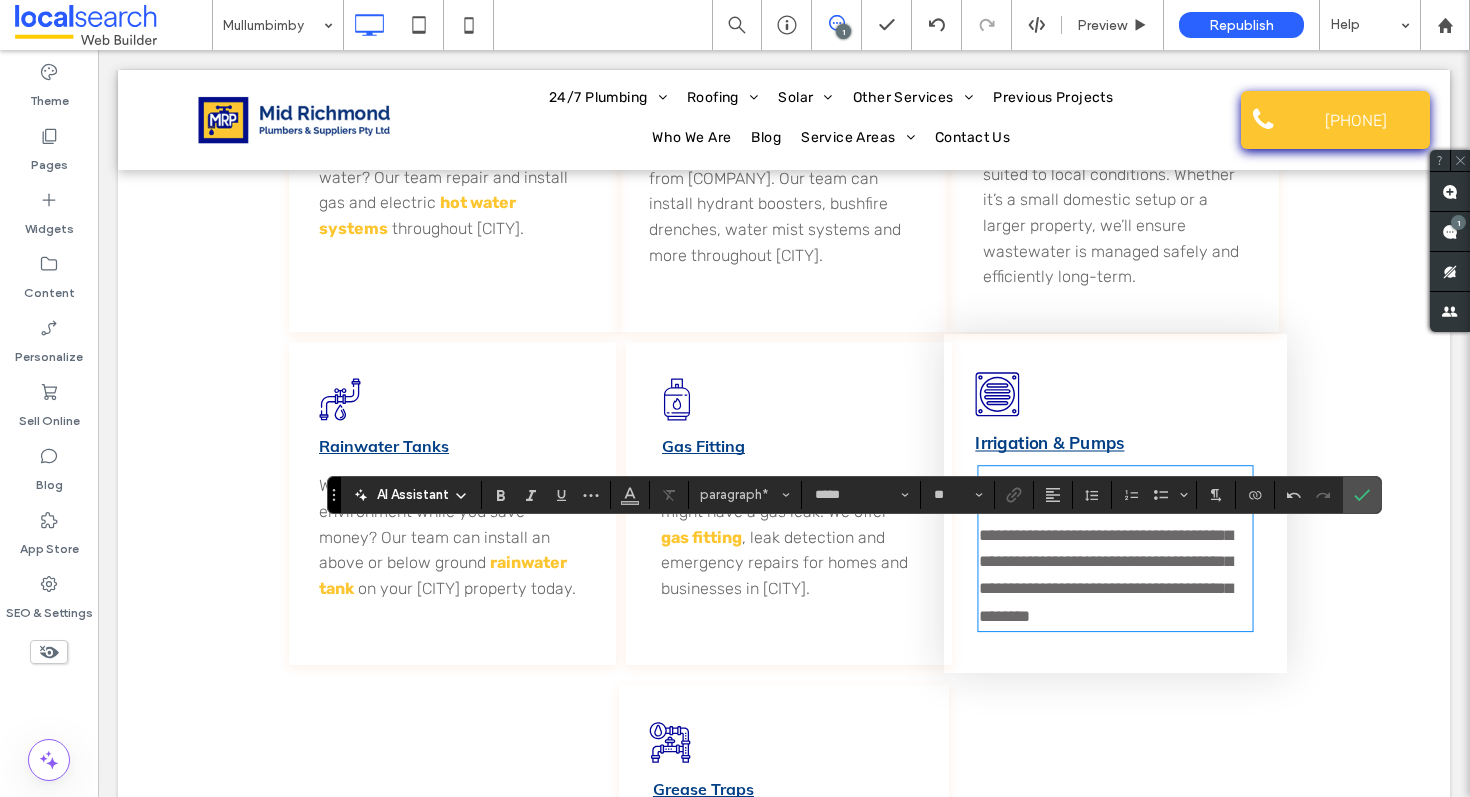 click on "**********" at bounding box center (1105, 548) 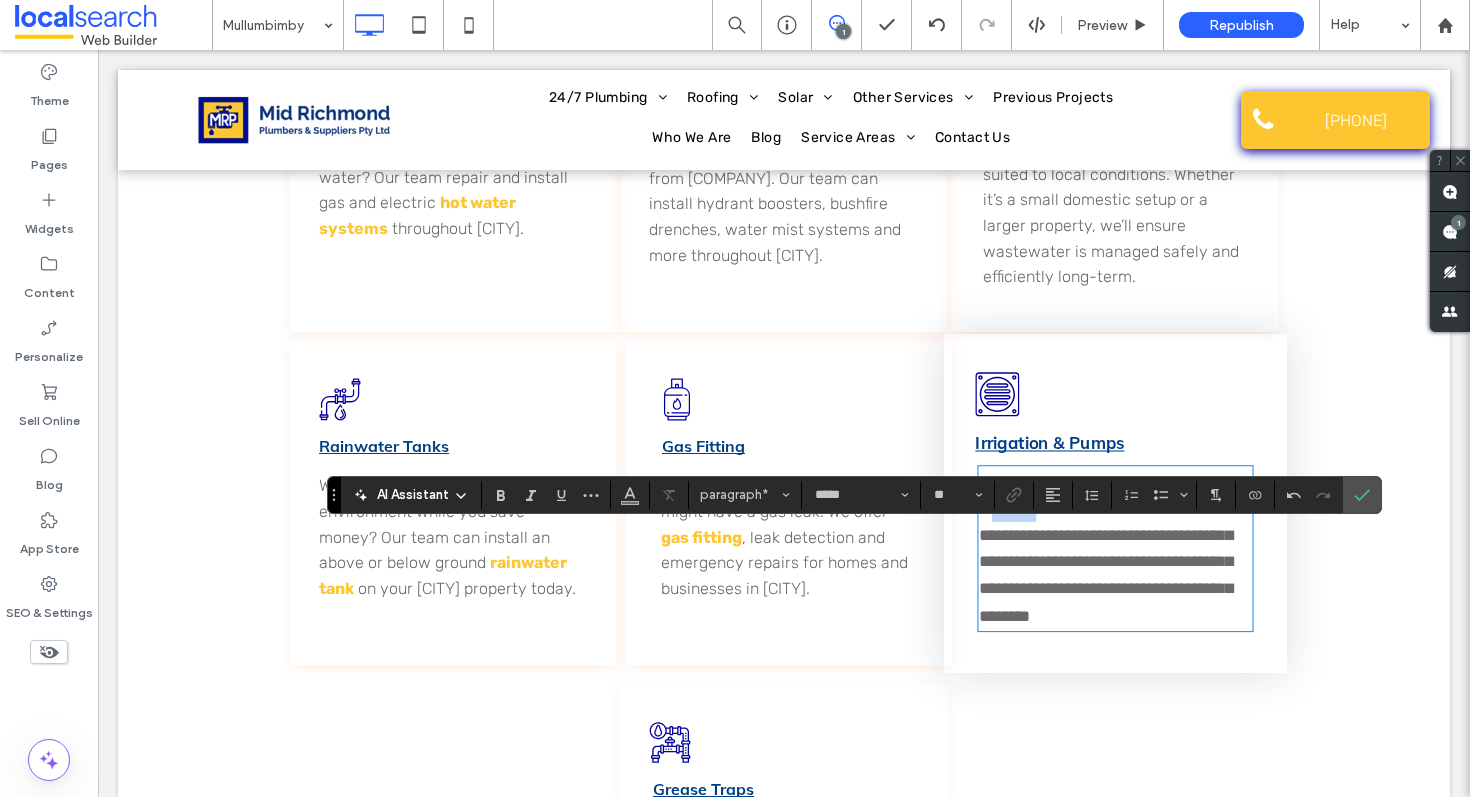 click on "**********" at bounding box center (1105, 548) 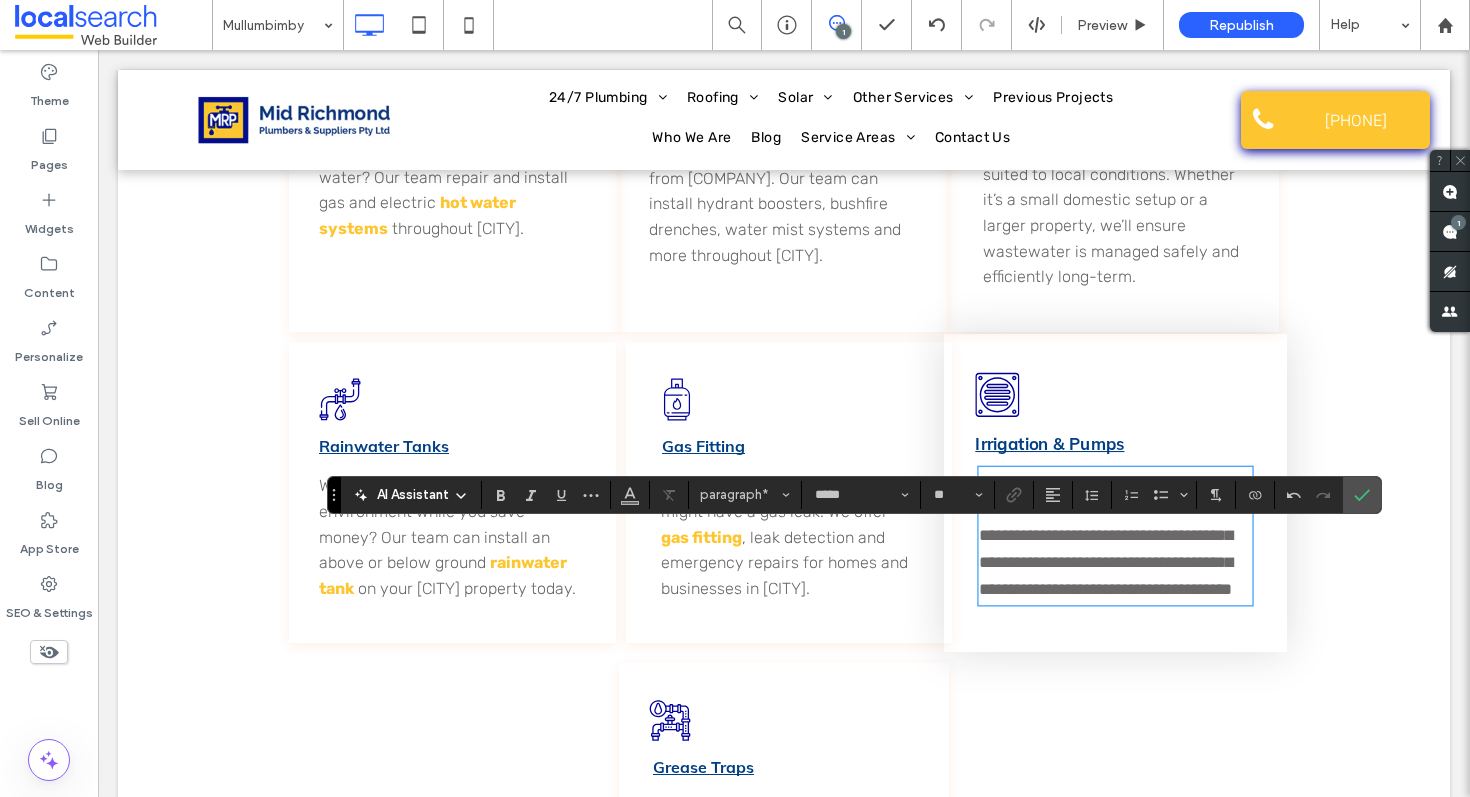 click on "**********" at bounding box center (1115, 535) 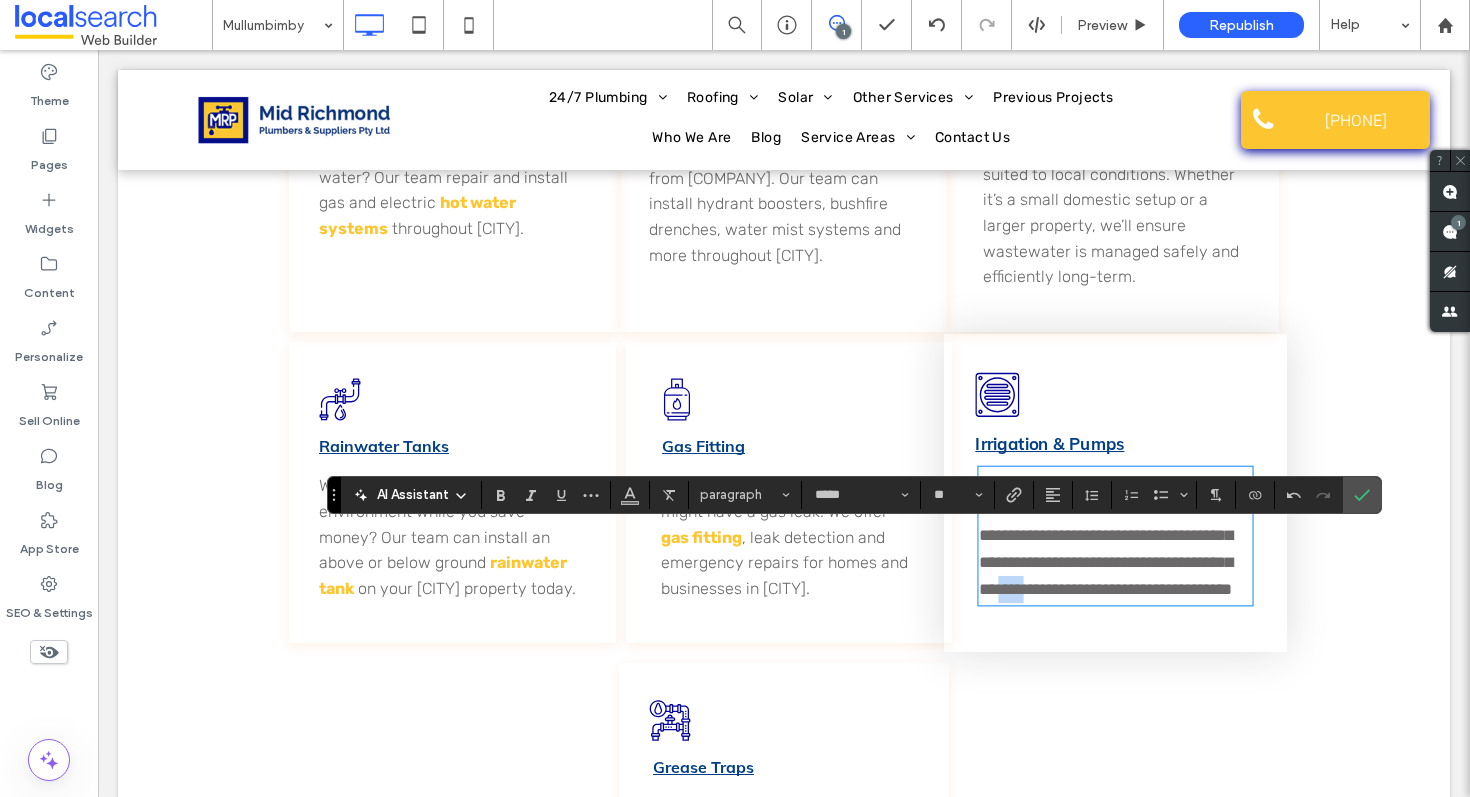 drag, startPoint x: 1002, startPoint y: 681, endPoint x: 1236, endPoint y: 652, distance: 235.79016 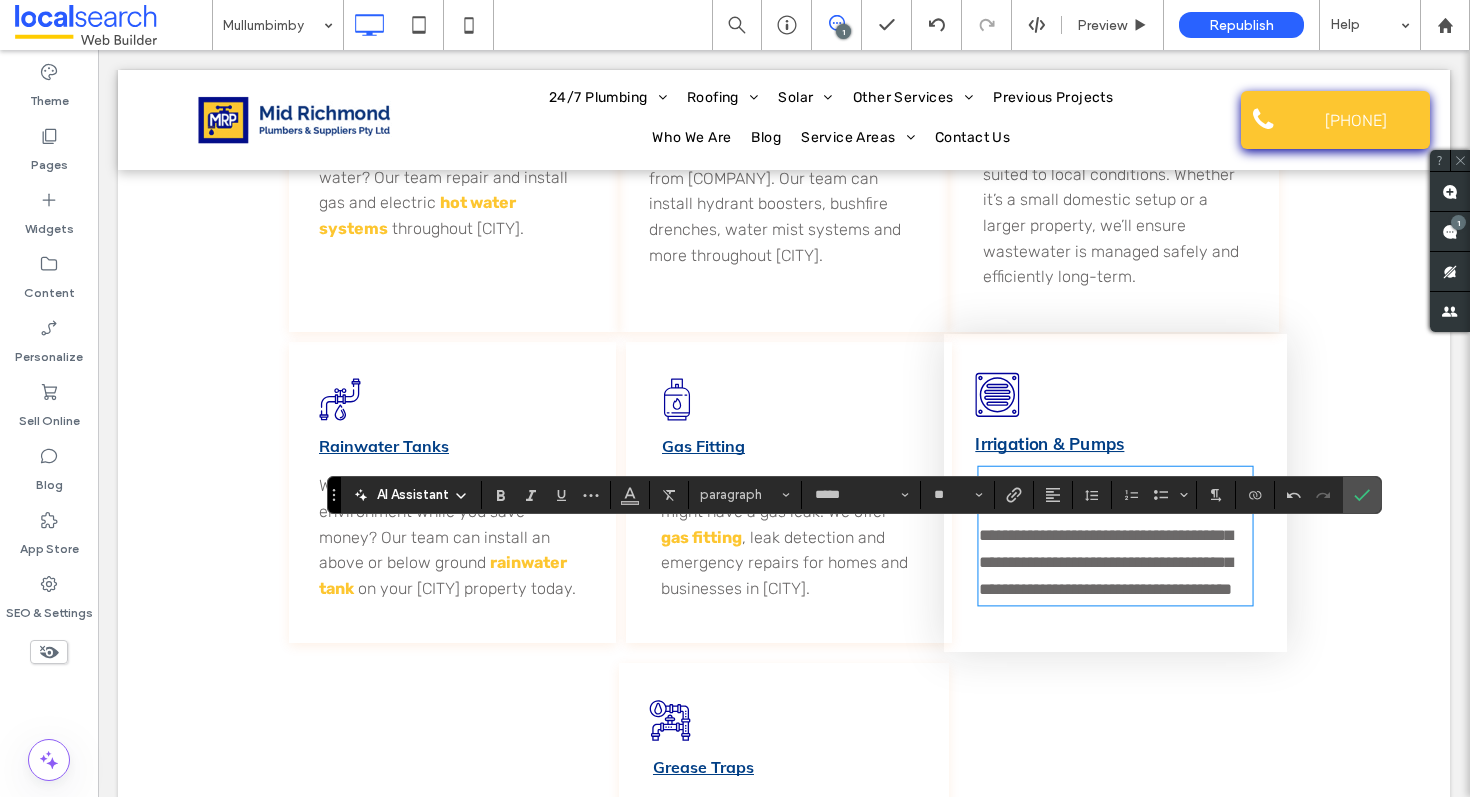 click on "**********" at bounding box center [1115, 535] 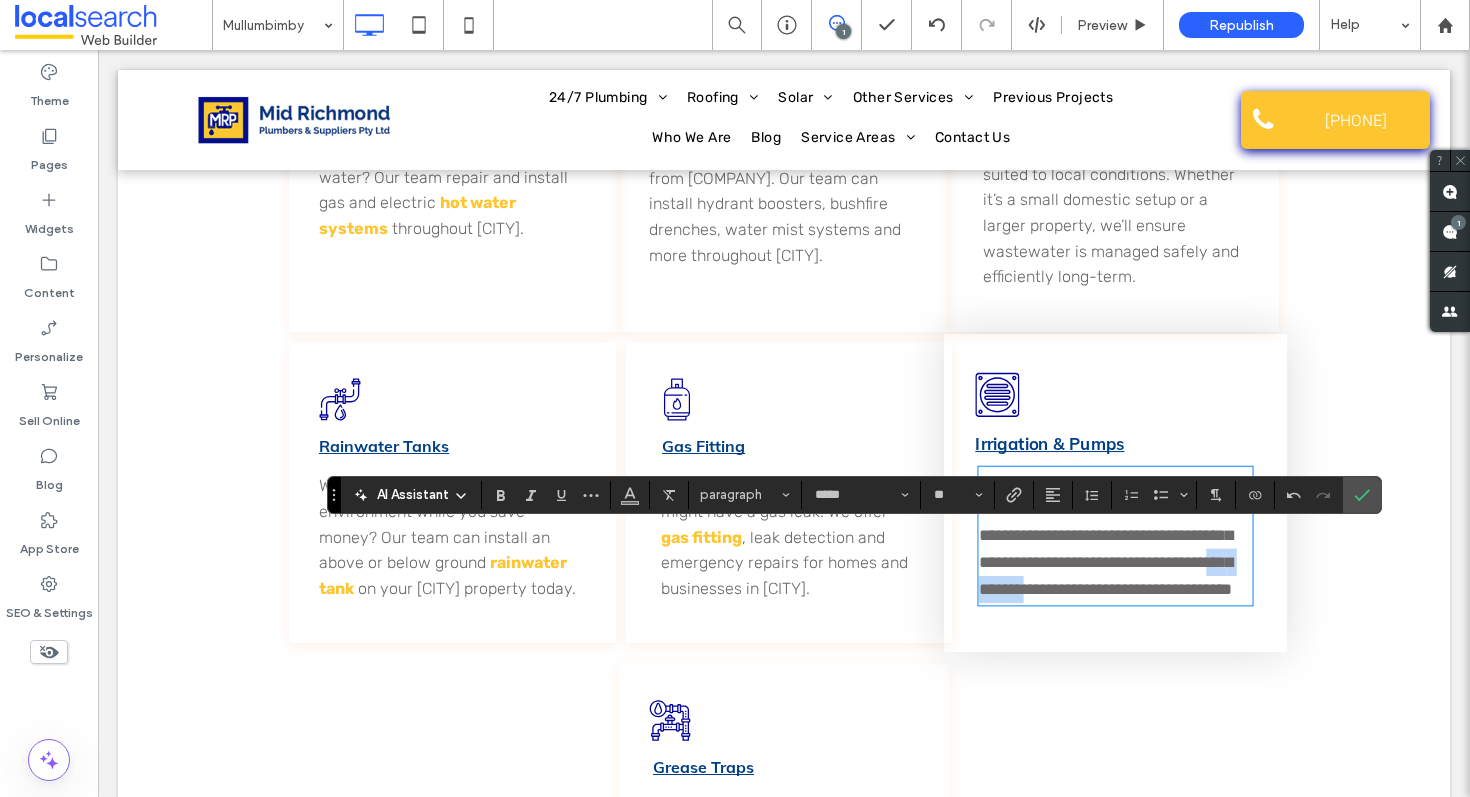 drag, startPoint x: 1173, startPoint y: 649, endPoint x: 1002, endPoint y: 673, distance: 172.676 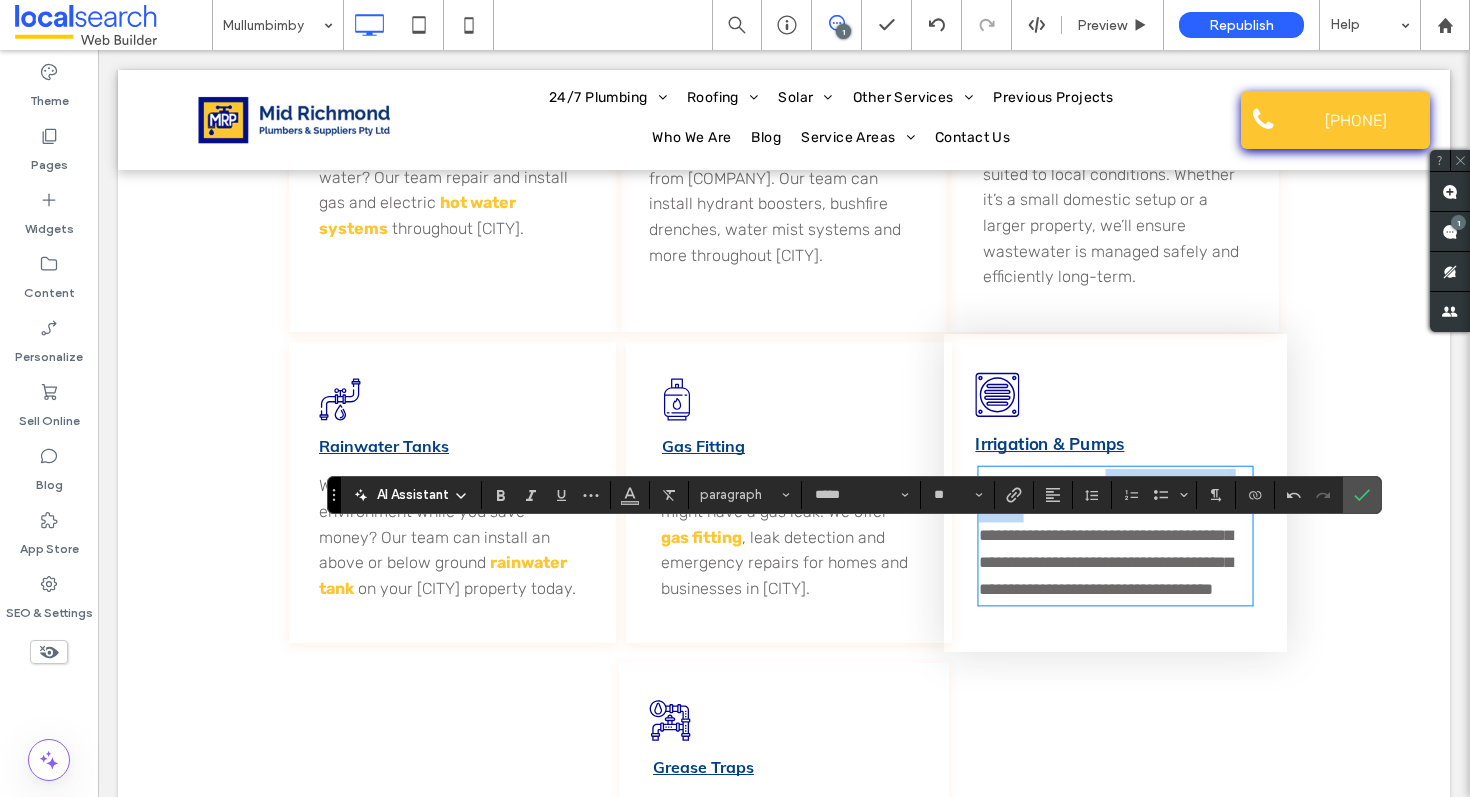drag, startPoint x: 1119, startPoint y: 543, endPoint x: 1120, endPoint y: 567, distance: 24.020824 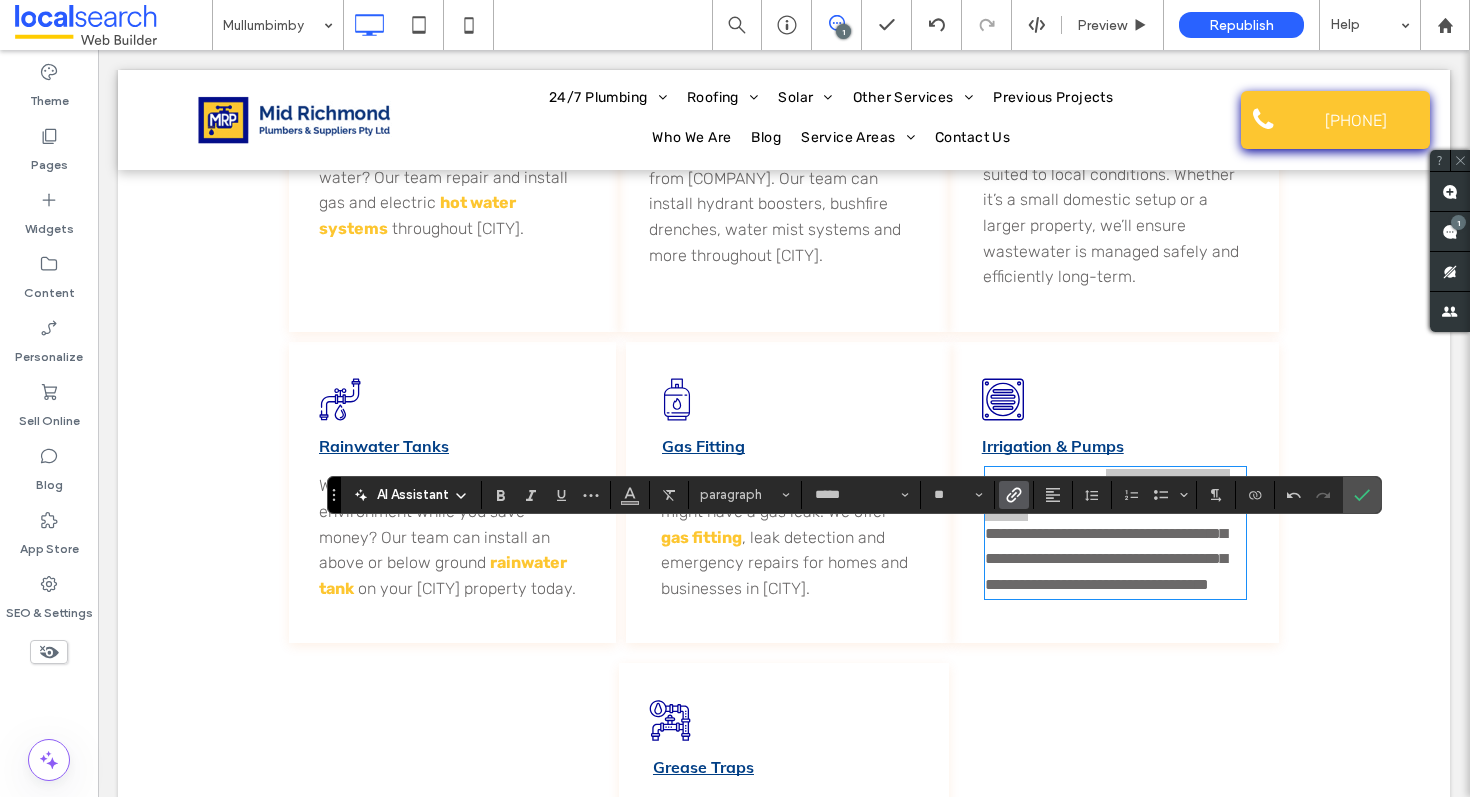 click 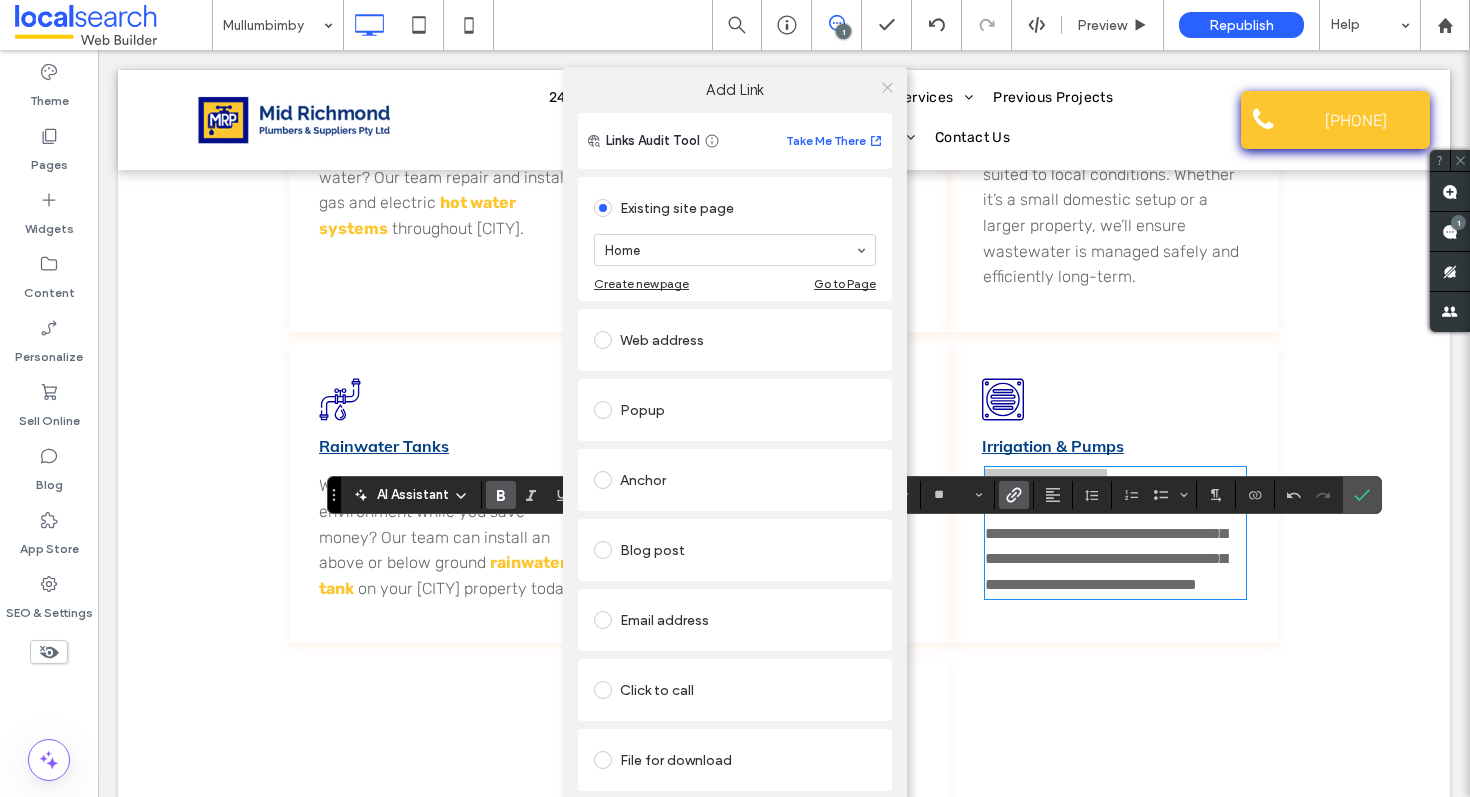 click at bounding box center (887, 87) 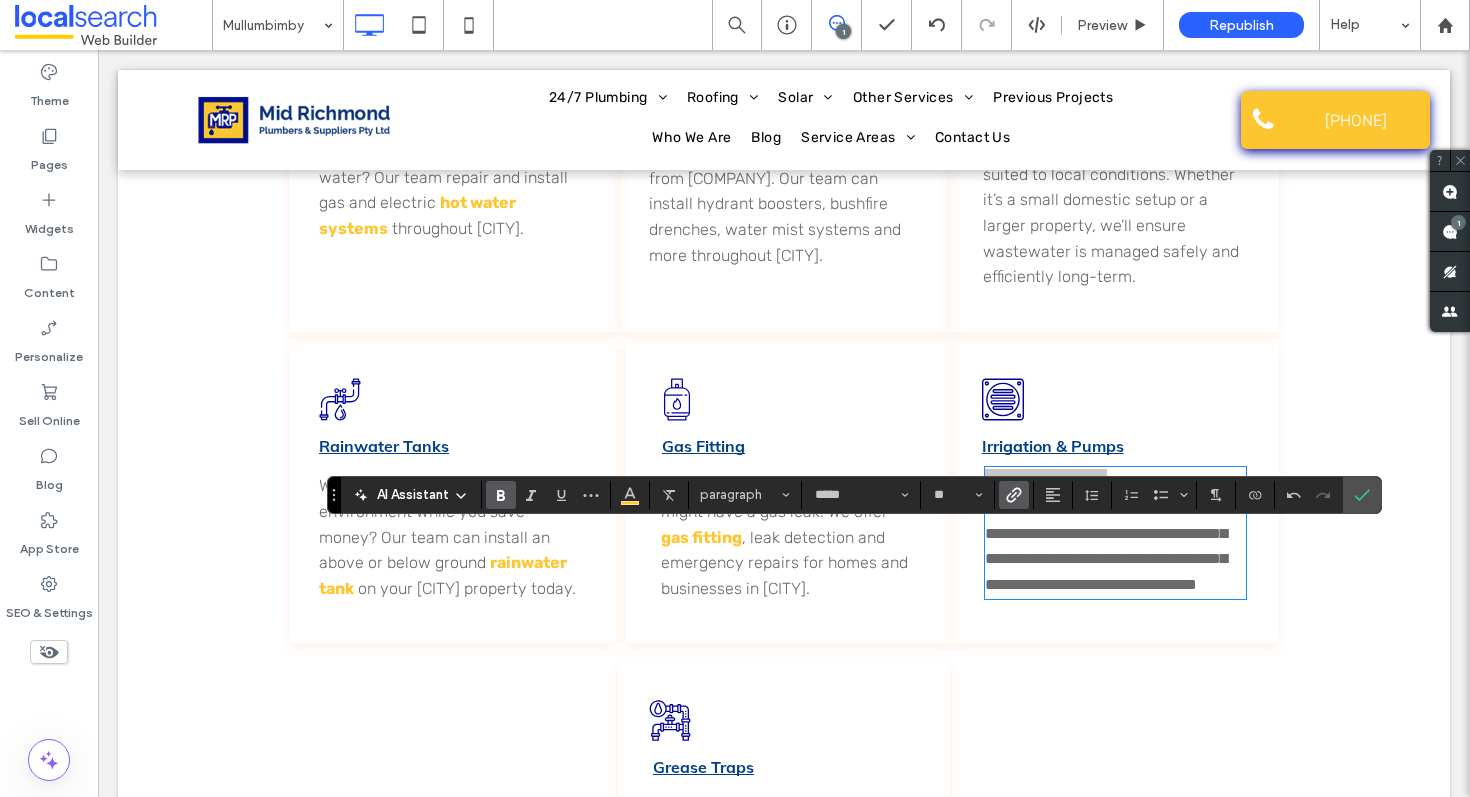 click at bounding box center [1014, 495] 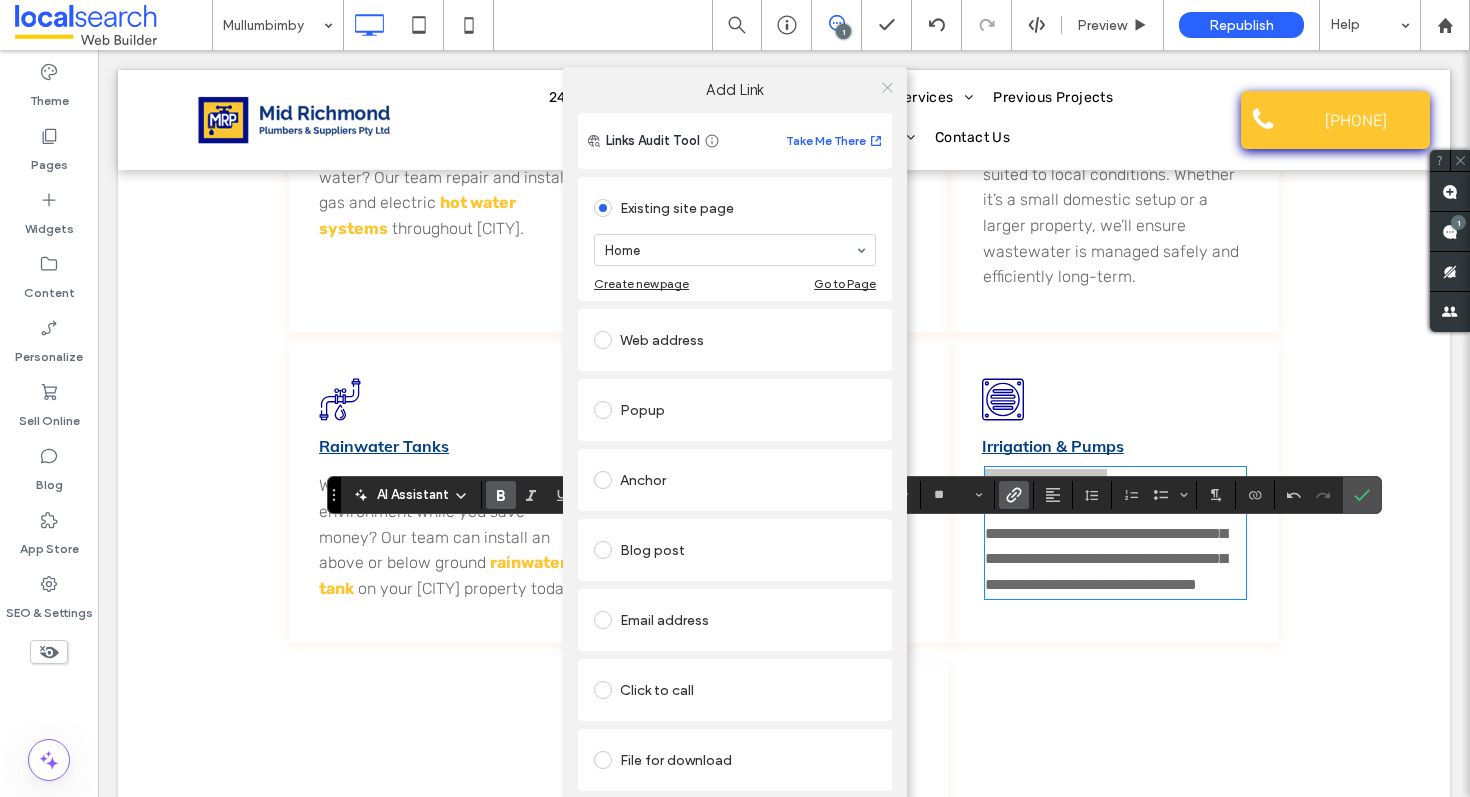 click 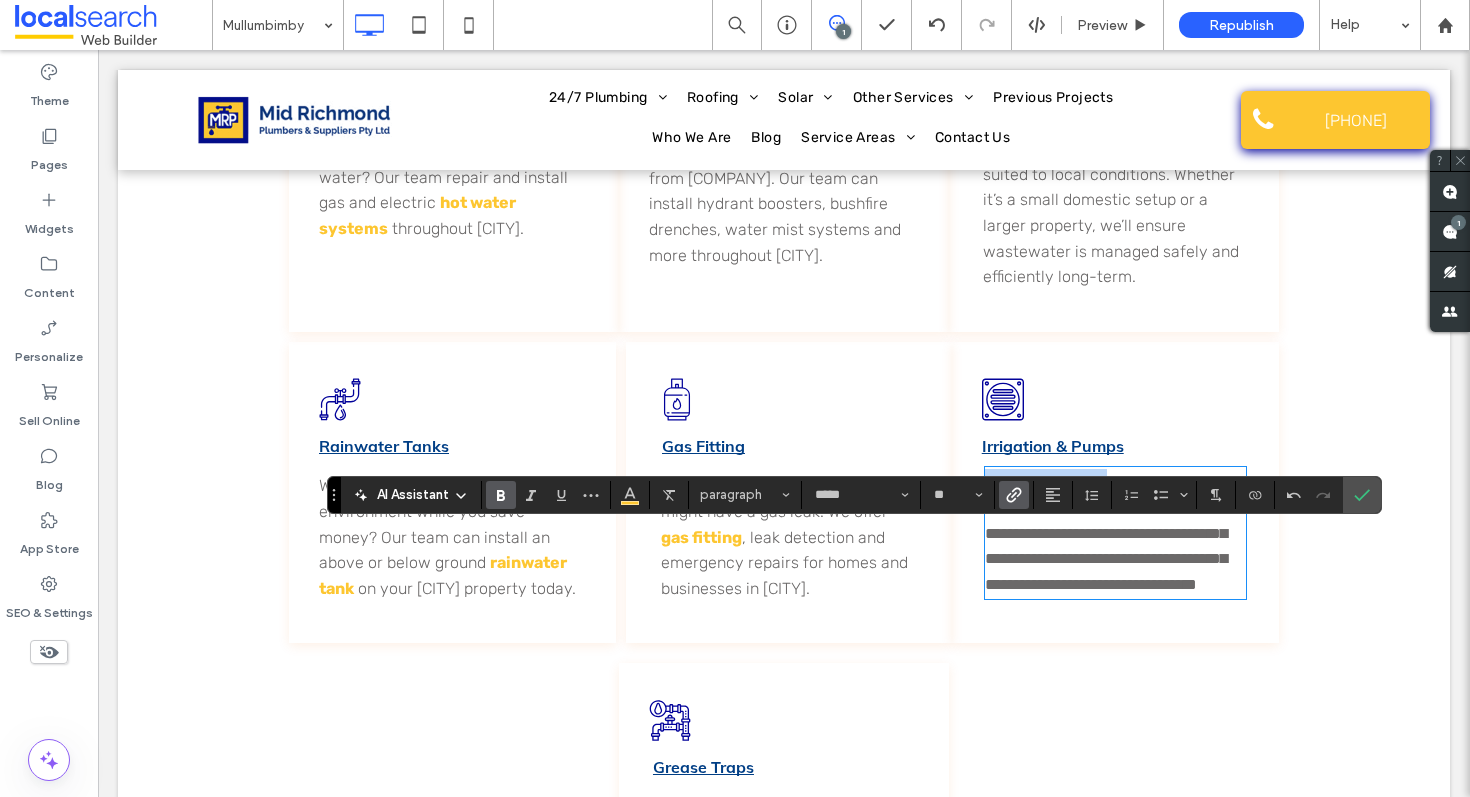 scroll, scrollTop: 5573, scrollLeft: 0, axis: vertical 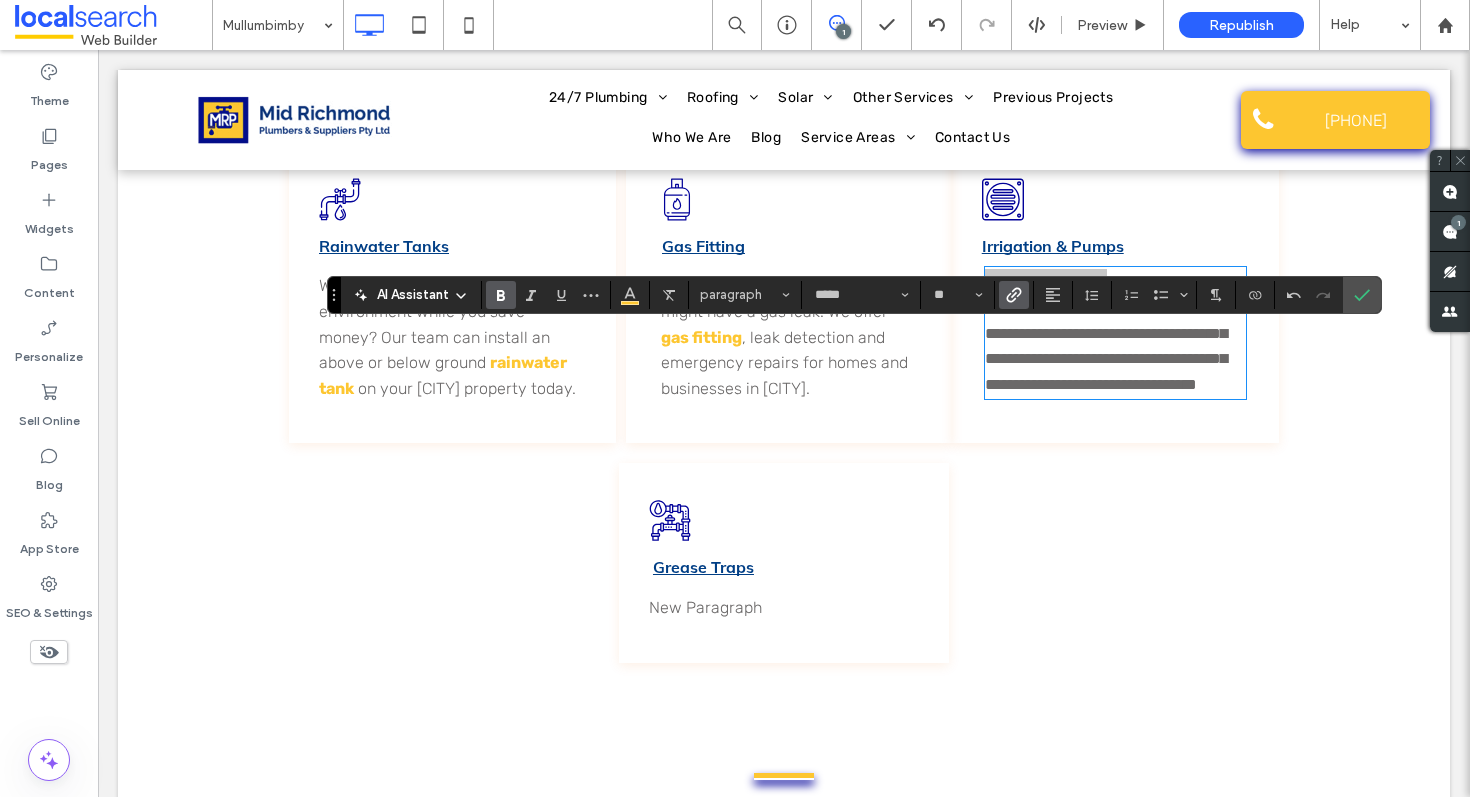 click 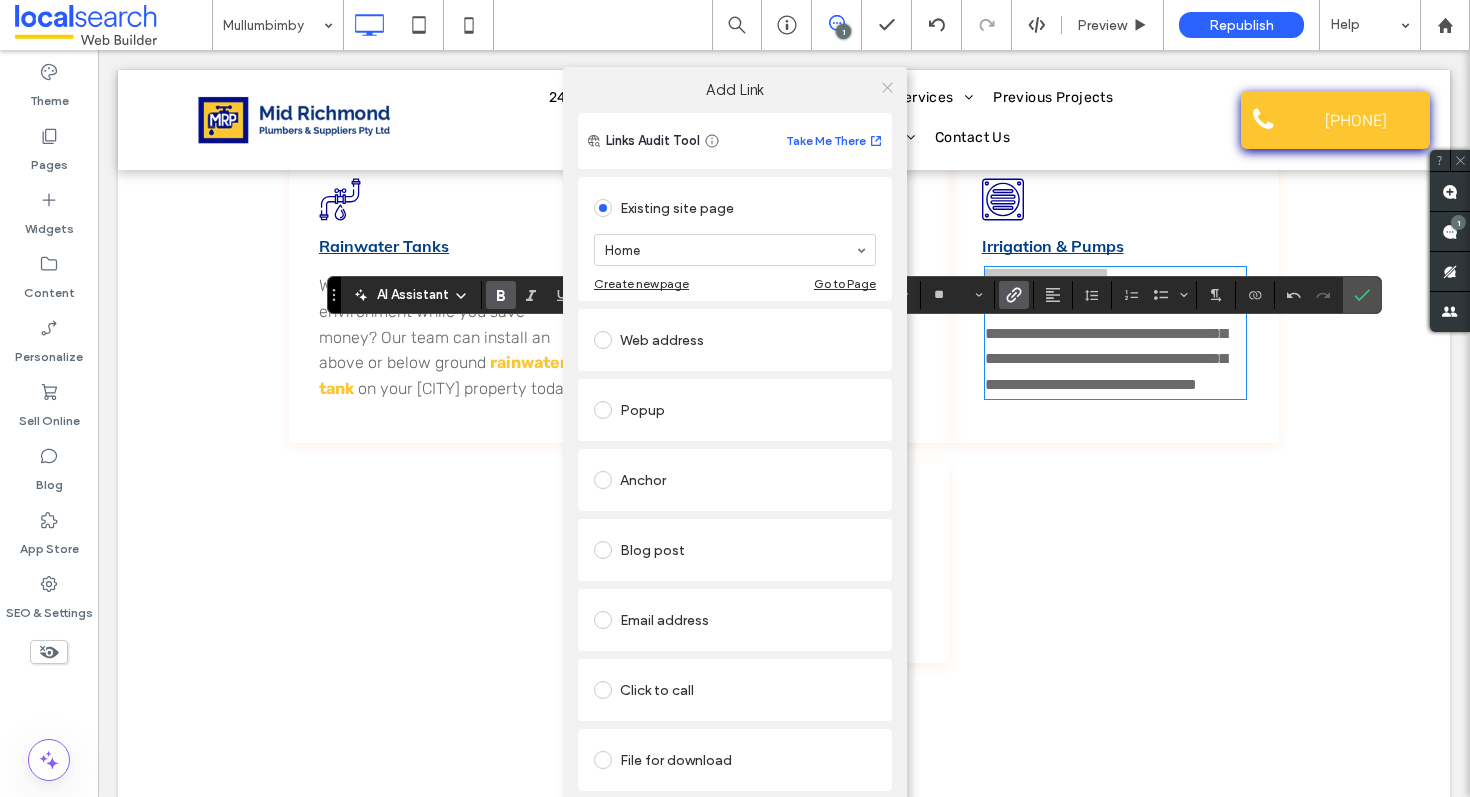click 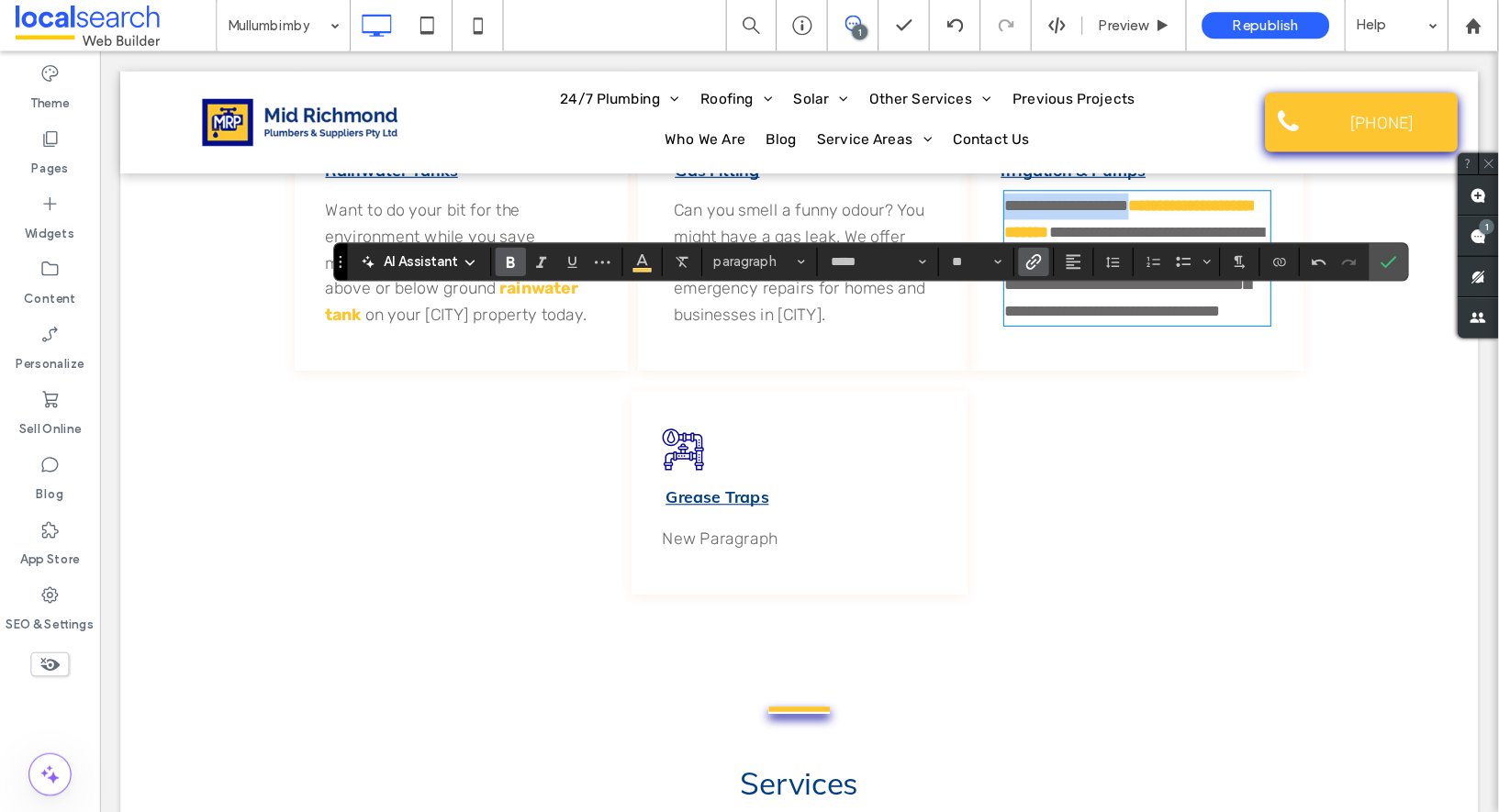 scroll, scrollTop: 5198, scrollLeft: 0, axis: vertical 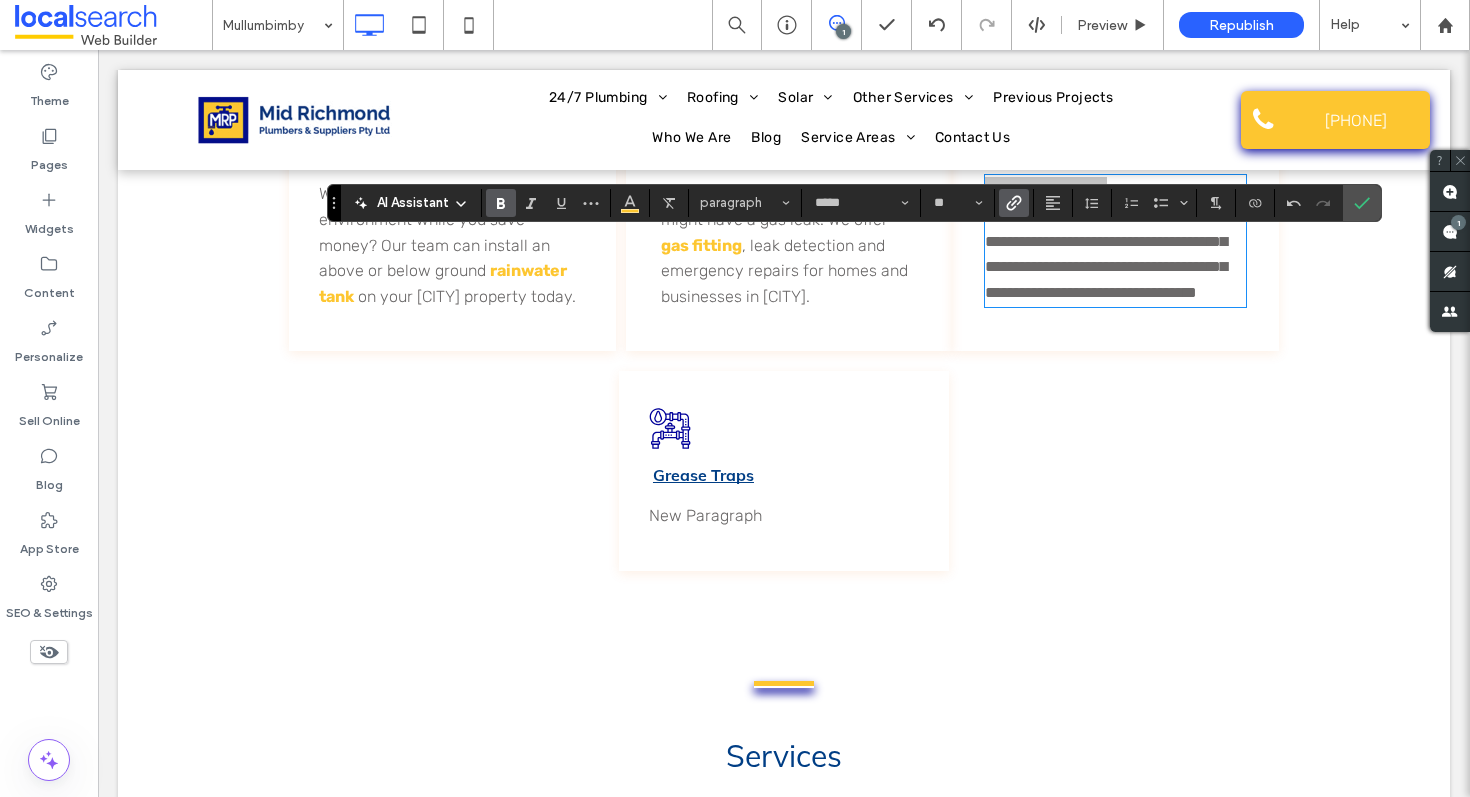click 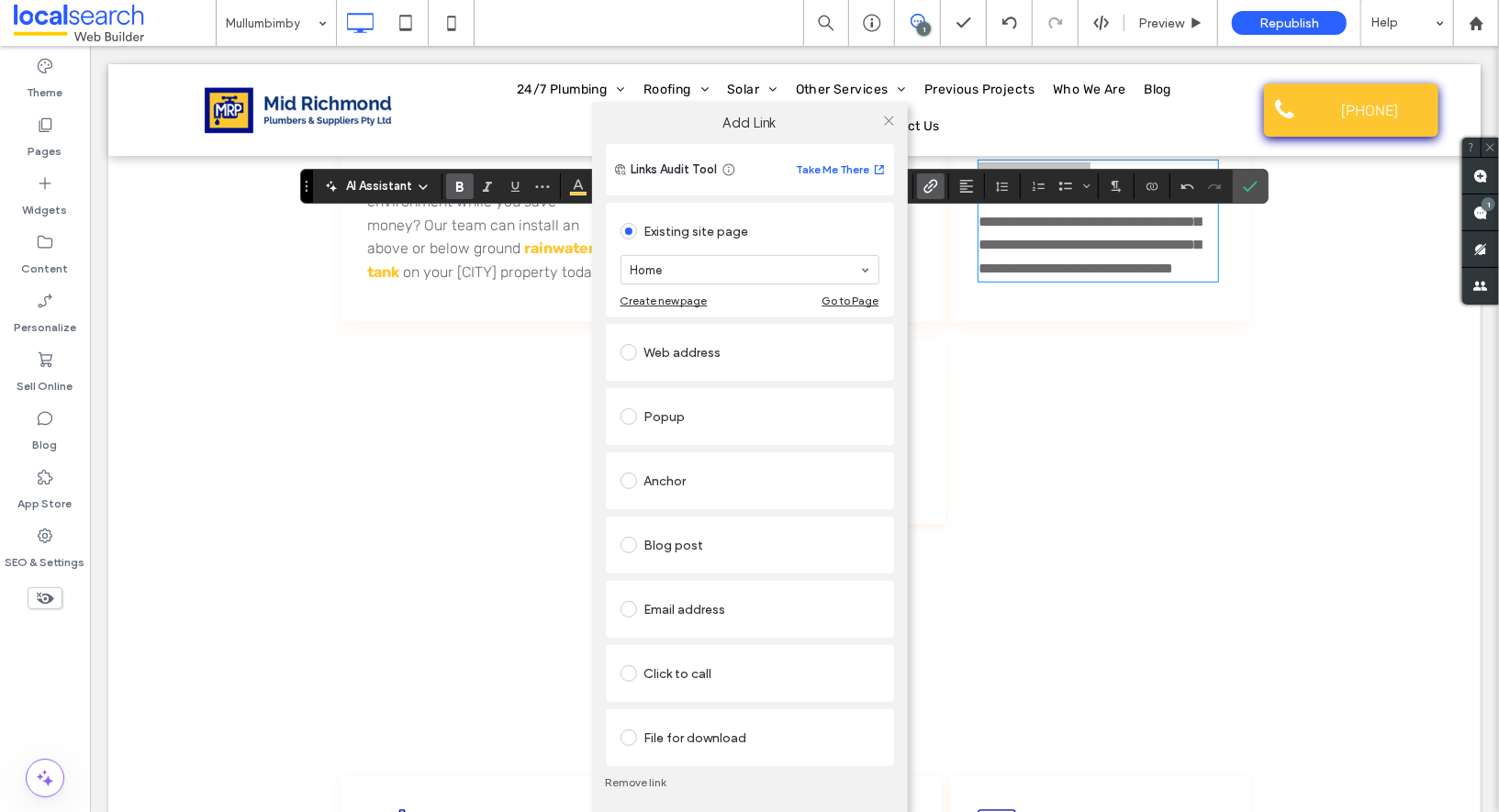 click on "Remove link" at bounding box center (750, 783) 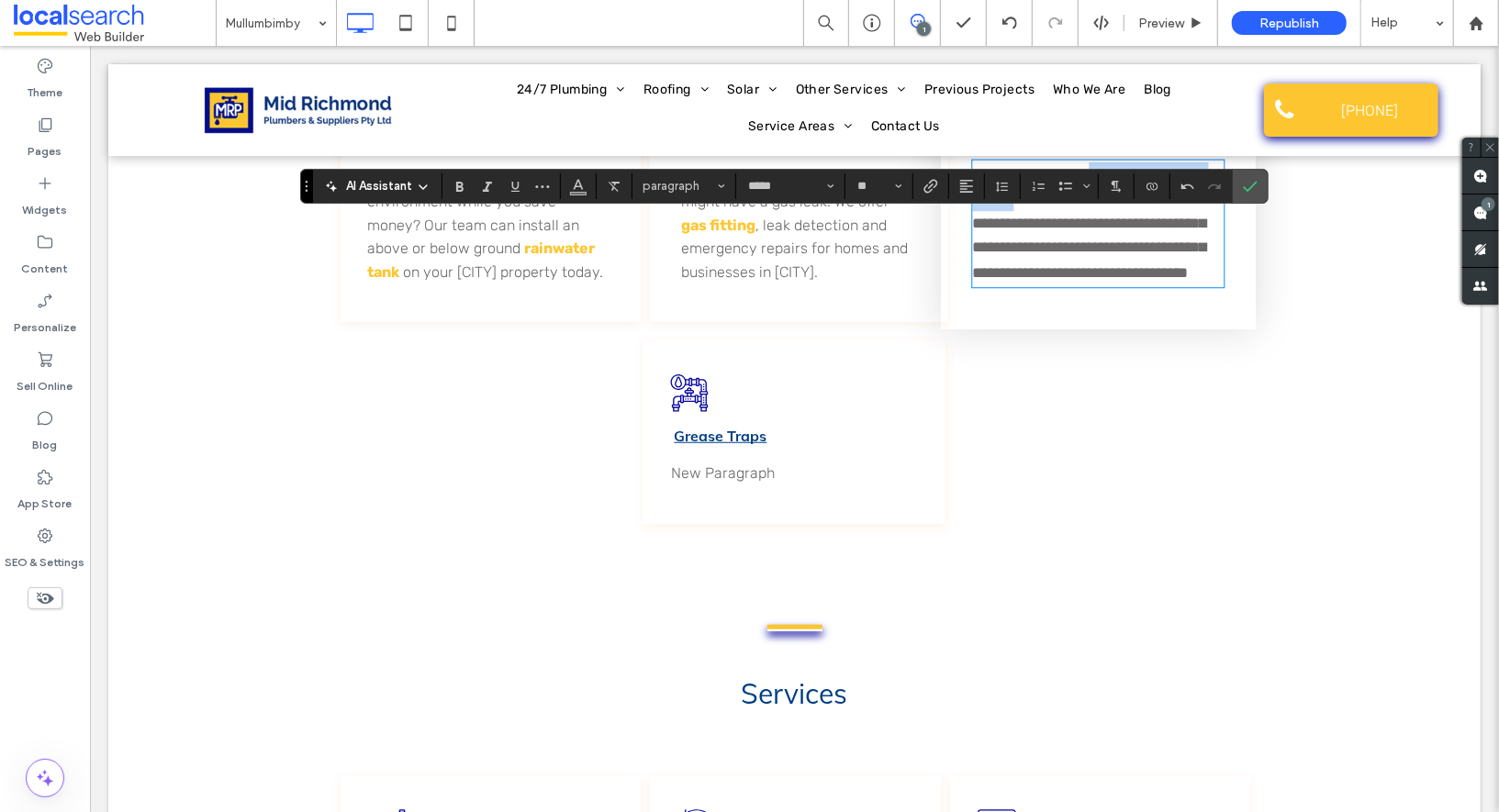 drag, startPoint x: 1152, startPoint y: 234, endPoint x: 1142, endPoint y: 233, distance: 10.049876 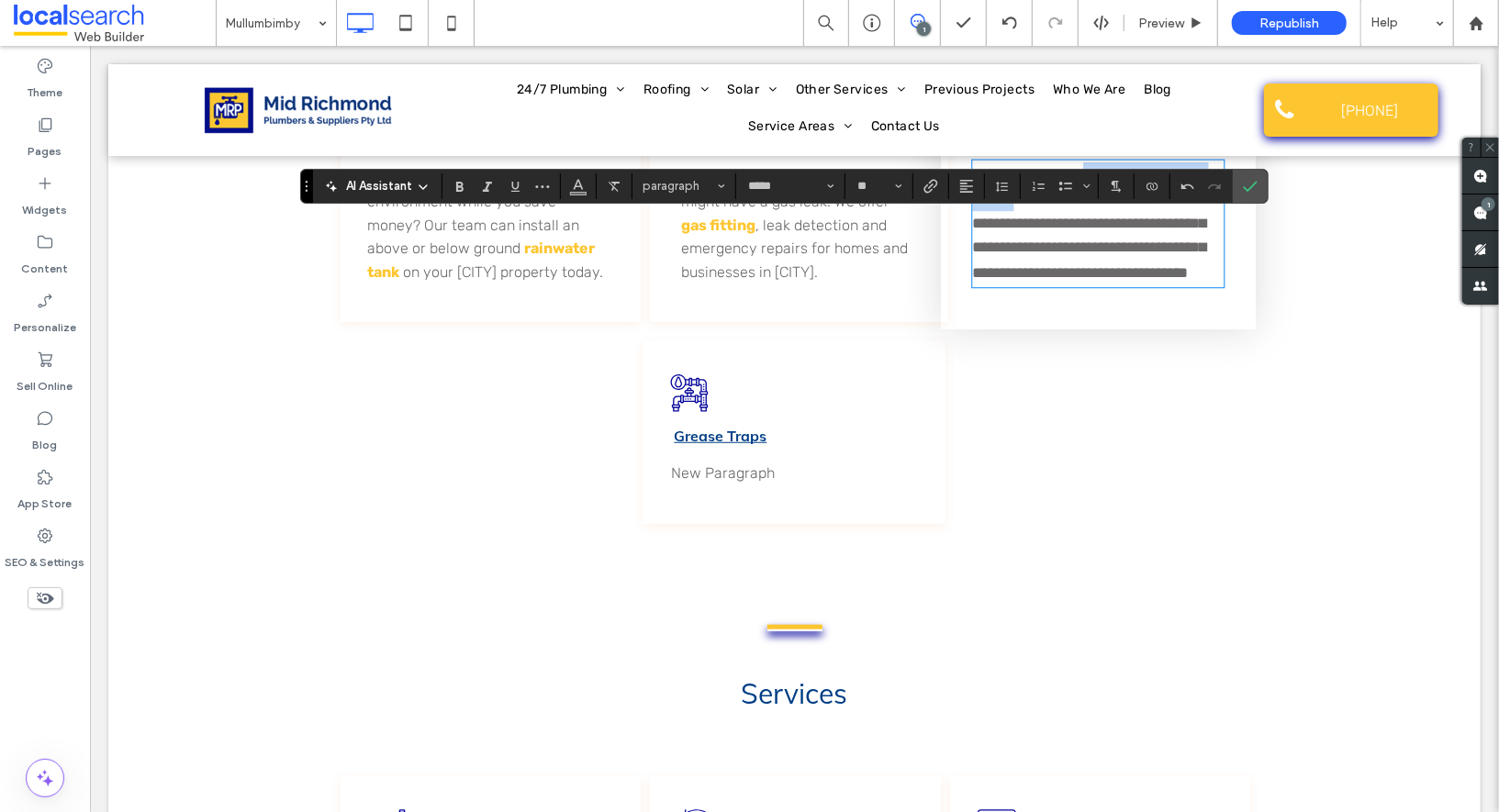 drag, startPoint x: 1099, startPoint y: 228, endPoint x: 1105, endPoint y: 250, distance: 23 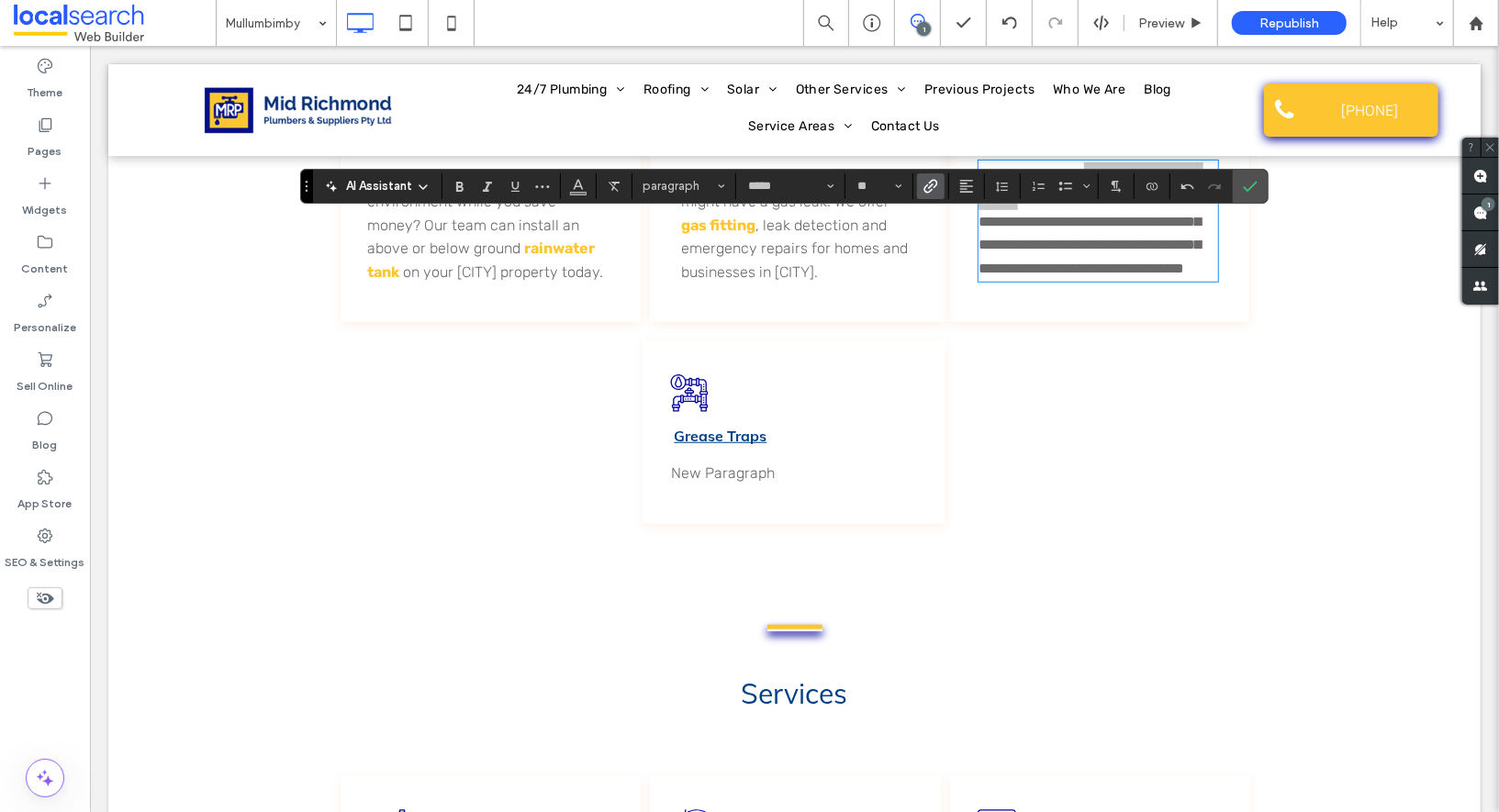 click 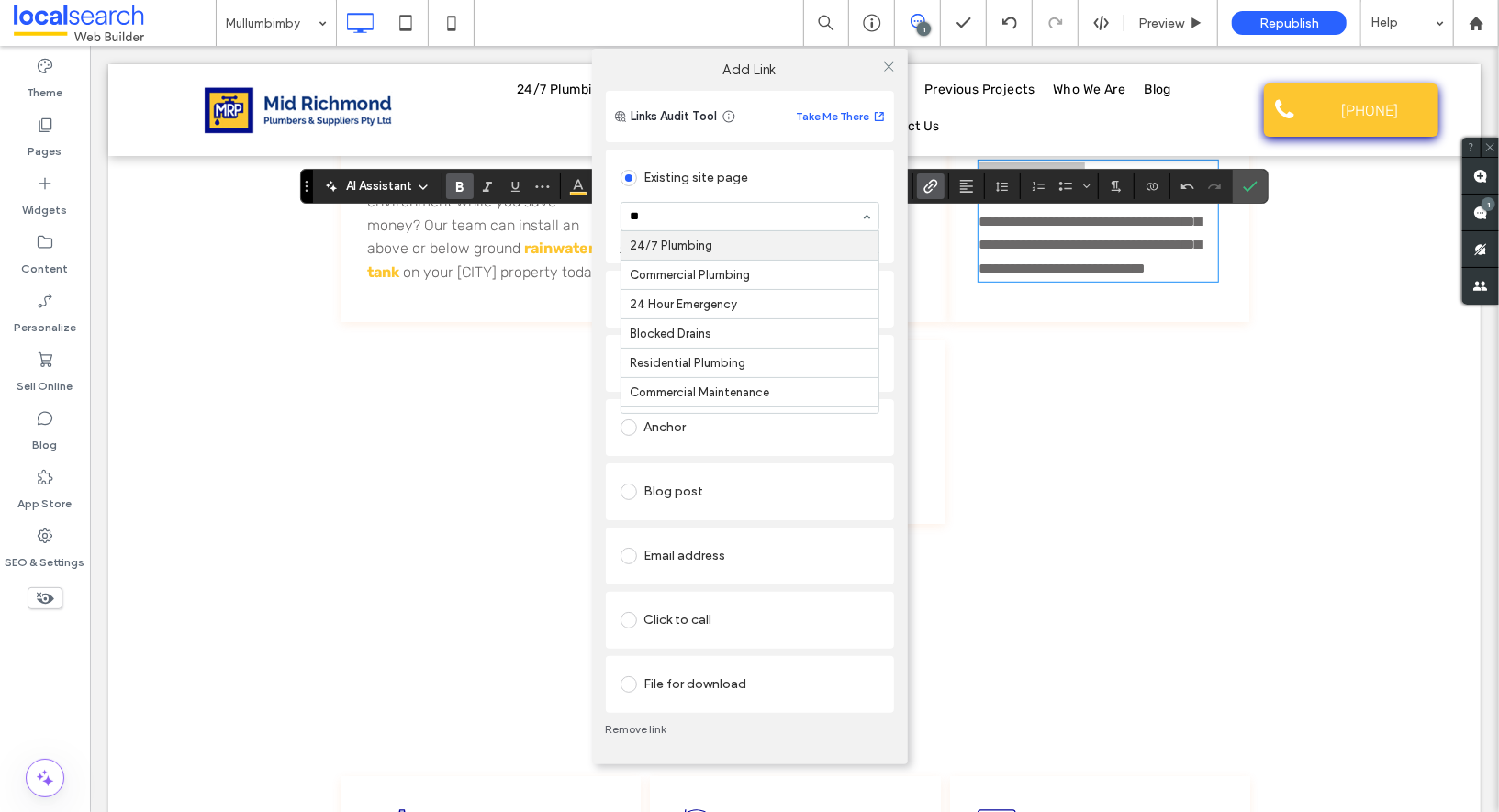 type on "***" 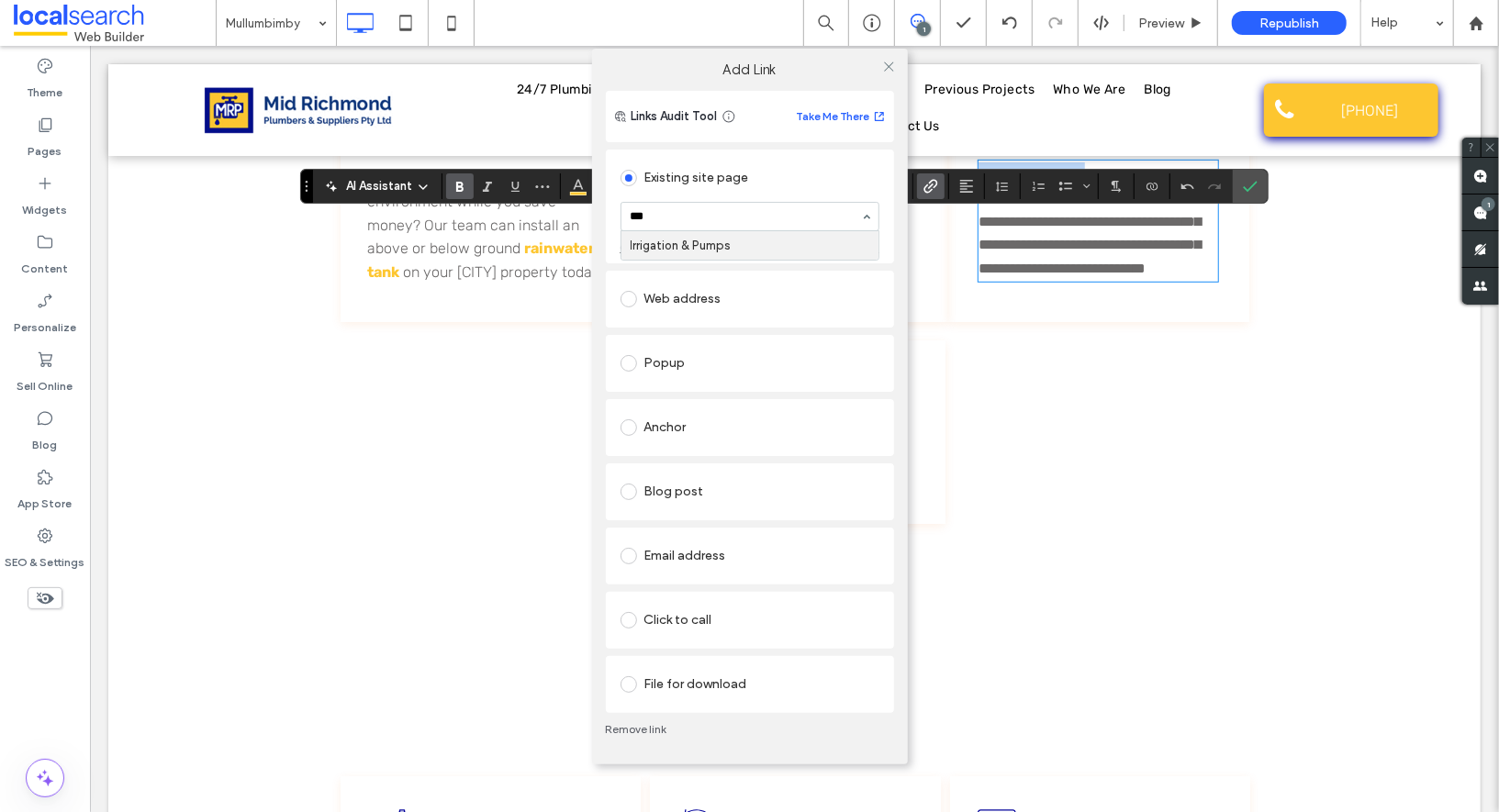 type 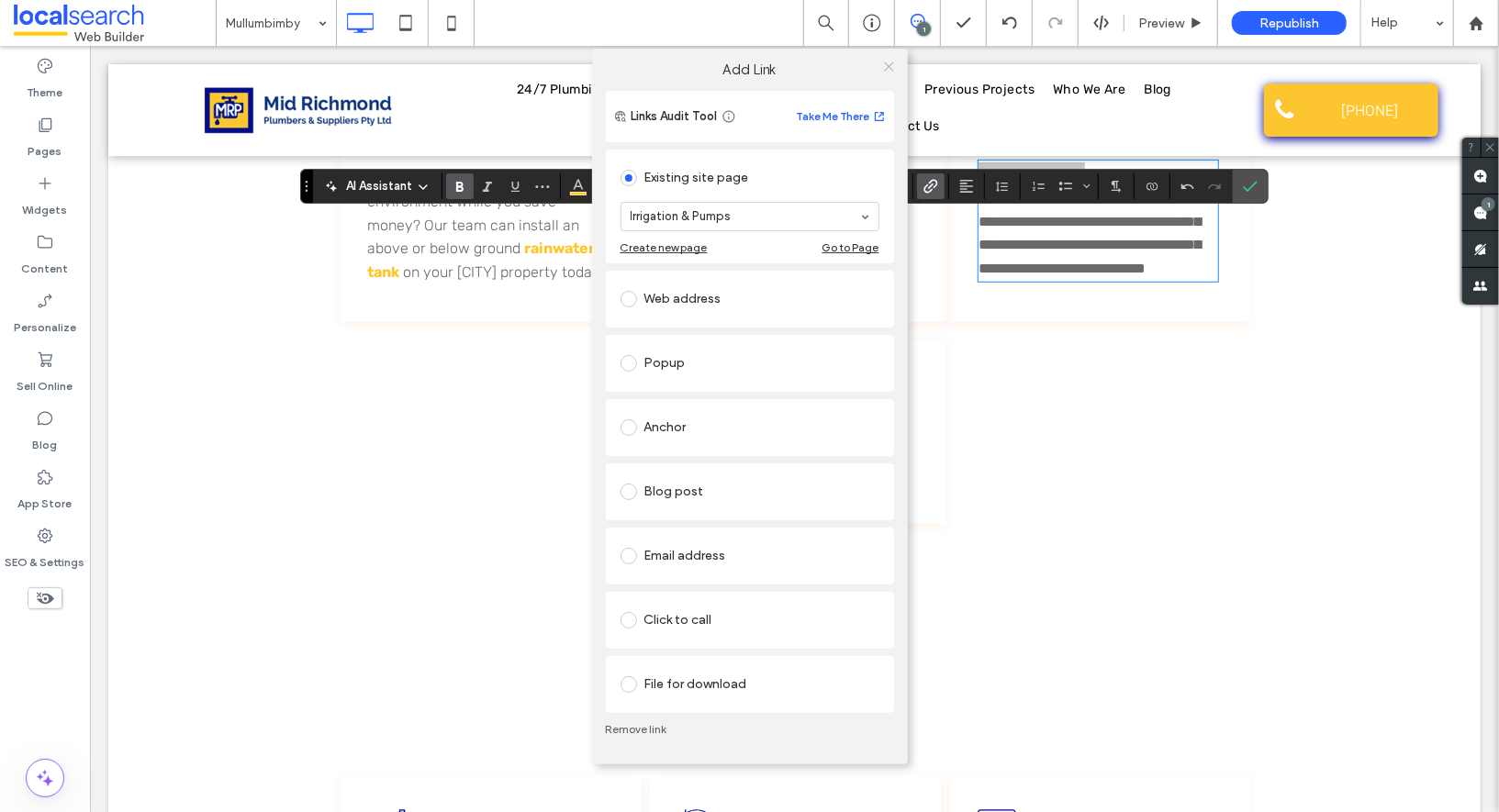 click 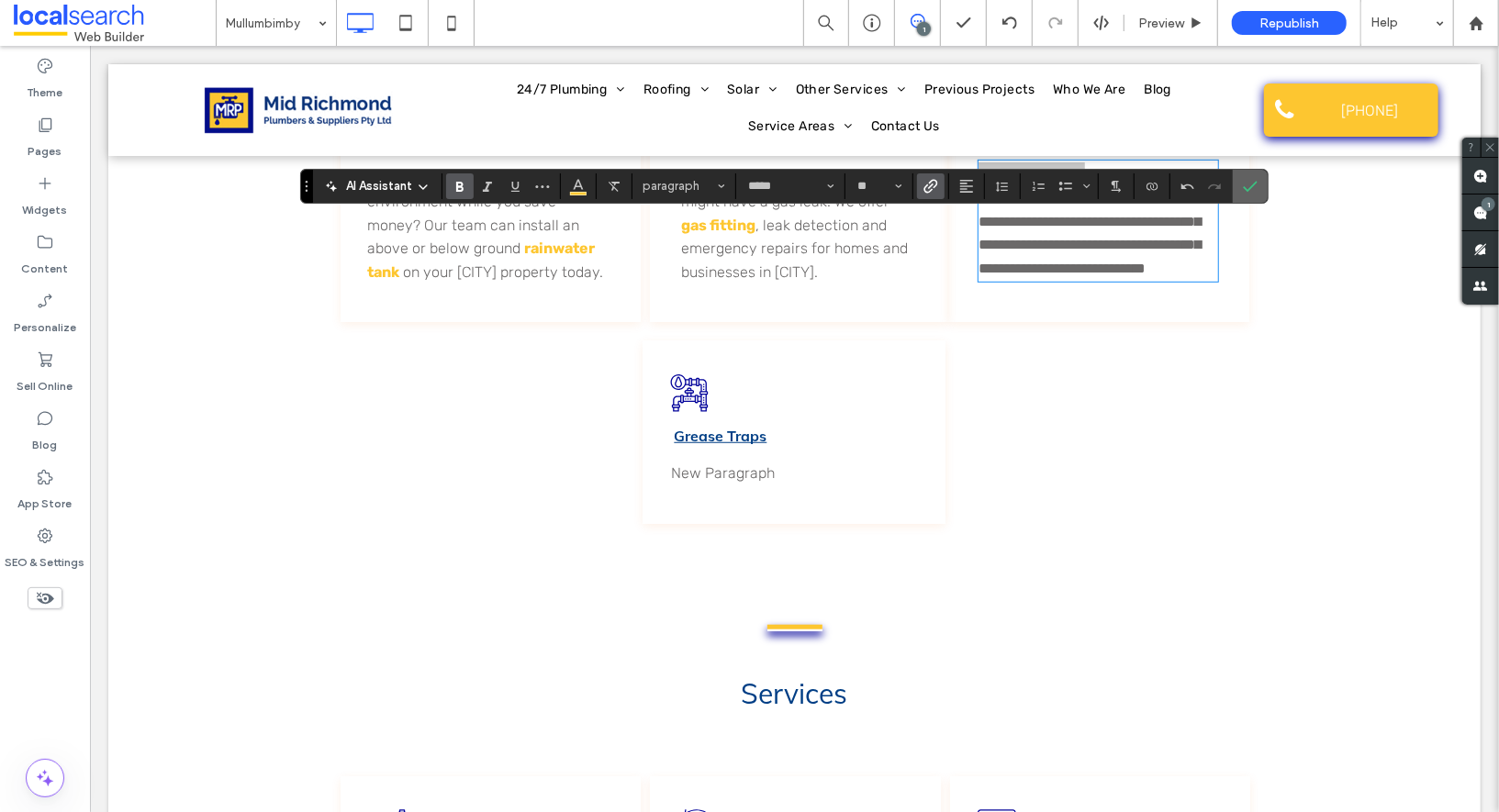 click at bounding box center [1250, 186] 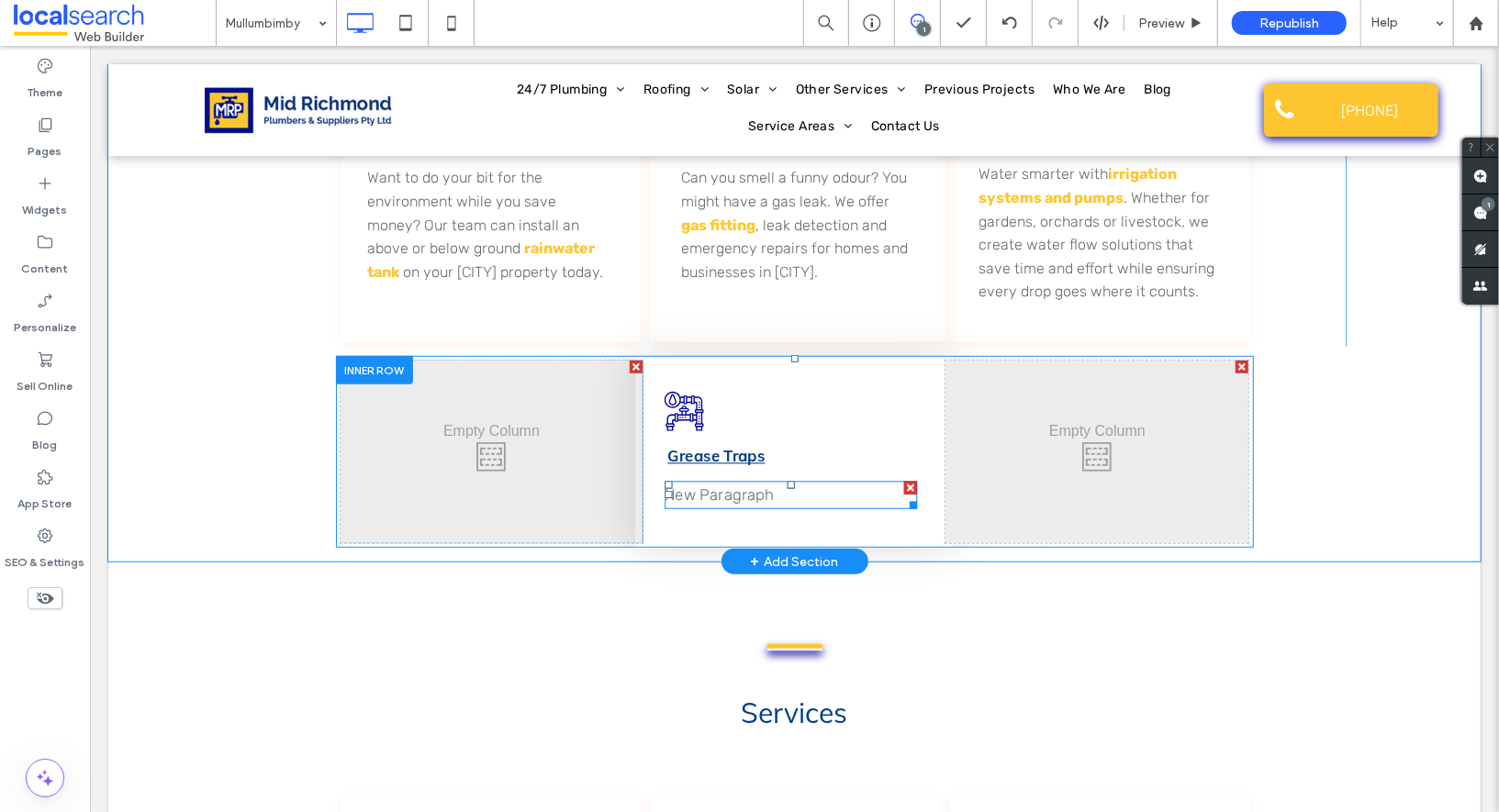 click on "New Paragraph" at bounding box center (789, 494) 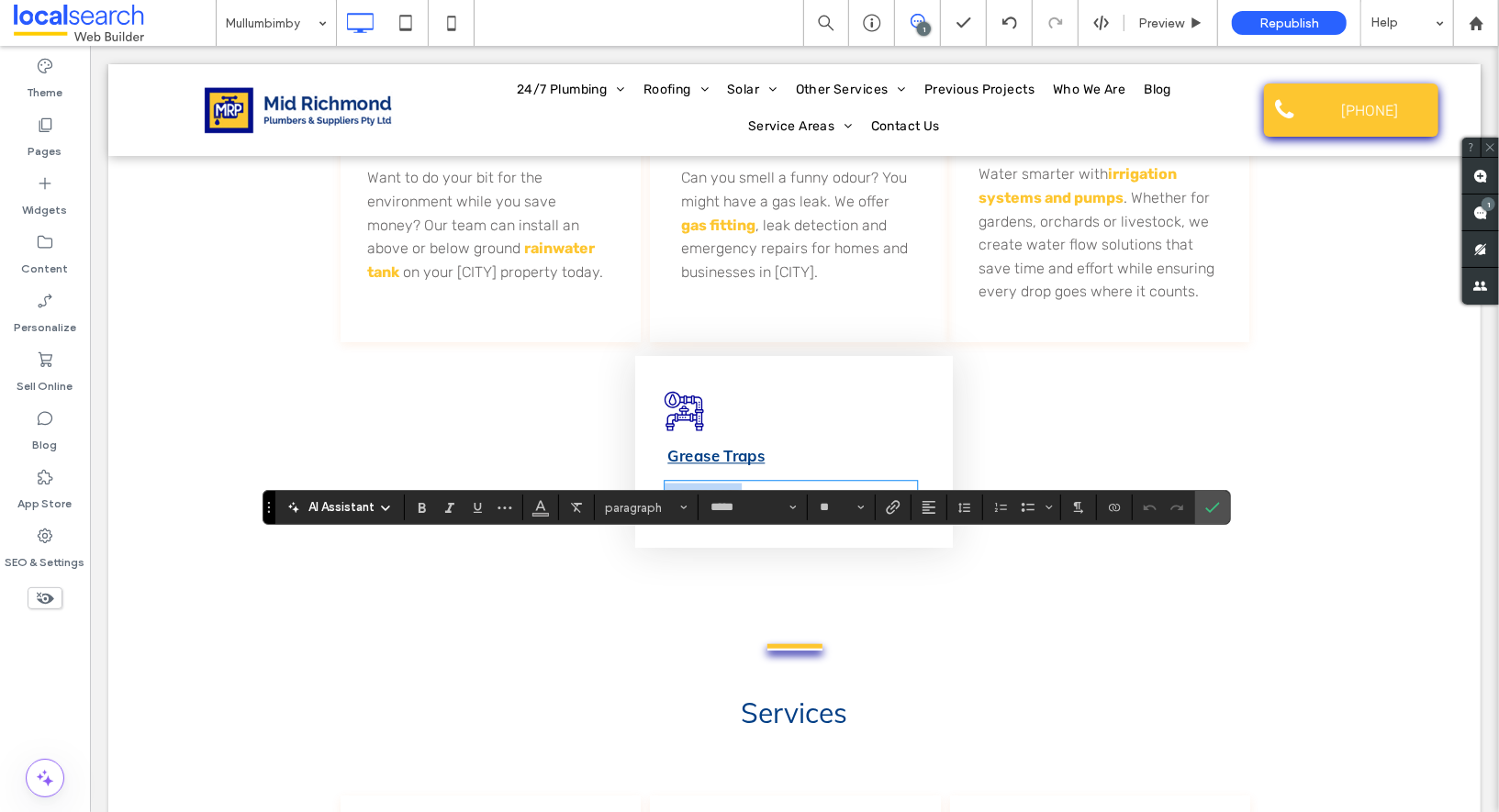 scroll, scrollTop: 0, scrollLeft: 0, axis: both 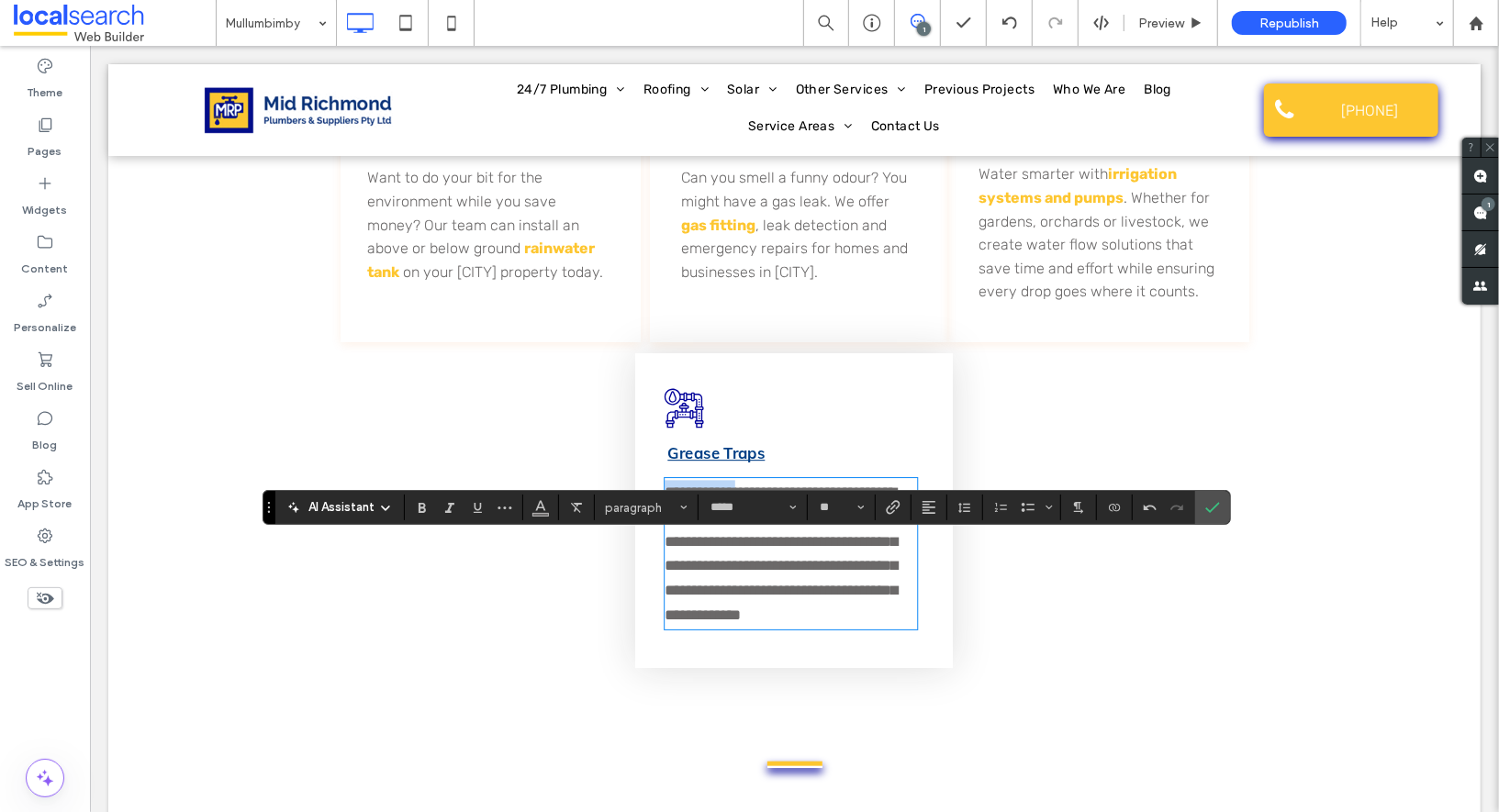 drag, startPoint x: 743, startPoint y: 551, endPoint x: 797, endPoint y: 564, distance: 55.542776 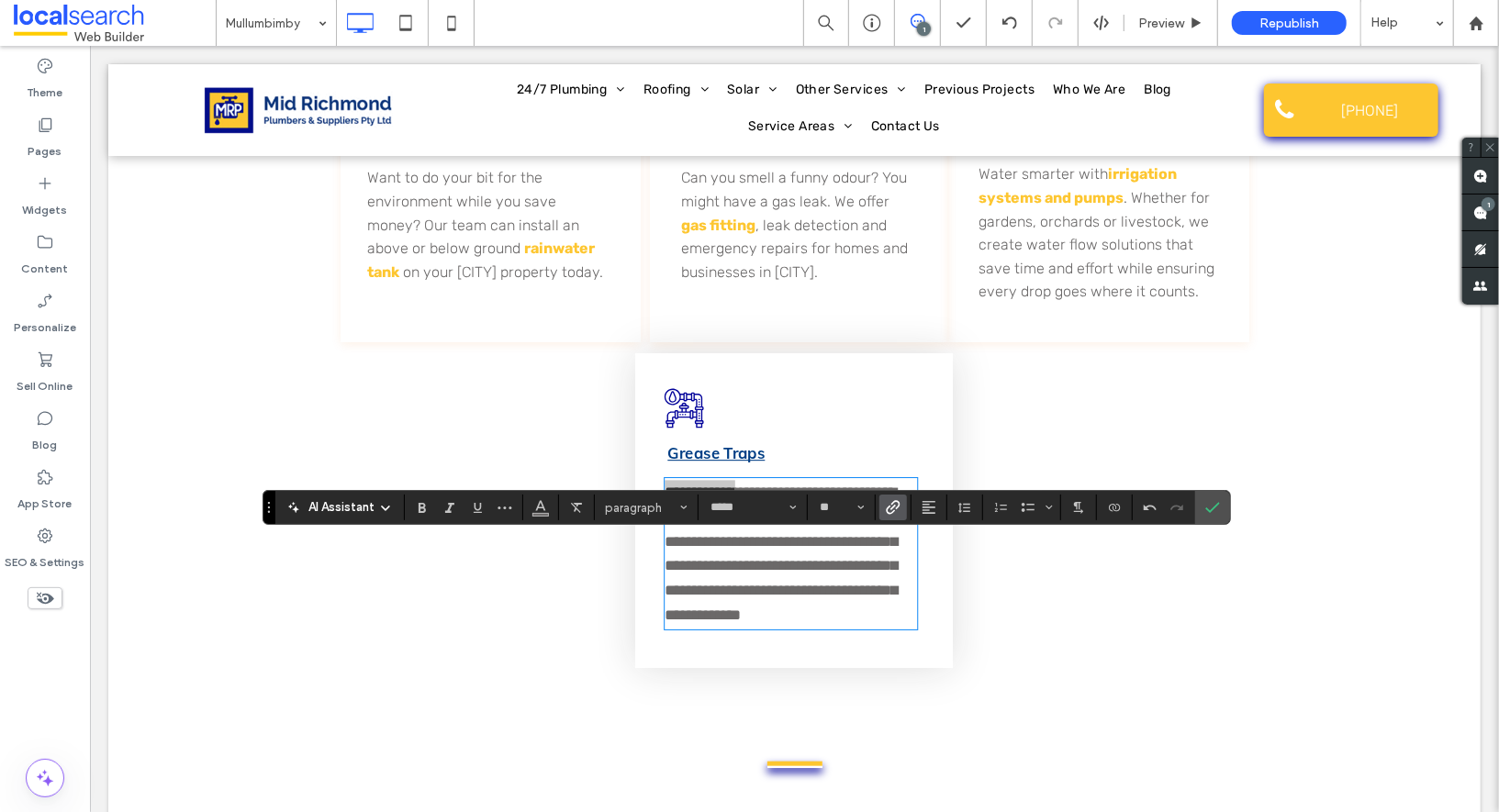 click 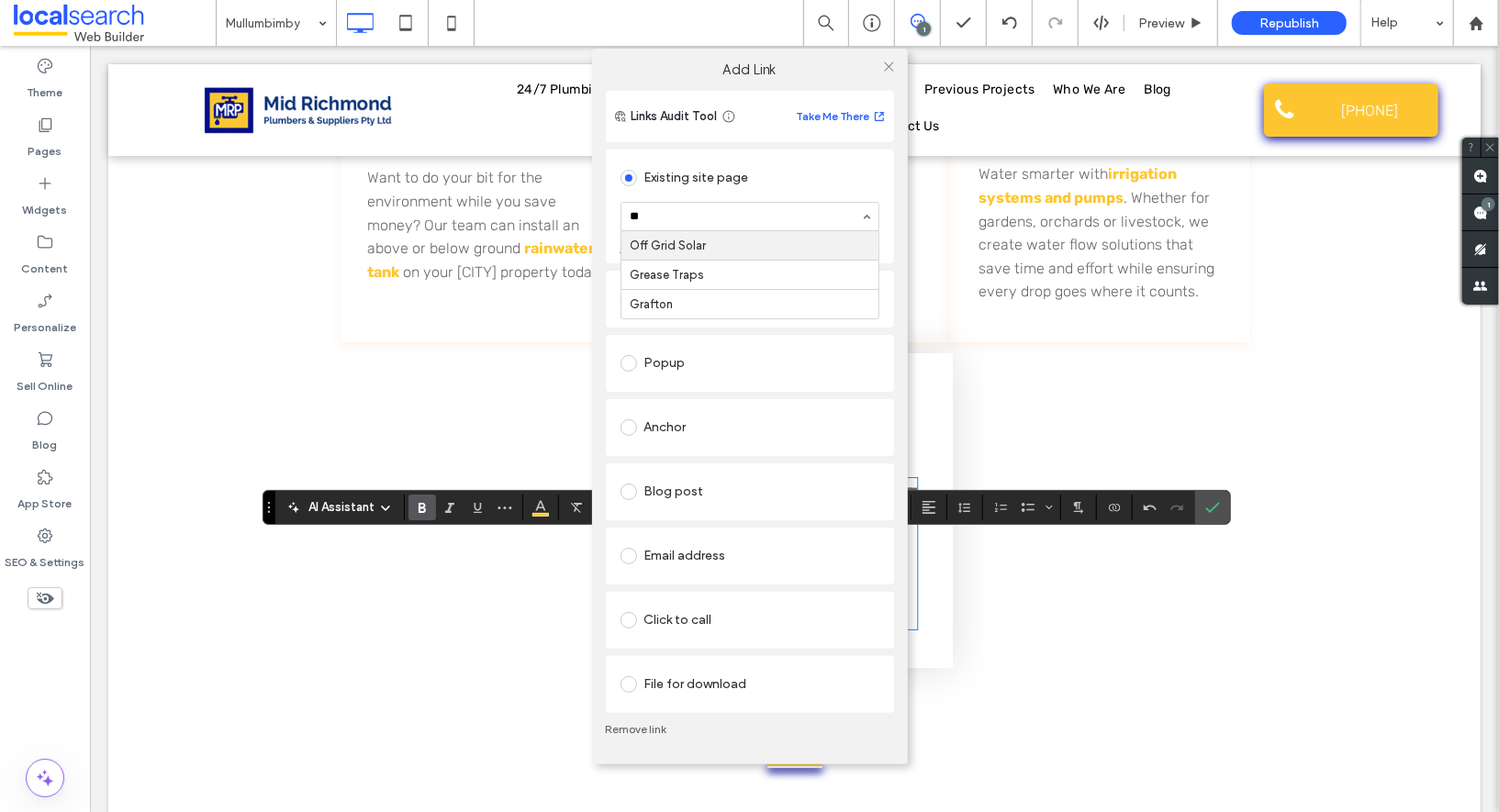 type on "***" 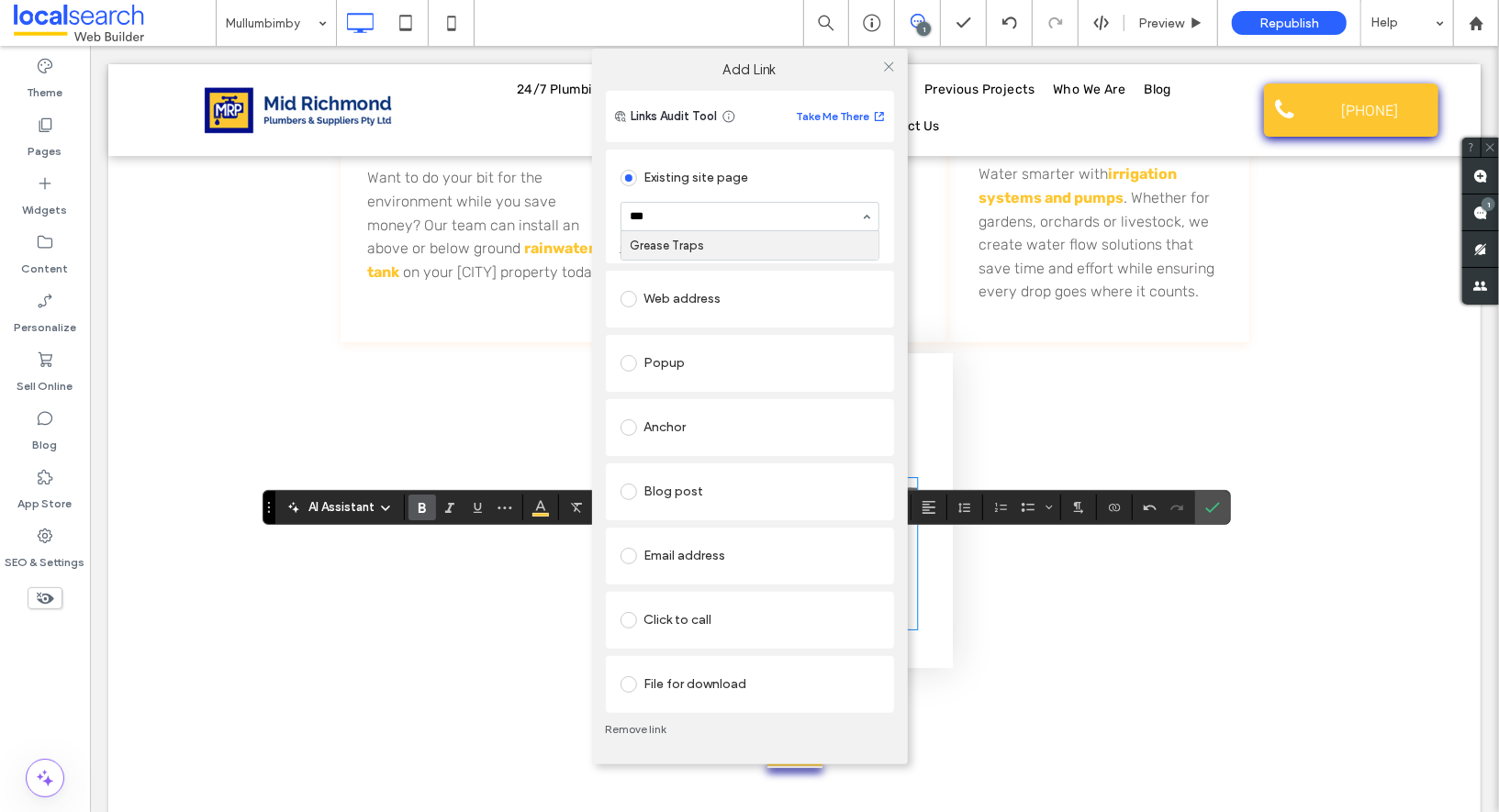 type 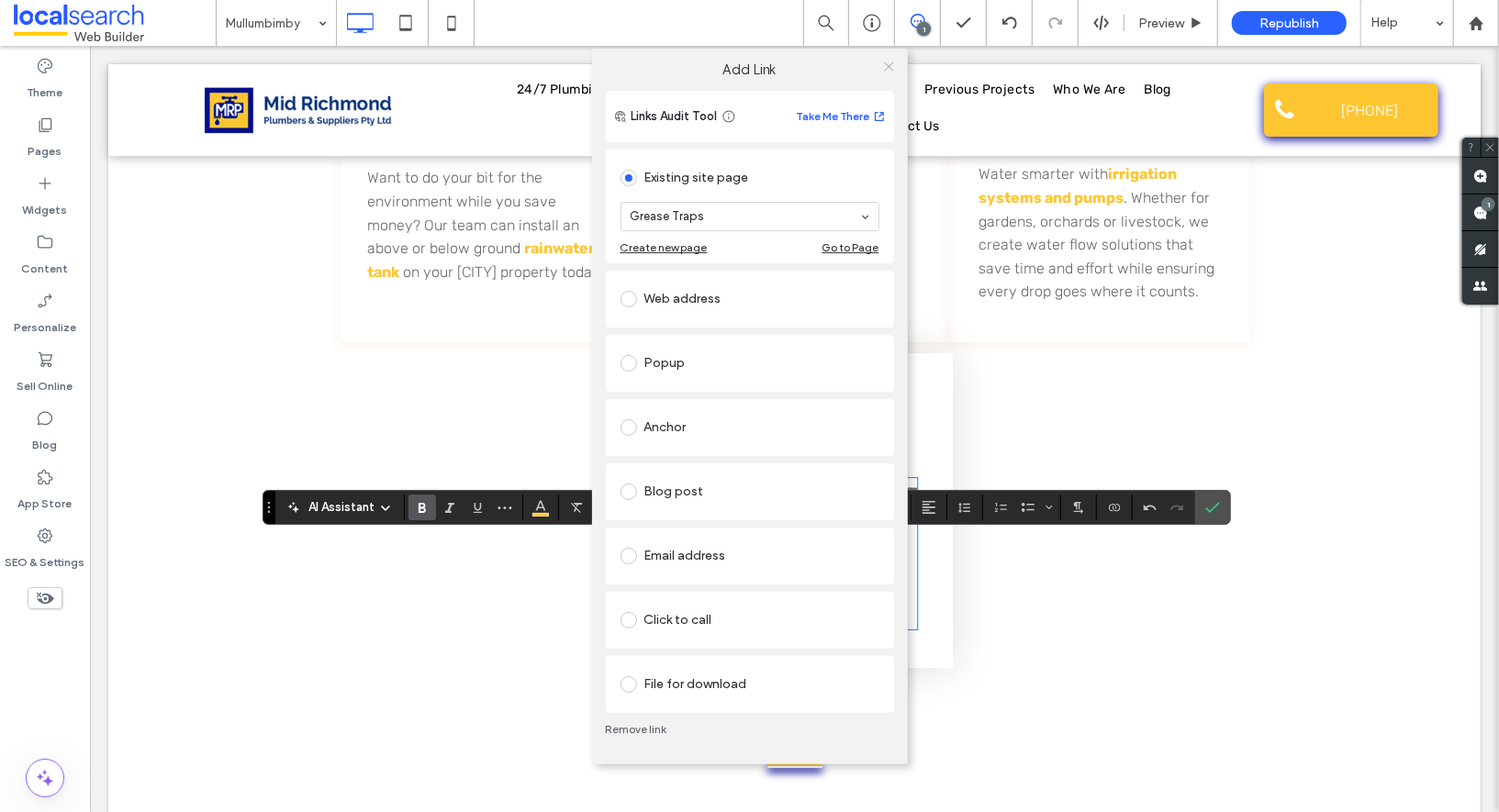 click 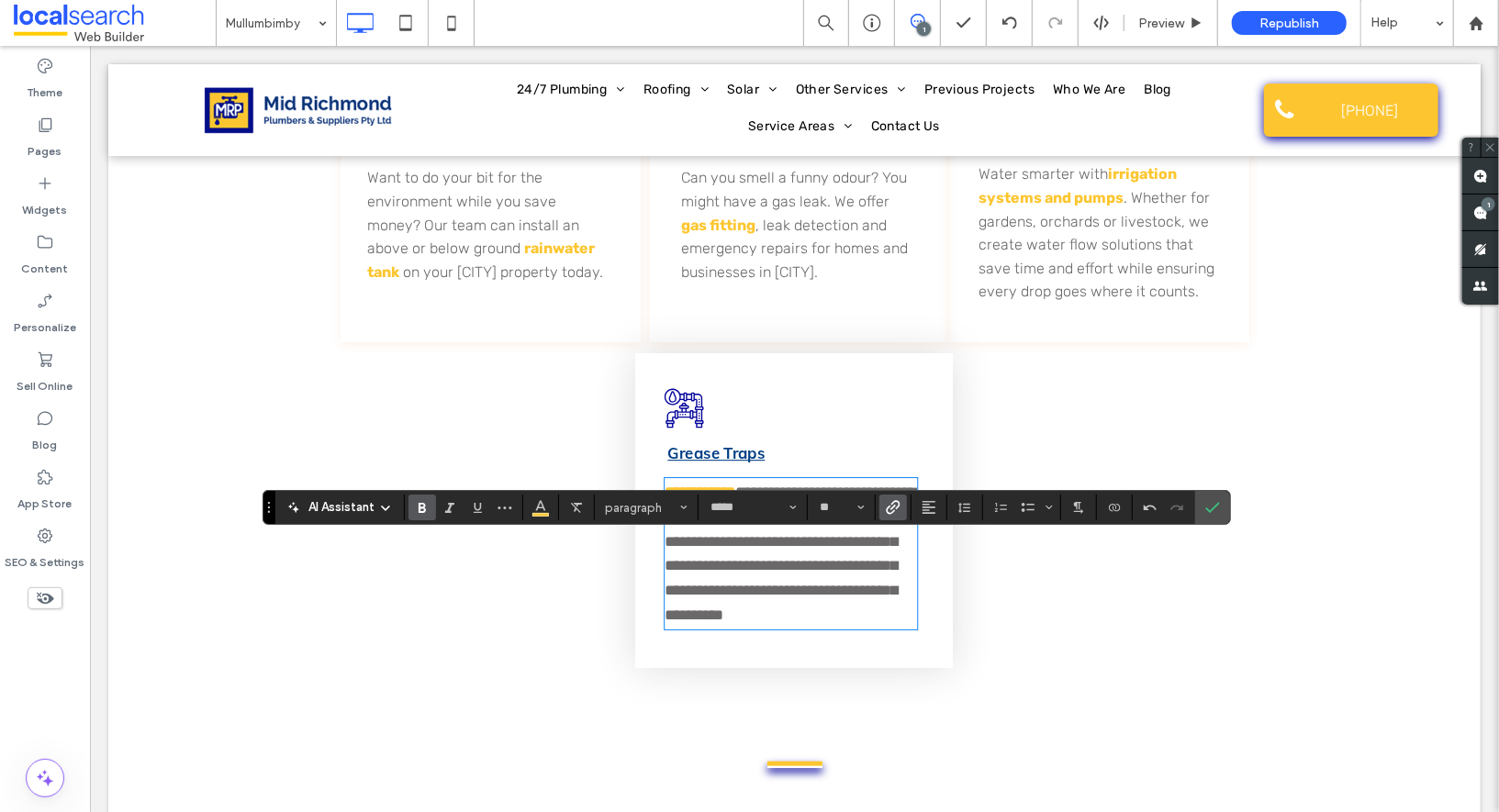 click on "Click To Paste" at bounding box center (1096, 509) 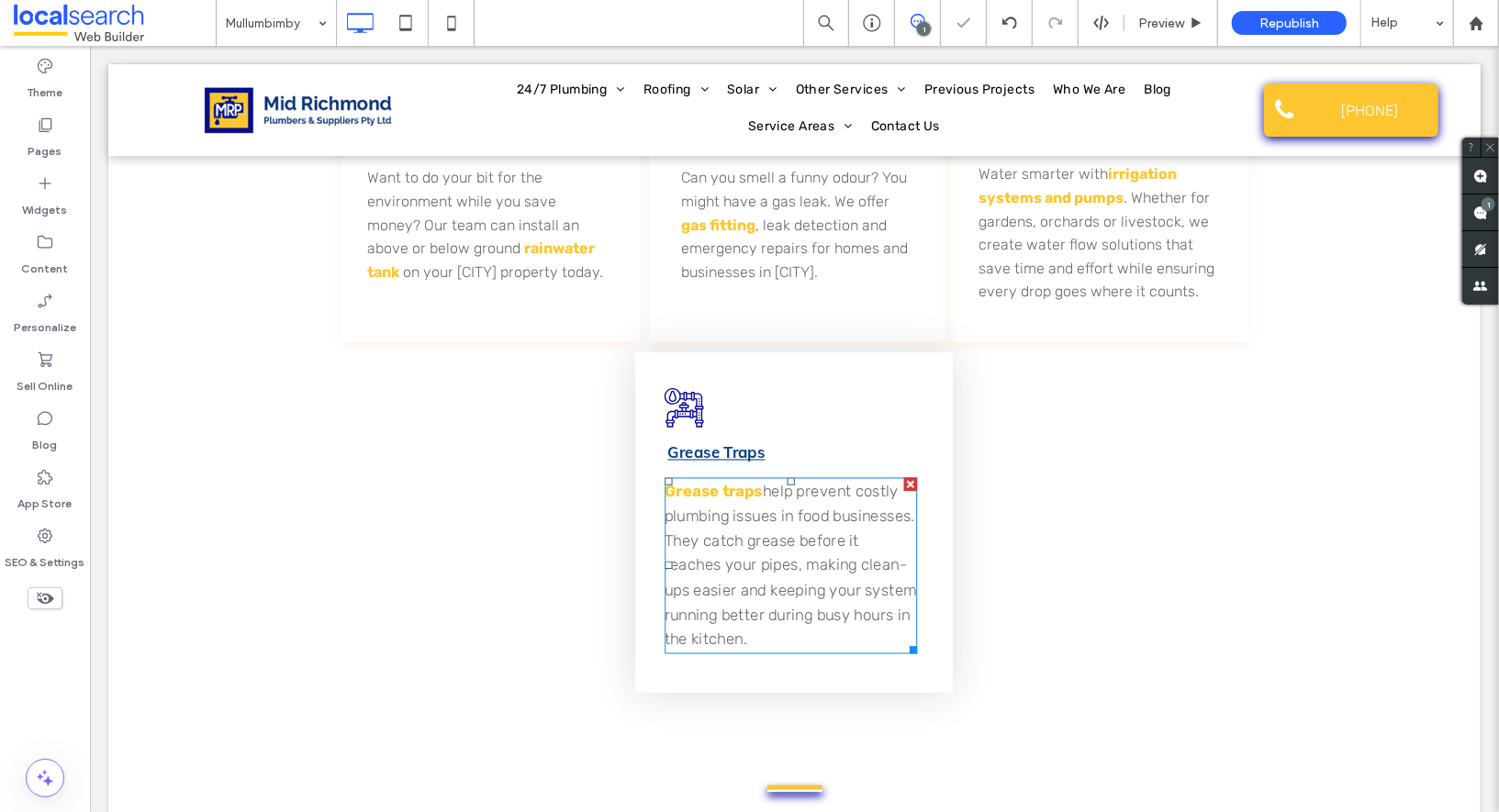 click on "help prevent costly plumbing issues in food businesses. They catch grease before it reaches your pipes, making clean-ups easier and keeping your system running better during busy hours in the kitchen." at bounding box center [789, 564] 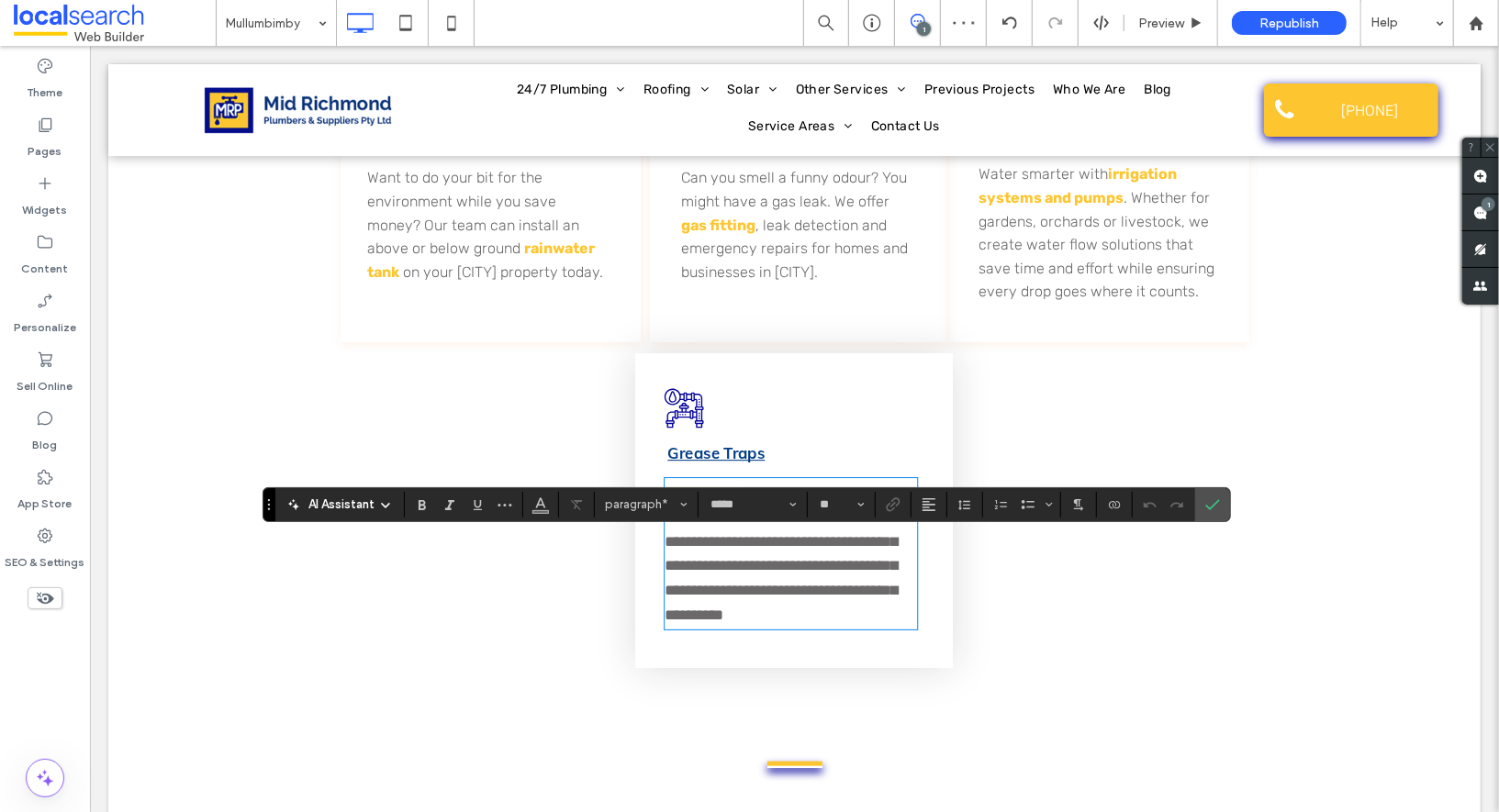 click on "**********" at bounding box center [789, 552] 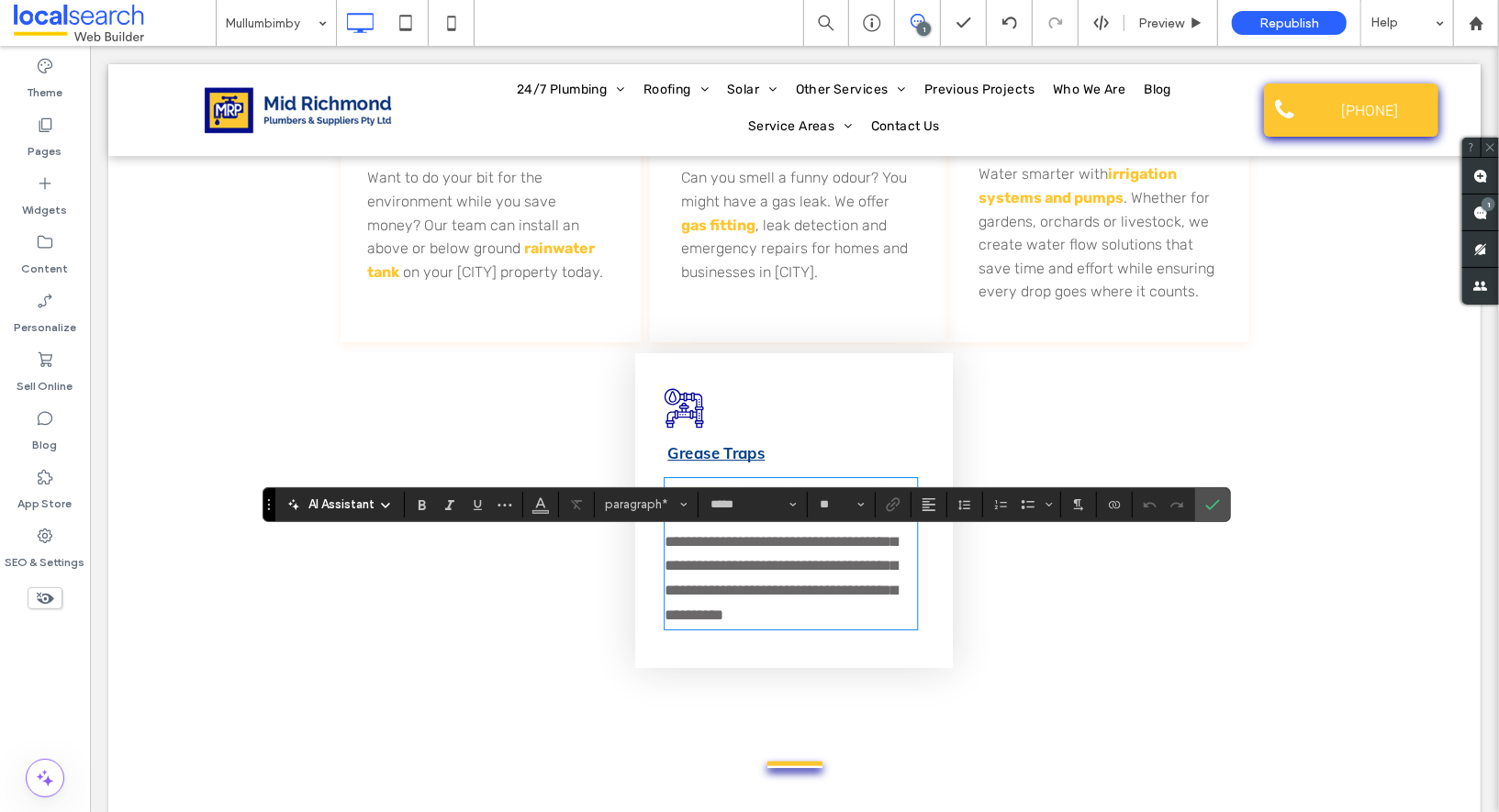 click on "**********" at bounding box center [789, 552] 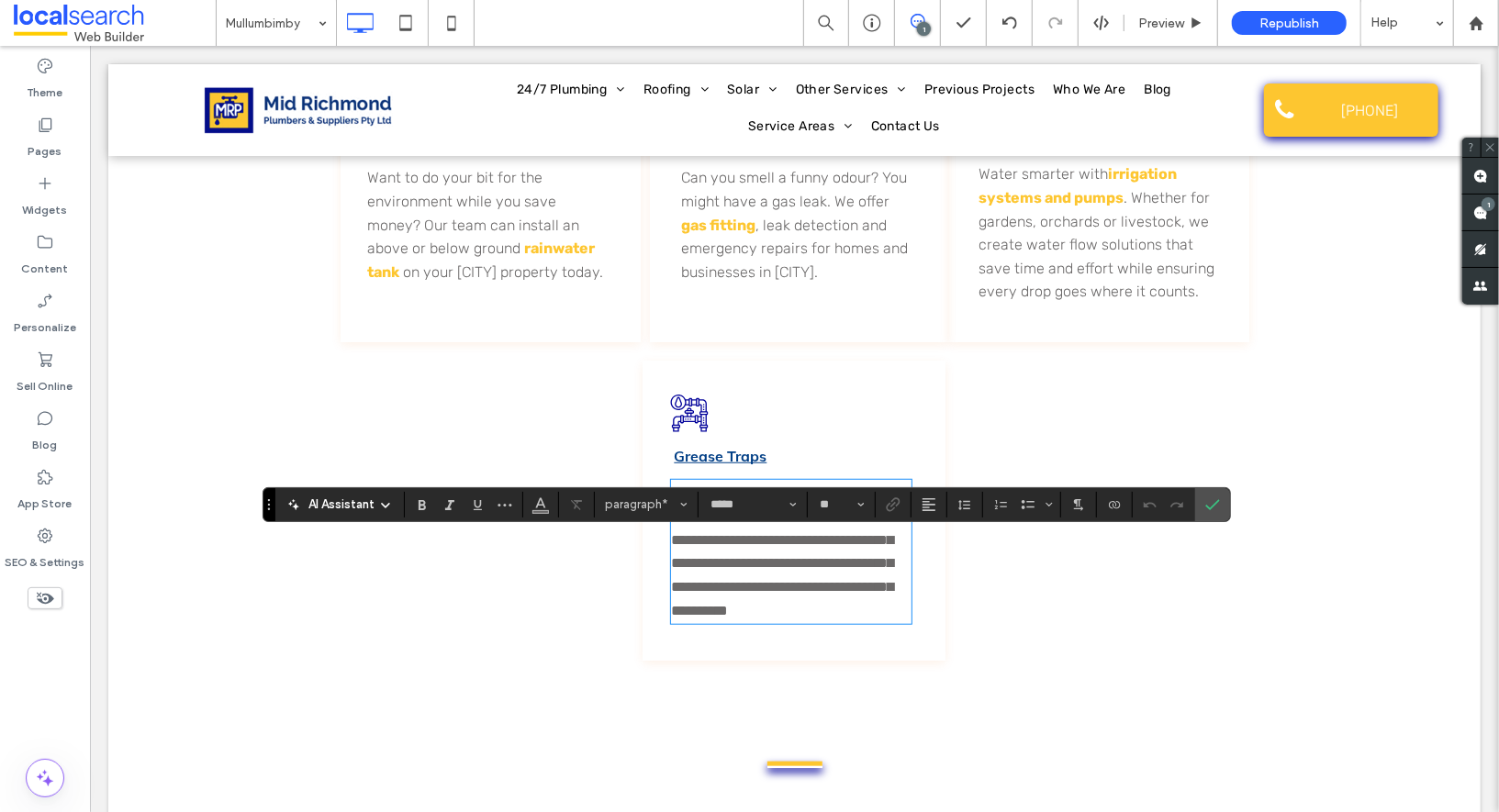 type 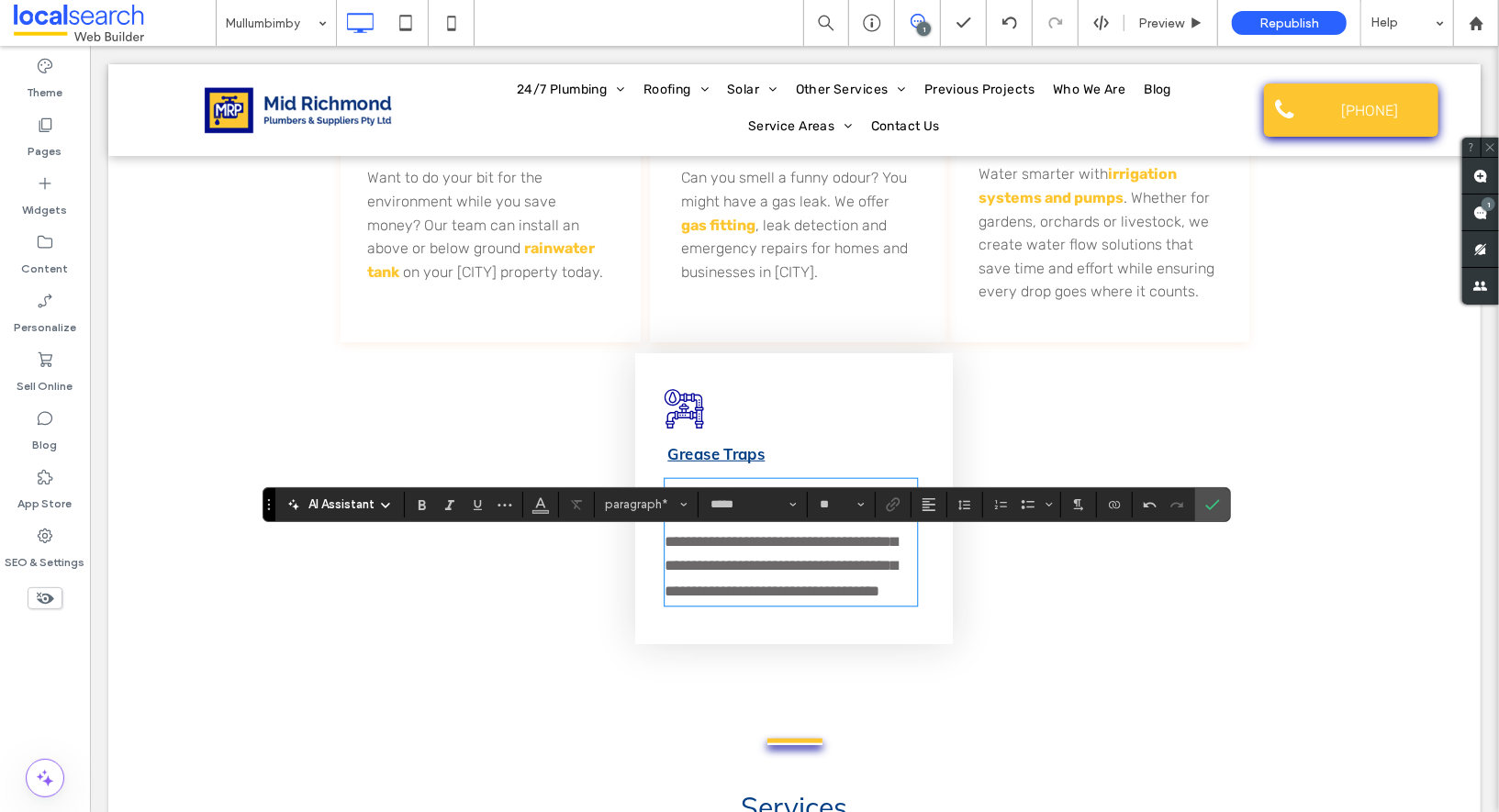 click on "**********" at bounding box center [789, 540] 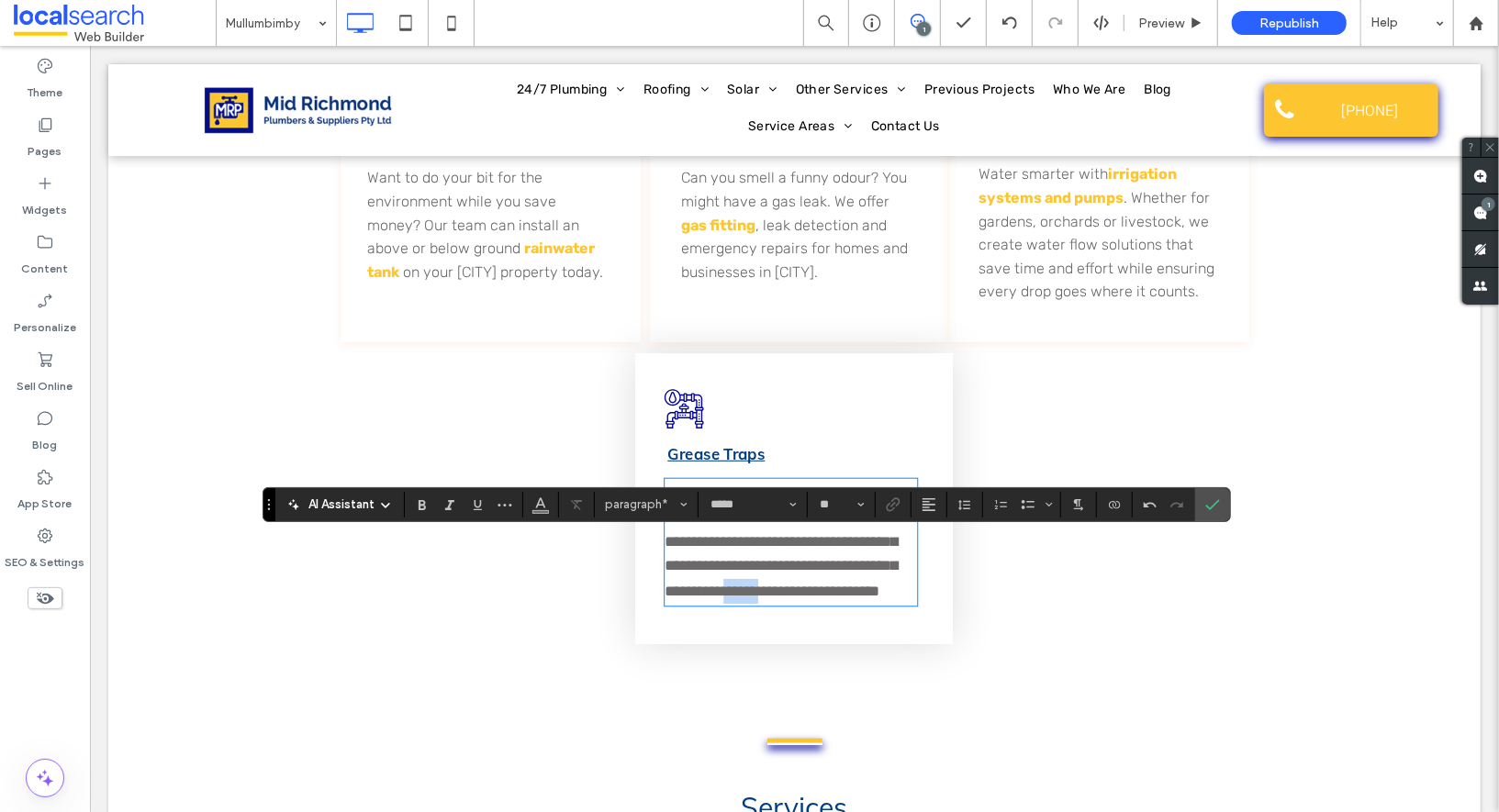 click on "**********" at bounding box center (789, 540) 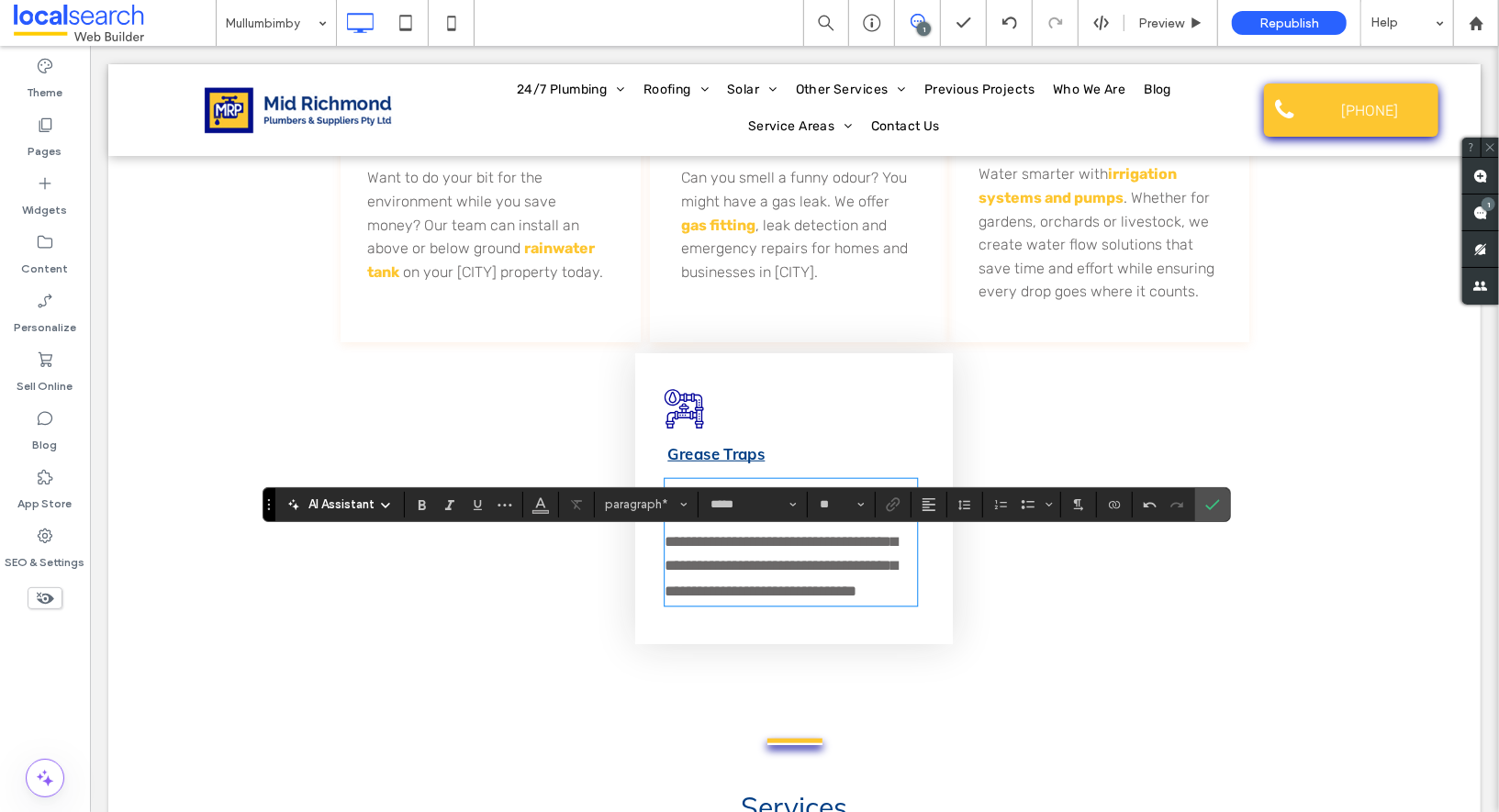click on "**********" at bounding box center [789, 541] 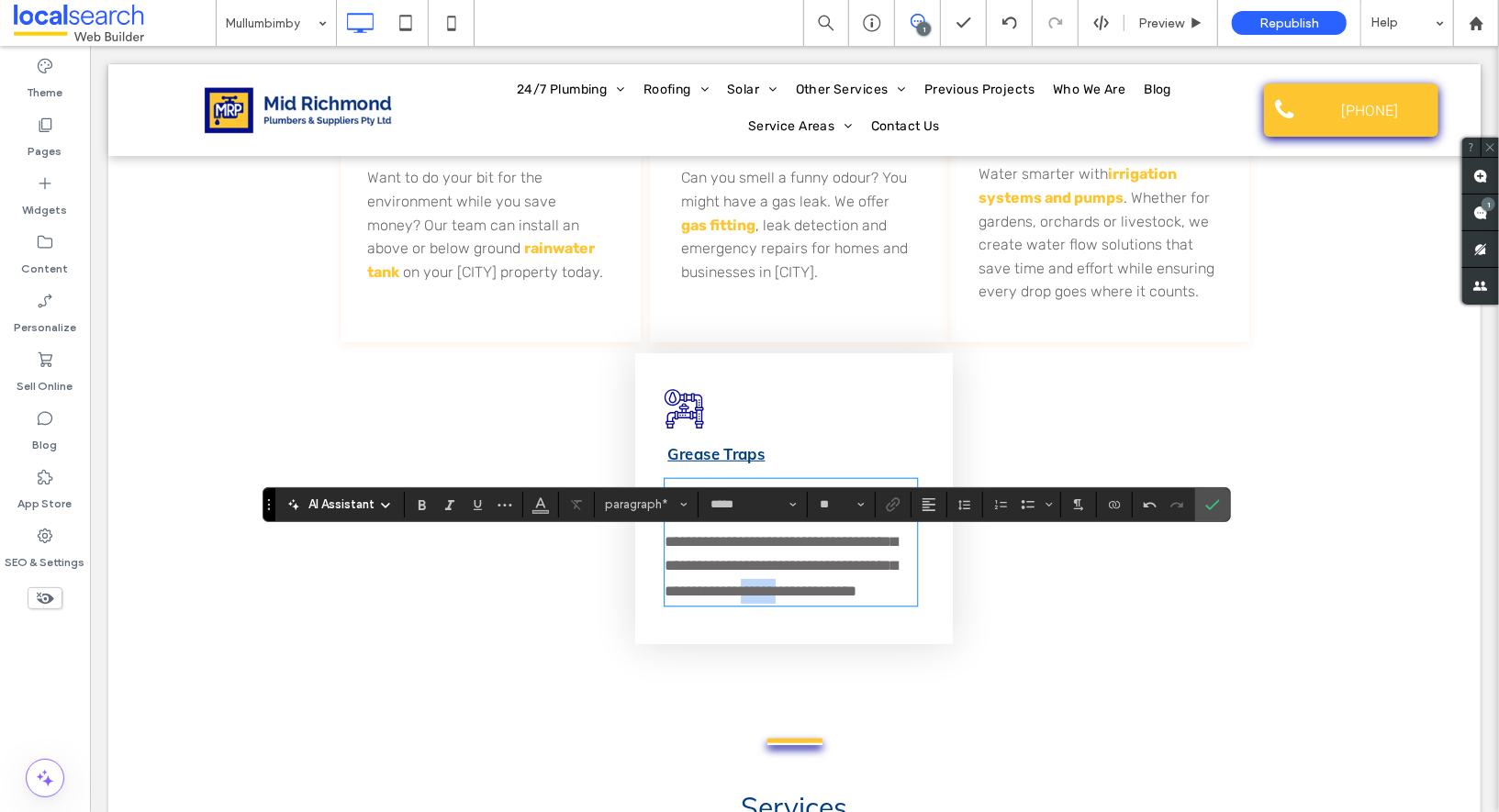 click on "**********" at bounding box center (789, 540) 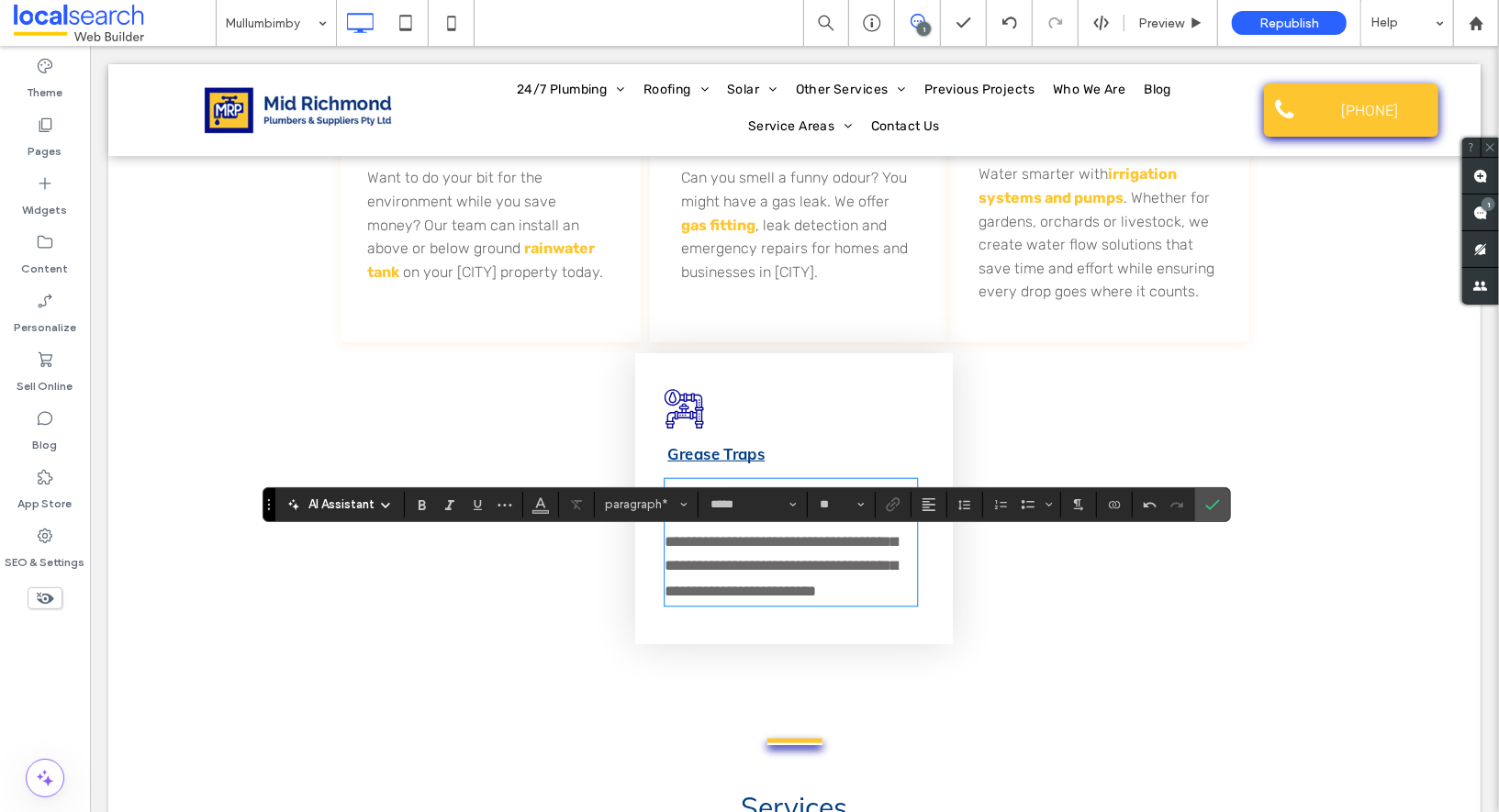 click on "**********" at bounding box center [789, 540] 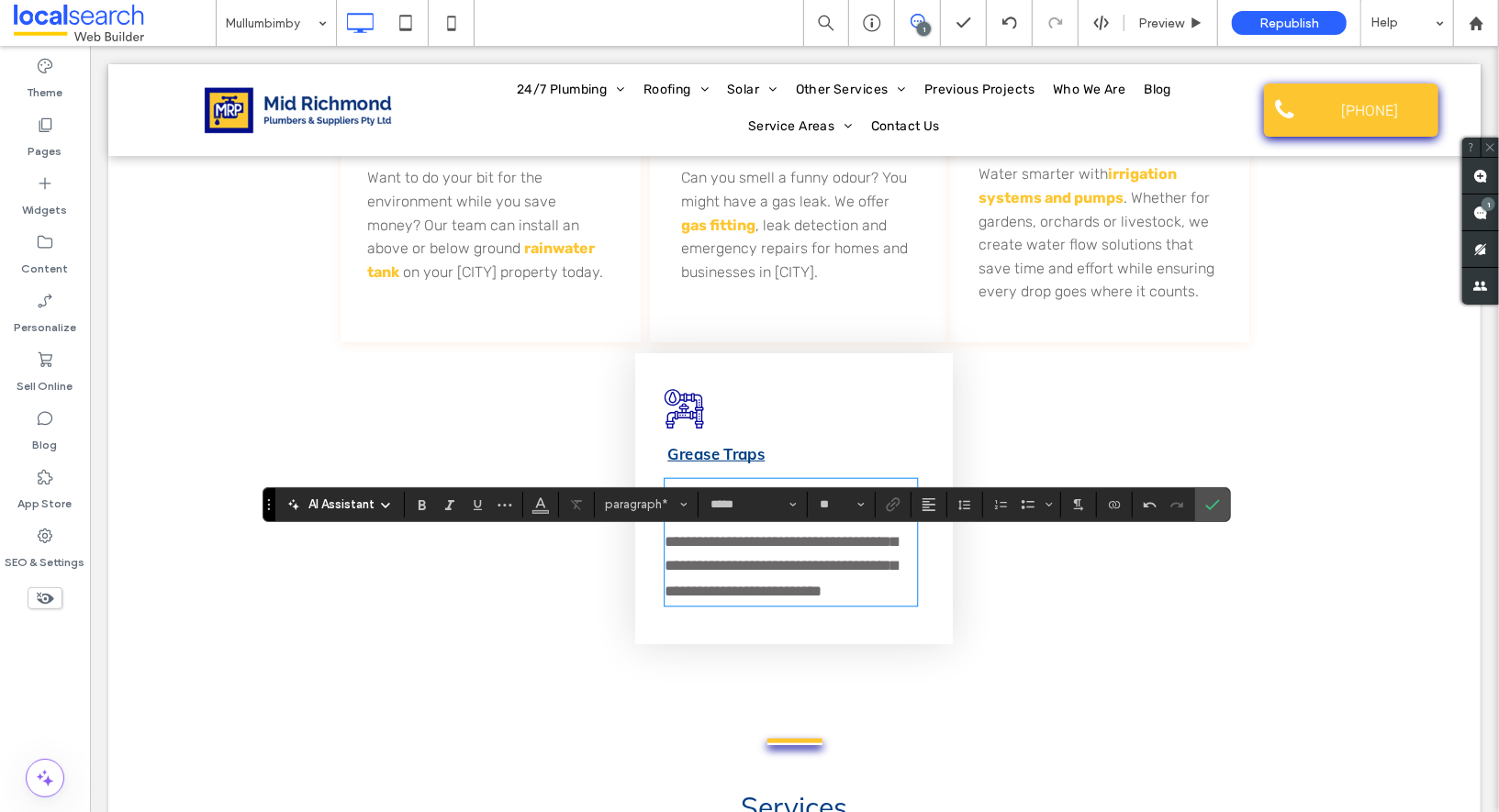 click on "**********" at bounding box center [789, 540] 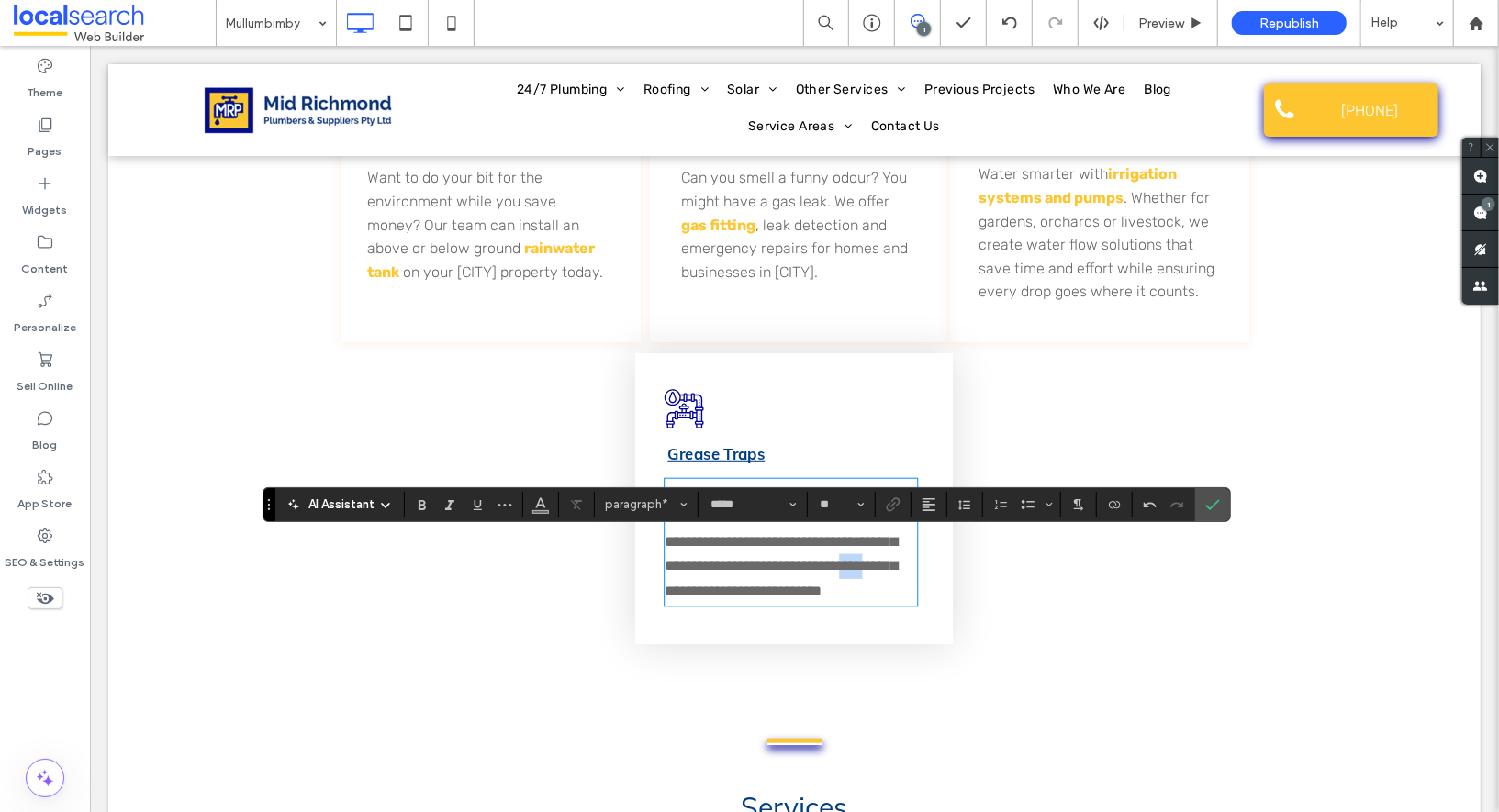 click on "**********" at bounding box center [789, 540] 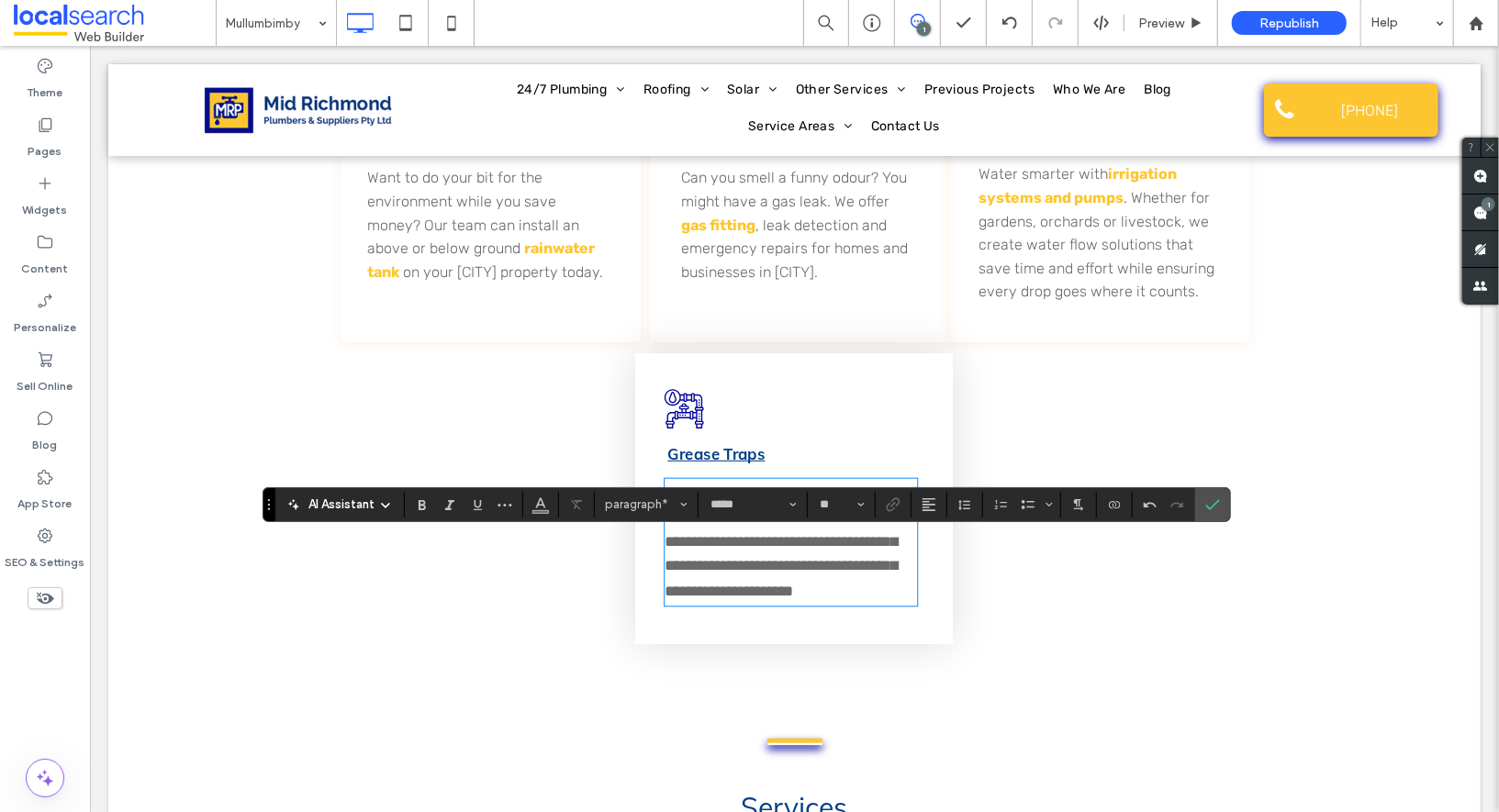 click on "**********" at bounding box center [789, 540] 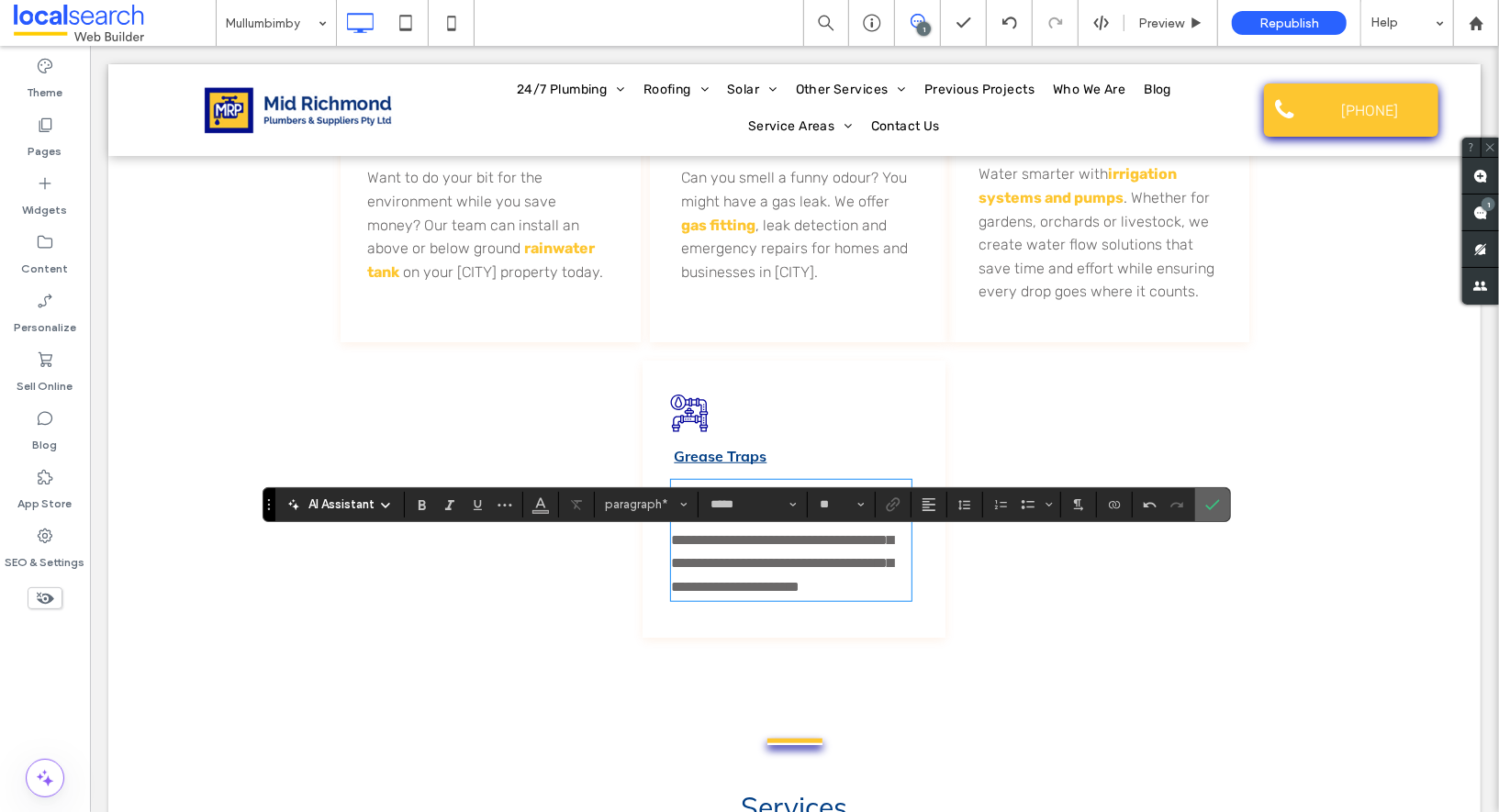 click 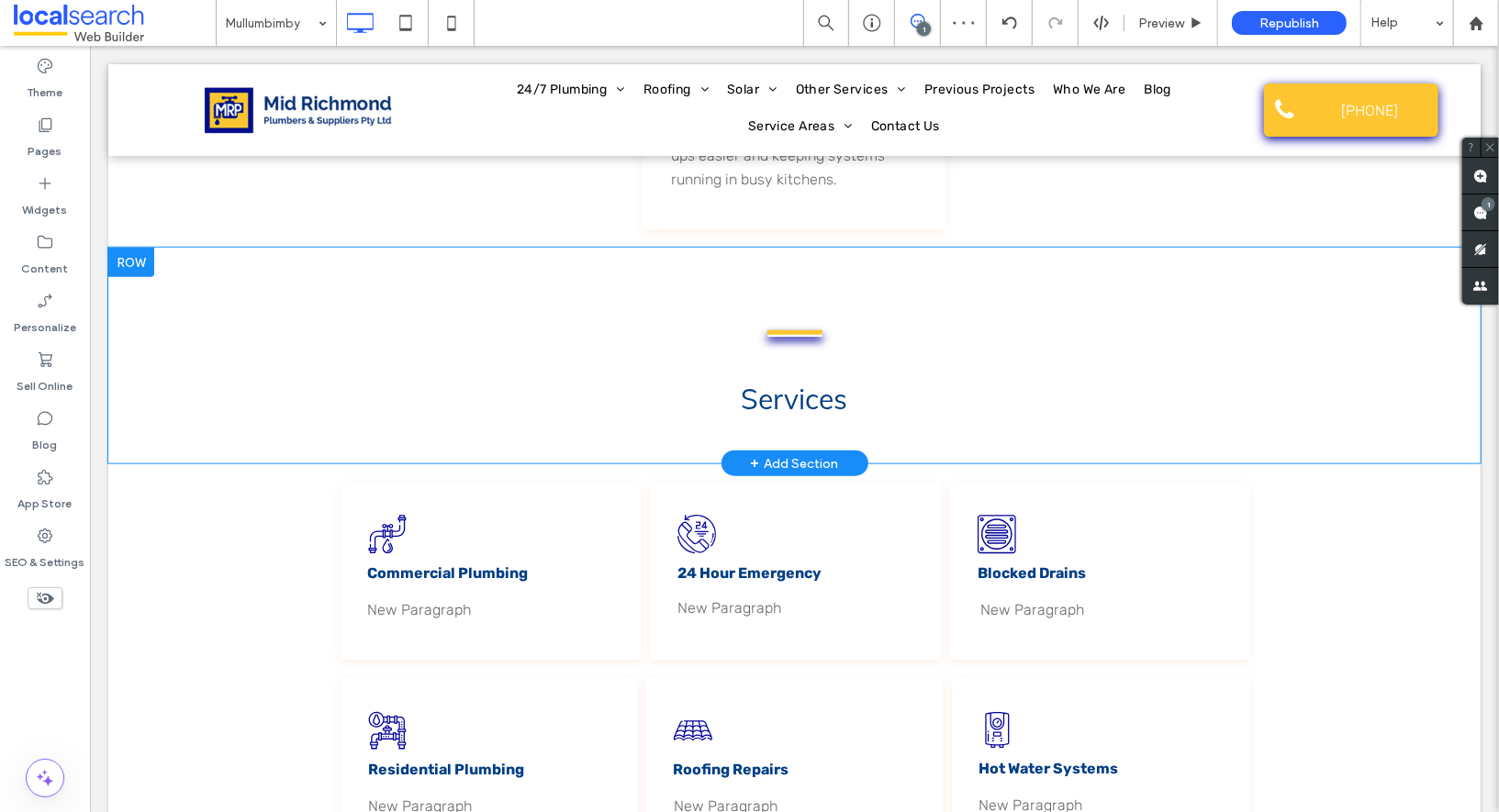 scroll, scrollTop: 5289, scrollLeft: 0, axis: vertical 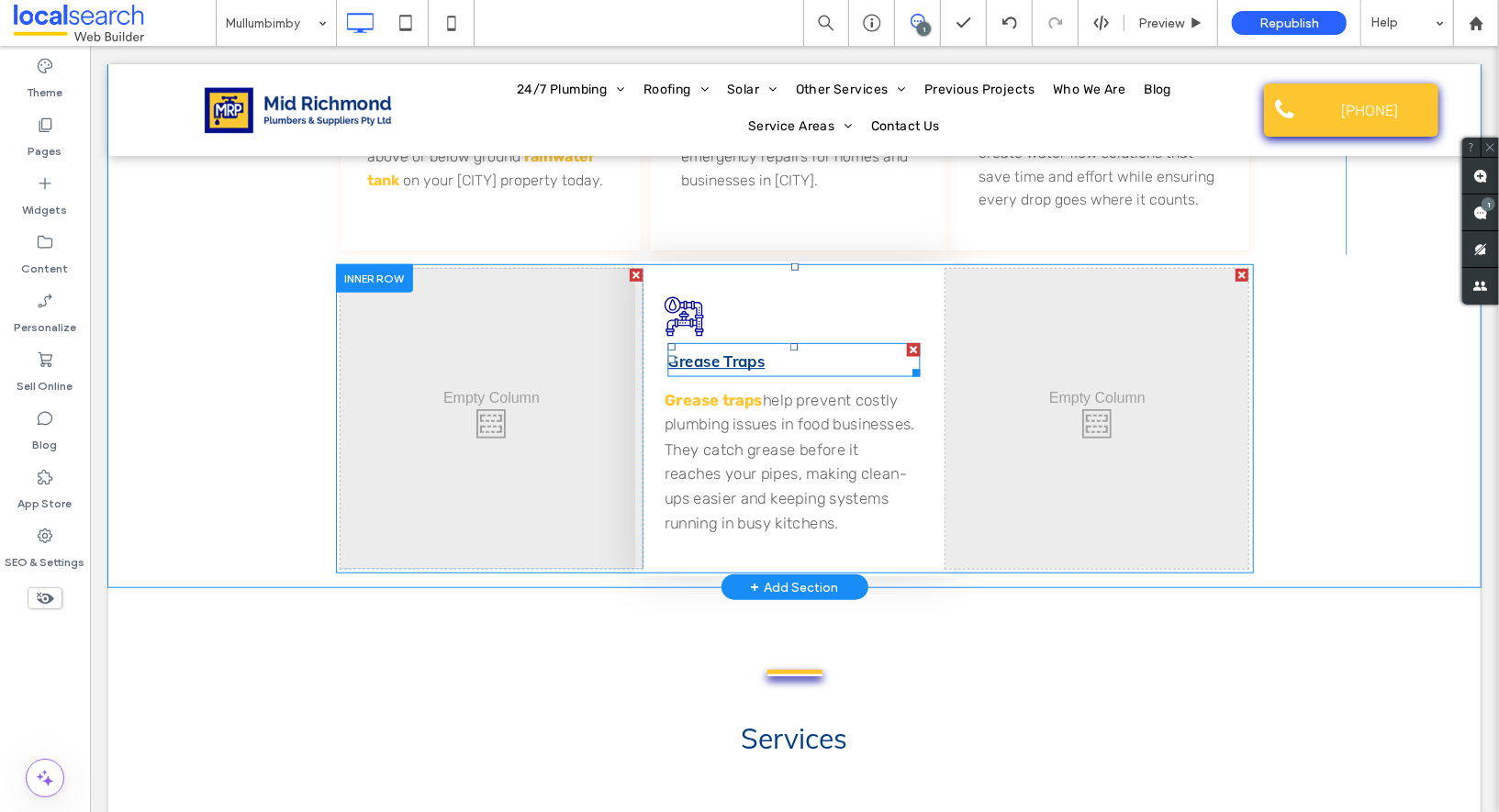 click on "Grease Traps" at bounding box center [716, 361] 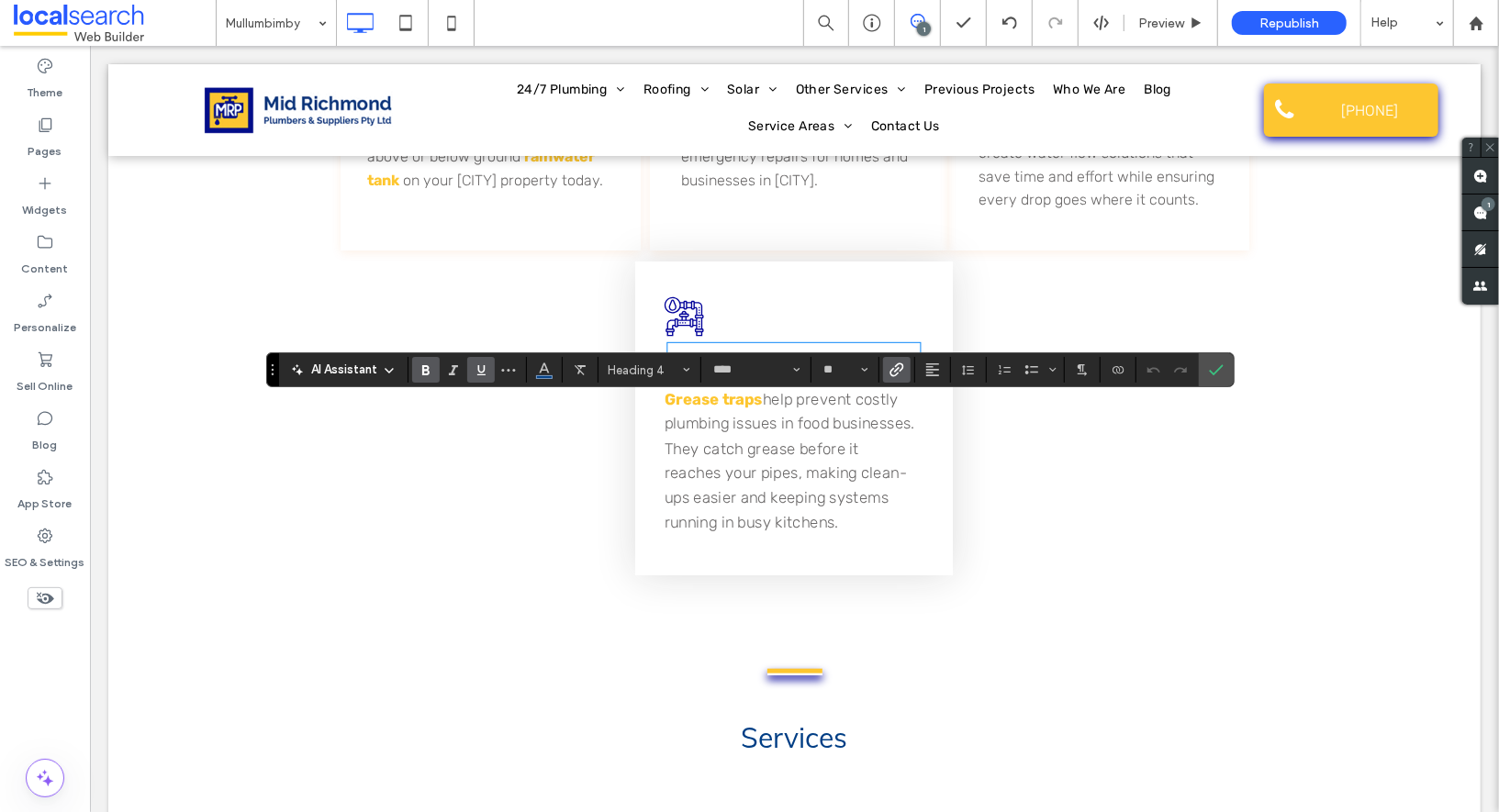 click 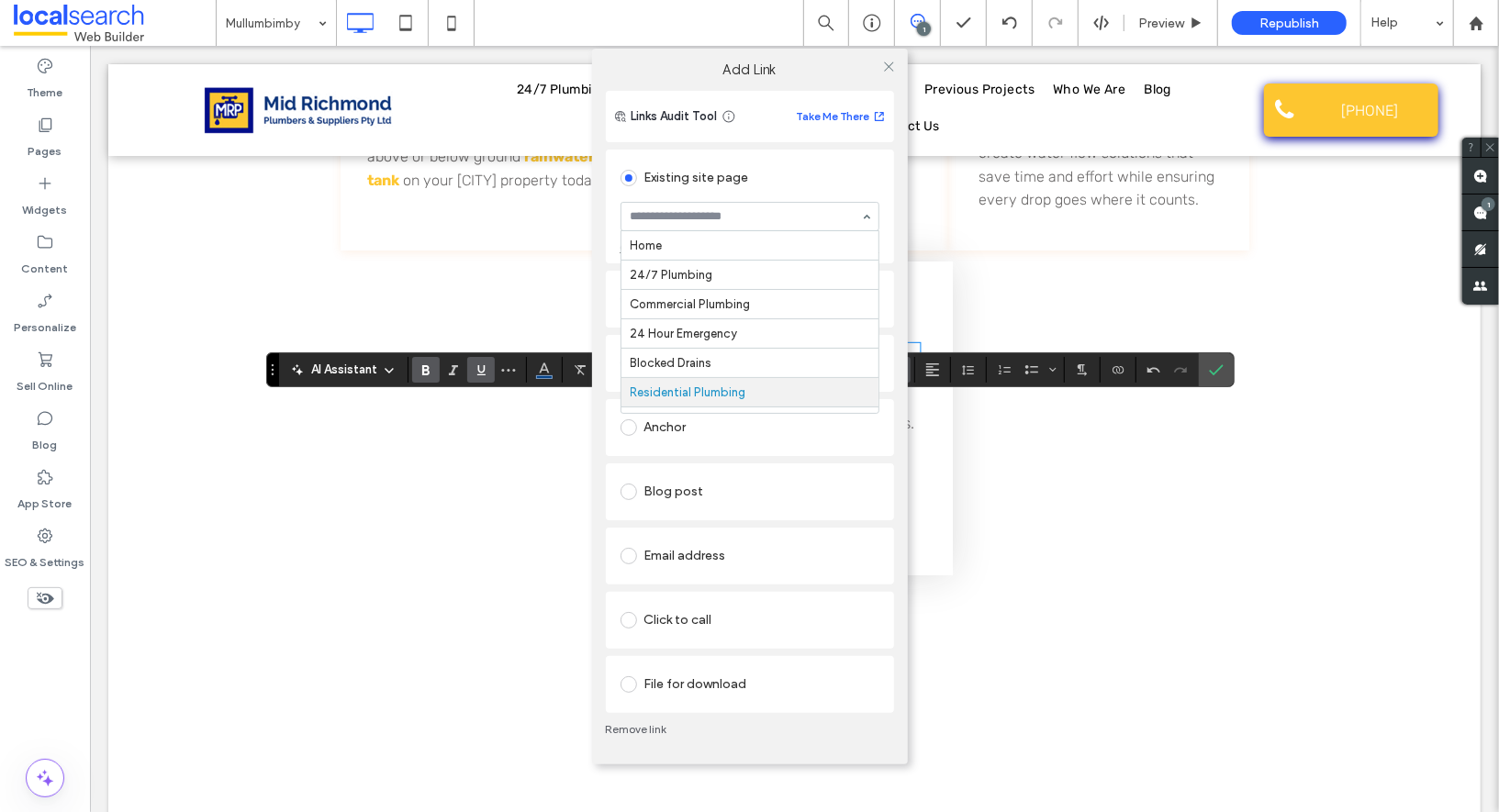scroll, scrollTop: 148, scrollLeft: 0, axis: vertical 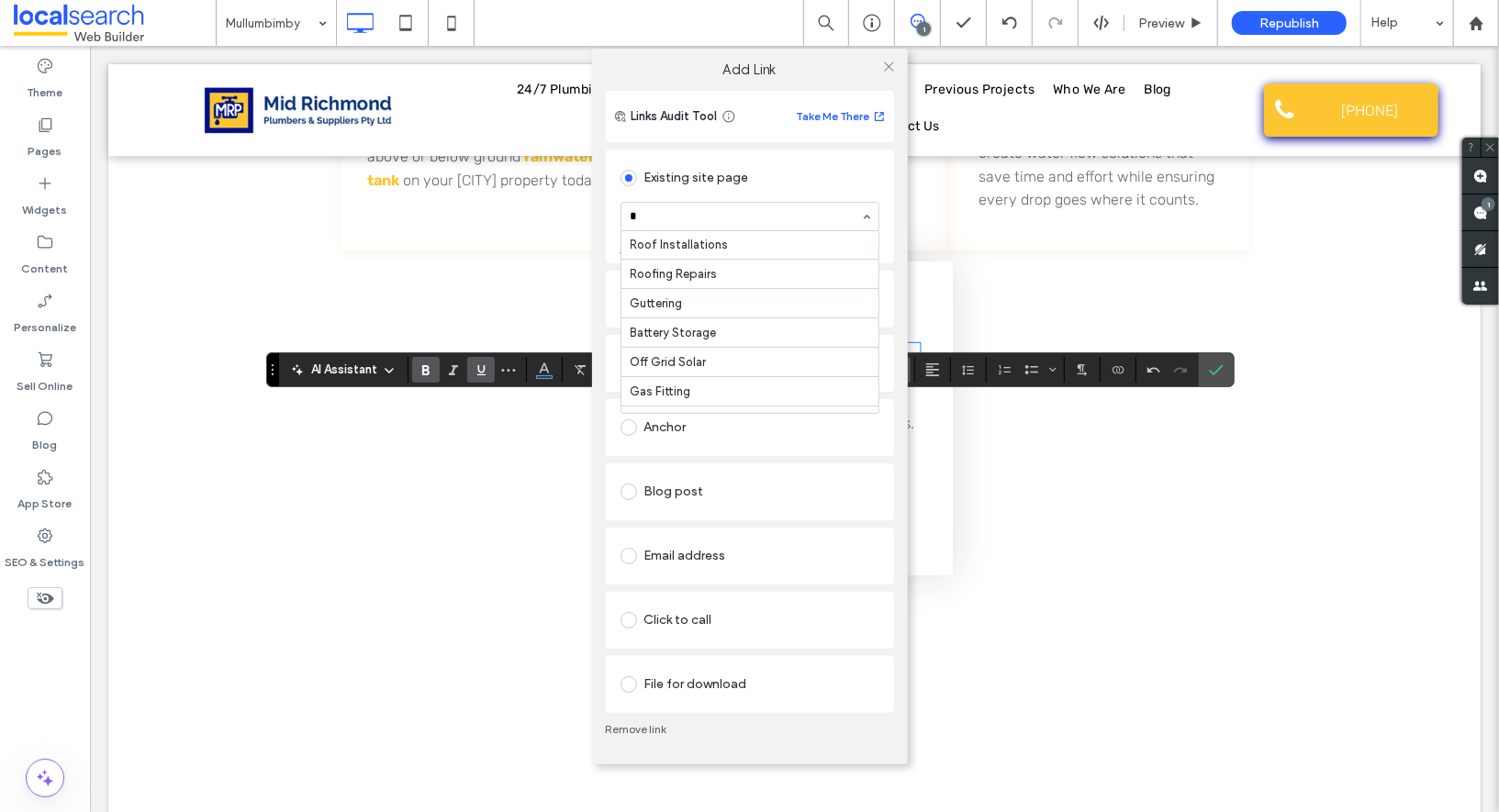 type on "**" 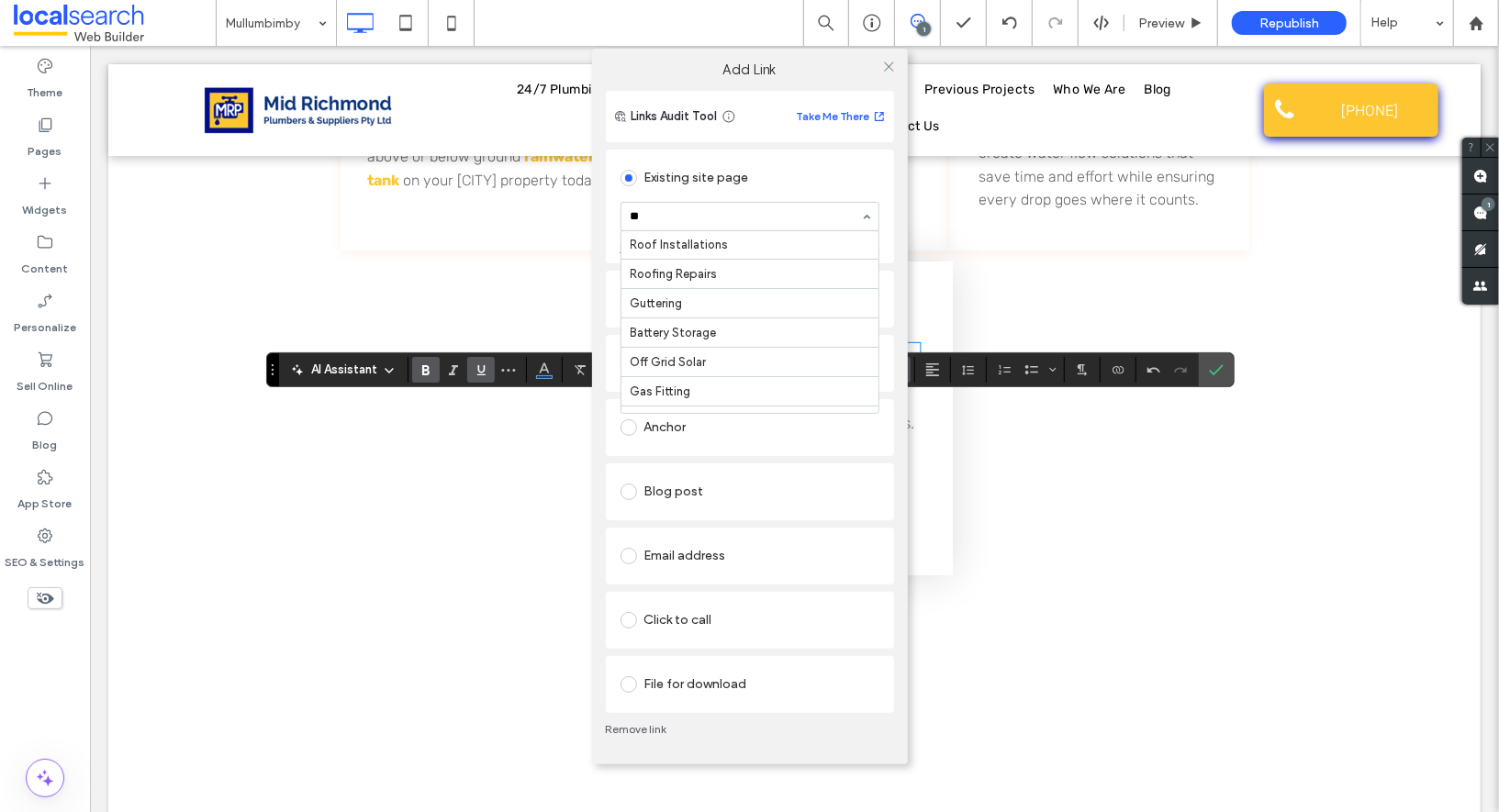 scroll, scrollTop: 0, scrollLeft: 0, axis: both 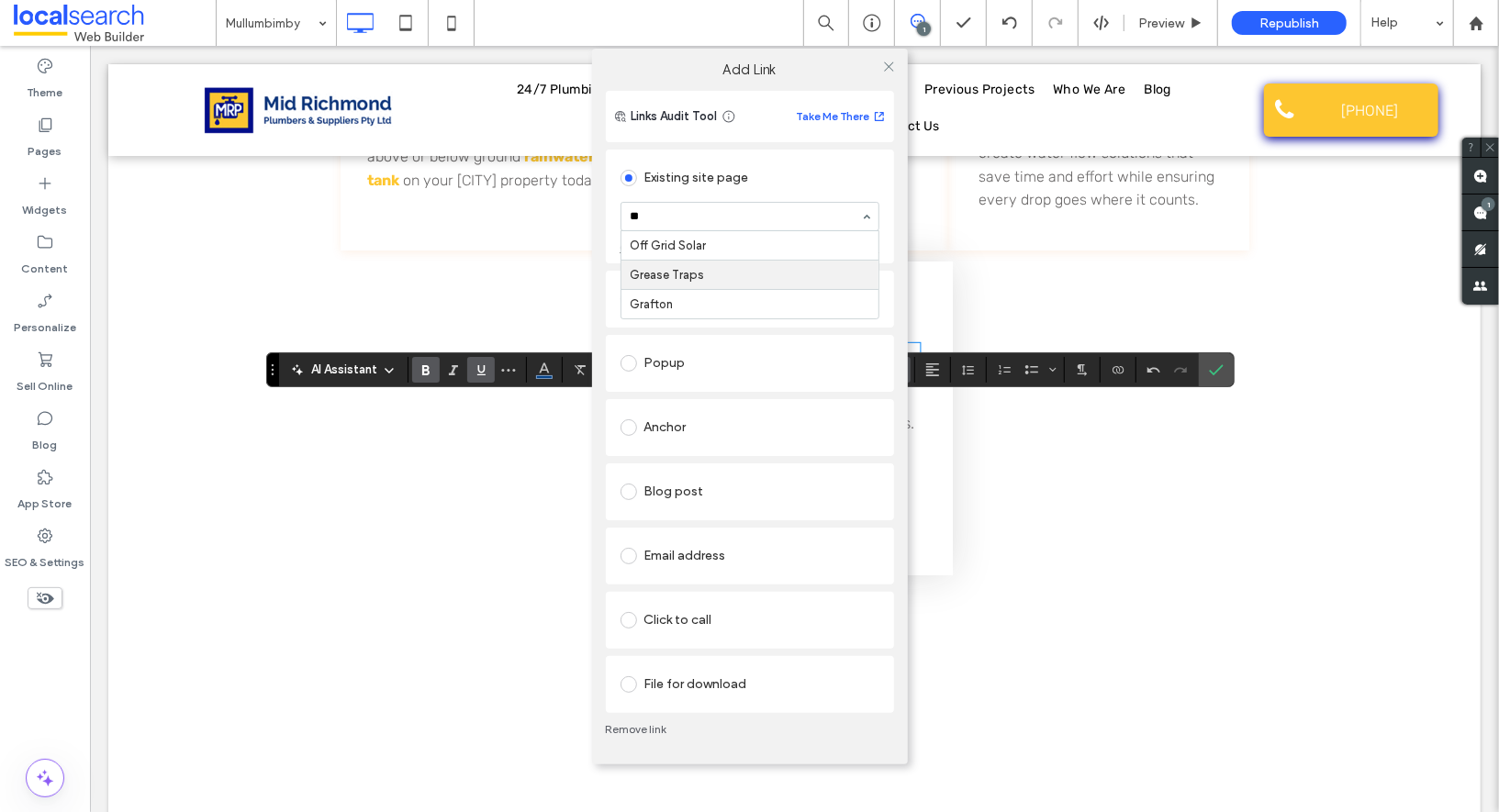 type 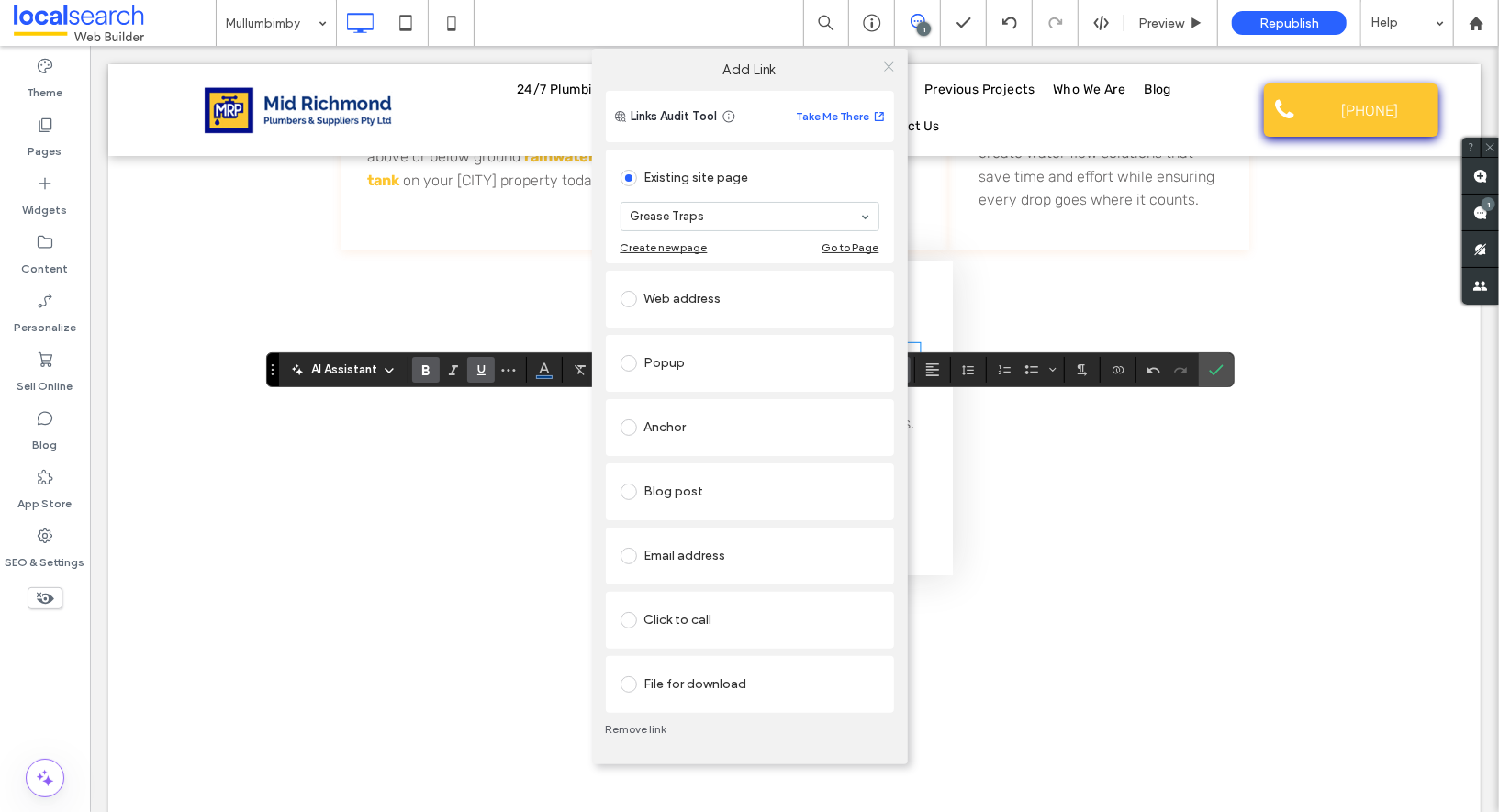 click 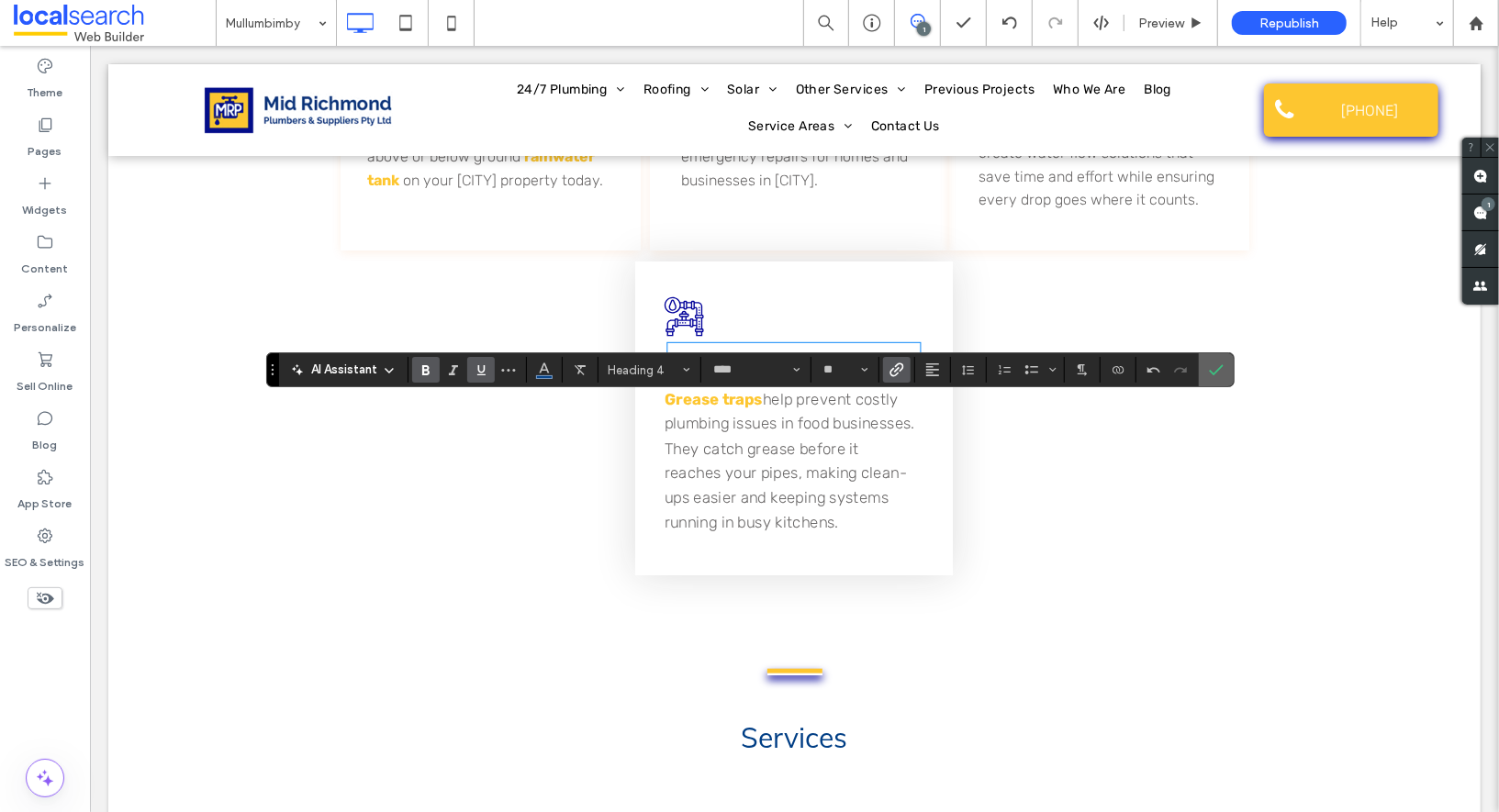 click at bounding box center (1216, 370) 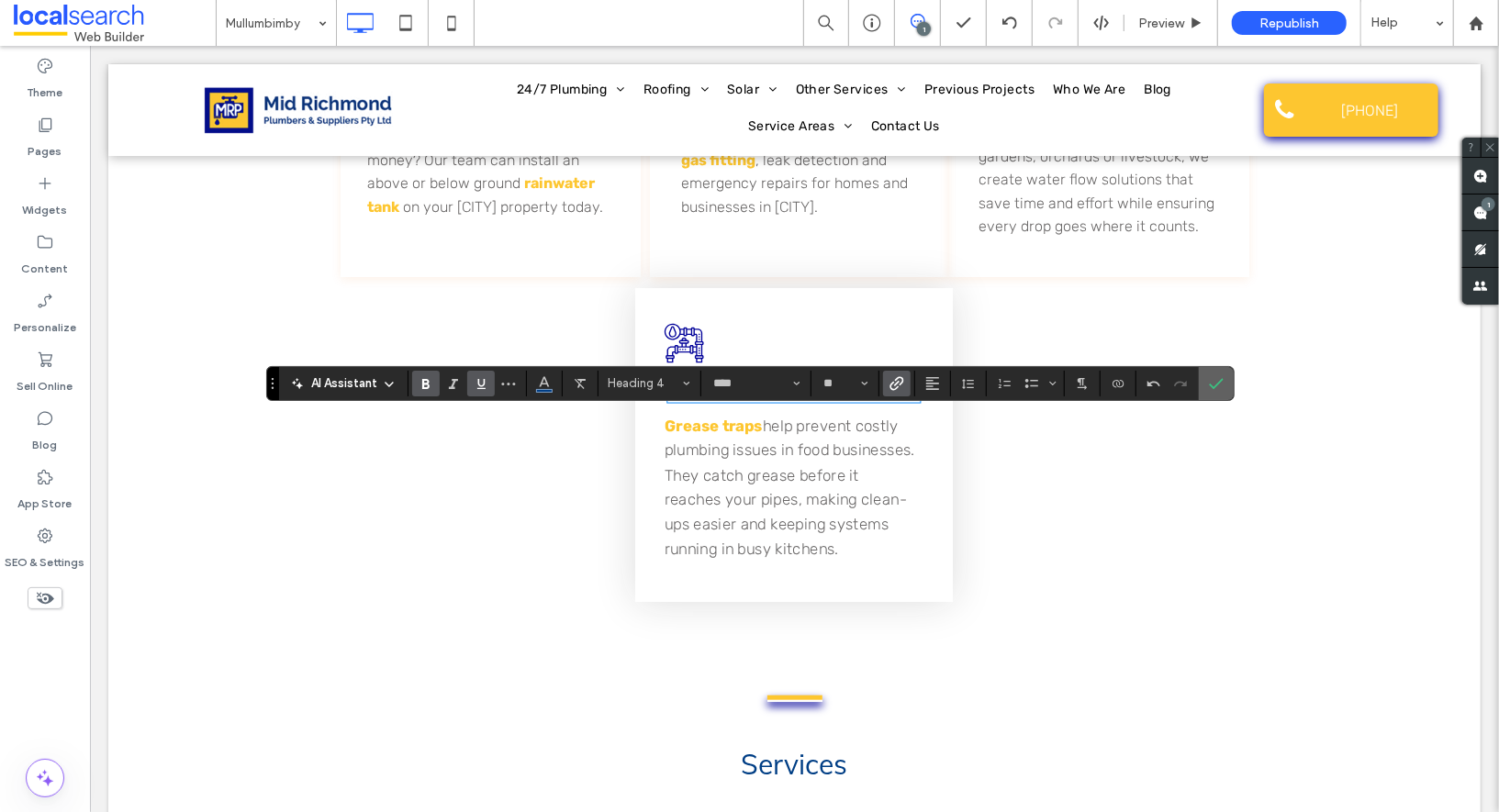scroll, scrollTop: 5222, scrollLeft: 0, axis: vertical 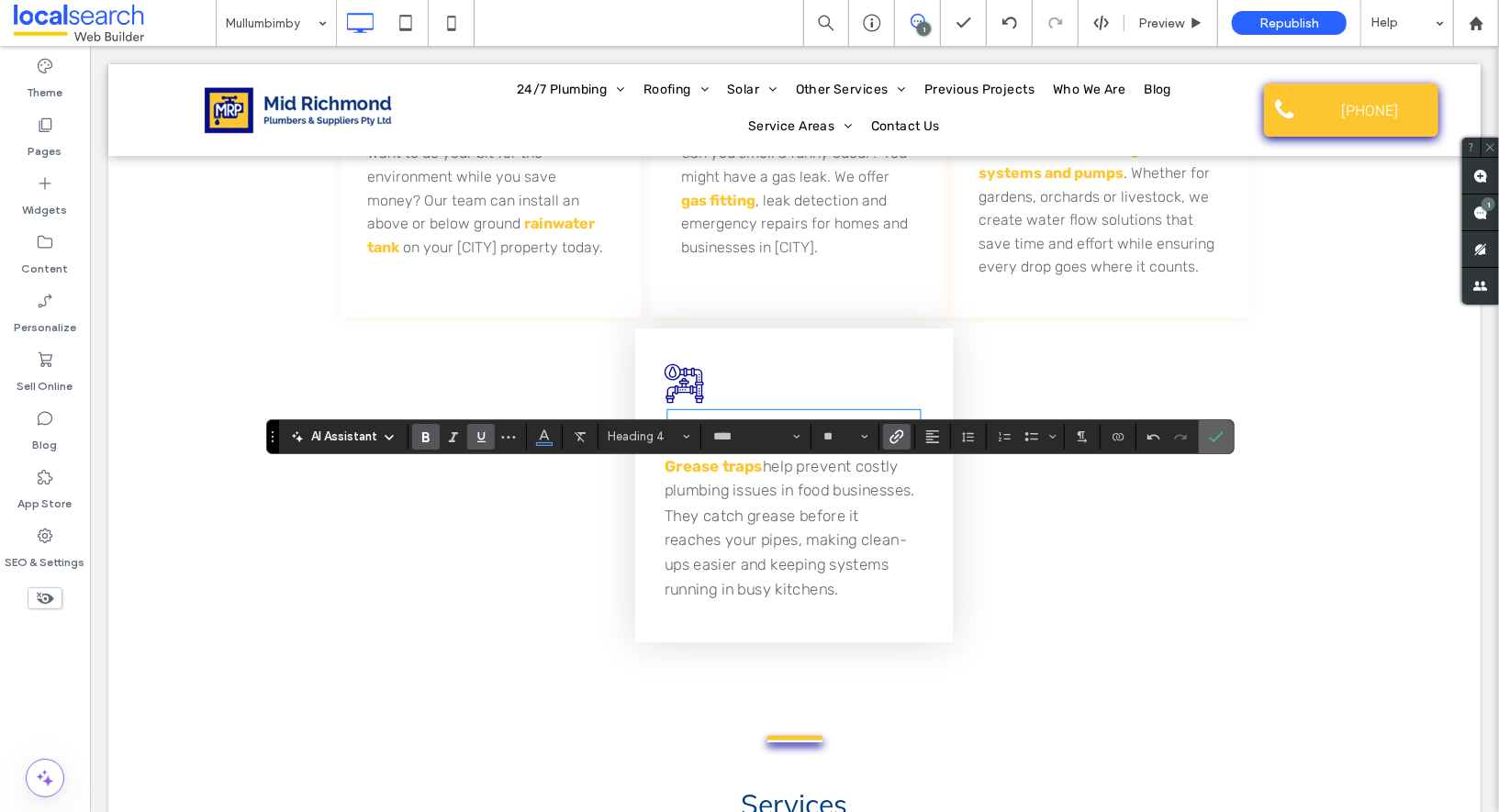 click at bounding box center [1213, 437] 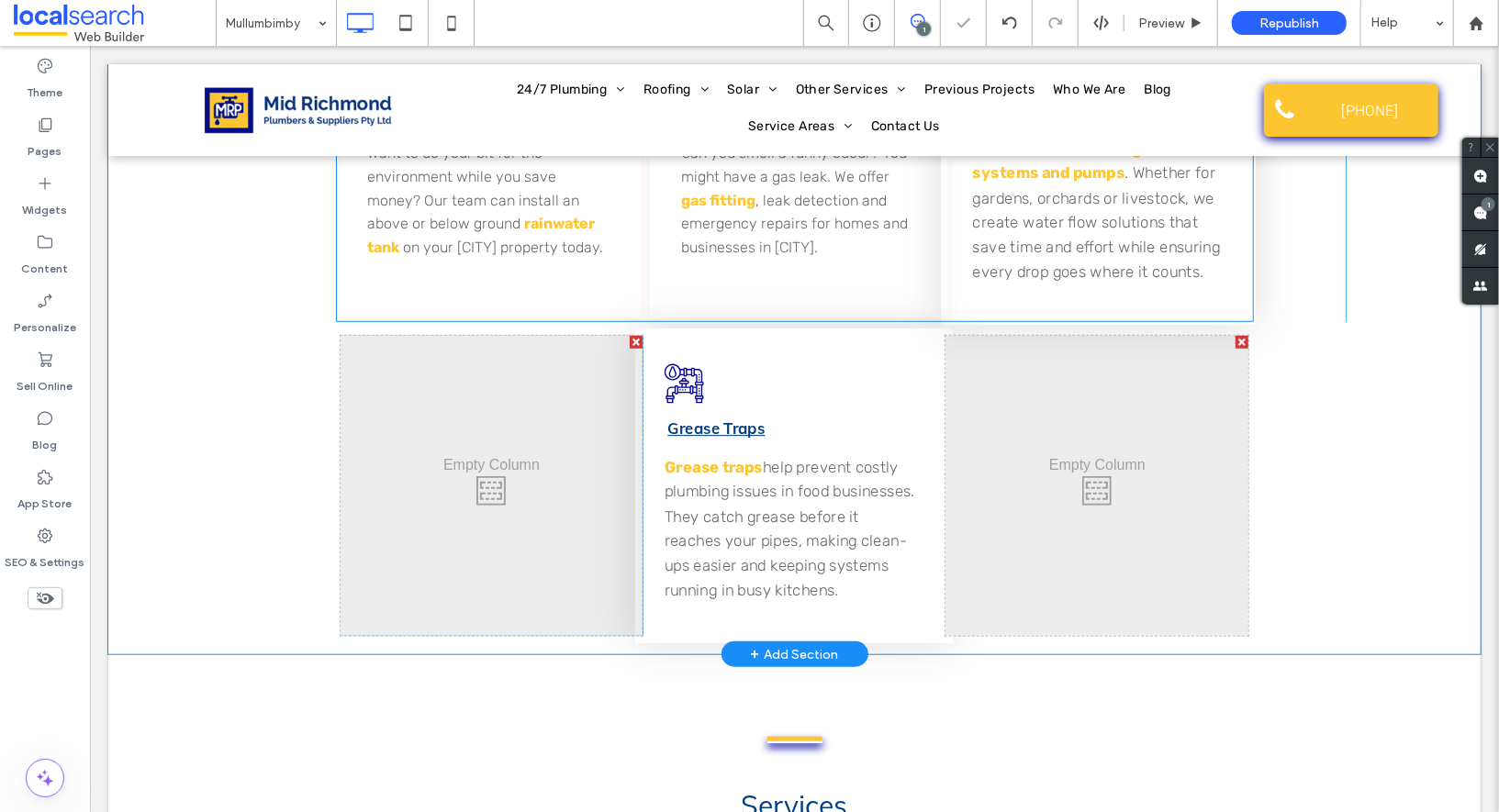 scroll, scrollTop: 5044, scrollLeft: 0, axis: vertical 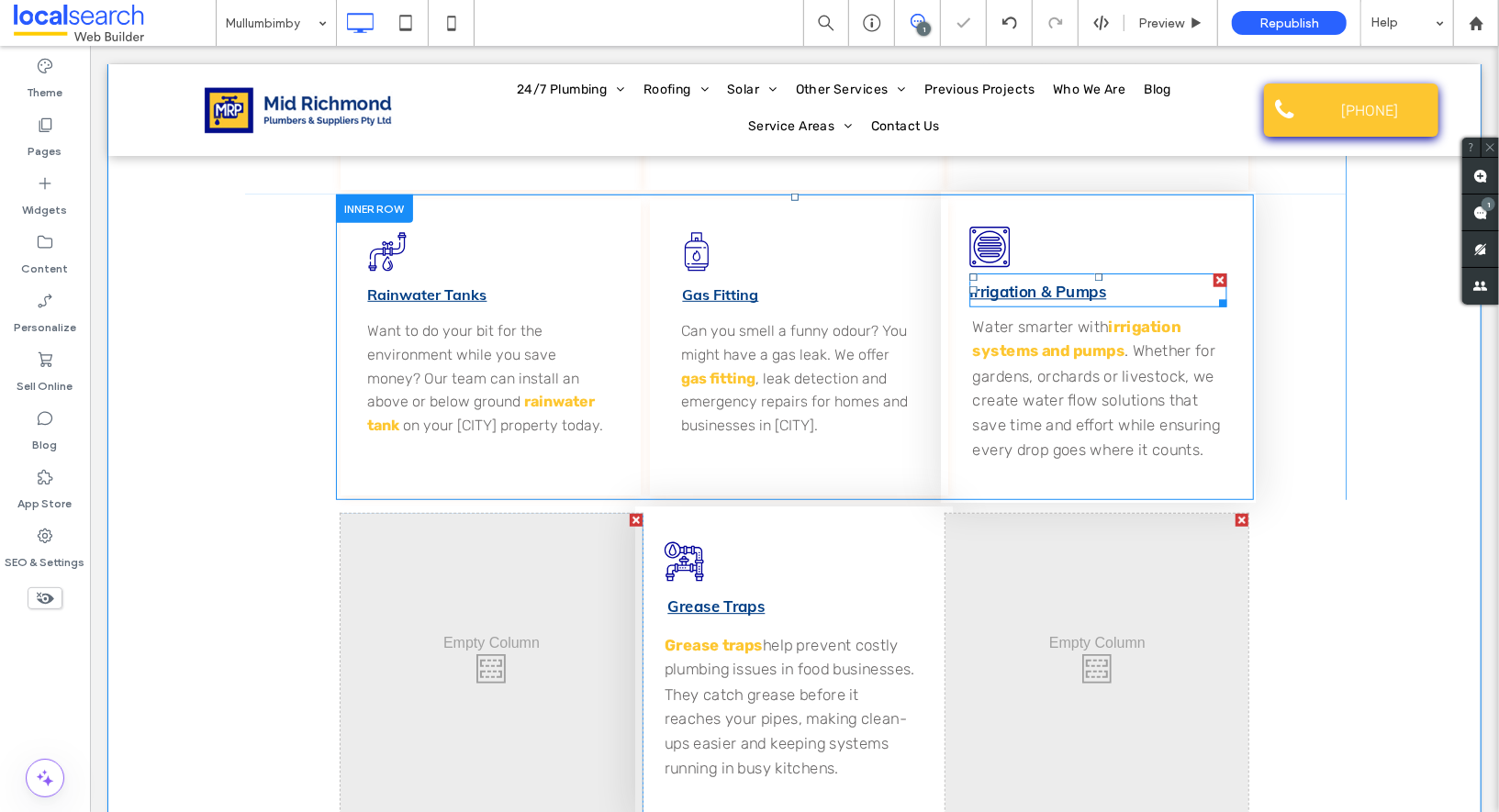 click on "Irrigation & Pumps" at bounding box center [1037, 290] 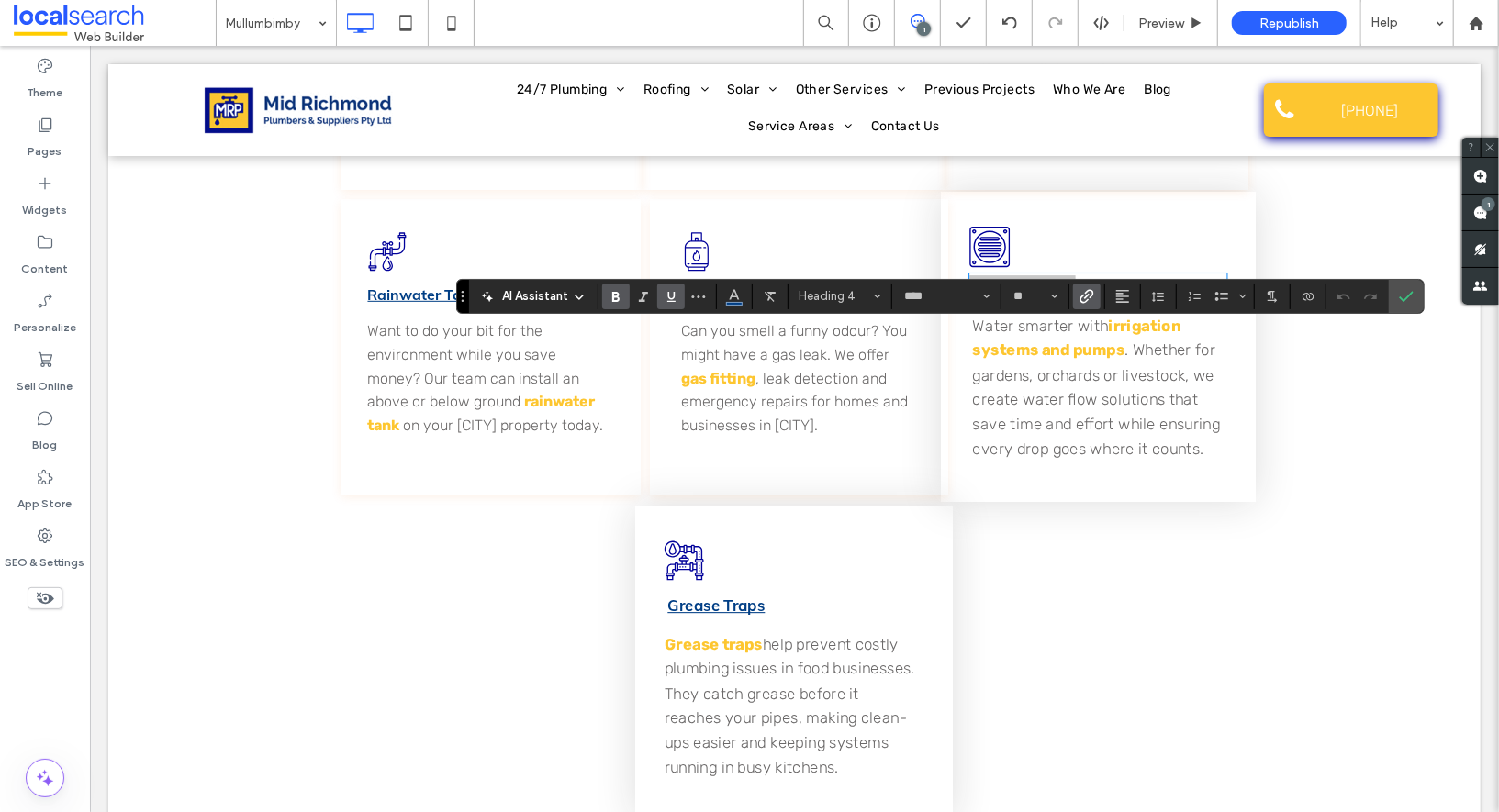 click 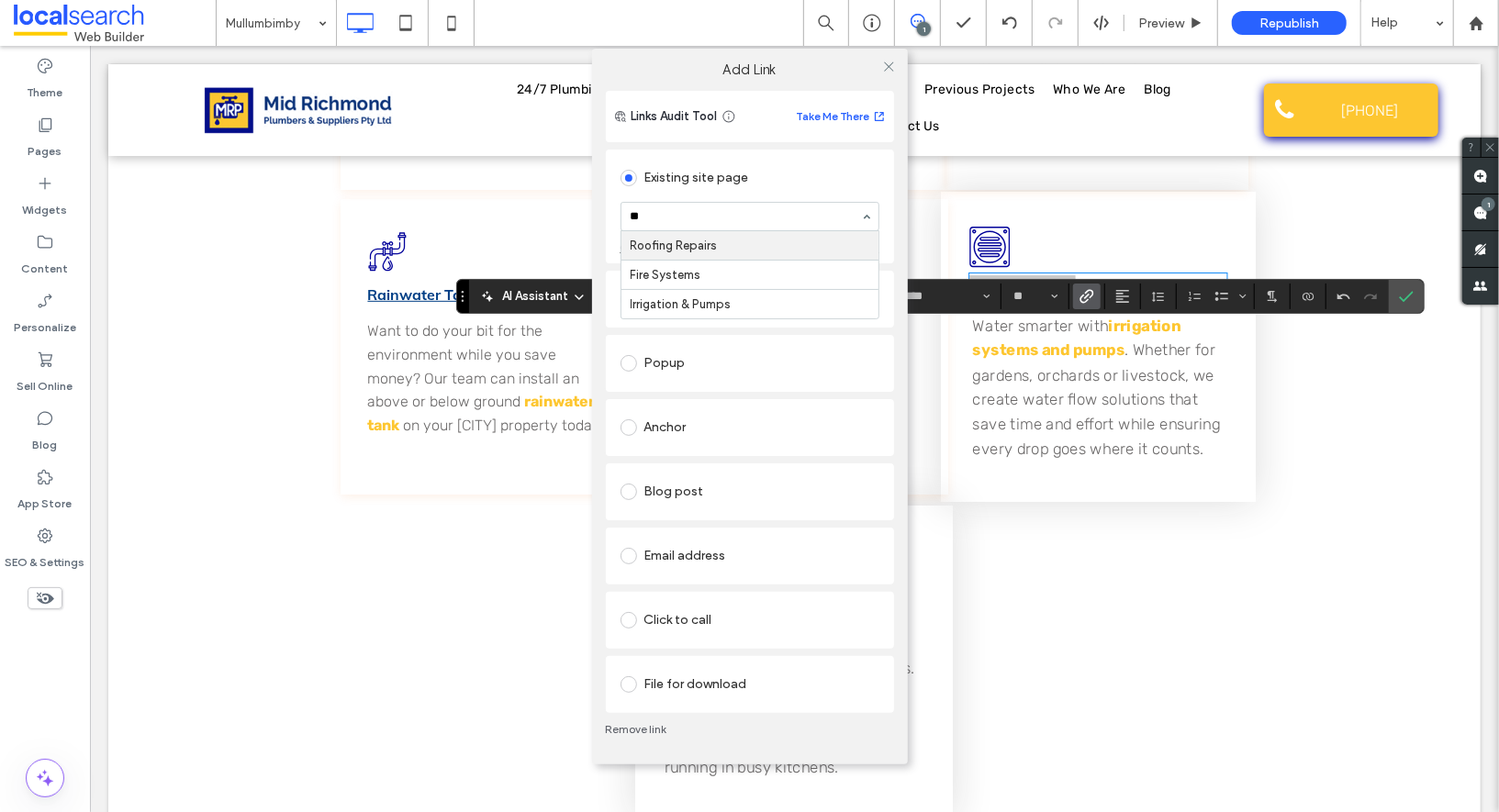 scroll, scrollTop: 0, scrollLeft: 0, axis: both 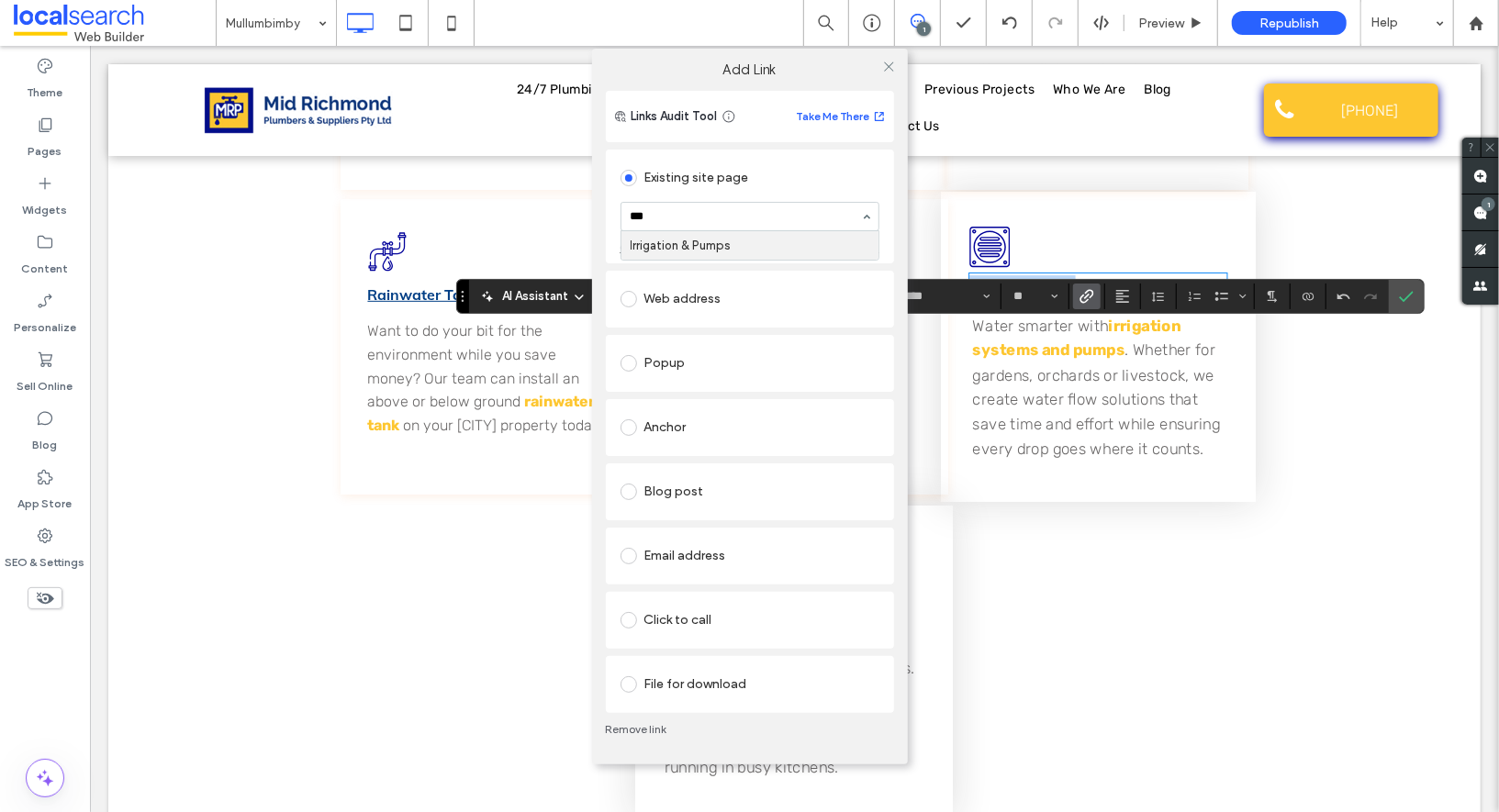 type 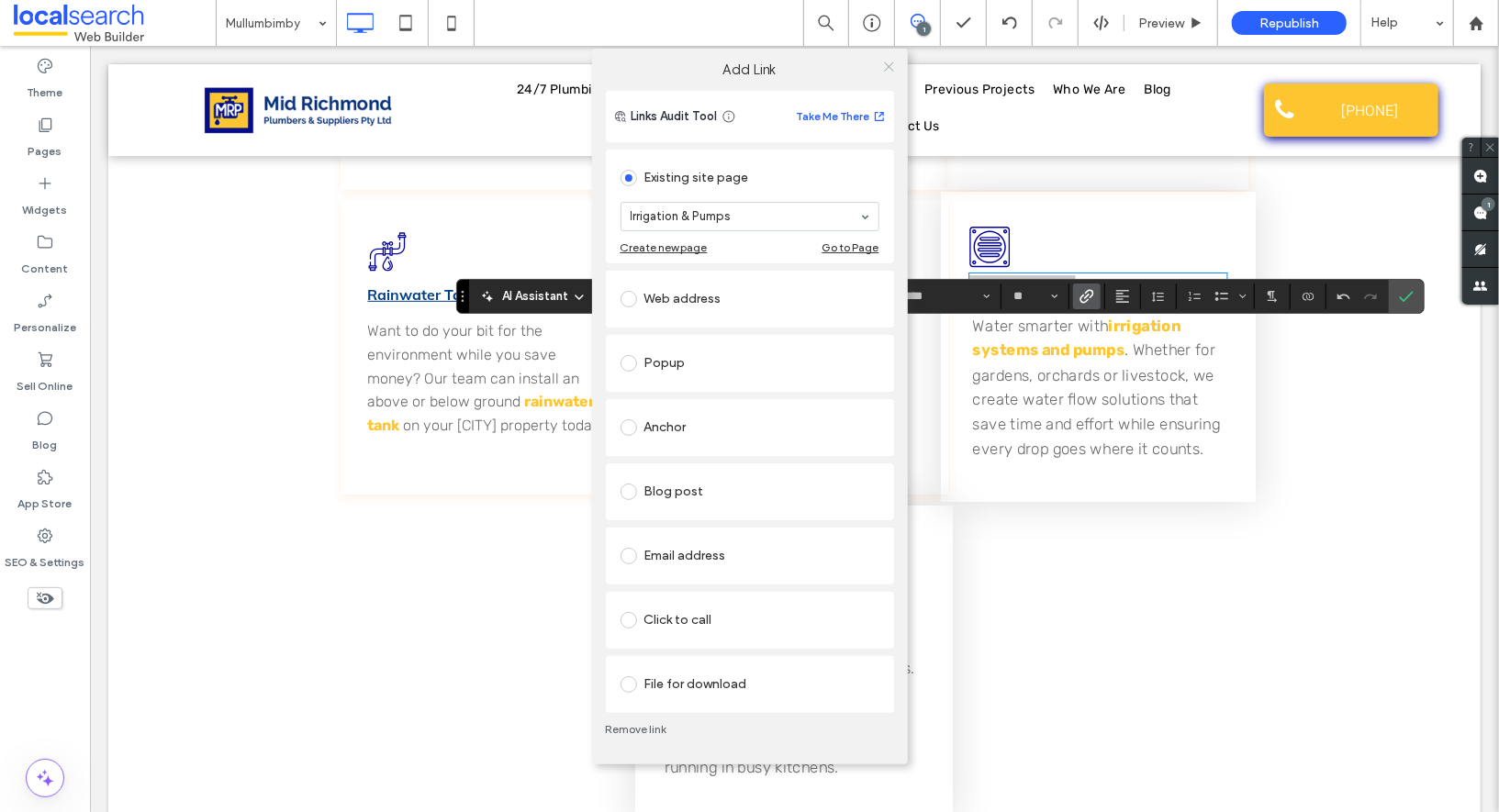 click 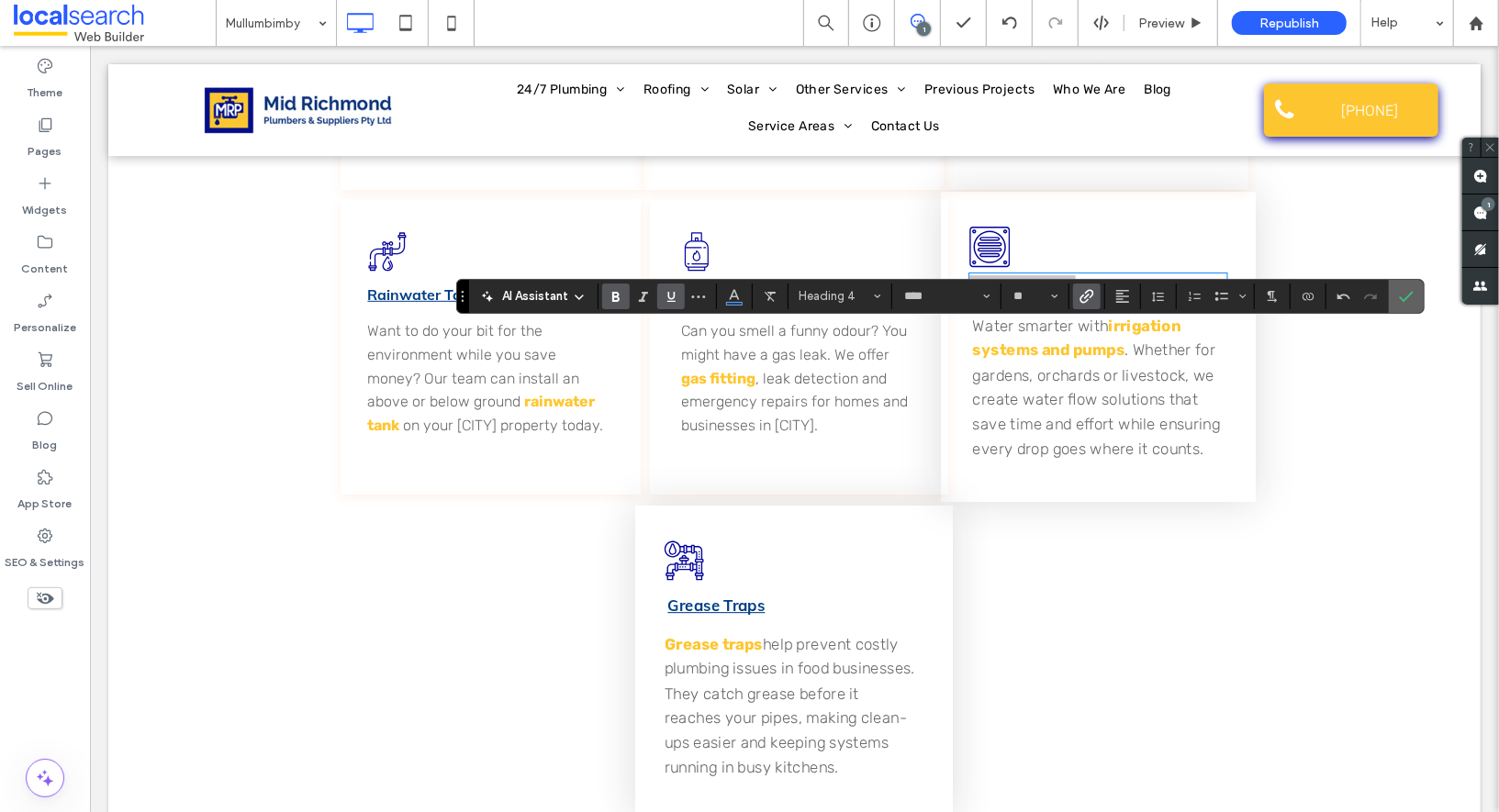 drag, startPoint x: 1398, startPoint y: 296, endPoint x: 1147, endPoint y: 254, distance: 254.48969 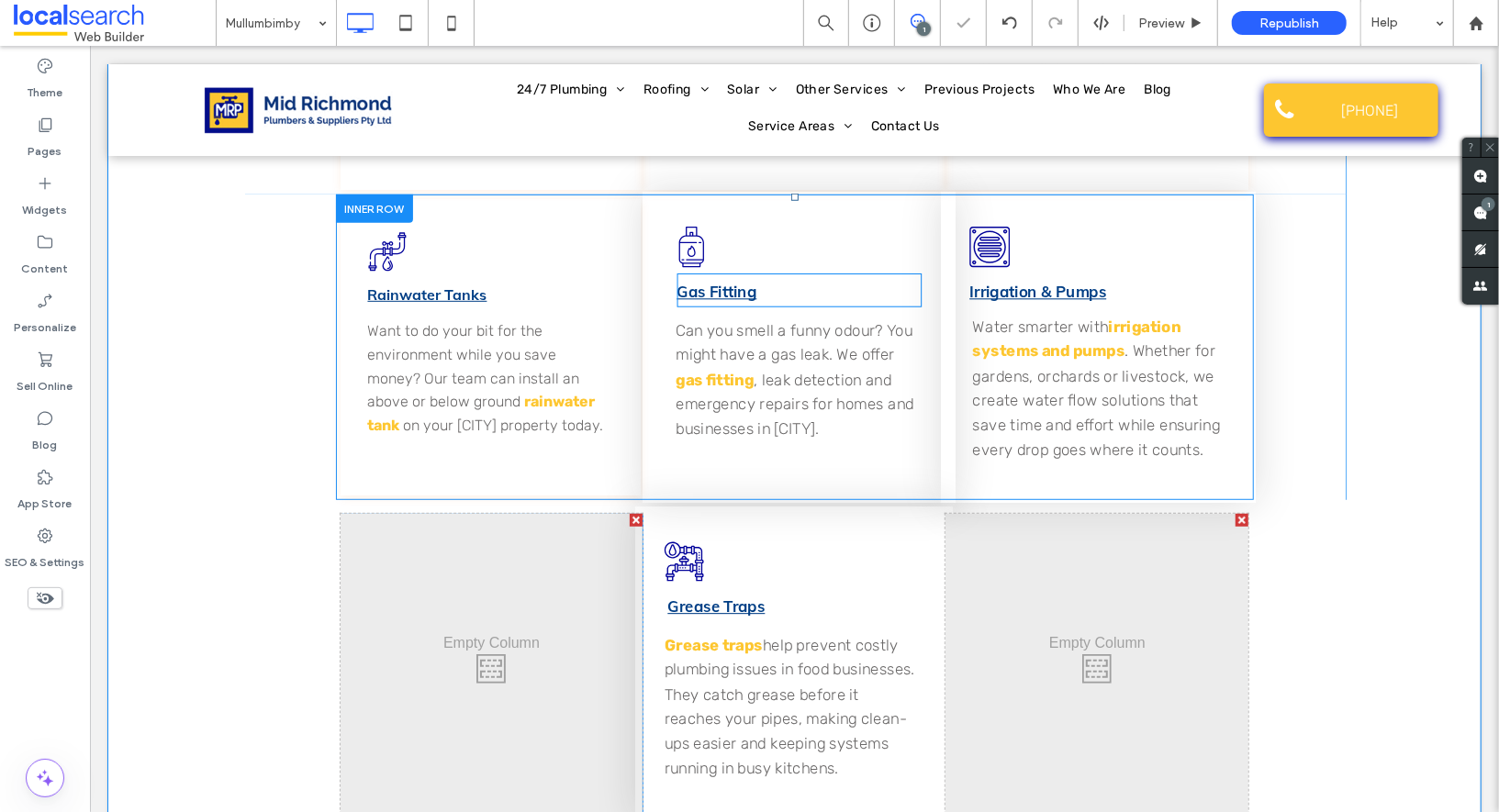 click on "Gas Fitting" at bounding box center (715, 290) 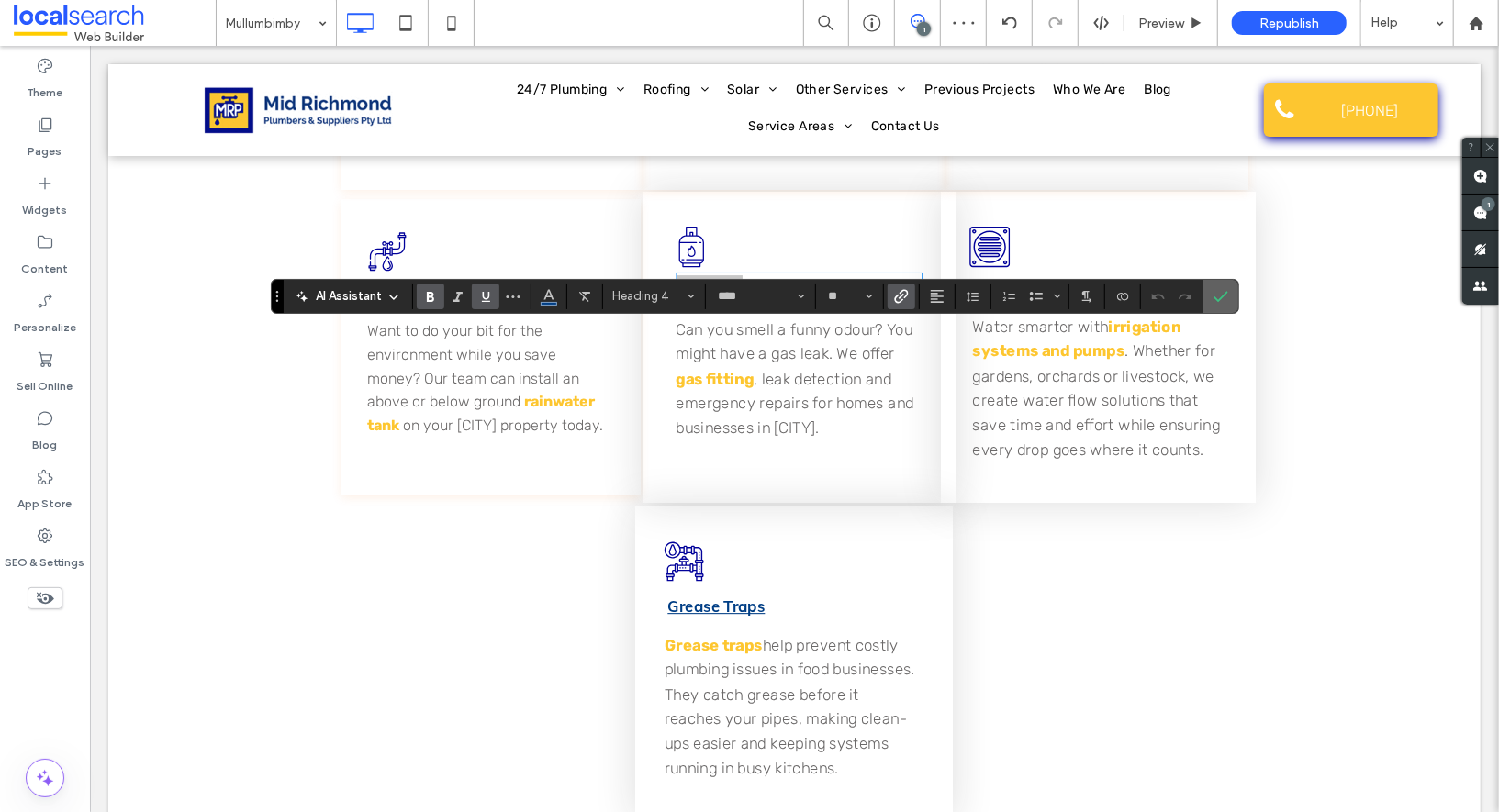 click at bounding box center (1221, 296) 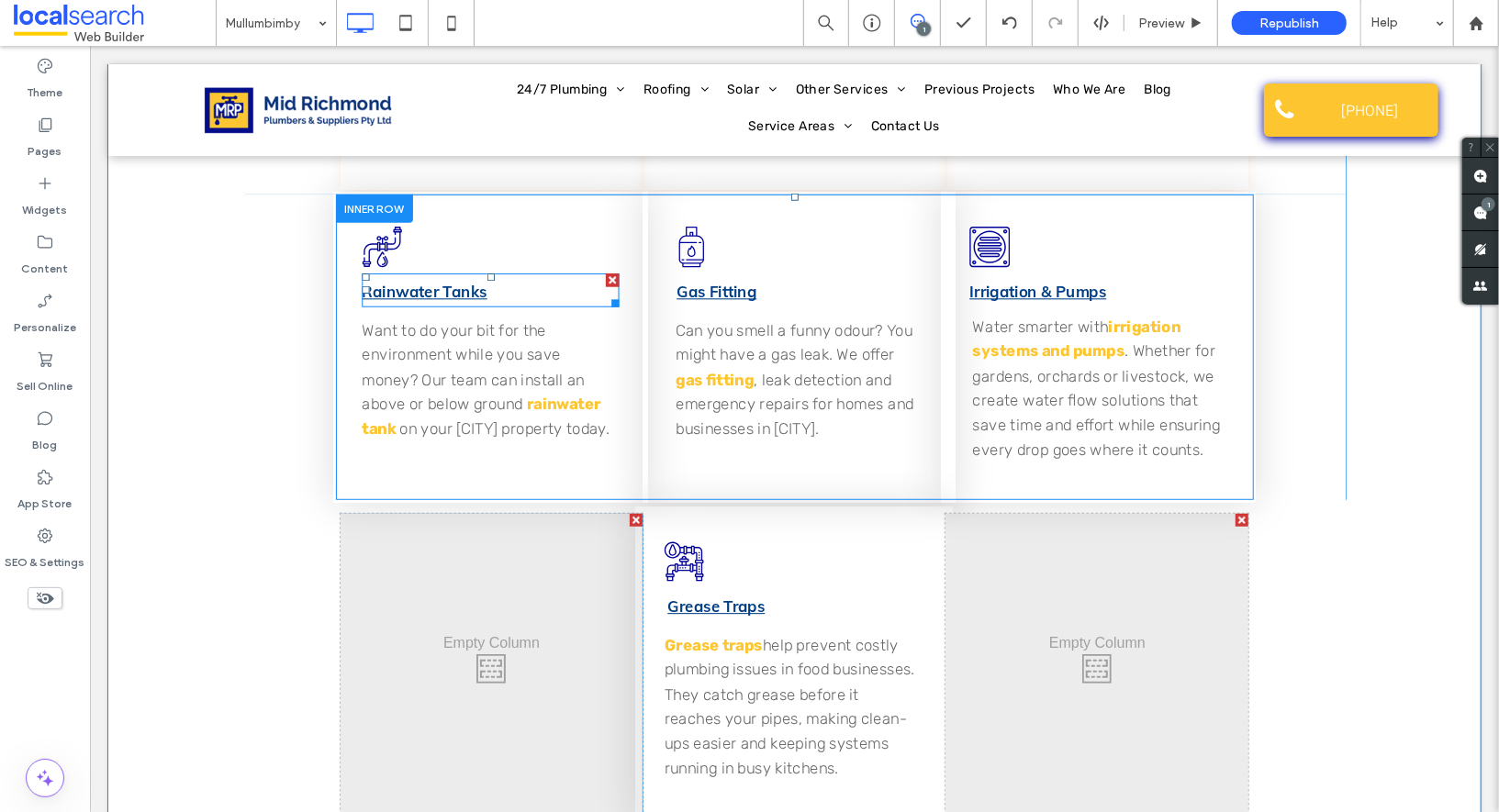 click on "Rainwater Tanks" at bounding box center (423, 290) 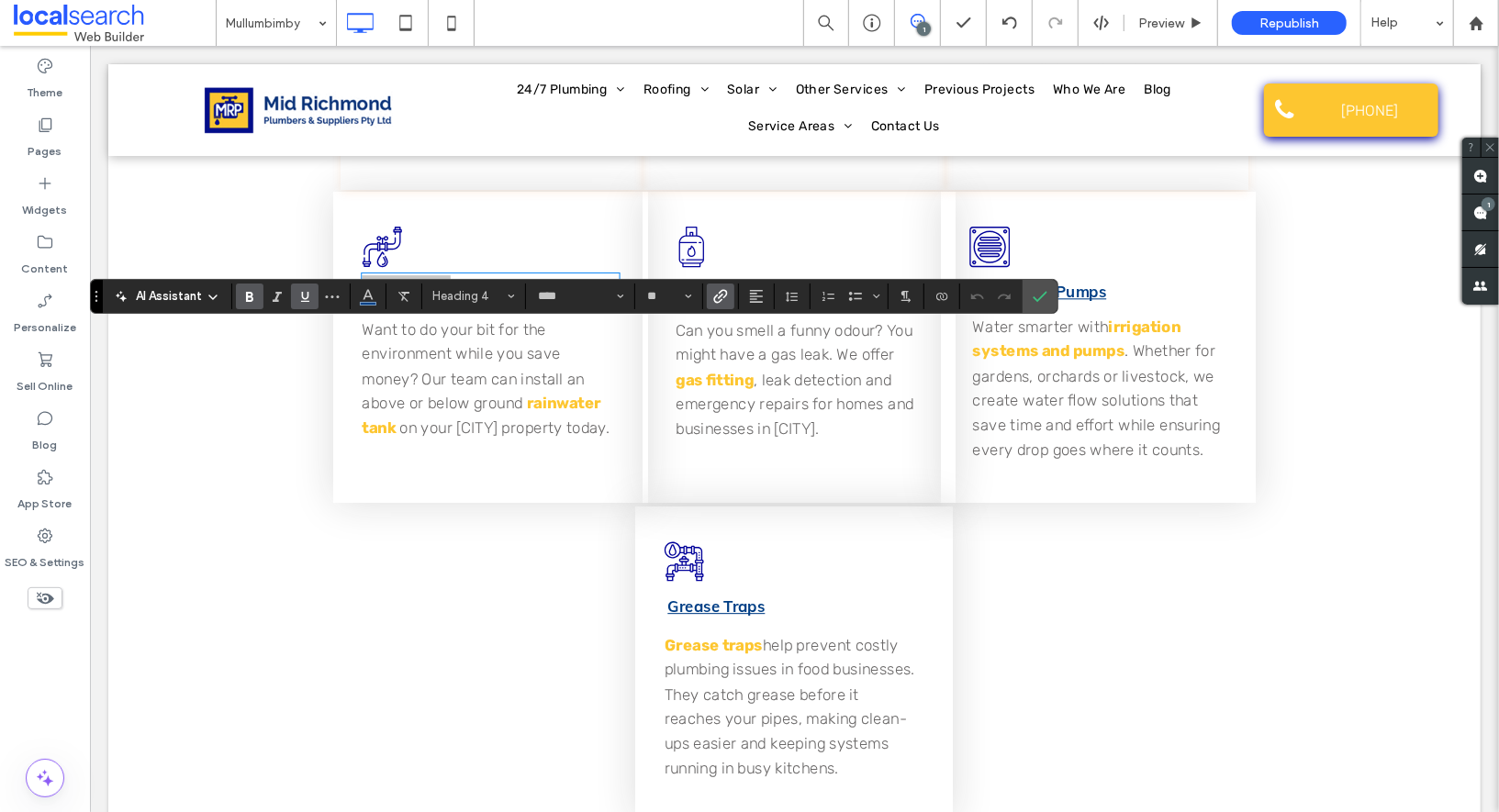 click 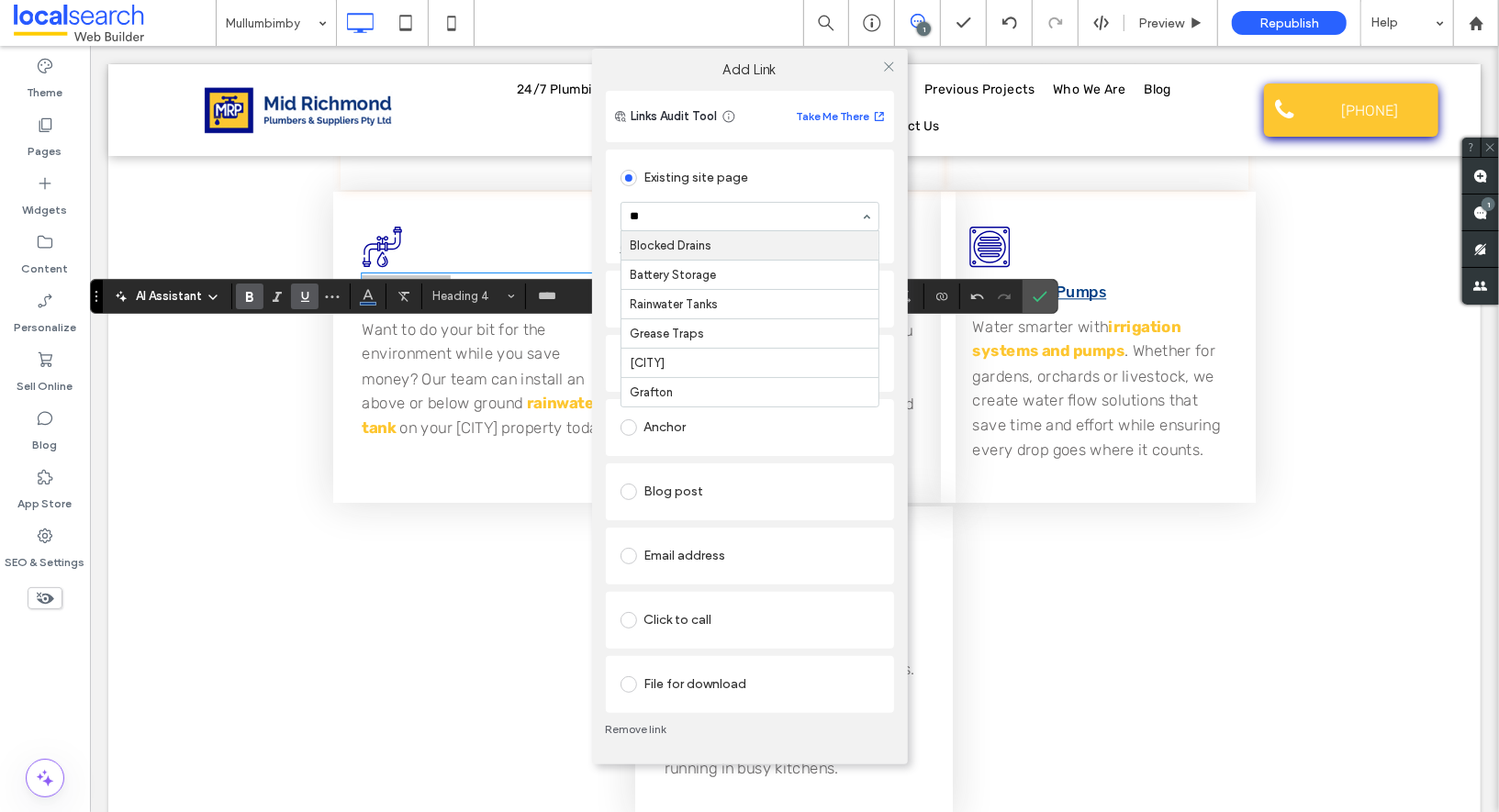 scroll, scrollTop: 0, scrollLeft: 0, axis: both 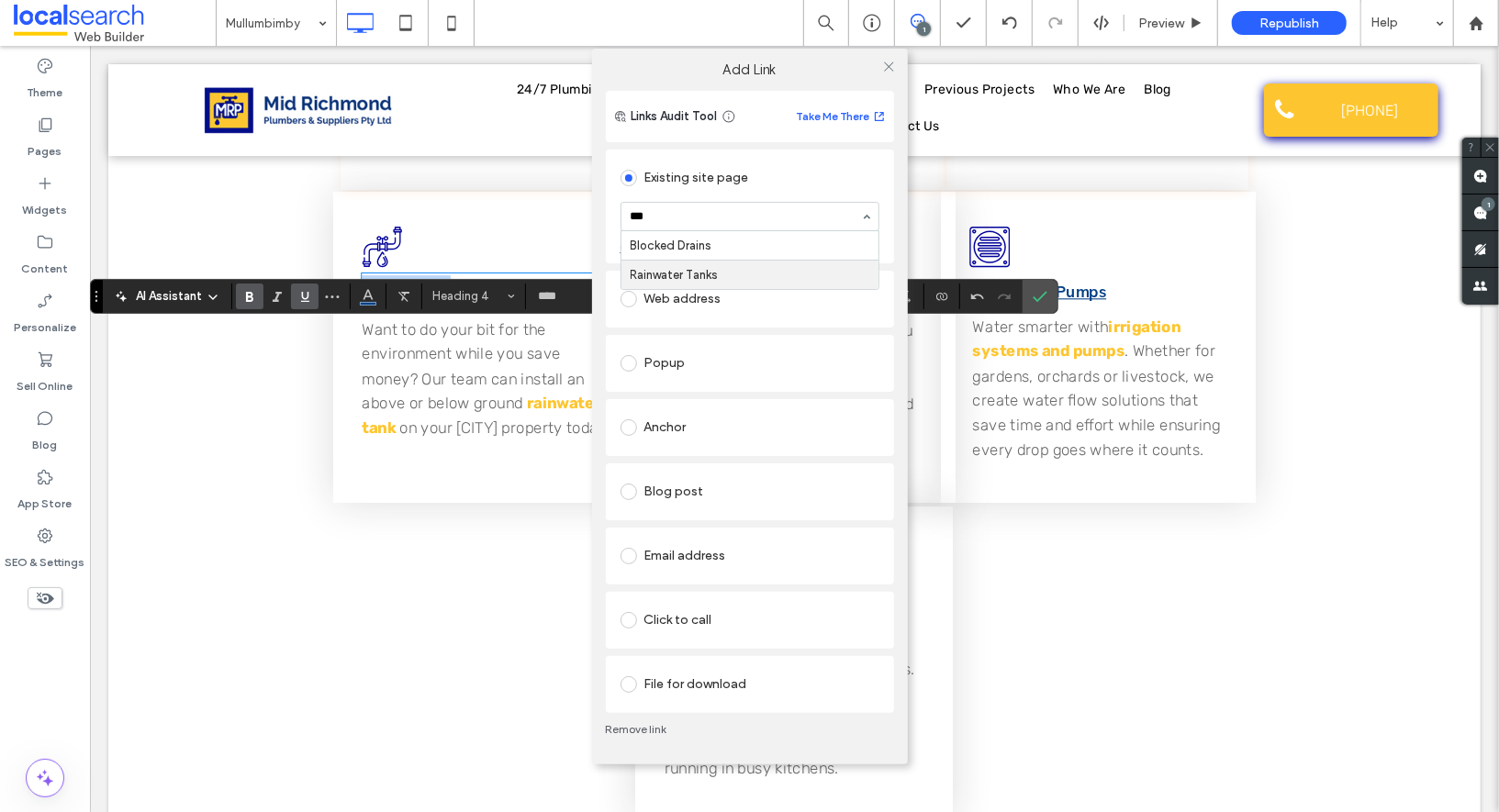 type 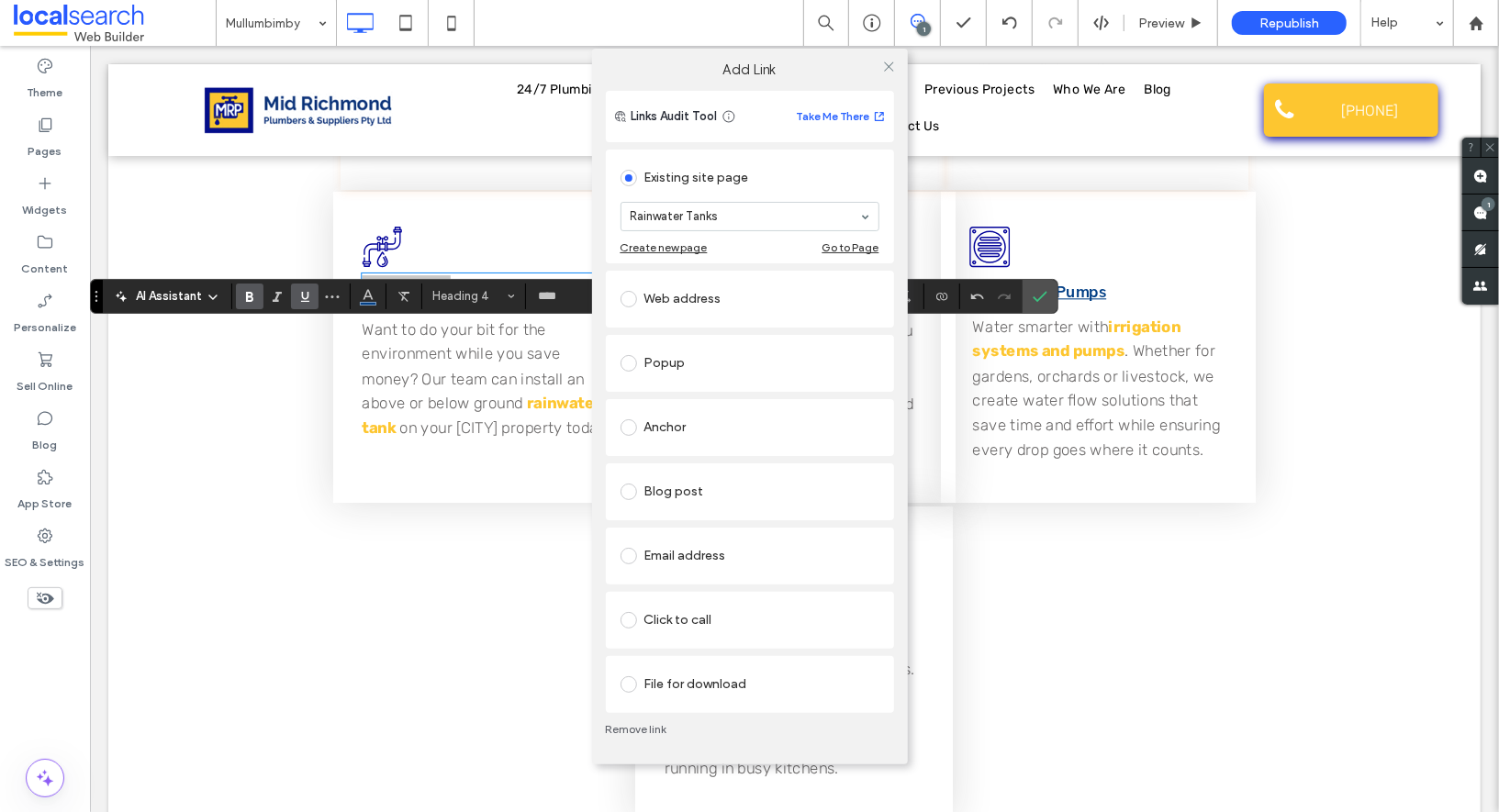 click at bounding box center [889, 67] 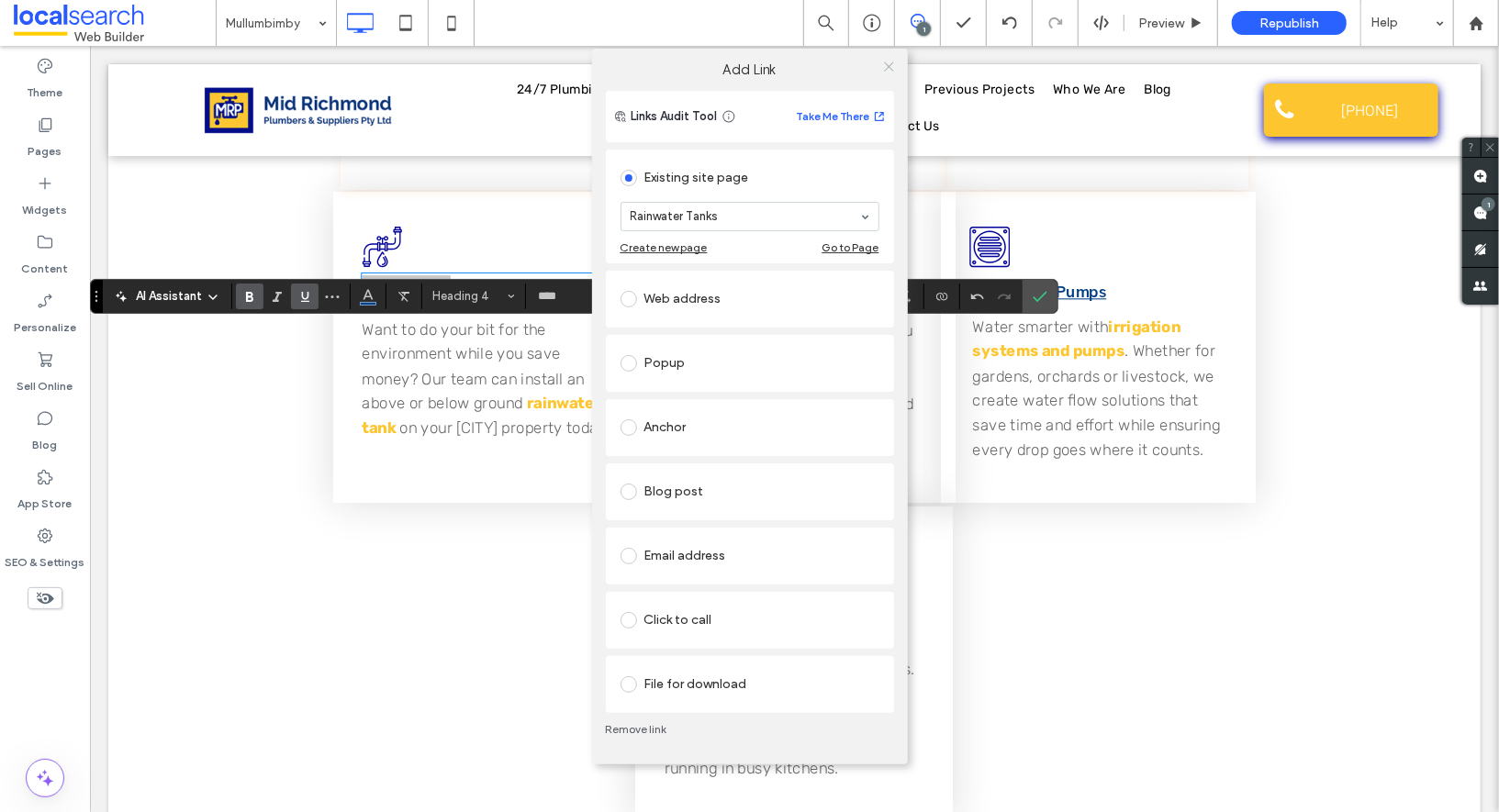 click 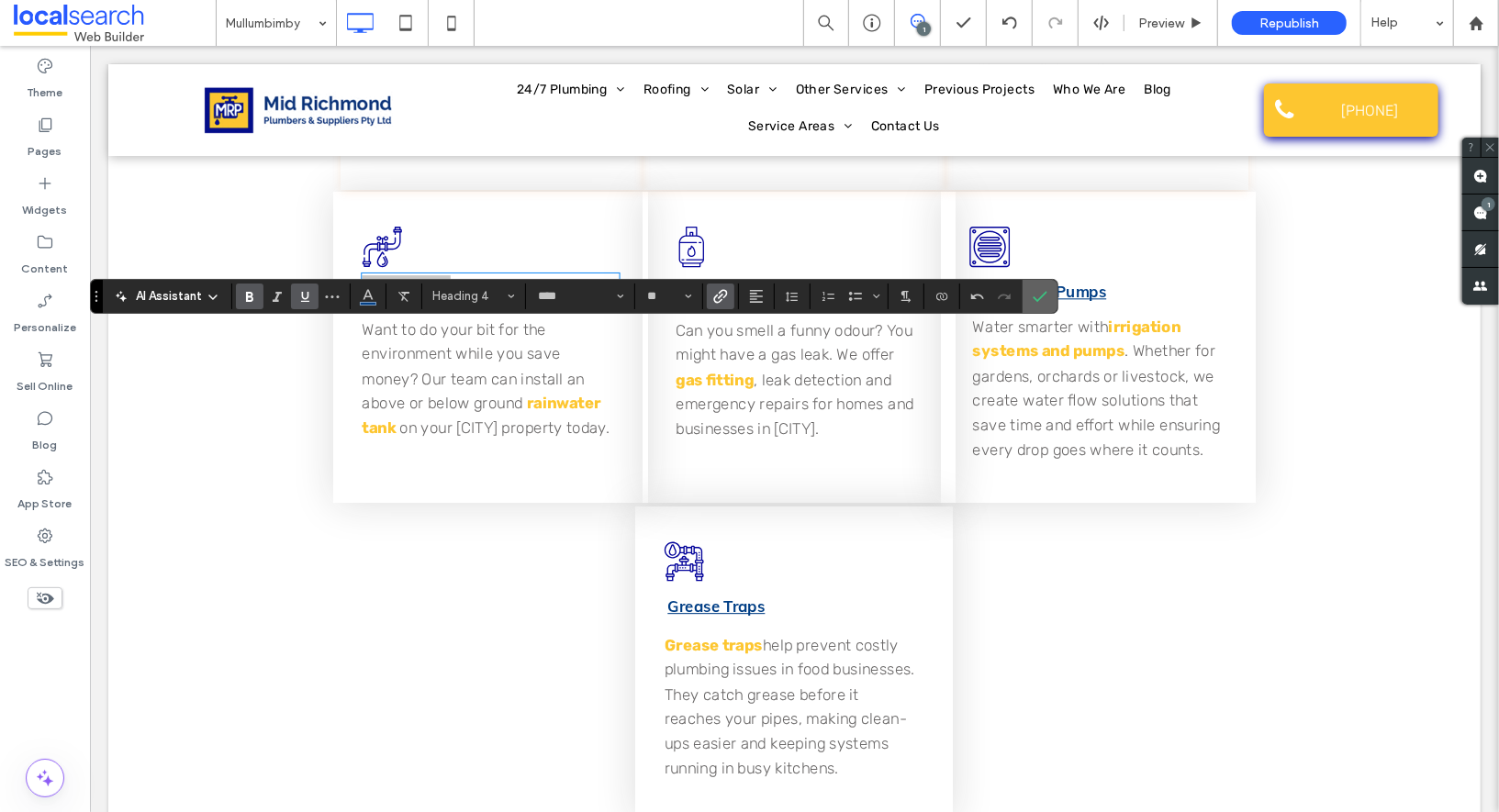 click 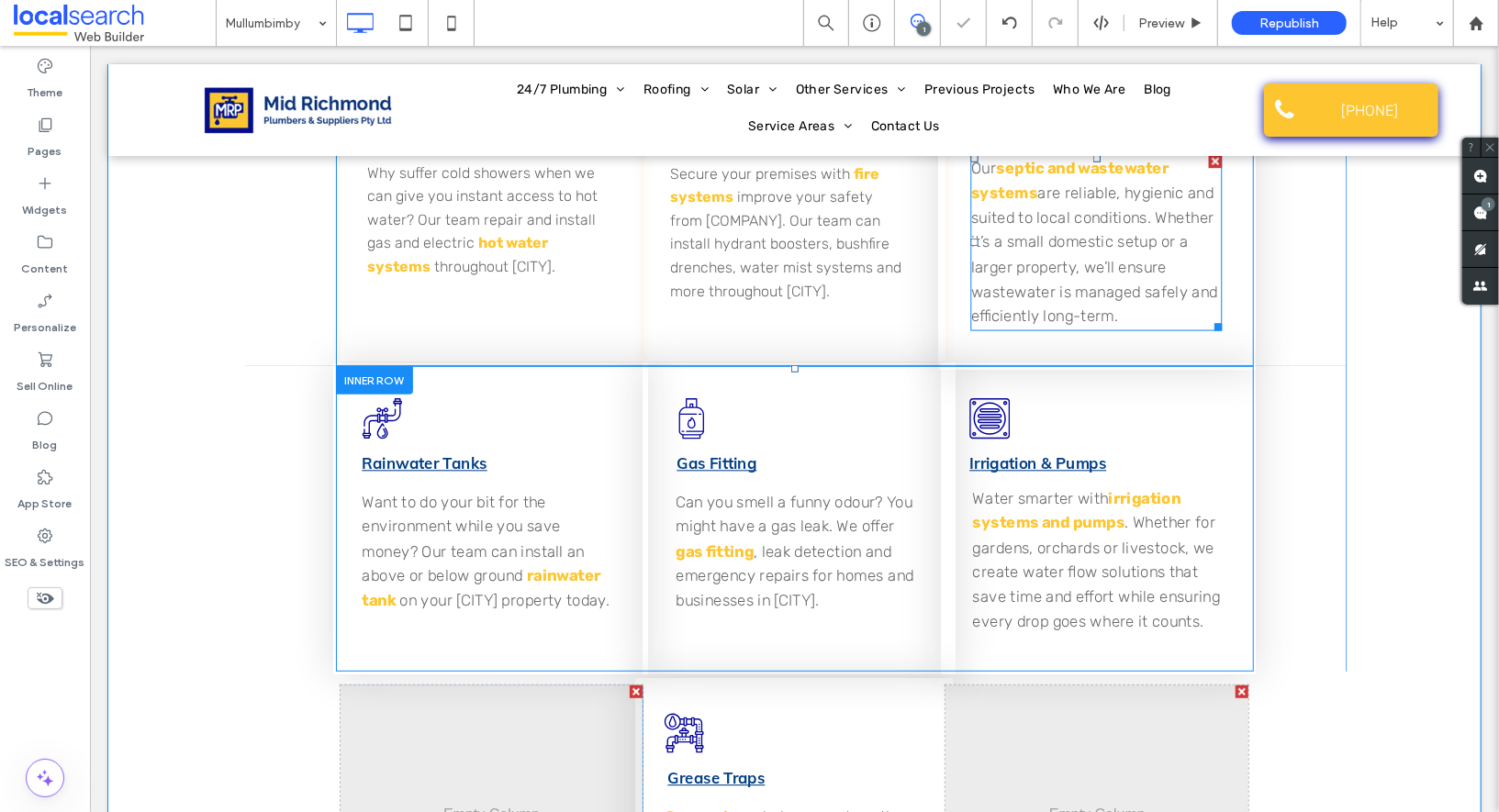 scroll, scrollTop: 4800, scrollLeft: 0, axis: vertical 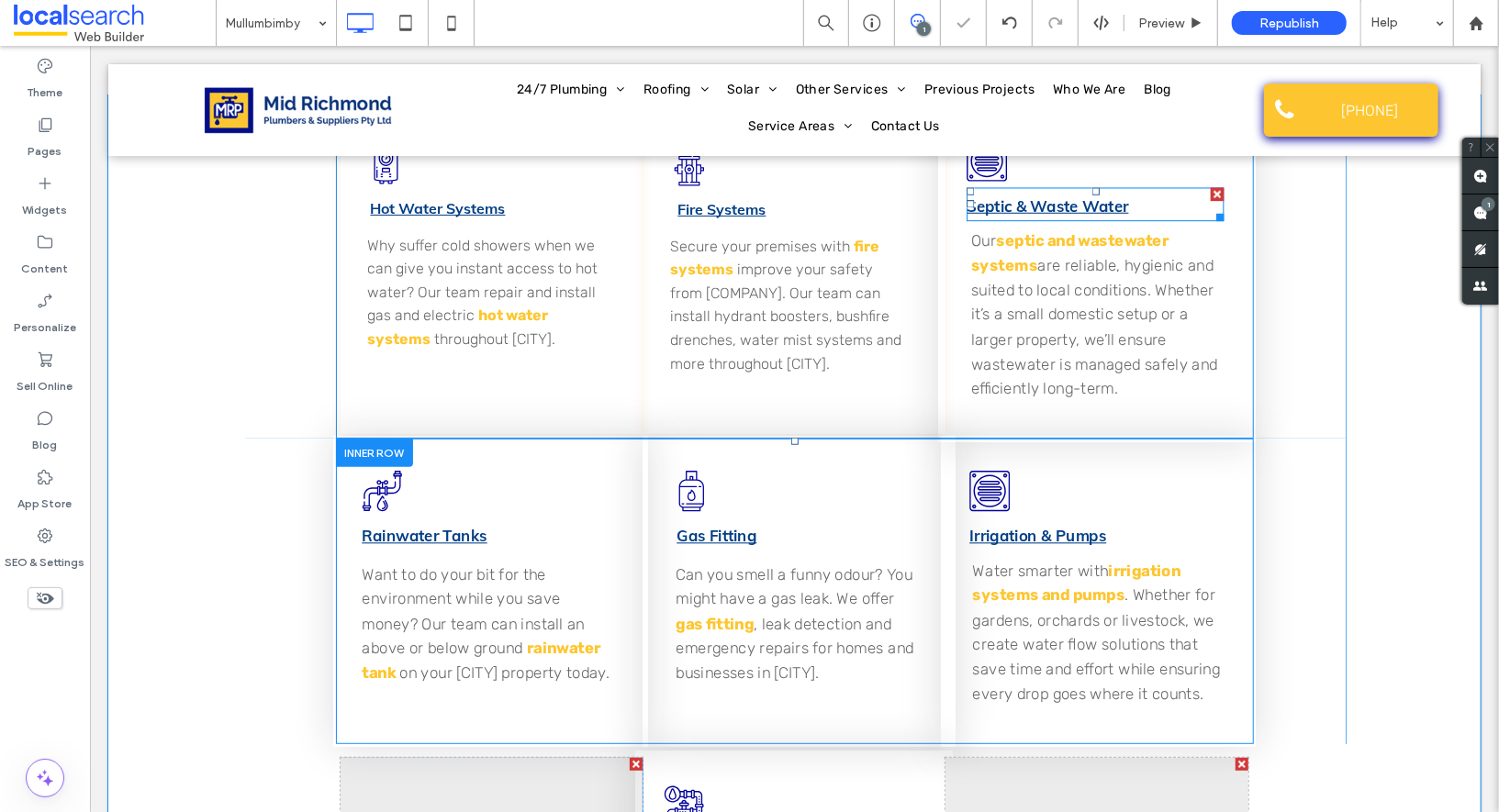 click on "Septic & Waste Water" at bounding box center (1047, 205) 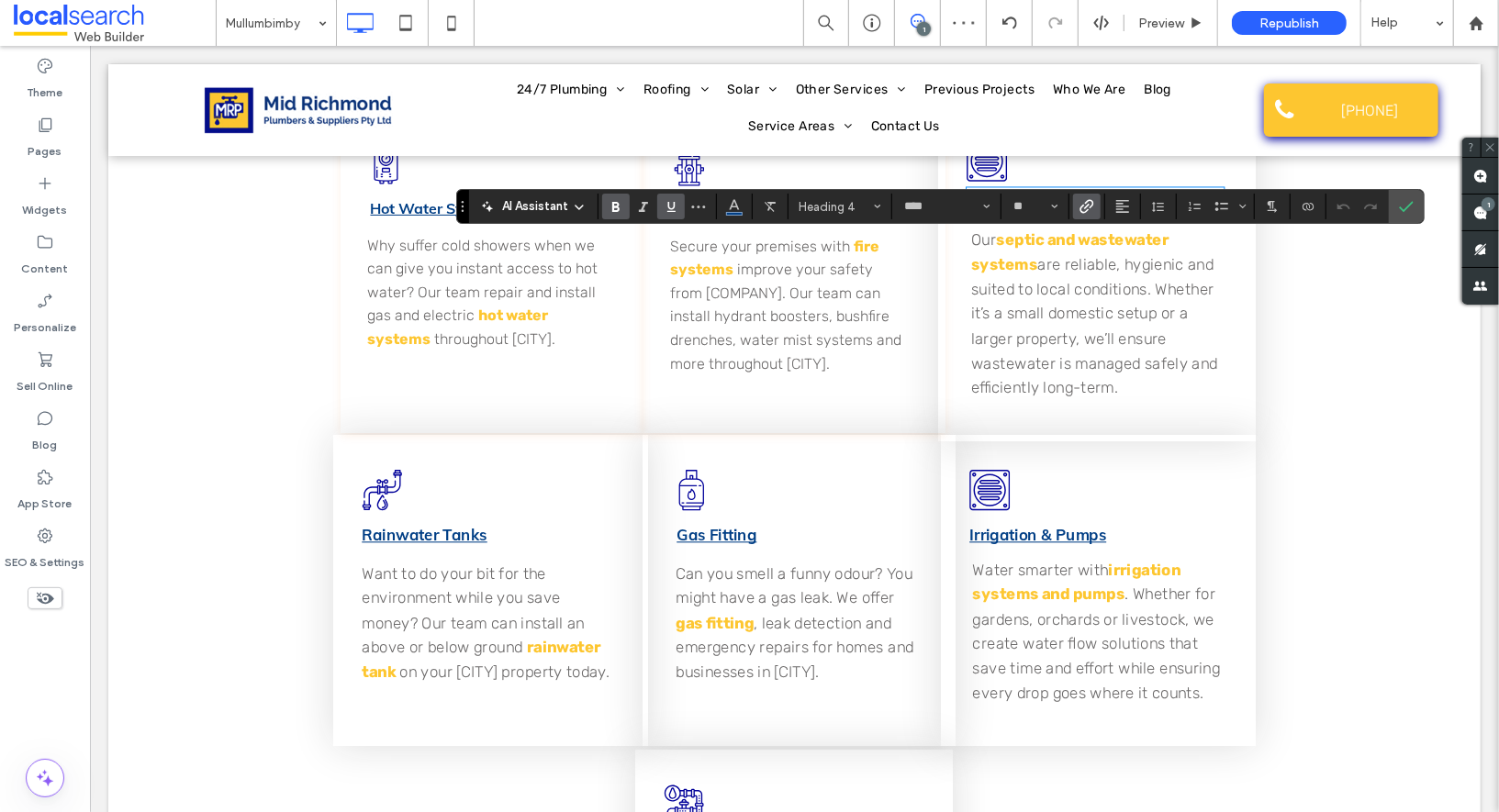 click at bounding box center (1087, 206) 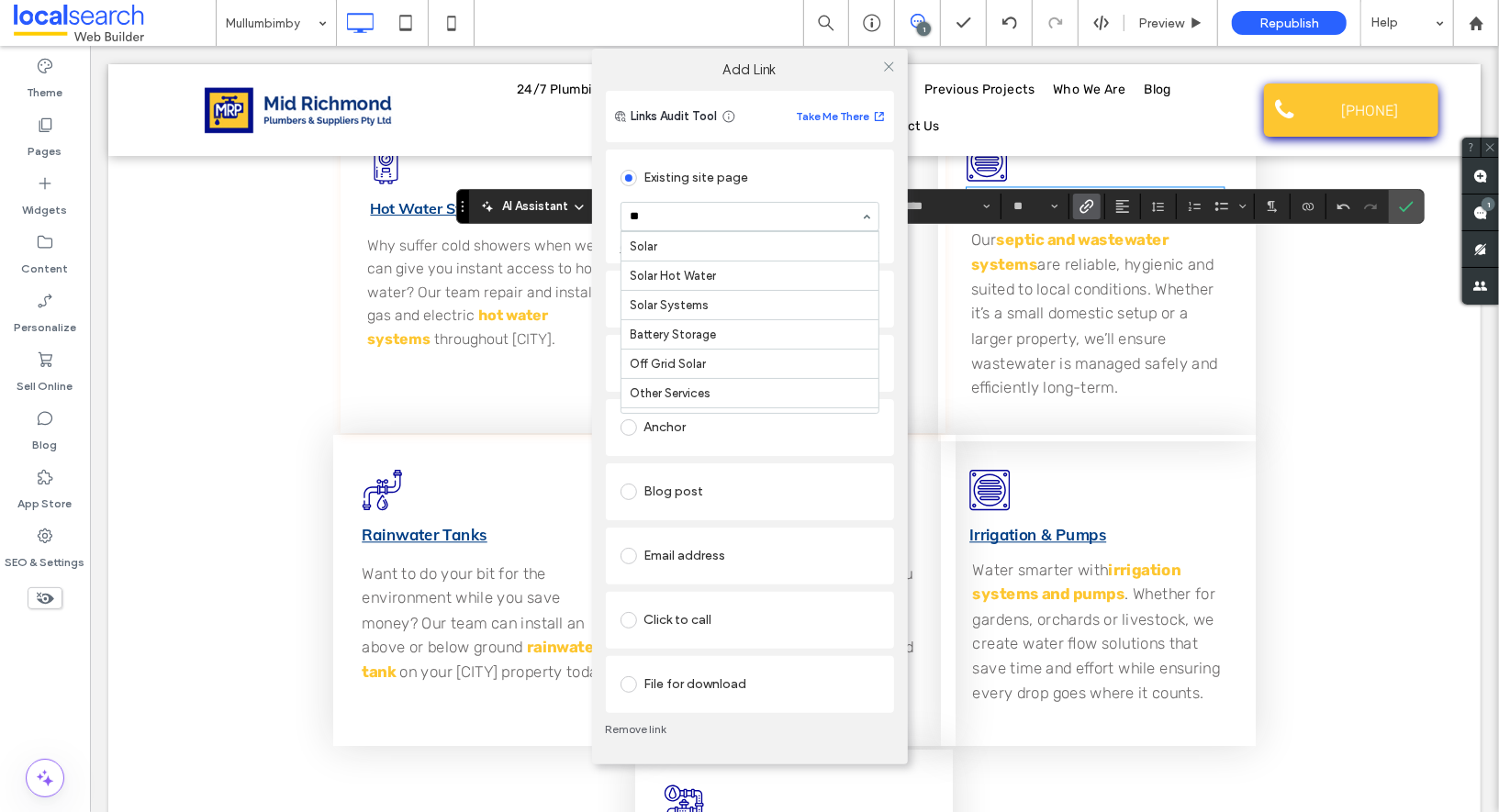 scroll, scrollTop: 0, scrollLeft: 0, axis: both 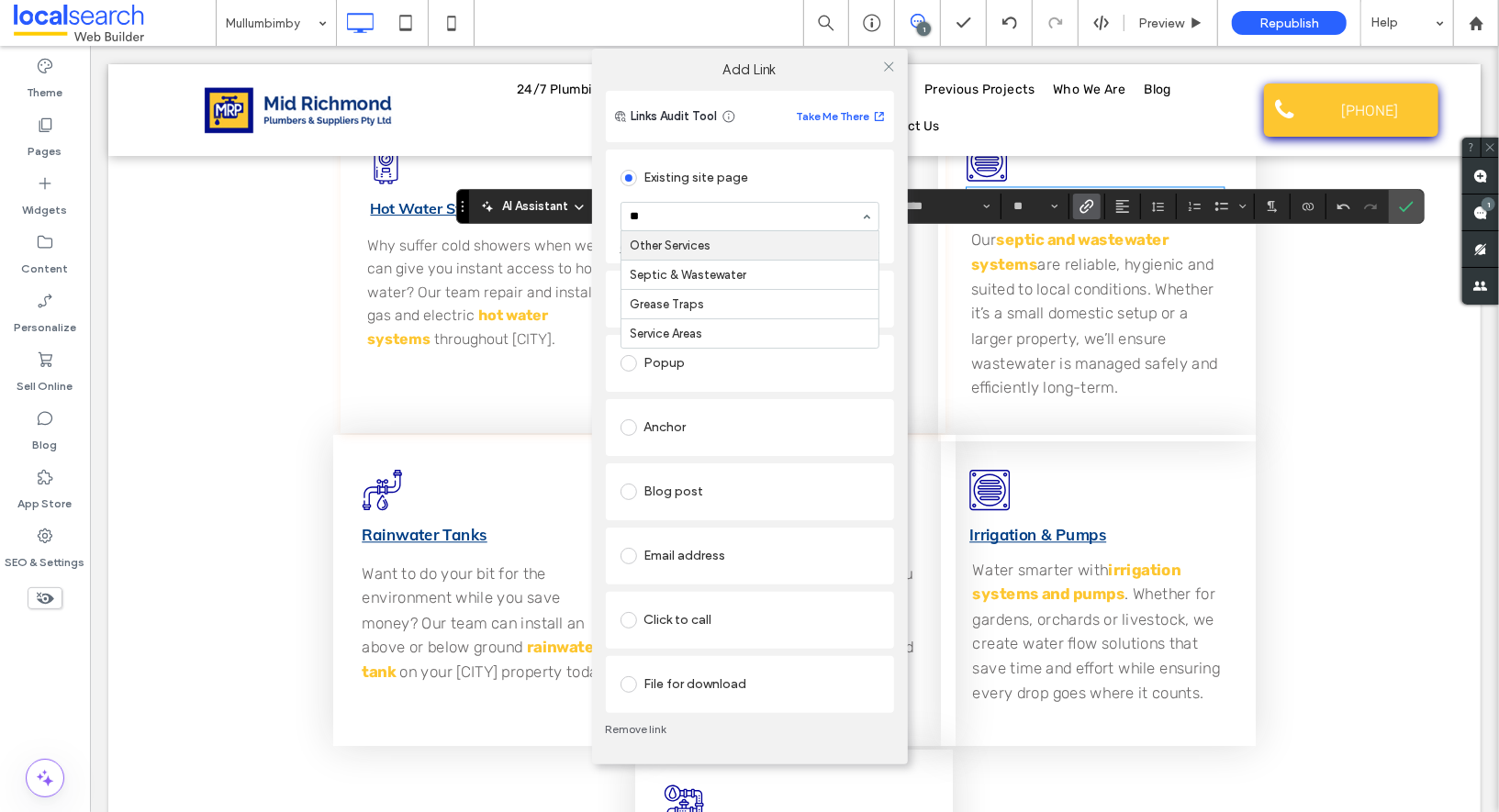 type on "***" 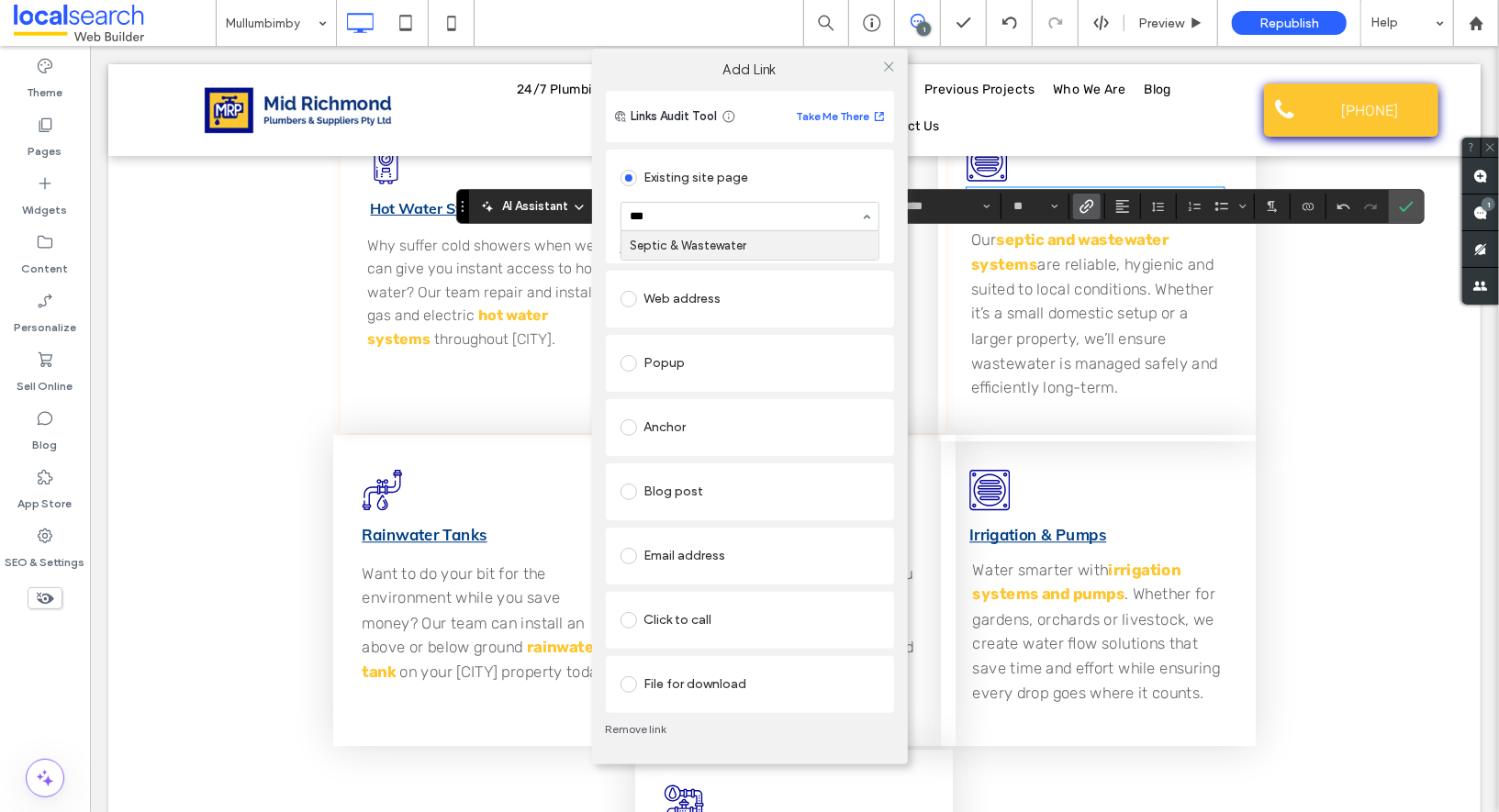 type 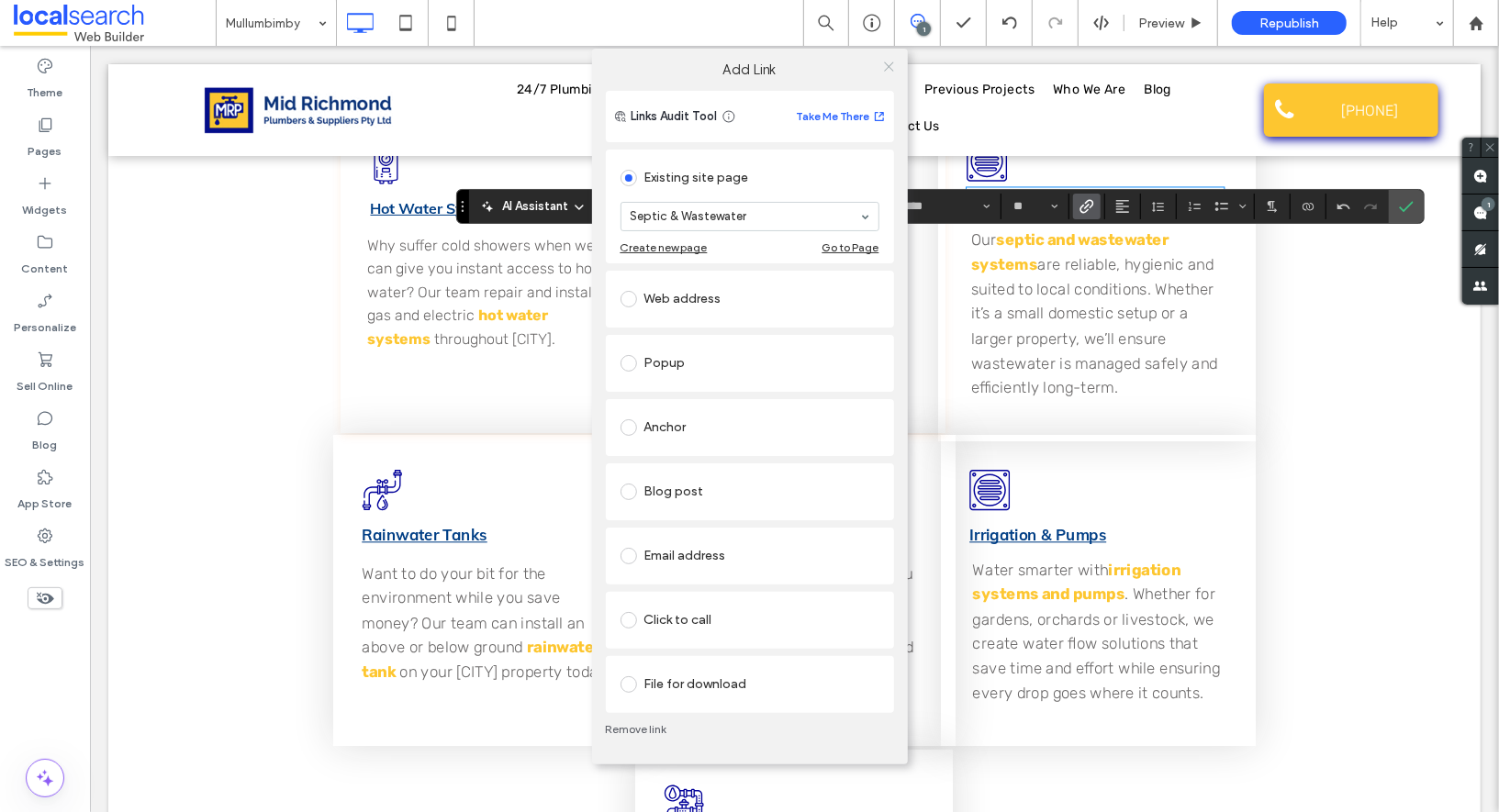 click 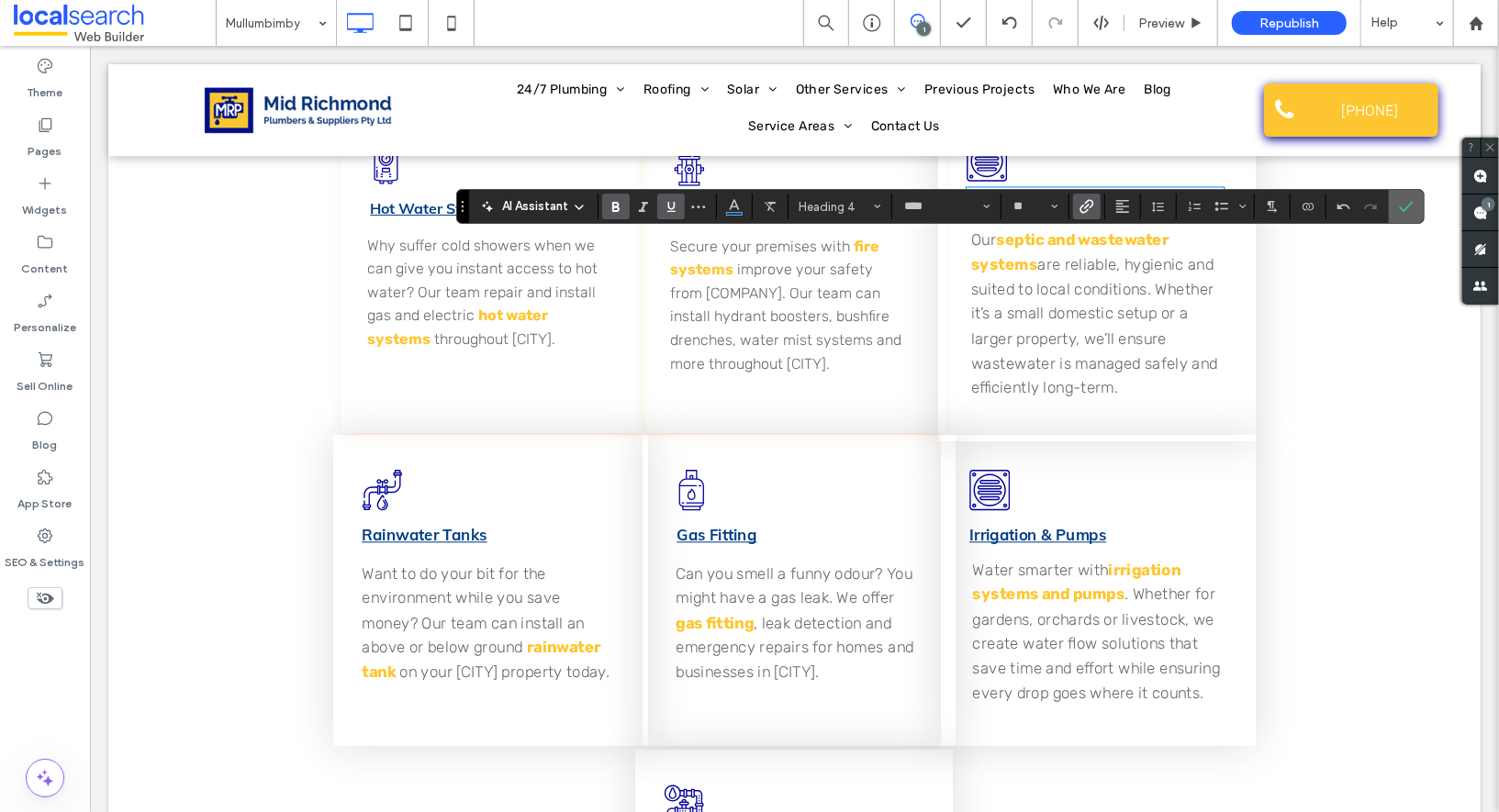 click 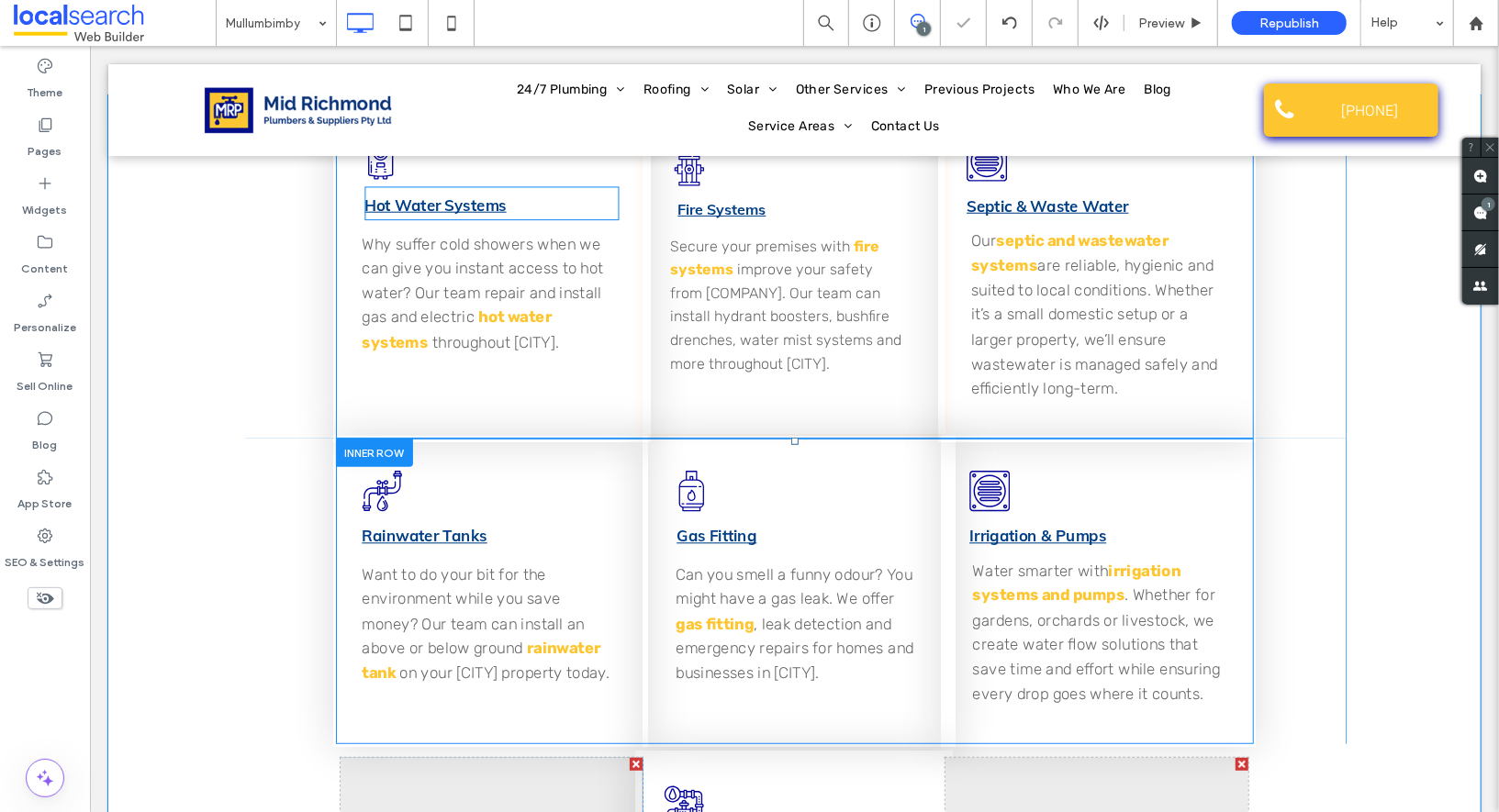 click on "Hot Water Systems" at bounding box center (434, 204) 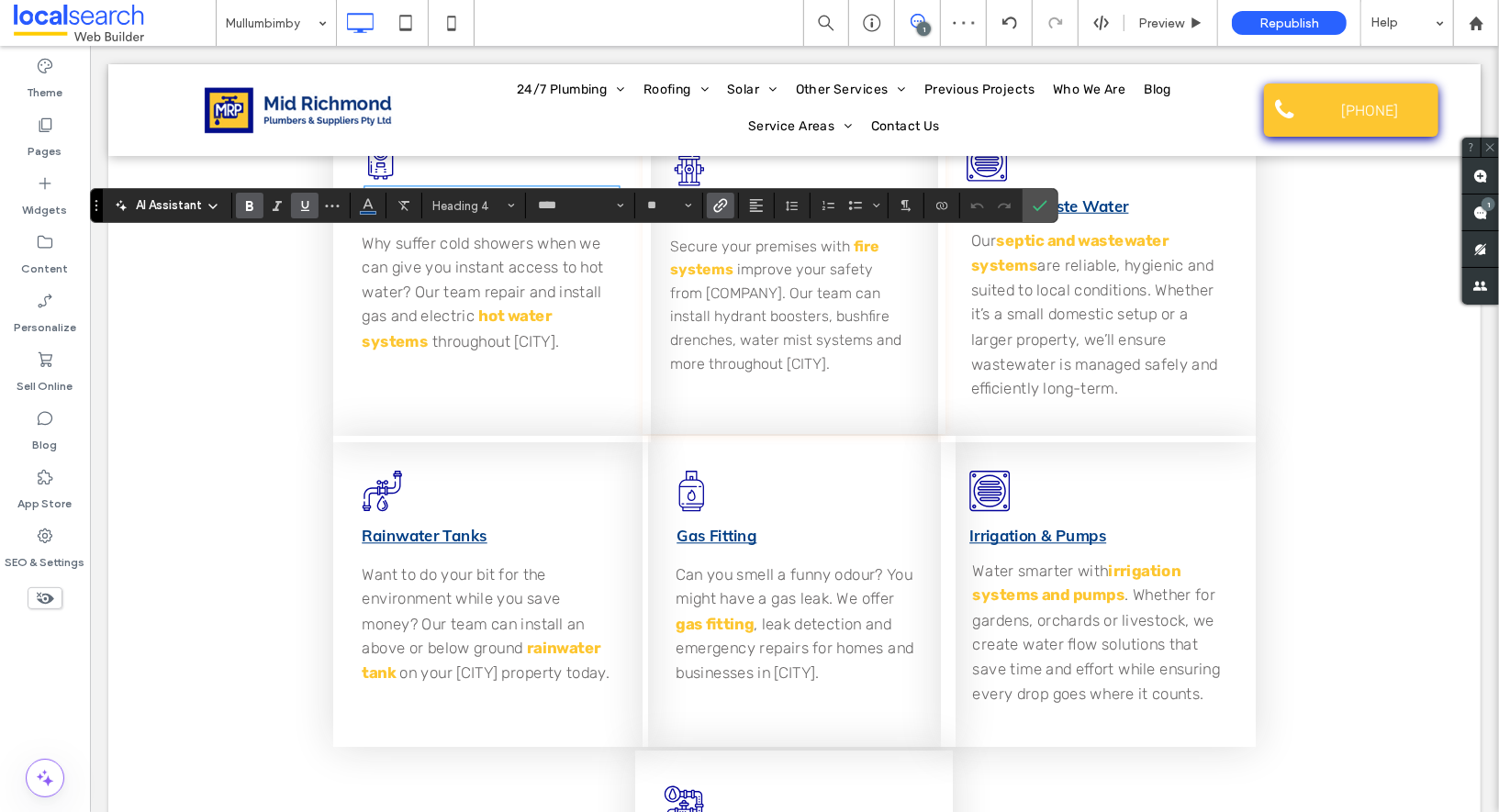 click 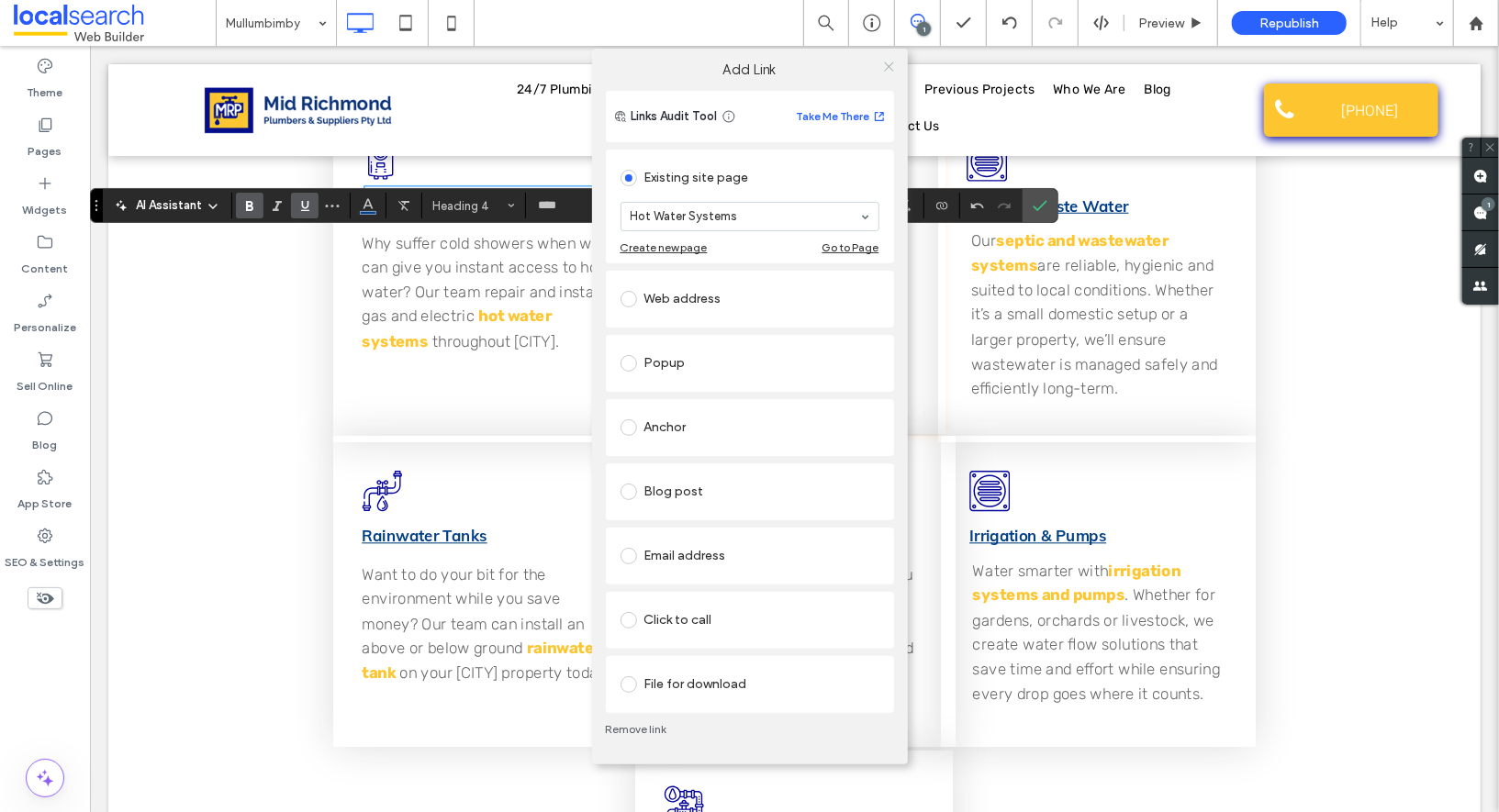 click 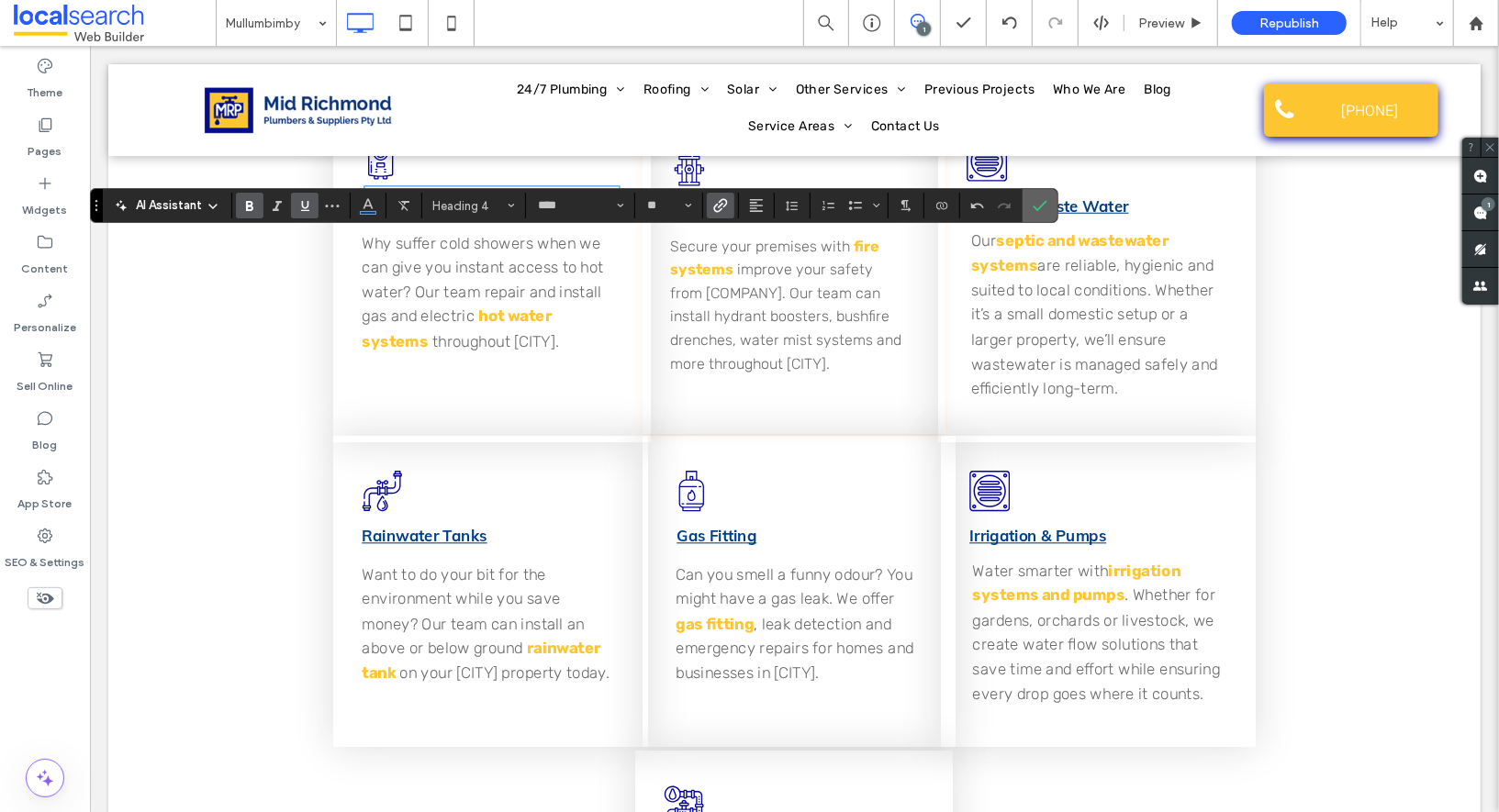click 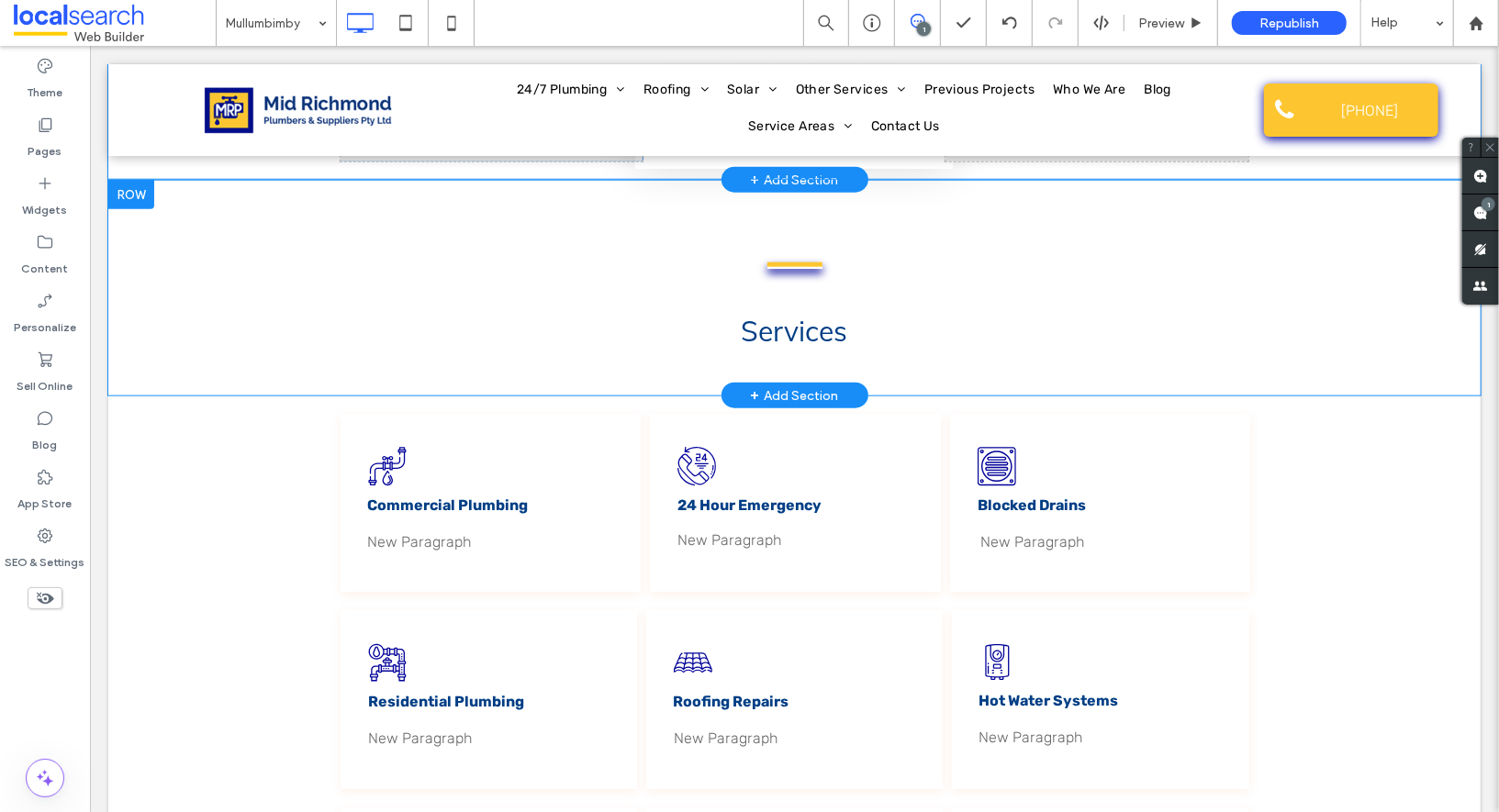 scroll, scrollTop: 5506, scrollLeft: 0, axis: vertical 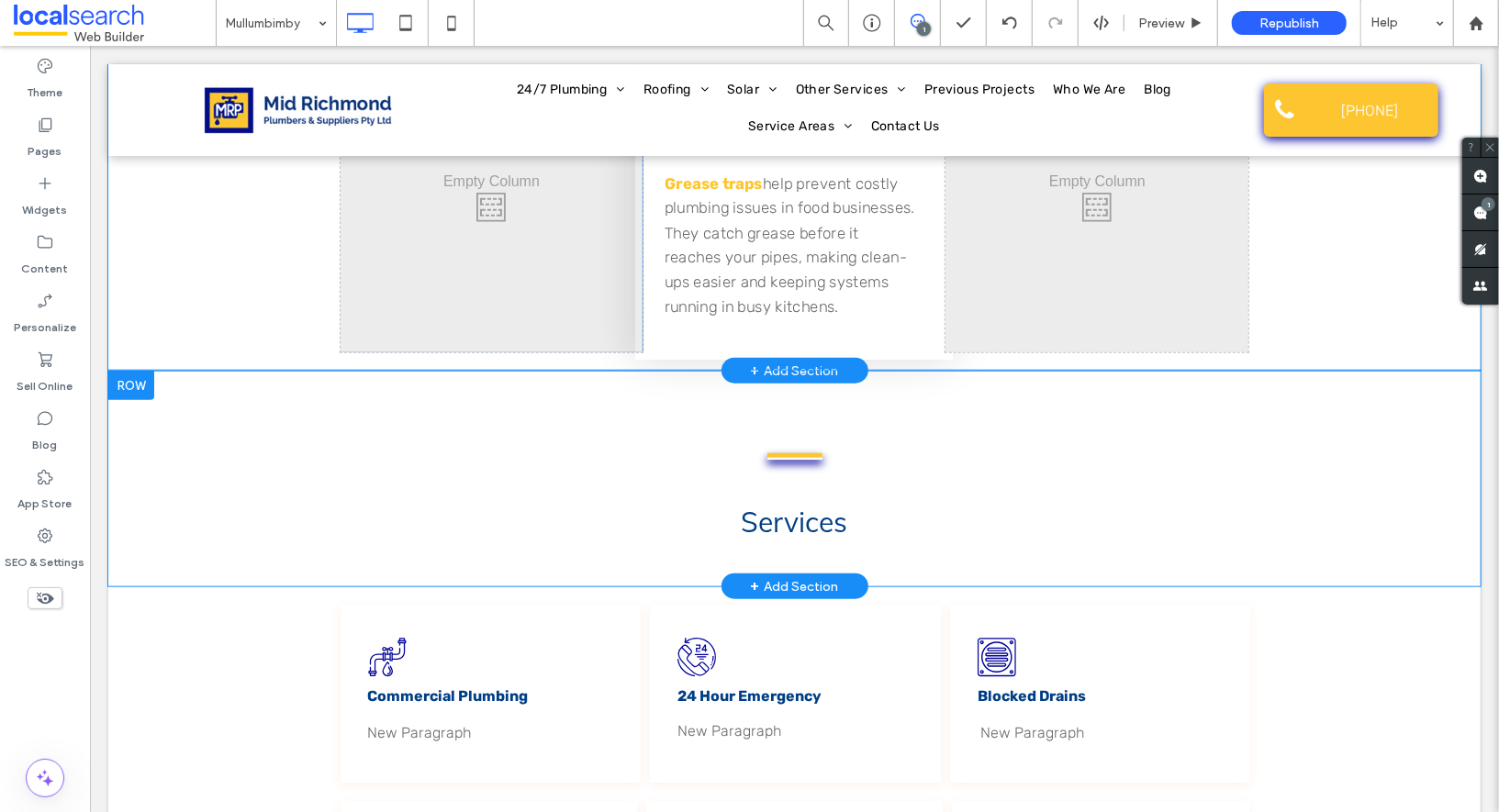 drag, startPoint x: 126, startPoint y: 439, endPoint x: 151, endPoint y: 450, distance: 27.313 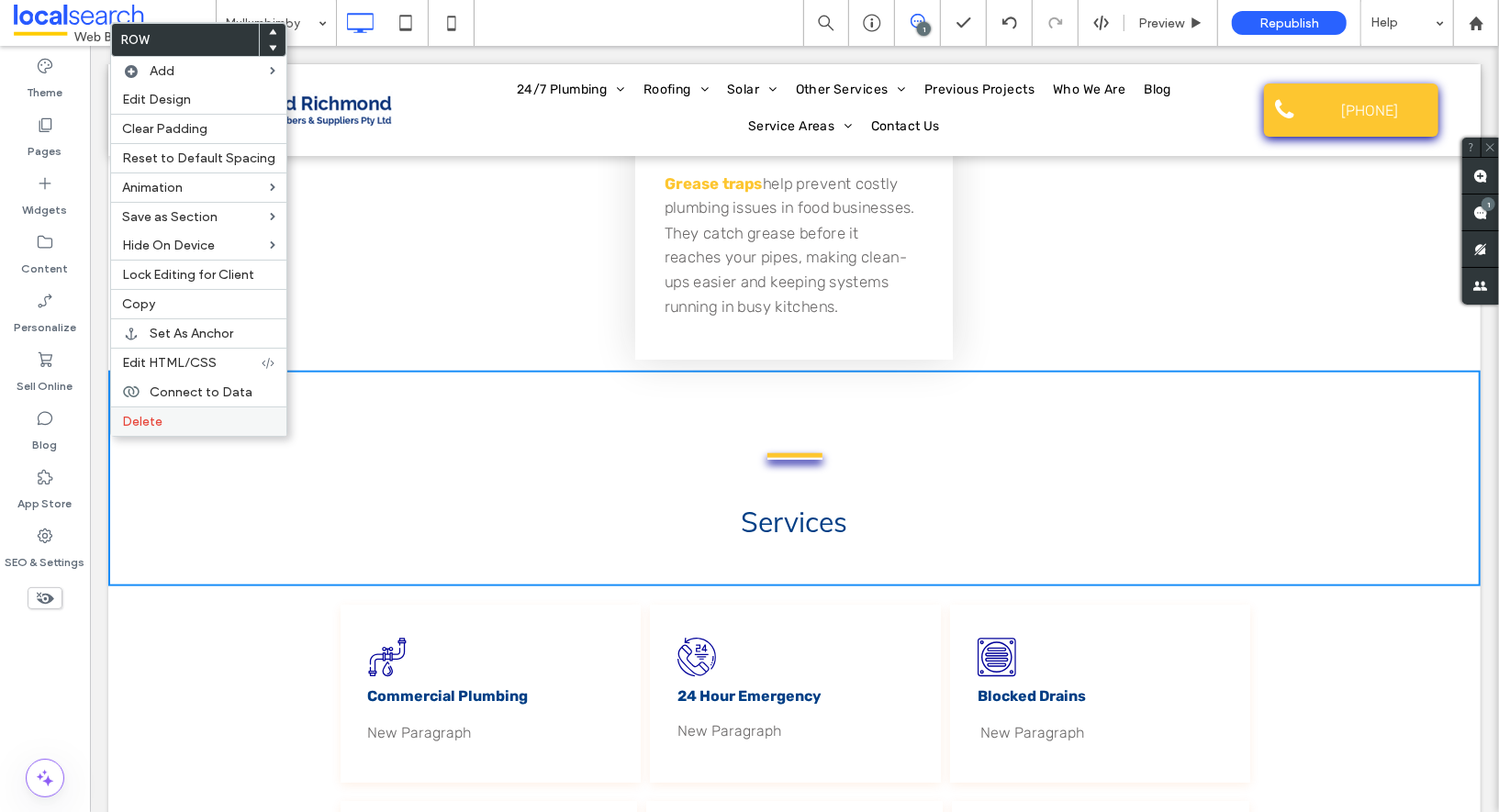 click on "Delete" at bounding box center (198, 421) 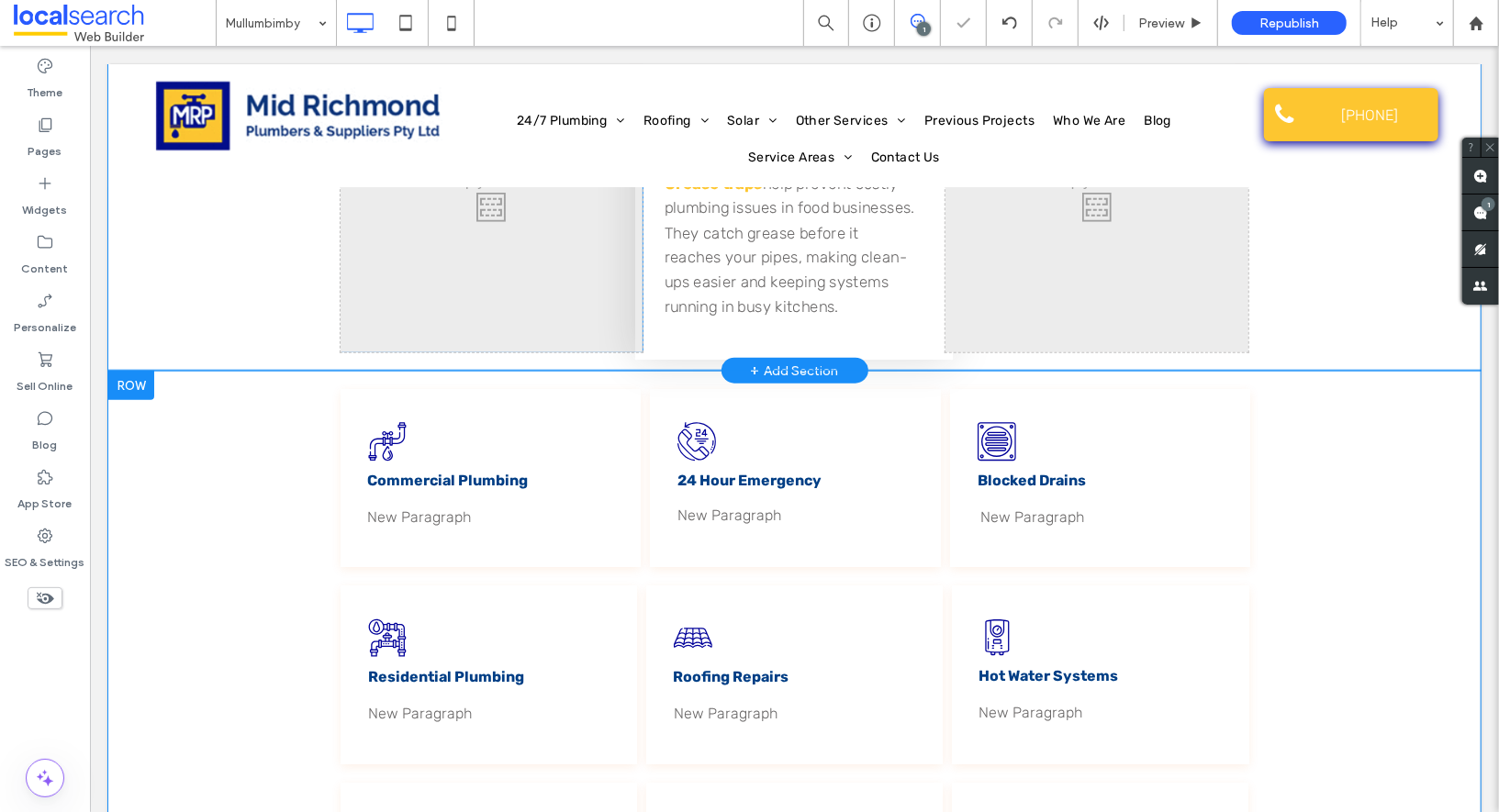 click at bounding box center [130, 384] 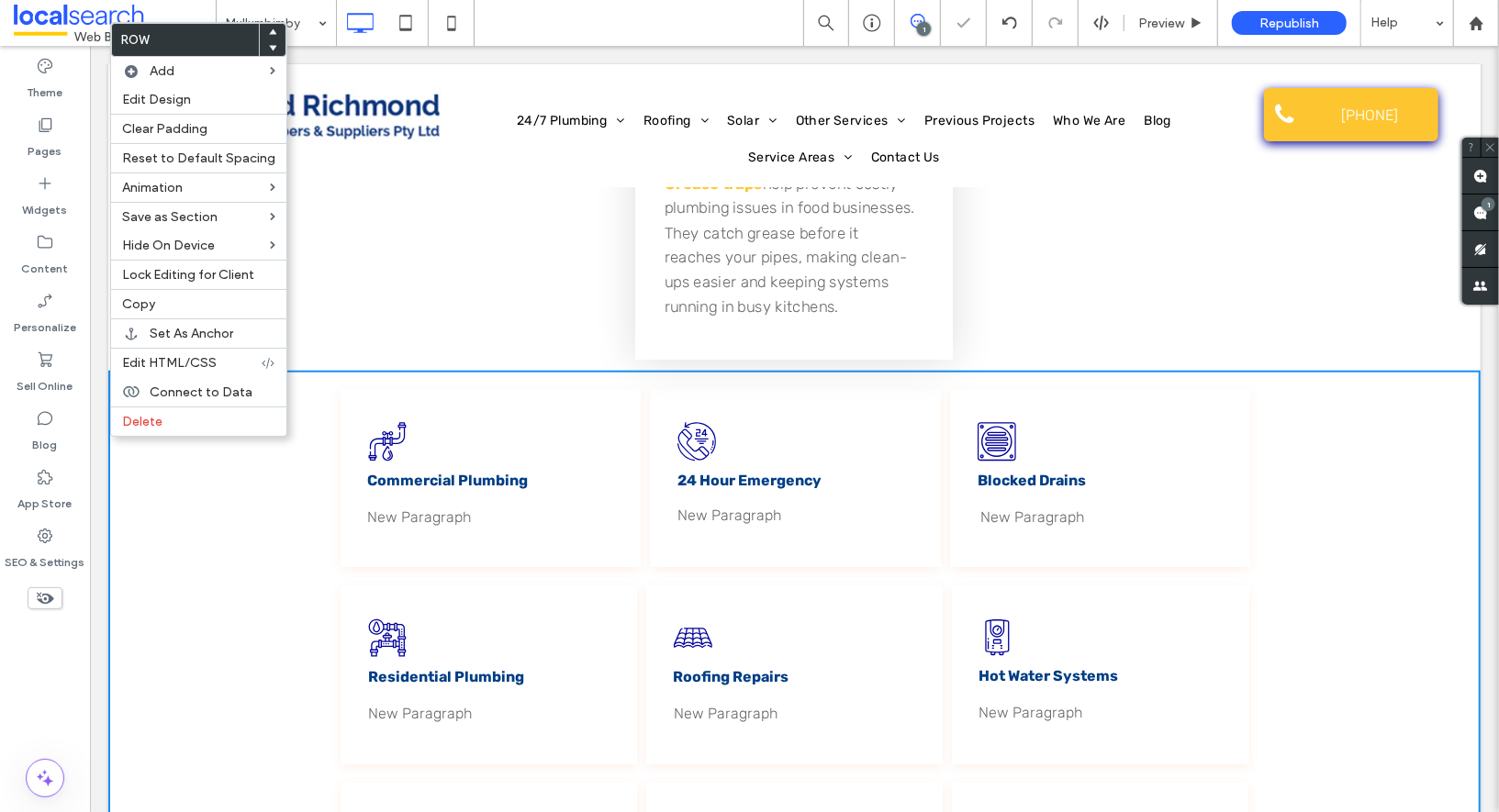 click on "Delete" at bounding box center [198, 421] 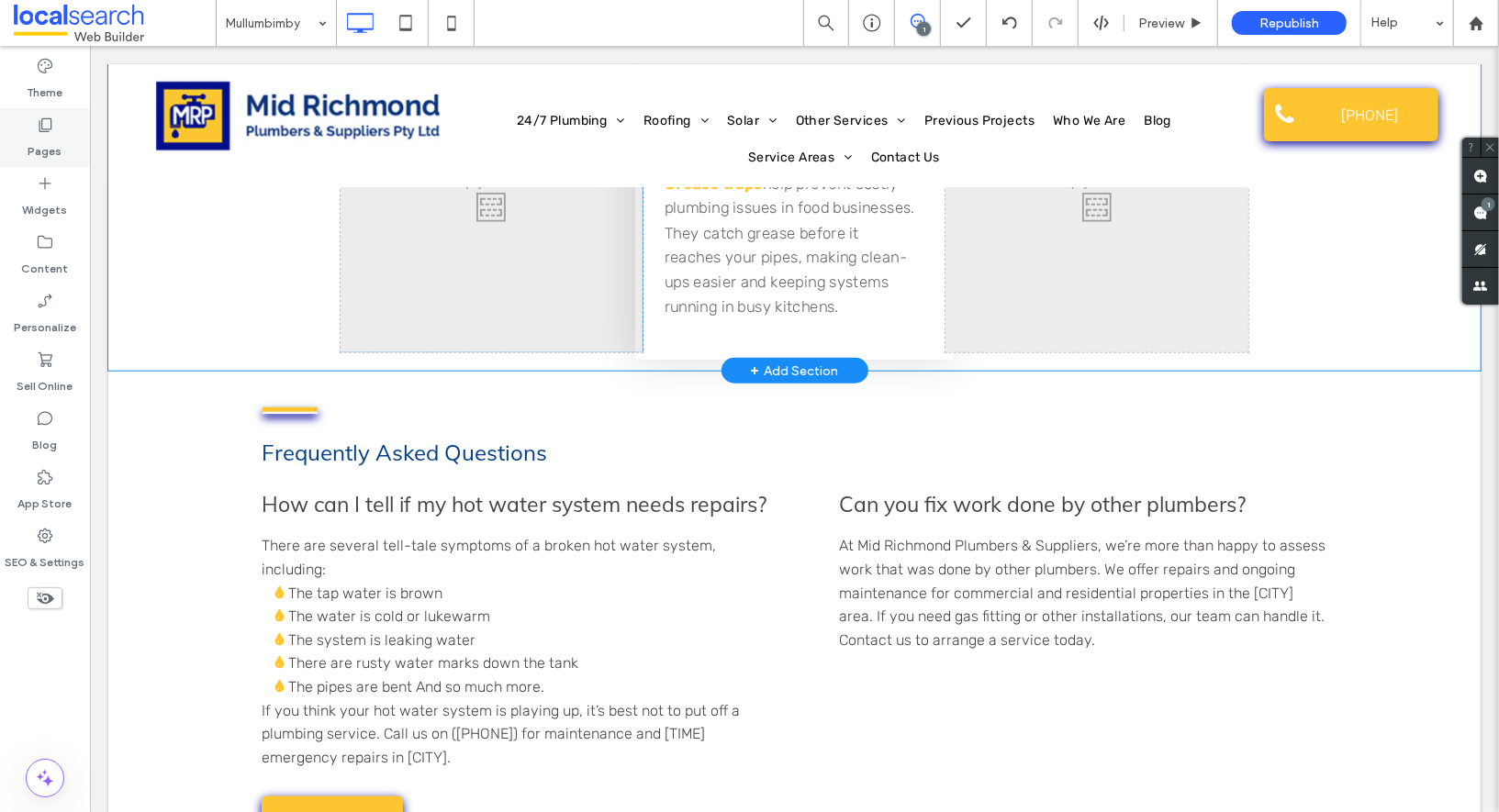 click on "Pages" at bounding box center (45, 147) 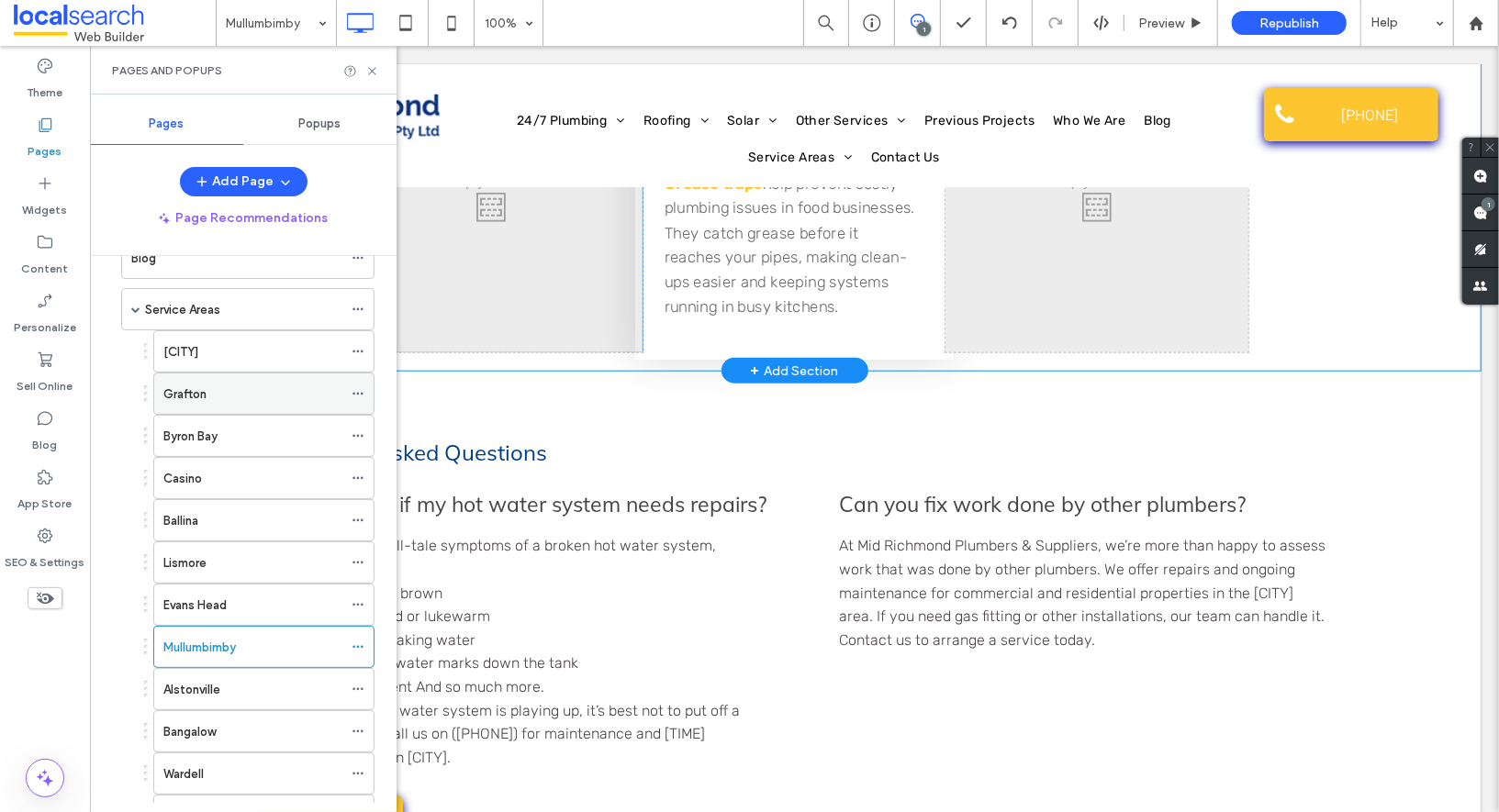 scroll, scrollTop: 437, scrollLeft: 0, axis: vertical 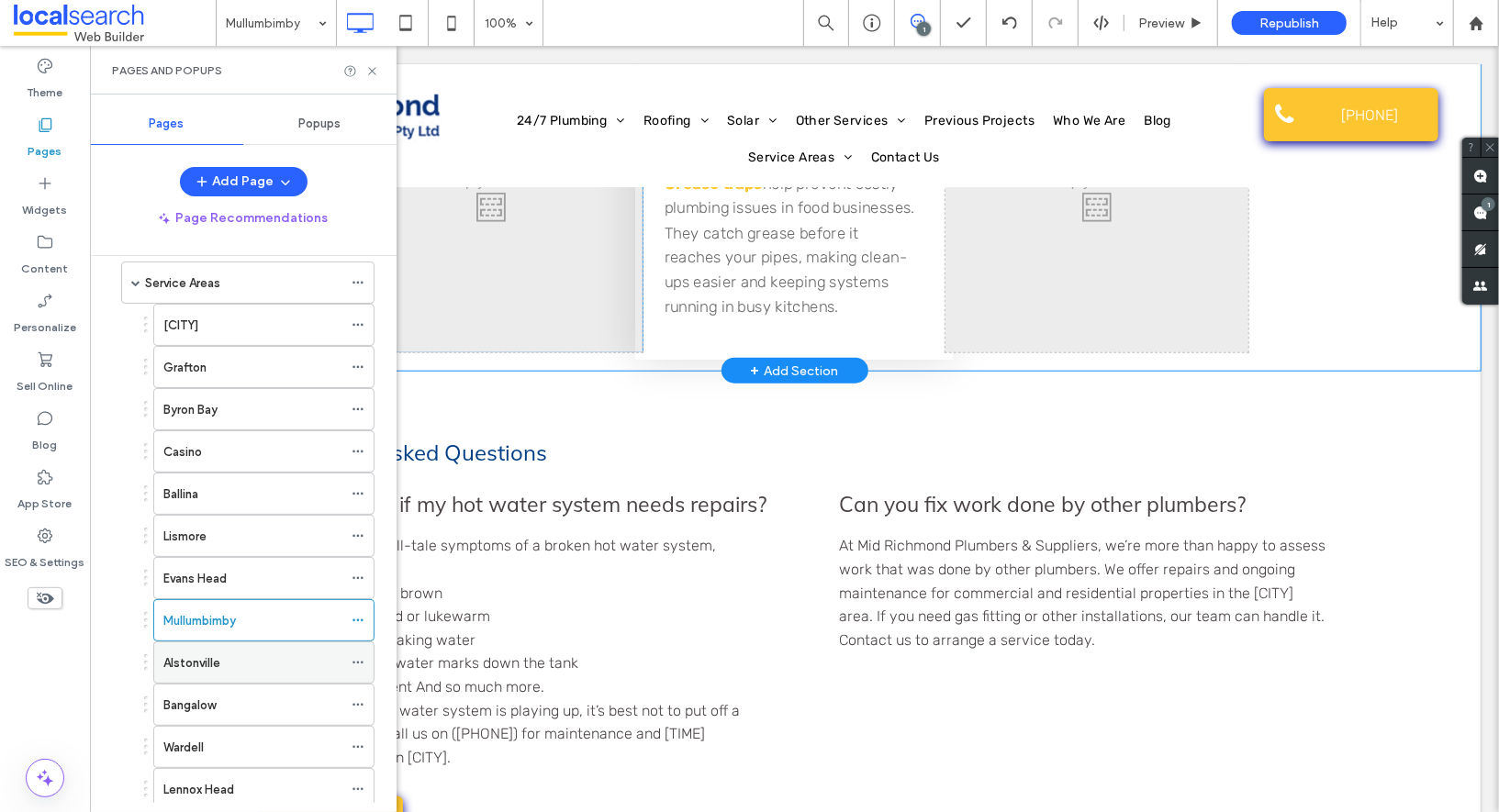 click on "Alstonville" at bounding box center [252, 662] 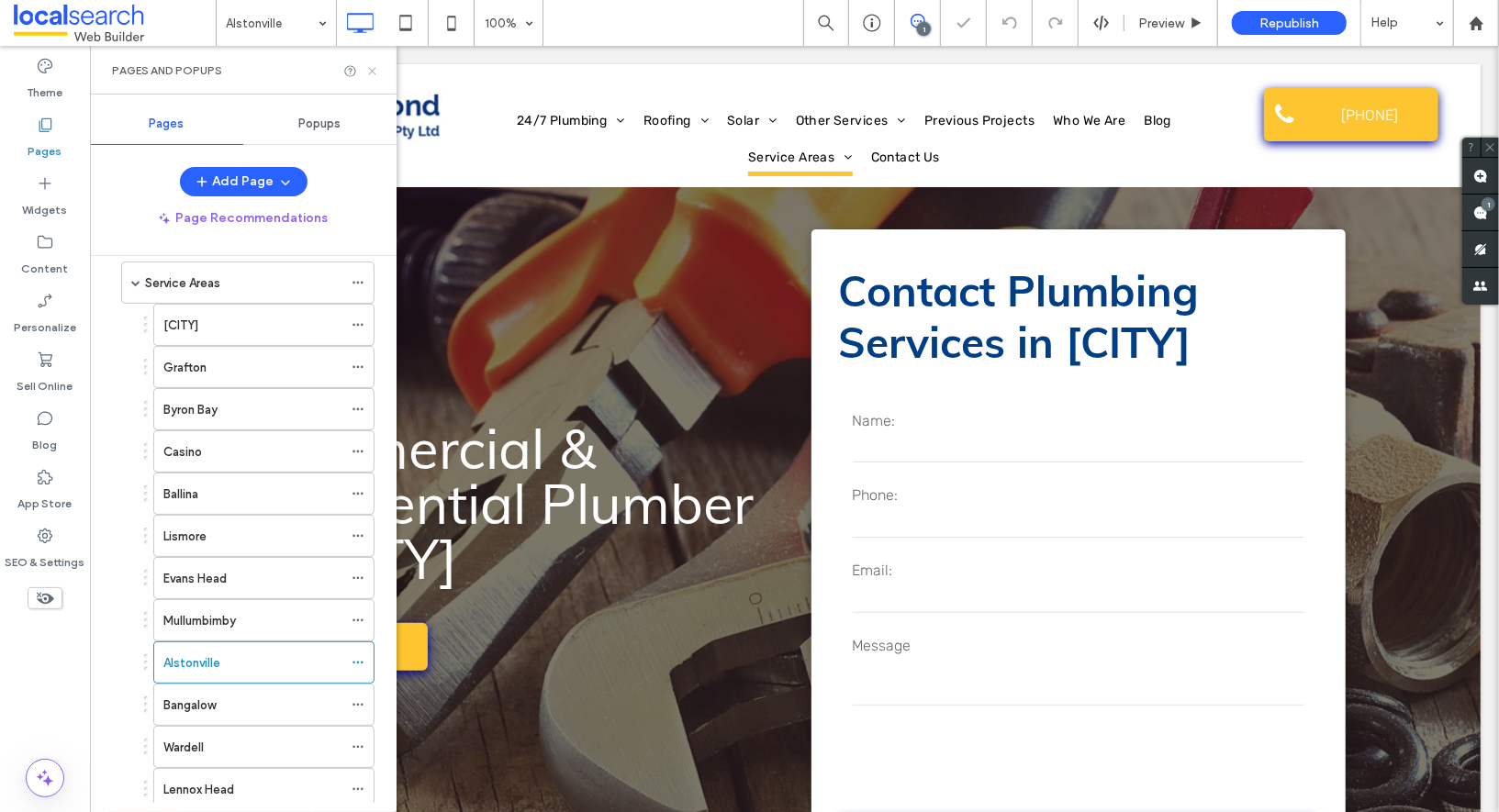 click 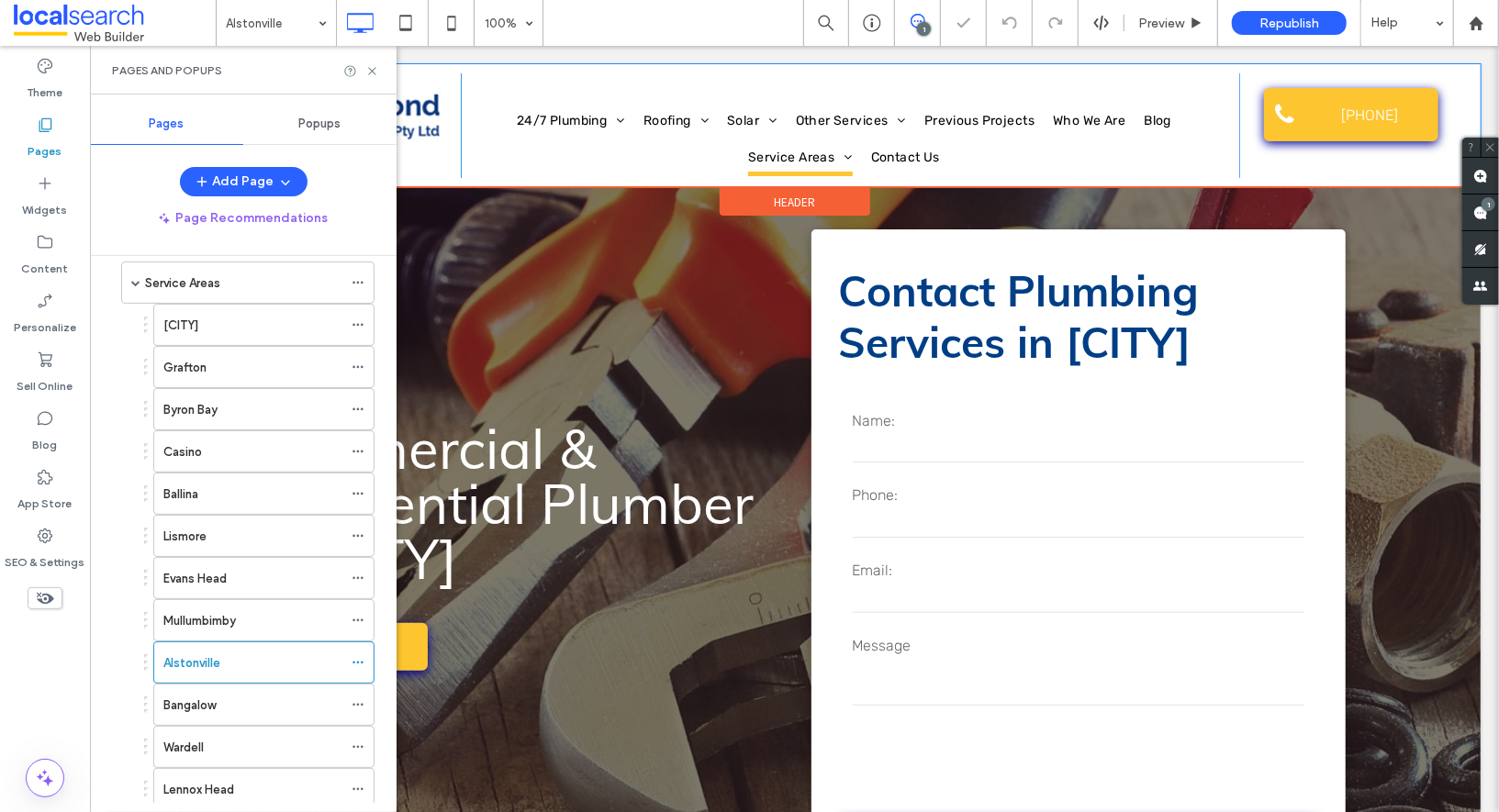 scroll, scrollTop: 0, scrollLeft: 0, axis: both 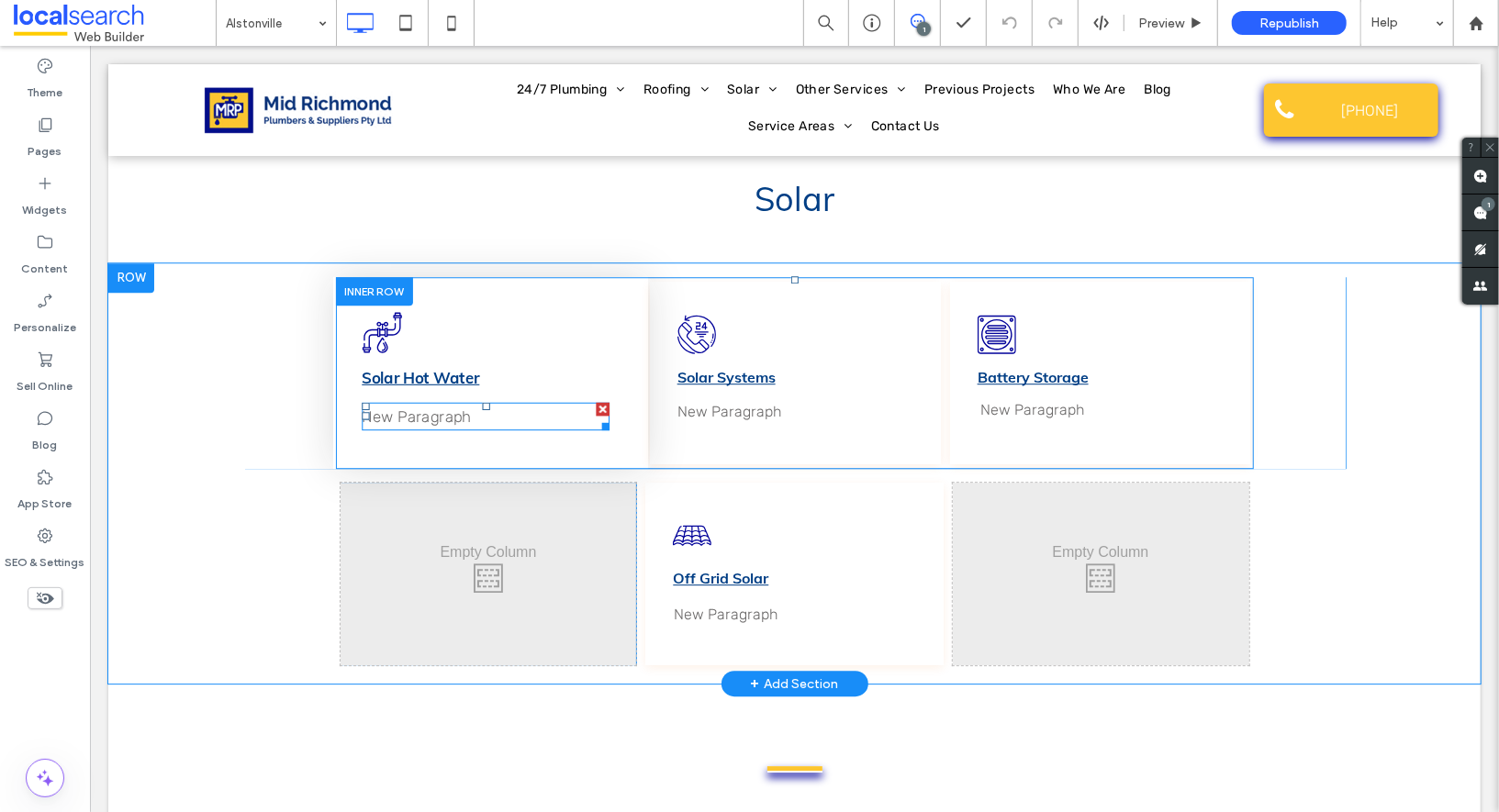 click on "New Paragraph" at bounding box center (485, 415) 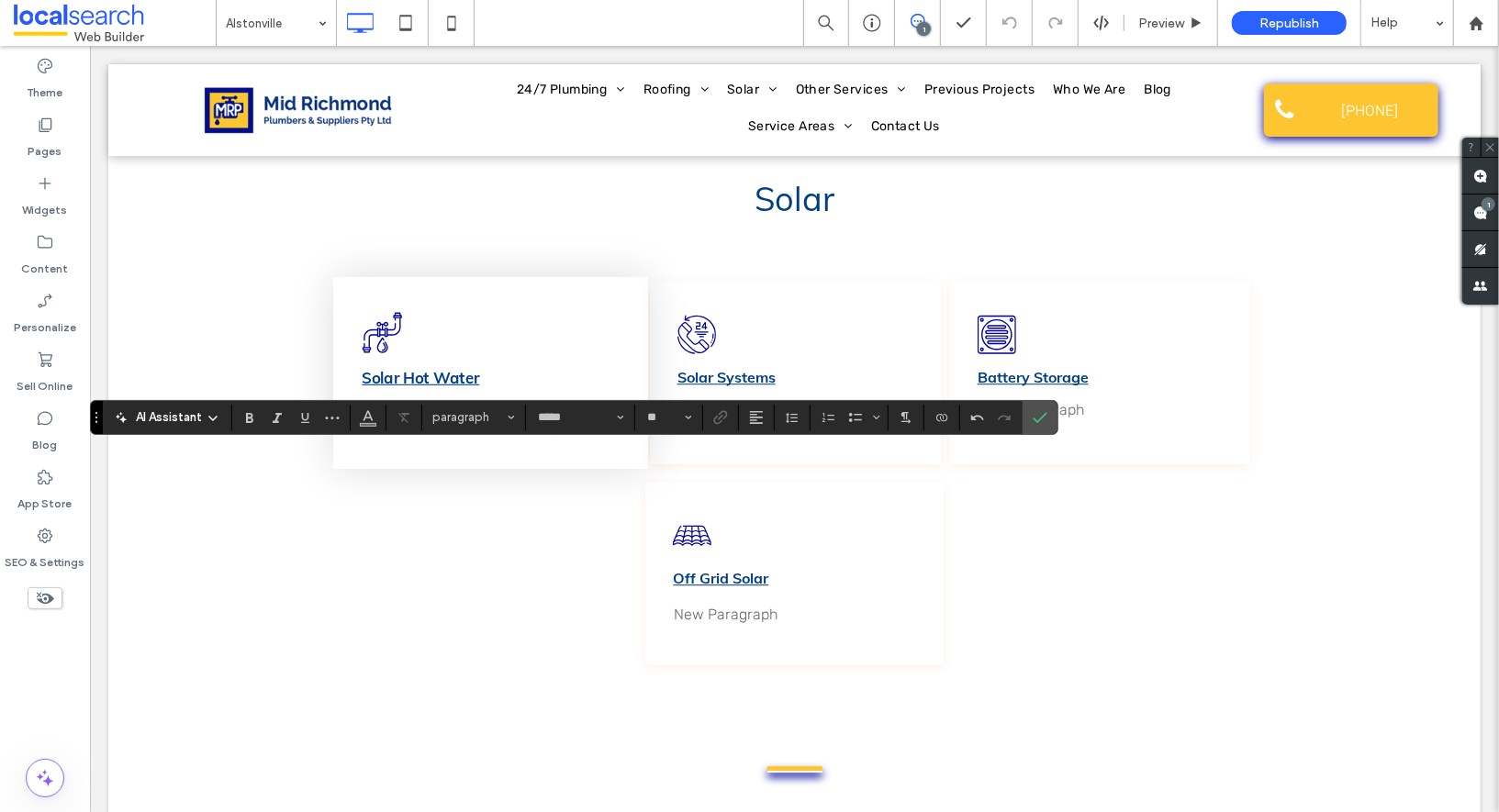 scroll, scrollTop: 0, scrollLeft: 0, axis: both 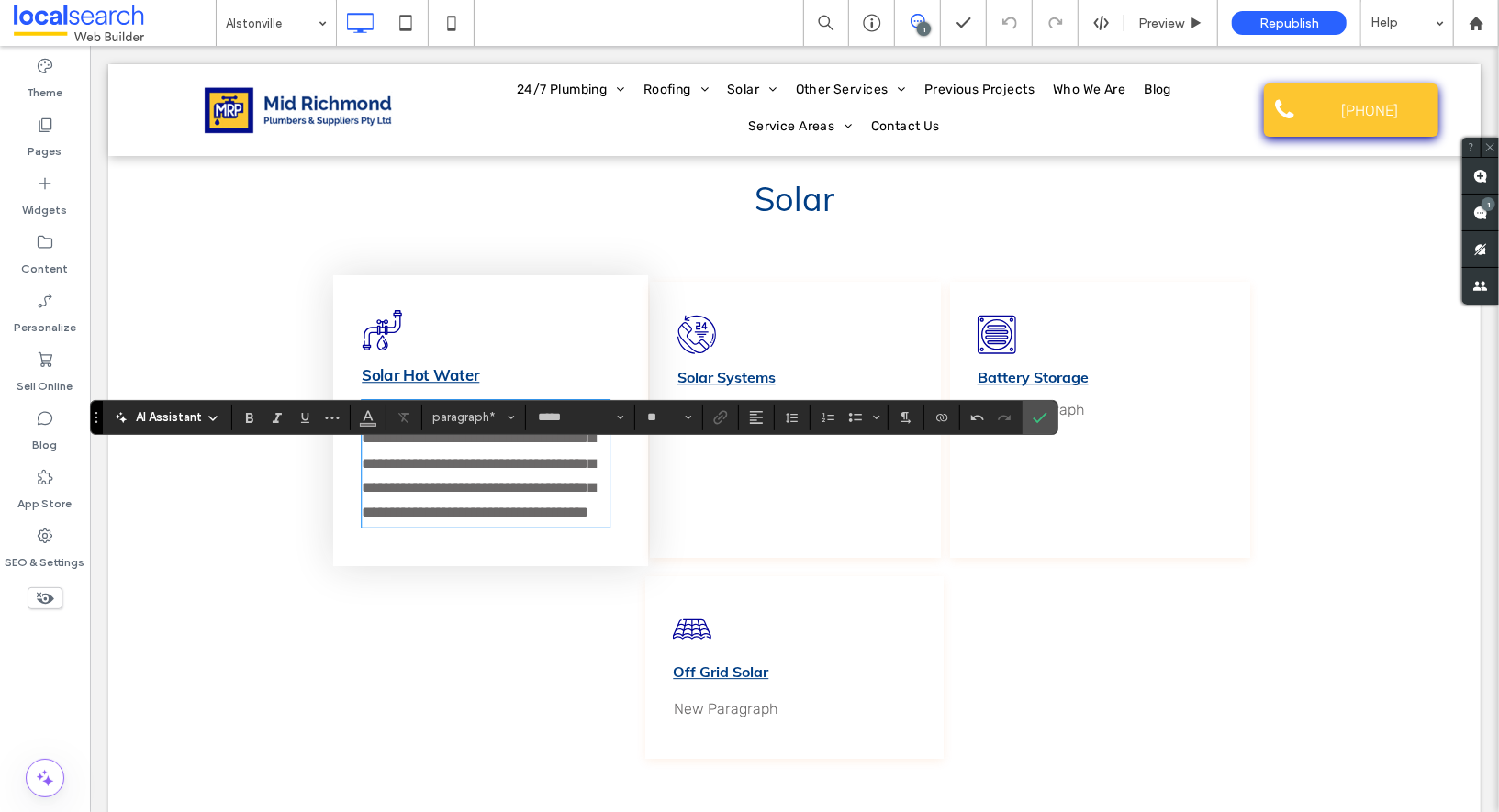 click on "**********" at bounding box center (477, 462) 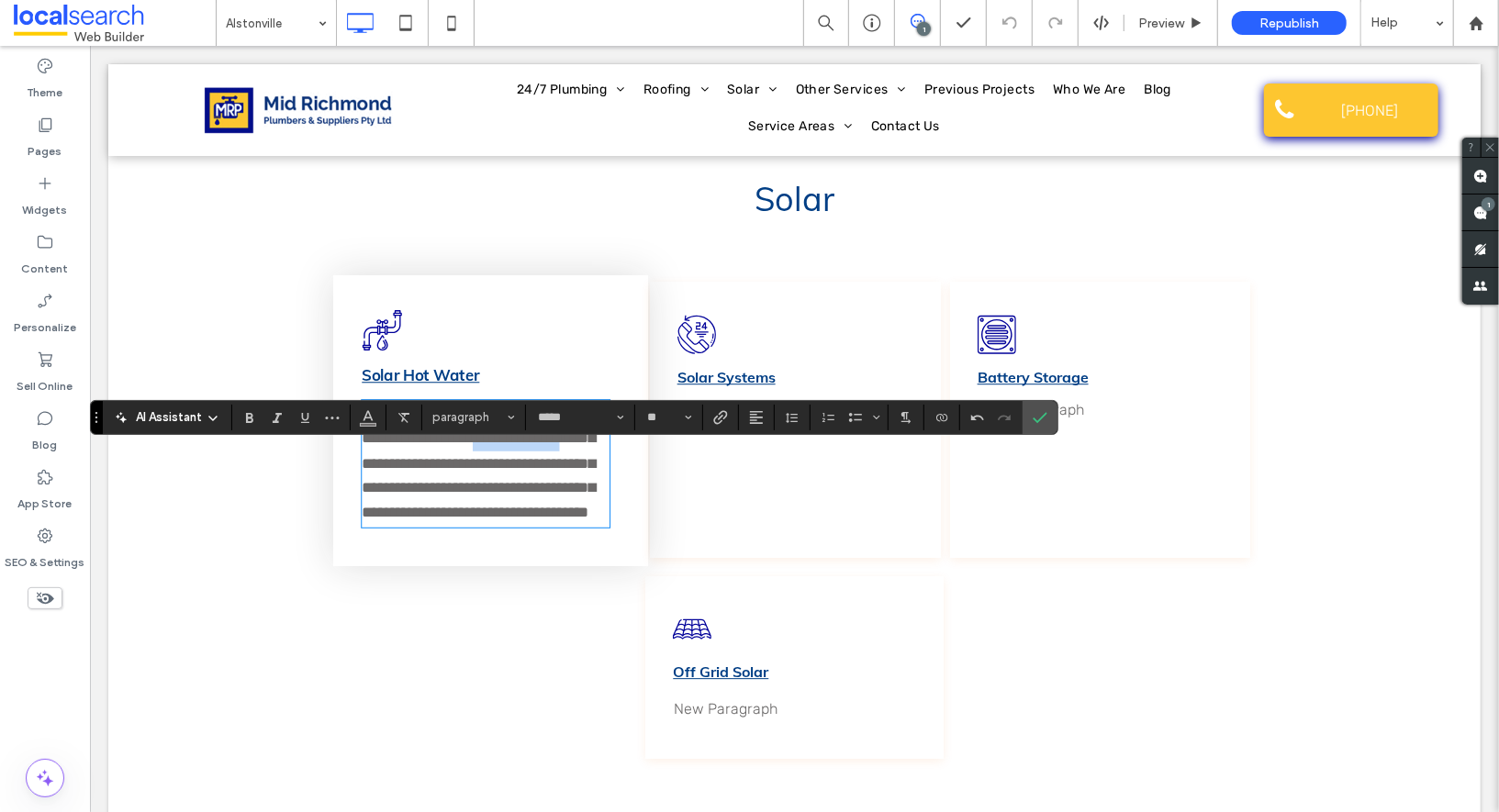 drag, startPoint x: 394, startPoint y: 507, endPoint x: 536, endPoint y: 484, distance: 143.85062 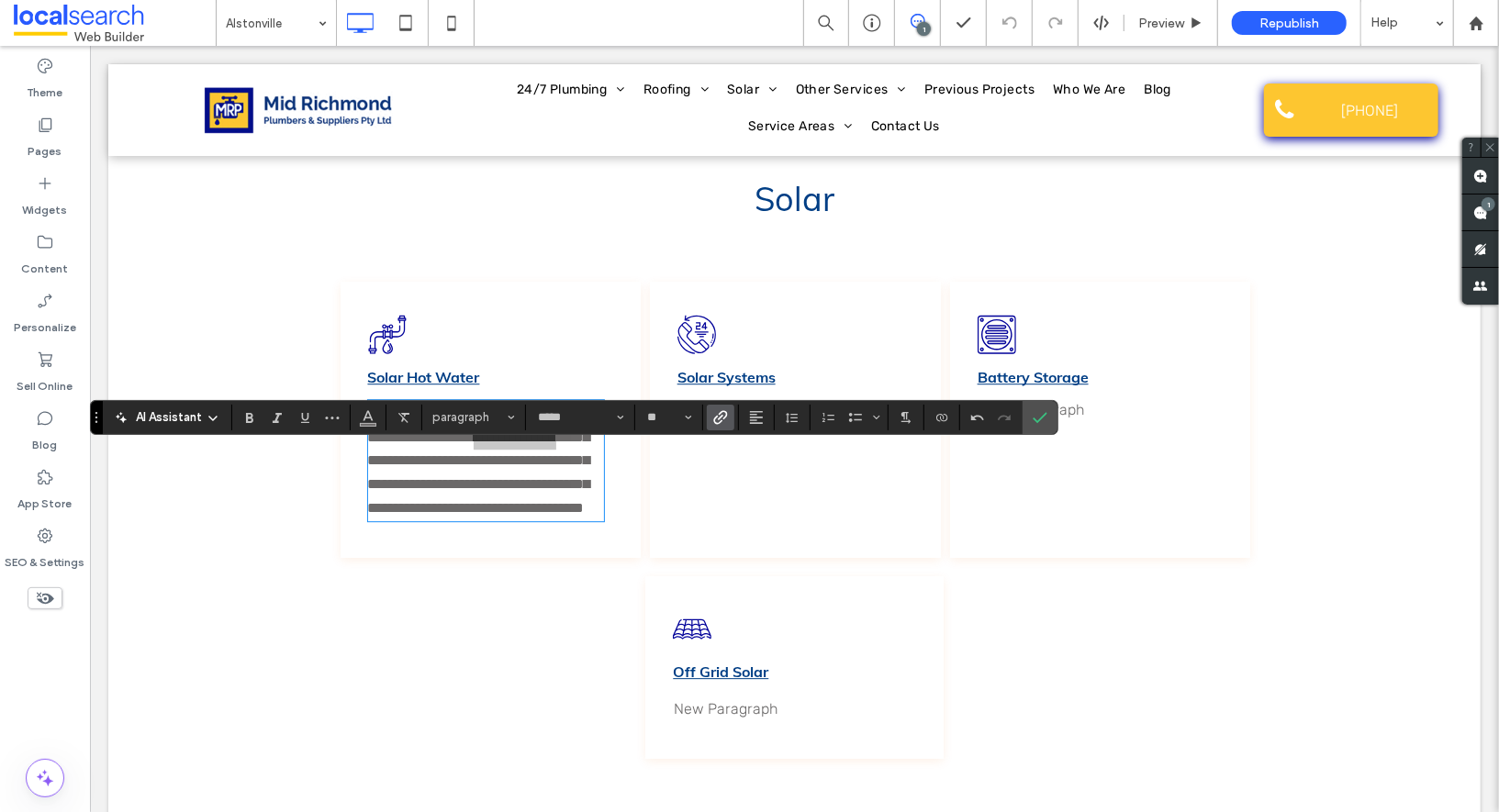 click 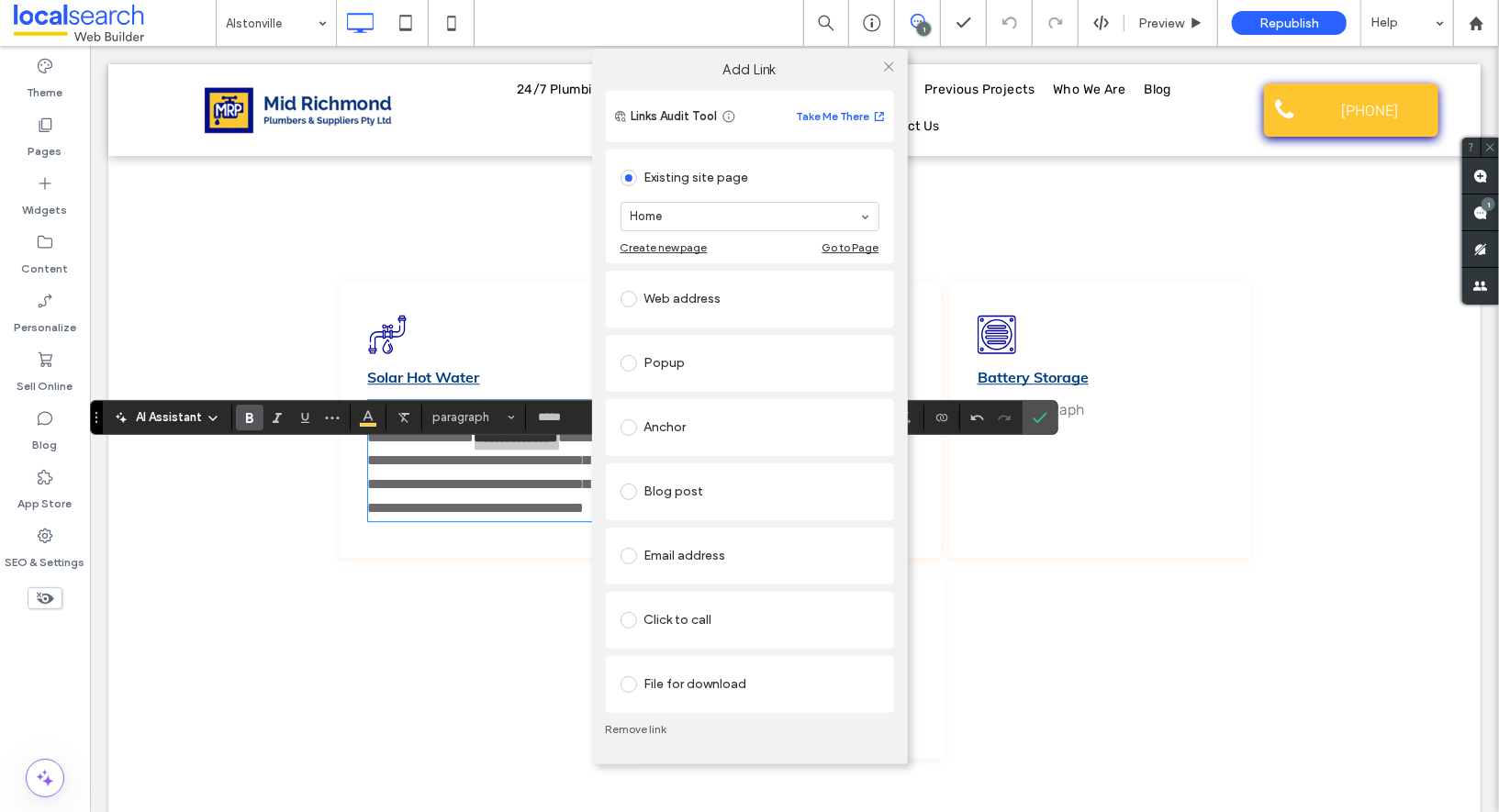 click on "Home" at bounding box center [750, 217] 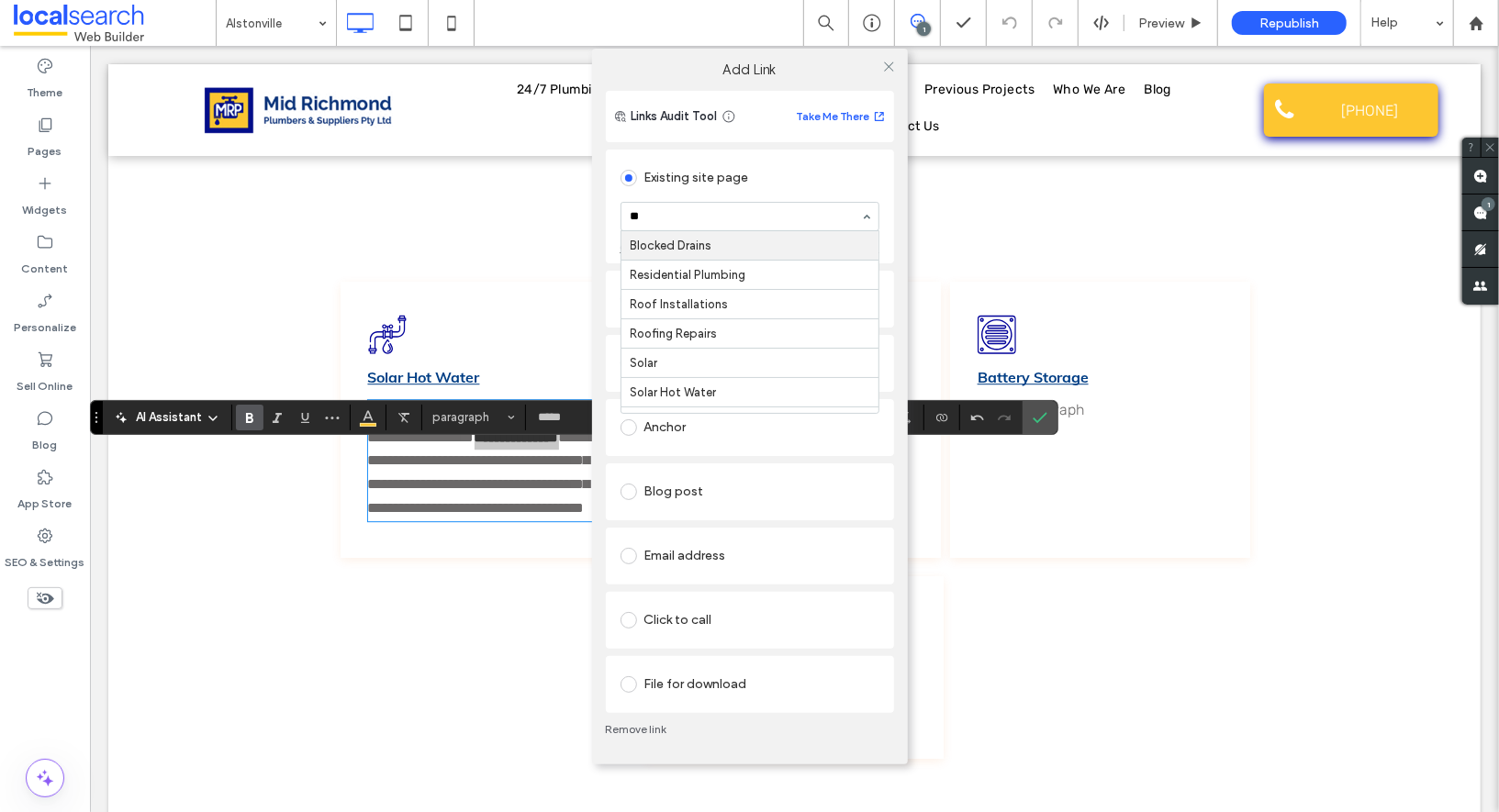 type on "***" 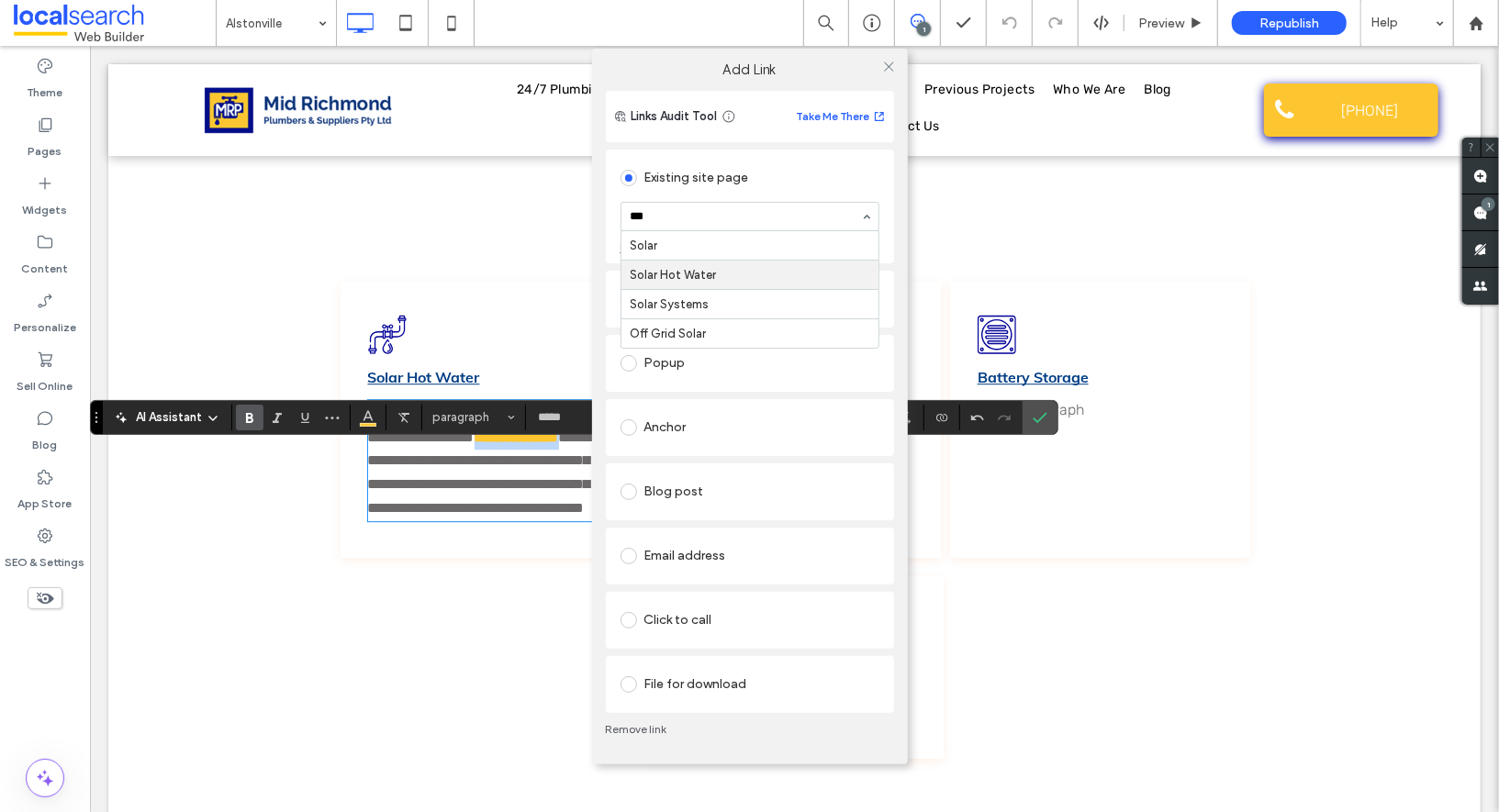 type 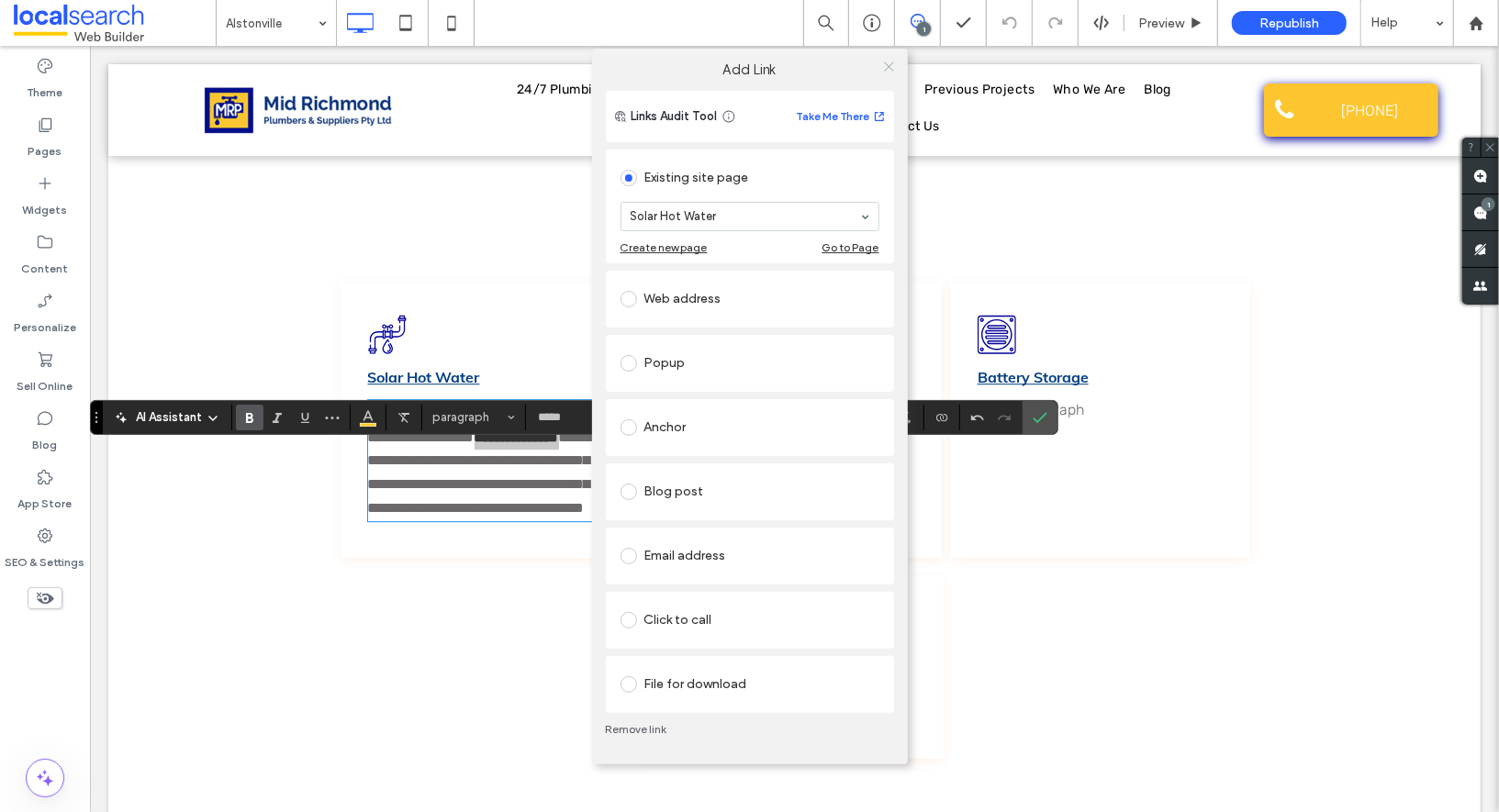 click 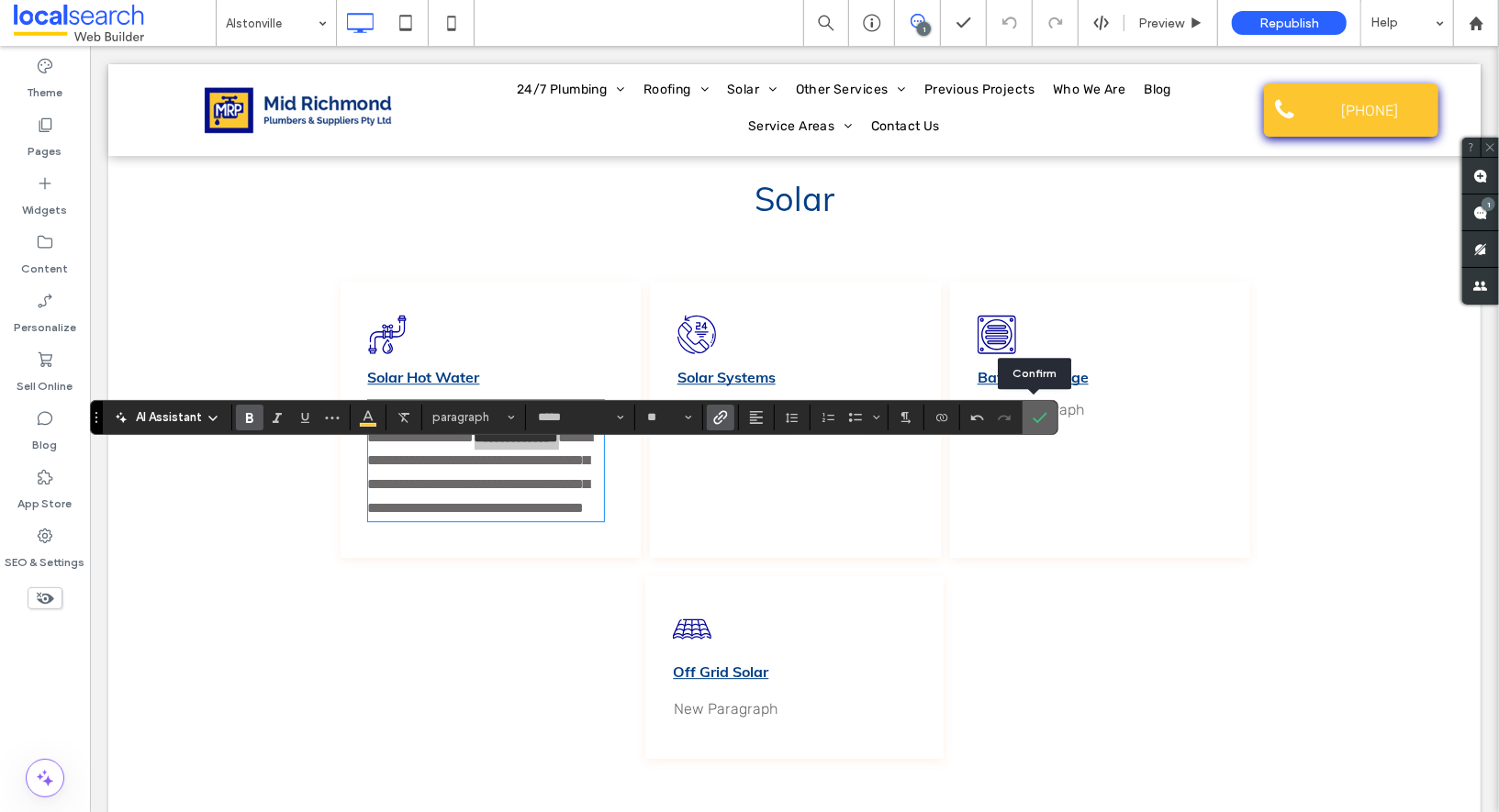 drag, startPoint x: 1030, startPoint y: 417, endPoint x: 939, endPoint y: 371, distance: 101.965681 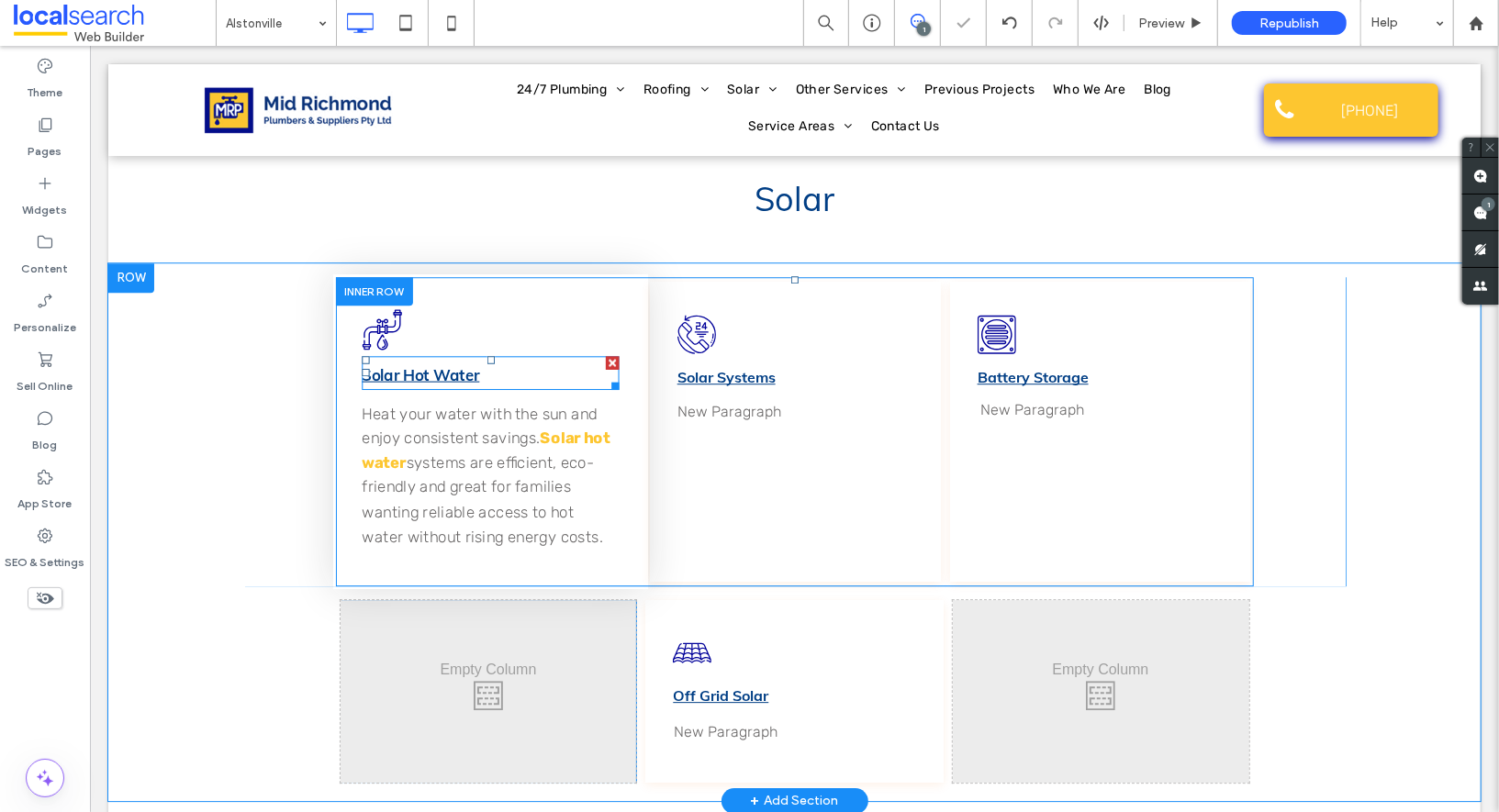 click on "Solar Hot Water" at bounding box center [419, 373] 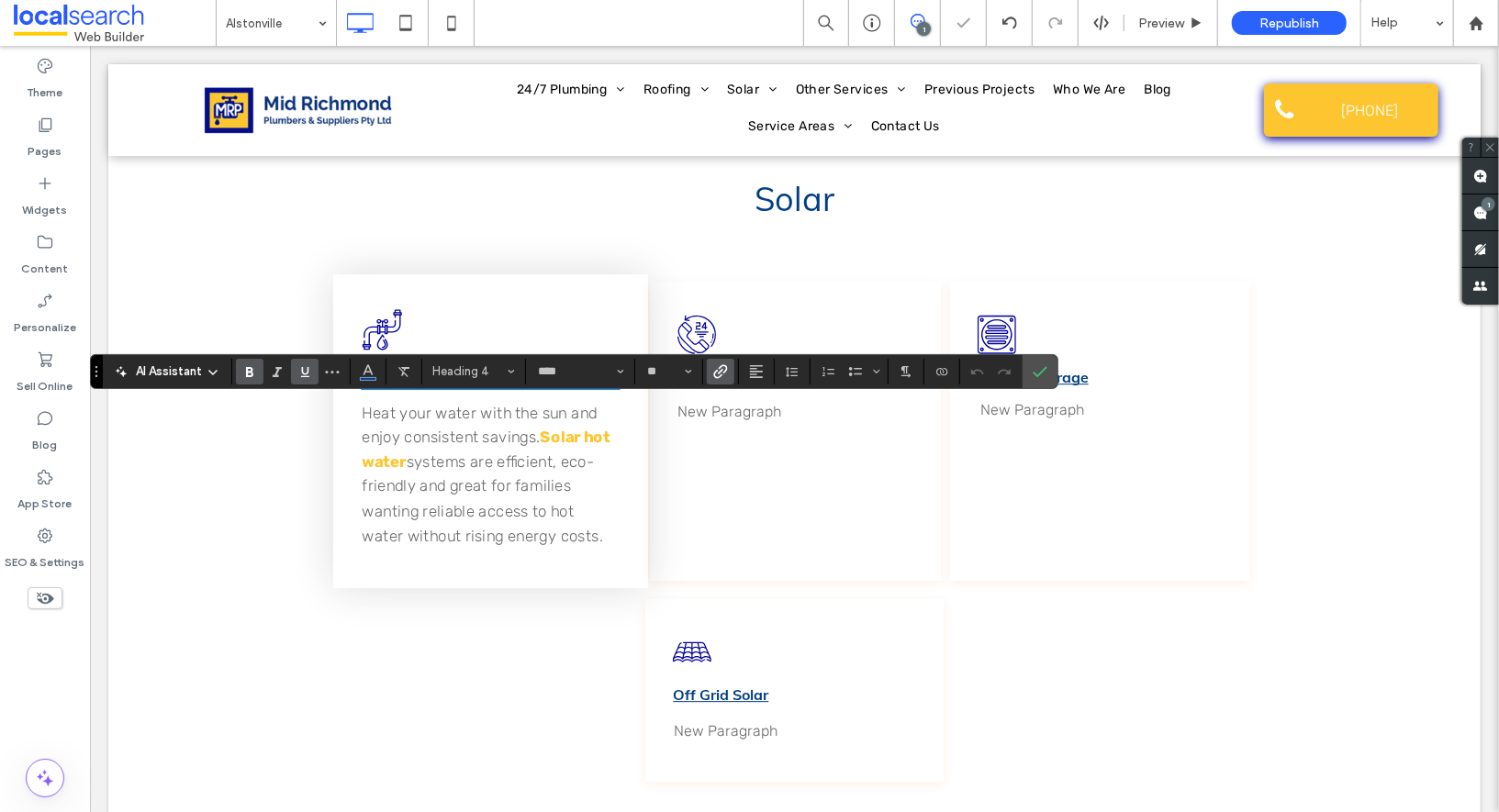 click 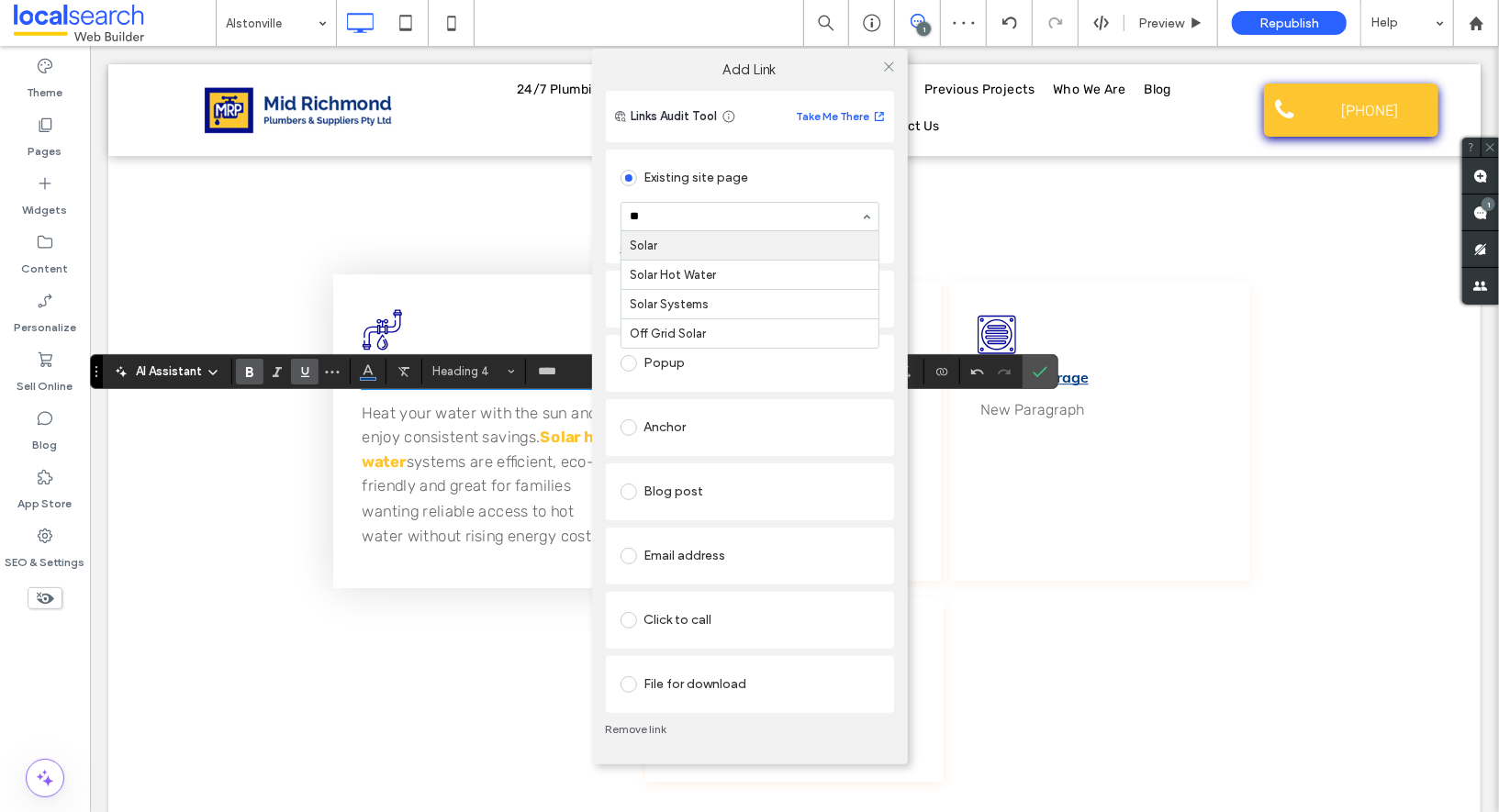 scroll, scrollTop: 0, scrollLeft: 0, axis: both 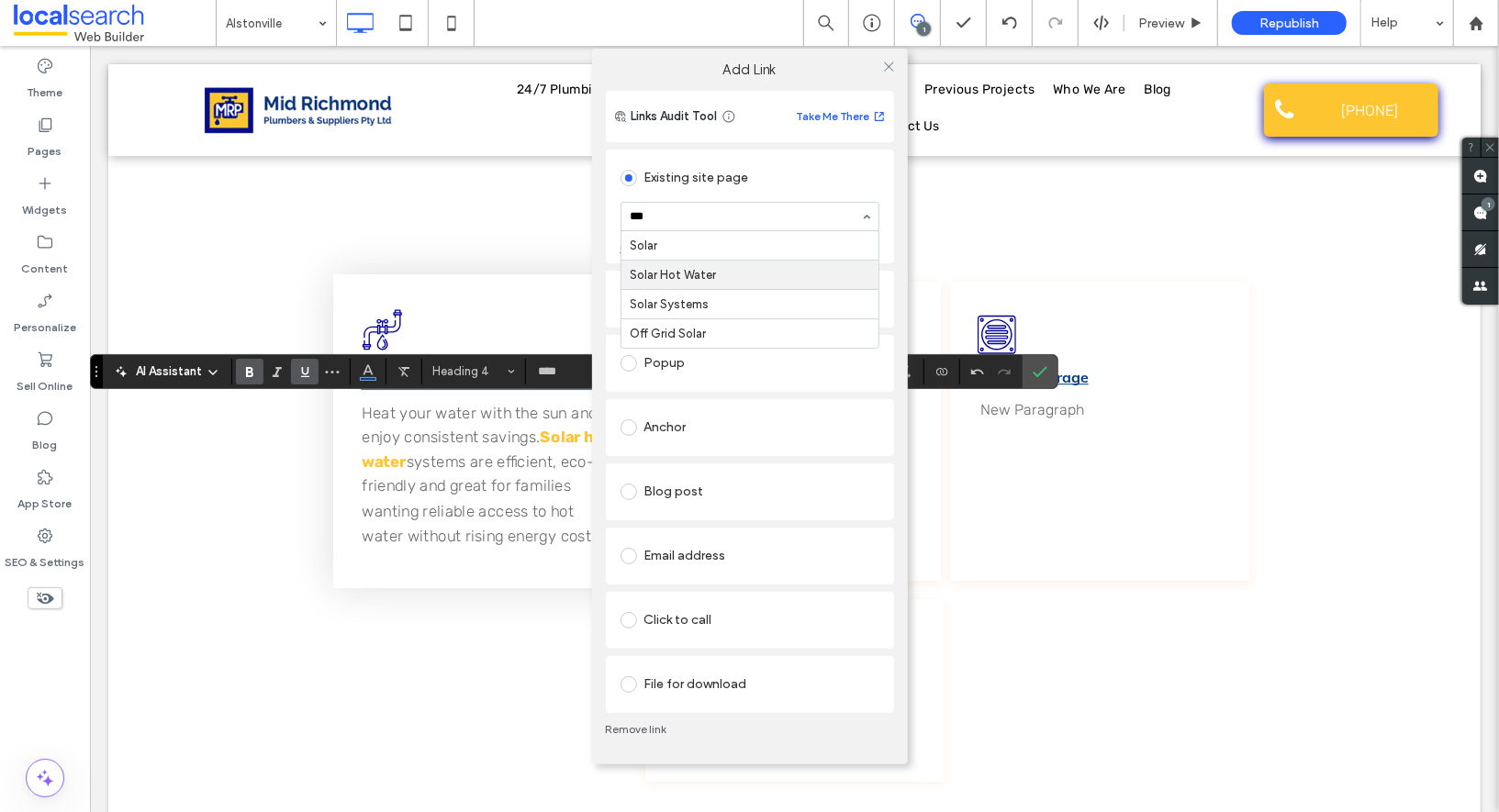 type 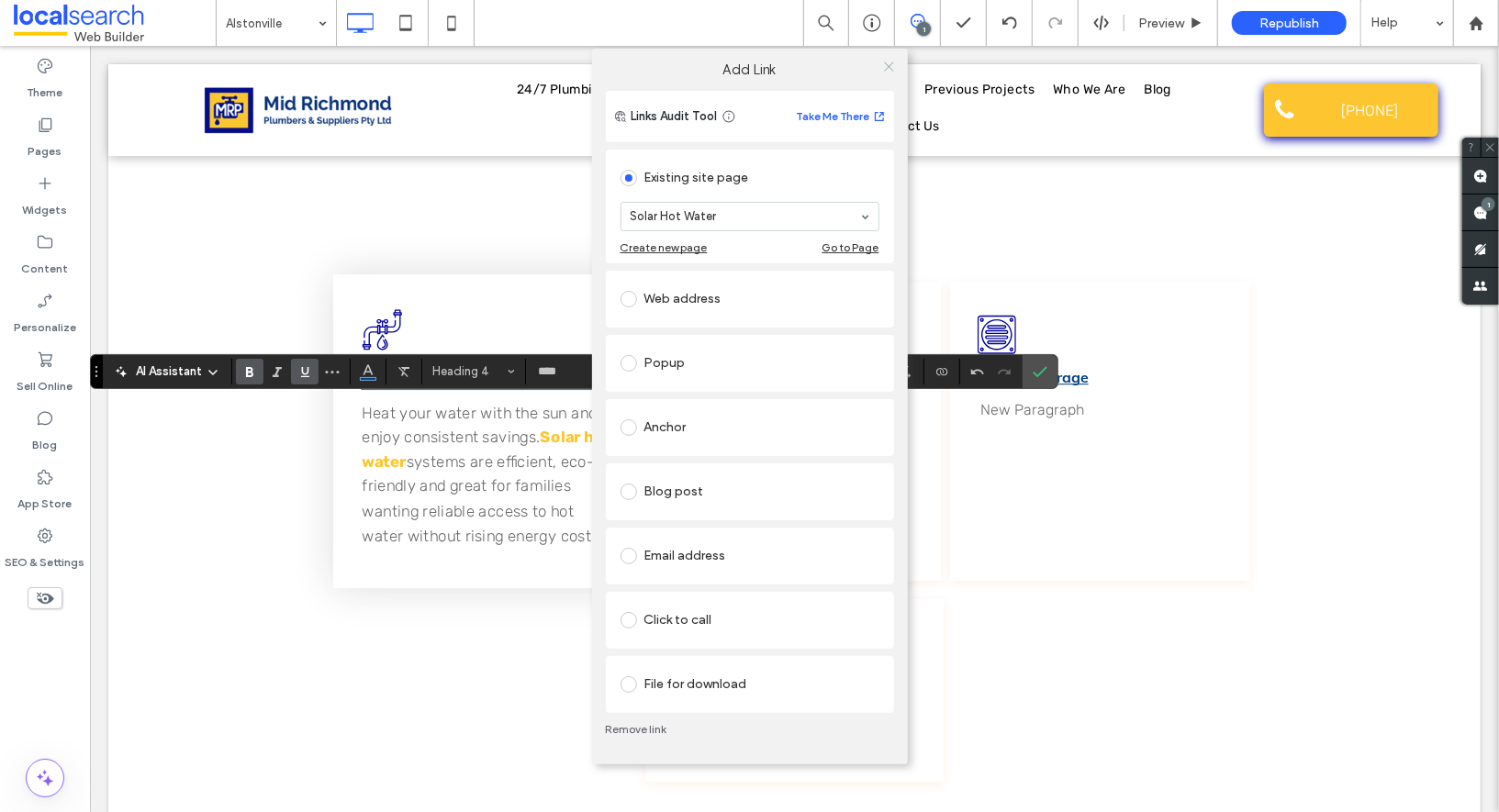 click 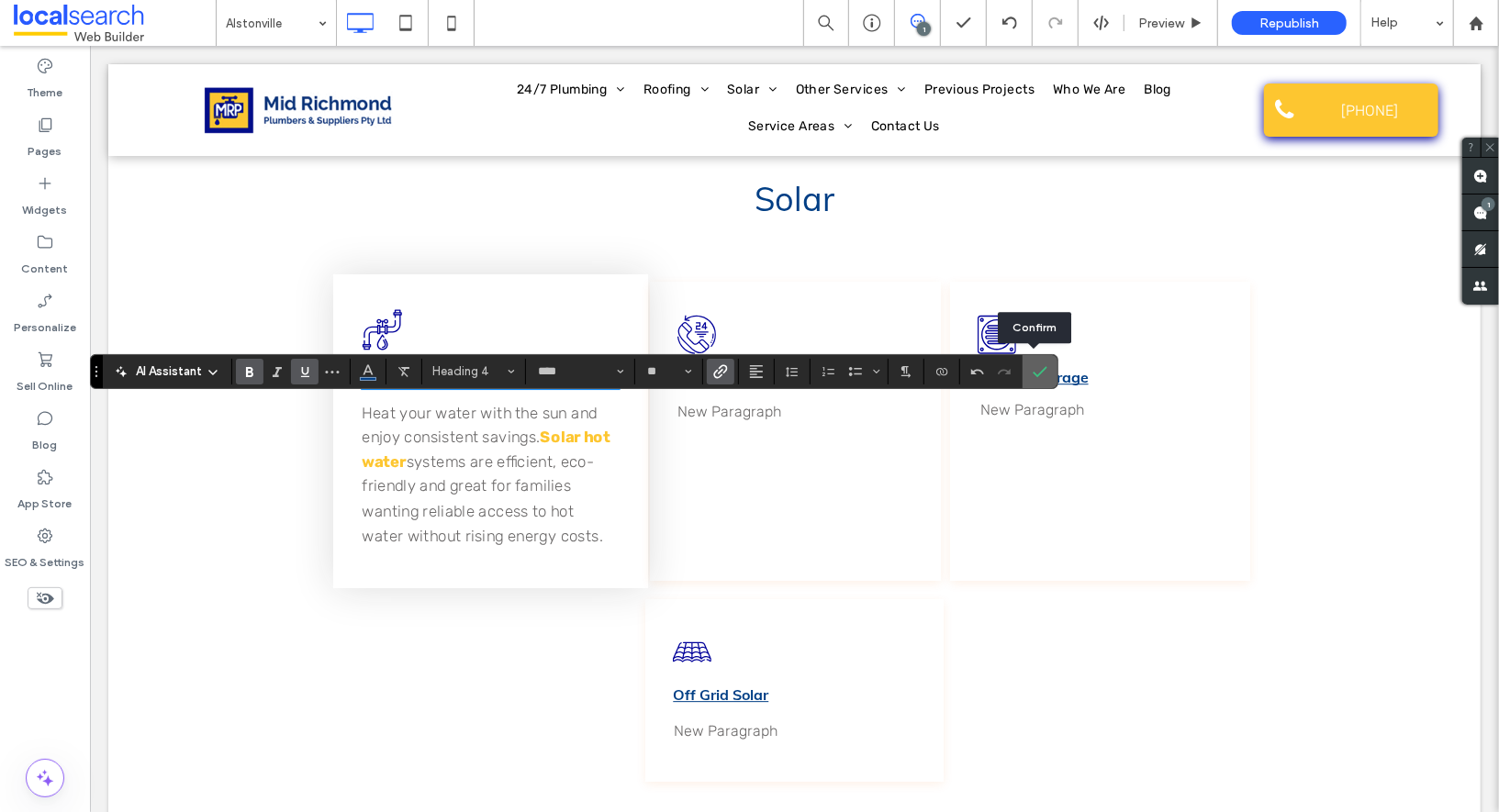 click 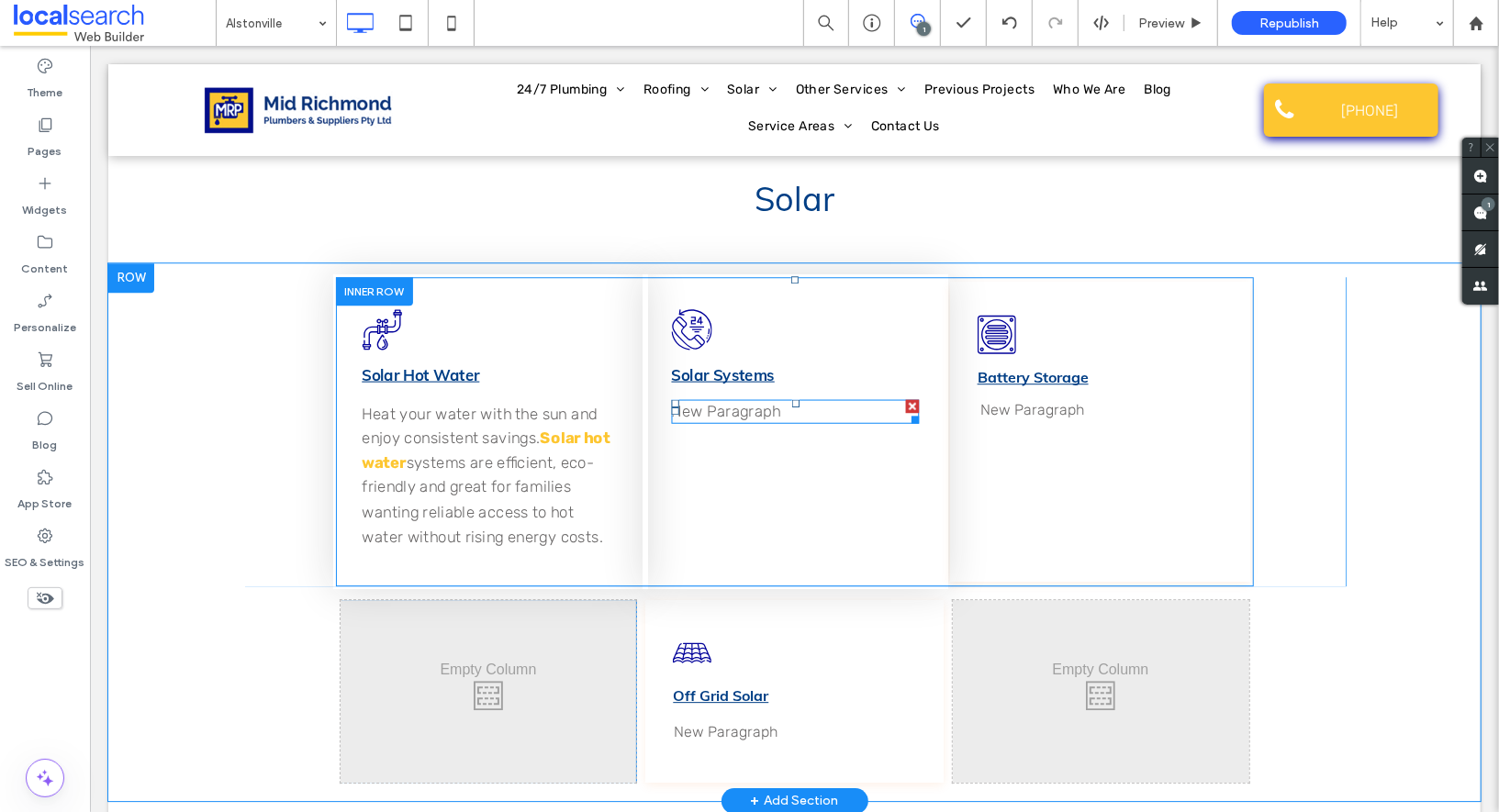 click on "New Paragraph" at bounding box center (794, 410) 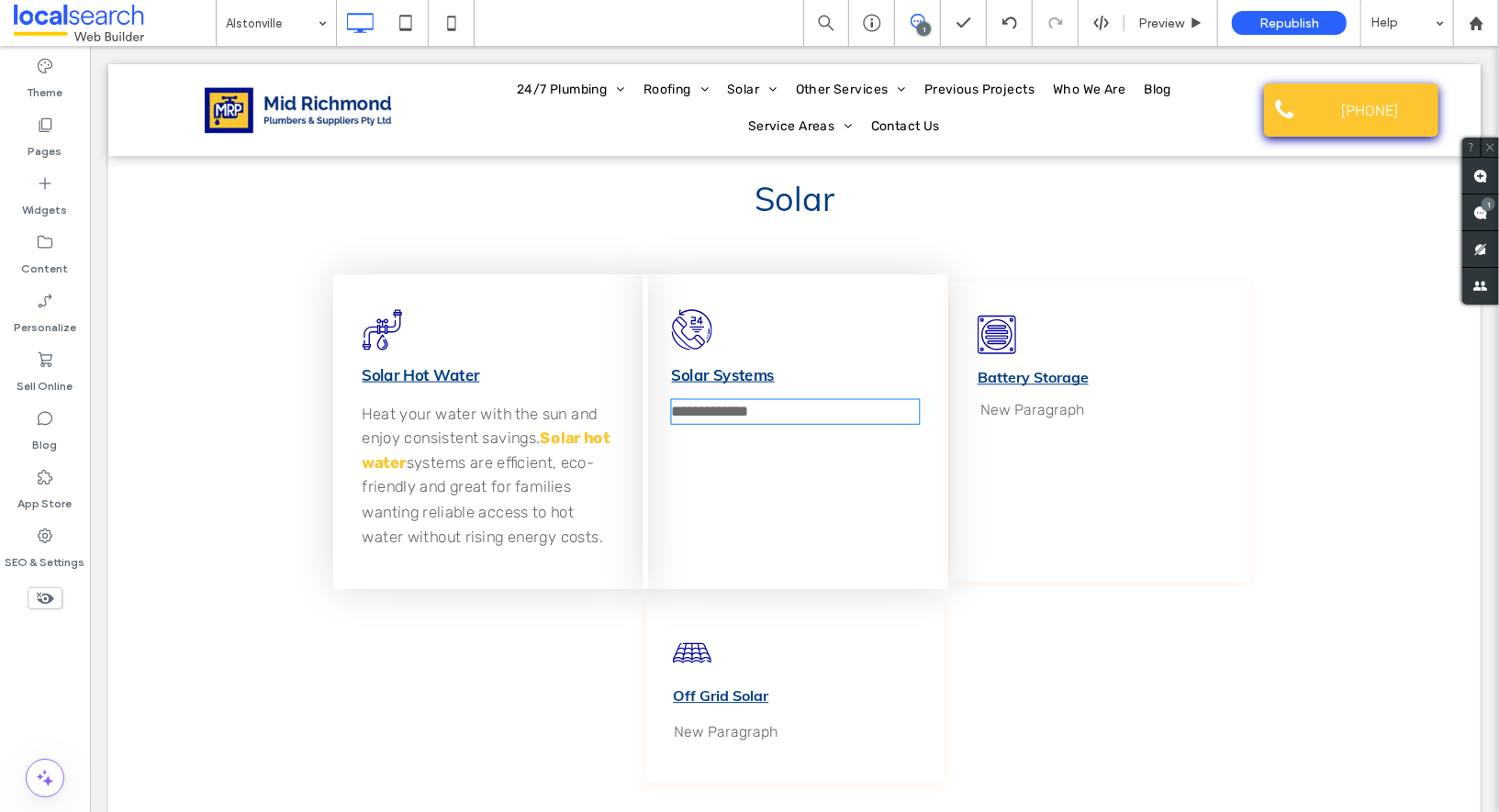 type on "*****" 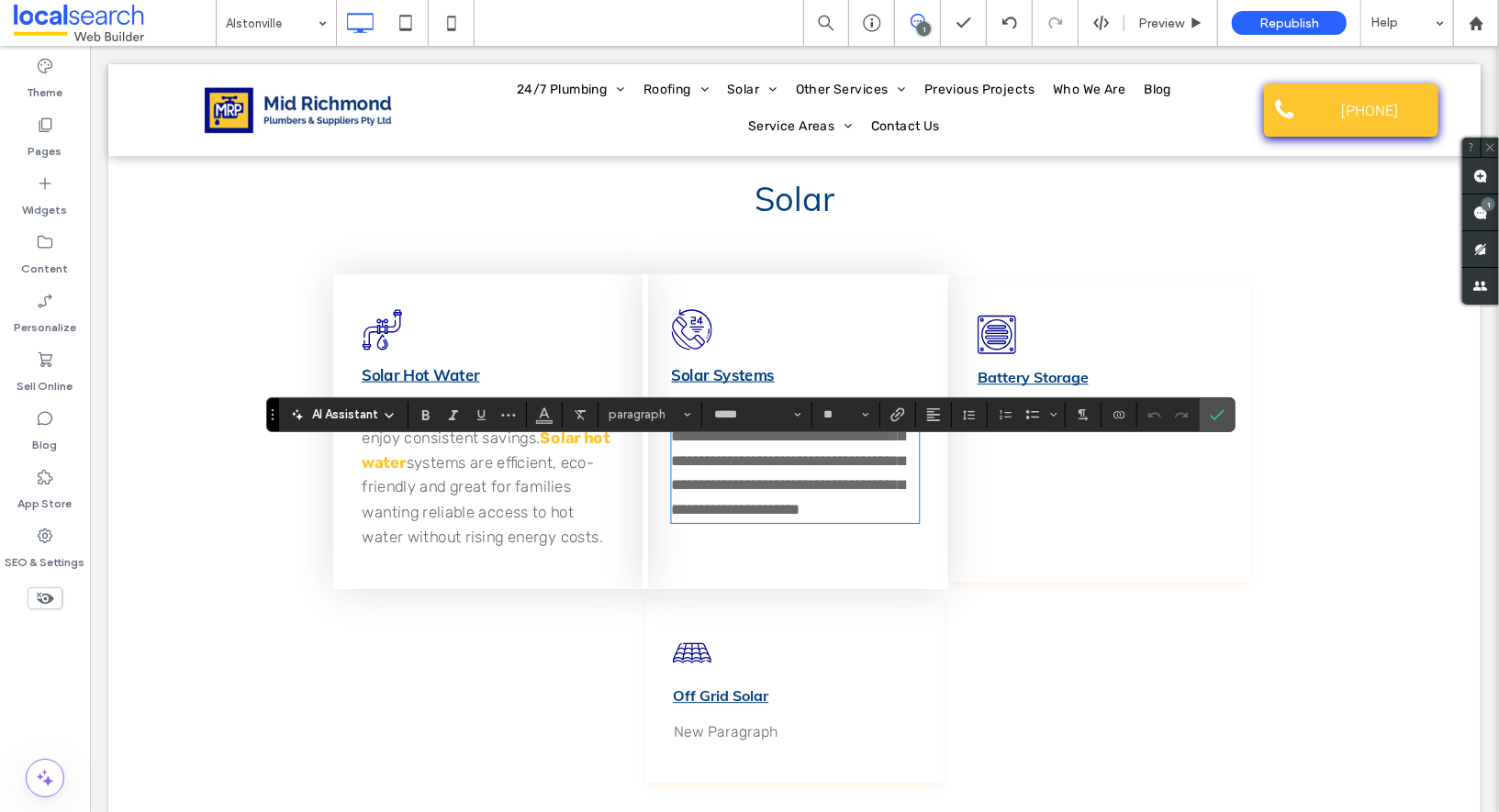 scroll, scrollTop: 0, scrollLeft: 0, axis: both 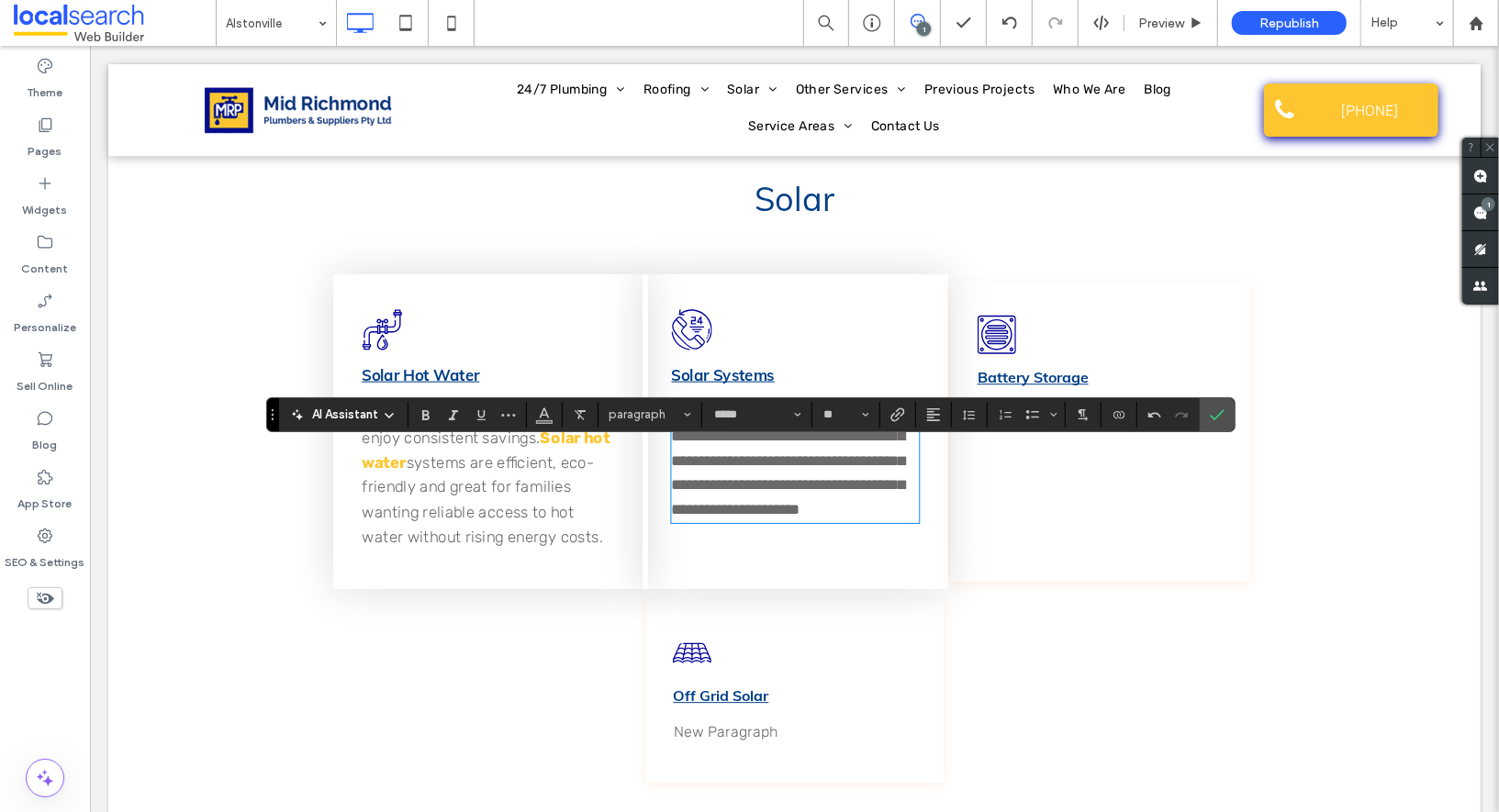 drag, startPoint x: 758, startPoint y: 459, endPoint x: 643, endPoint y: 458, distance: 115.00435 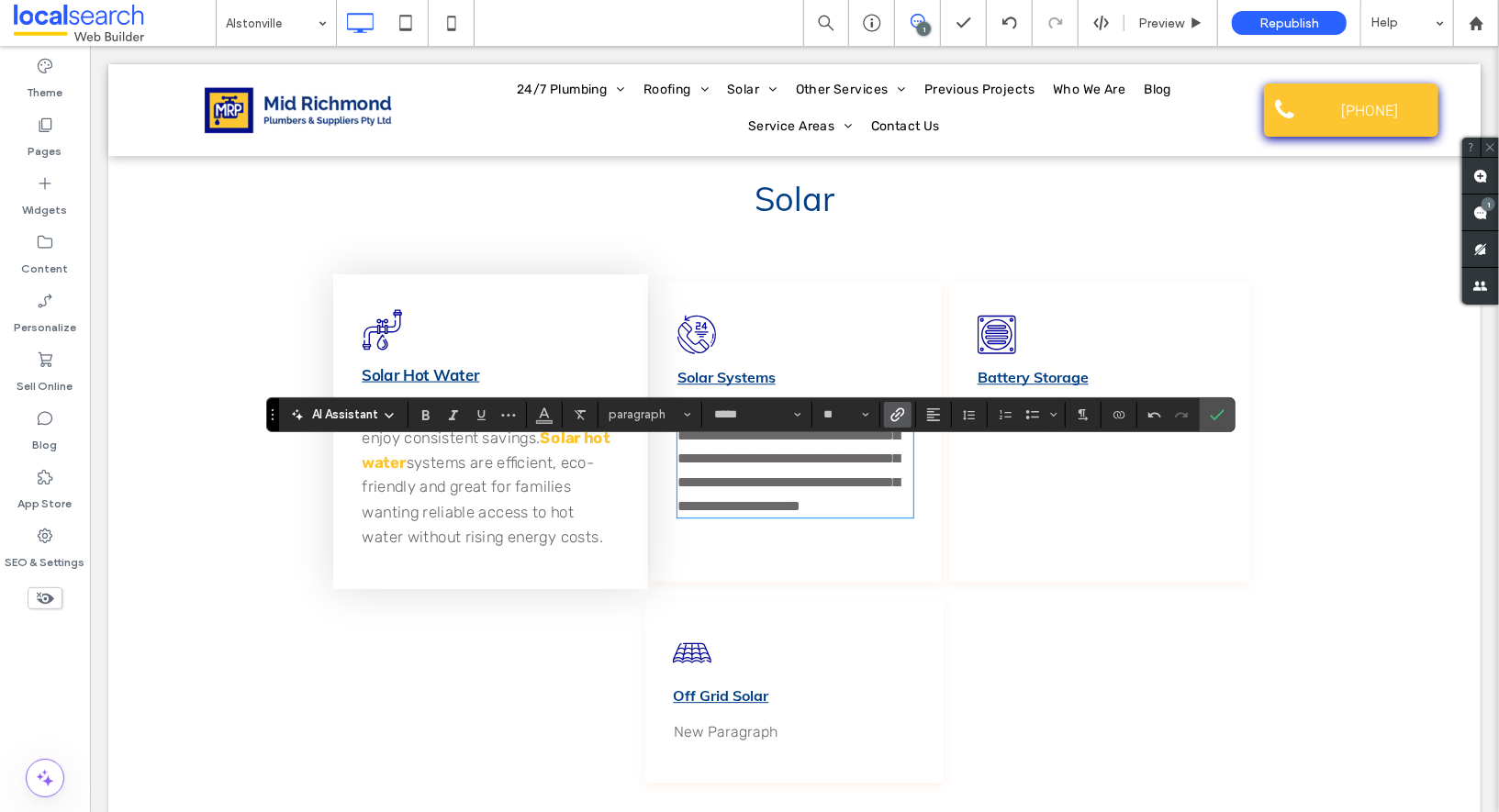 click 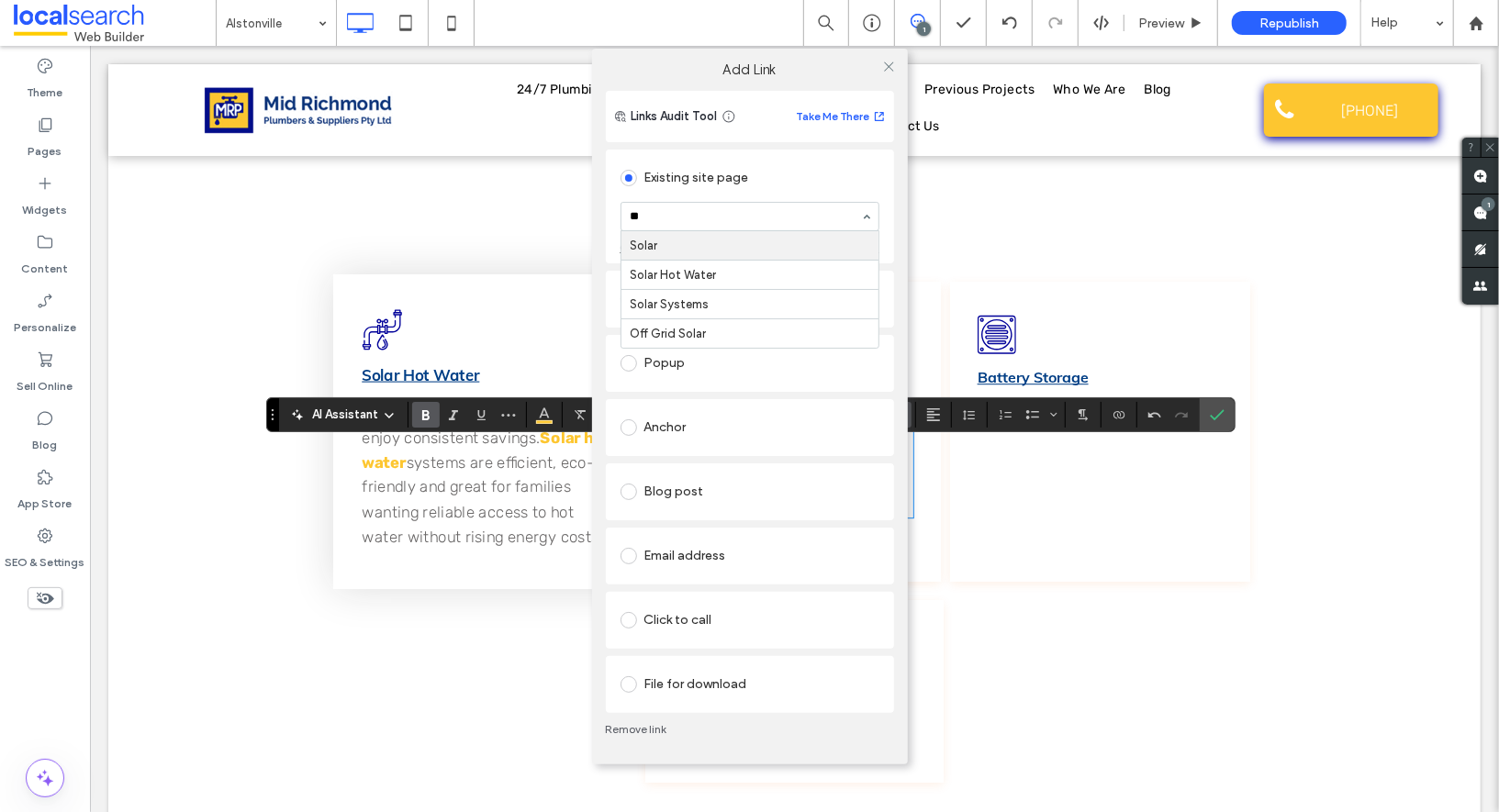 type on "***" 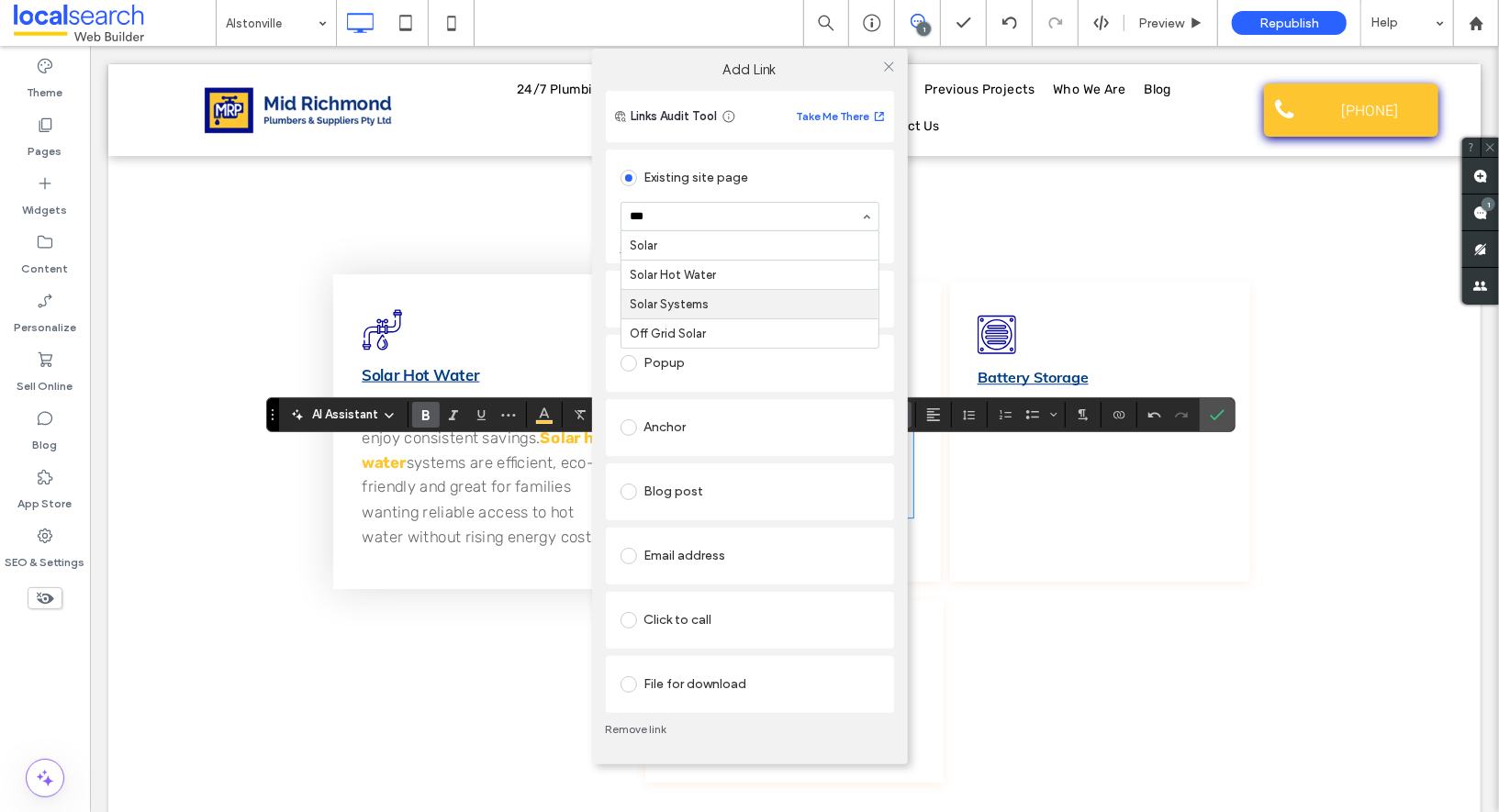 type 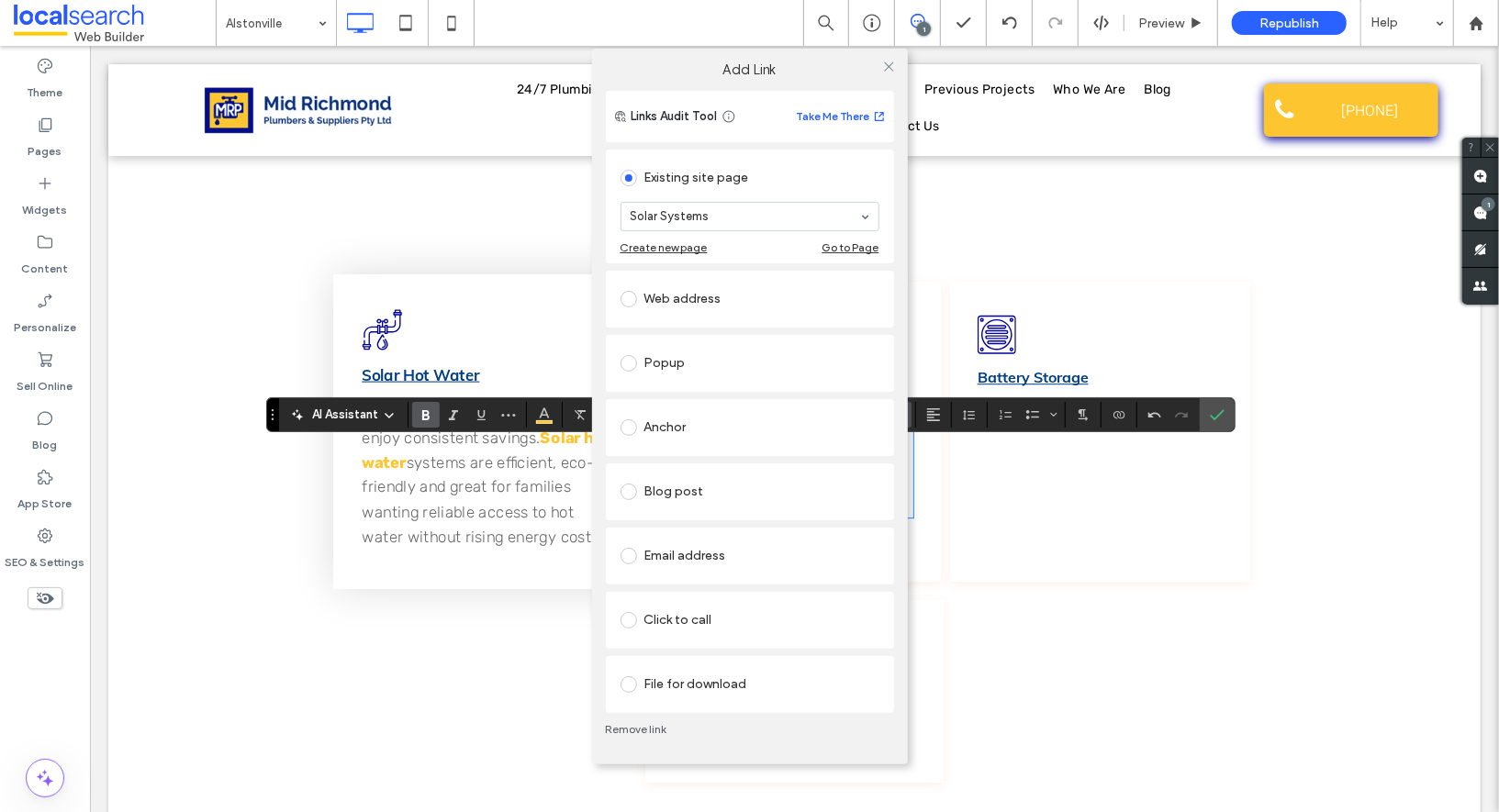 click 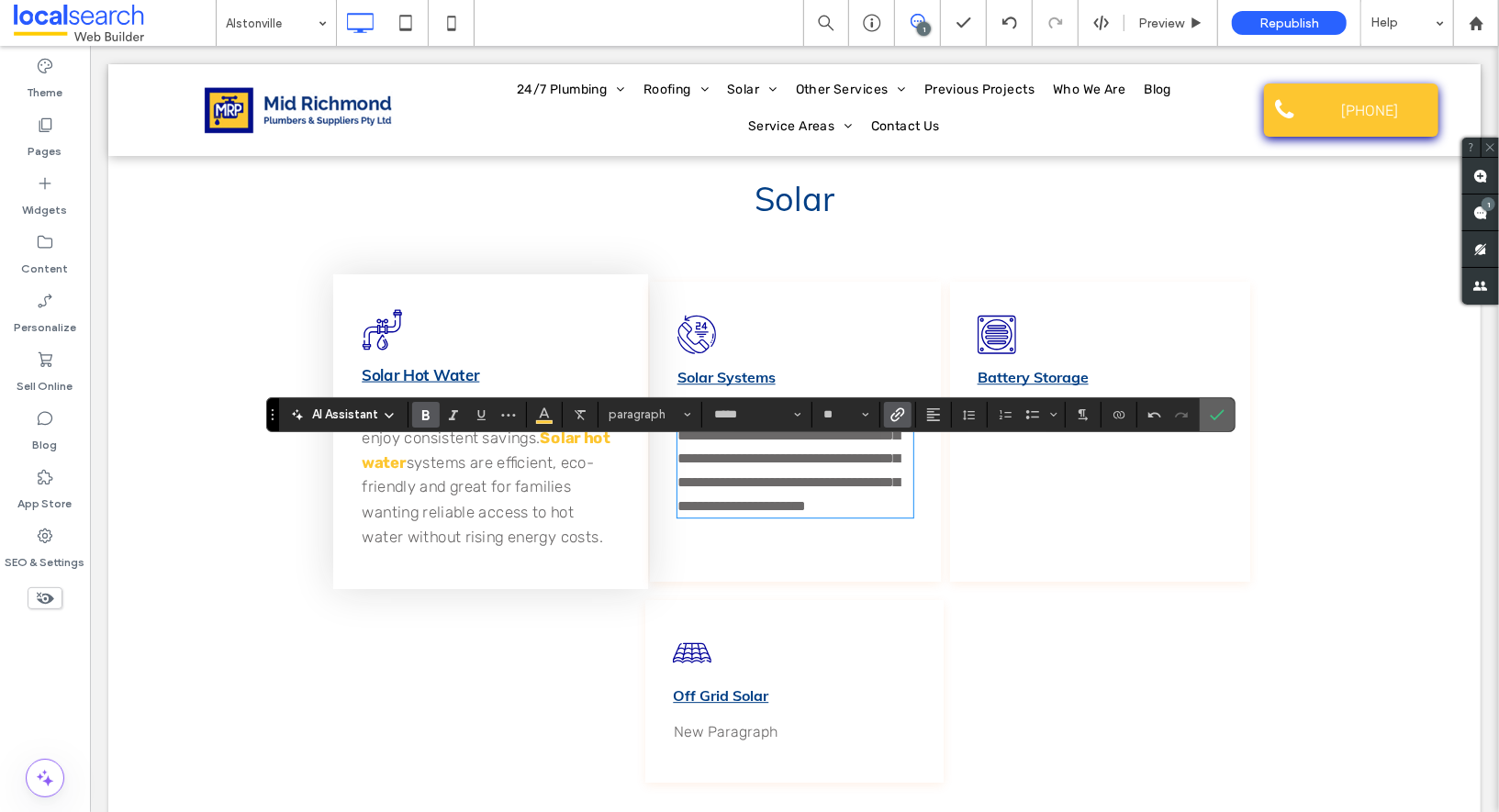 click 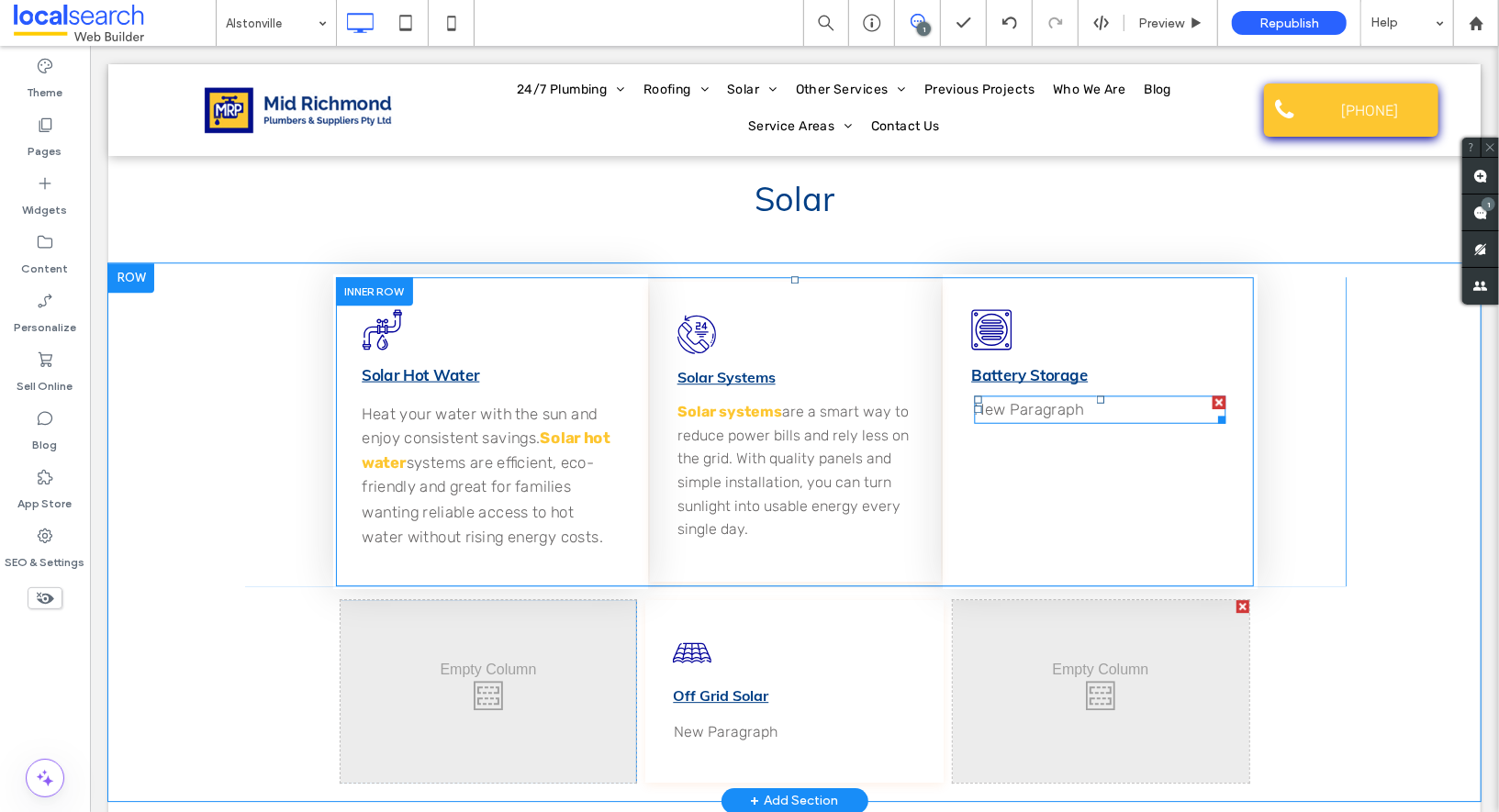 click on "New Paragraph" at bounding box center (1099, 407) 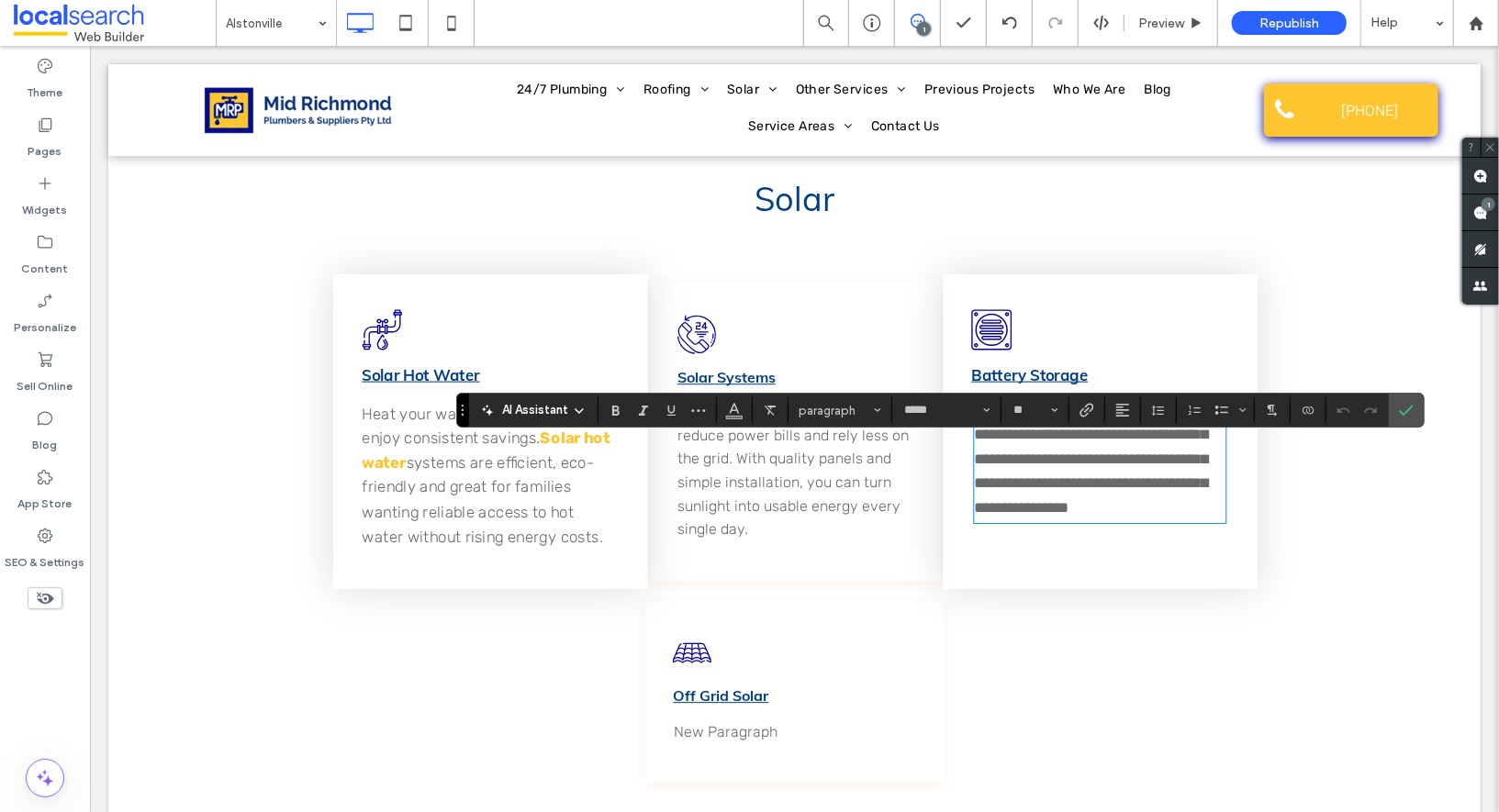 scroll, scrollTop: 0, scrollLeft: 0, axis: both 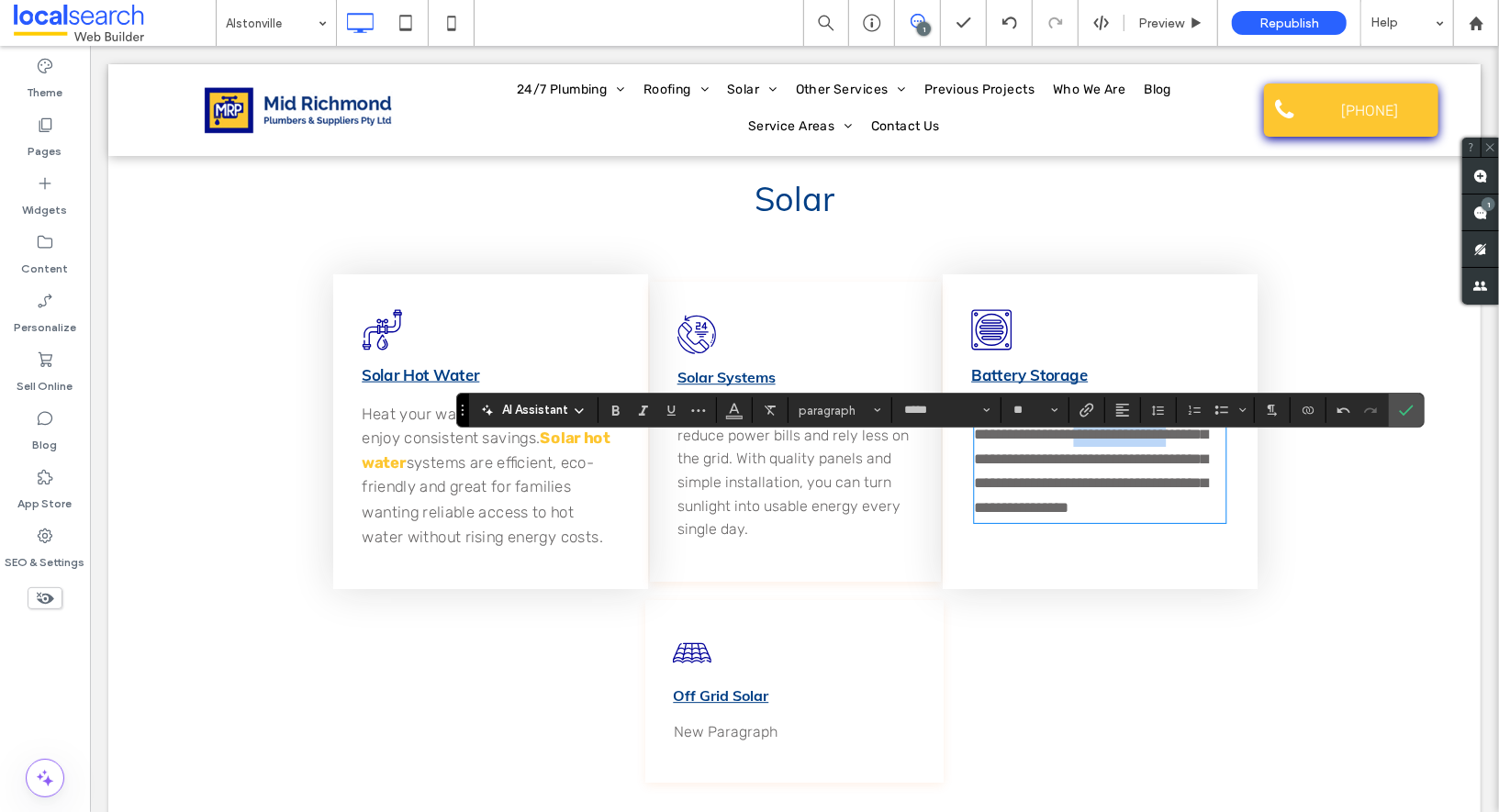 drag, startPoint x: 1100, startPoint y: 482, endPoint x: 1229, endPoint y: 485, distance: 129.03488 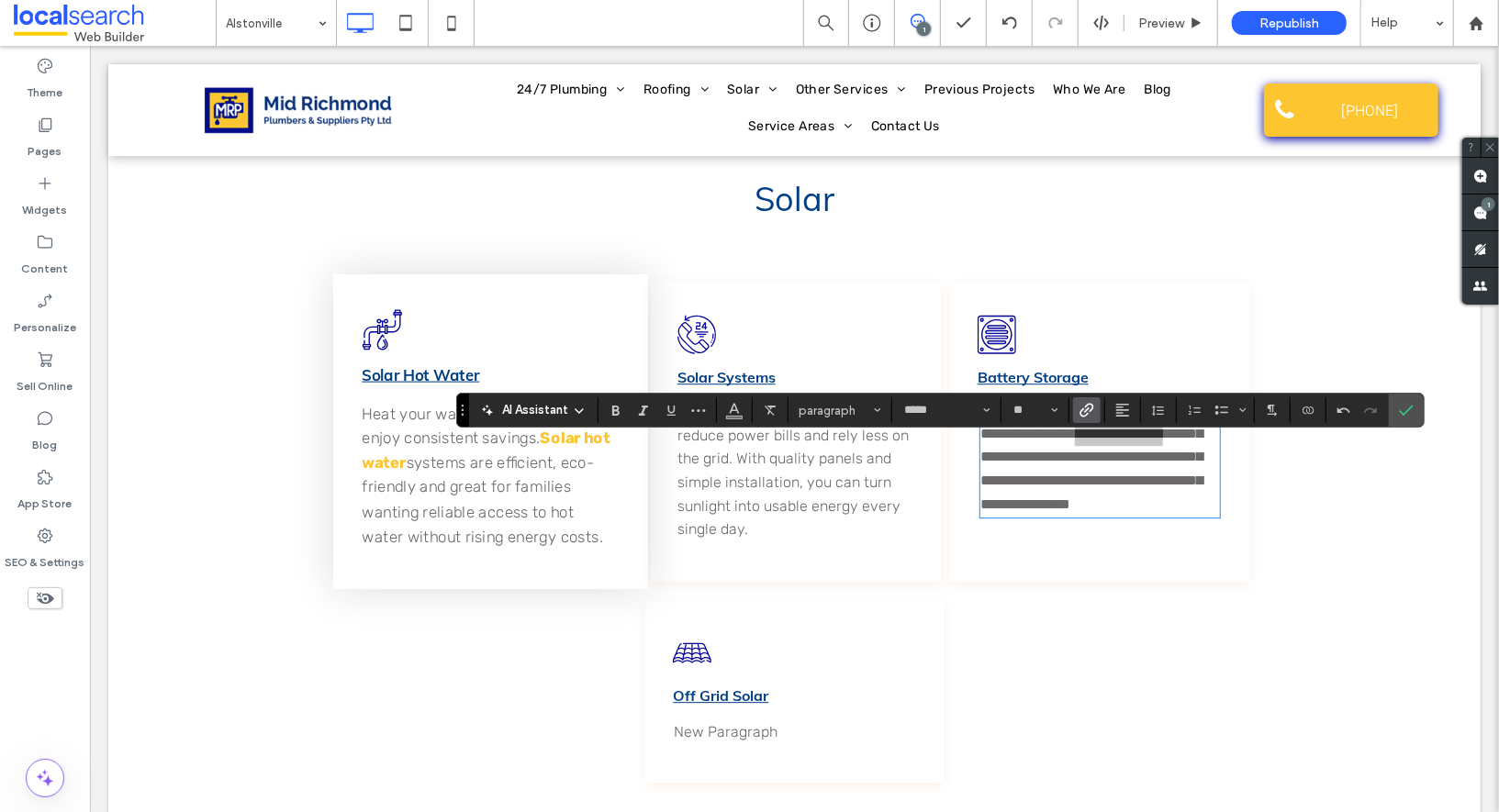 click 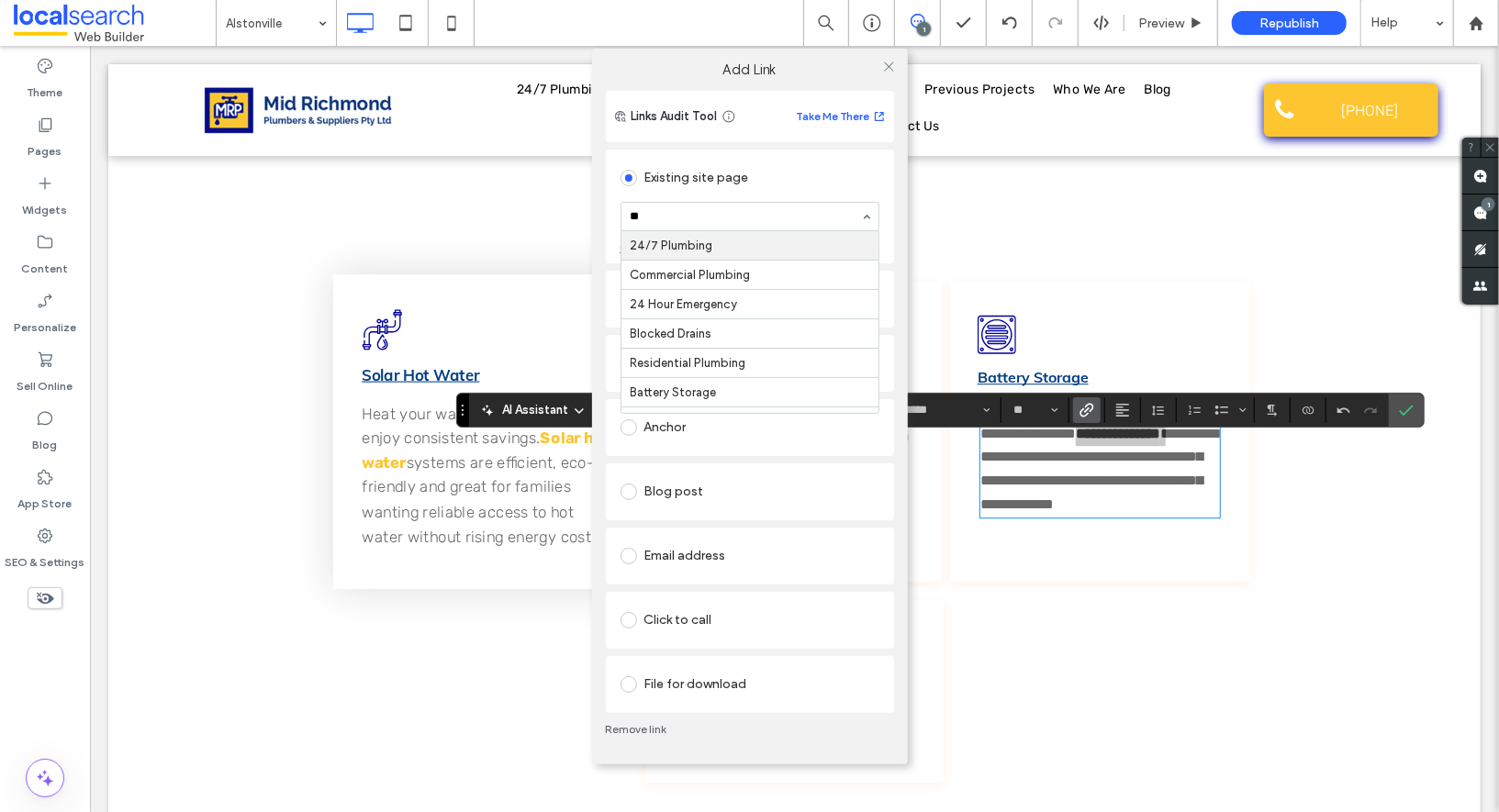 type on "***" 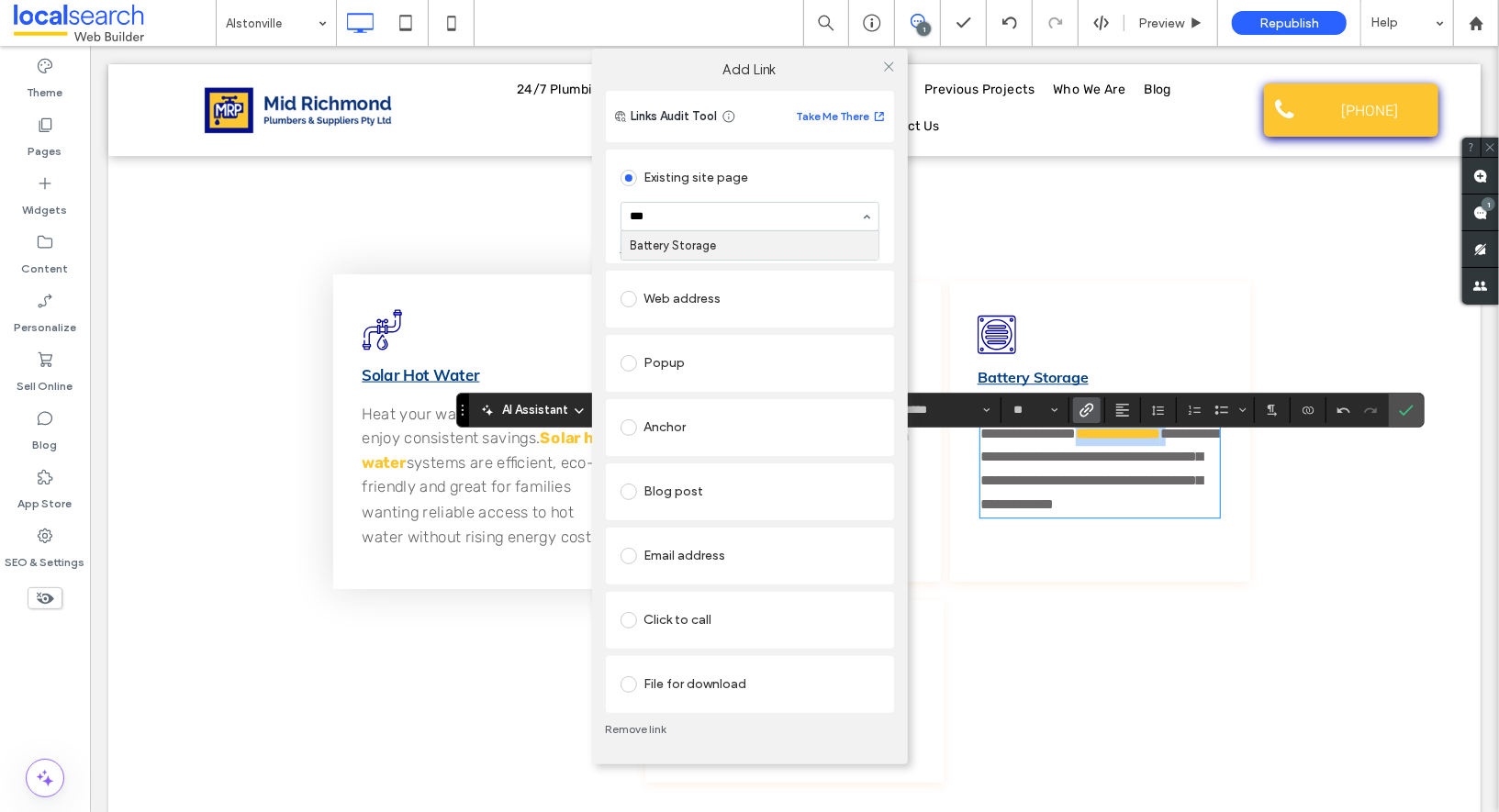 type 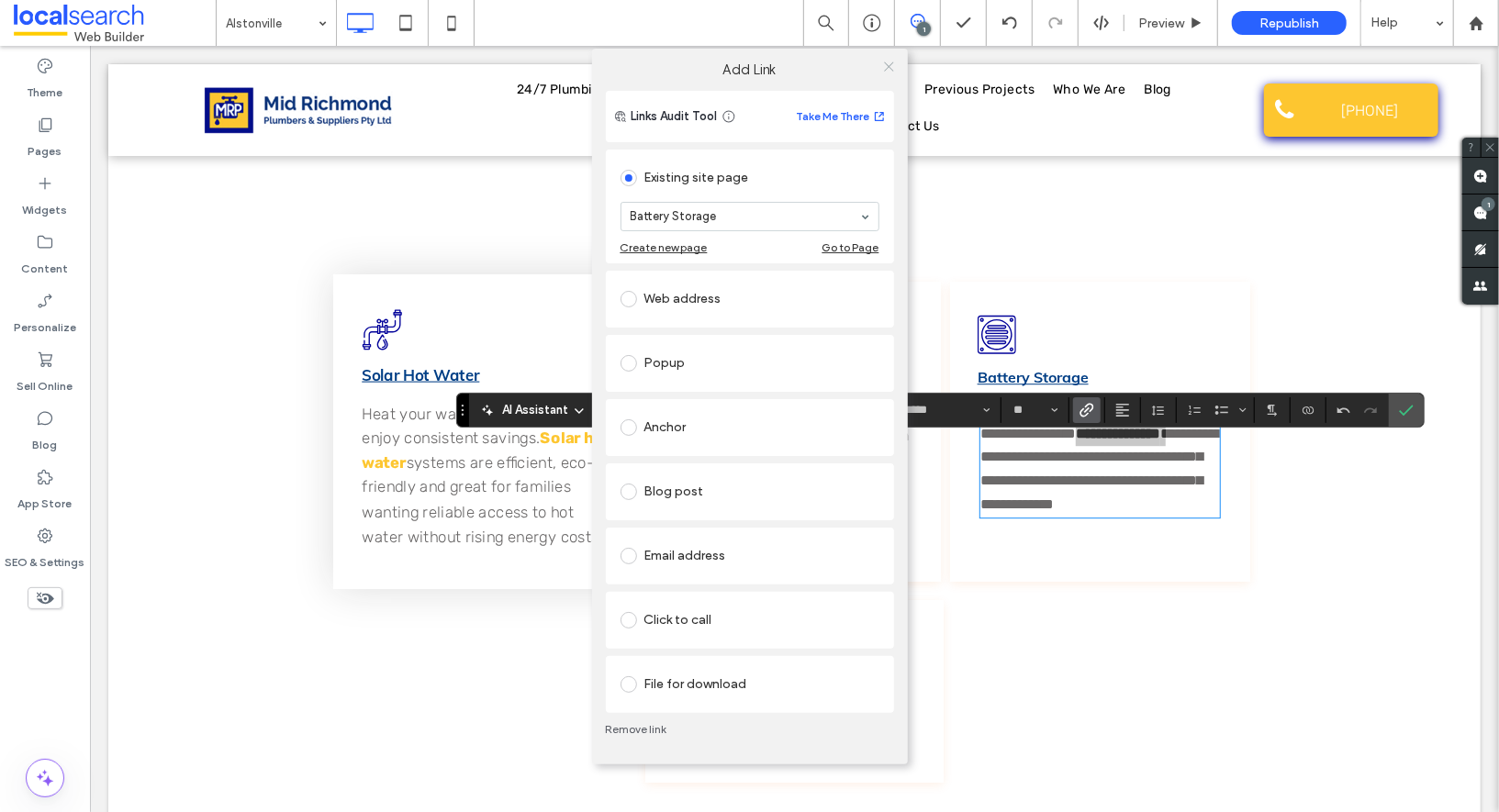 click 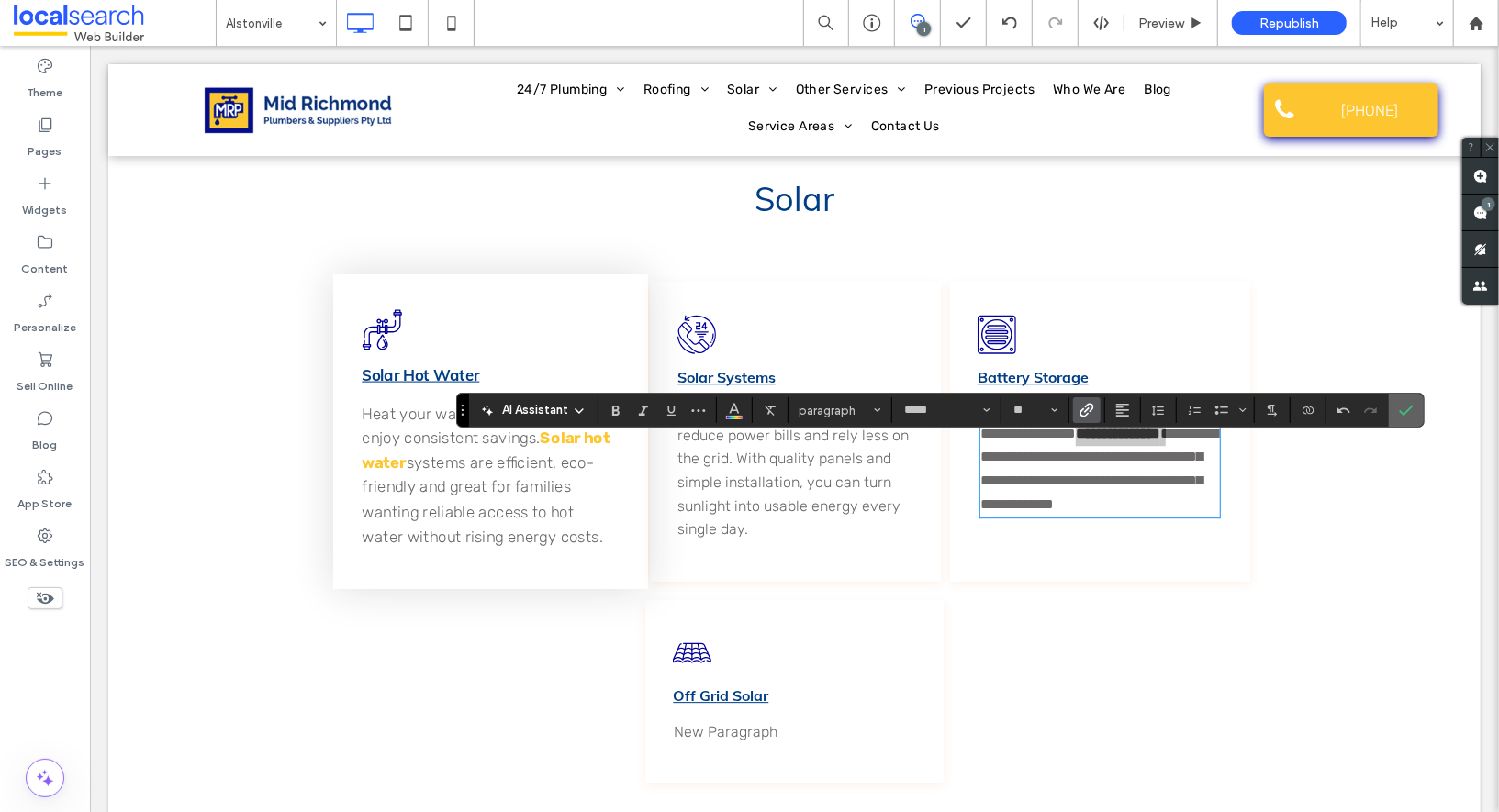 click 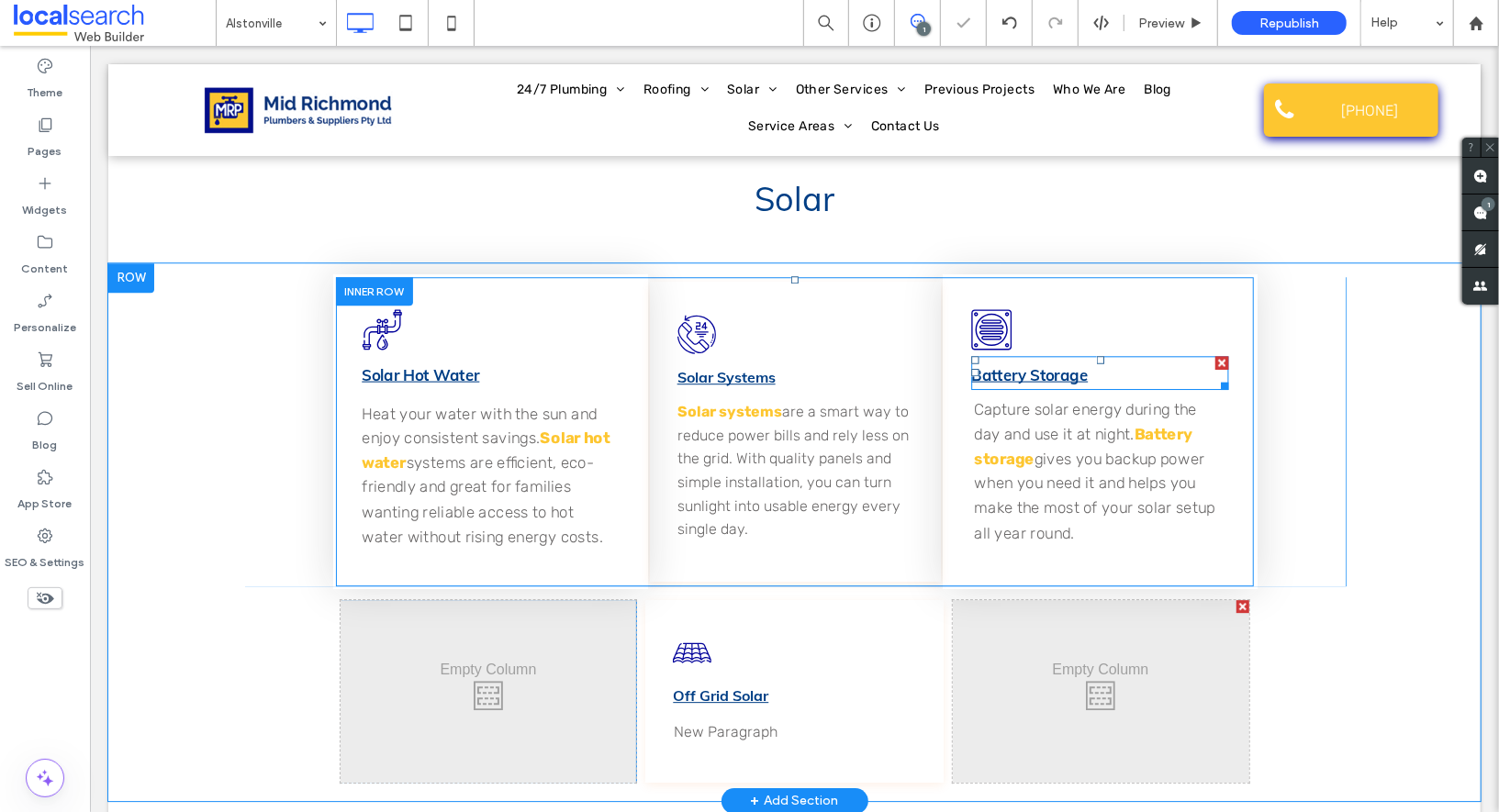 click on "Battery Storage" at bounding box center [1028, 373] 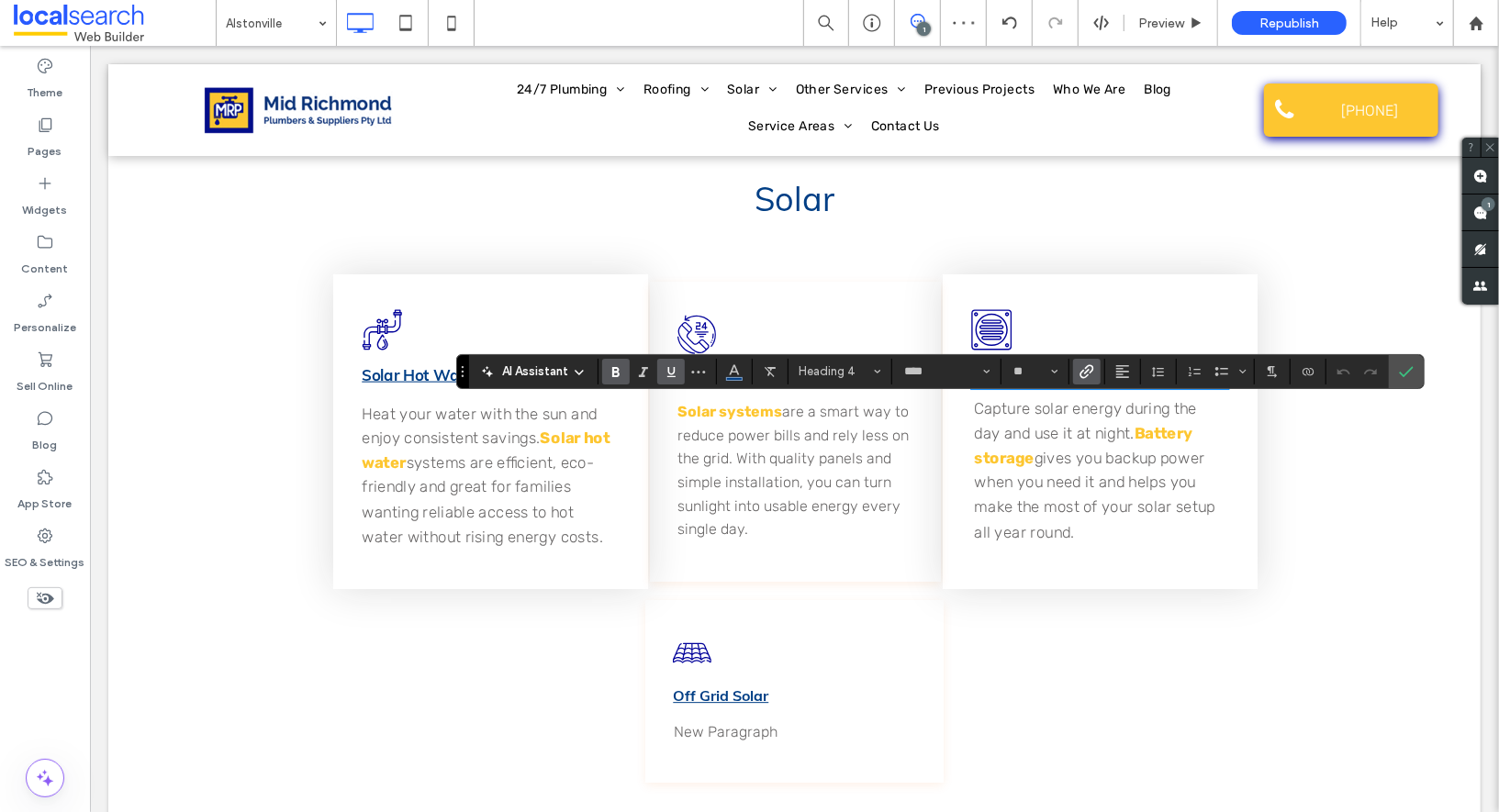 click 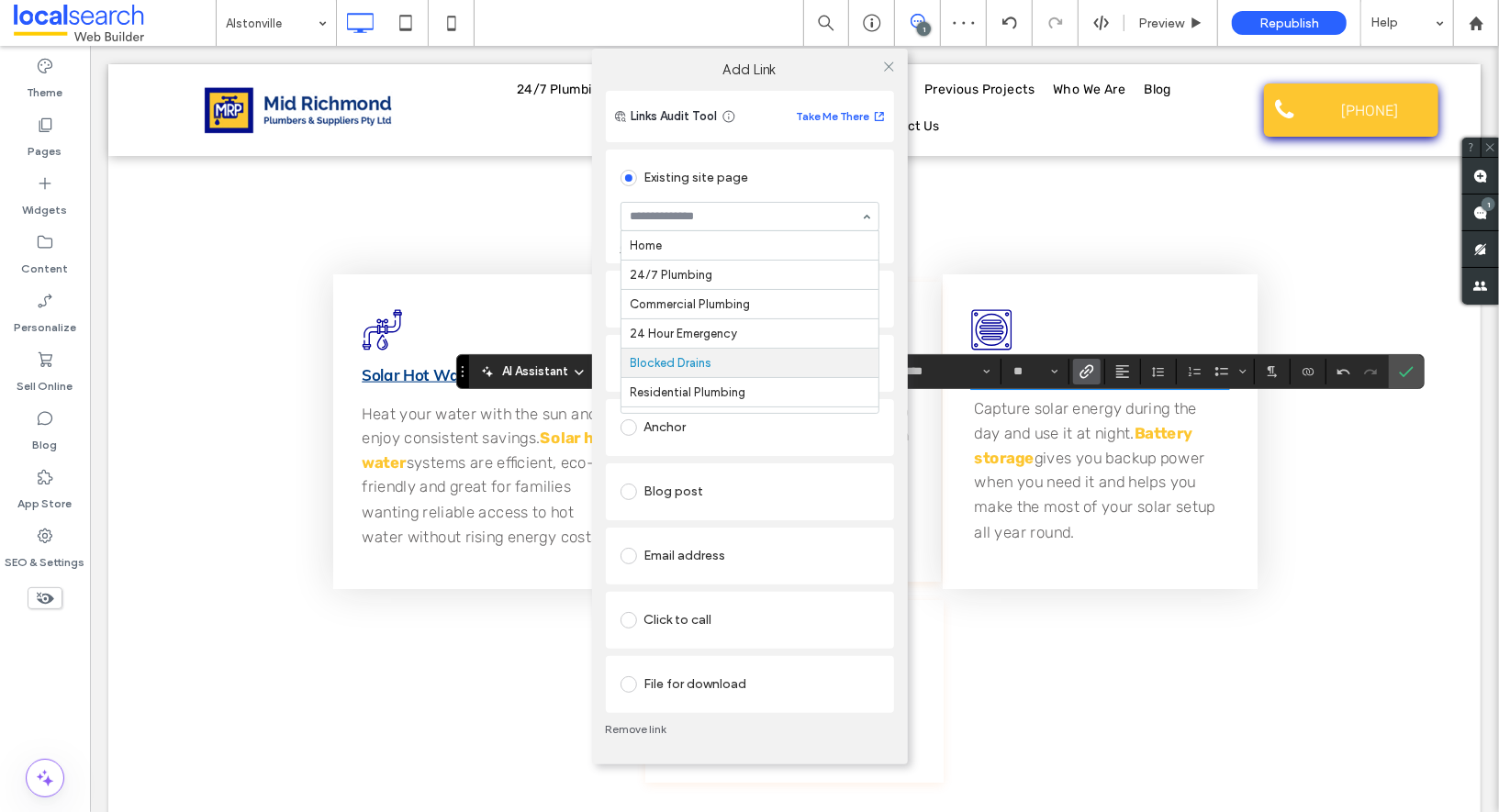 scroll, scrollTop: 117, scrollLeft: 0, axis: vertical 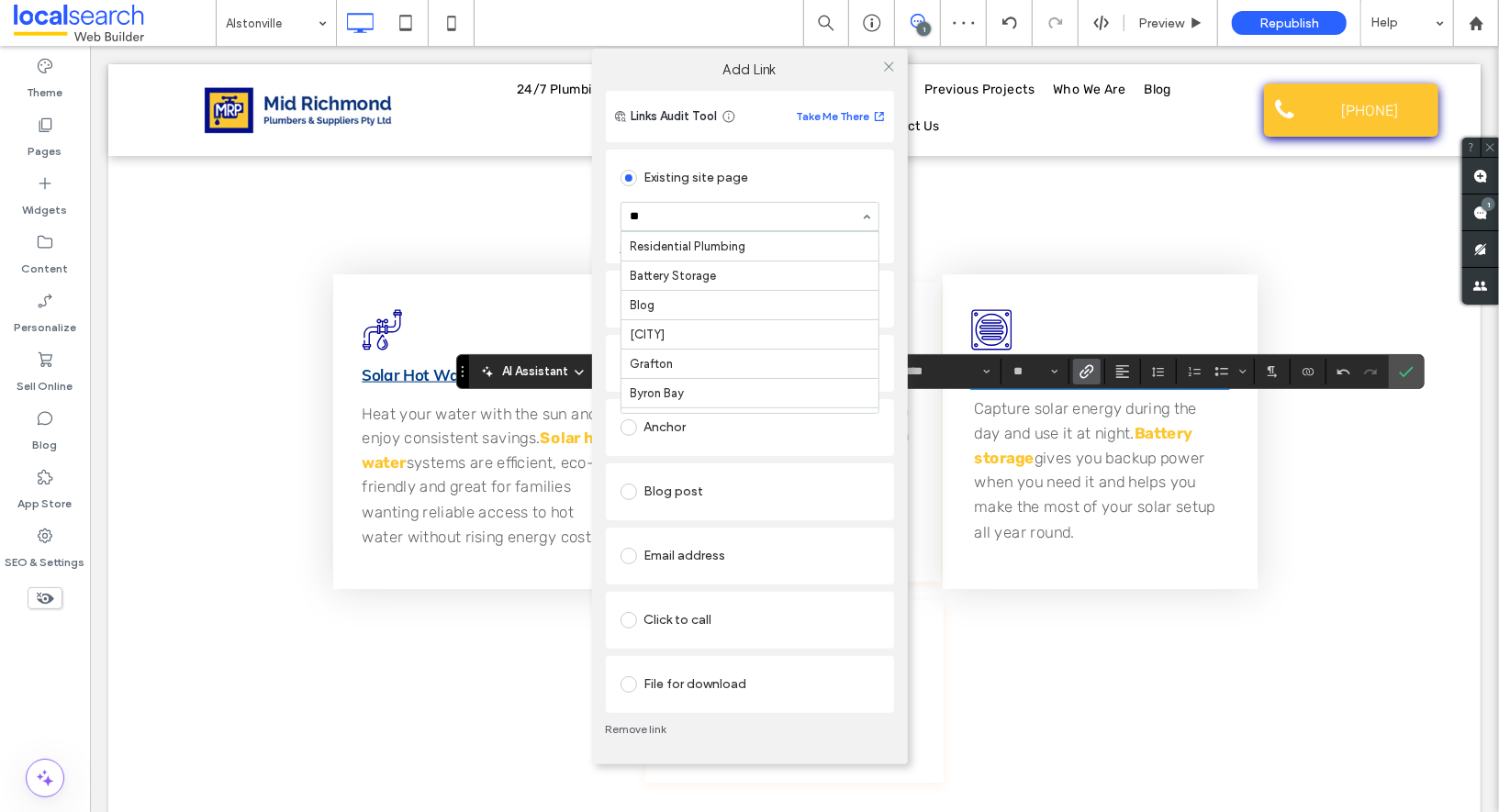 type on "***" 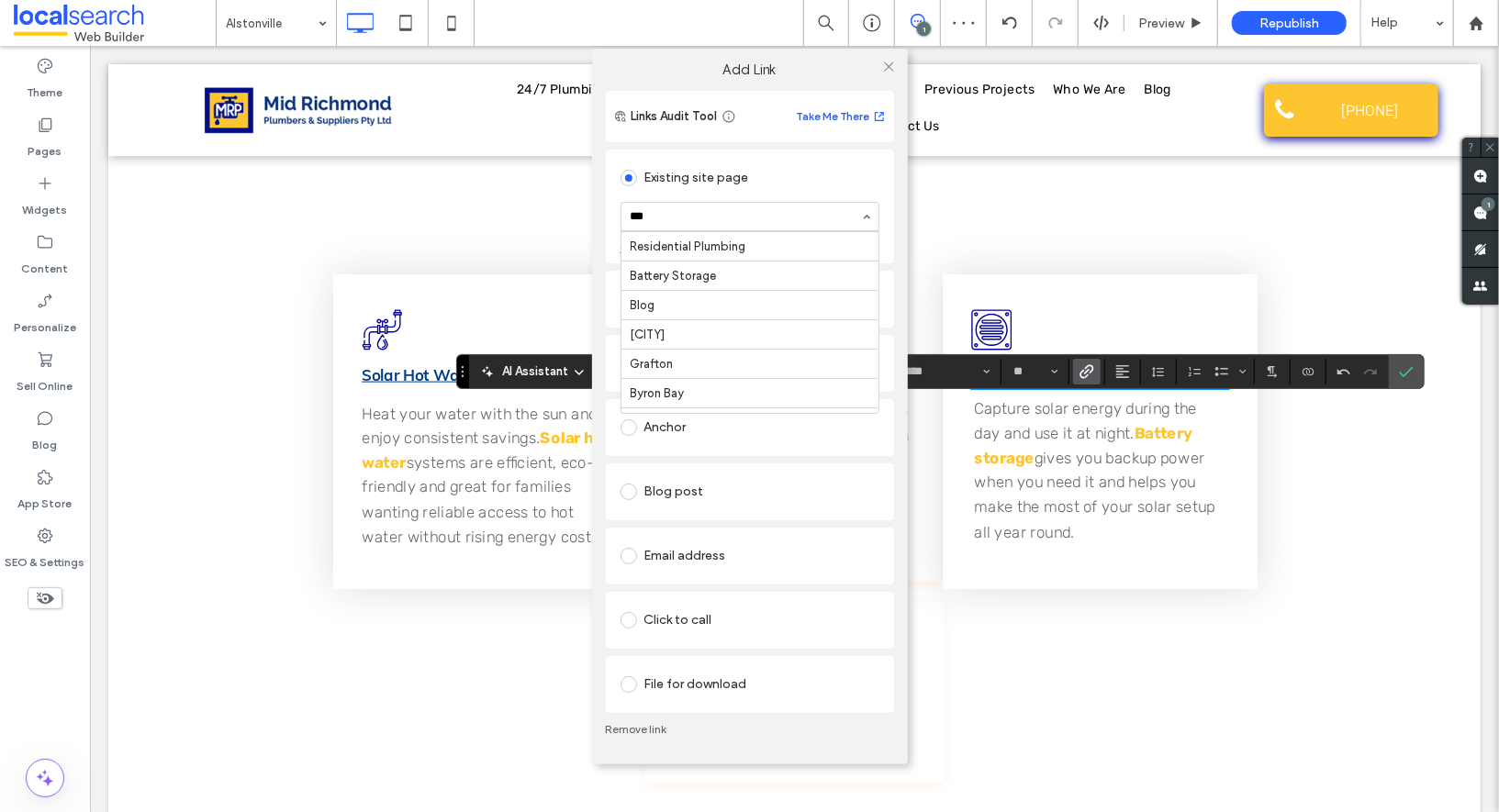 scroll, scrollTop: 0, scrollLeft: 0, axis: both 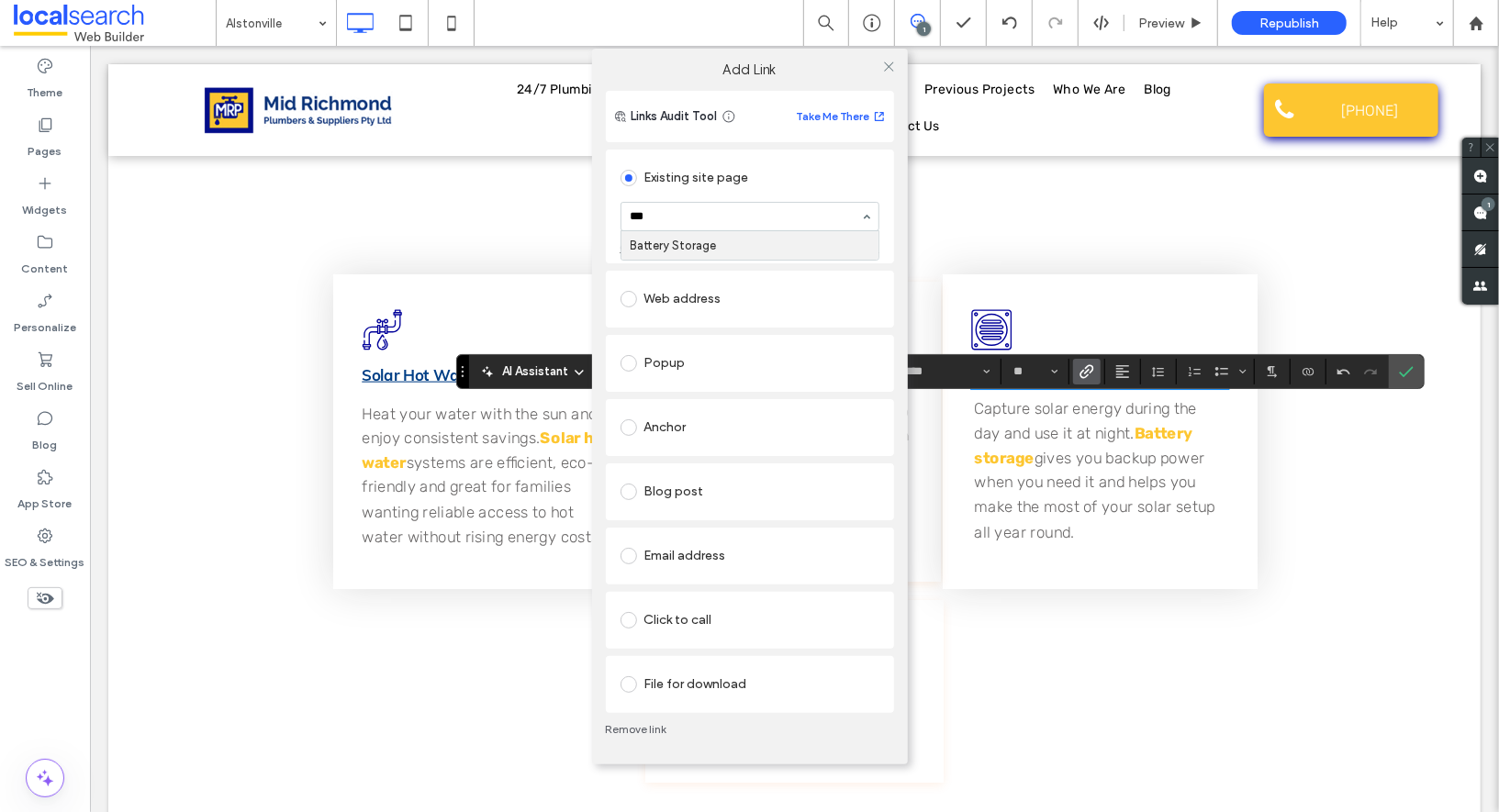 type 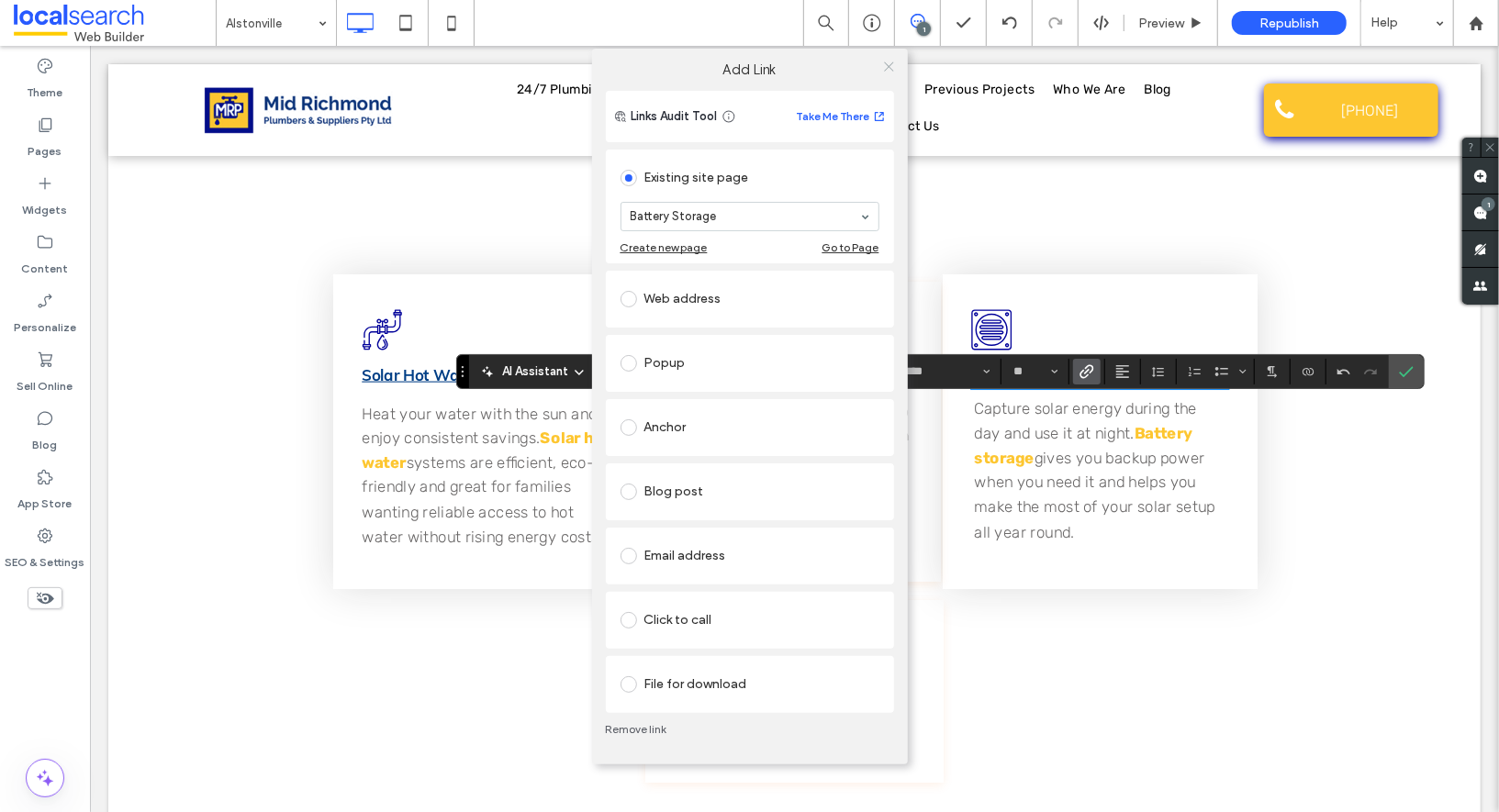 click 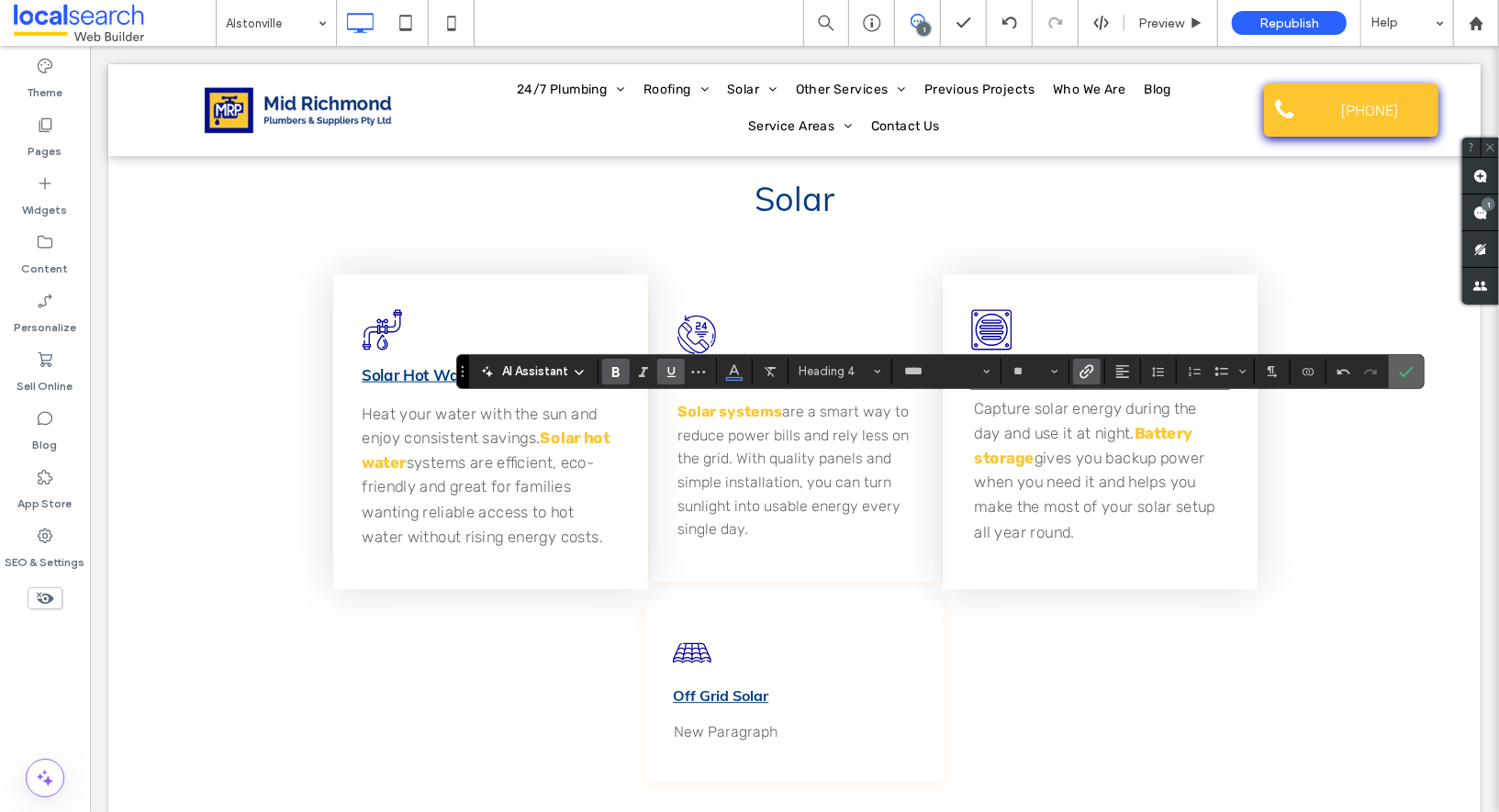 click at bounding box center (1403, 372) 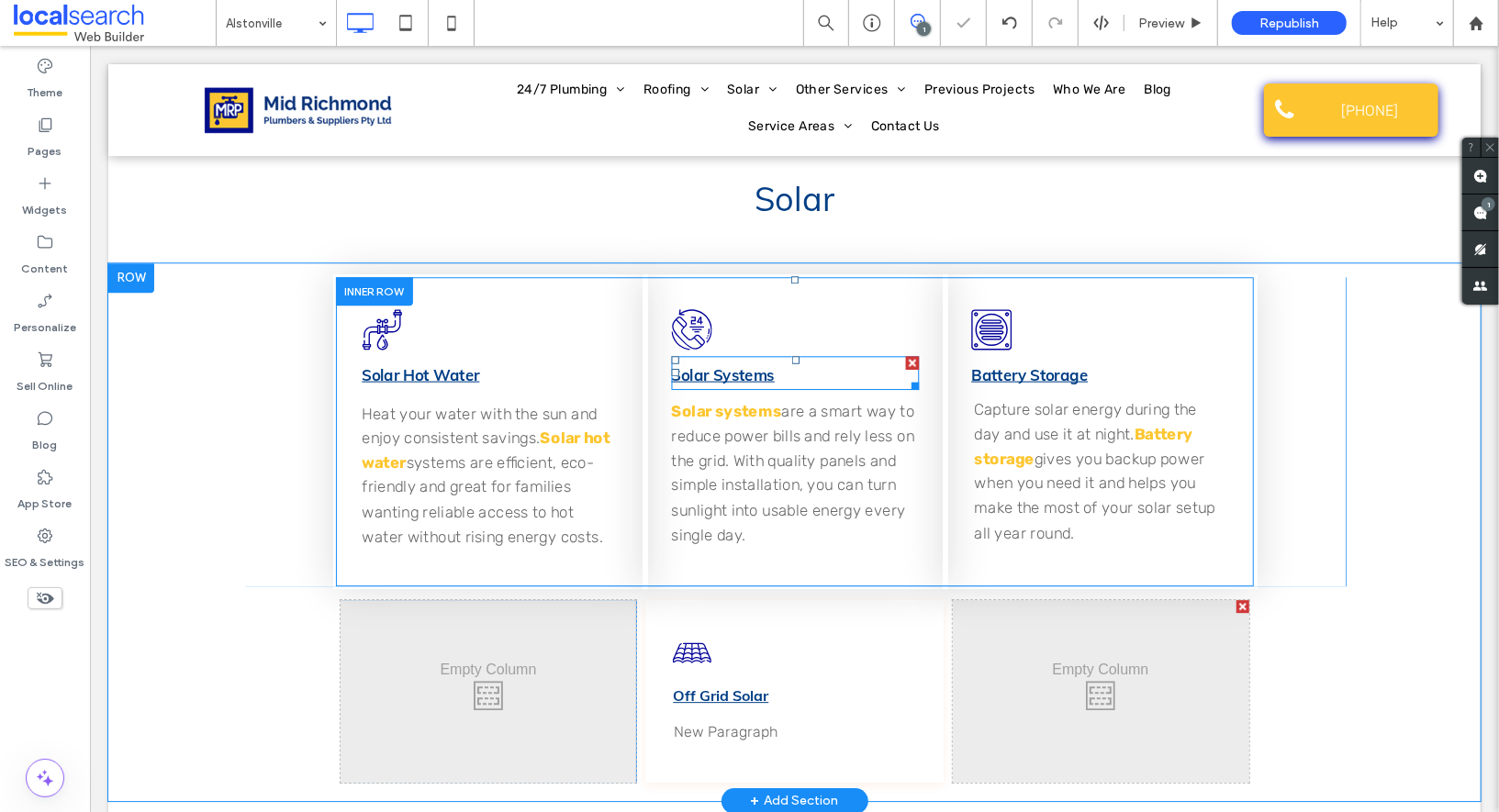 click on "Solar Systems" at bounding box center [722, 373] 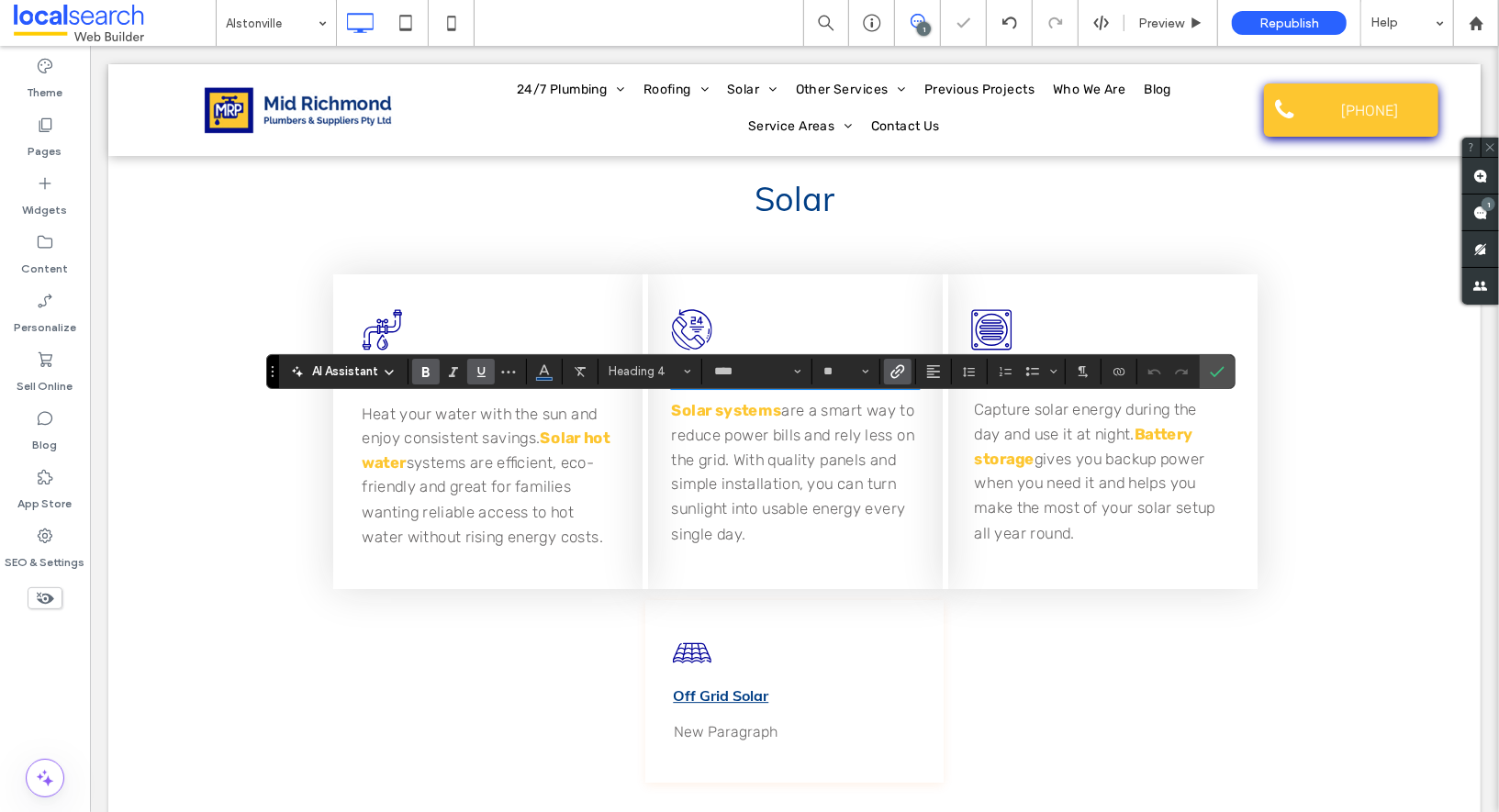 click 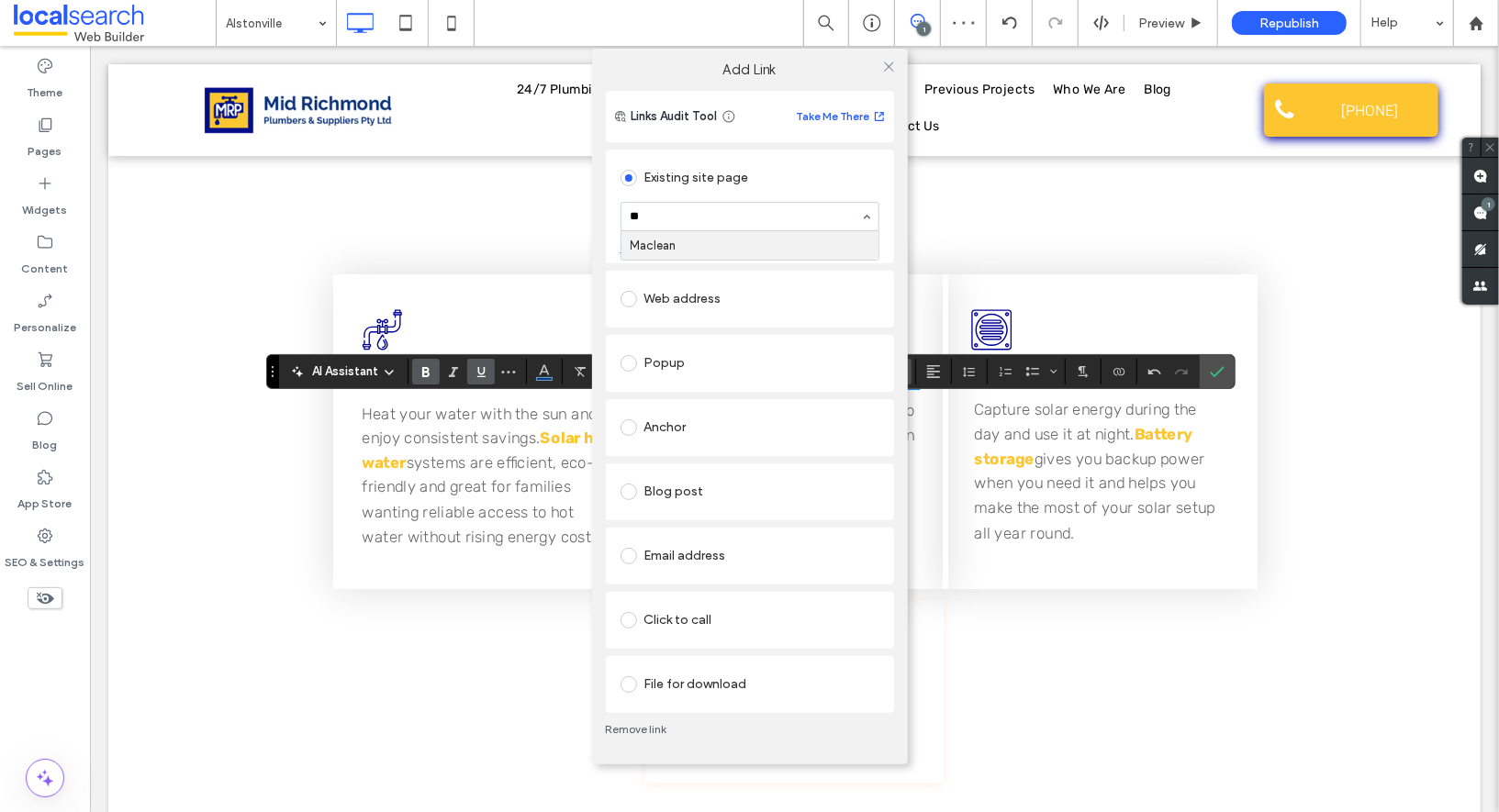 scroll, scrollTop: 0, scrollLeft: 0, axis: both 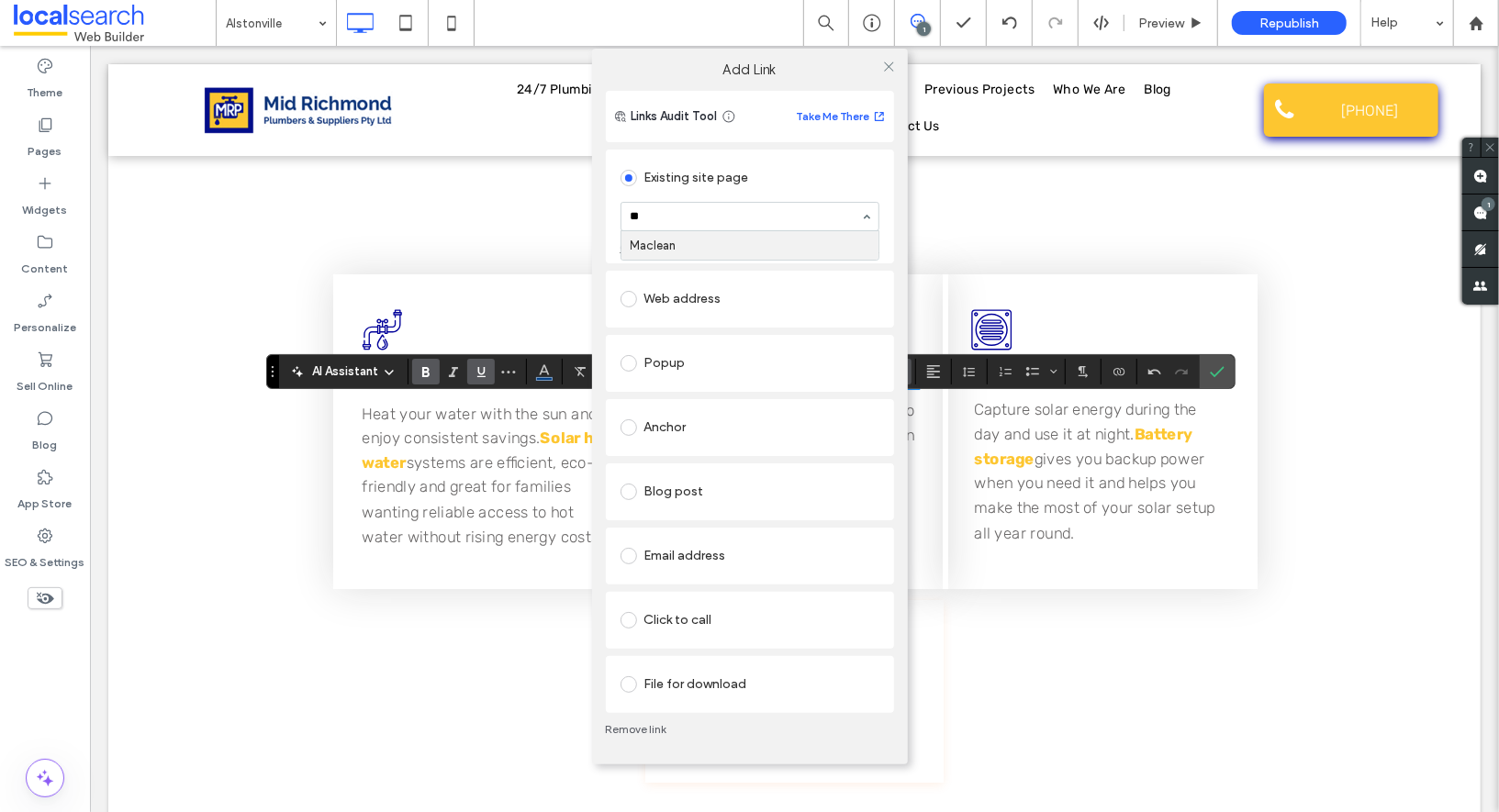 type on "*" 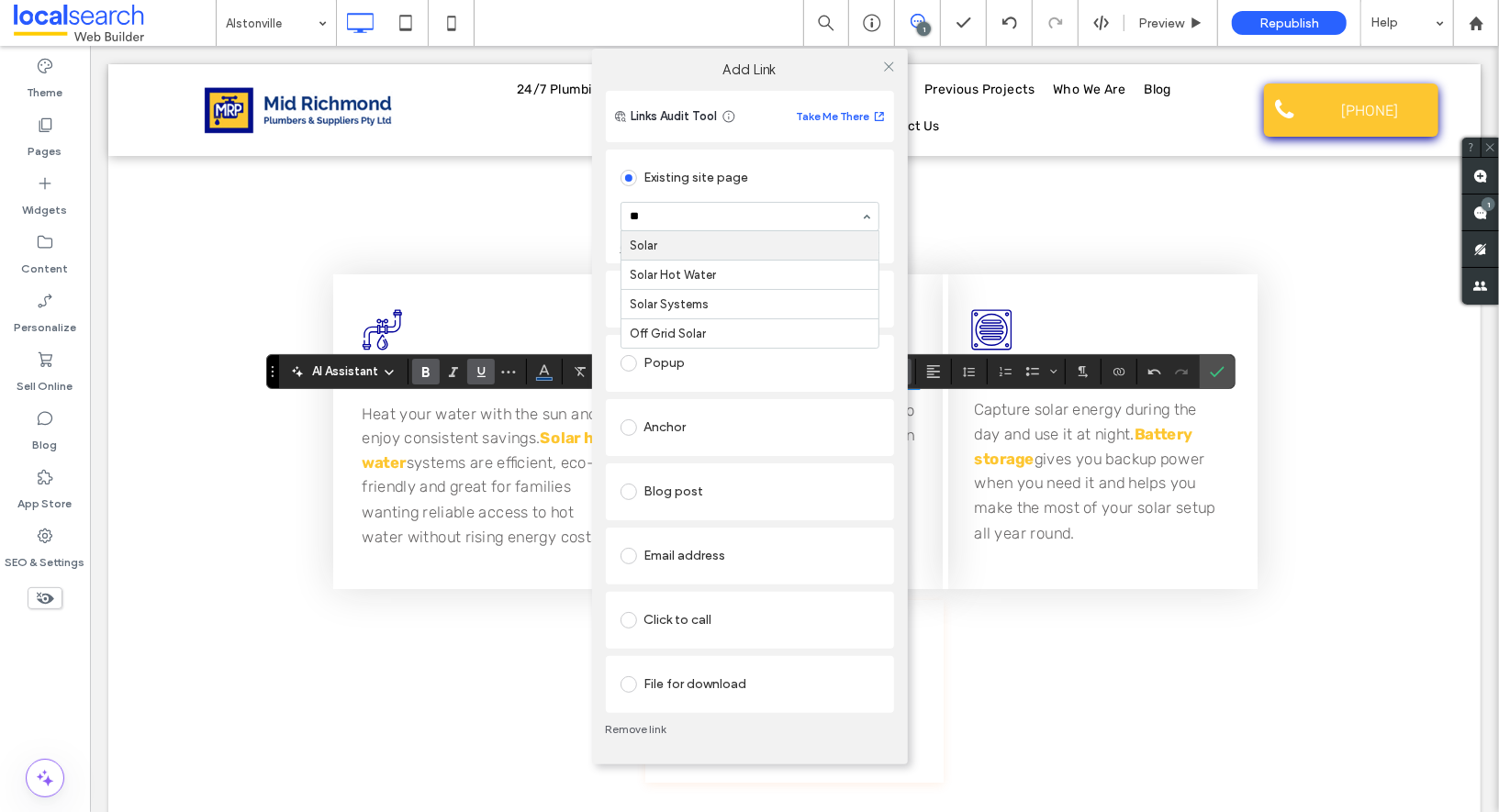 type on "***" 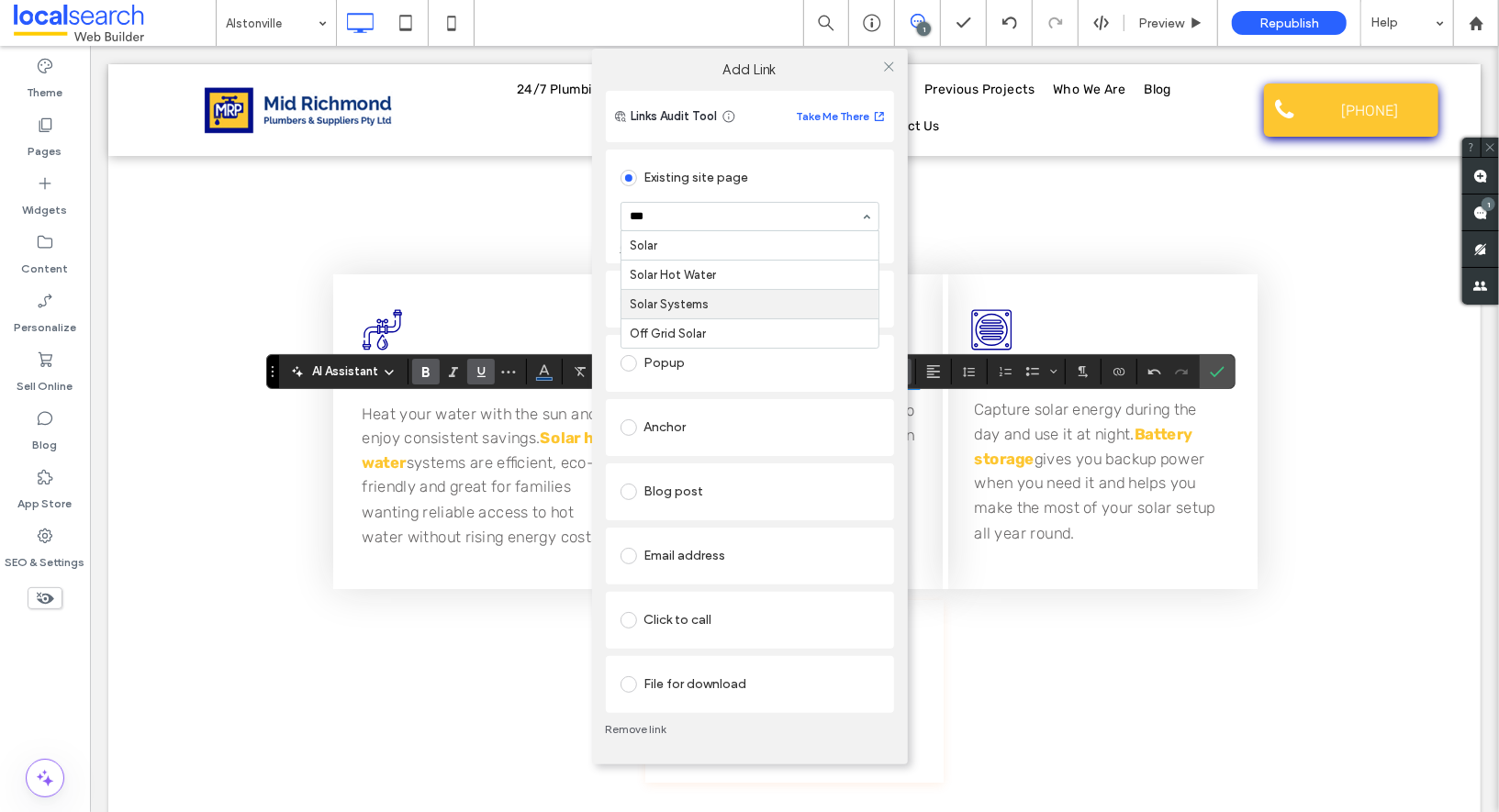 type 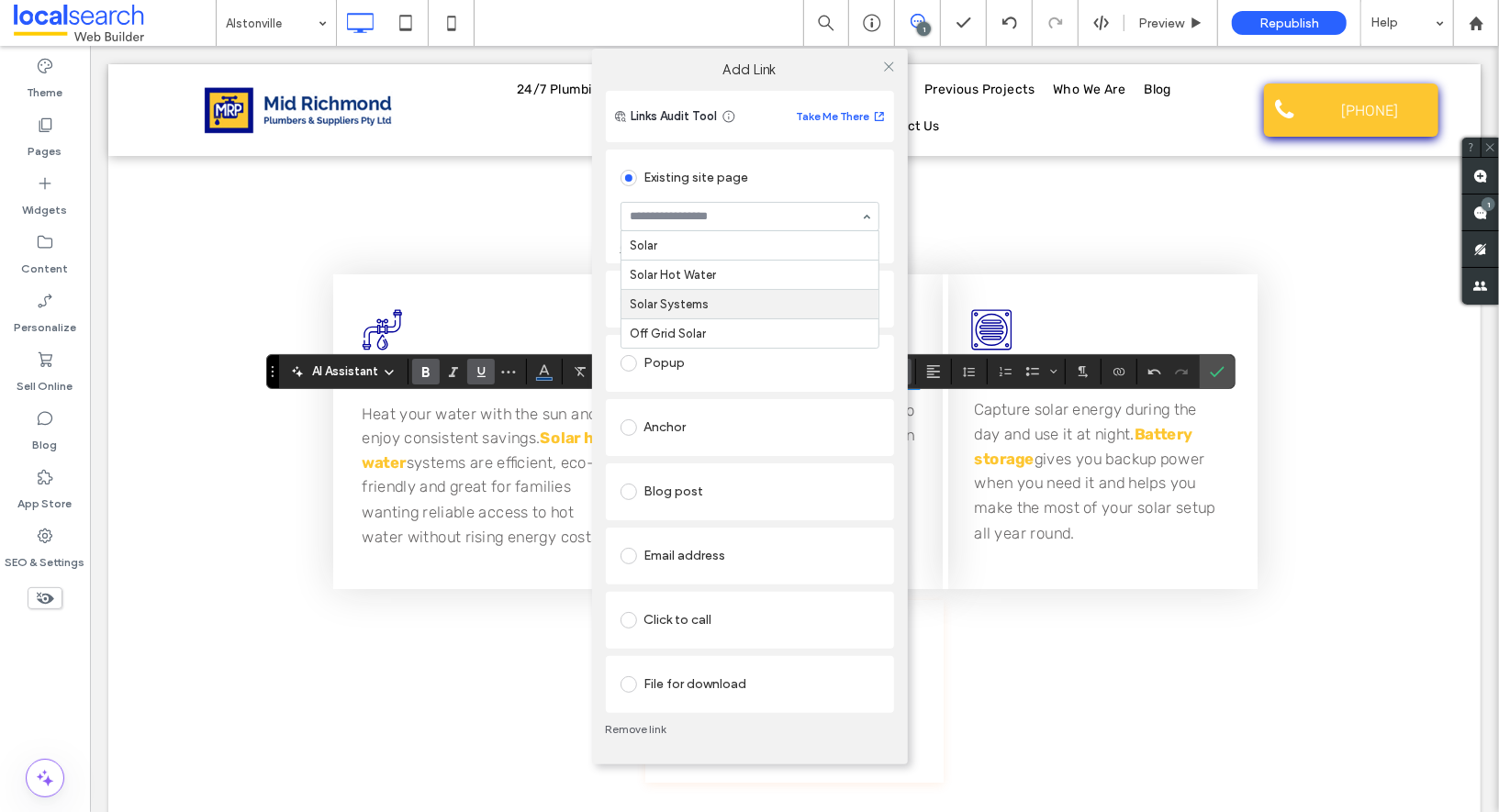 drag, startPoint x: 696, startPoint y: 307, endPoint x: 764, endPoint y: 231, distance: 101.98039 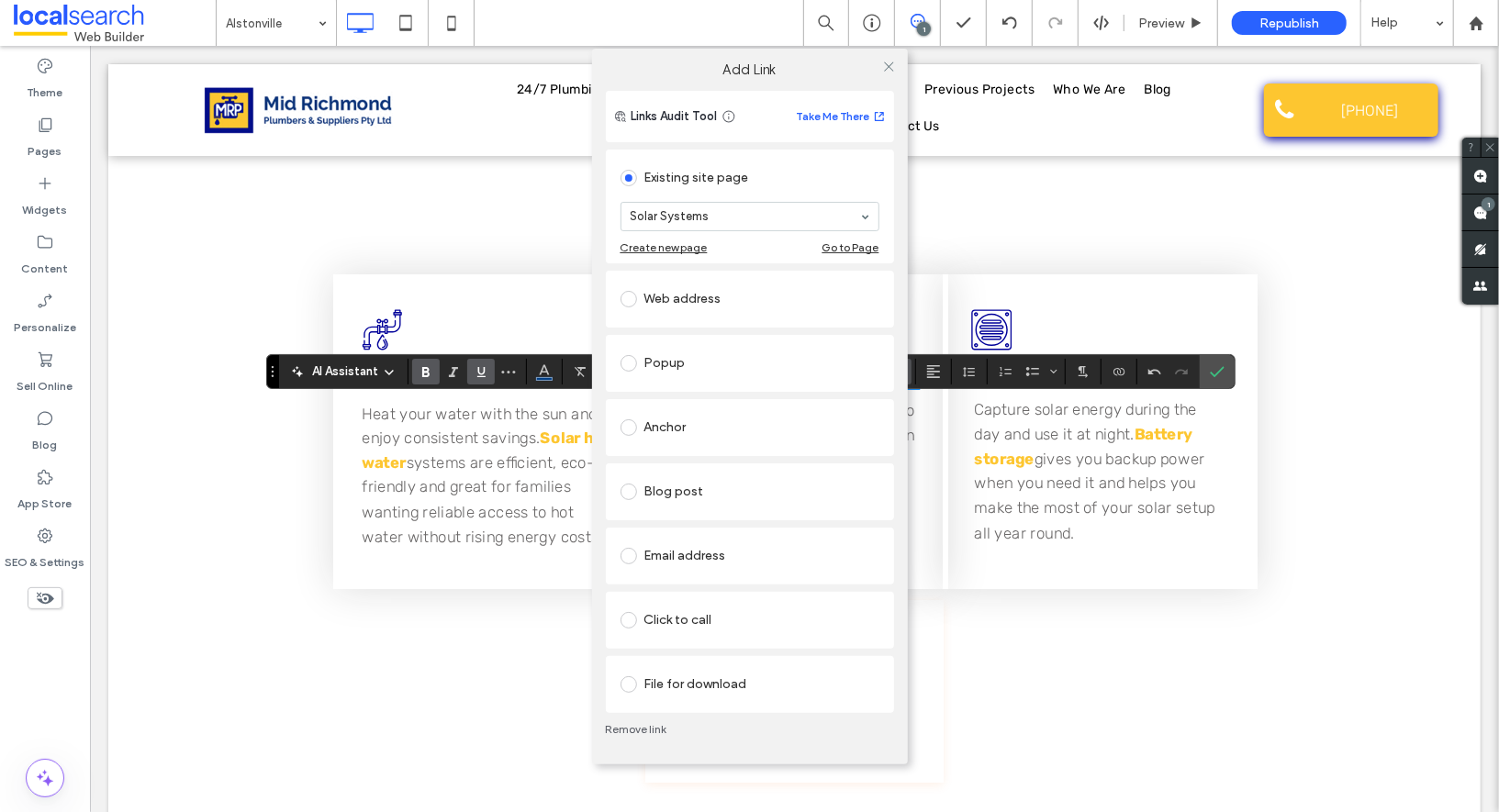 click at bounding box center [889, 67] 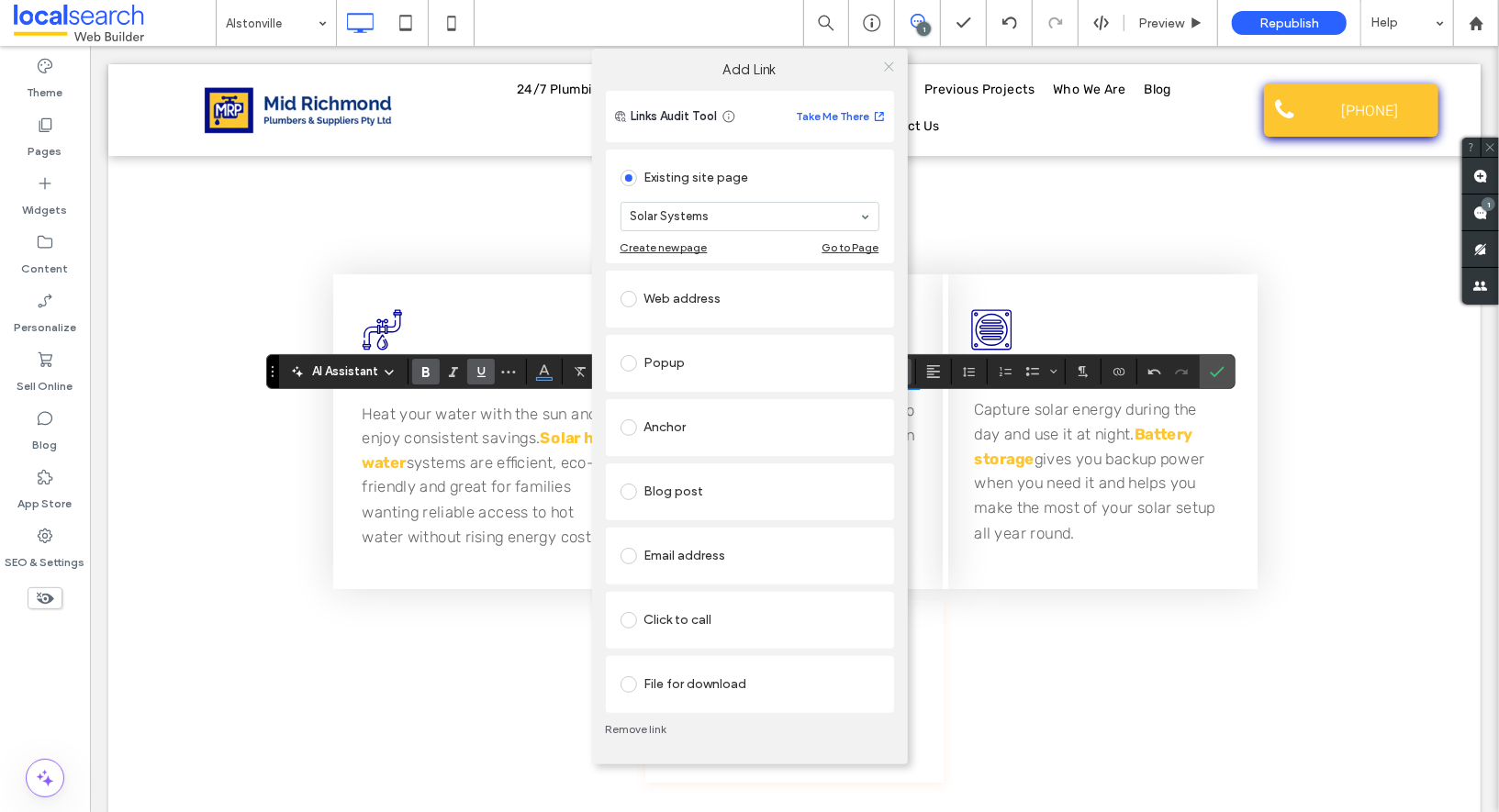 click 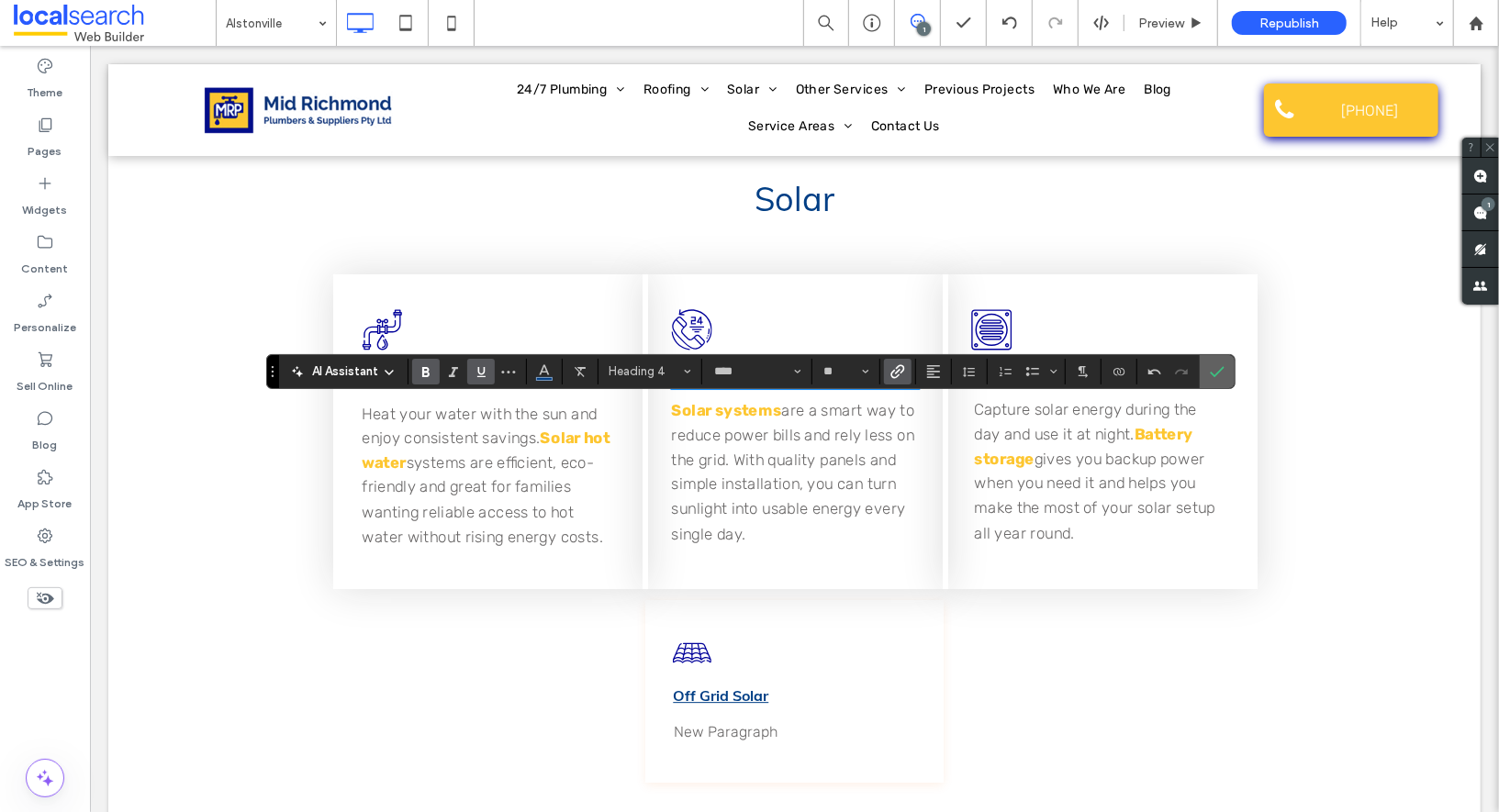 click 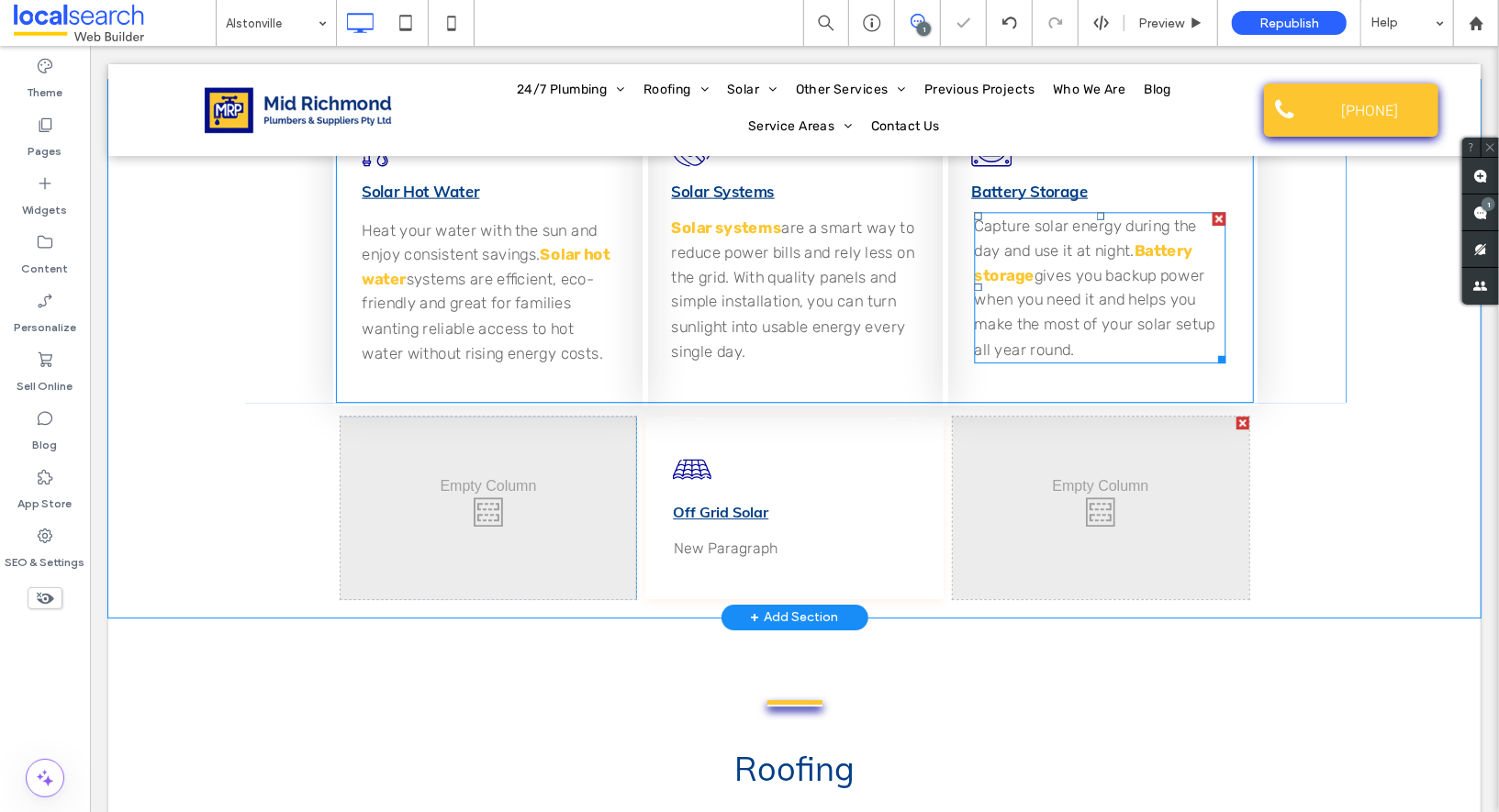 scroll, scrollTop: 3588, scrollLeft: 0, axis: vertical 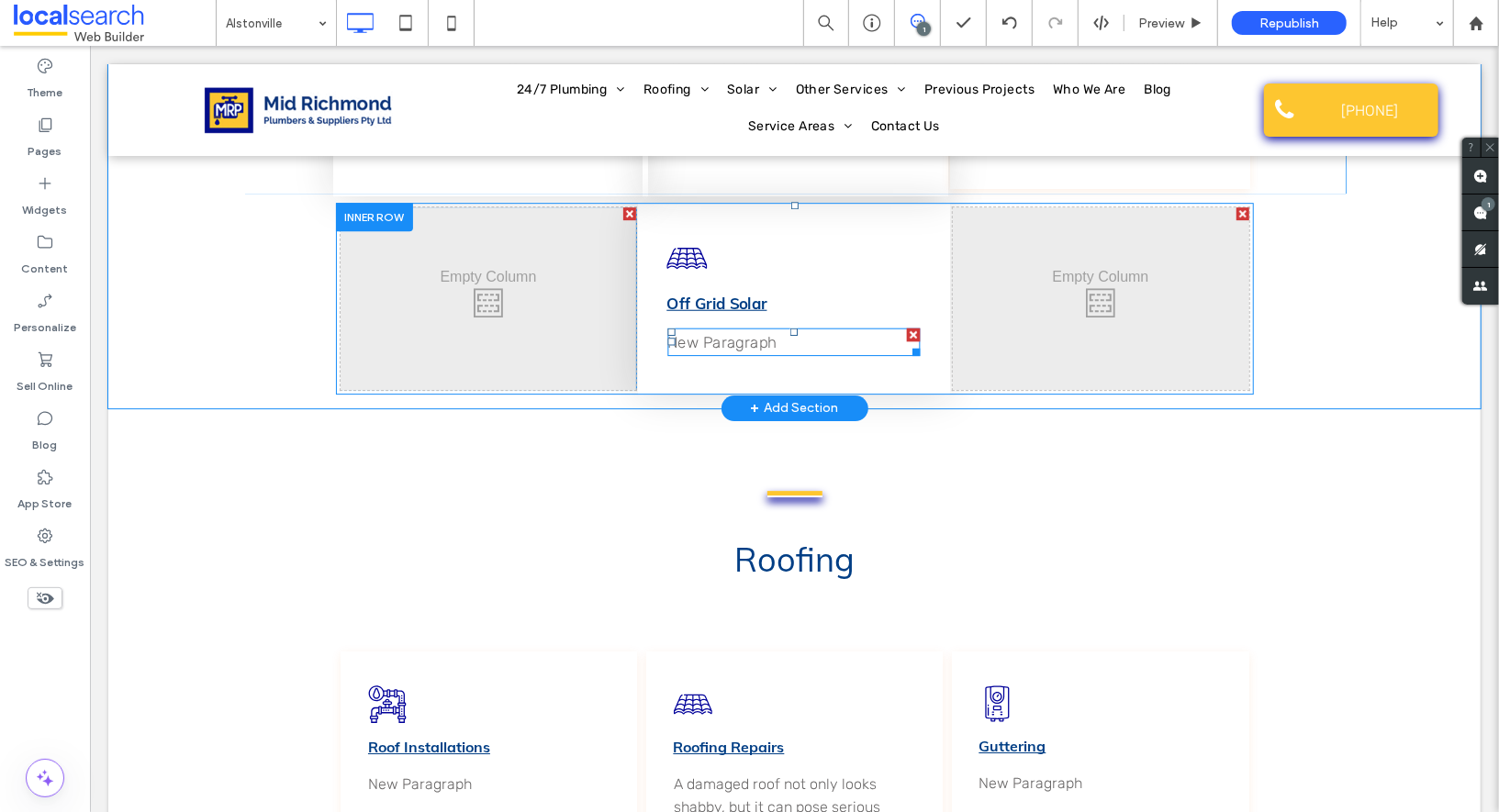 click on "New Paragraph" at bounding box center (792, 340) 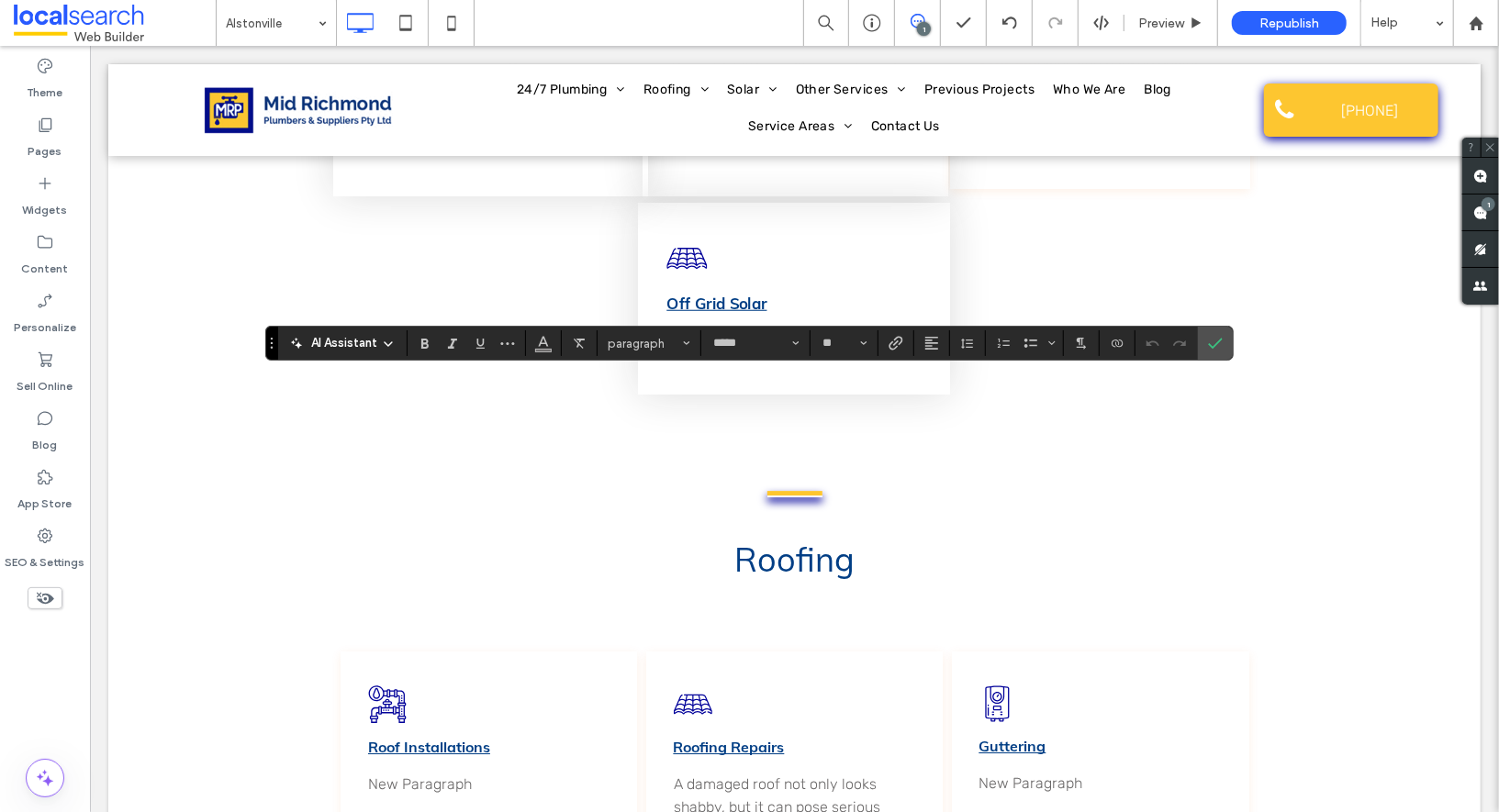scroll, scrollTop: 0, scrollLeft: 0, axis: both 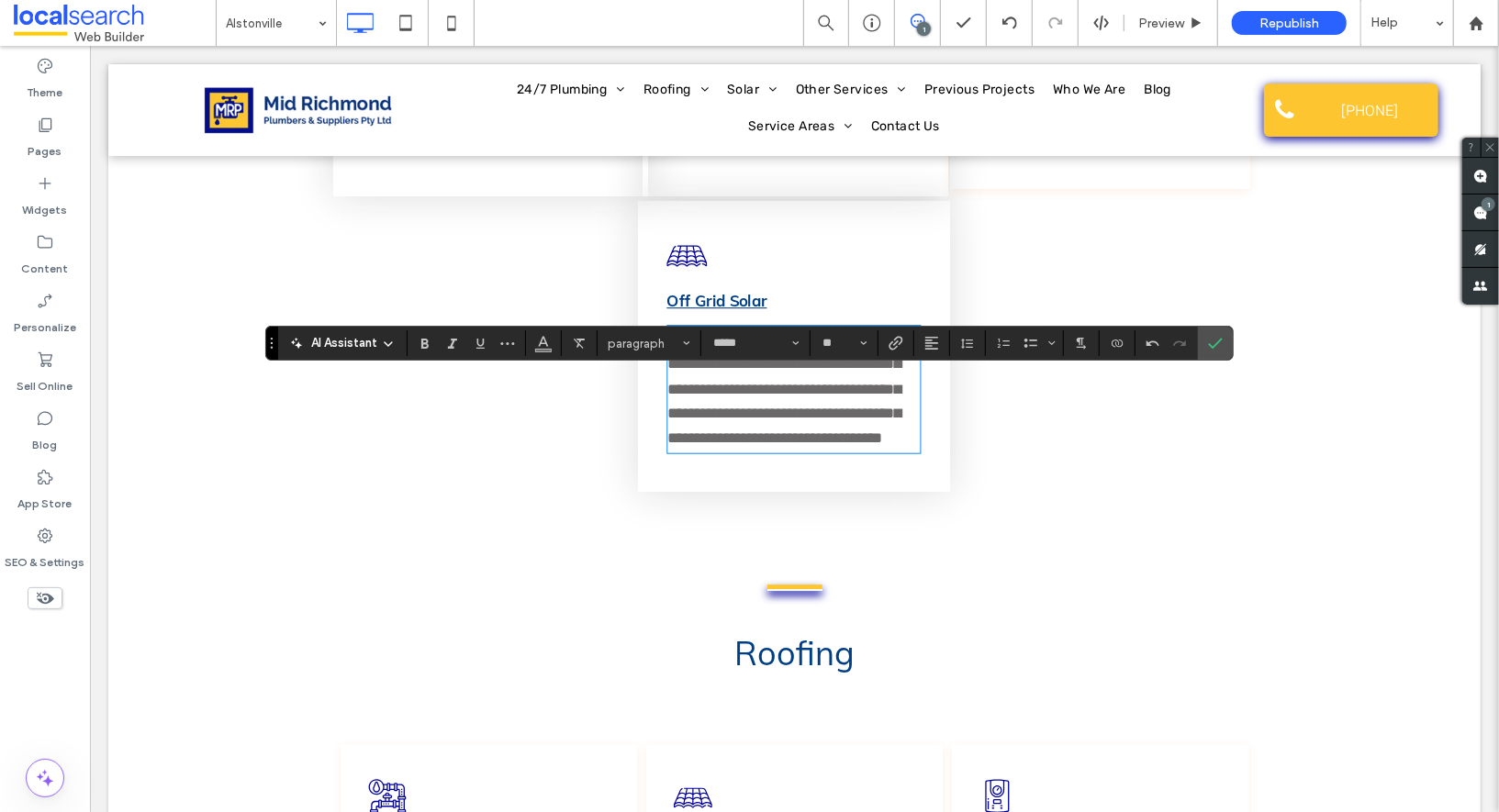 drag, startPoint x: 710, startPoint y: 386, endPoint x: 640, endPoint y: 381, distance: 70.17834 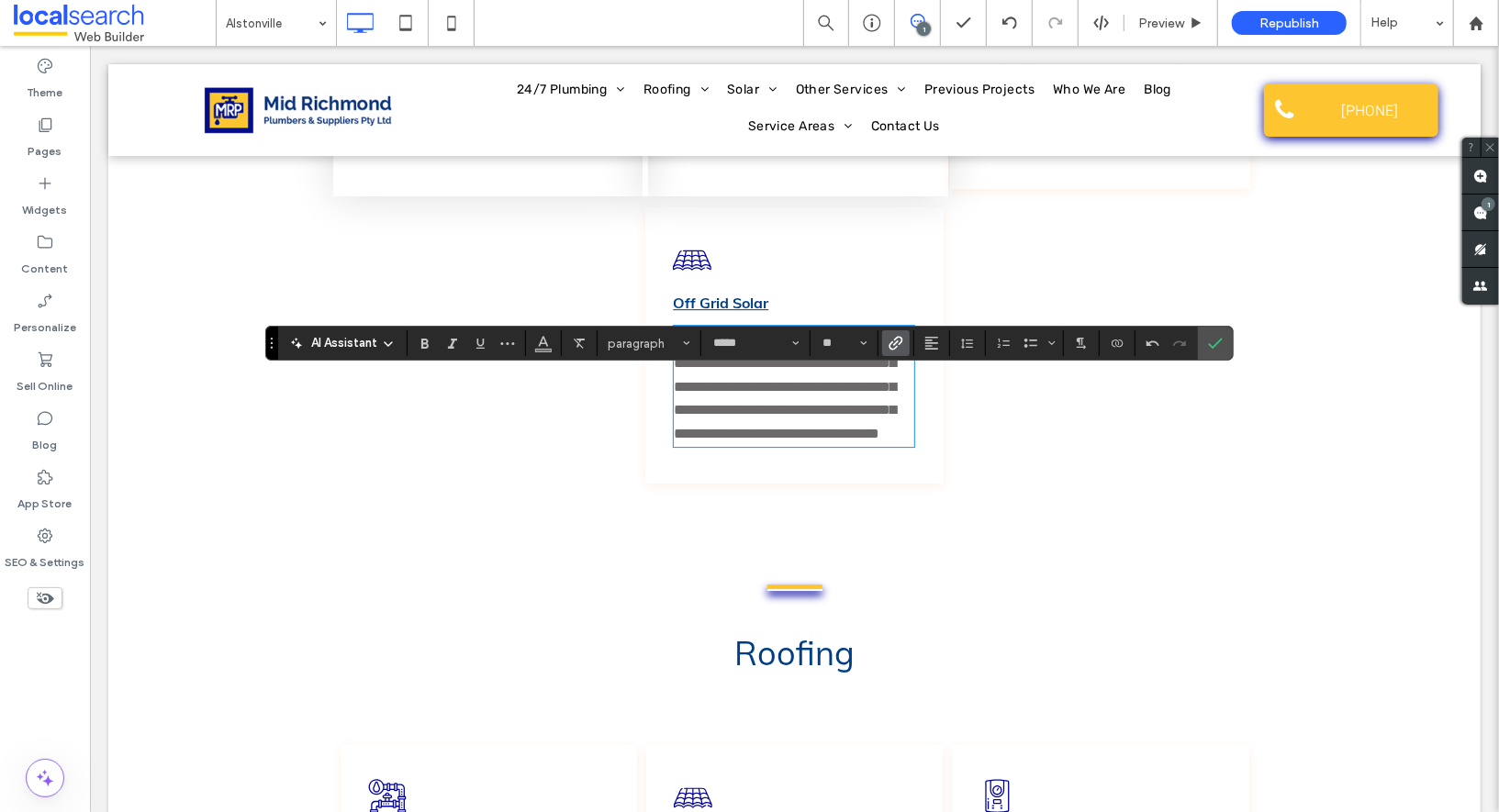 click 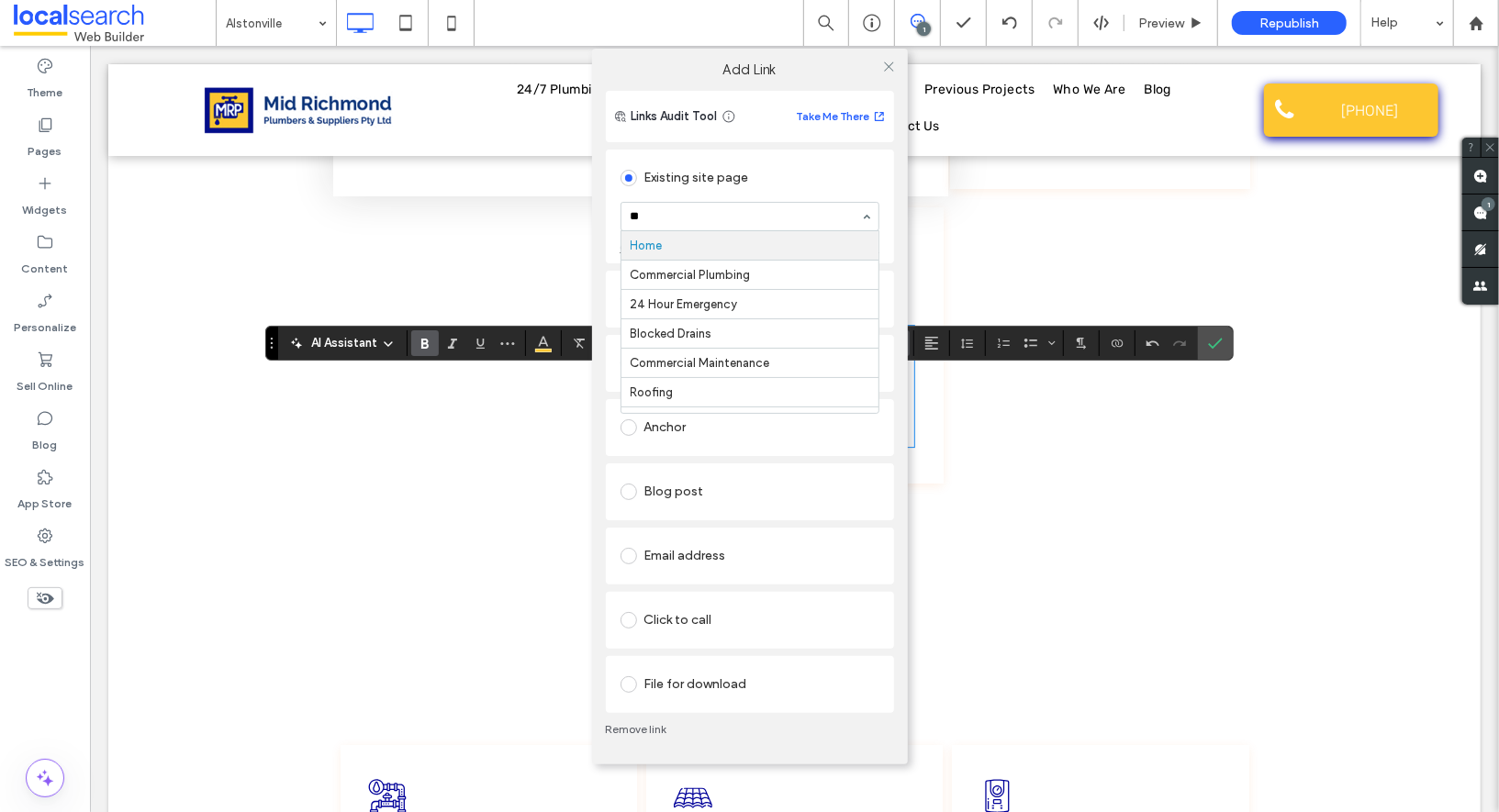 type on "***" 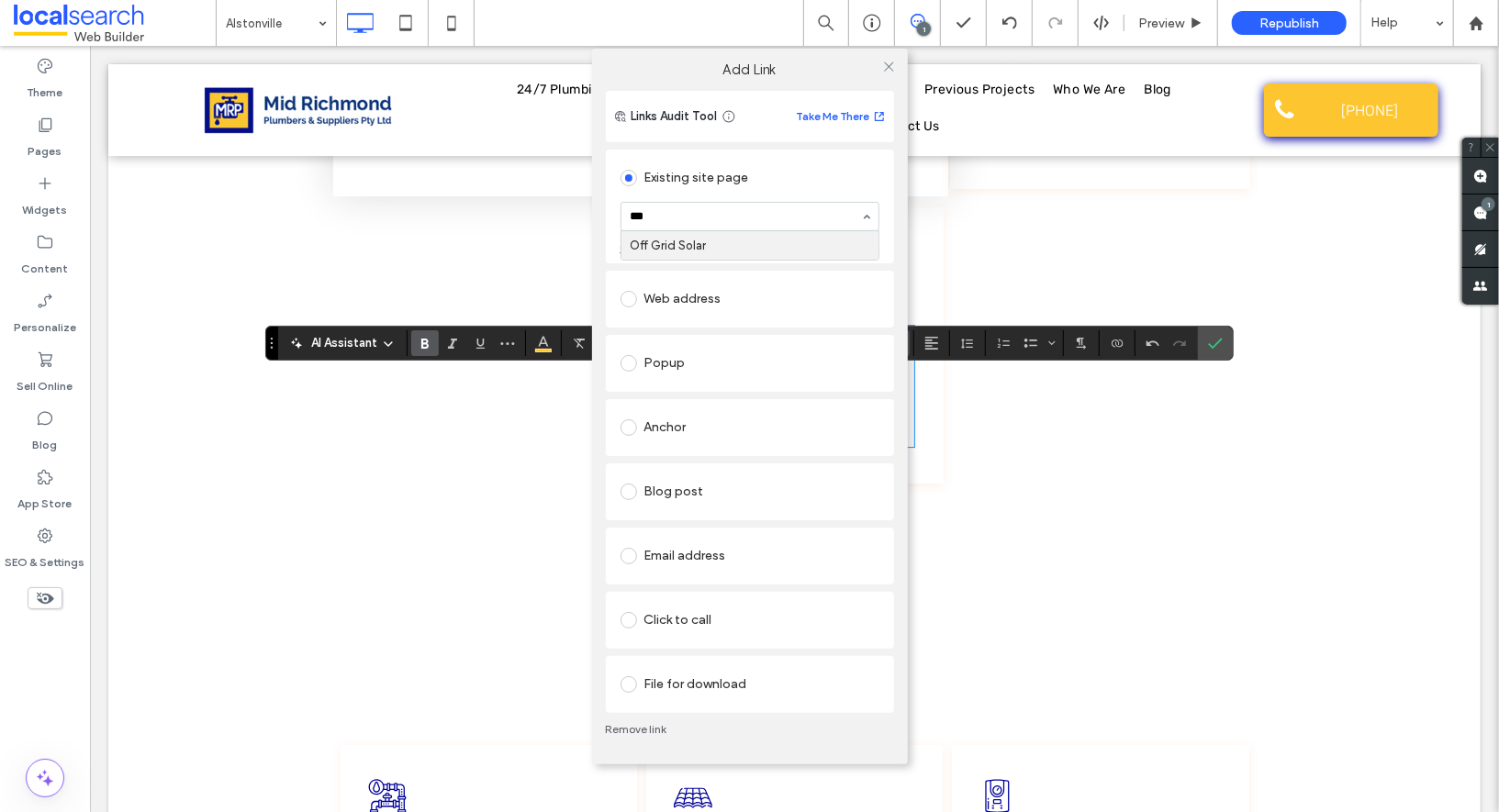 type 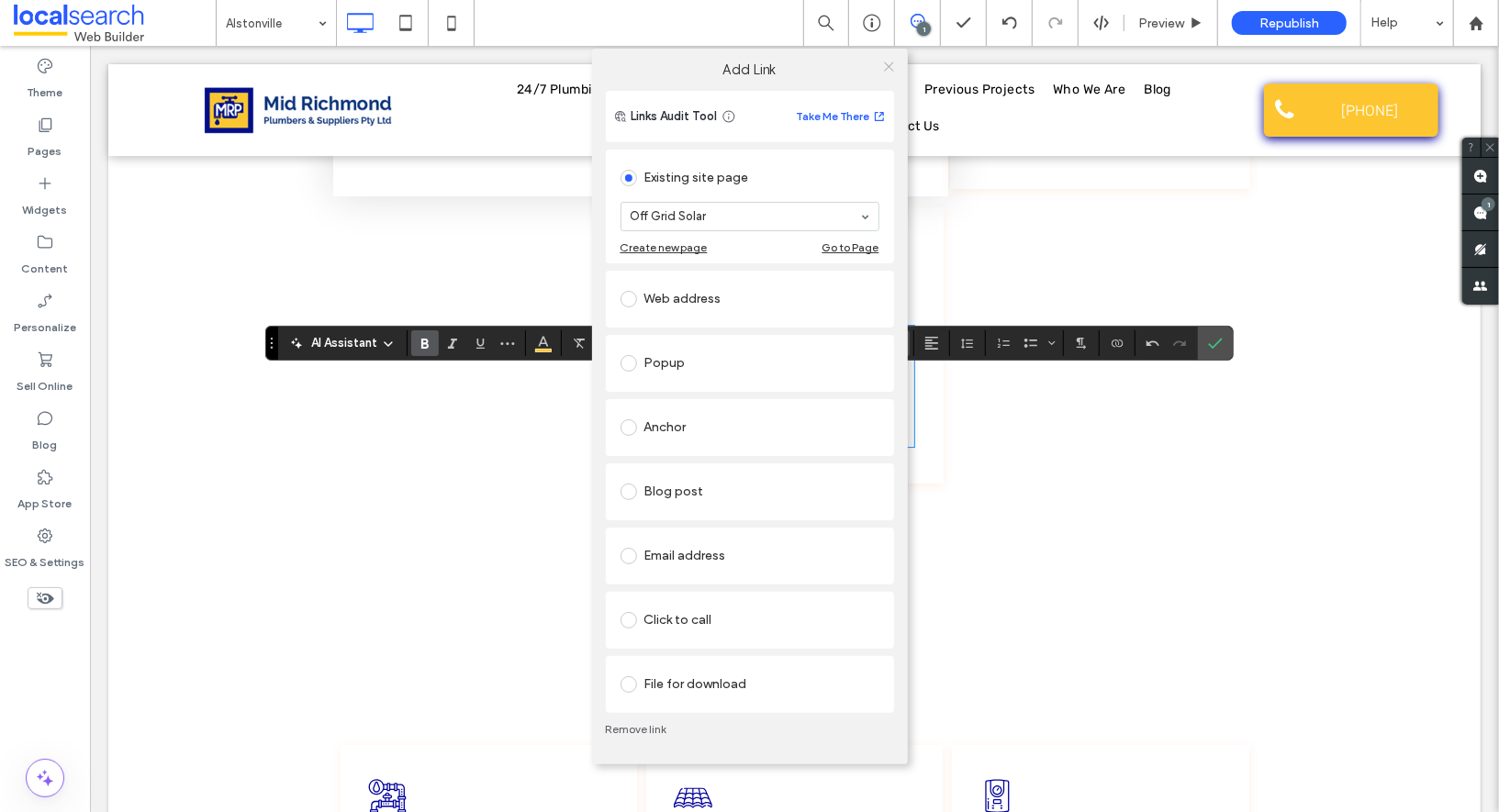 click 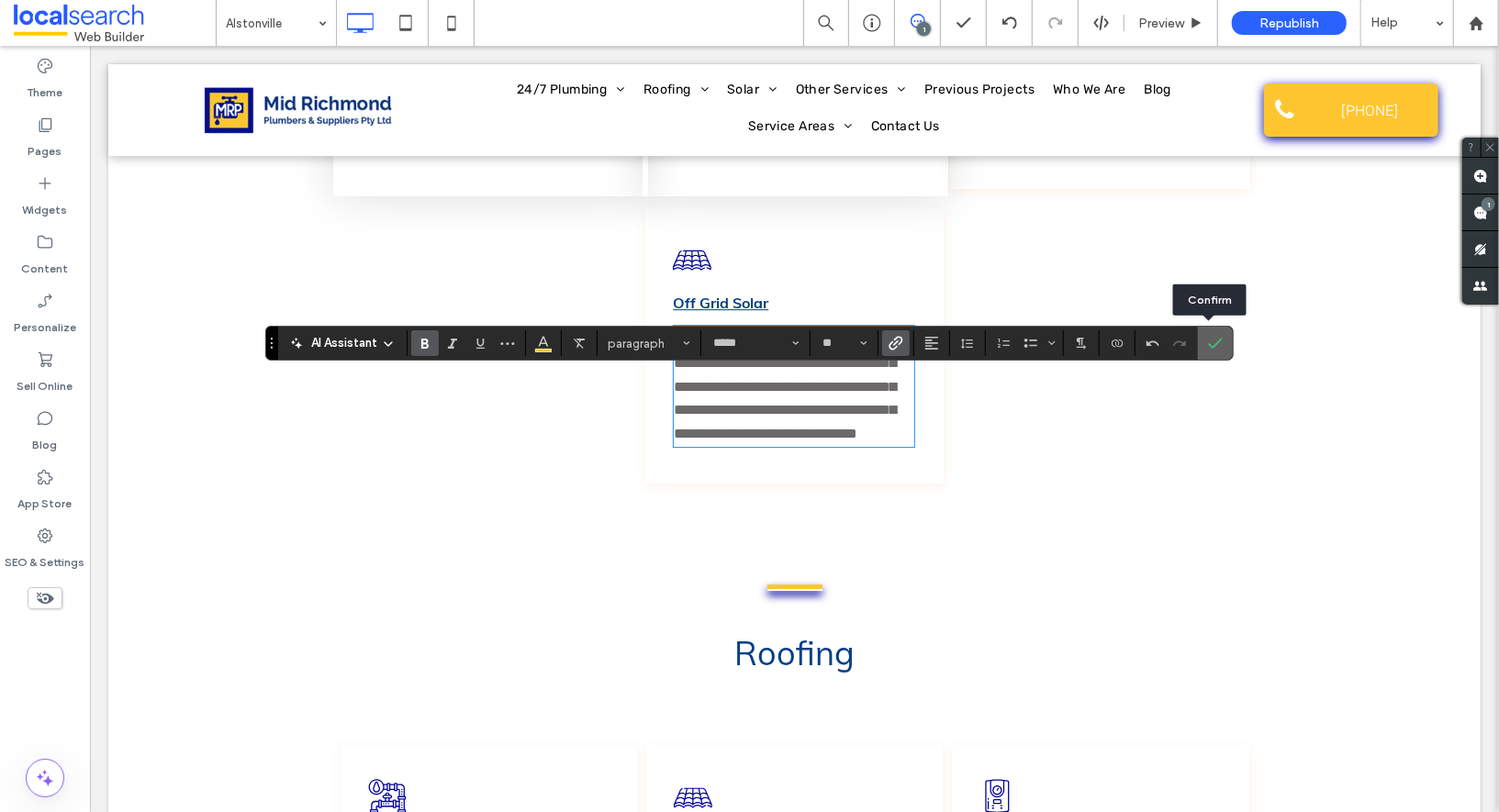 drag, startPoint x: 1217, startPoint y: 342, endPoint x: 1117, endPoint y: 331, distance: 100.60318 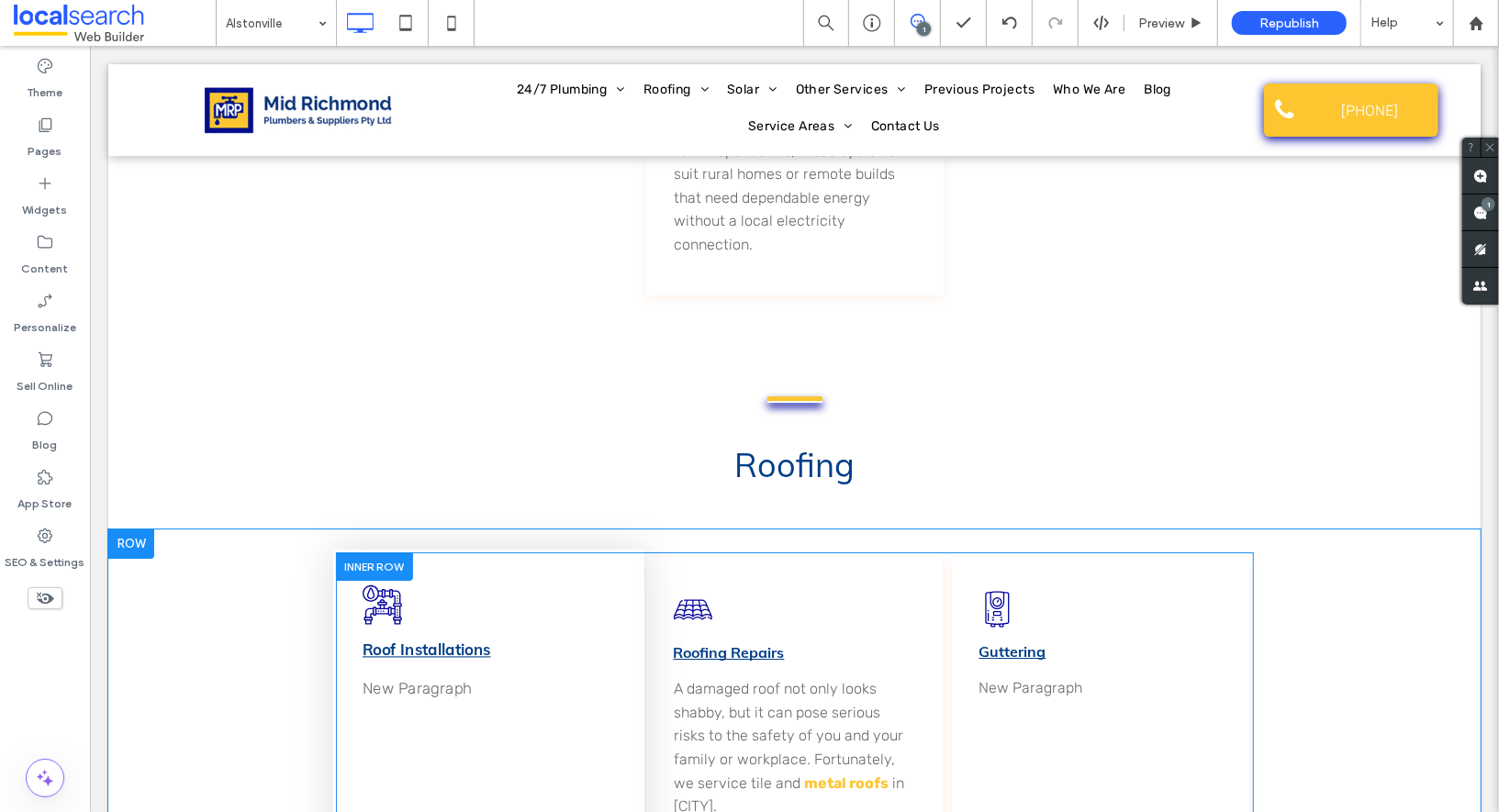 scroll, scrollTop: 4212, scrollLeft: 0, axis: vertical 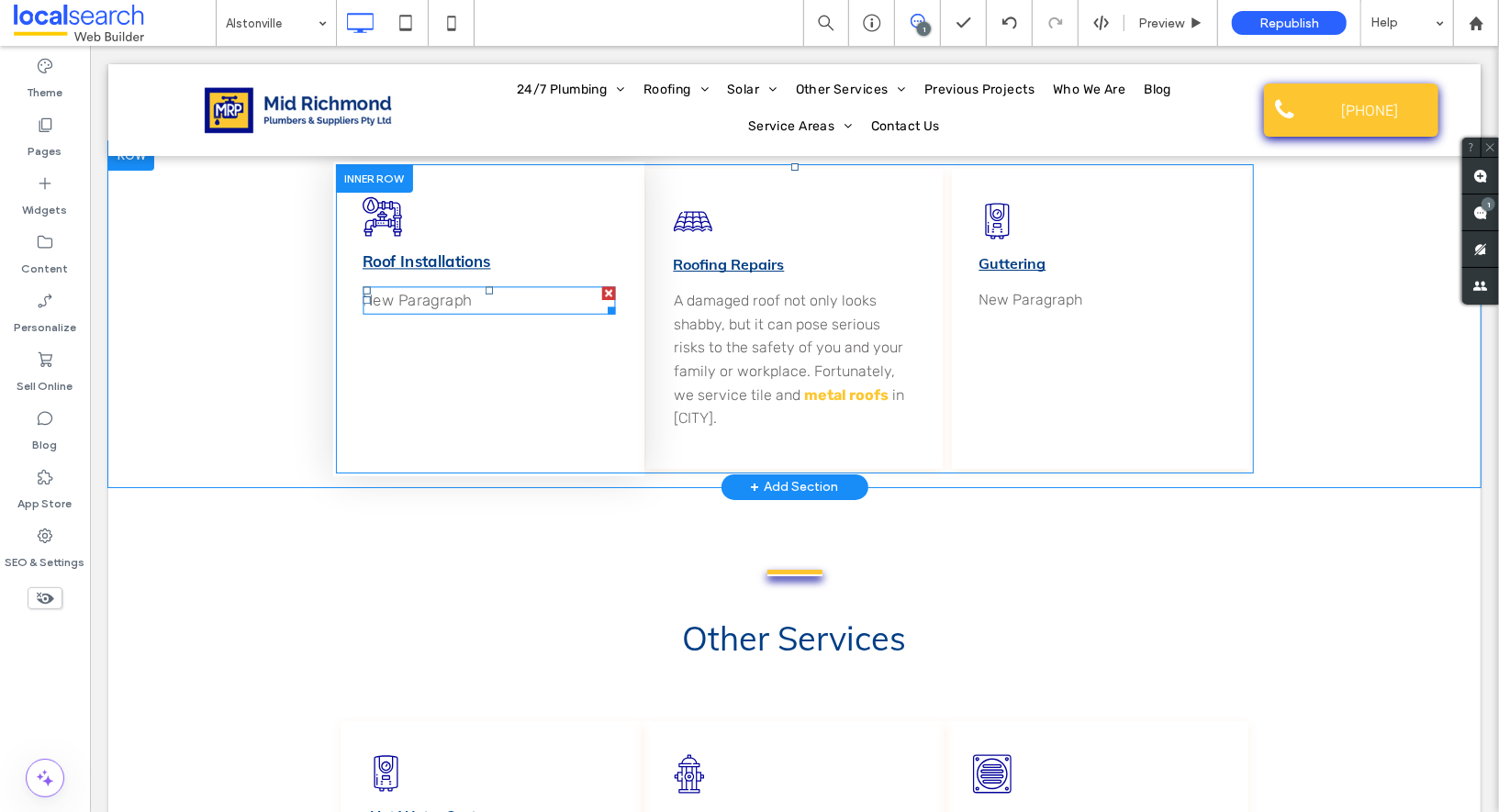 click on "New Paragraph" at bounding box center [487, 299] 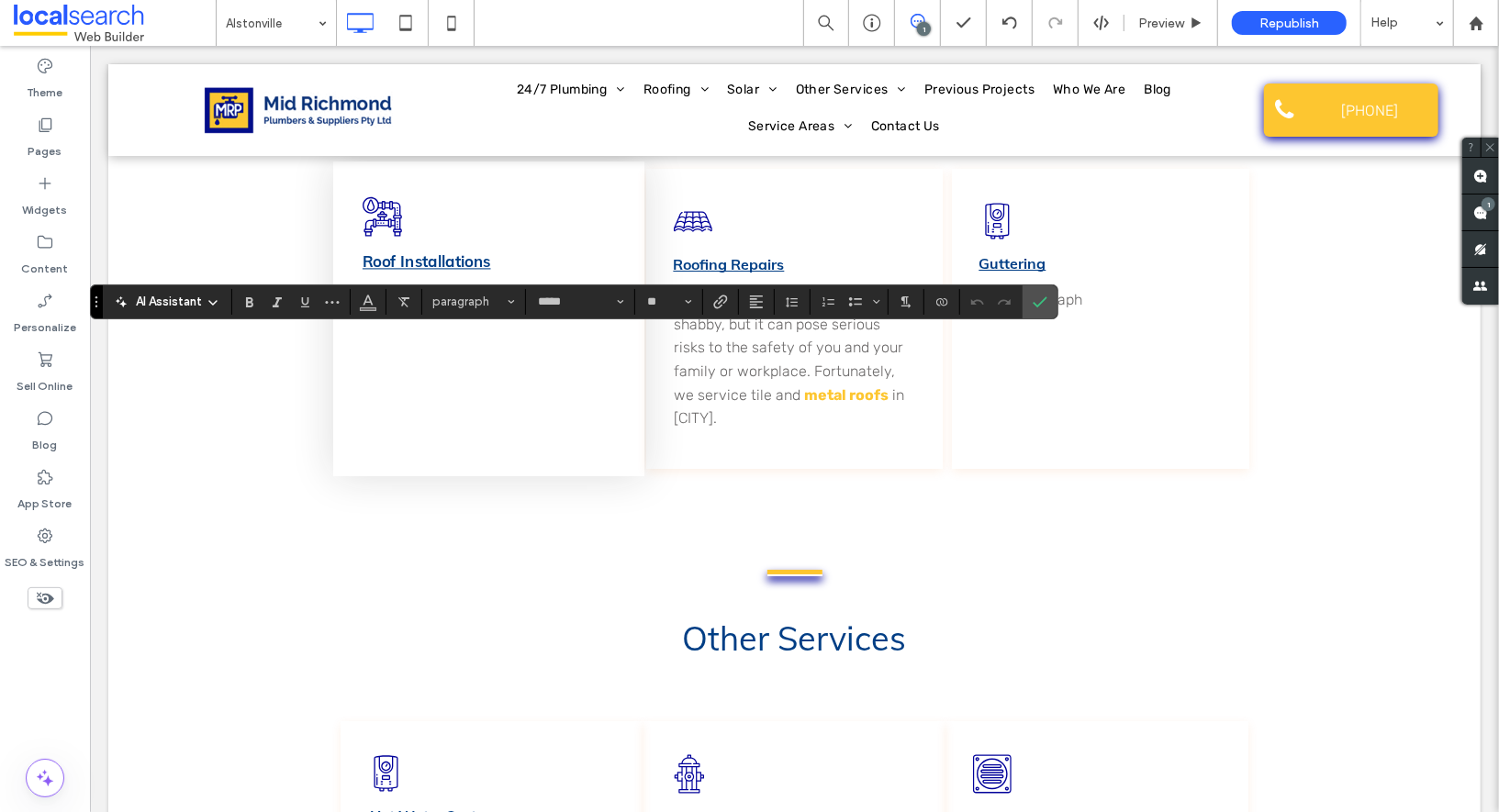 scroll, scrollTop: 0, scrollLeft: 0, axis: both 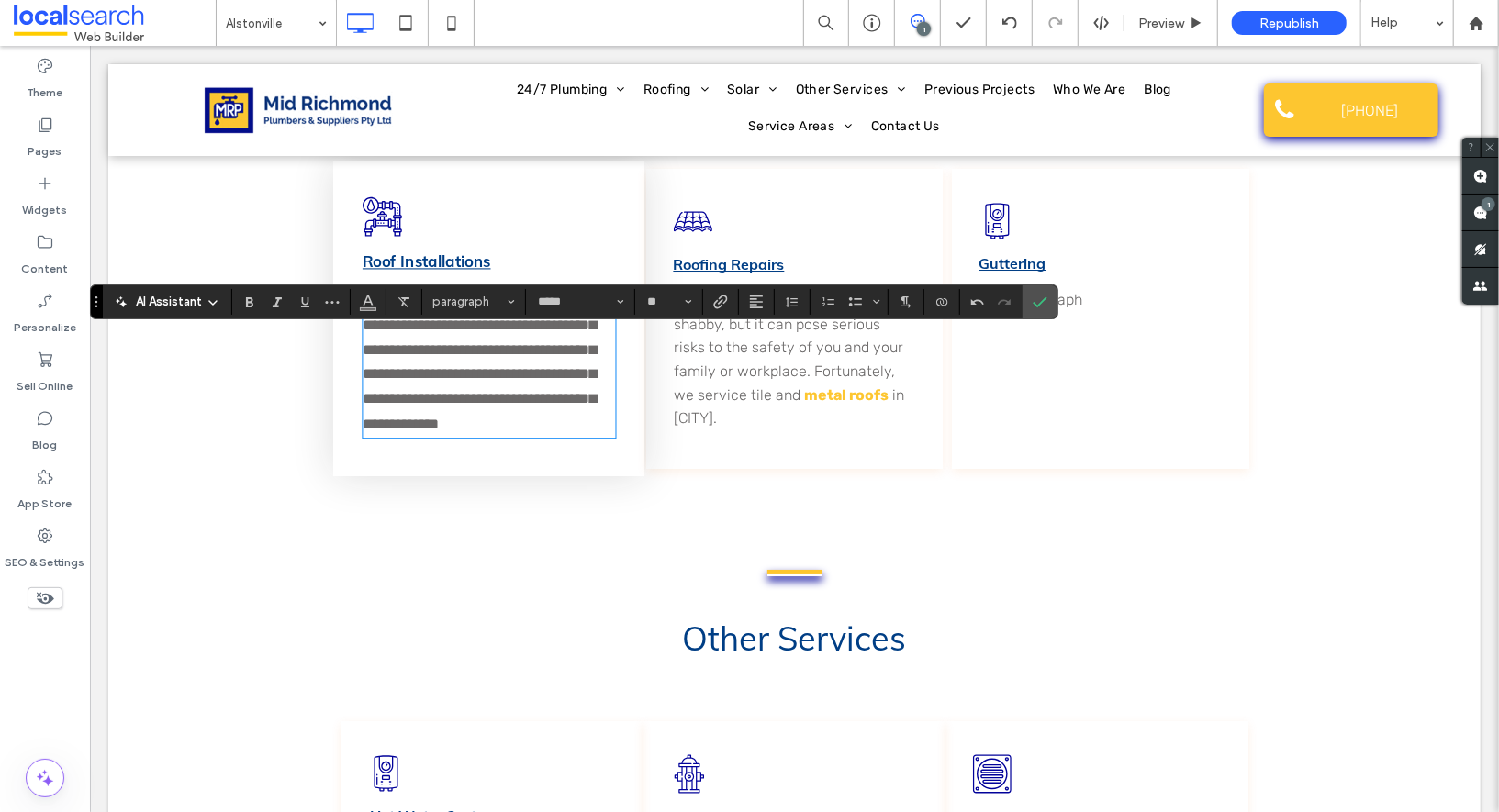 drag, startPoint x: 468, startPoint y: 348, endPoint x: 408, endPoint y: 350, distance: 60.03332 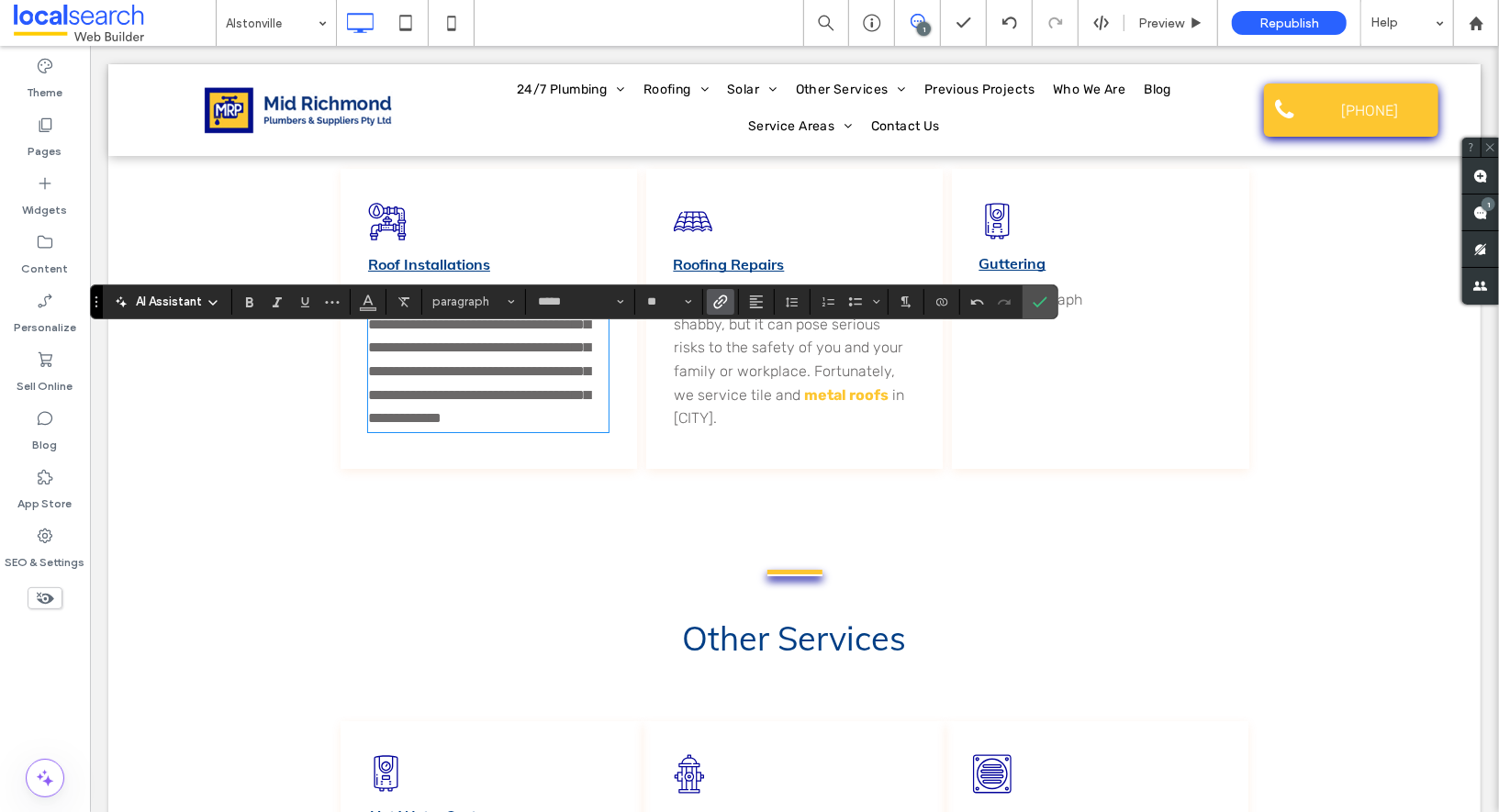click 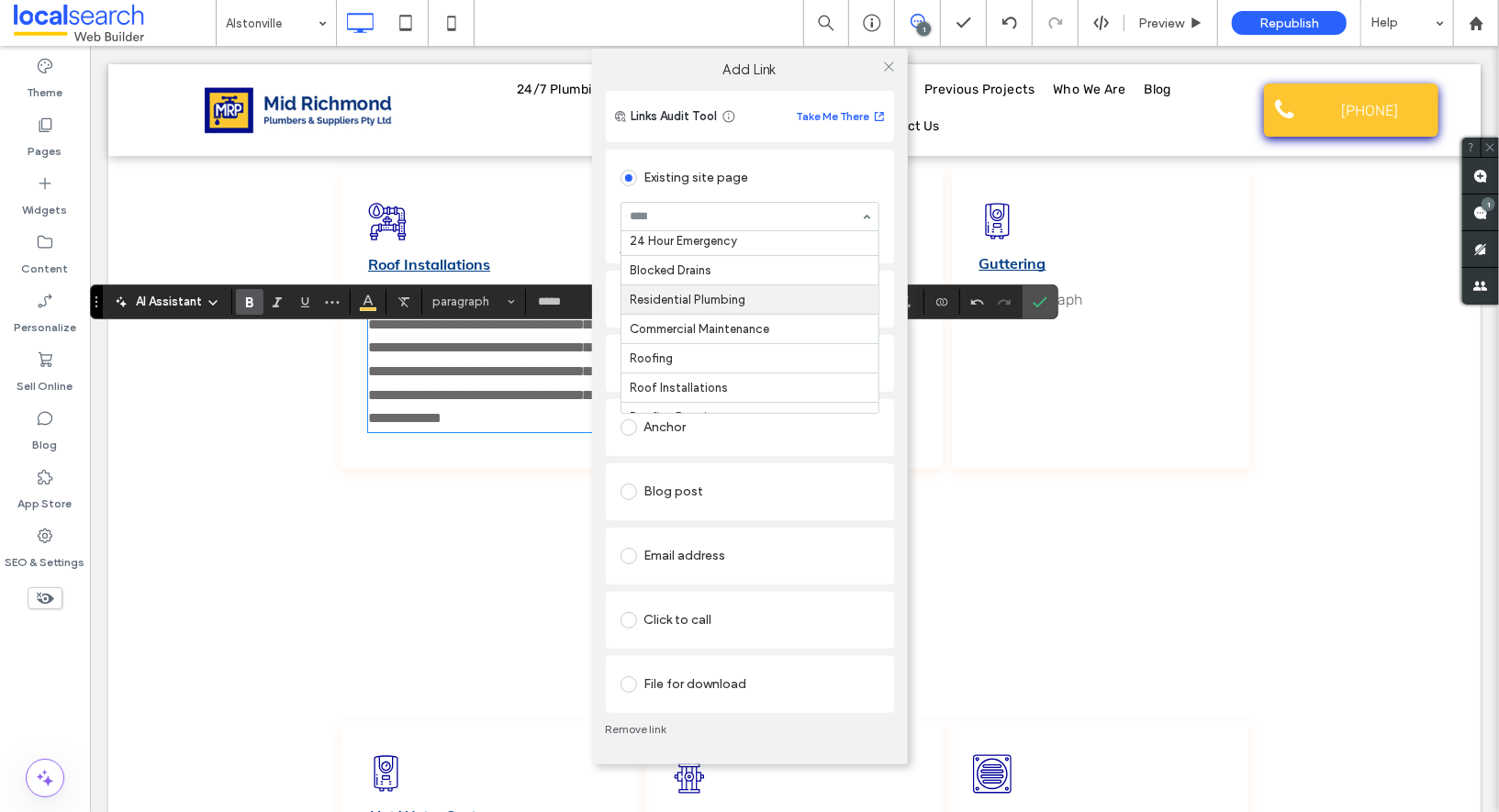 scroll, scrollTop: 106, scrollLeft: 0, axis: vertical 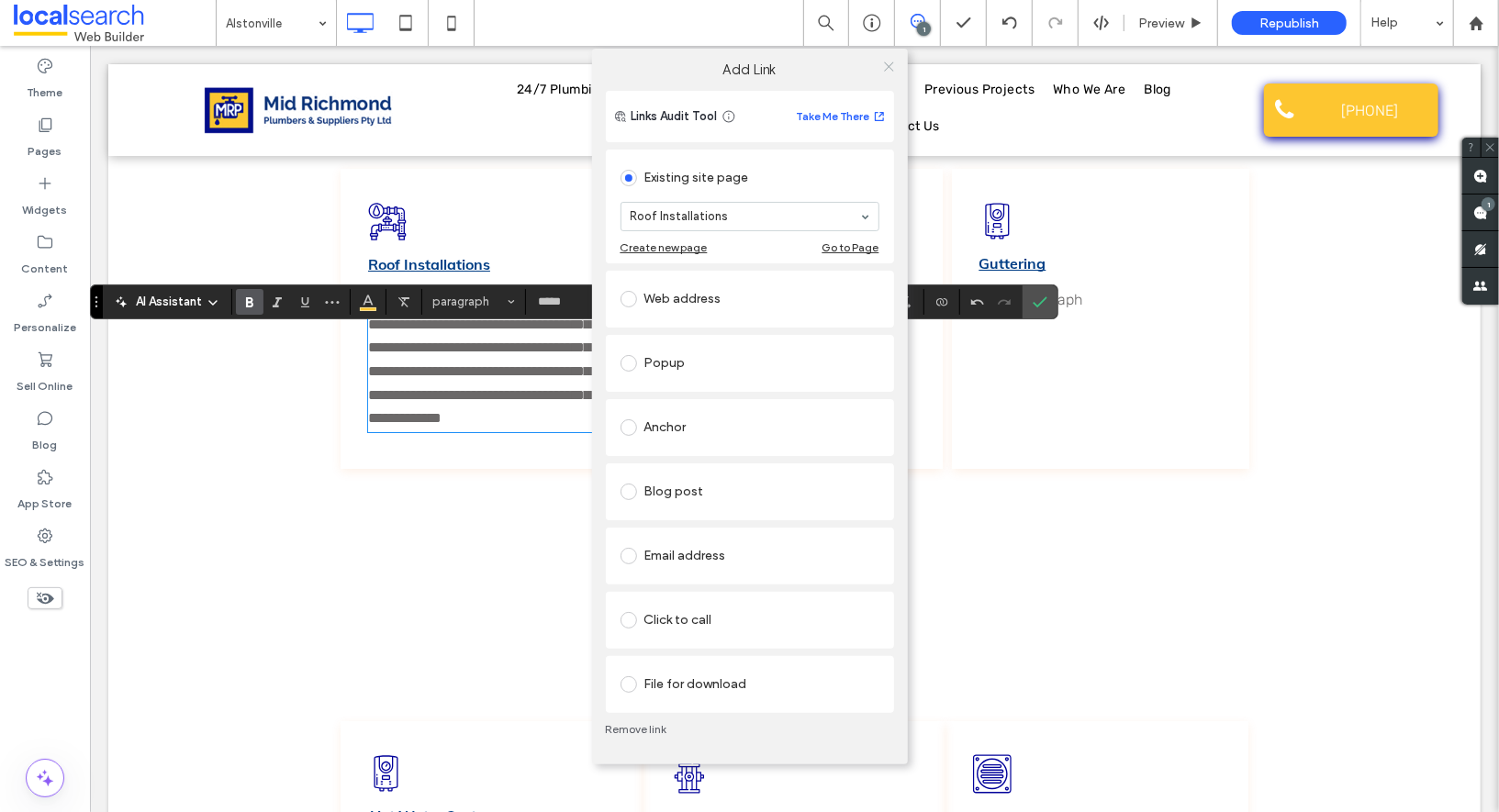 click 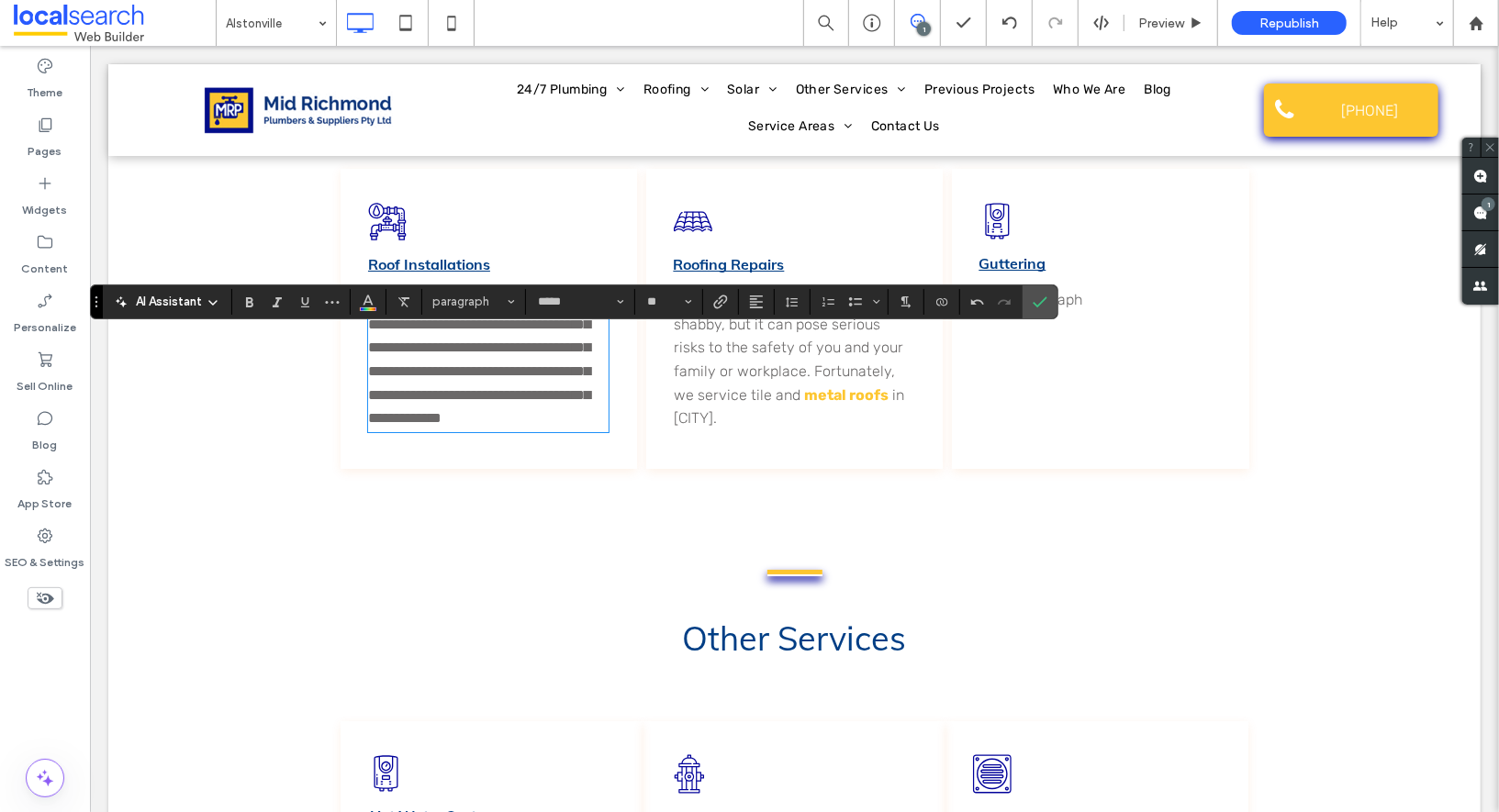 drag, startPoint x: 484, startPoint y: 354, endPoint x: 316, endPoint y: 353, distance: 168.00298 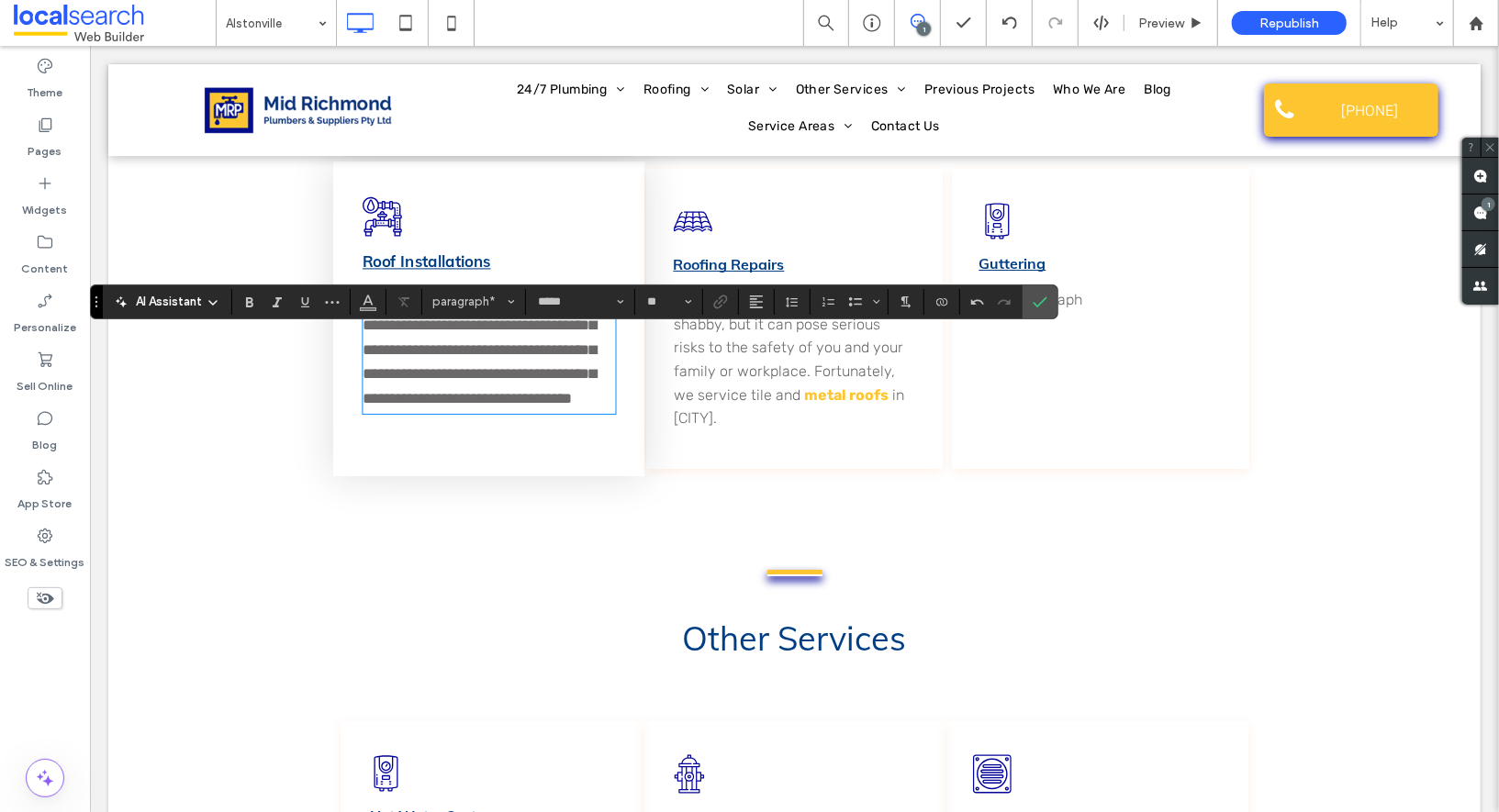 click on "**********" at bounding box center (477, 348) 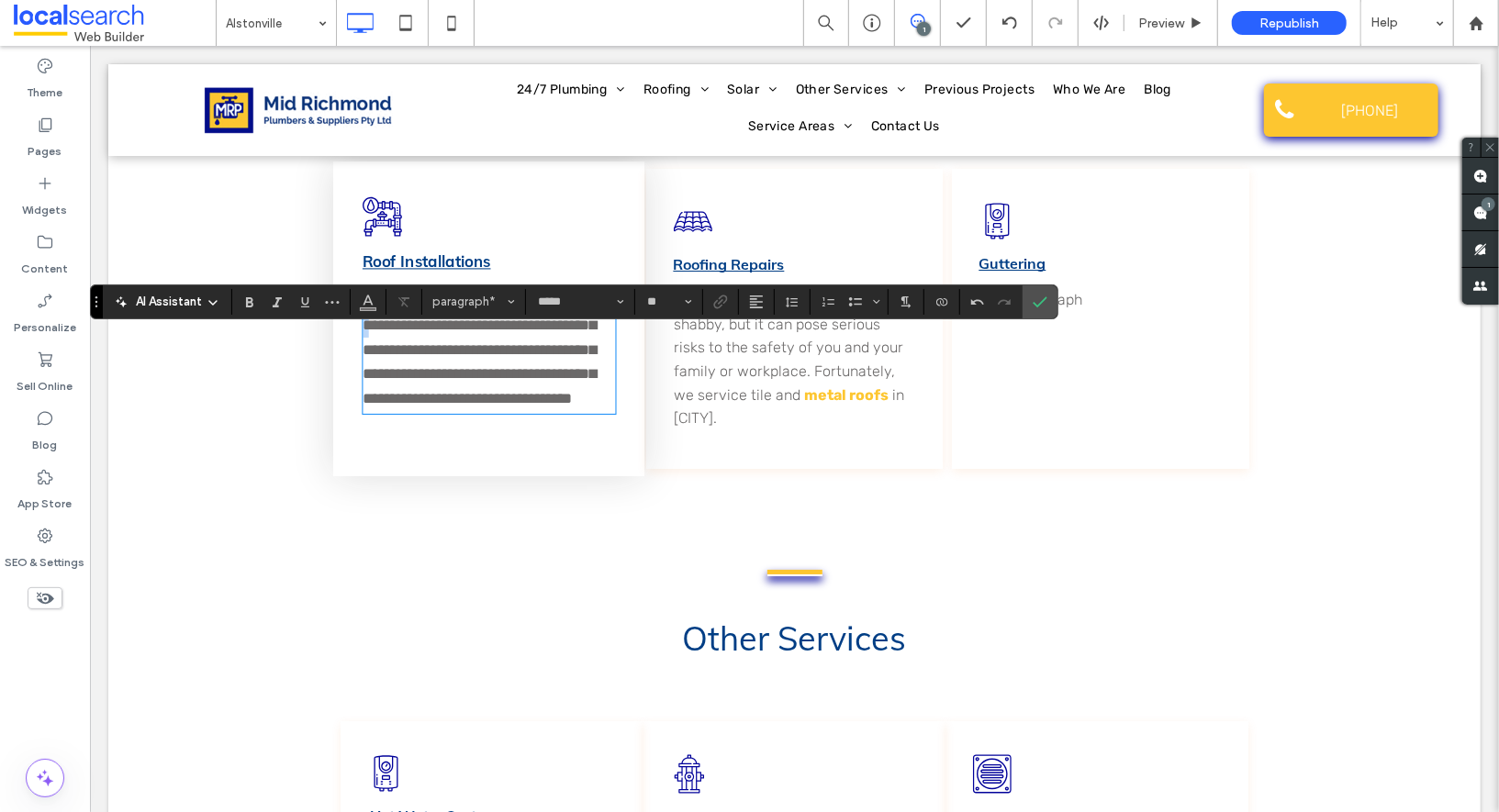 click on "**********" at bounding box center (477, 348) 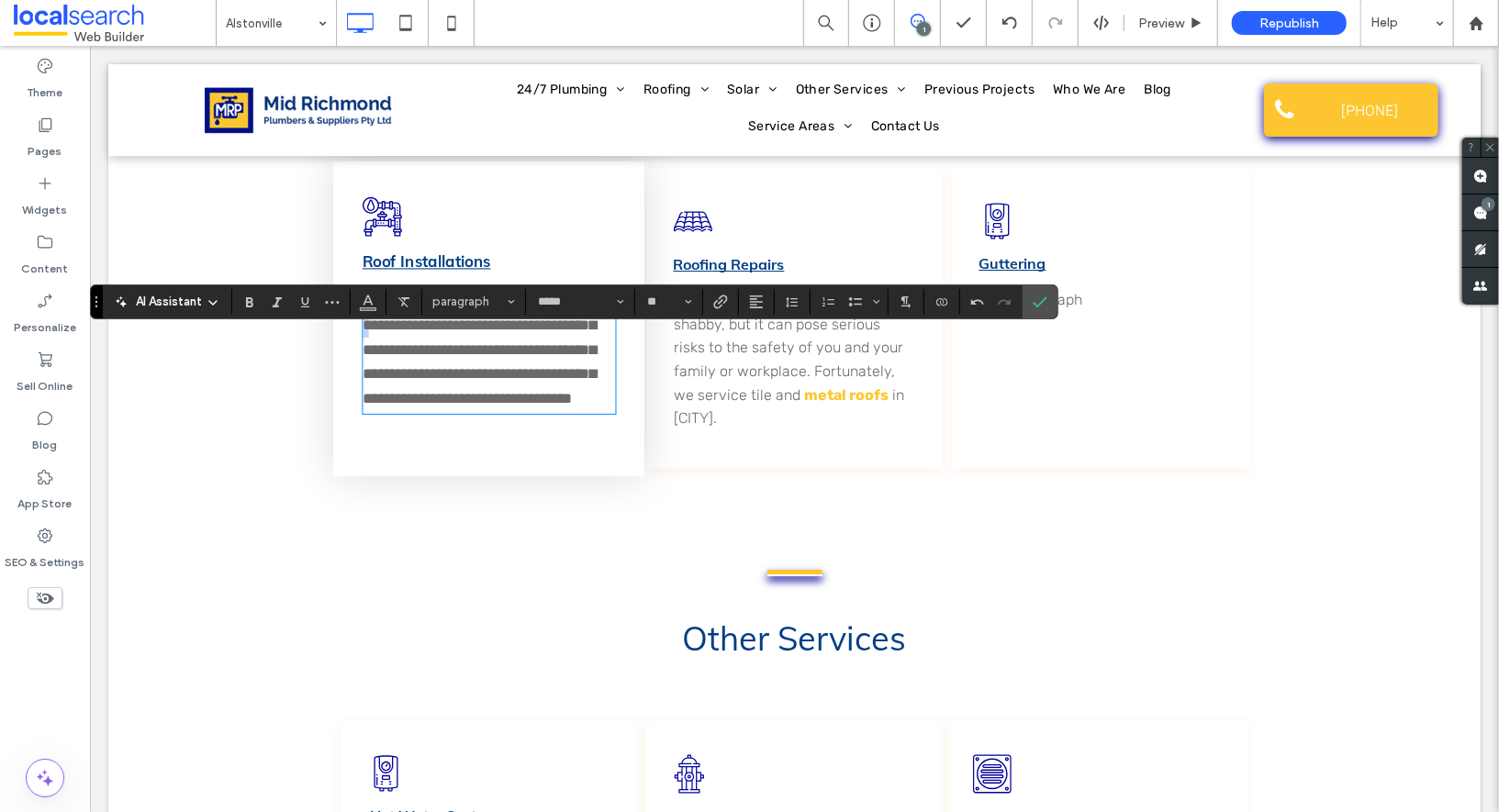 type 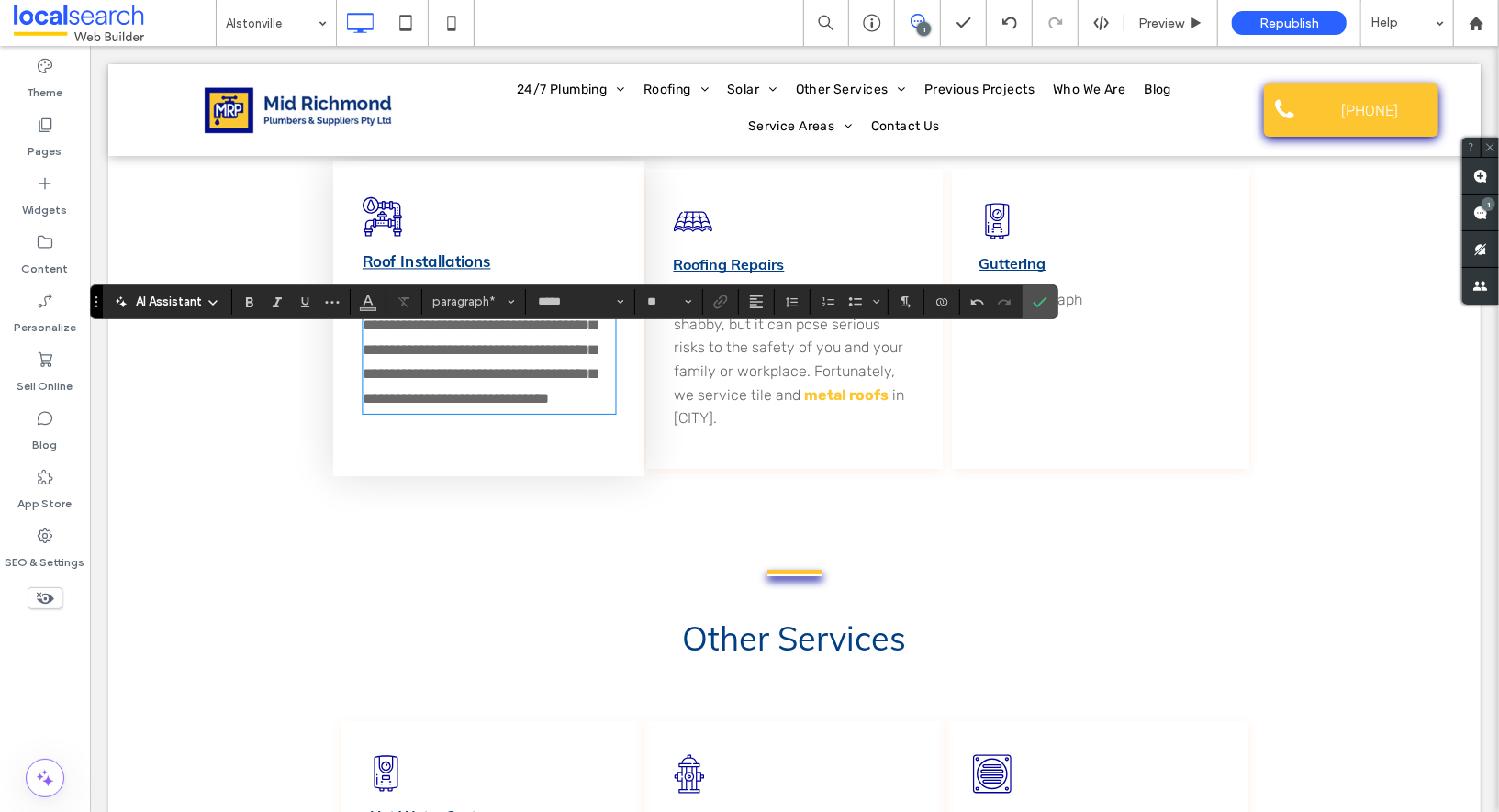 click on "**********" at bounding box center [477, 348] 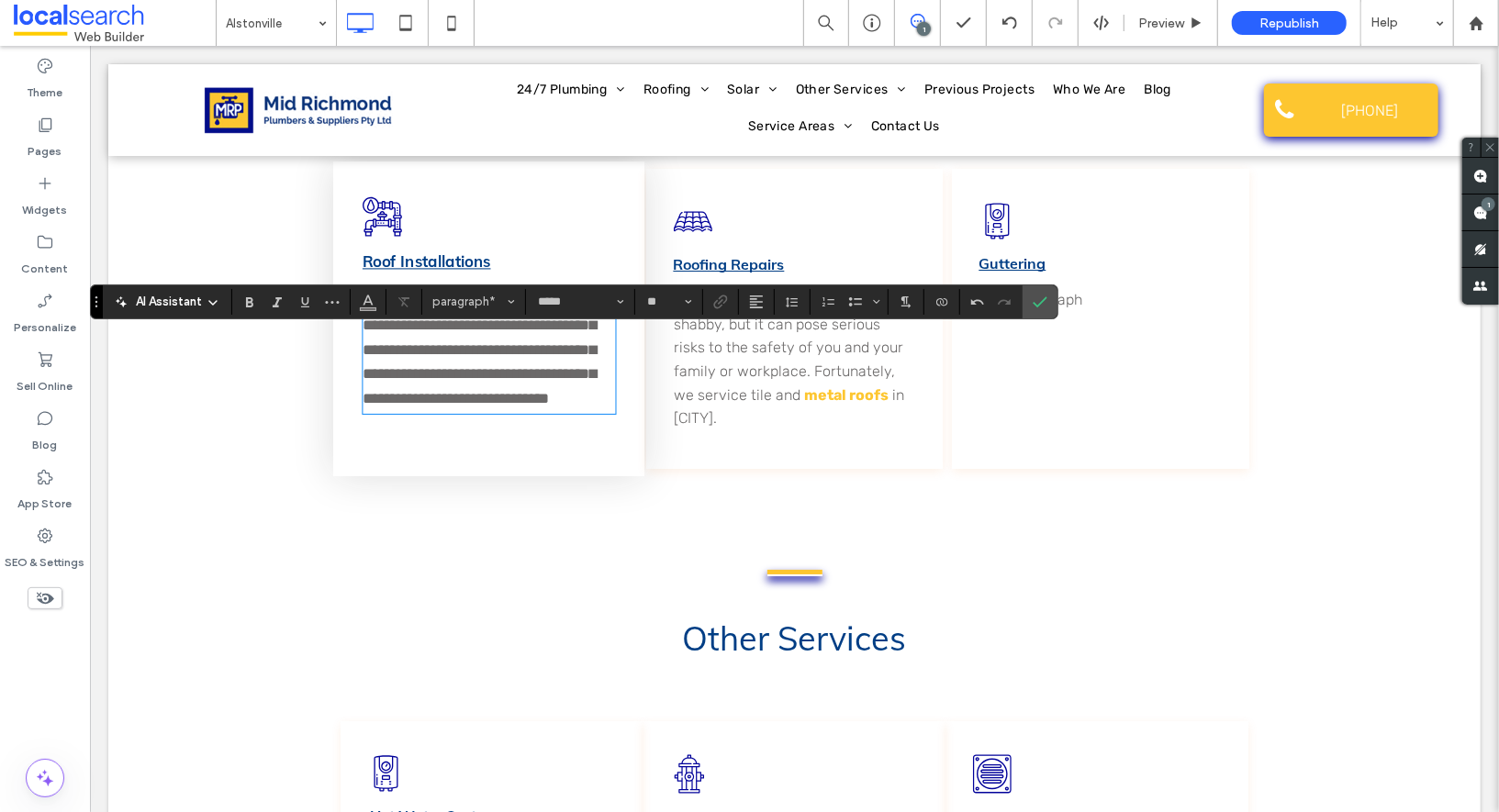 click on "**********" at bounding box center (477, 348) 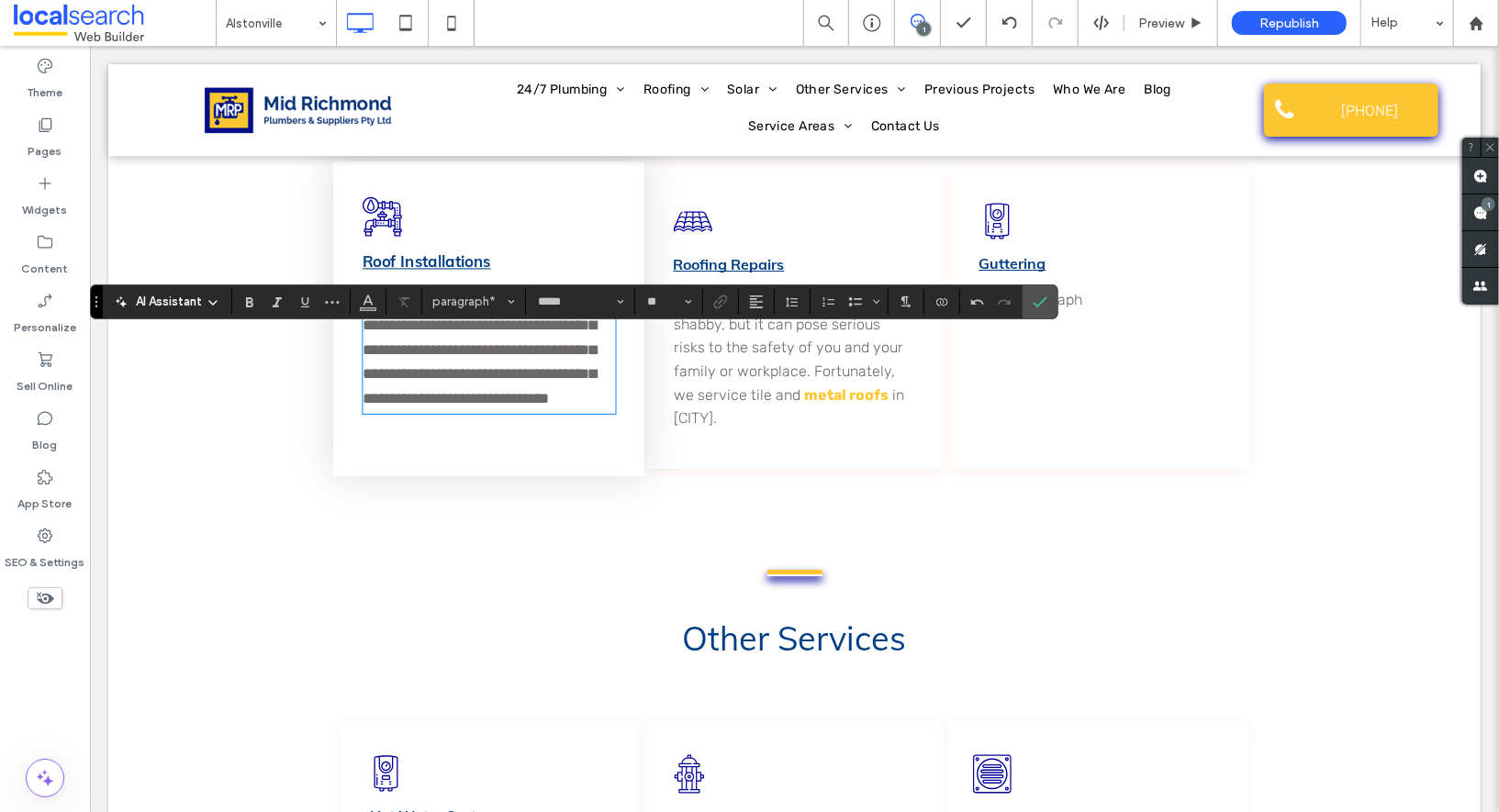 click on "**********" at bounding box center (477, 348) 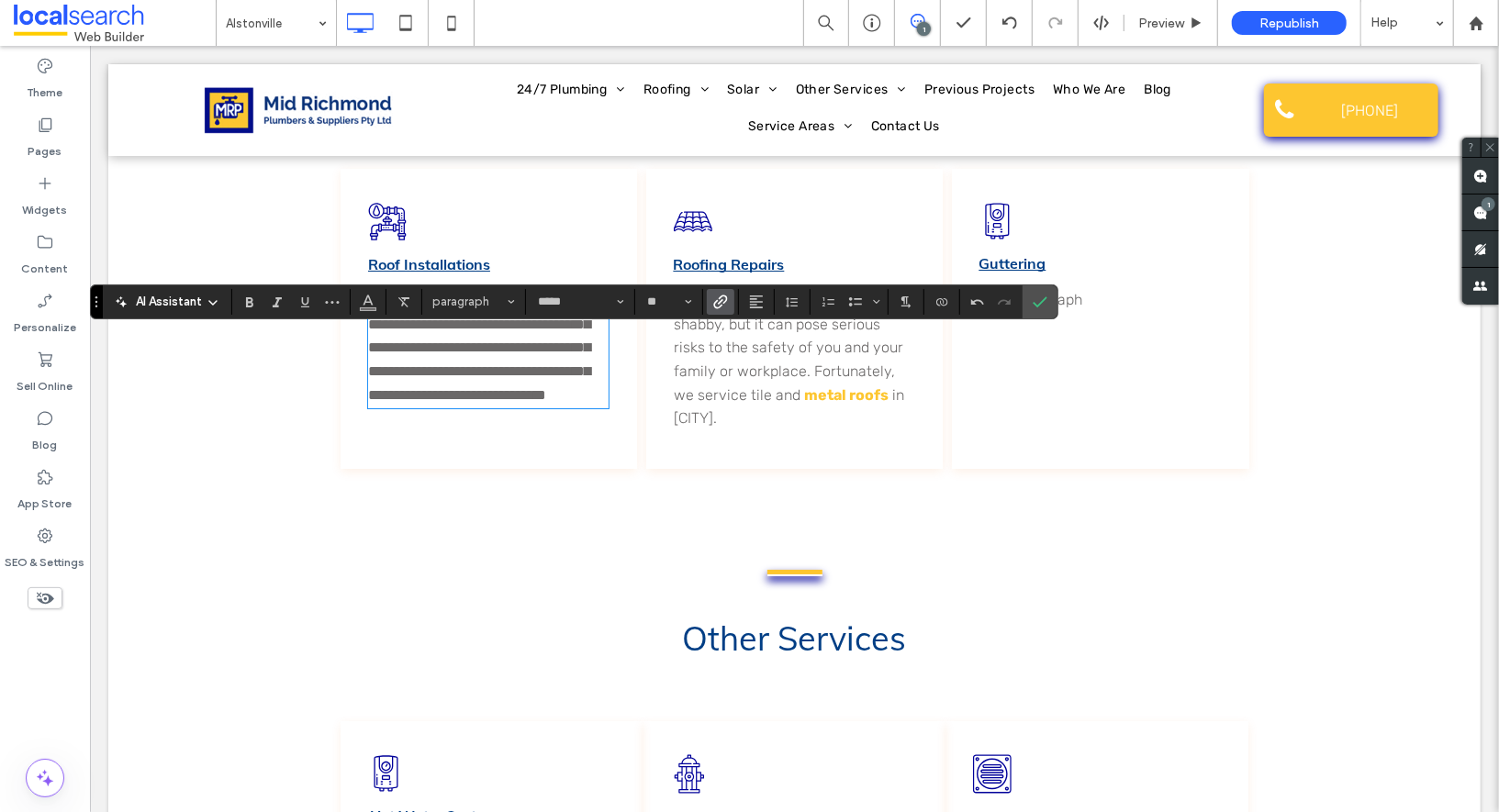click at bounding box center (721, 302) 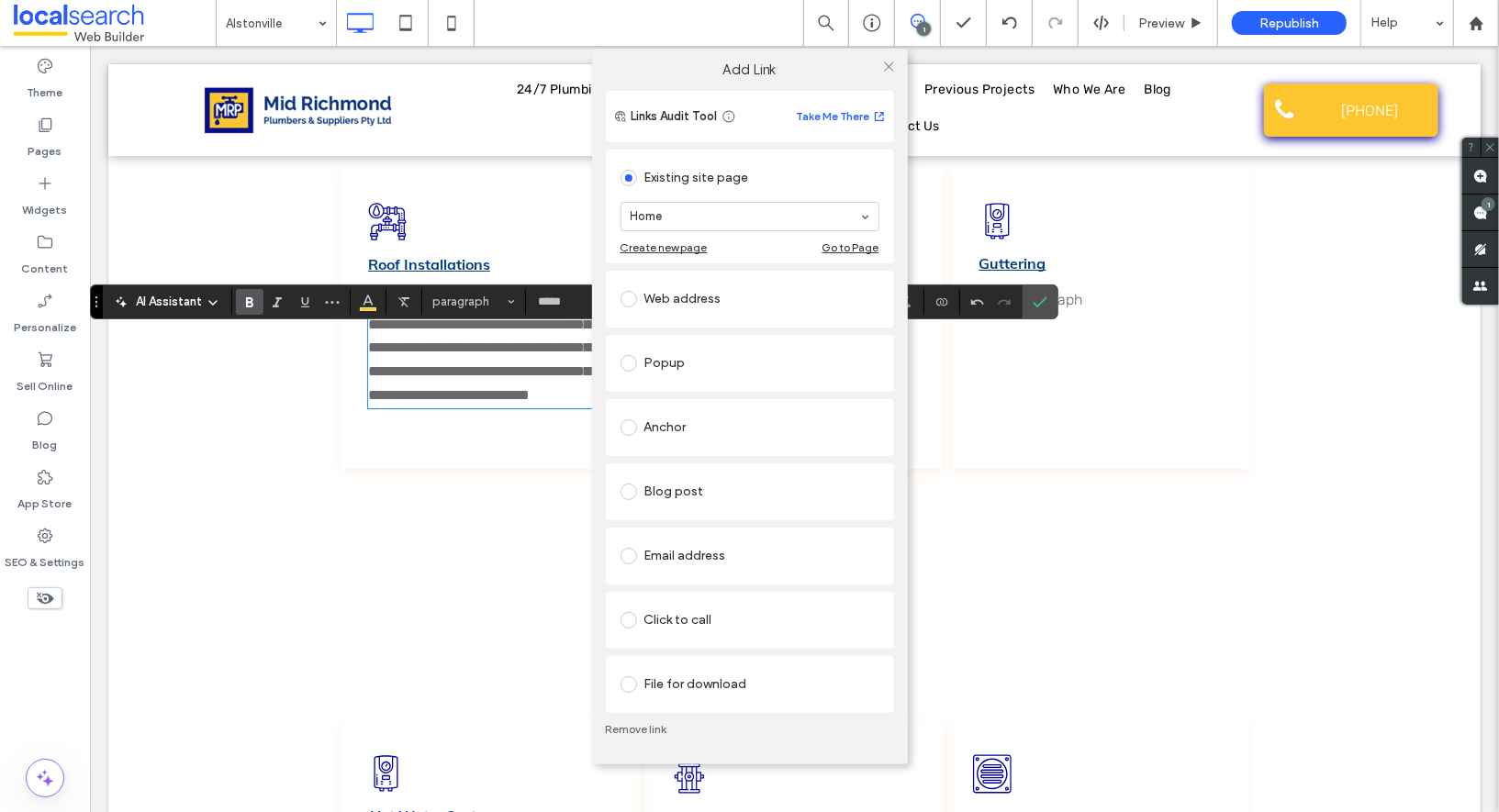 click on "Home" at bounding box center [750, 217] 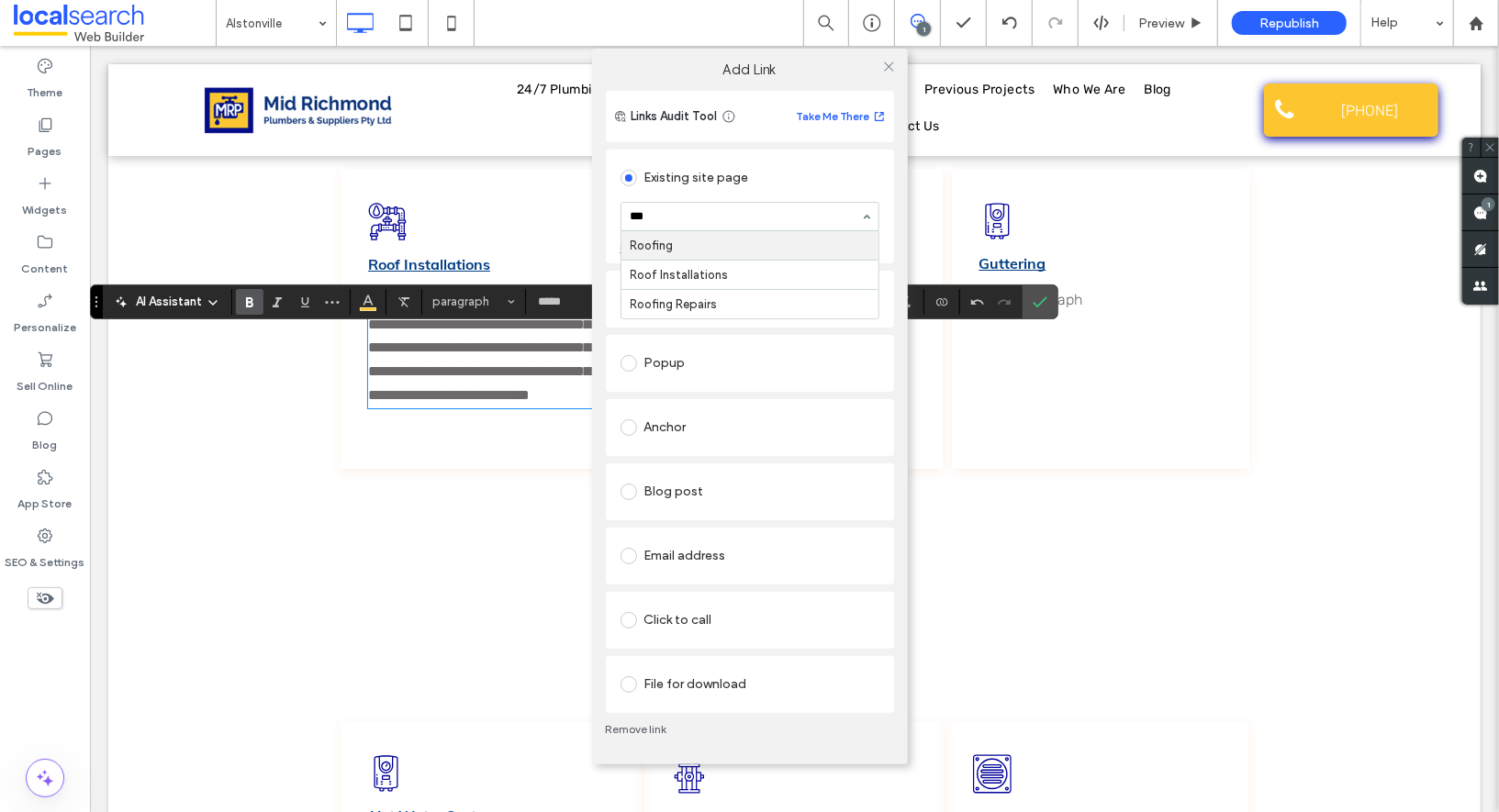 type on "****" 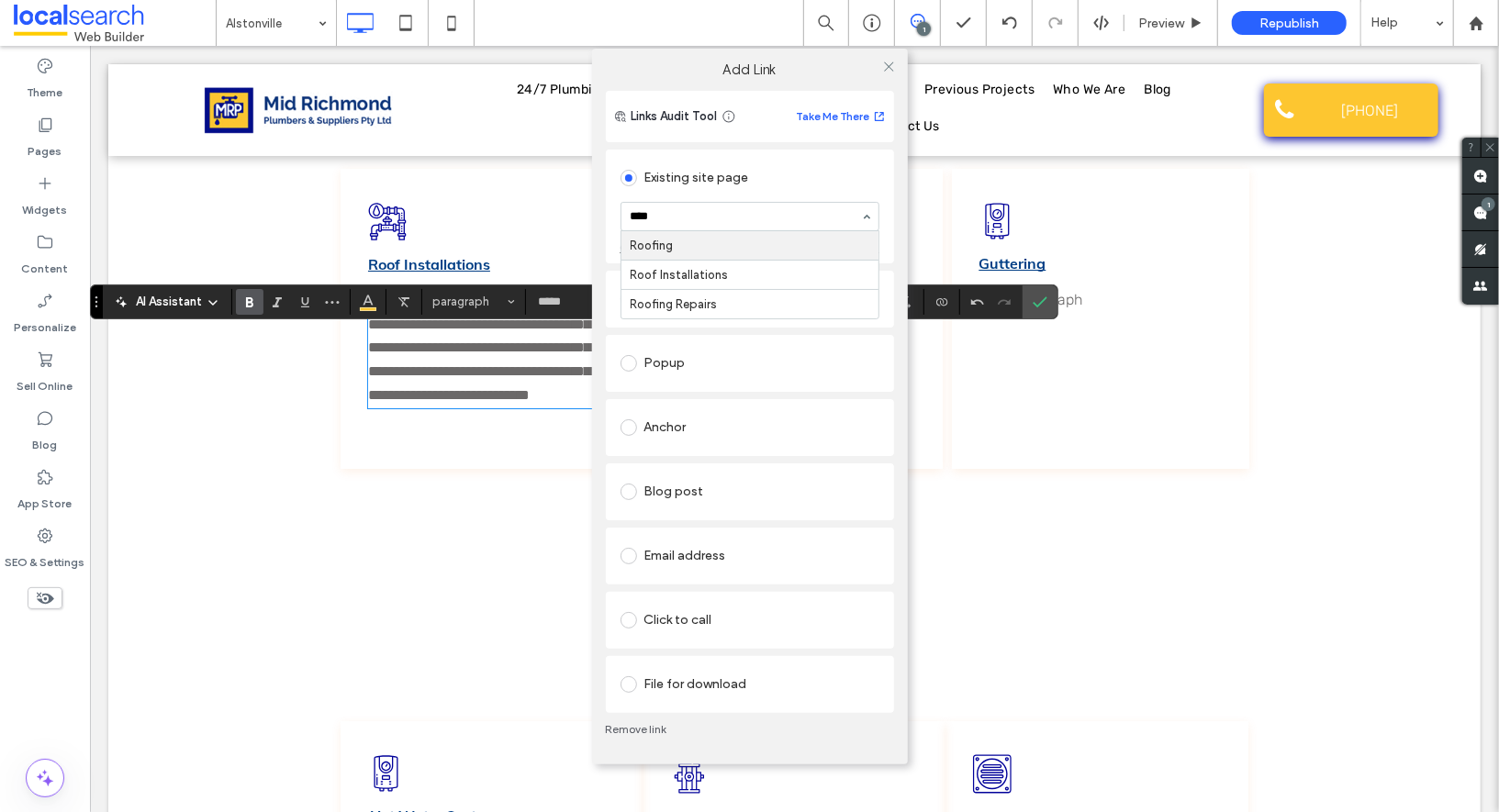type 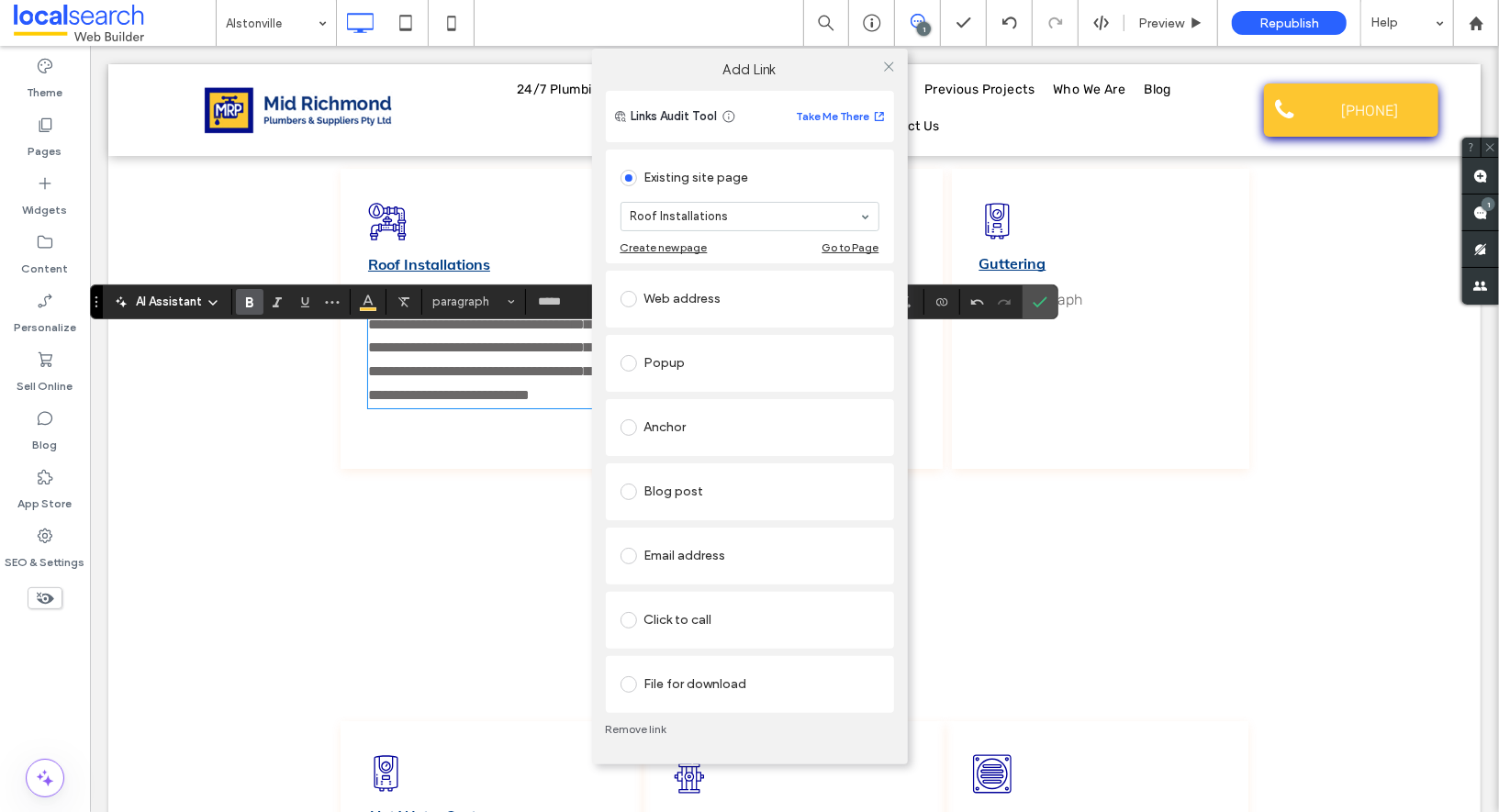 drag, startPoint x: 763, startPoint y: 263, endPoint x: 797, endPoint y: 208, distance: 64.660653 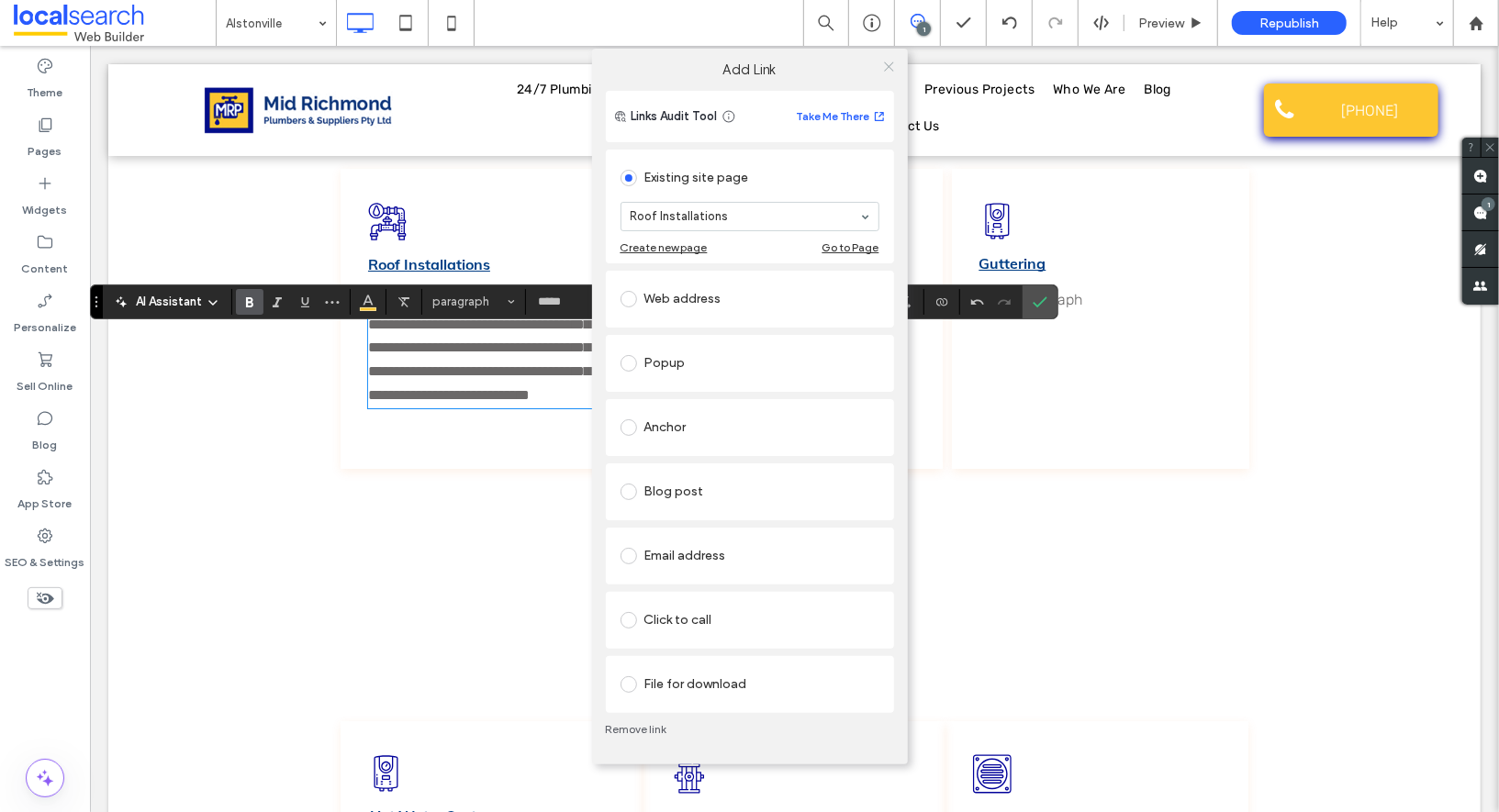 click 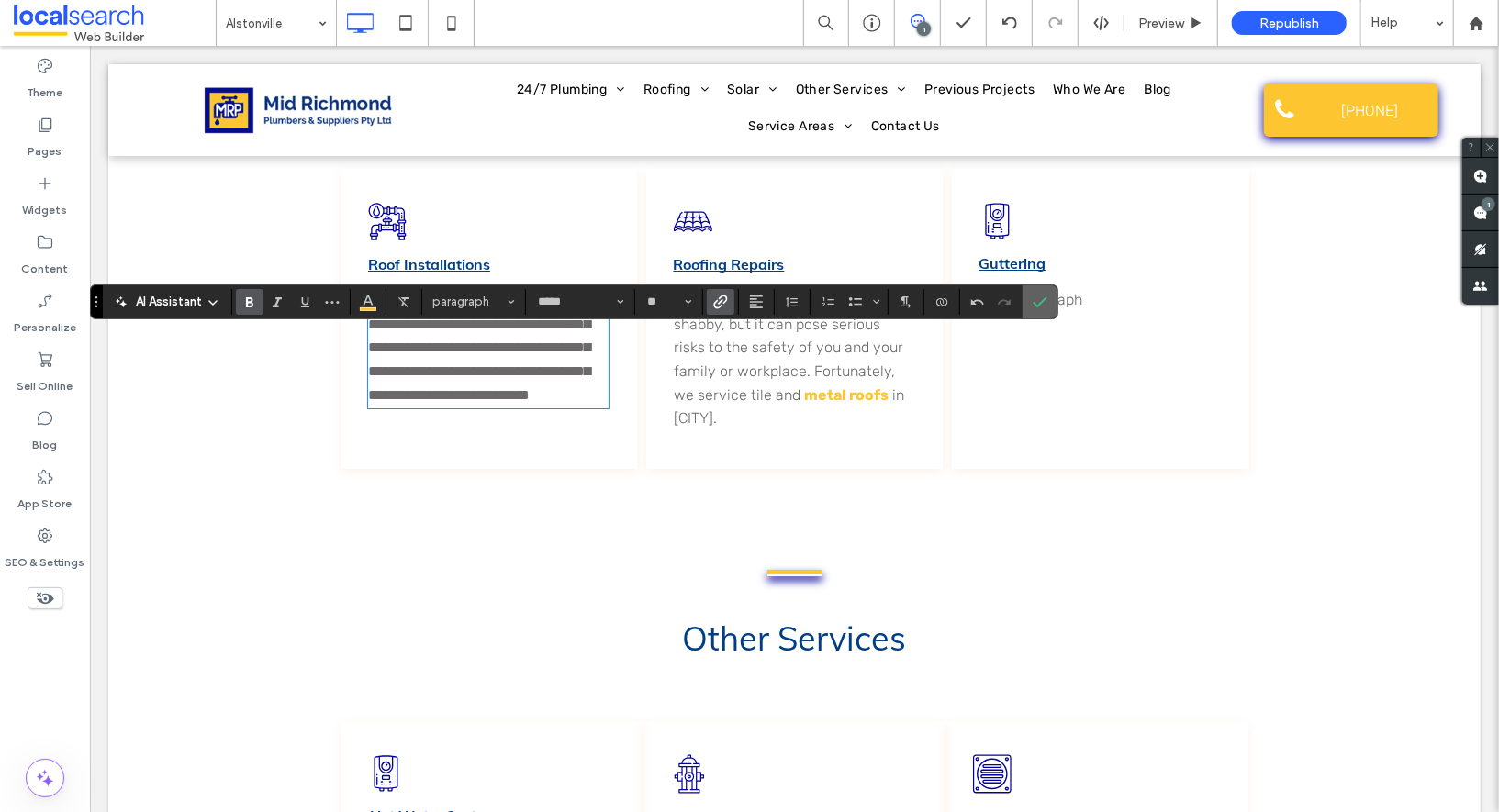 click at bounding box center (1040, 302) 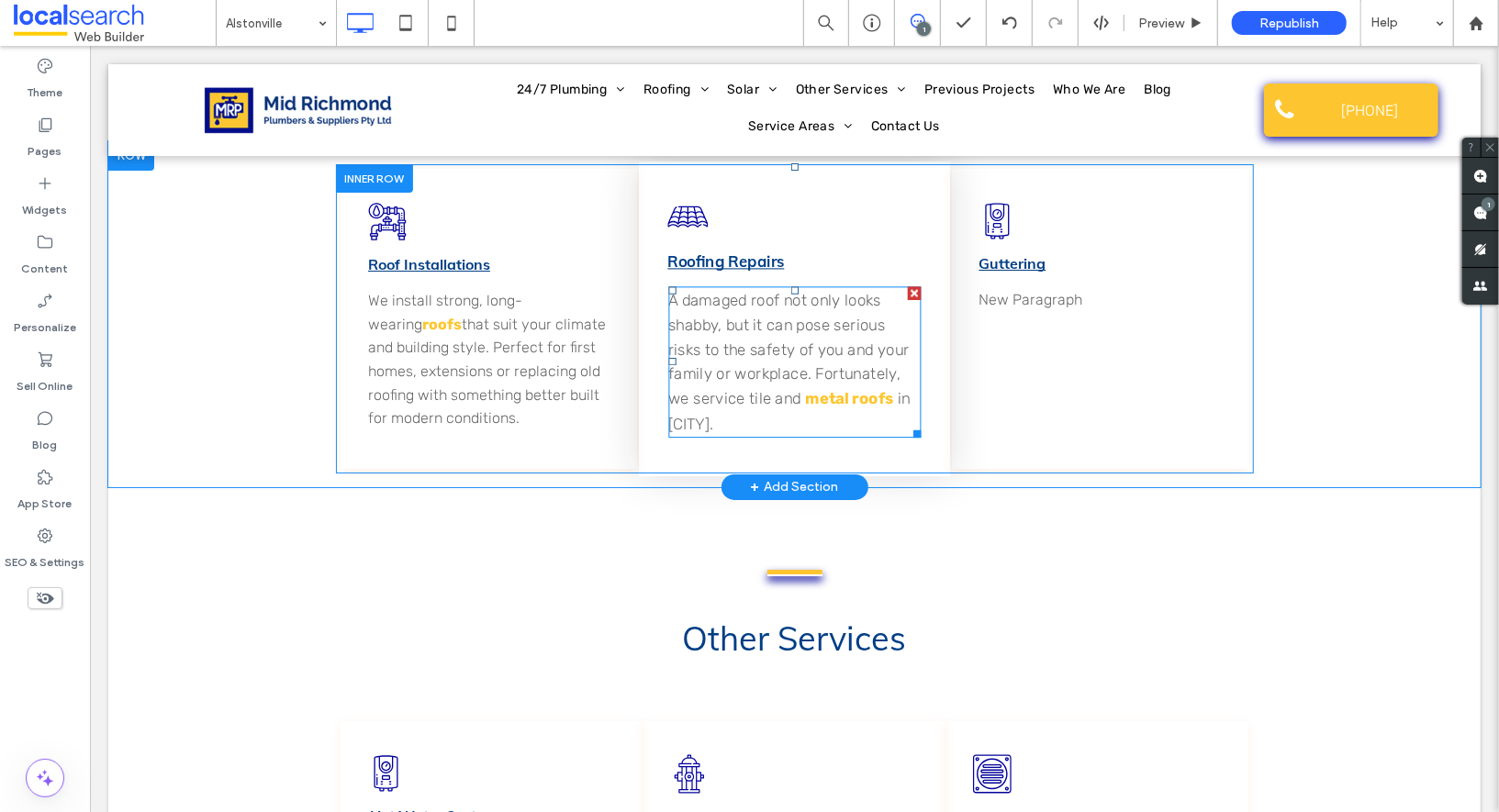 click on "A damaged roof not only looks shabby, but it can pose serious risks to the safety of you and your family or workplace. Fortunately, we service tile and" at bounding box center [787, 348] 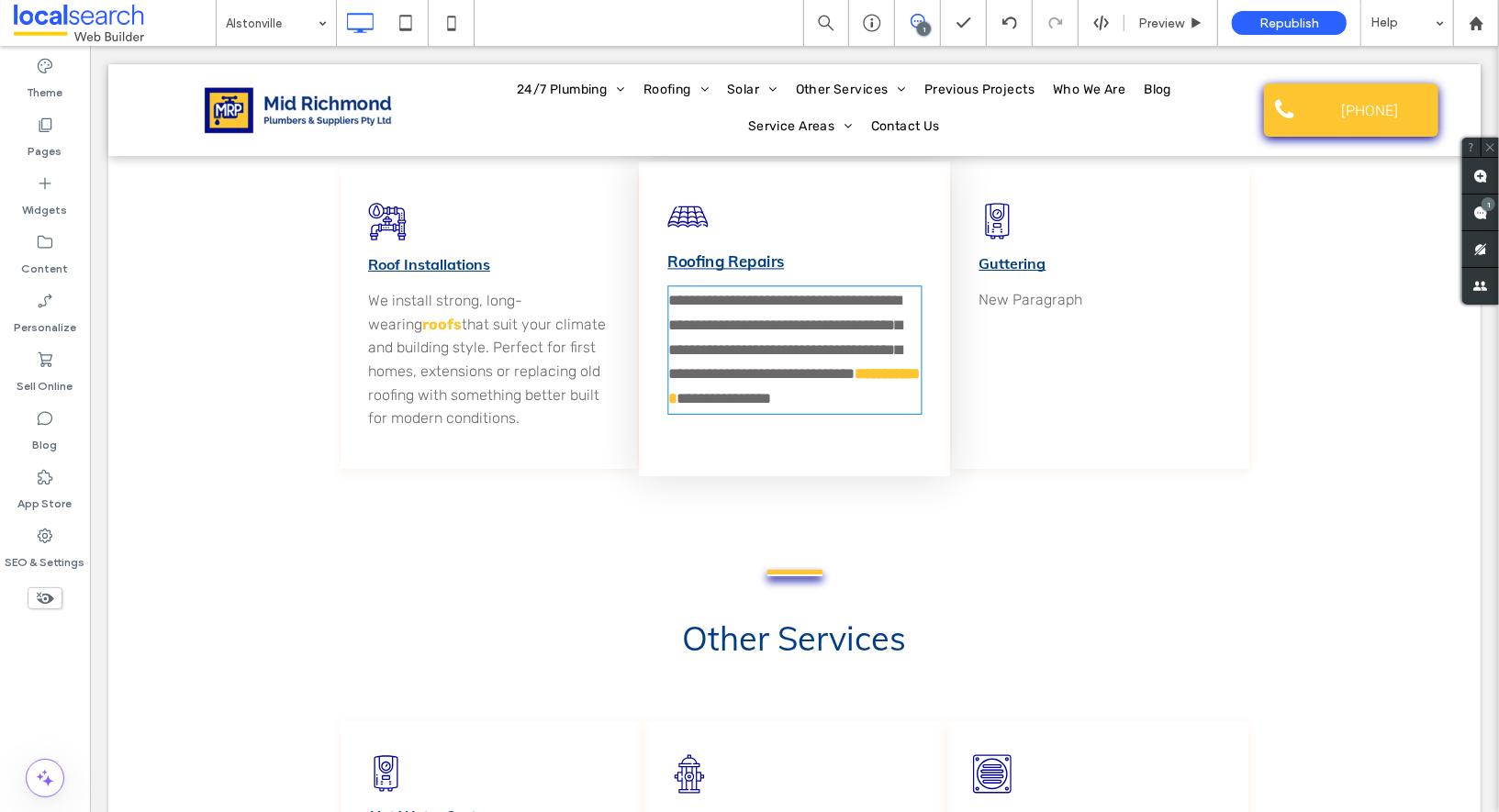 click on "**********" at bounding box center (783, 336) 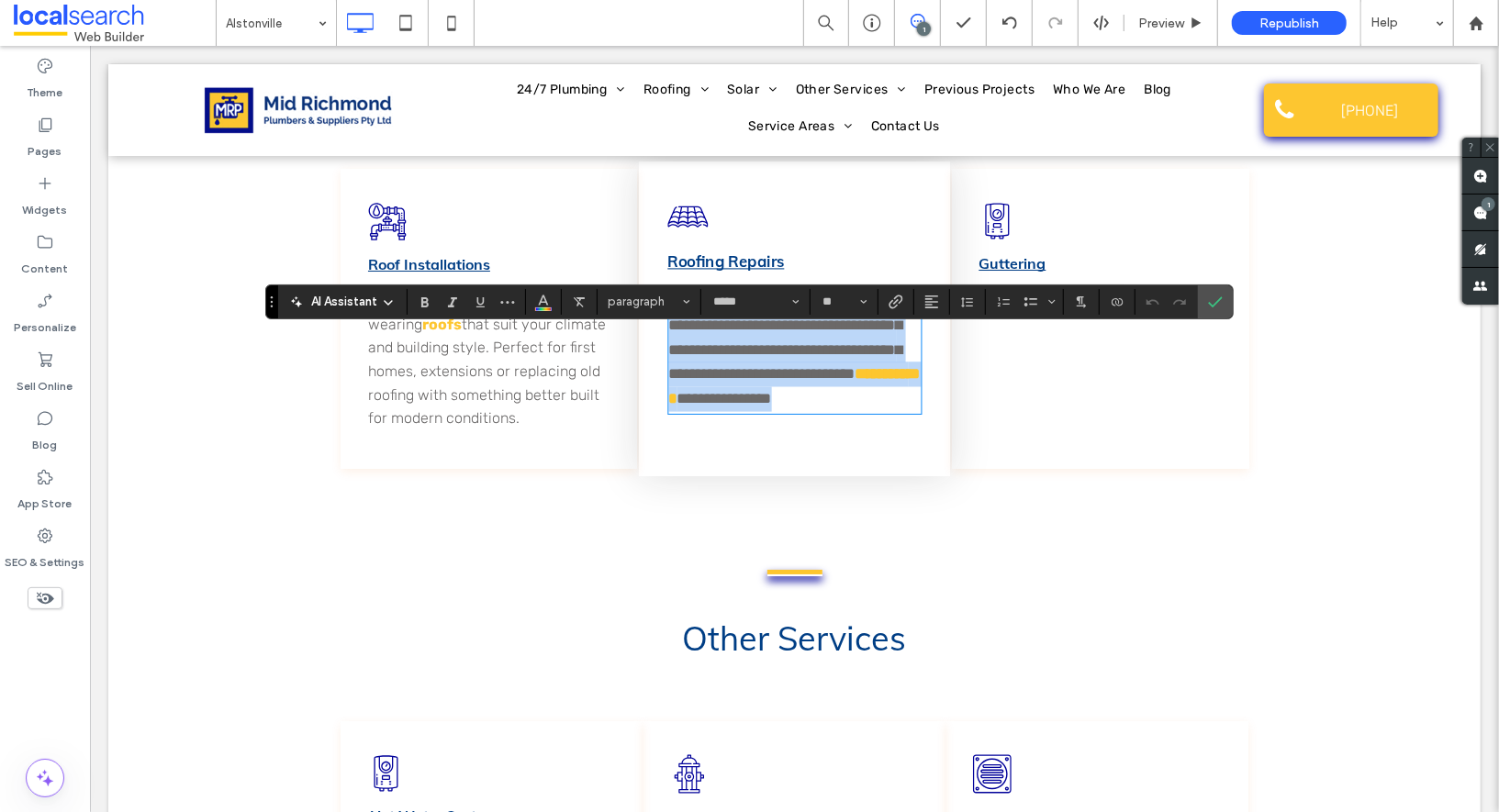 scroll, scrollTop: 0, scrollLeft: 0, axis: both 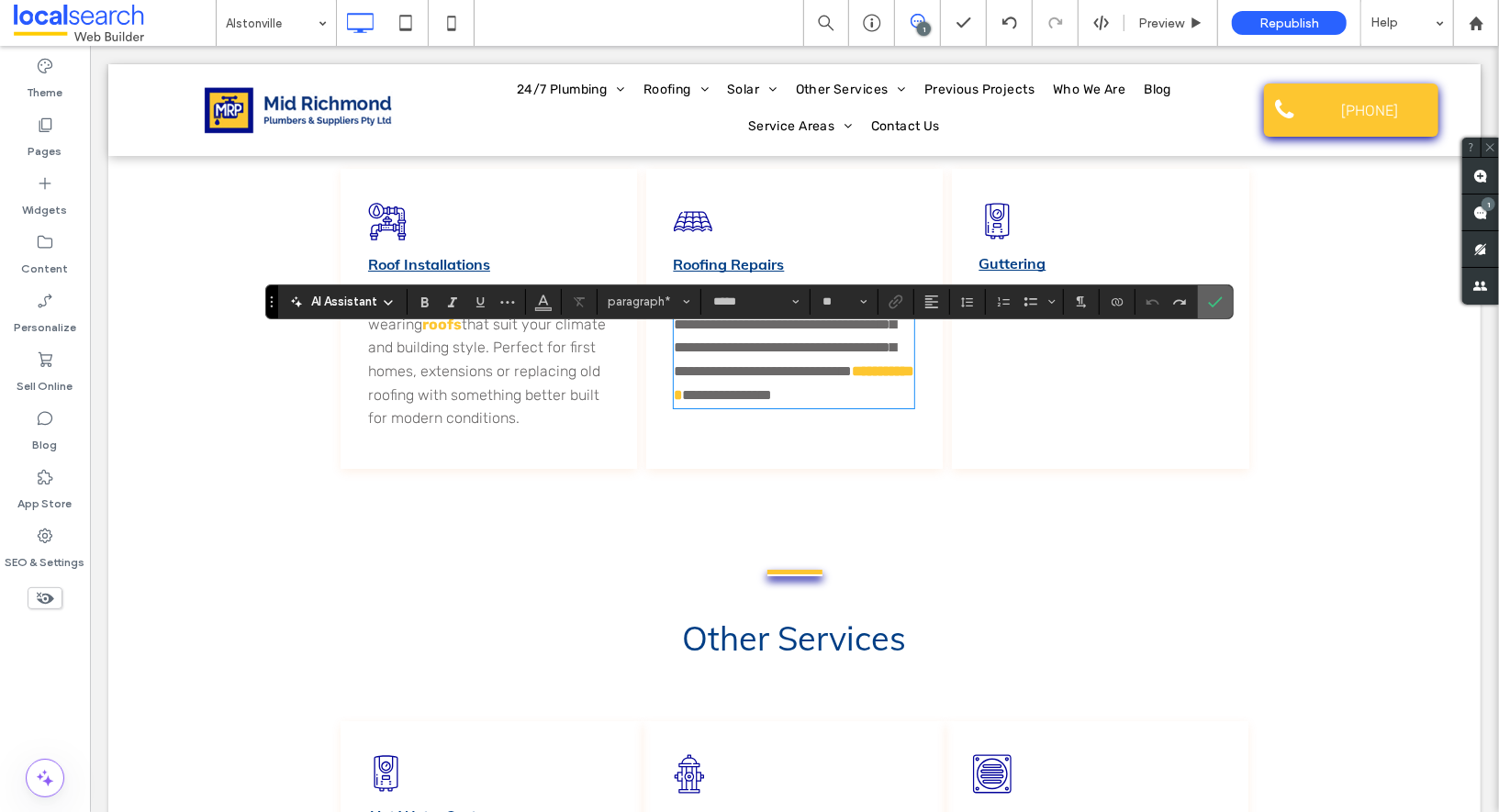 click 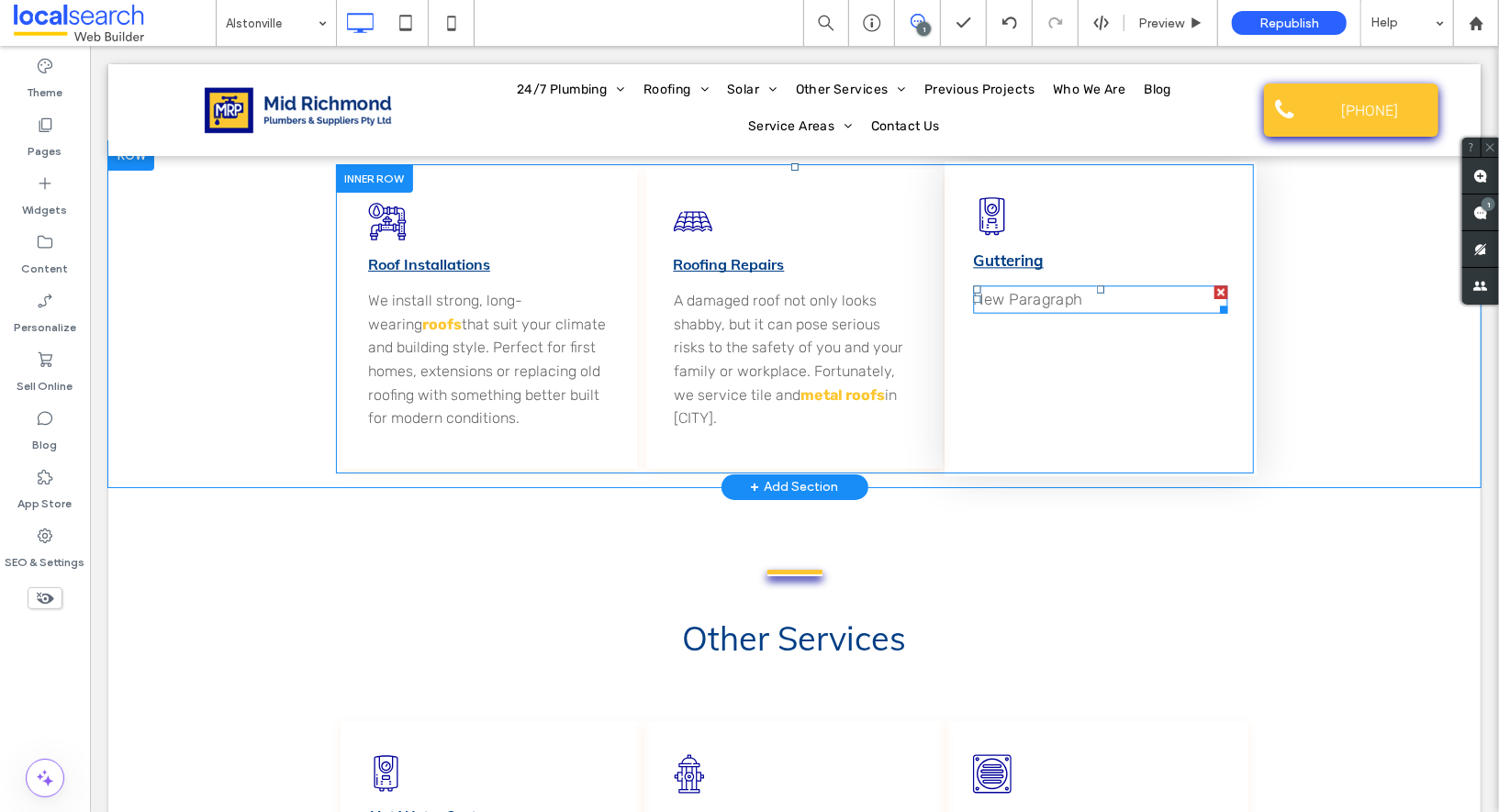 click on "New Paragraph" at bounding box center [1099, 297] 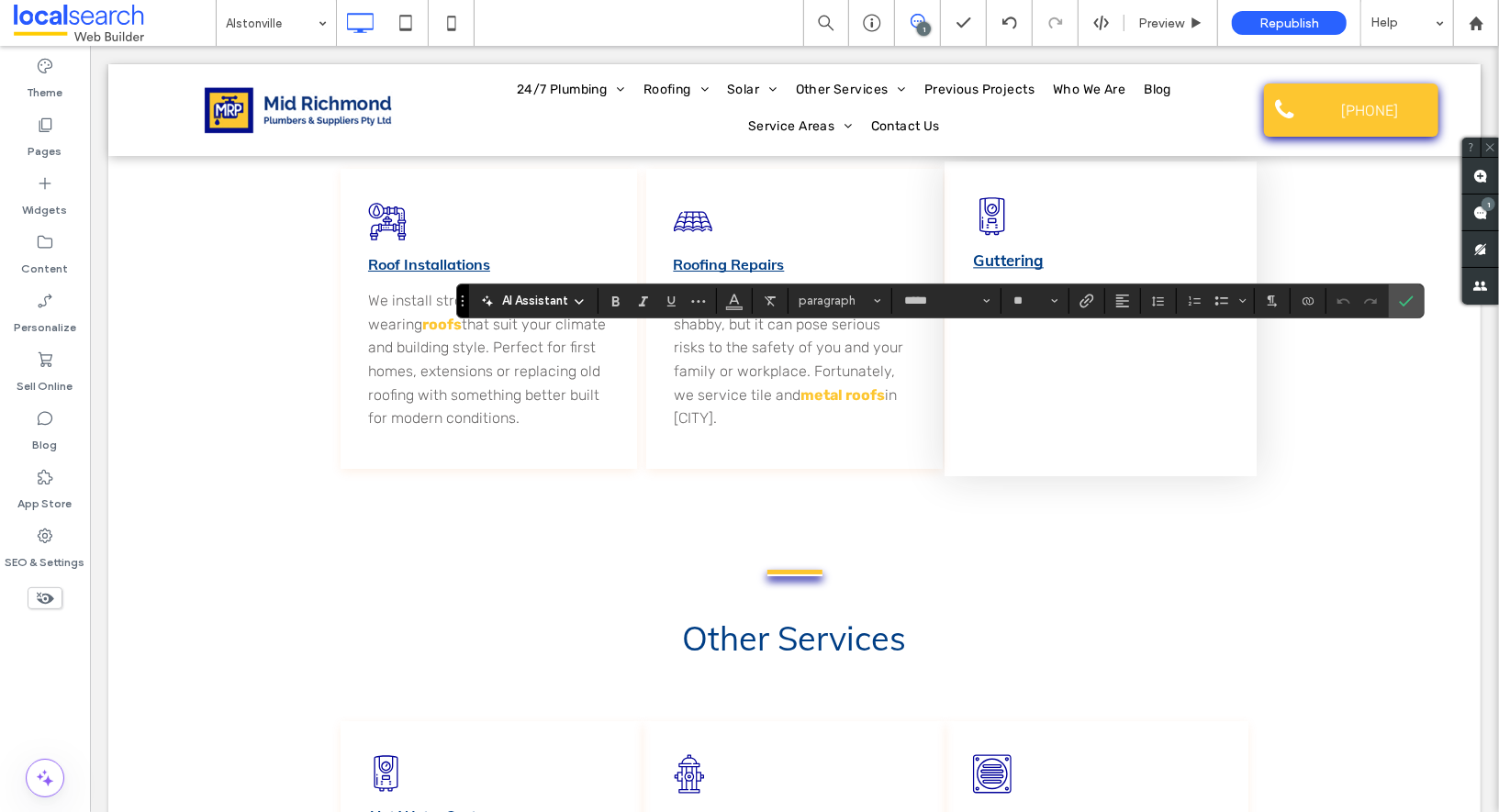 scroll, scrollTop: 0, scrollLeft: 0, axis: both 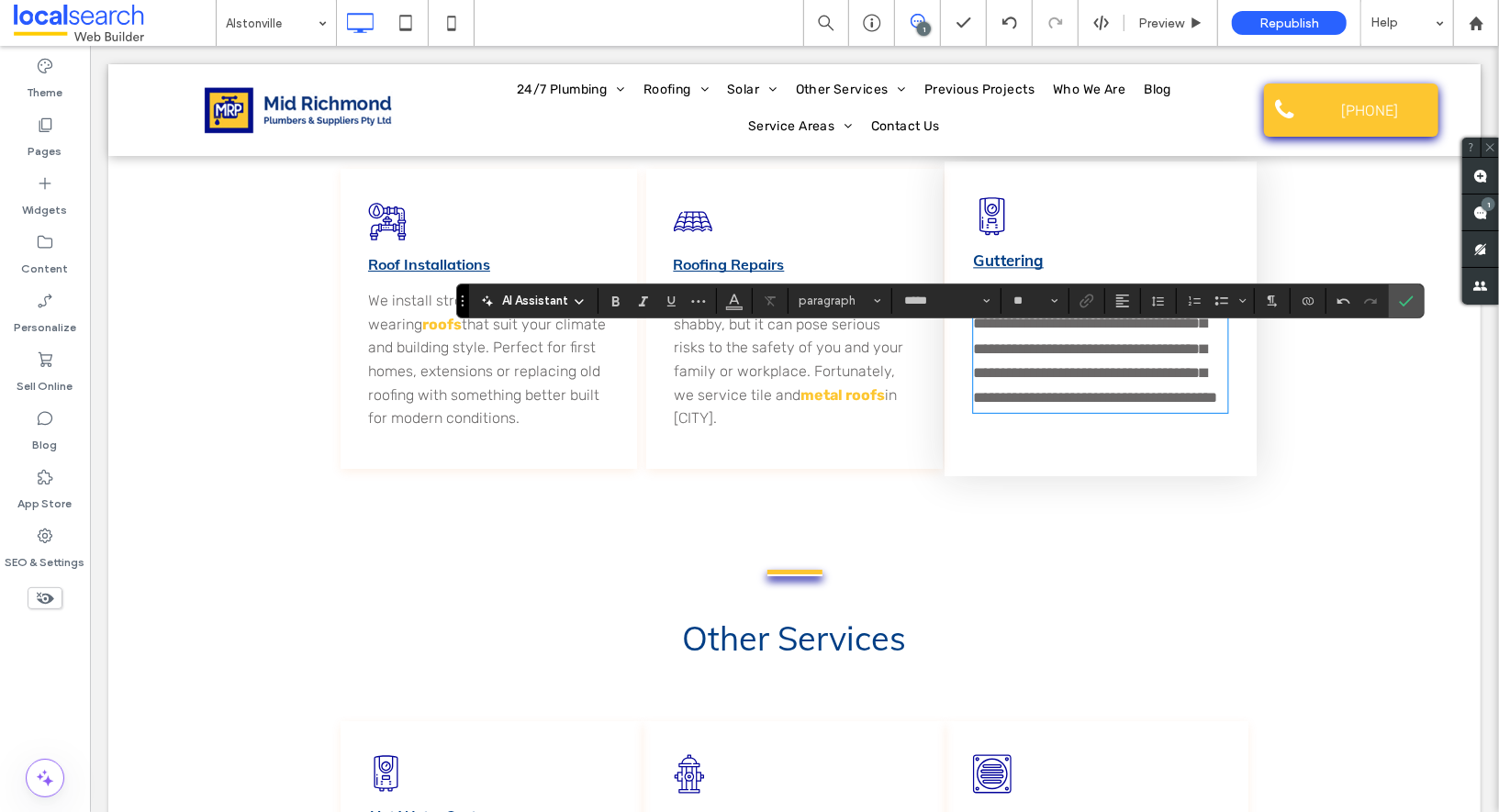 click on "**********" at bounding box center [1094, 347] 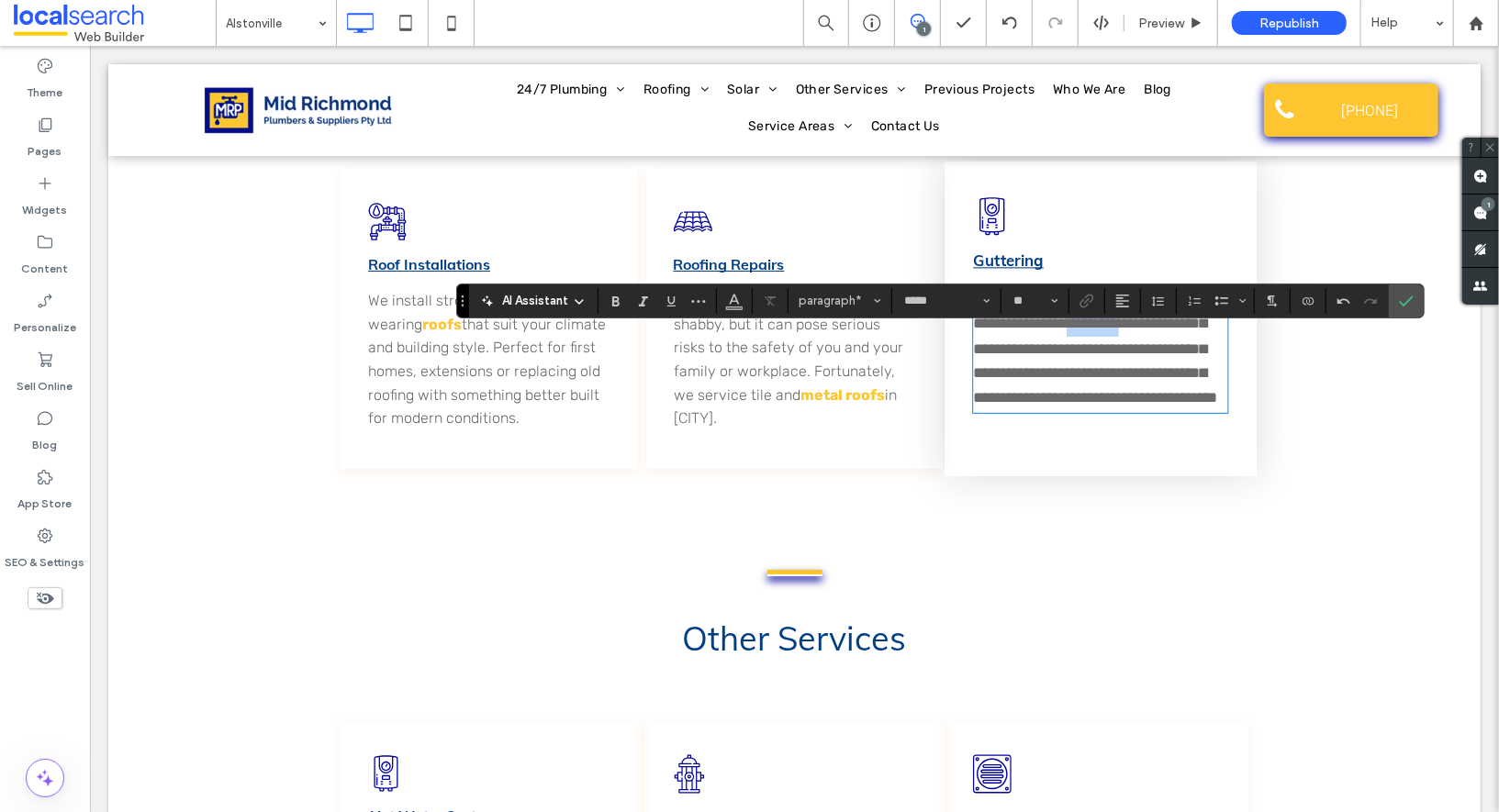 click on "**********" at bounding box center (1094, 347) 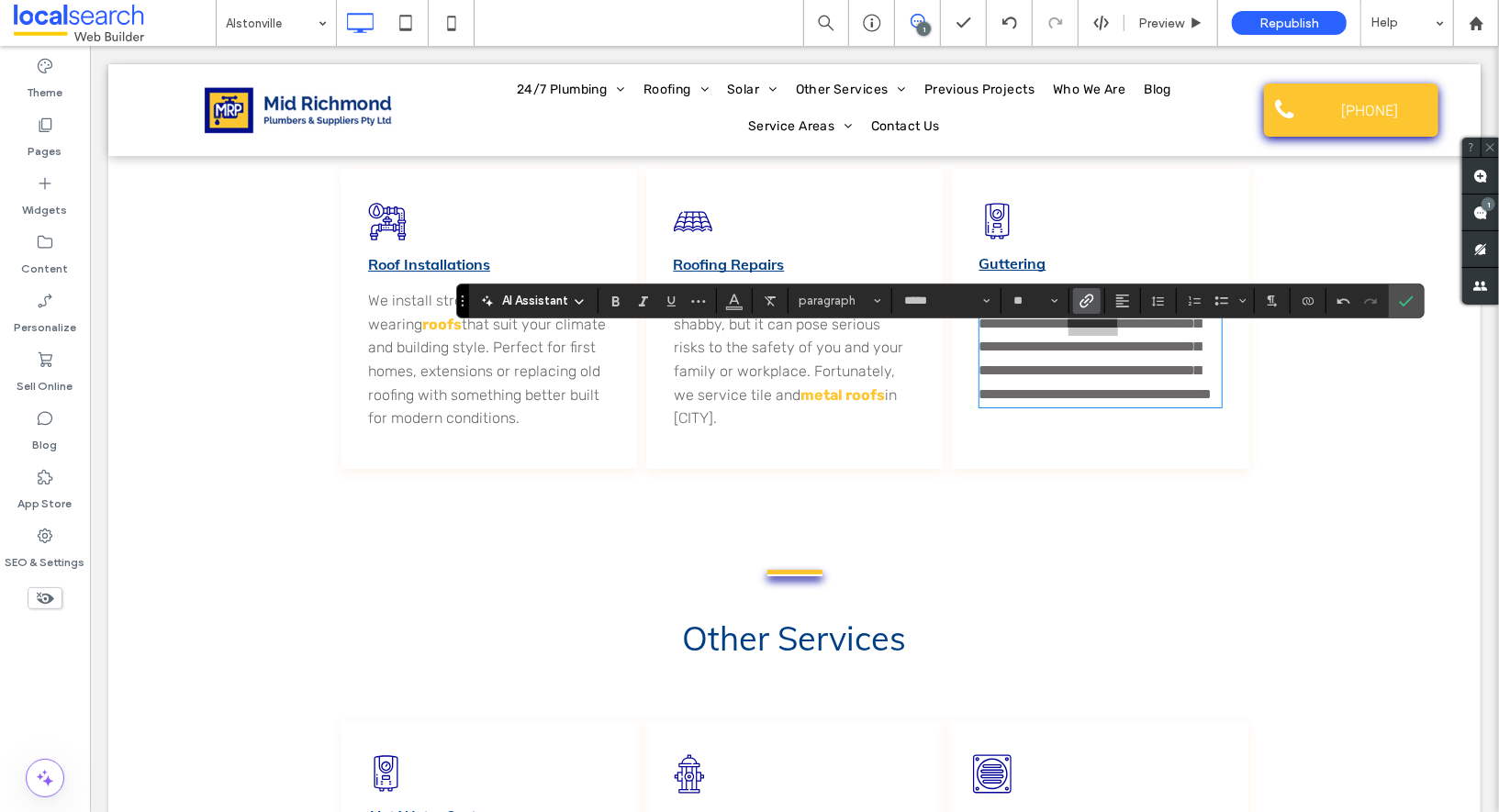click 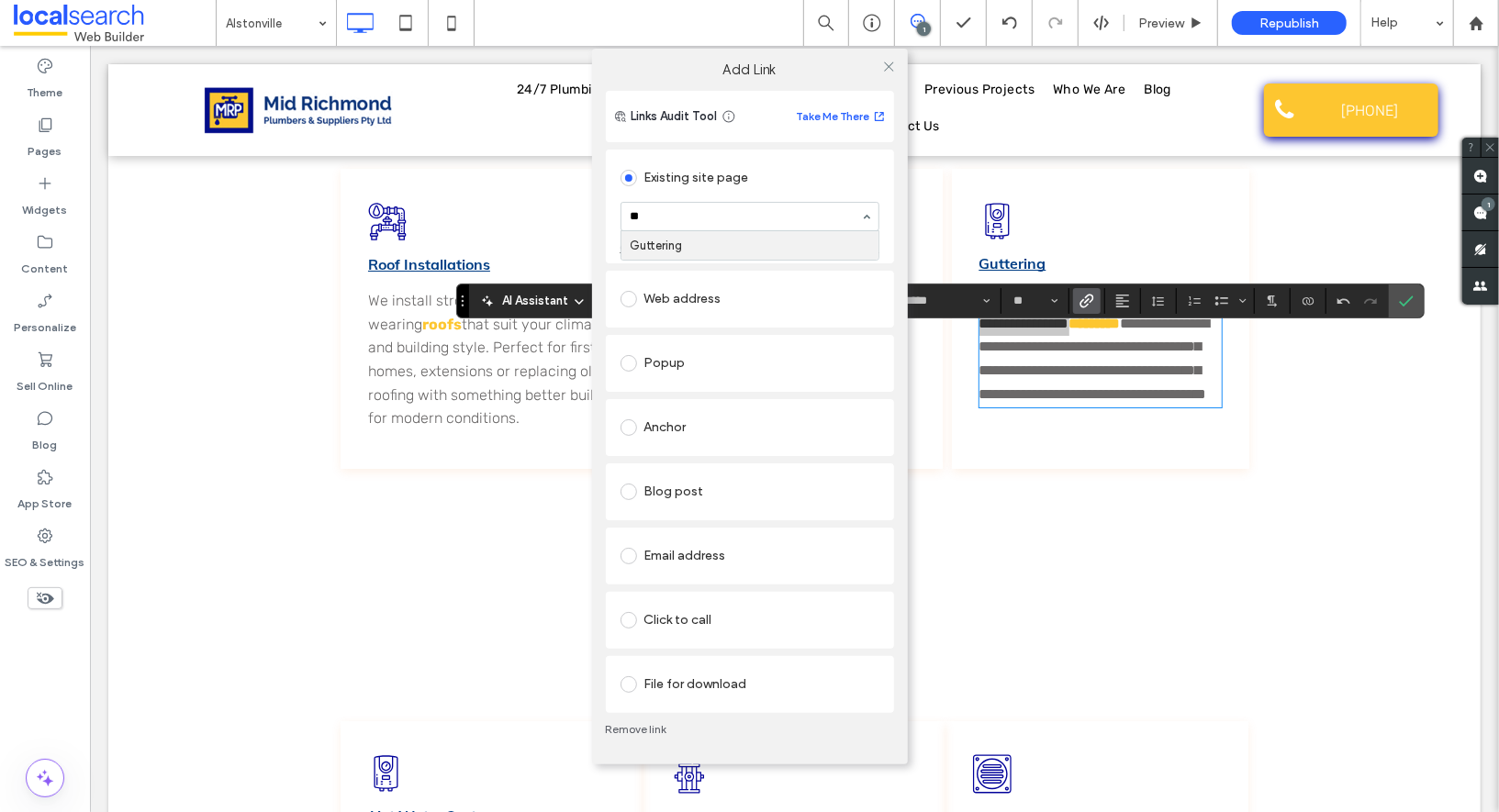 type on "***" 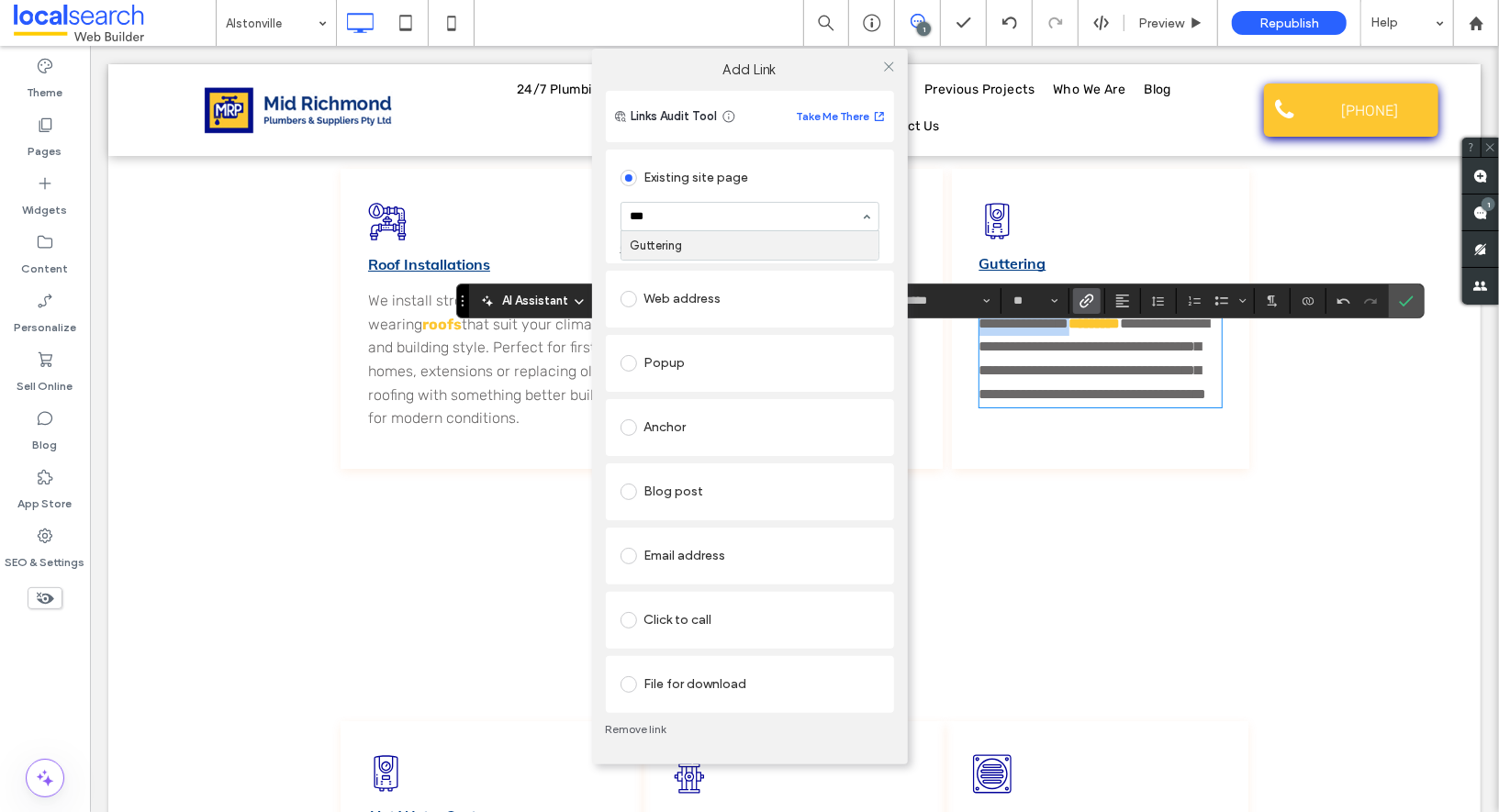 type 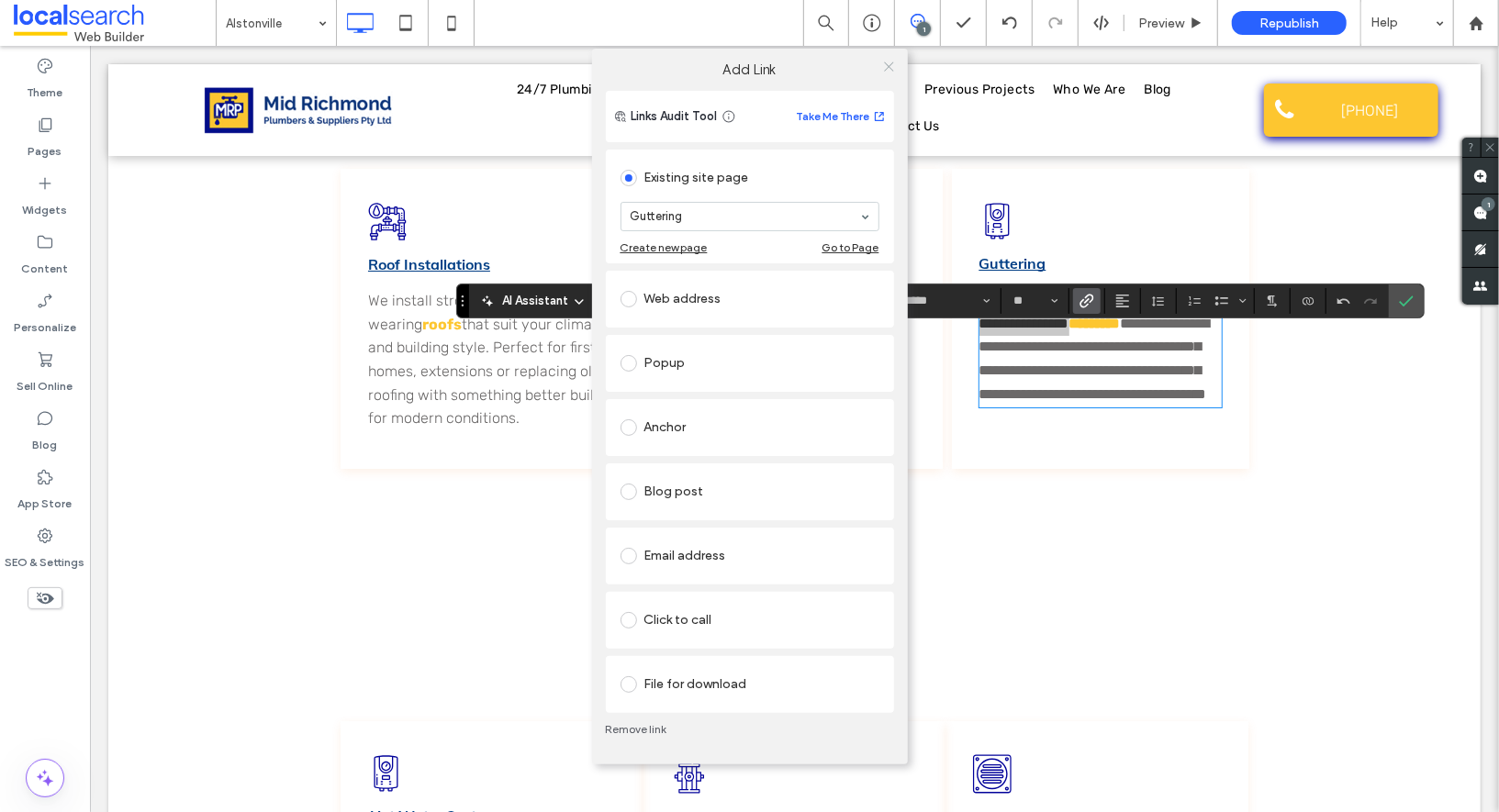 click 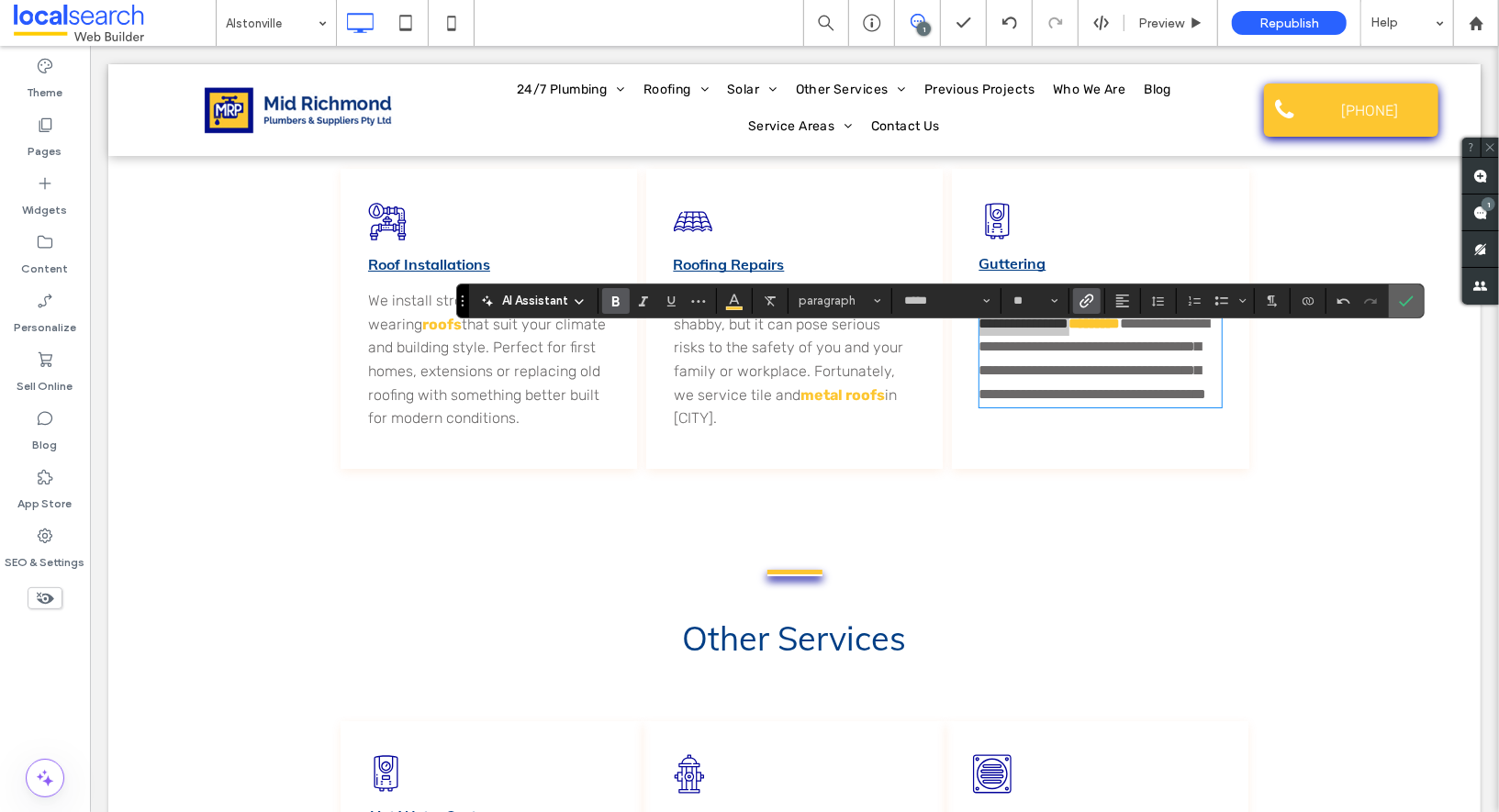 click 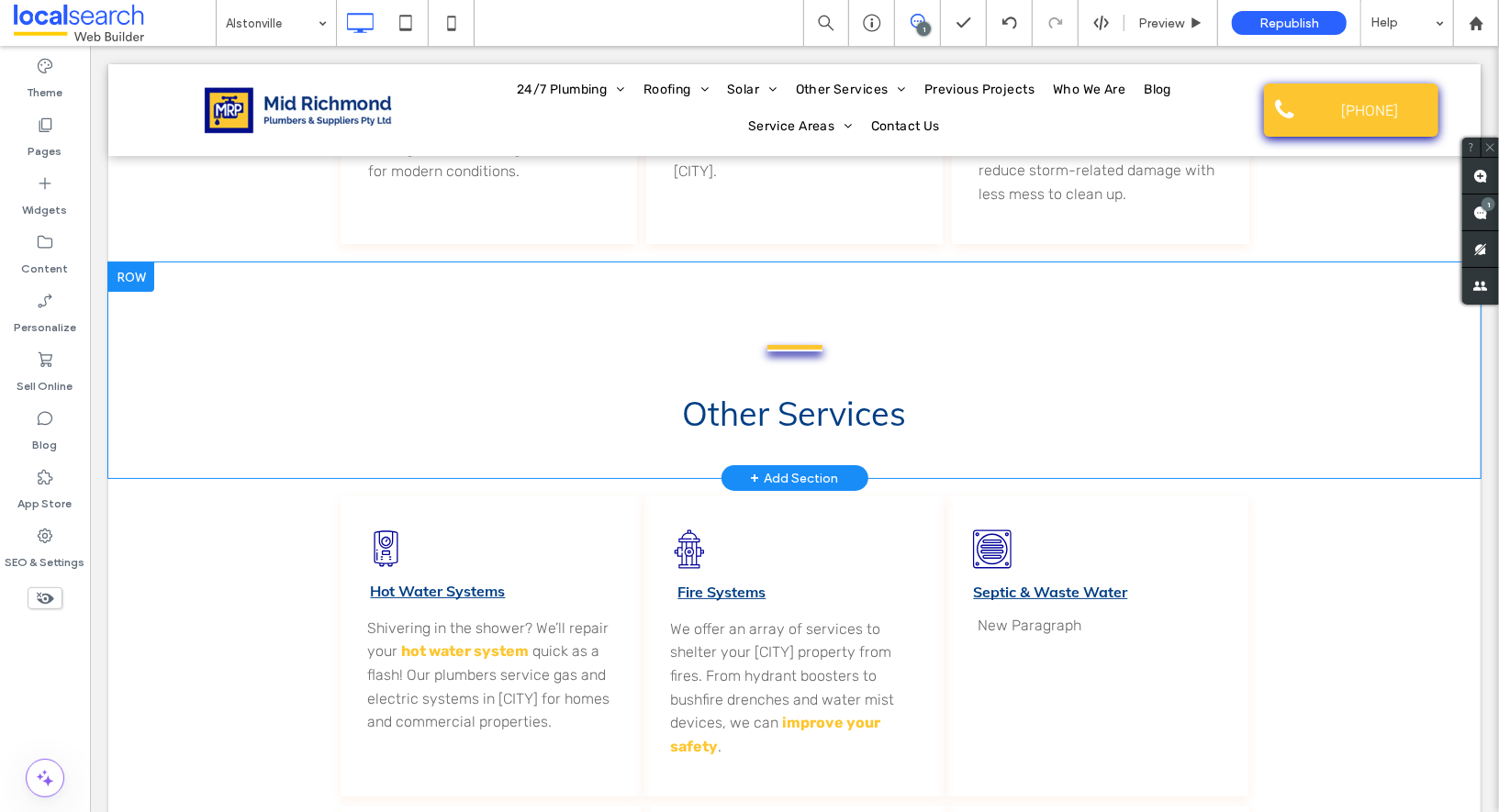 scroll, scrollTop: 4590, scrollLeft: 0, axis: vertical 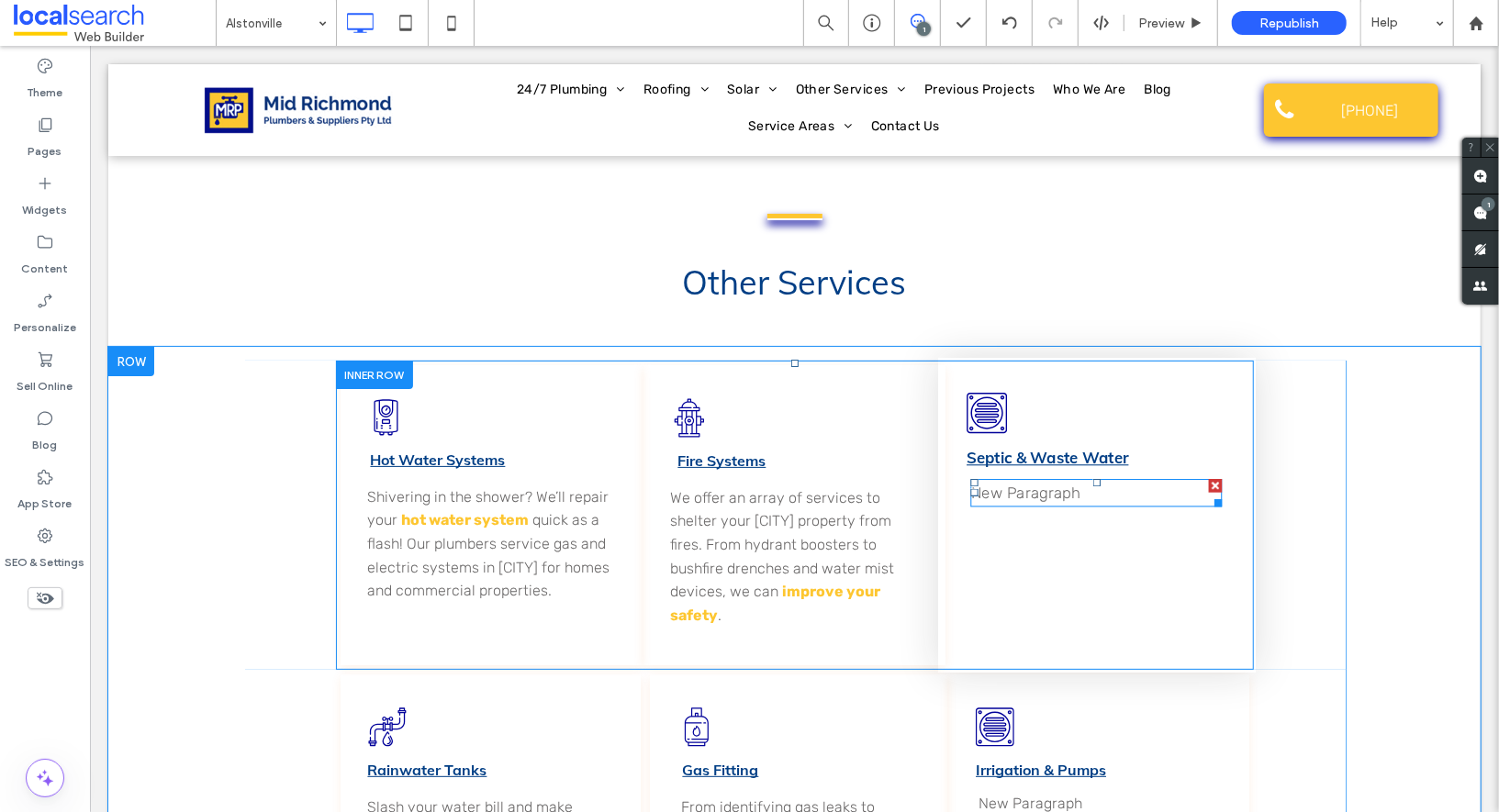 click on "New Paragraph" at bounding box center (1096, 492) 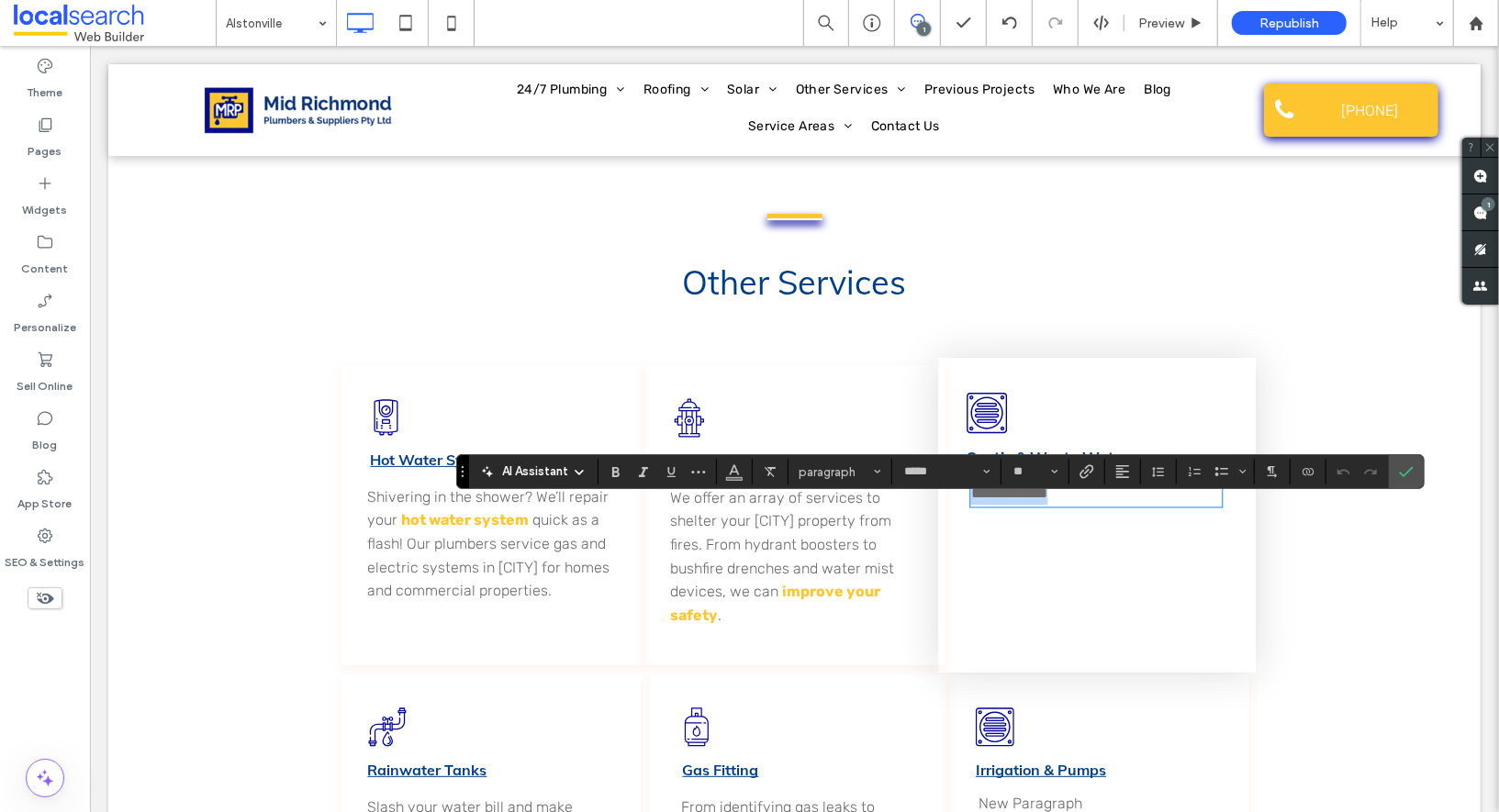 scroll, scrollTop: 0, scrollLeft: 0, axis: both 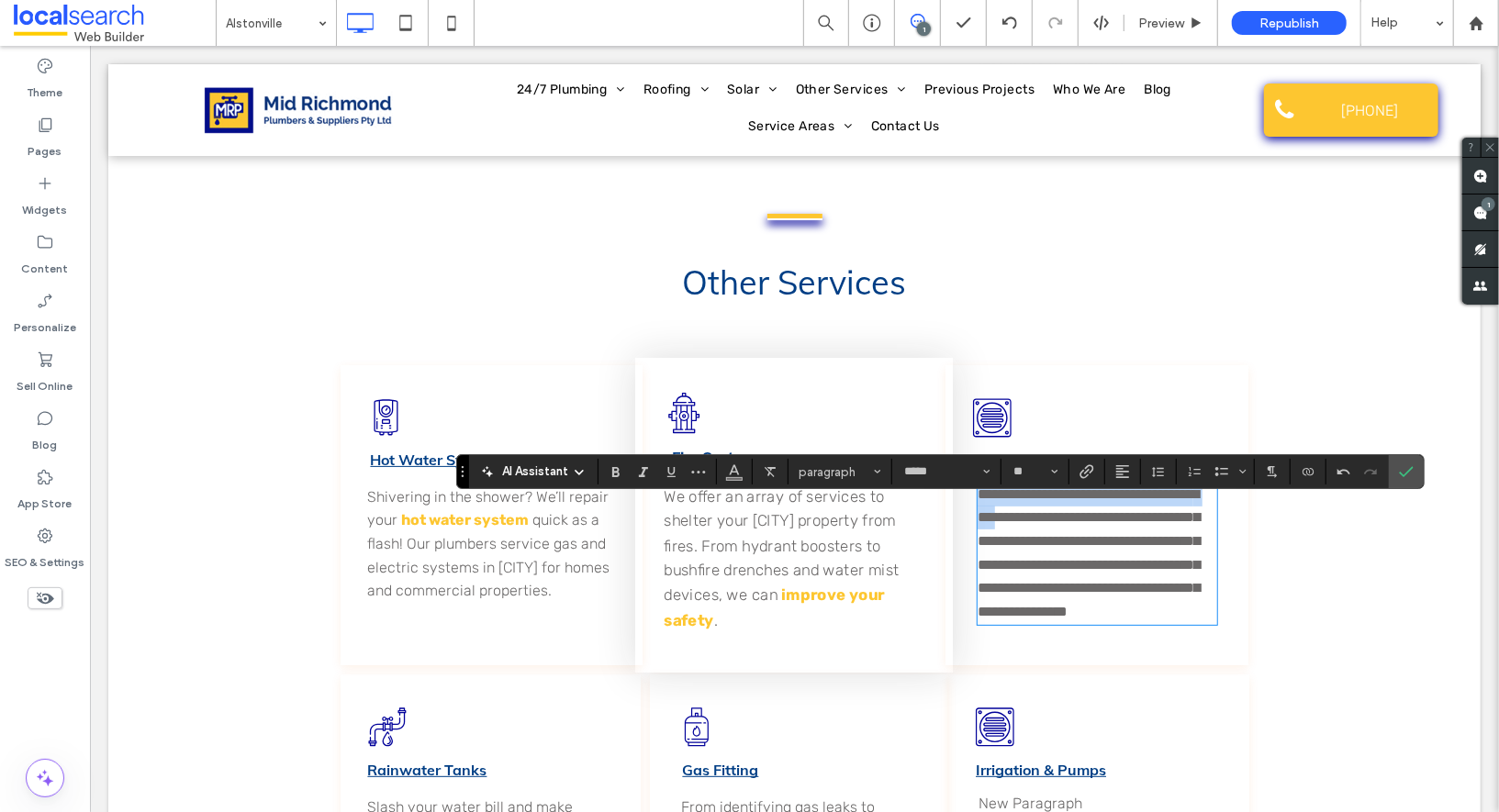 drag, startPoint x: 1049, startPoint y: 543, endPoint x: 881, endPoint y: 518, distance: 169.84993 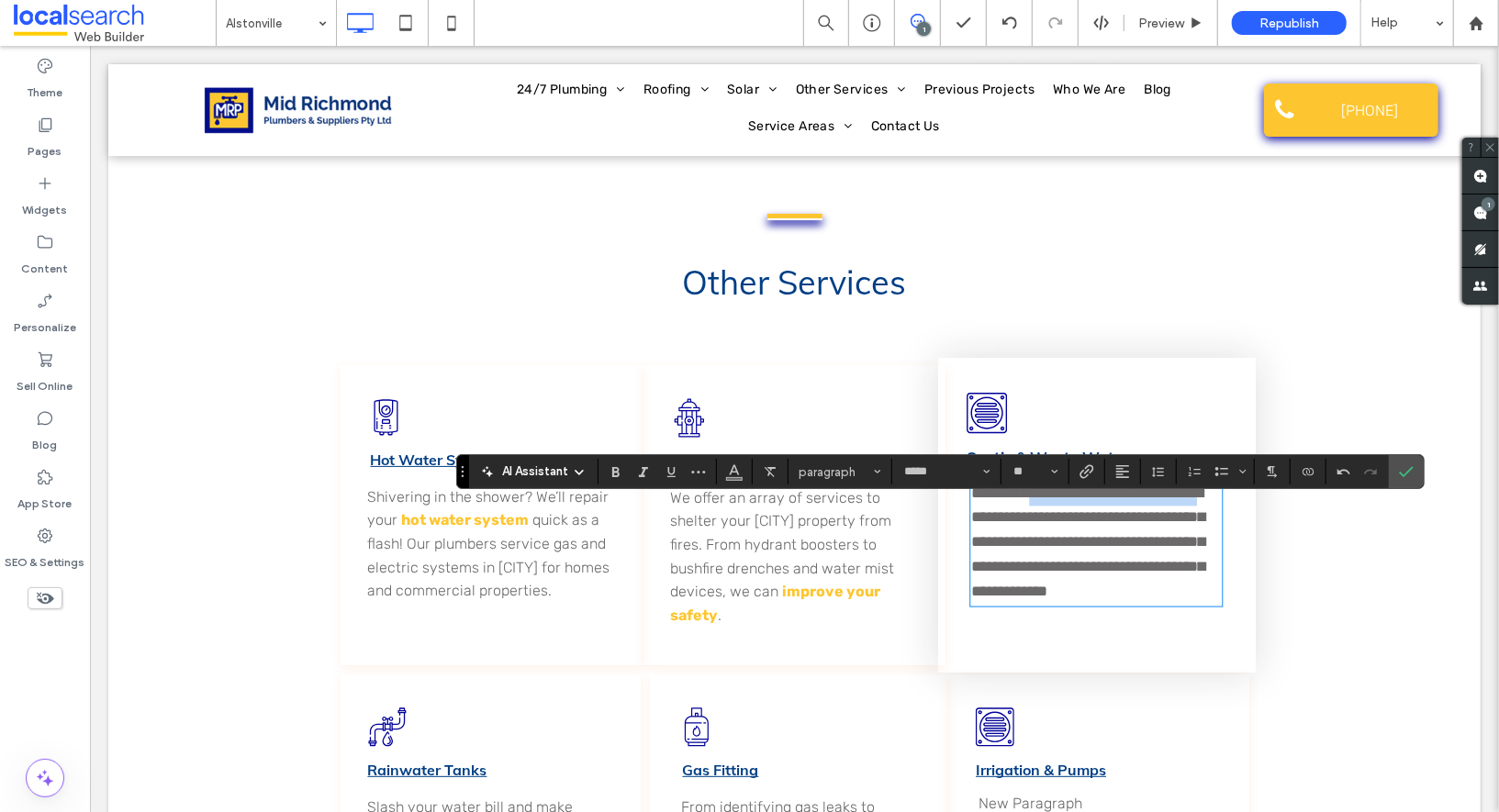 drag, startPoint x: 1037, startPoint y: 520, endPoint x: 1021, endPoint y: 541, distance: 26.400758 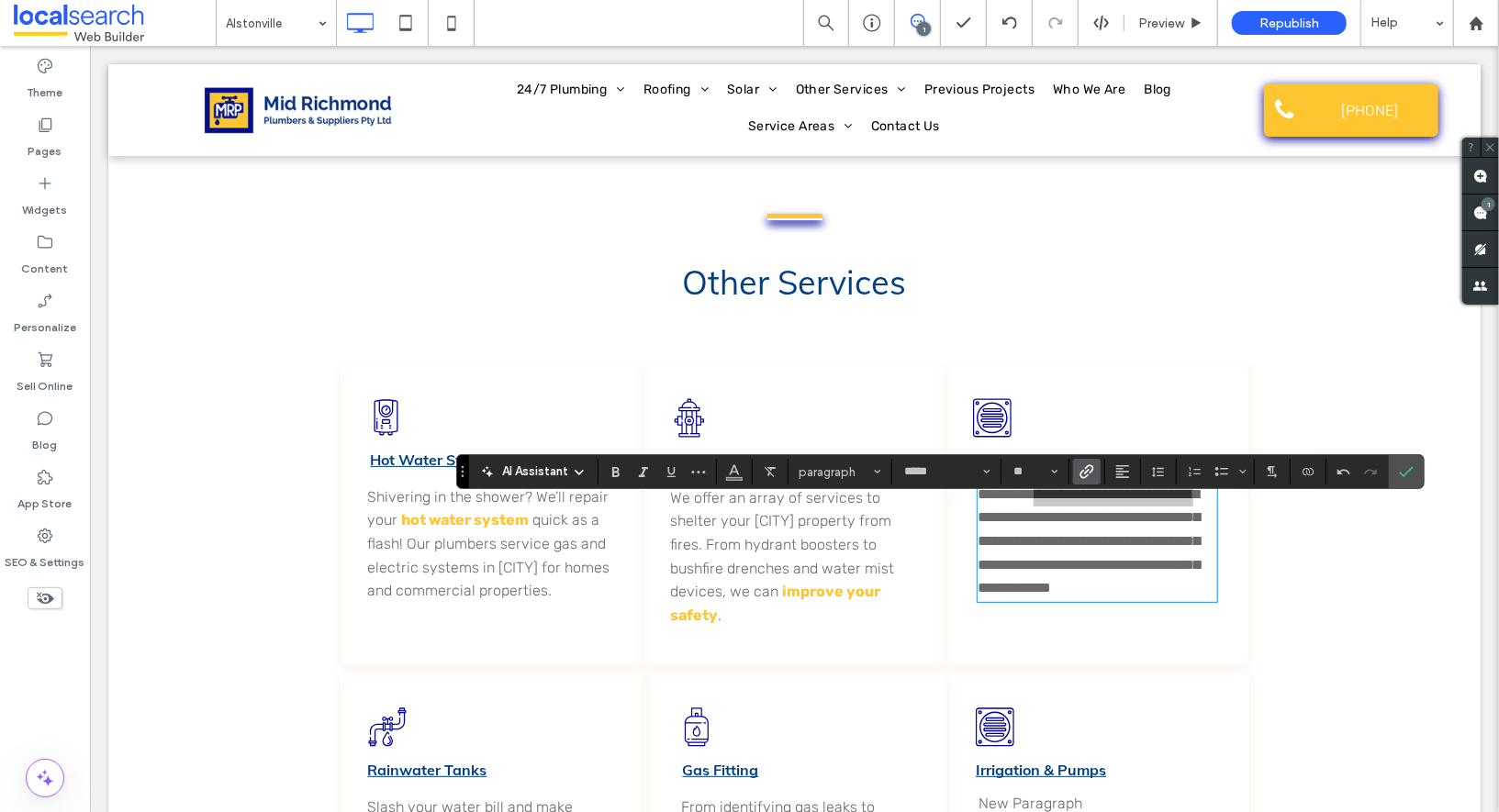 click at bounding box center [1087, 472] 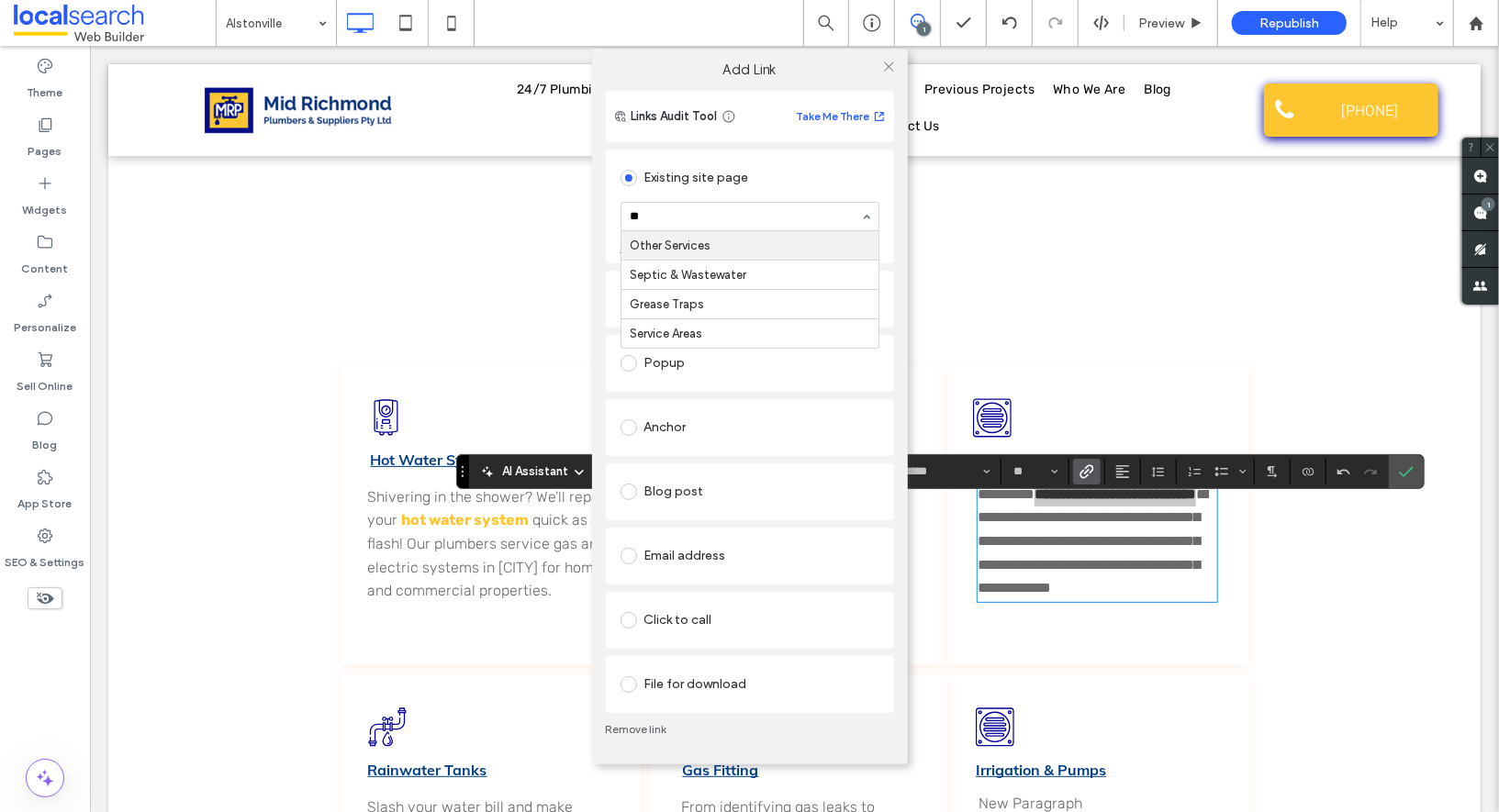 type on "***" 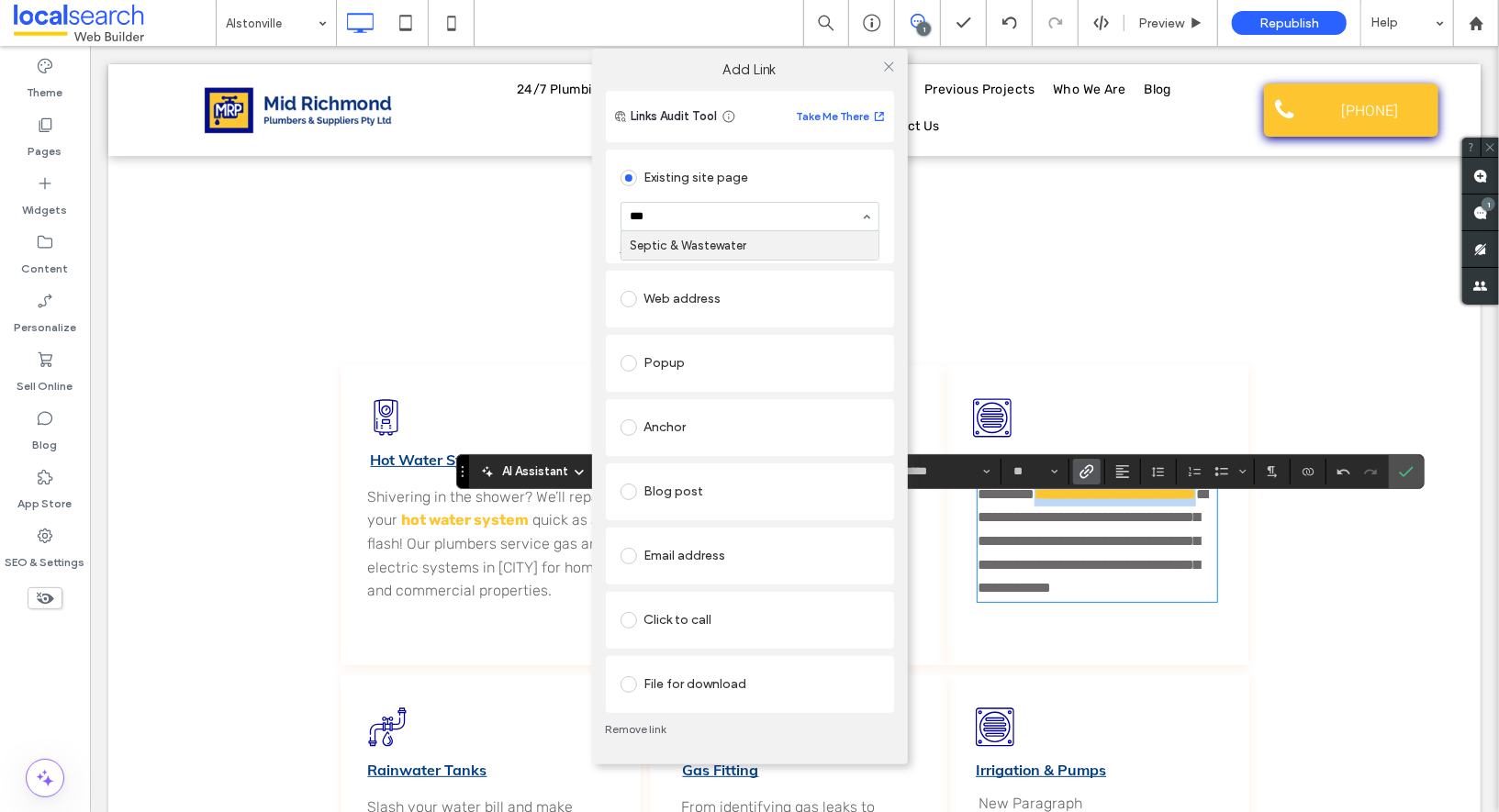 type 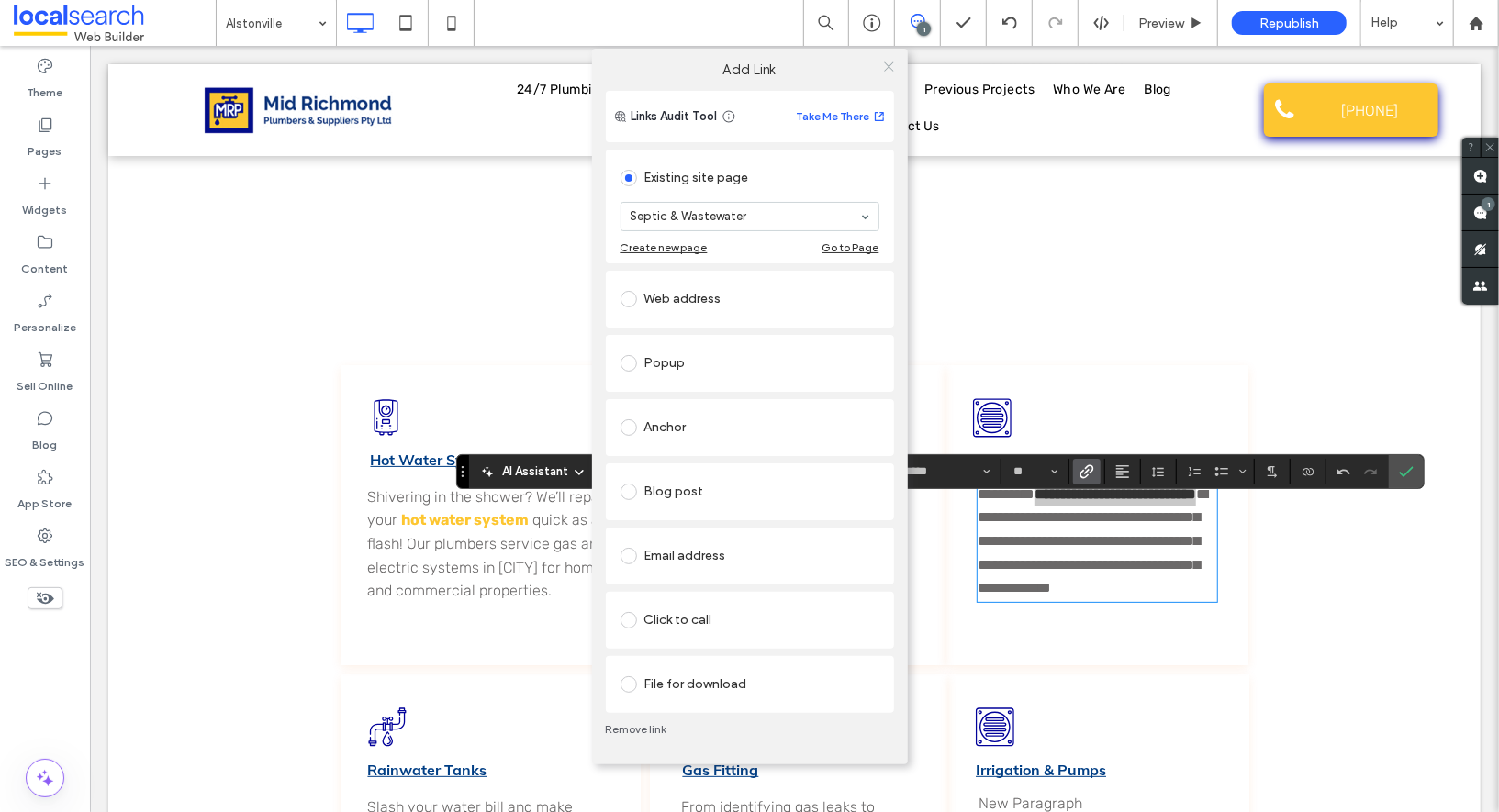 click 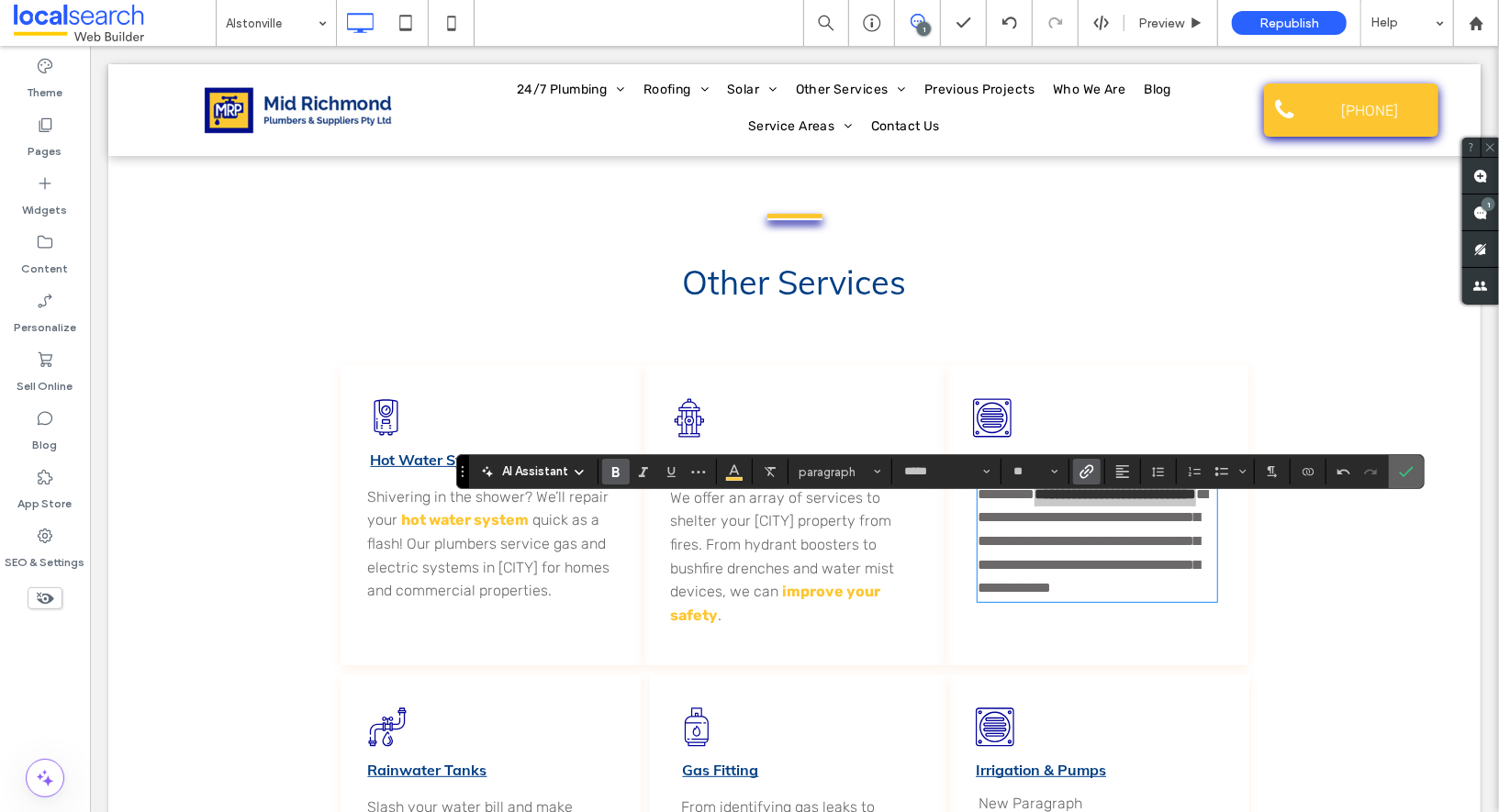 click 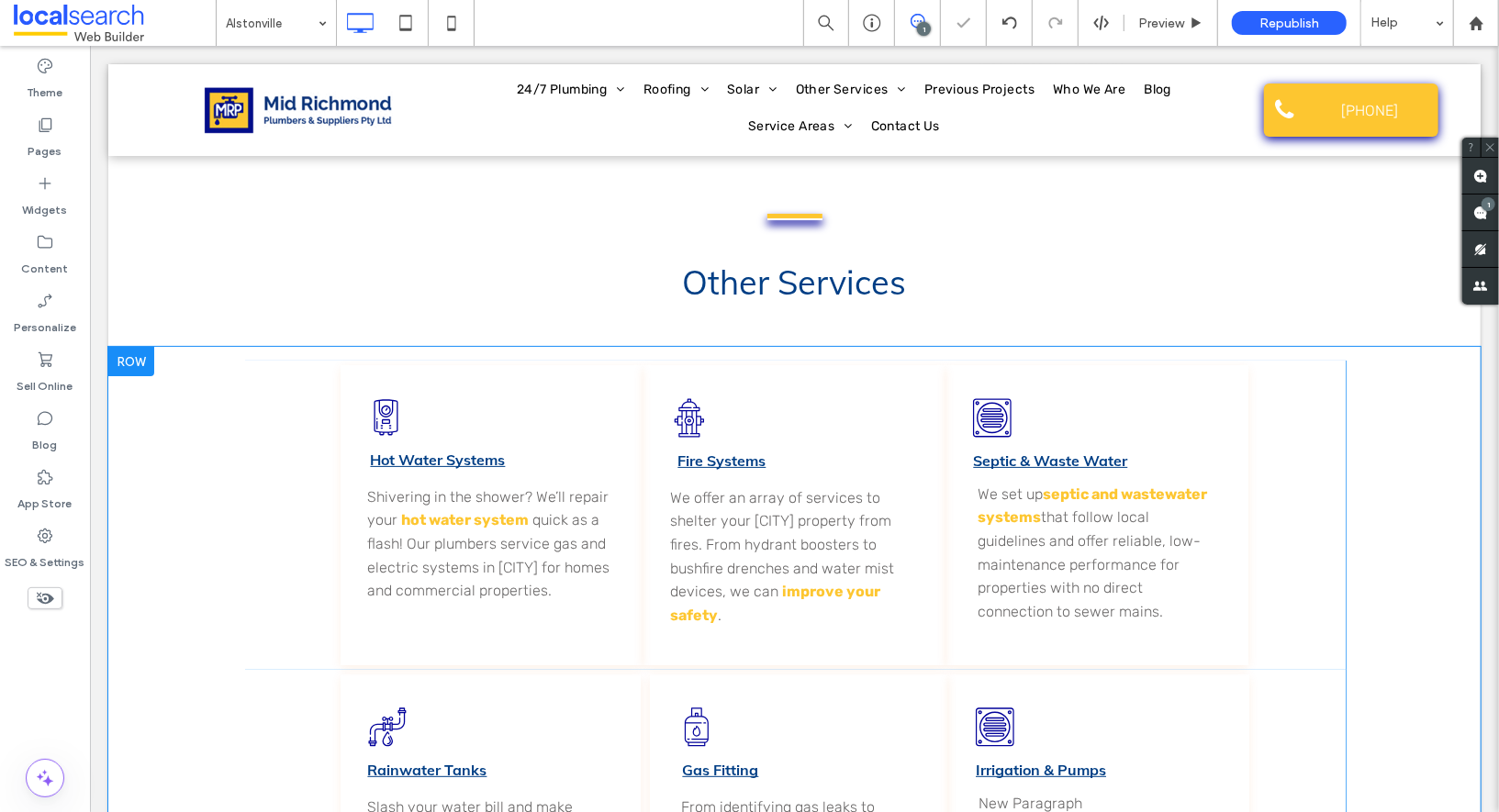 scroll, scrollTop: 4940, scrollLeft: 0, axis: vertical 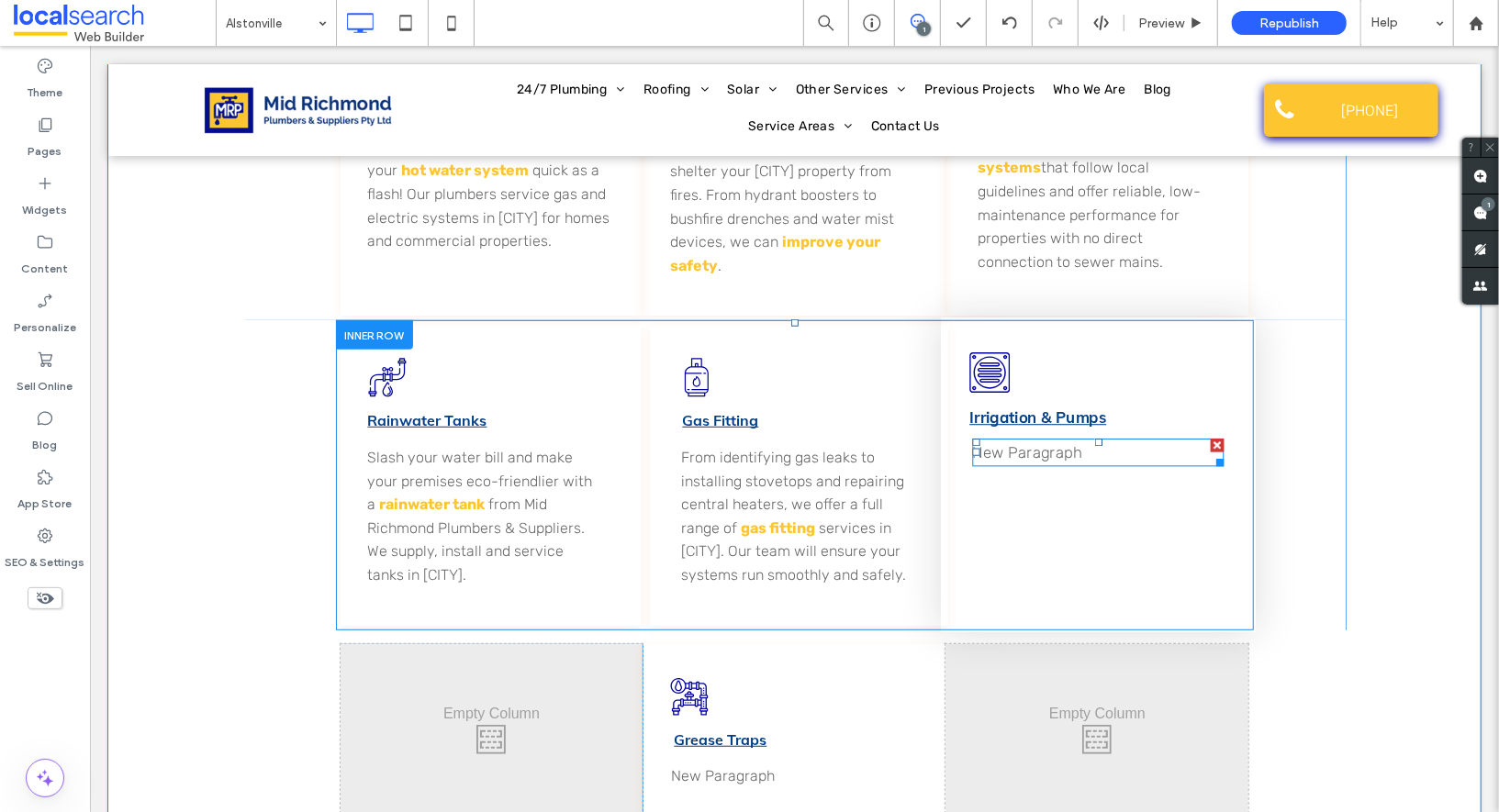 click on "New Paragraph" at bounding box center (1098, 451) 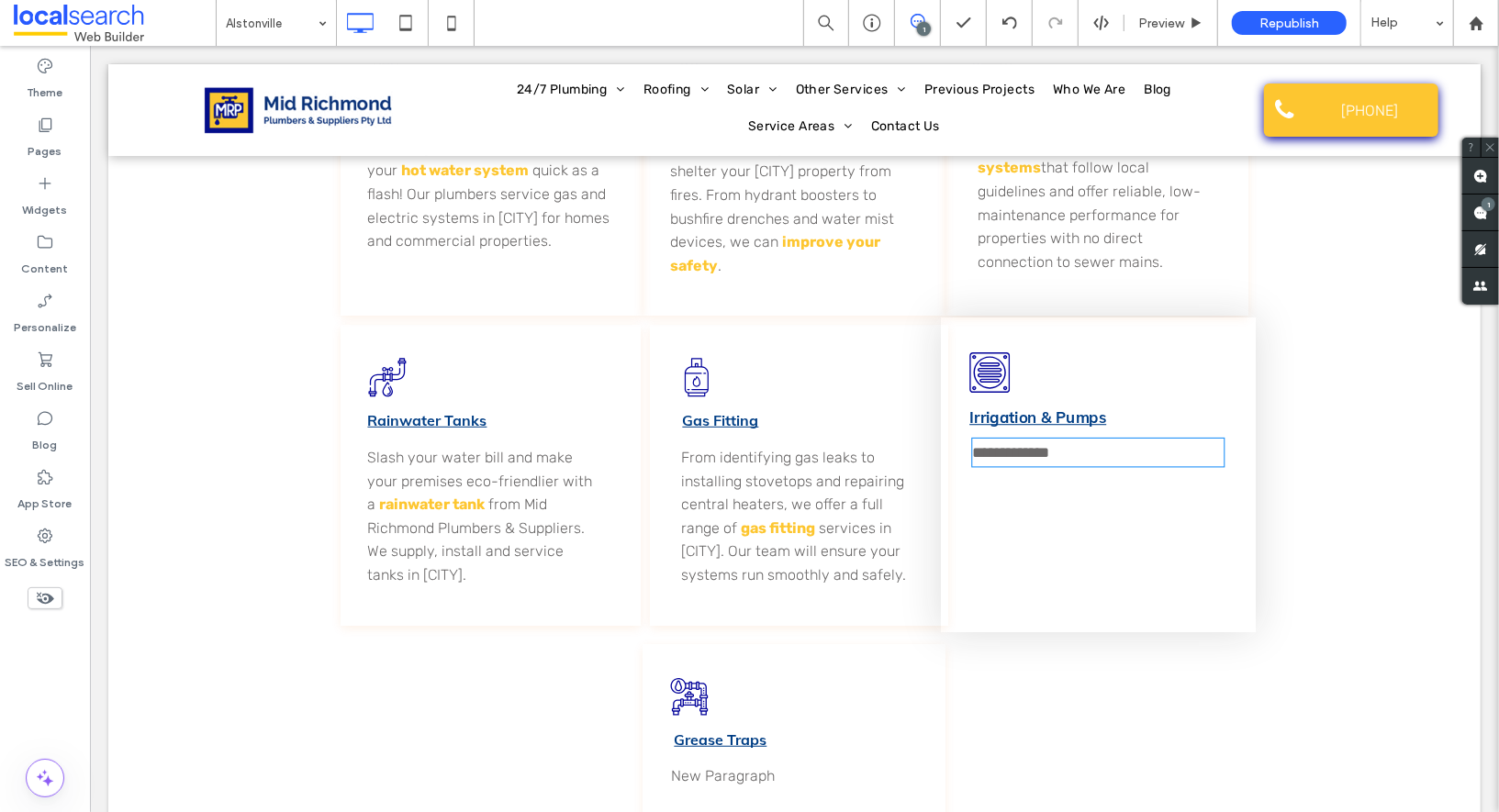 type on "*****" 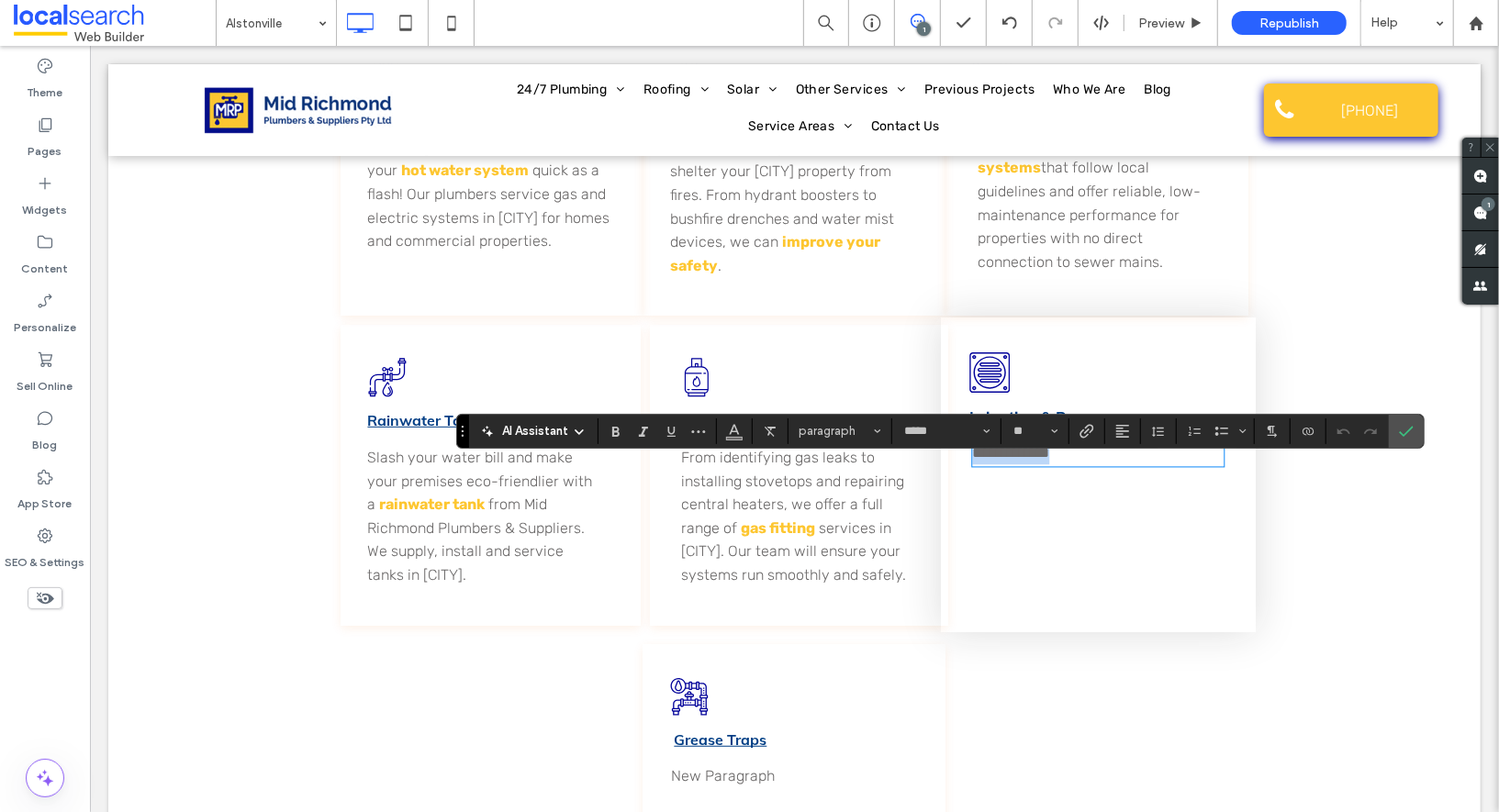 paste 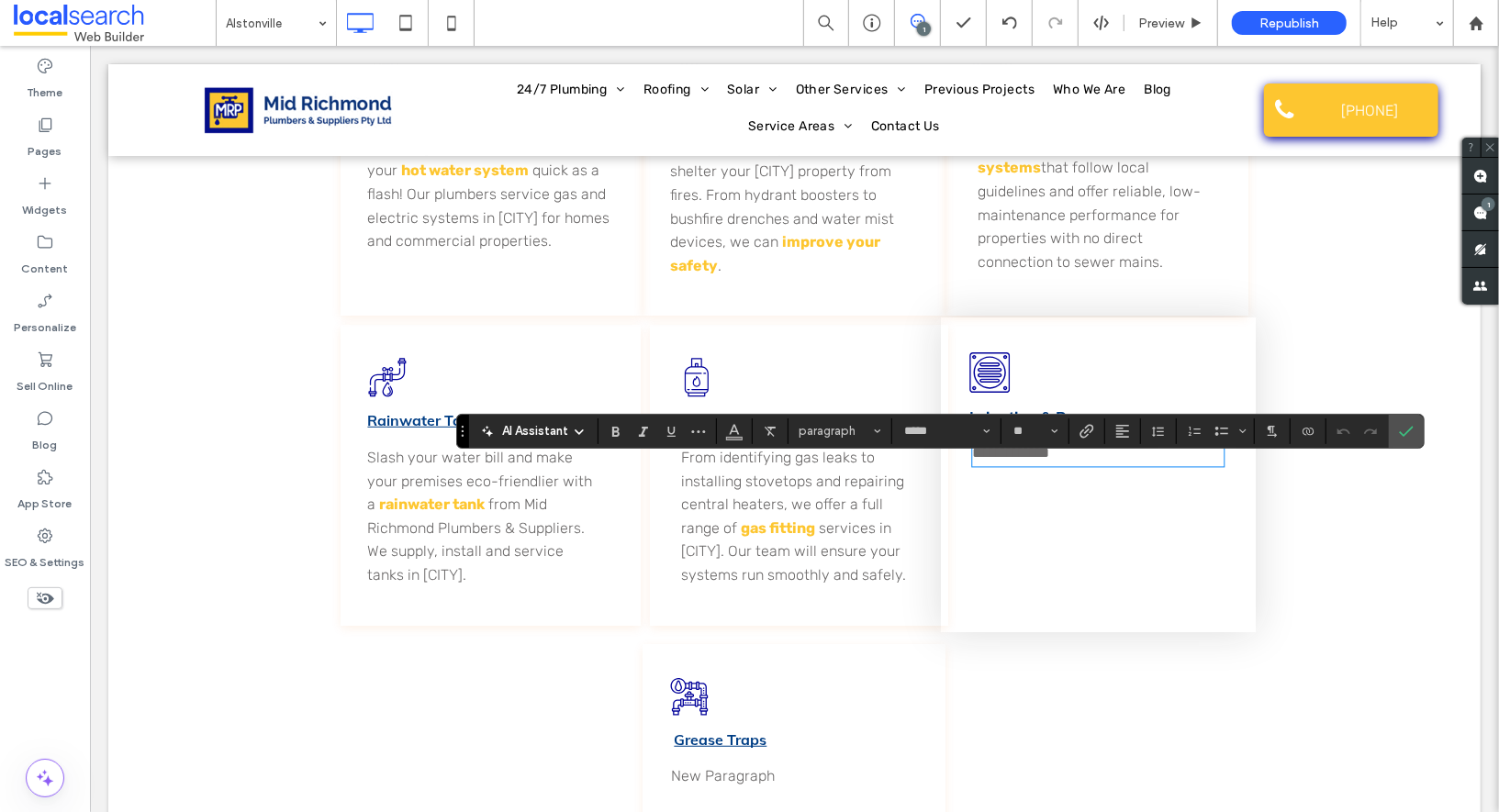scroll, scrollTop: 0, scrollLeft: 0, axis: both 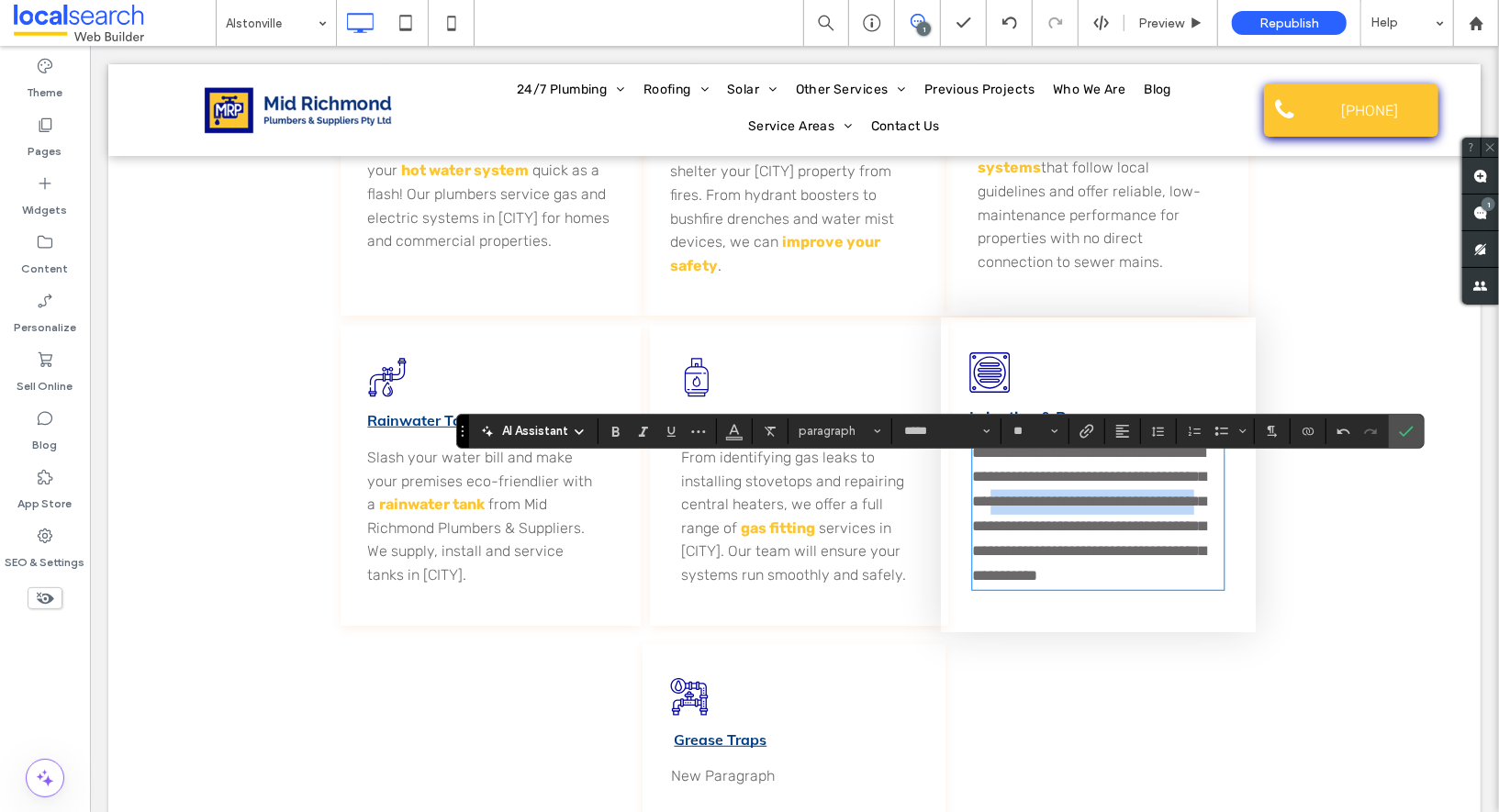 drag, startPoint x: 1080, startPoint y: 550, endPoint x: 1078, endPoint y: 529, distance: 21.095023 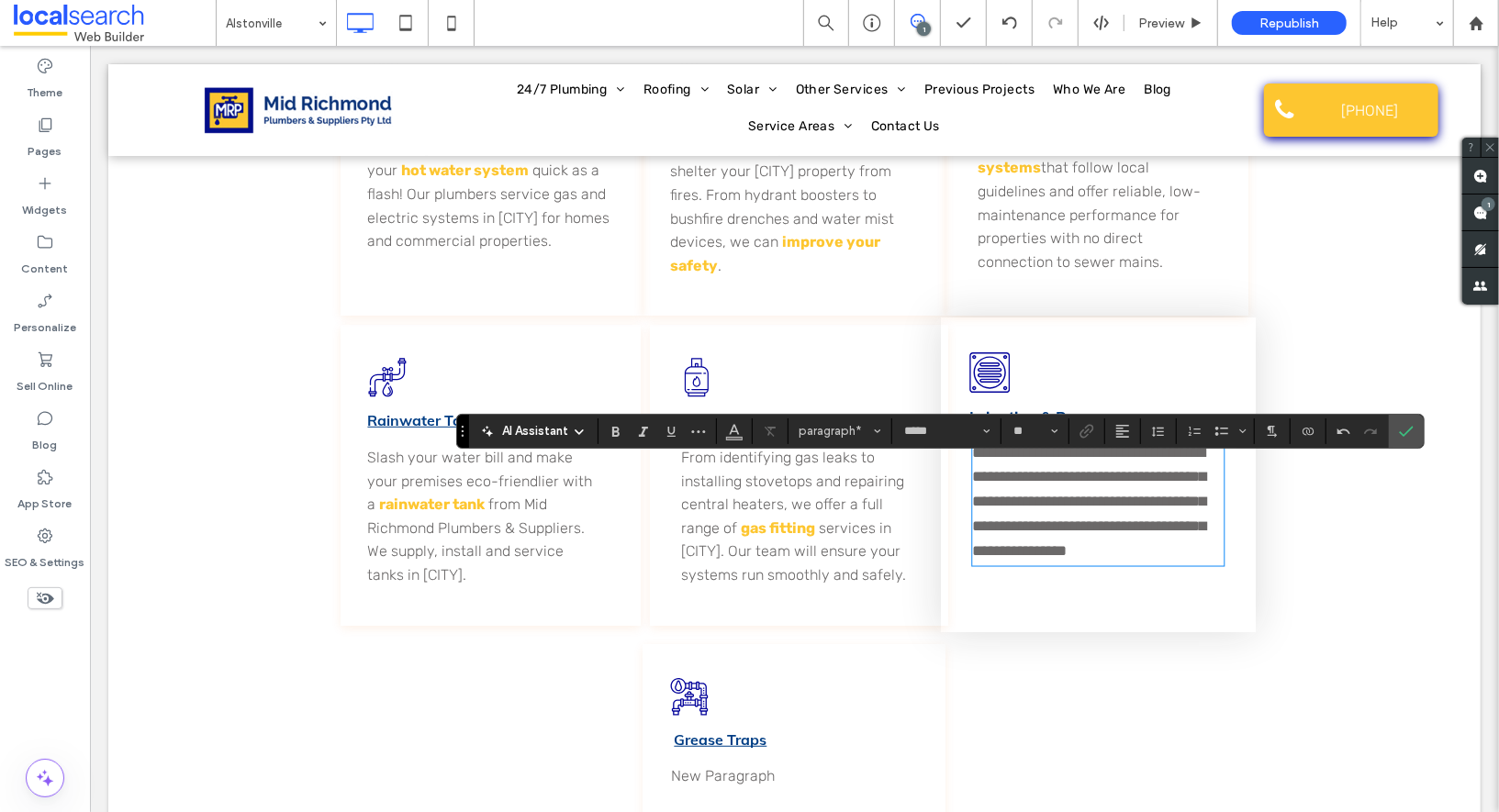 type 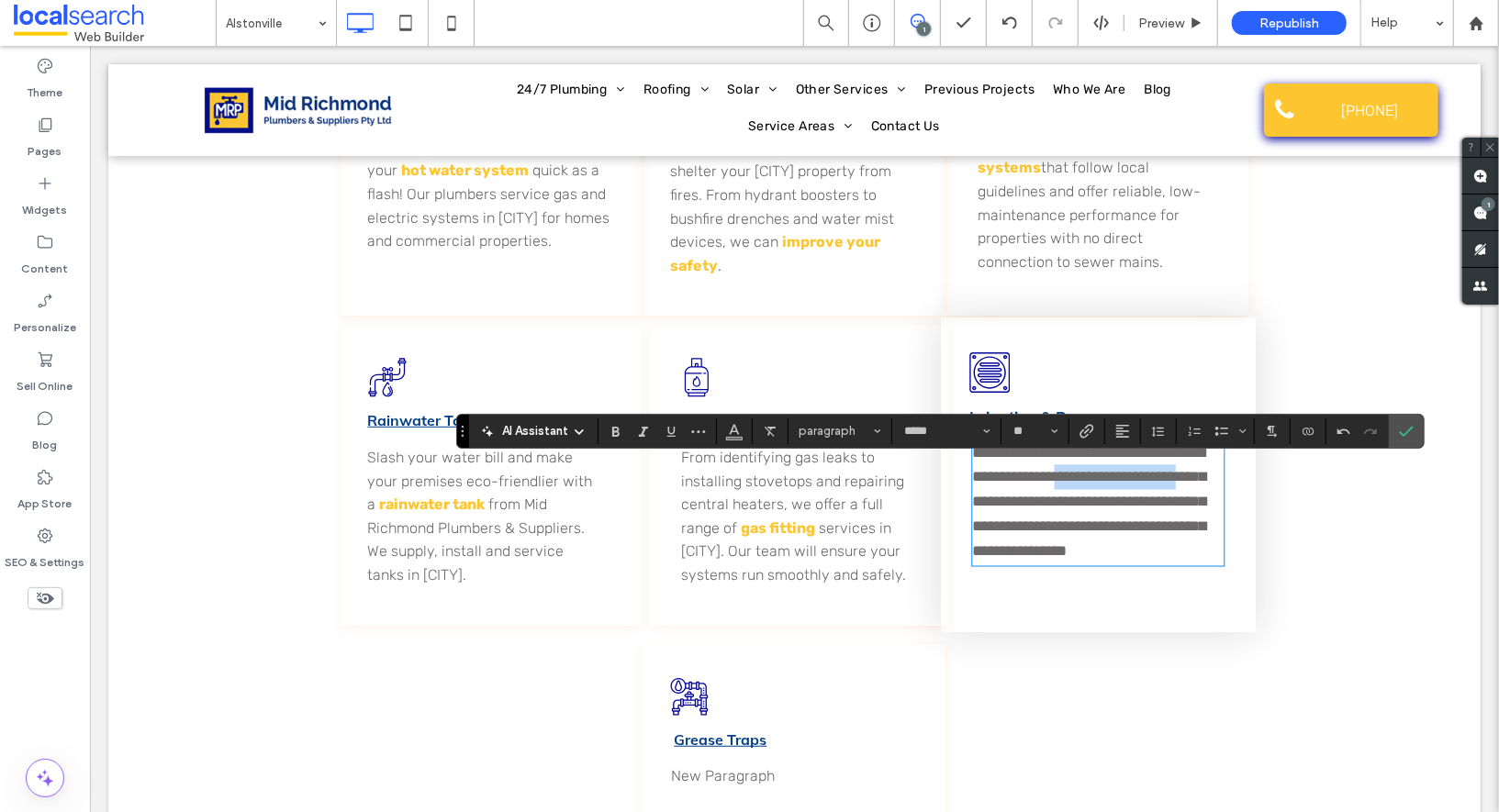 drag, startPoint x: 1124, startPoint y: 500, endPoint x: 1016, endPoint y: 521, distance: 110.02272 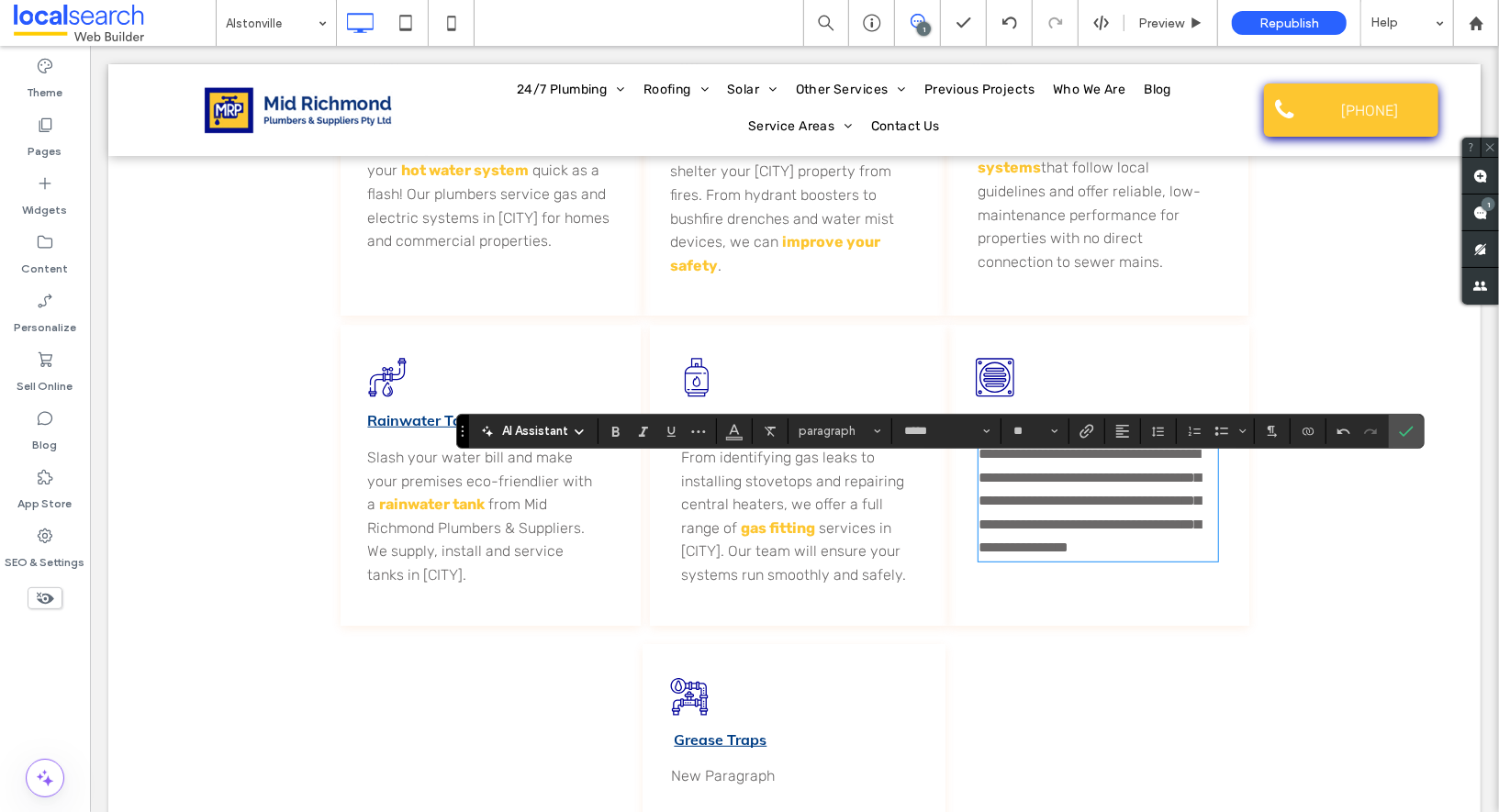 click on "Click To Paste
Grease Traps
New Paragraph
Click To Paste
Click To Paste
Click To Paste" at bounding box center (794, 729) 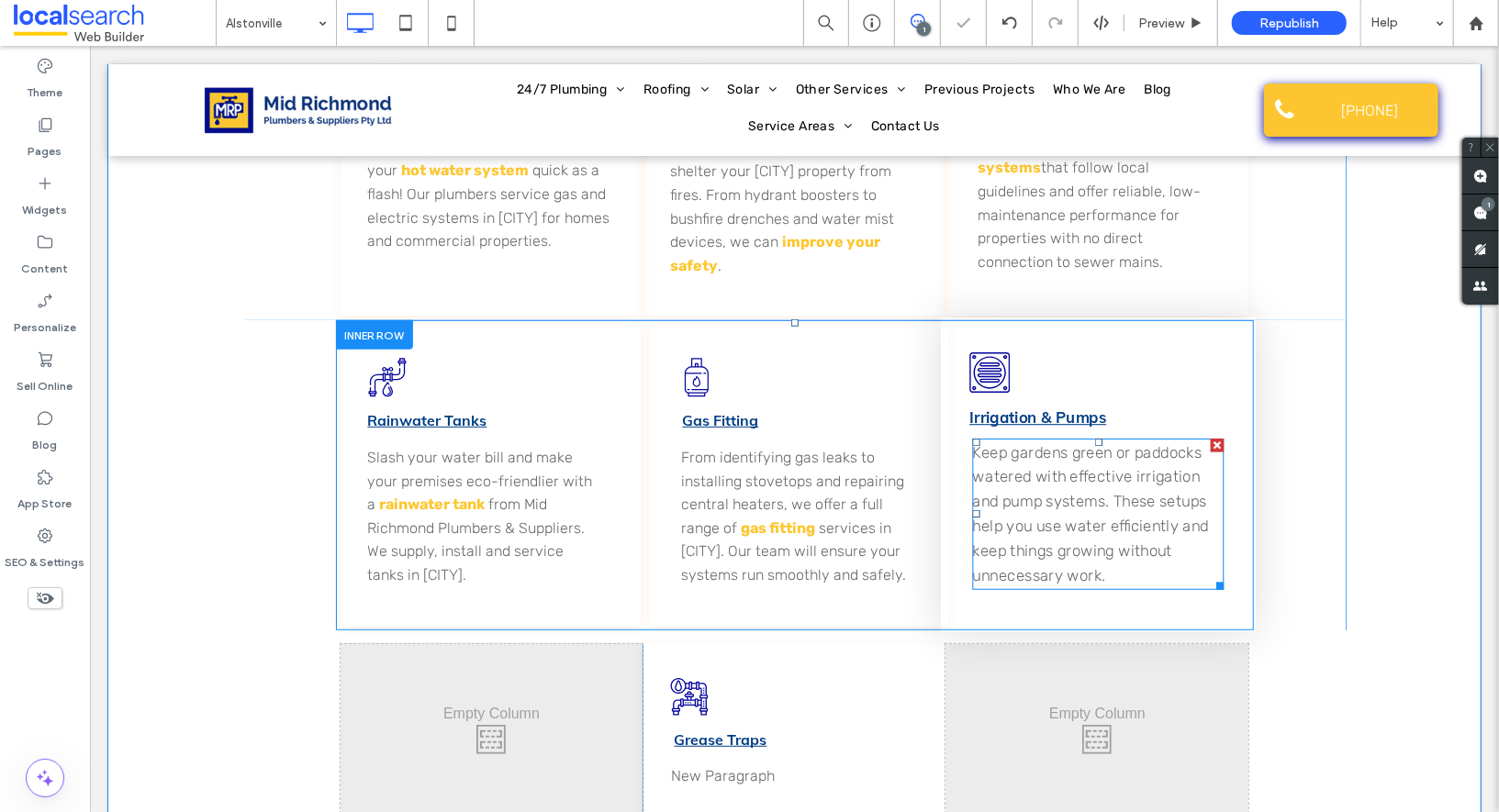 click on "Keep gardens green or paddocks watered with effective irrigation and pump systems. These setups help you use water efficiently and keep things growing without unnecessary work." at bounding box center [1090, 513] 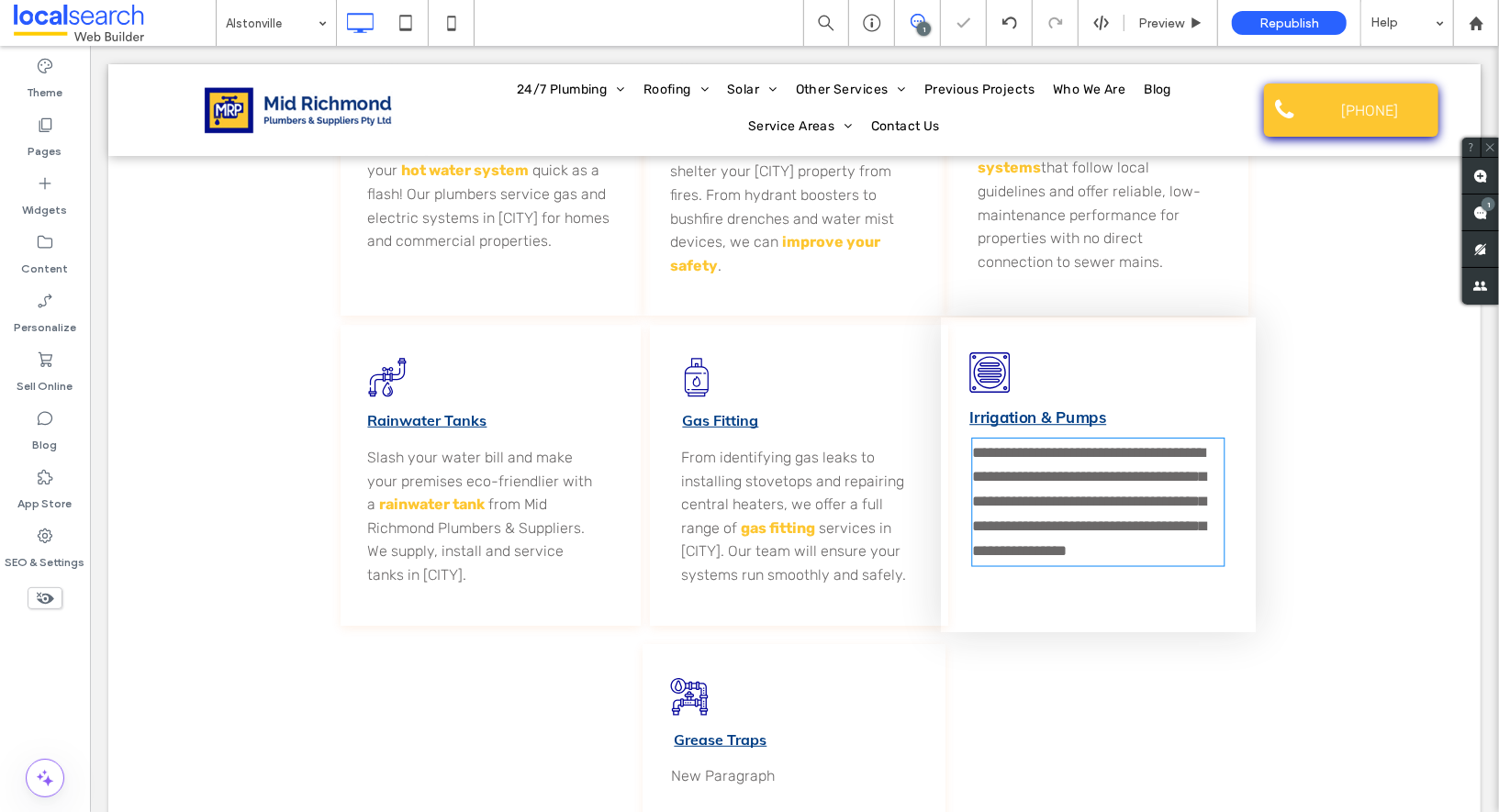 type on "*****" 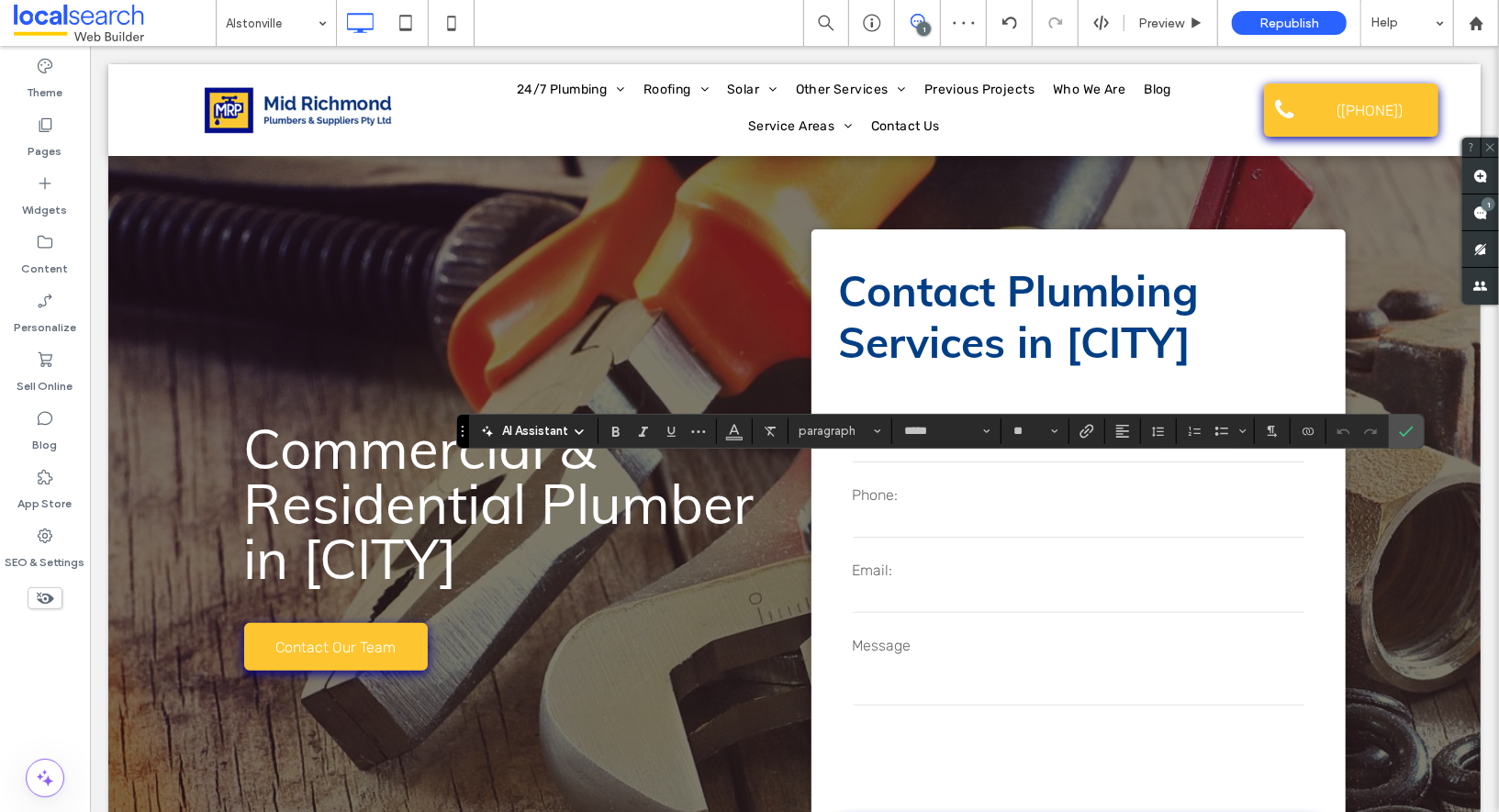 scroll, scrollTop: 4940, scrollLeft: 0, axis: vertical 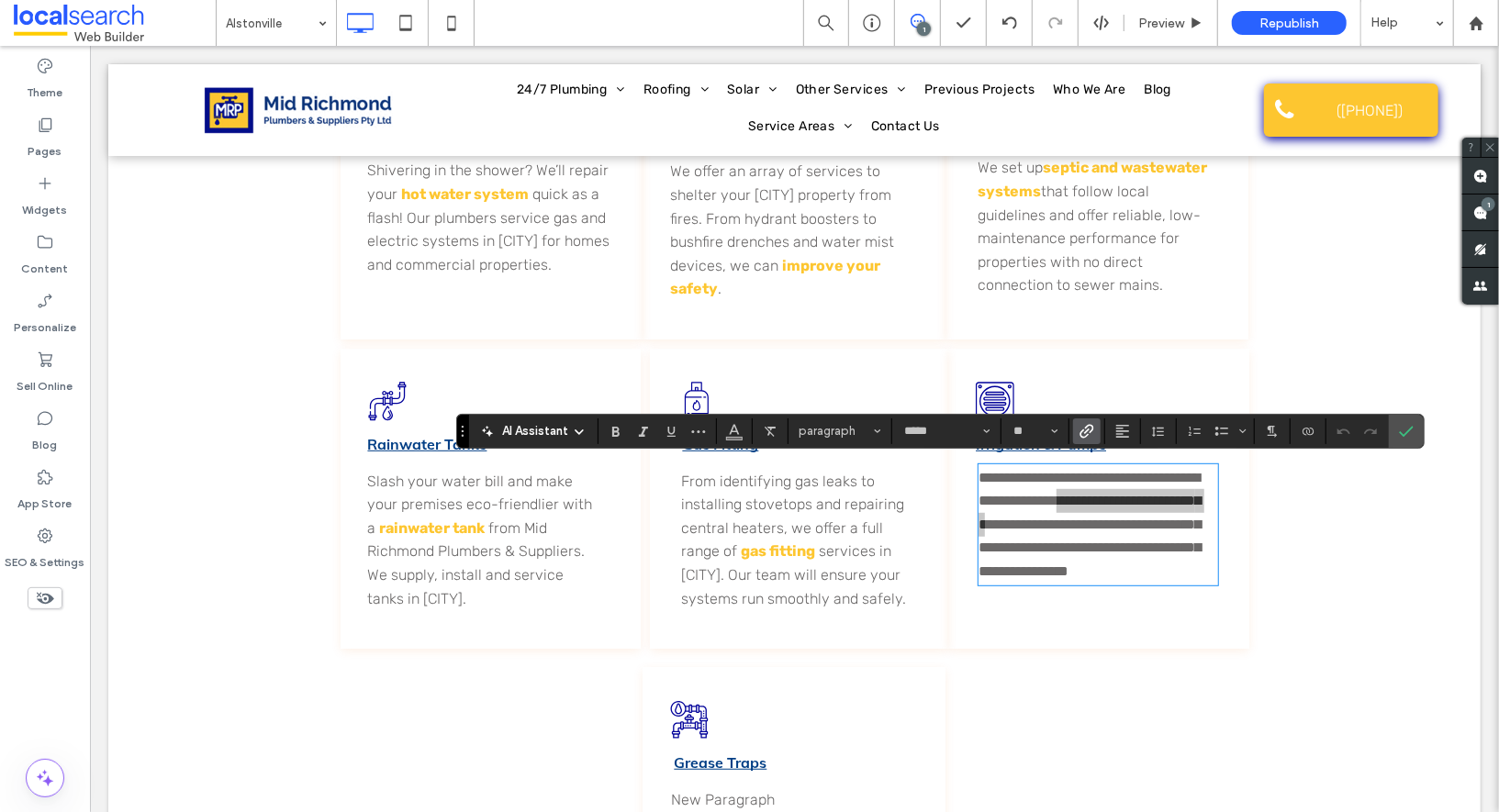 click 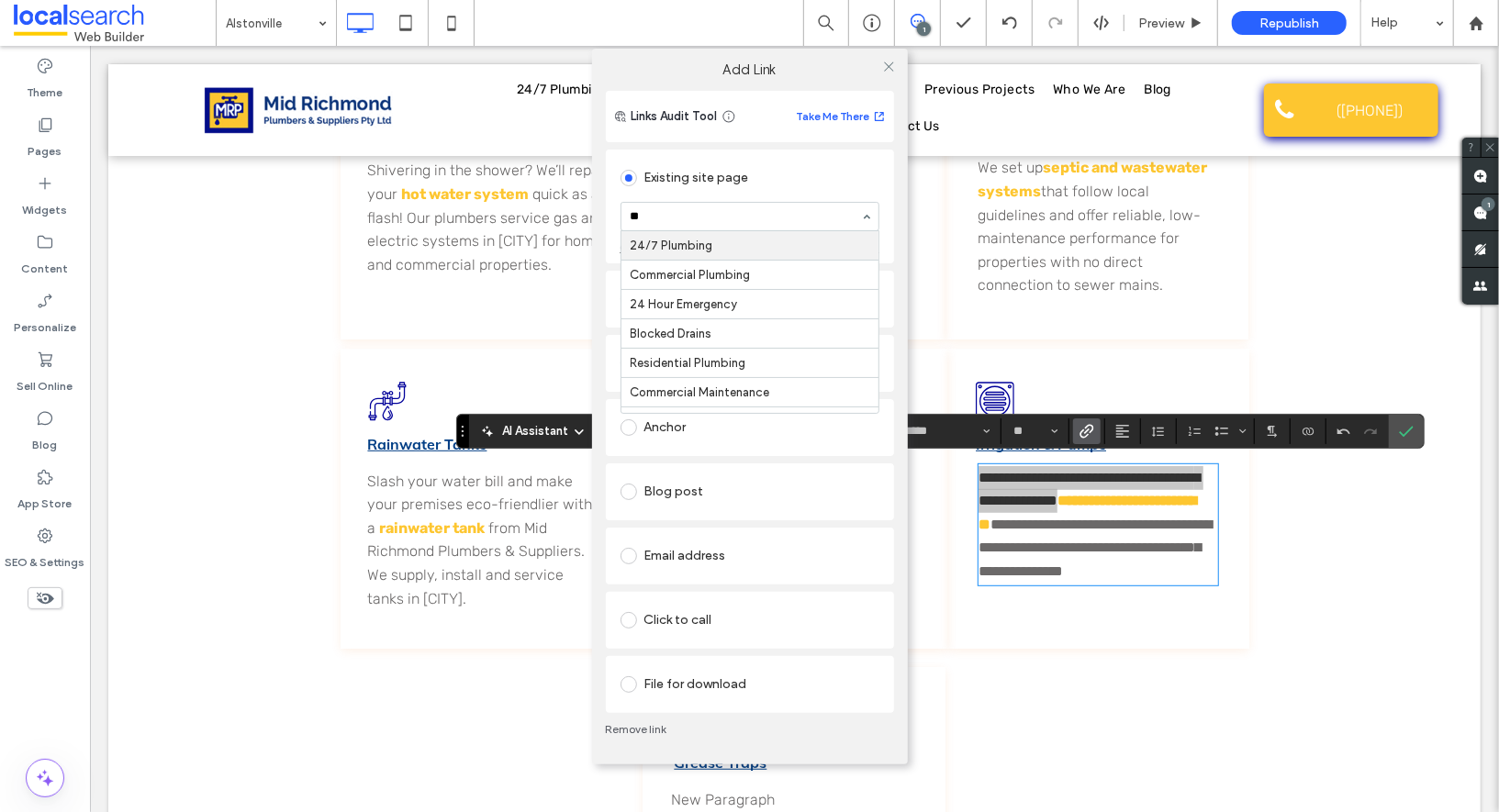 type on "***" 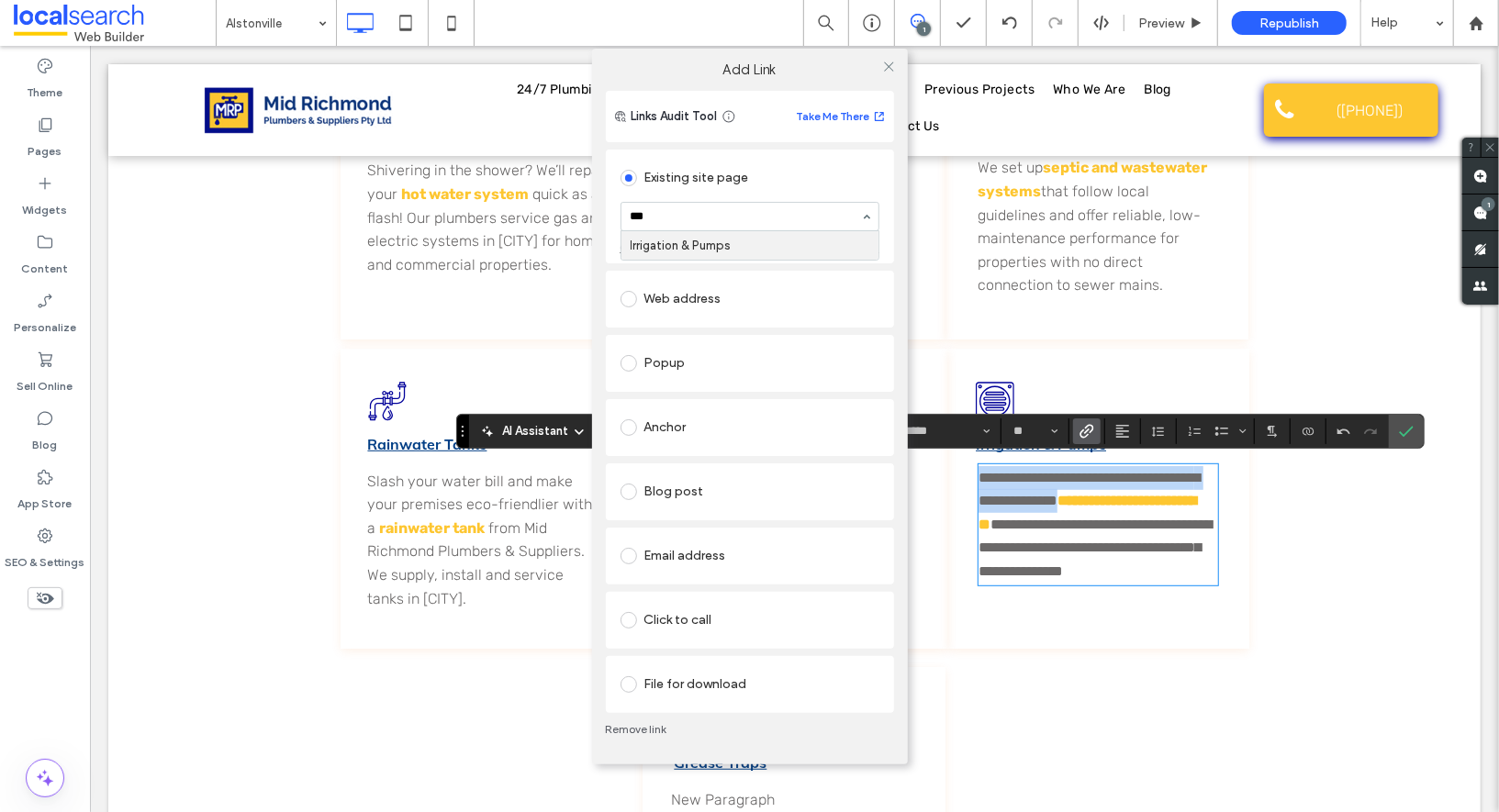 type 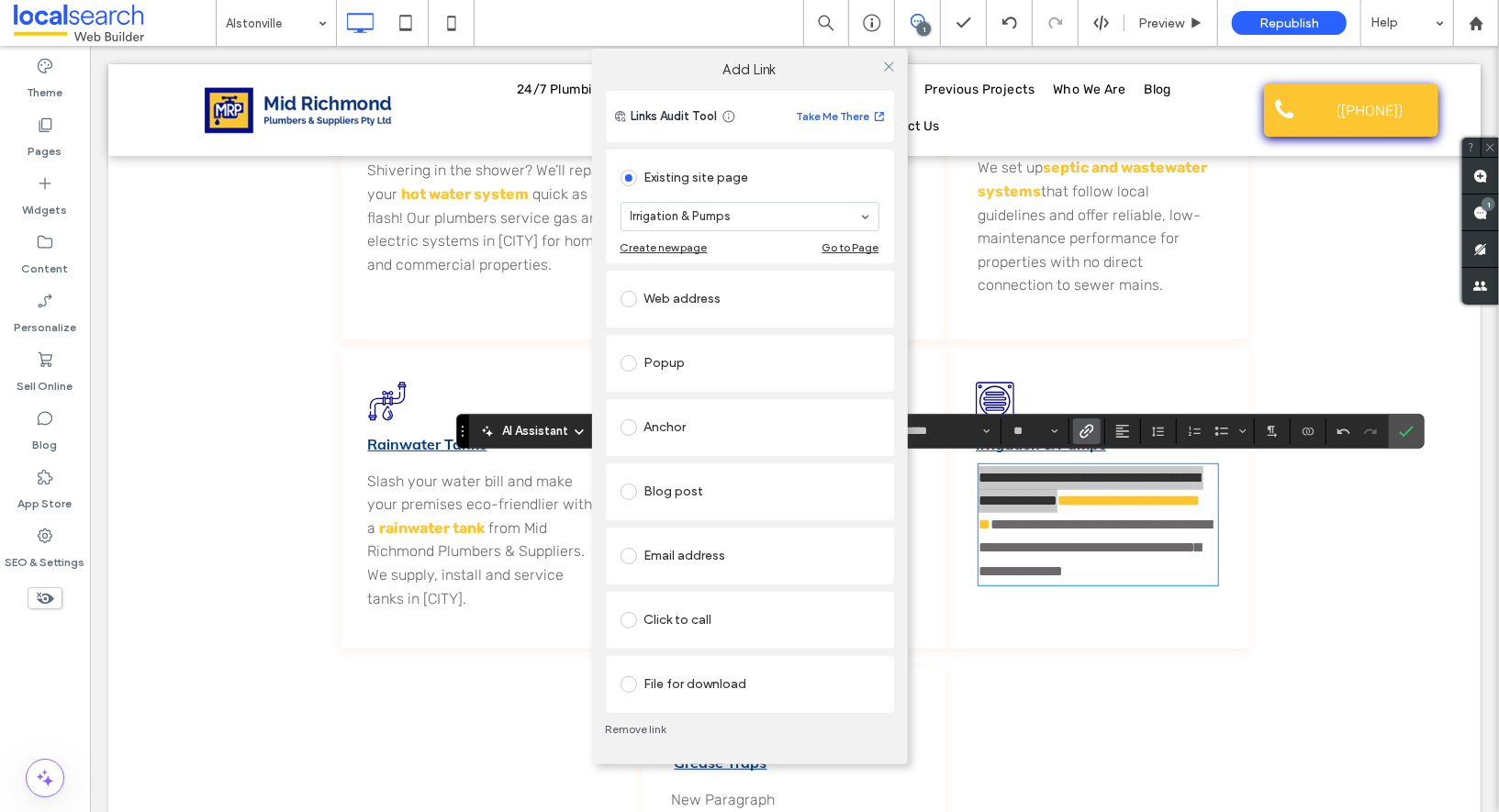click on "Add Link Links Audit Tool Take Me There Existing site page Irrigation & Pumps Create new page Go to Page Web address Popup Anchor Blog post Email address Click to call File for download Remove link" at bounding box center [749, 406] 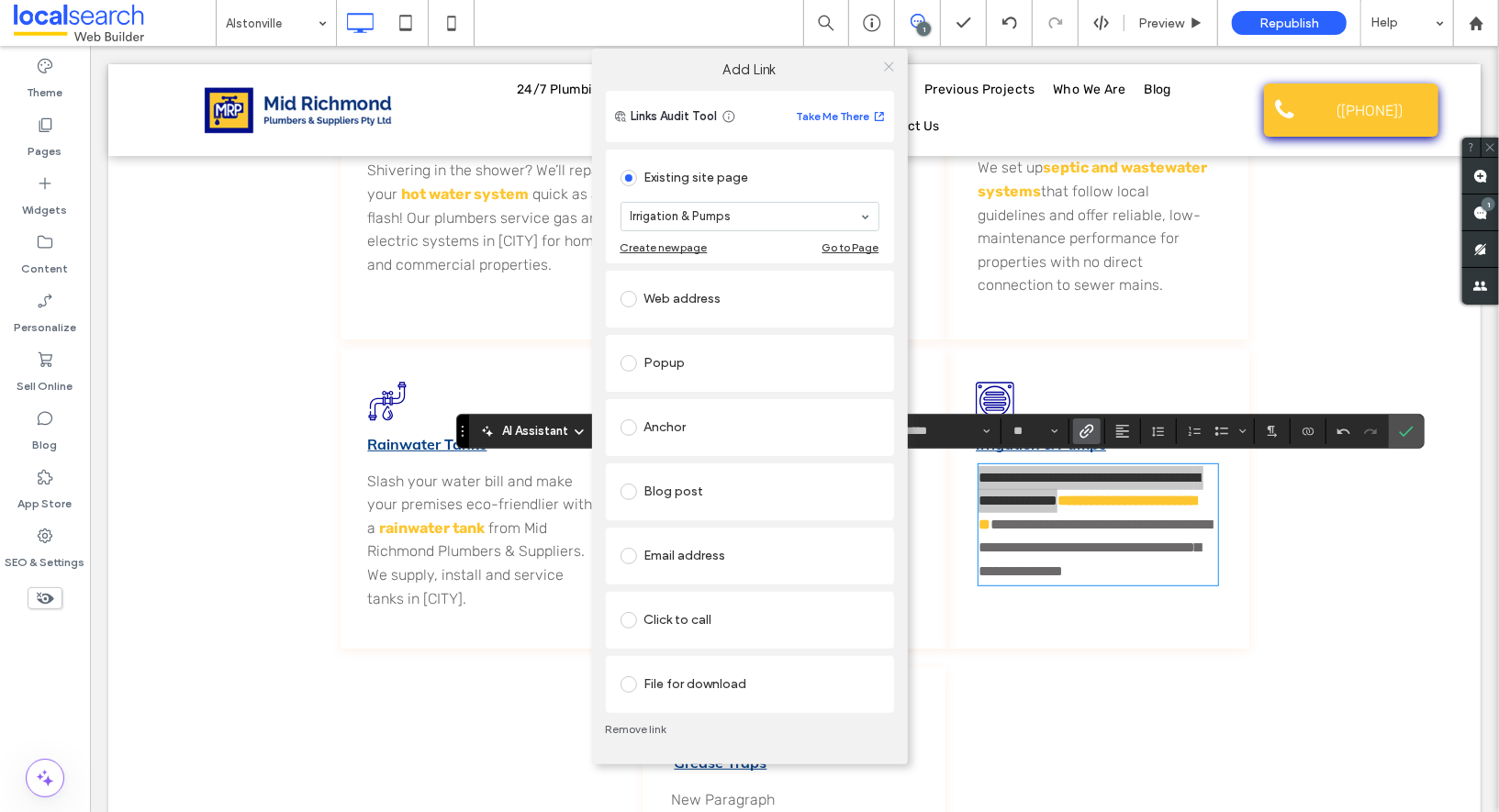 click 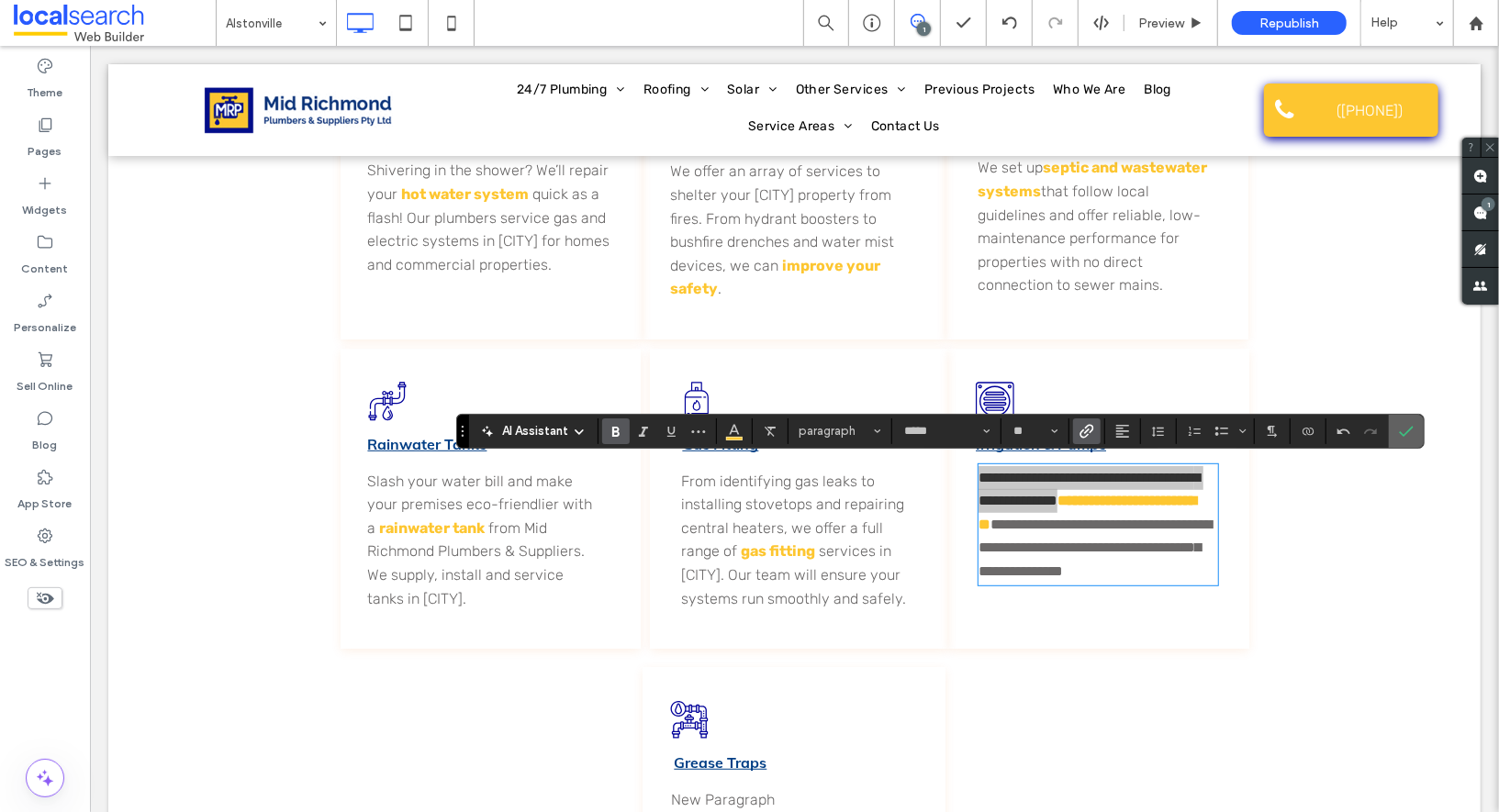 click at bounding box center (1406, 431) 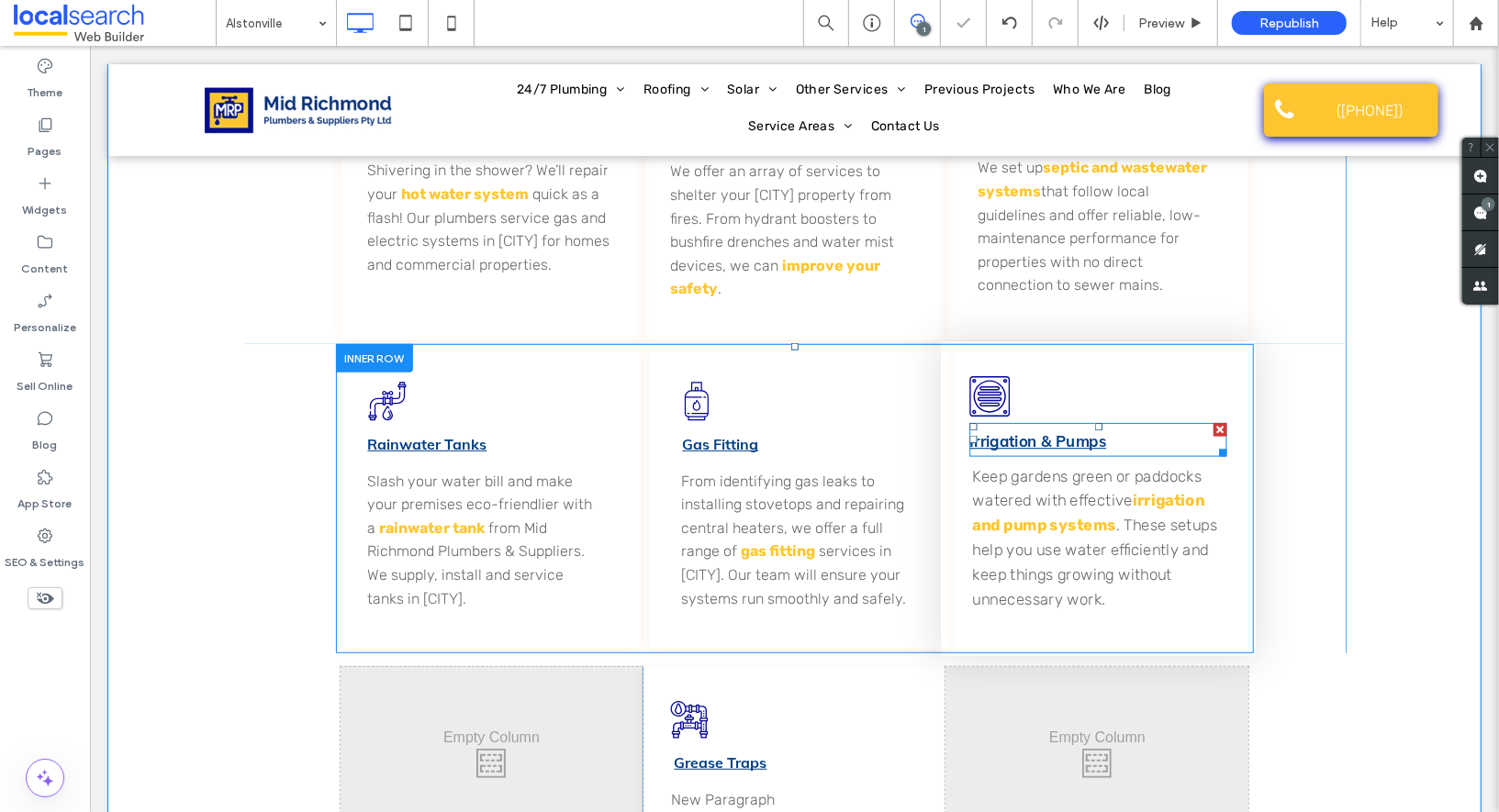 click on "Irrigation & Pumps" at bounding box center [1037, 440] 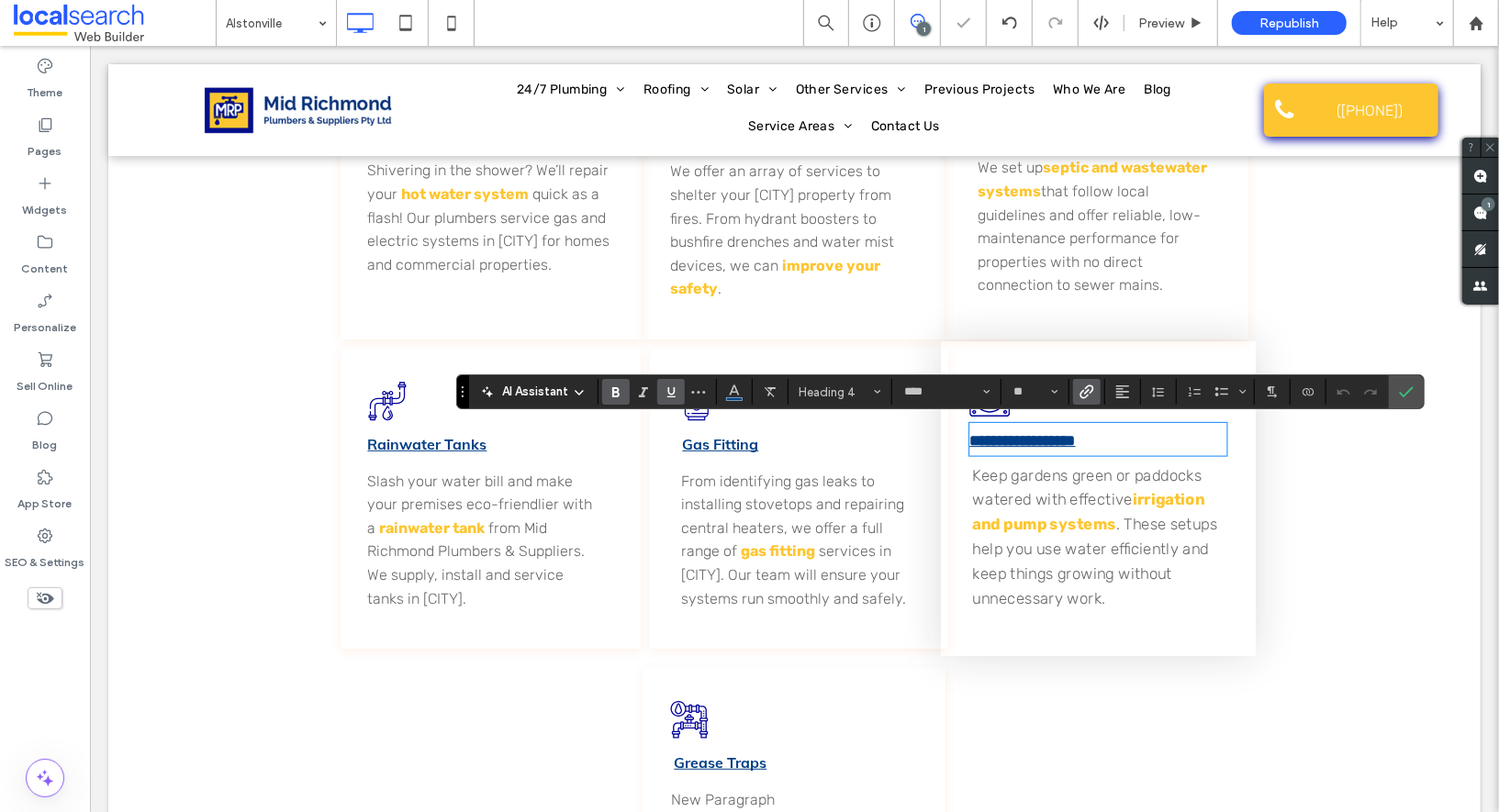 click 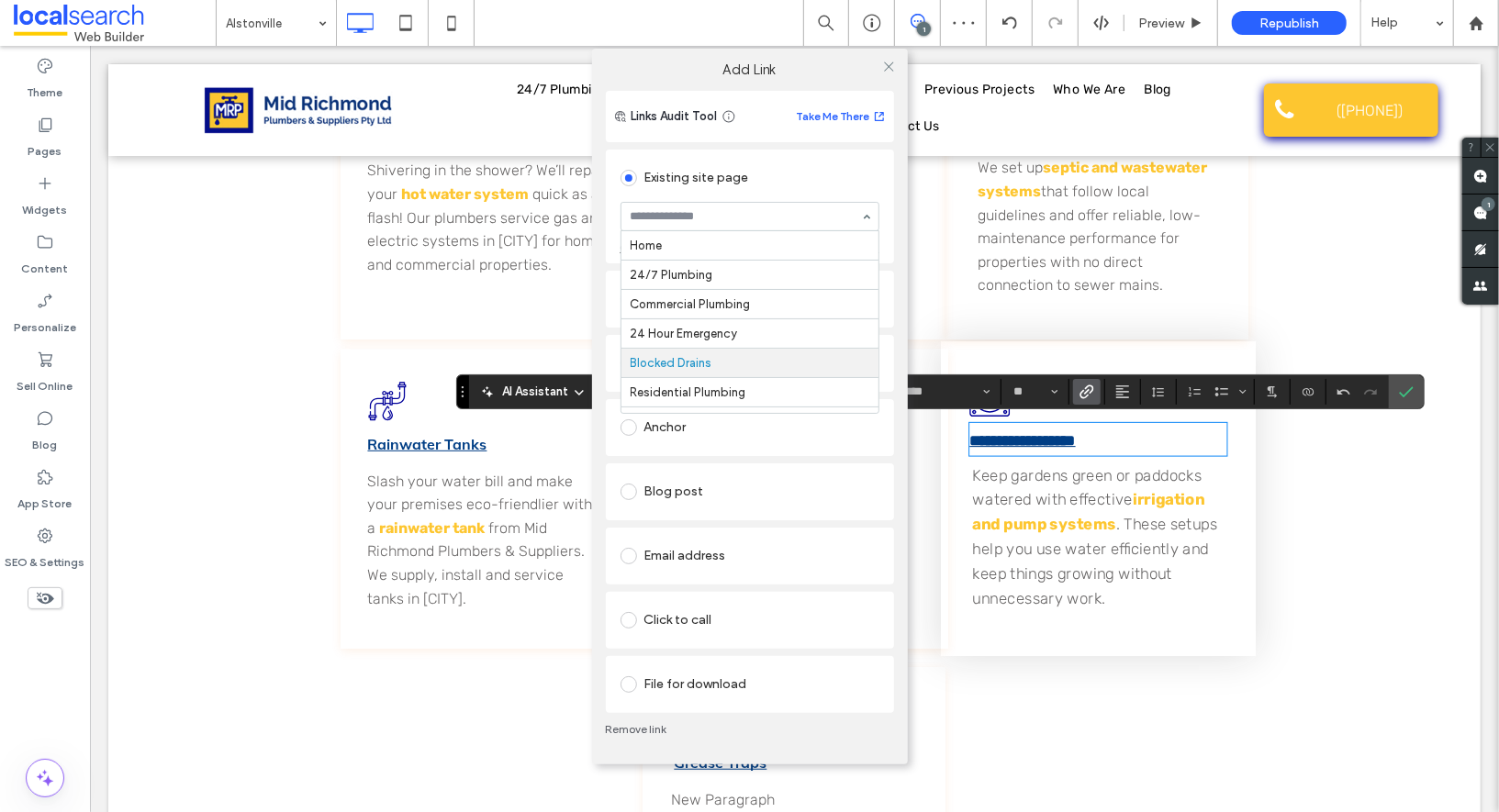 scroll, scrollTop: 117, scrollLeft: 0, axis: vertical 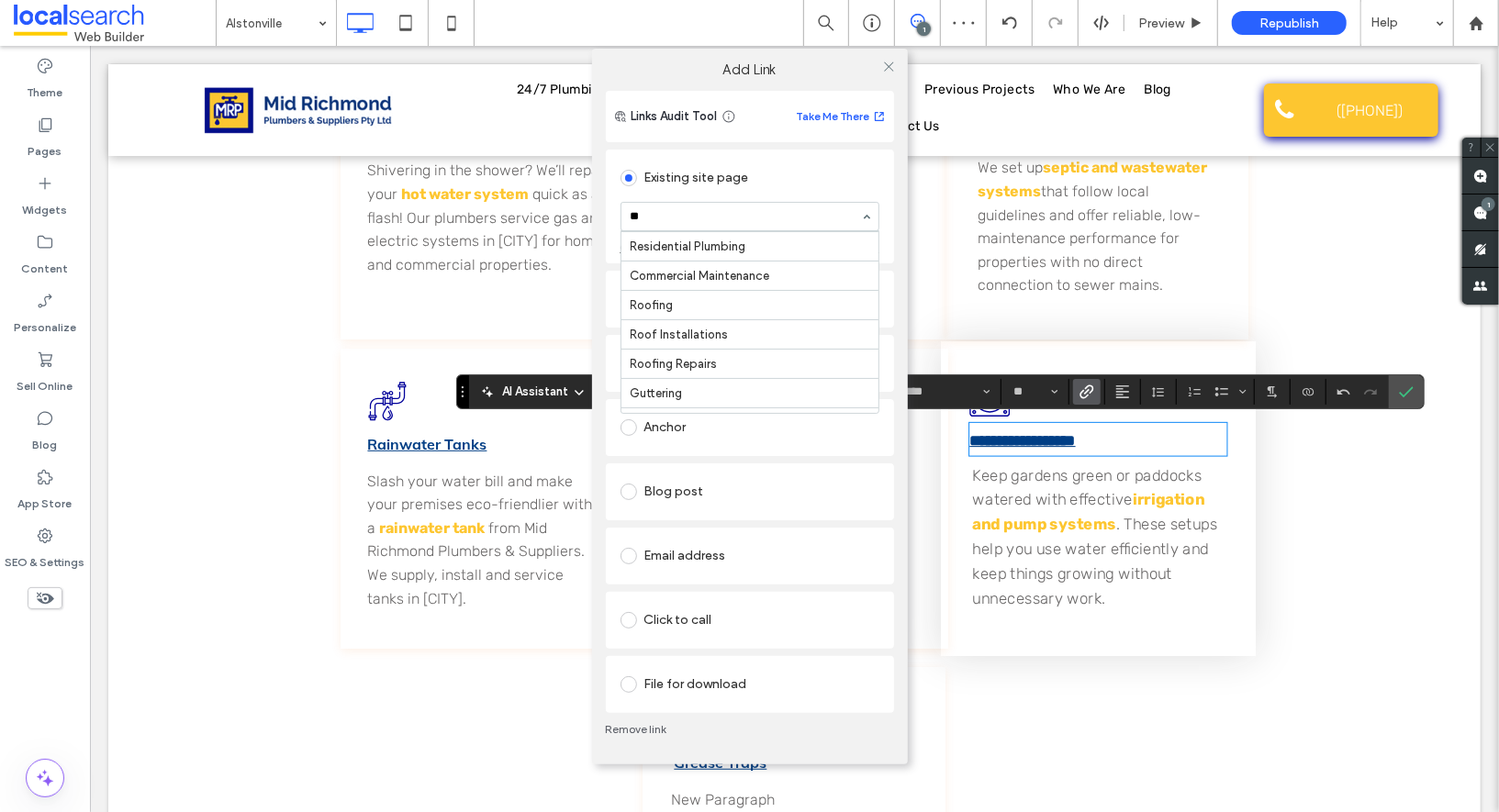 type on "***" 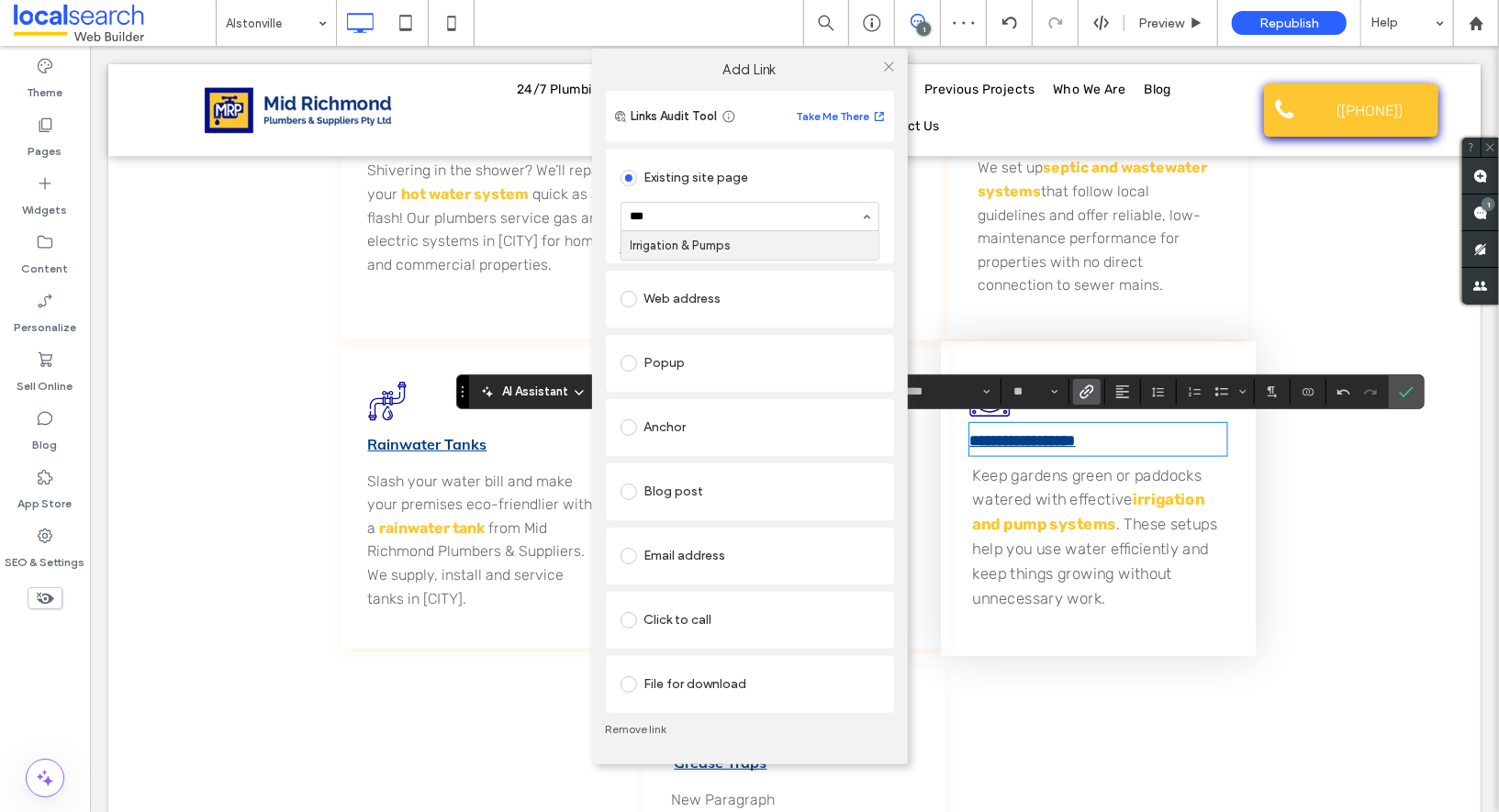 scroll, scrollTop: 0, scrollLeft: 0, axis: both 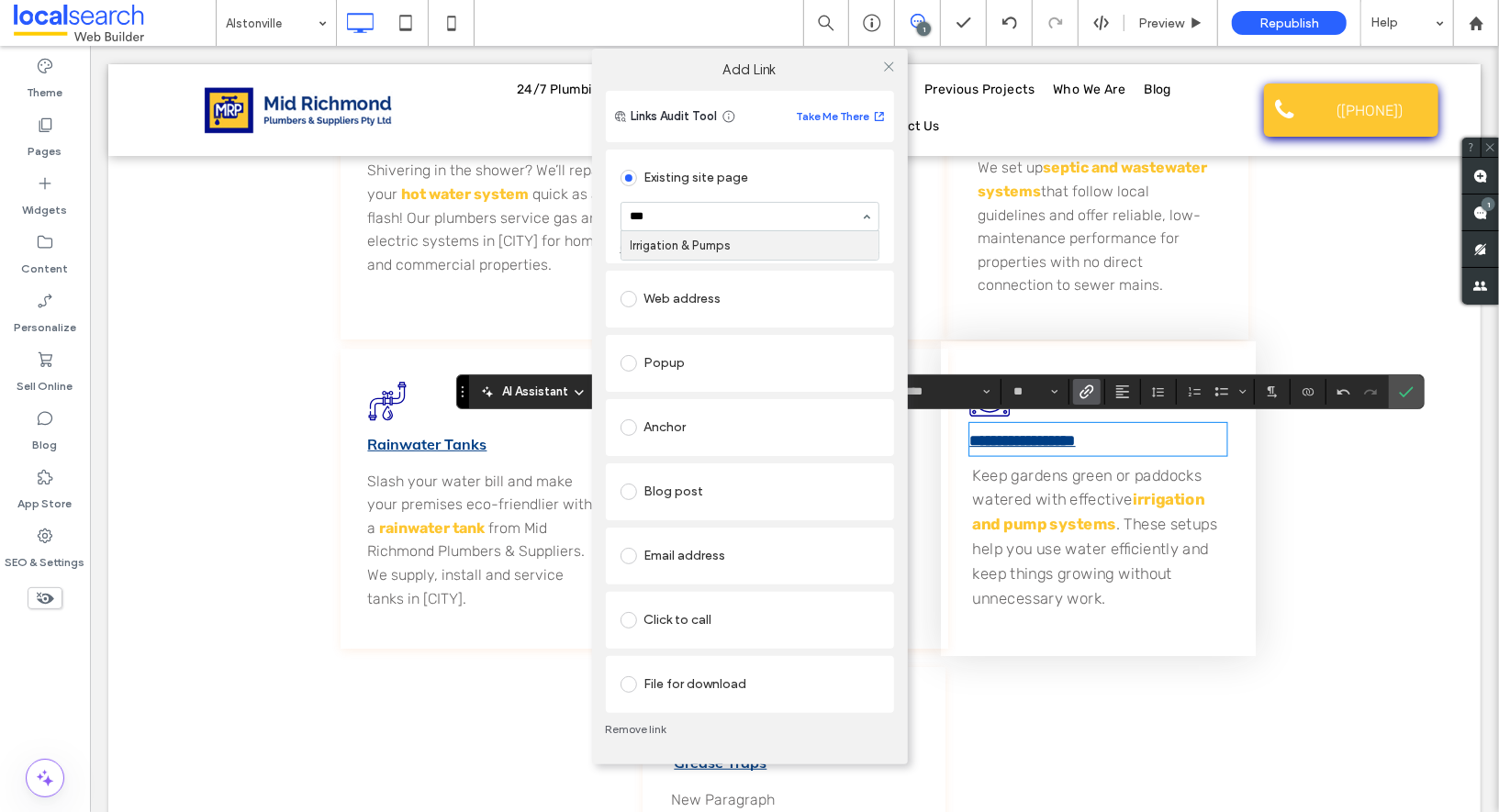 type 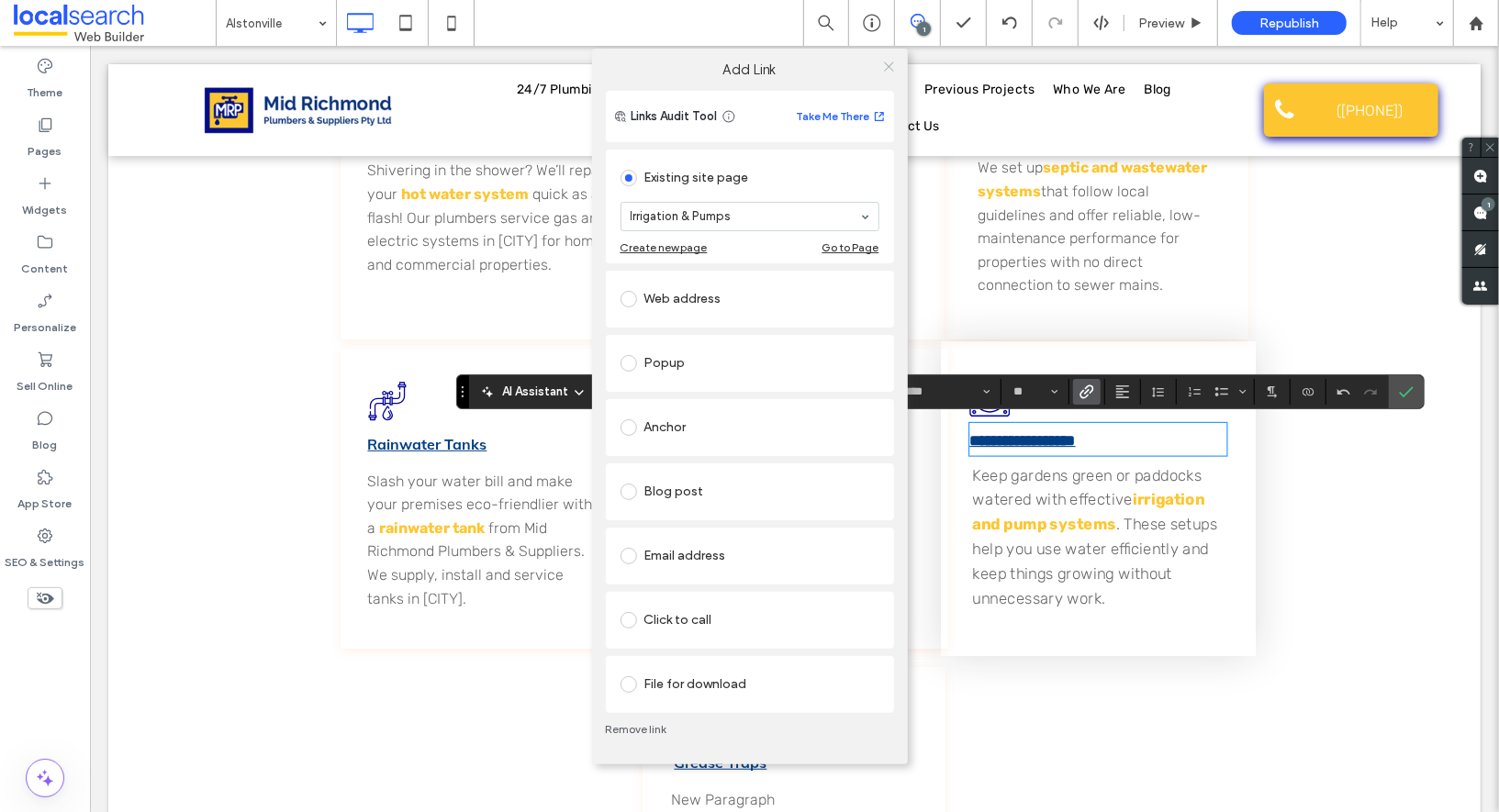 click 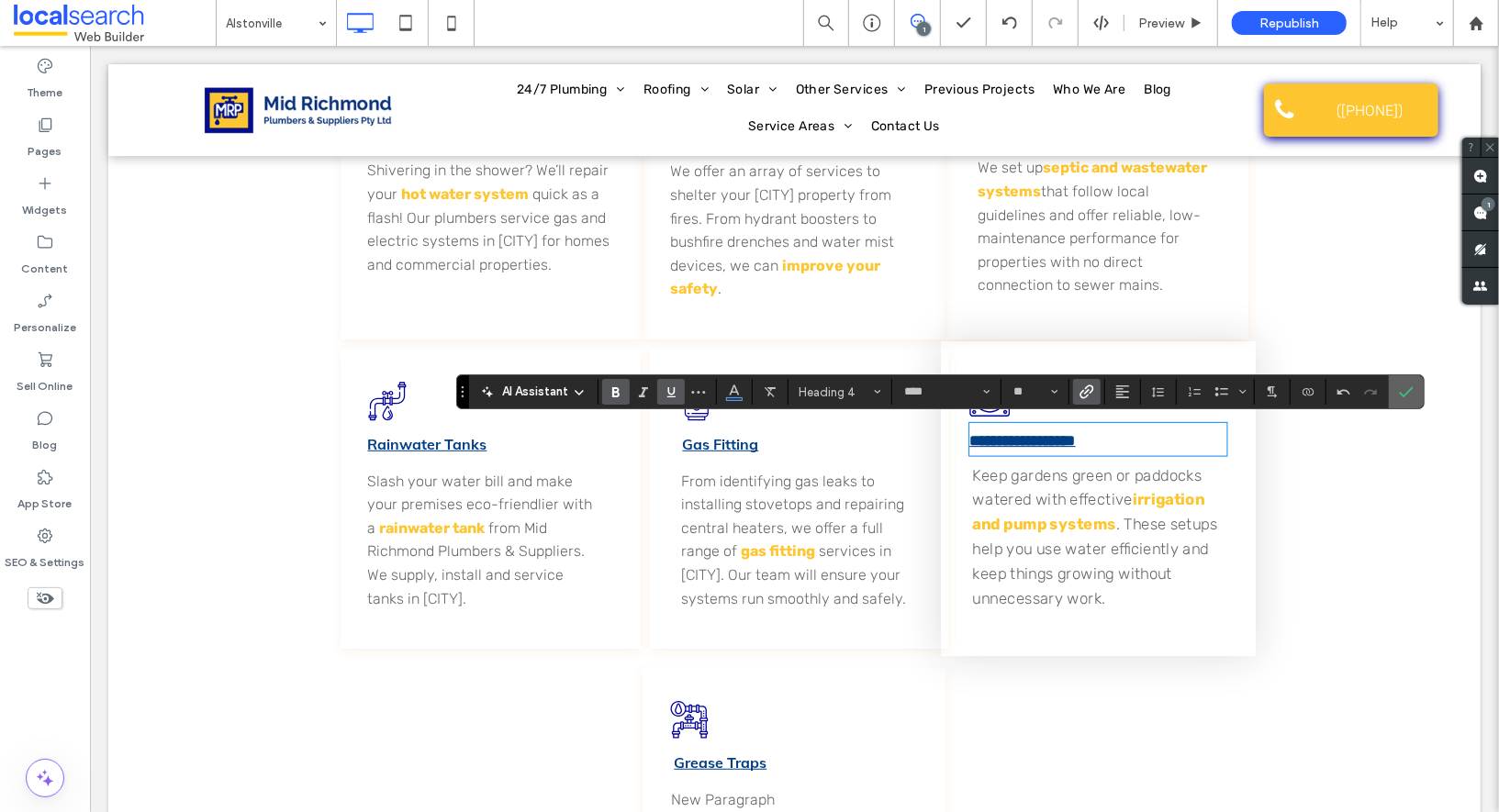 click 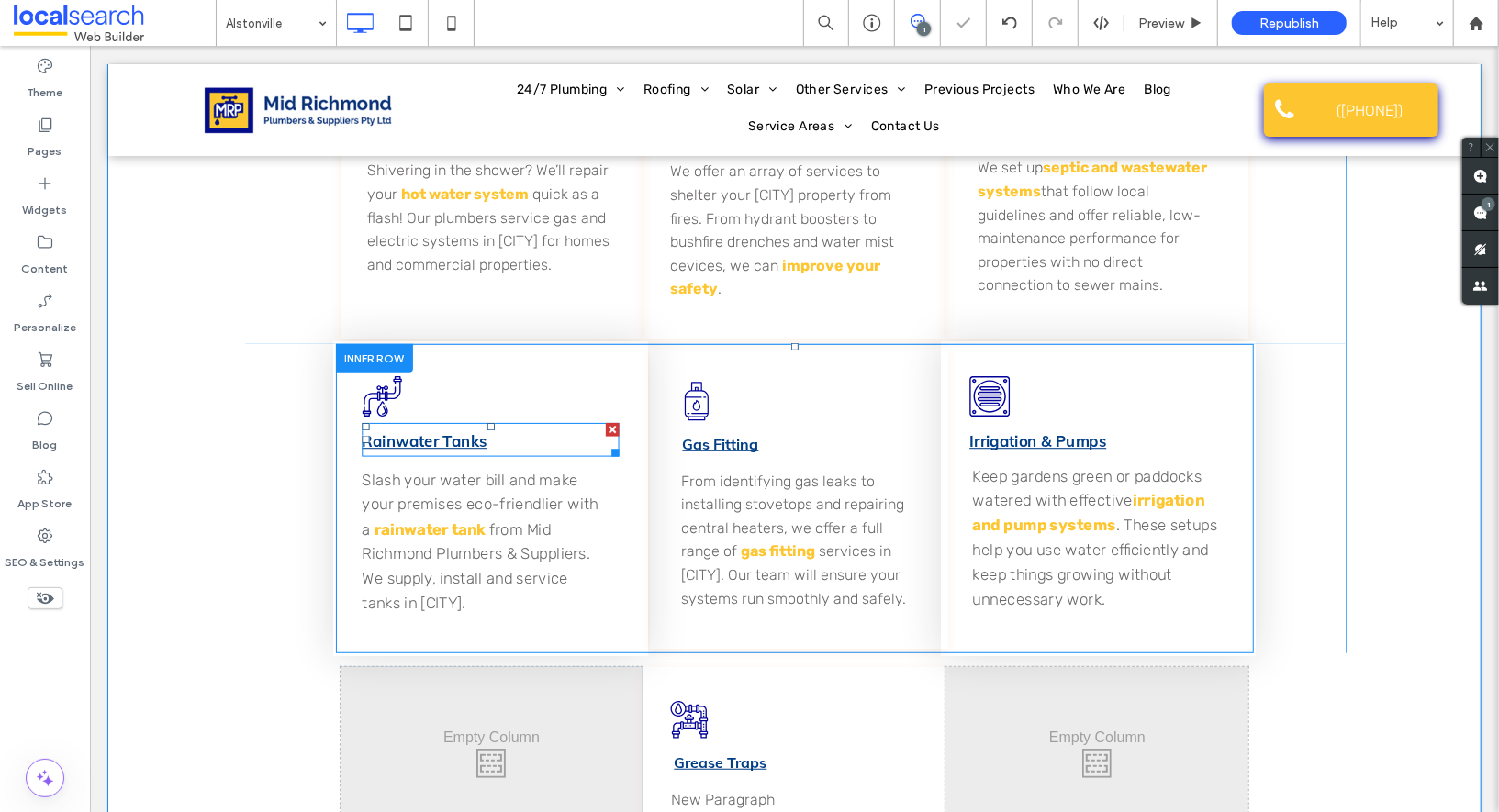 click on "Rainwater Tanks" at bounding box center [423, 440] 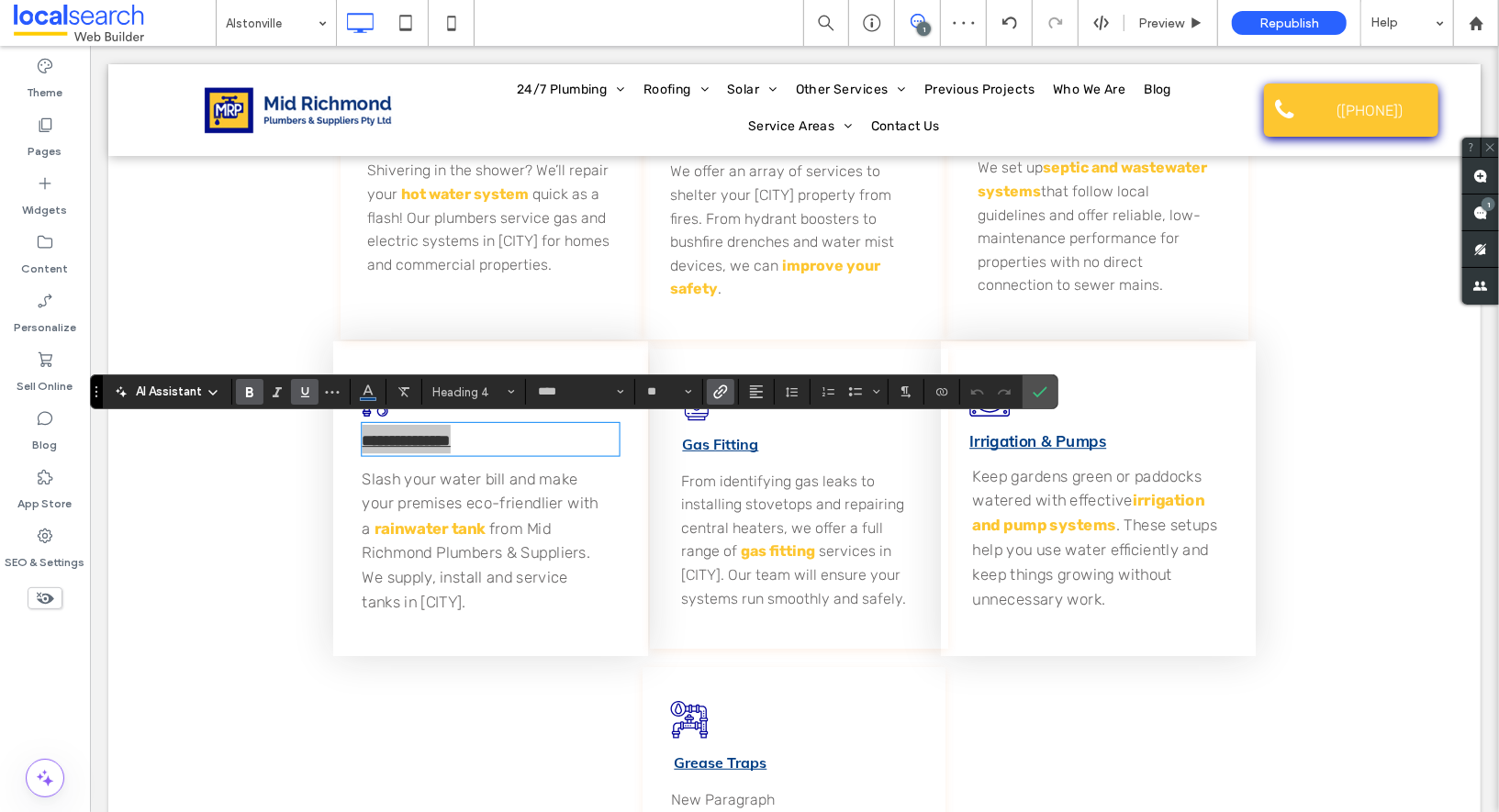 click 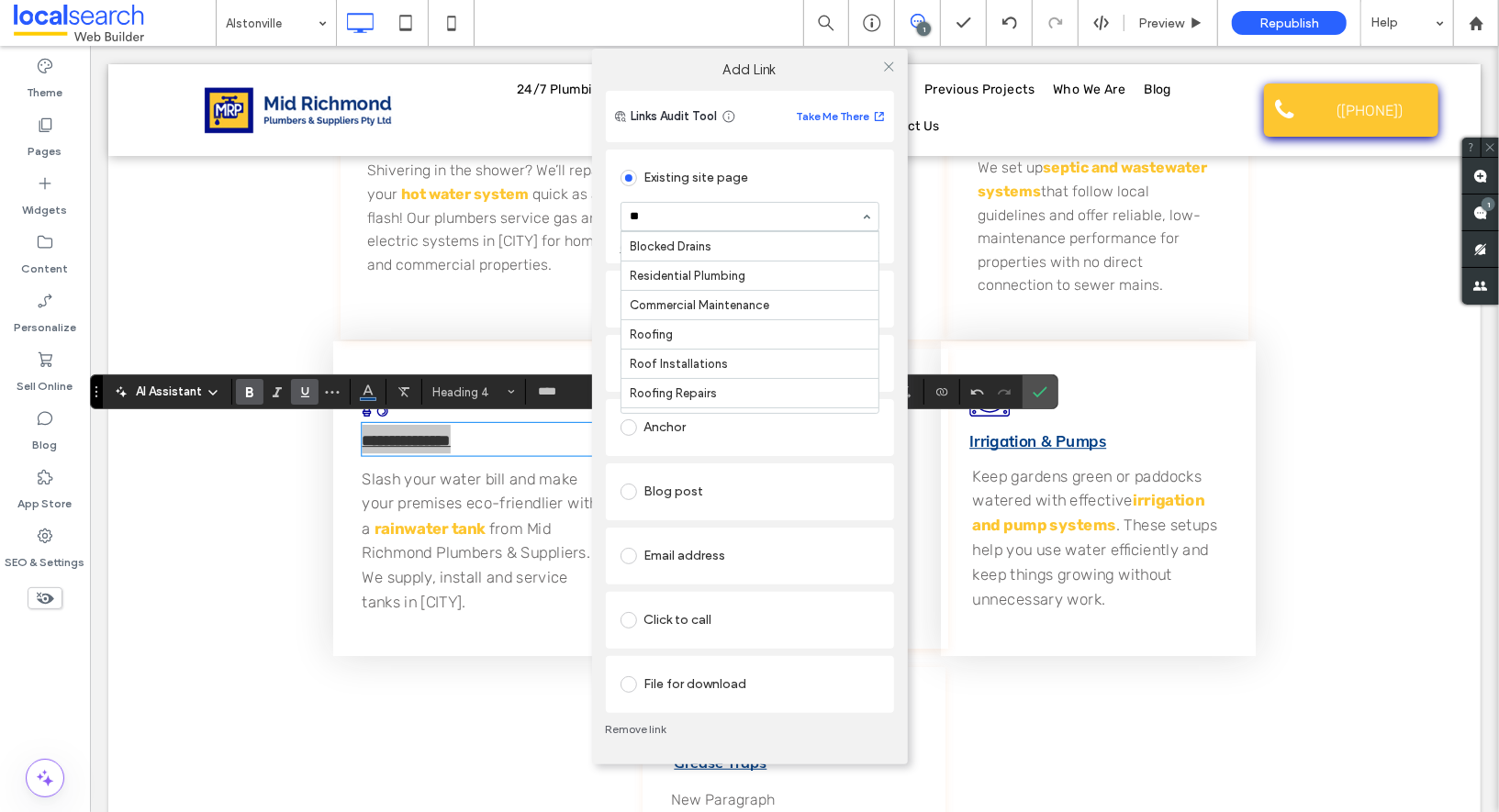 scroll, scrollTop: 0, scrollLeft: 0, axis: both 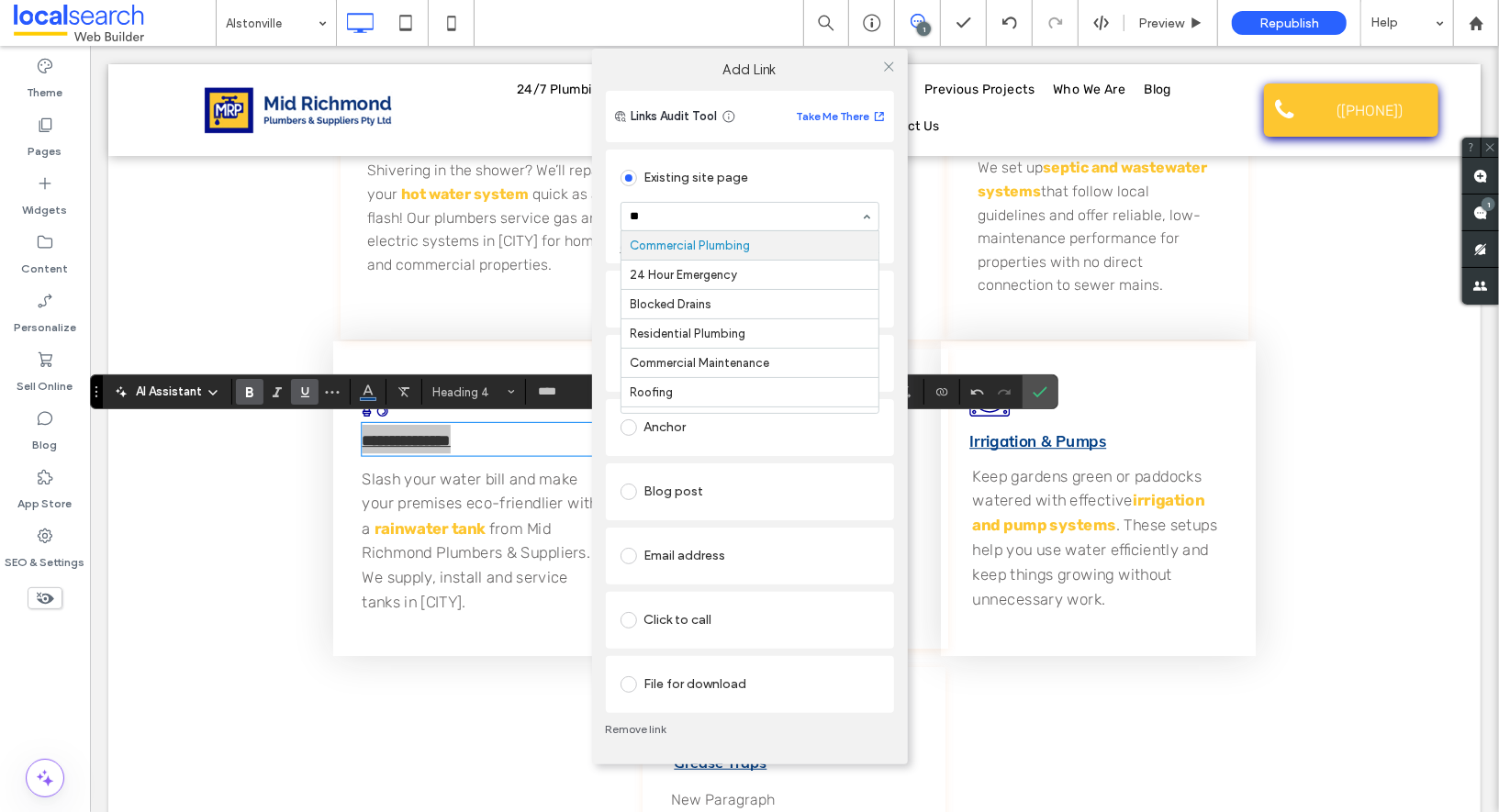type on "***" 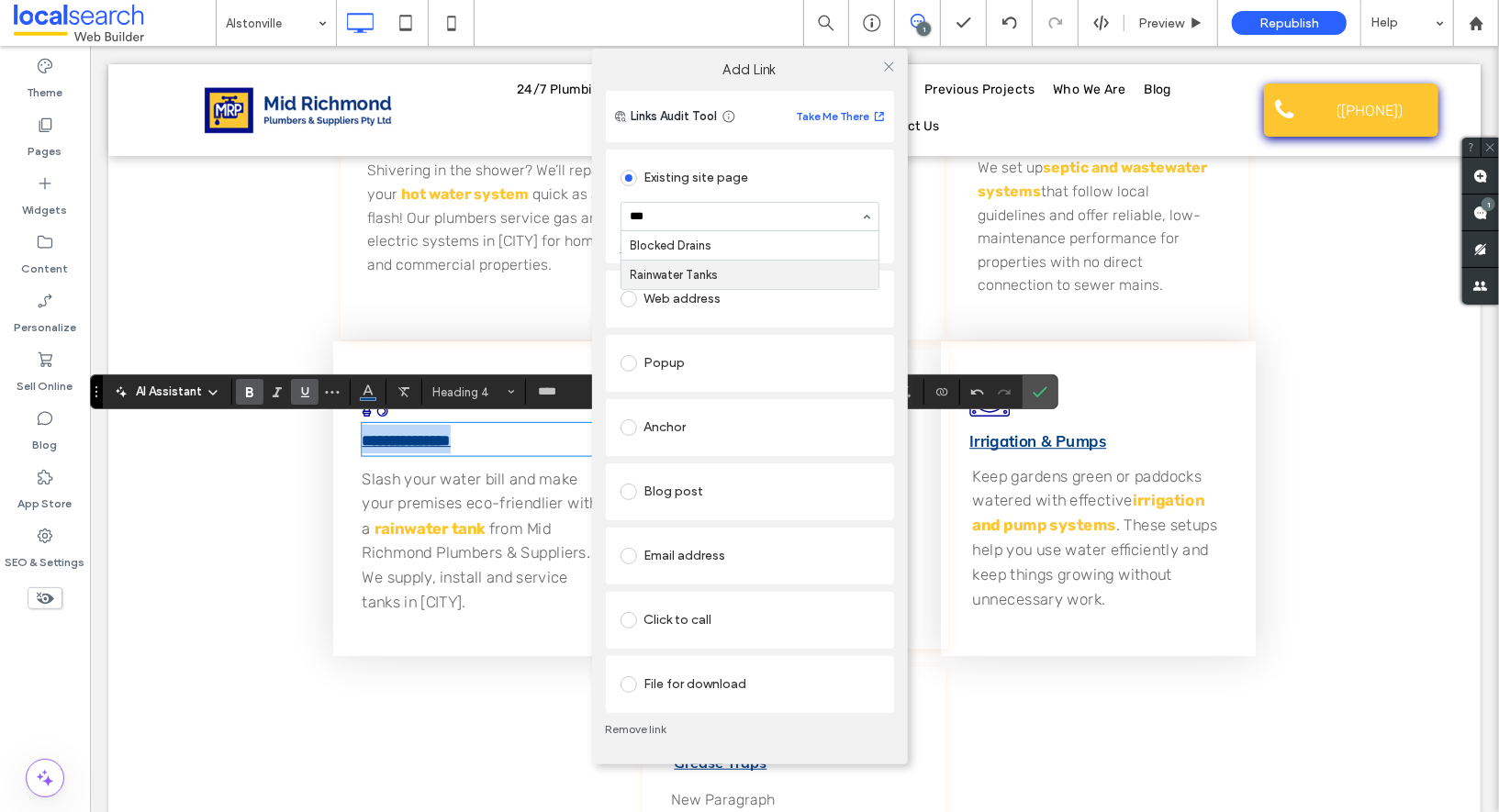 type 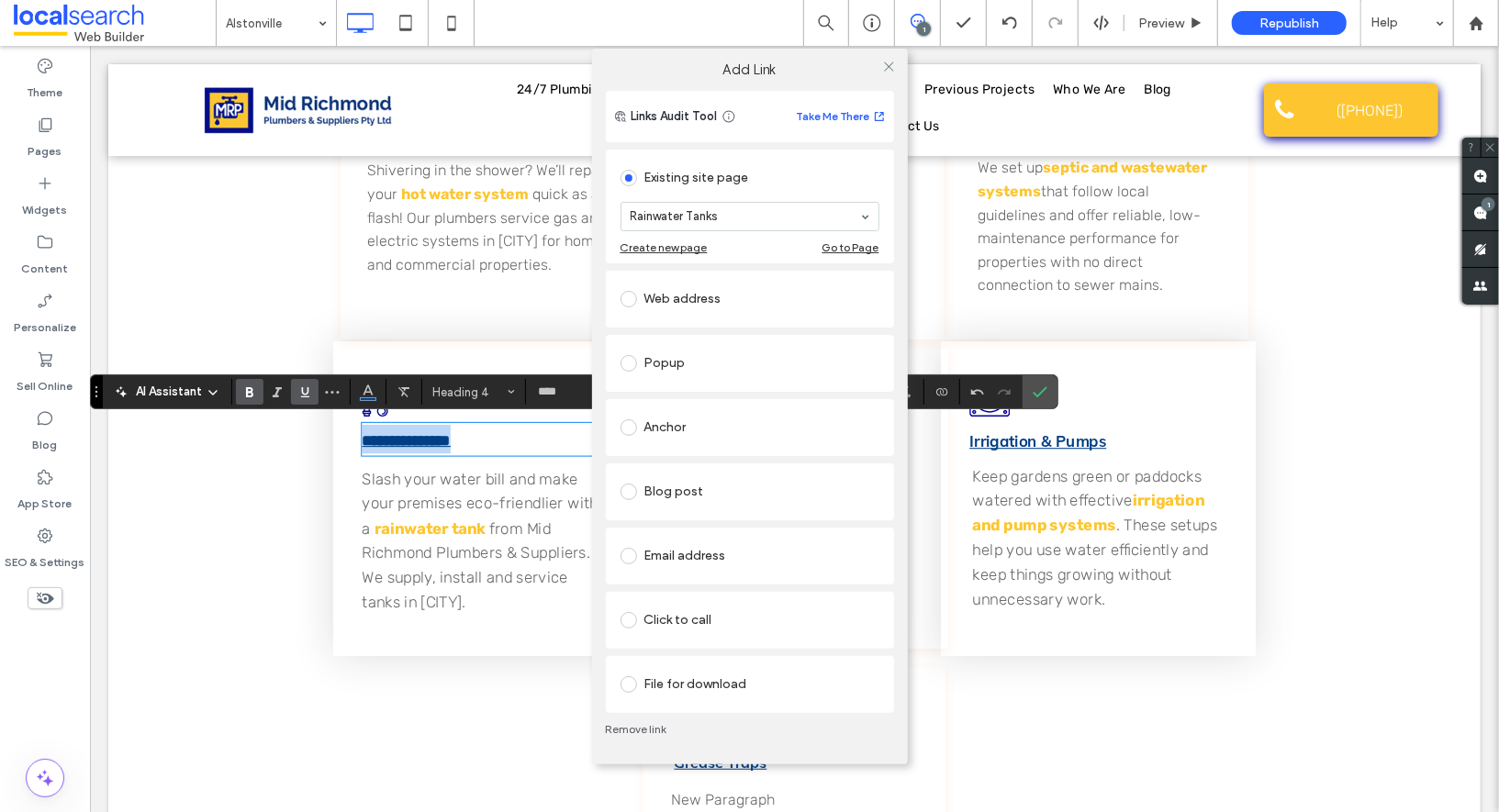 drag, startPoint x: 667, startPoint y: 280, endPoint x: 686, endPoint y: 265, distance: 24.207437 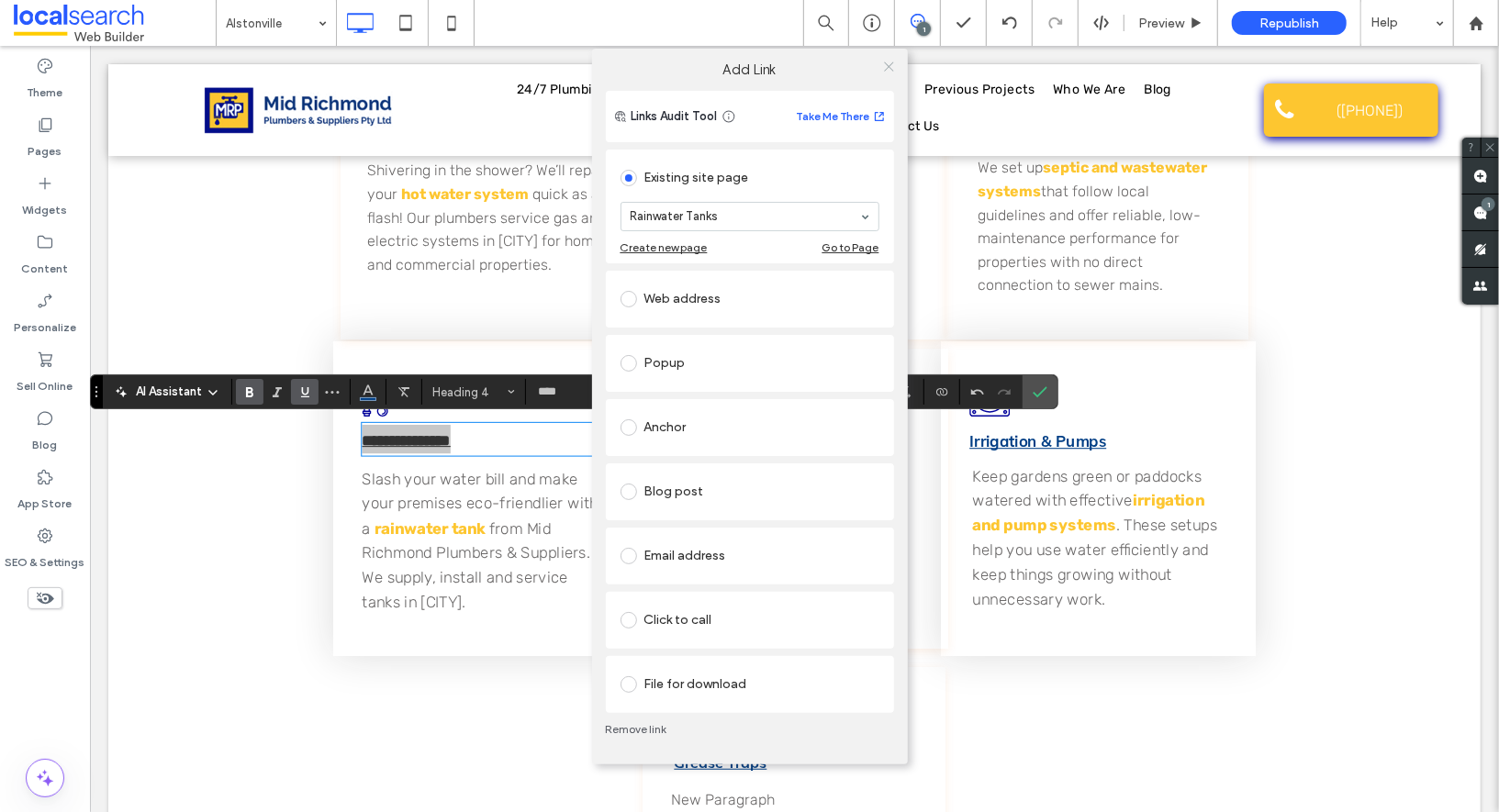 click 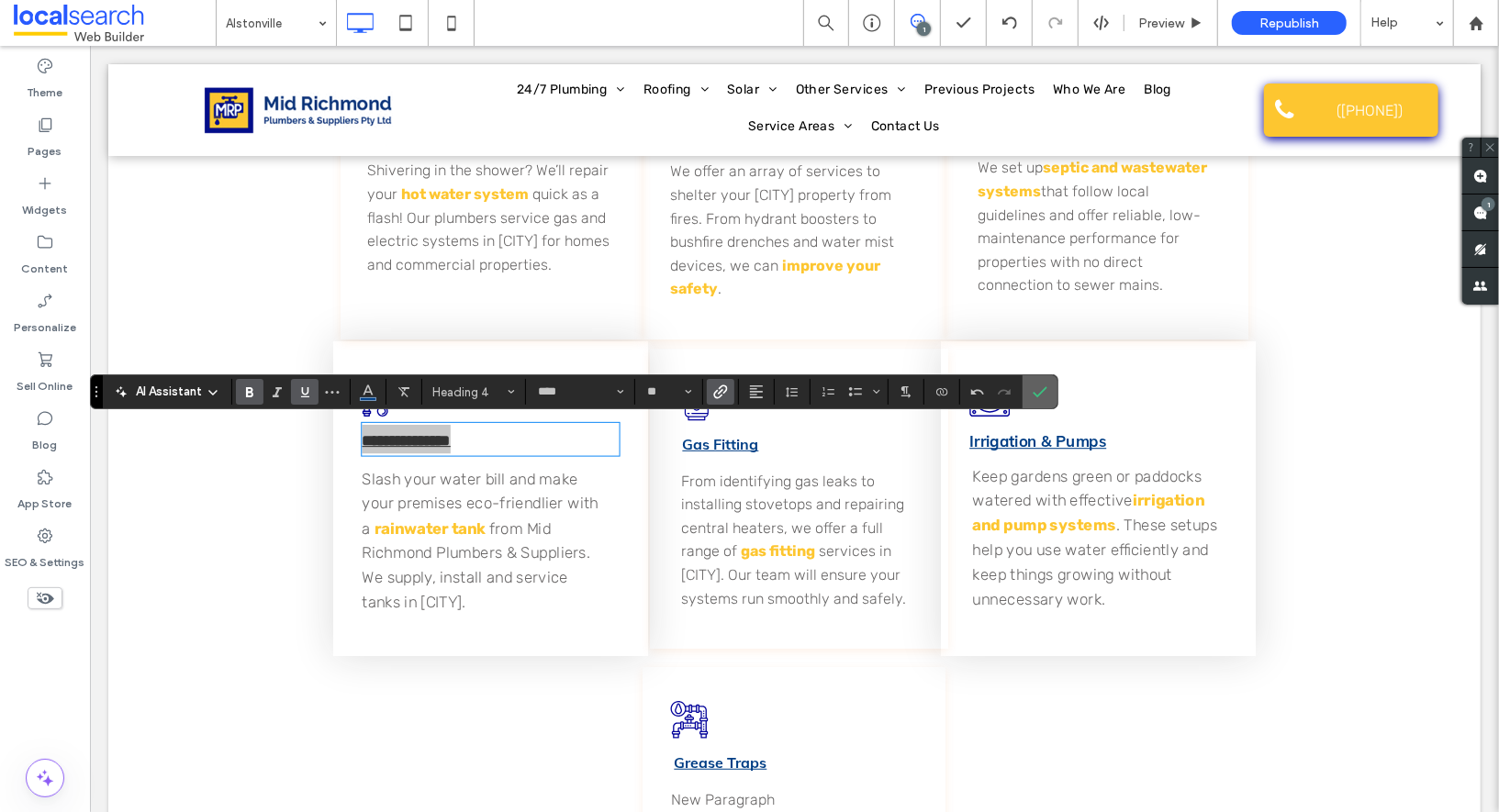 click 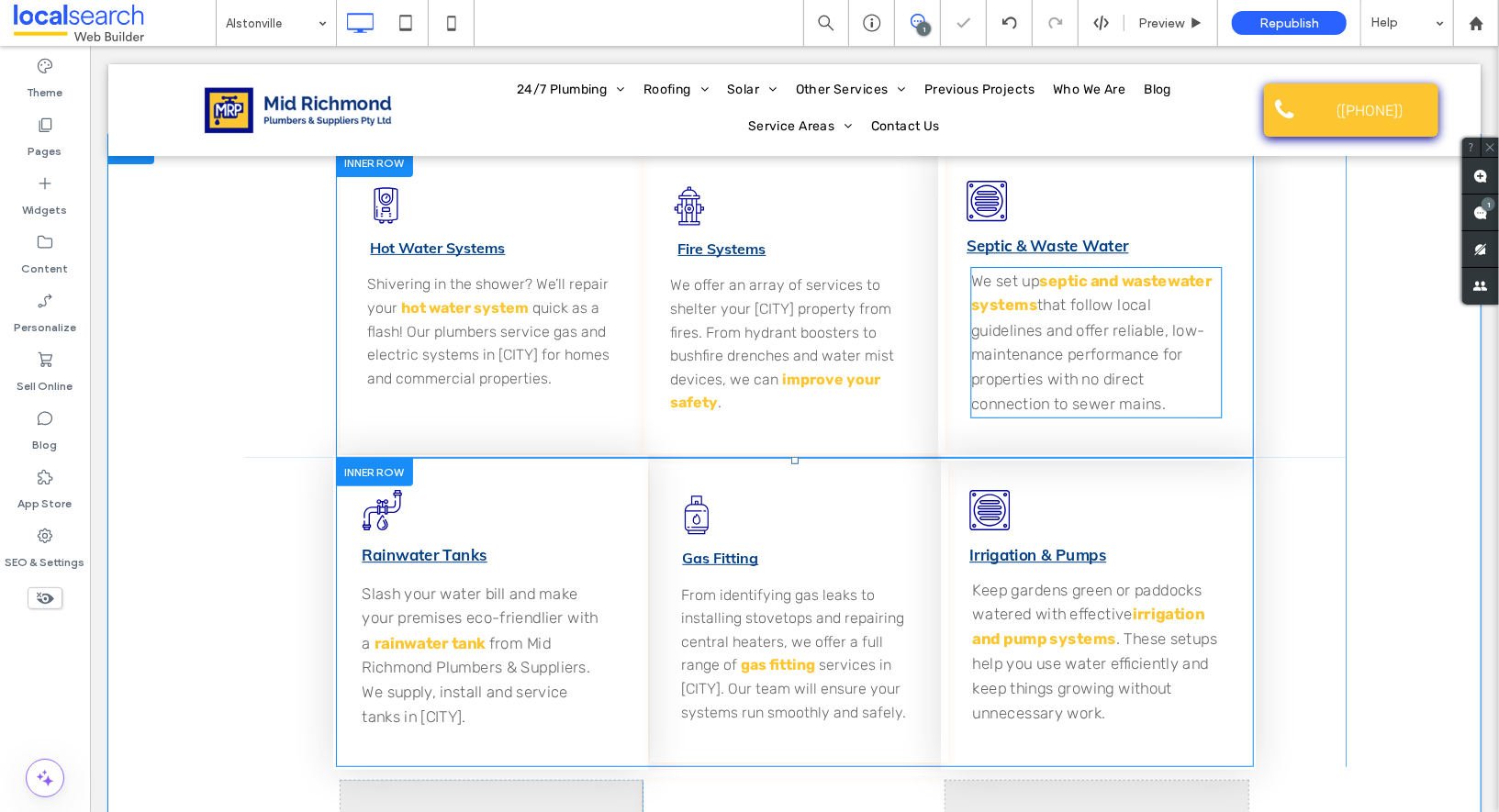 scroll, scrollTop: 4753, scrollLeft: 0, axis: vertical 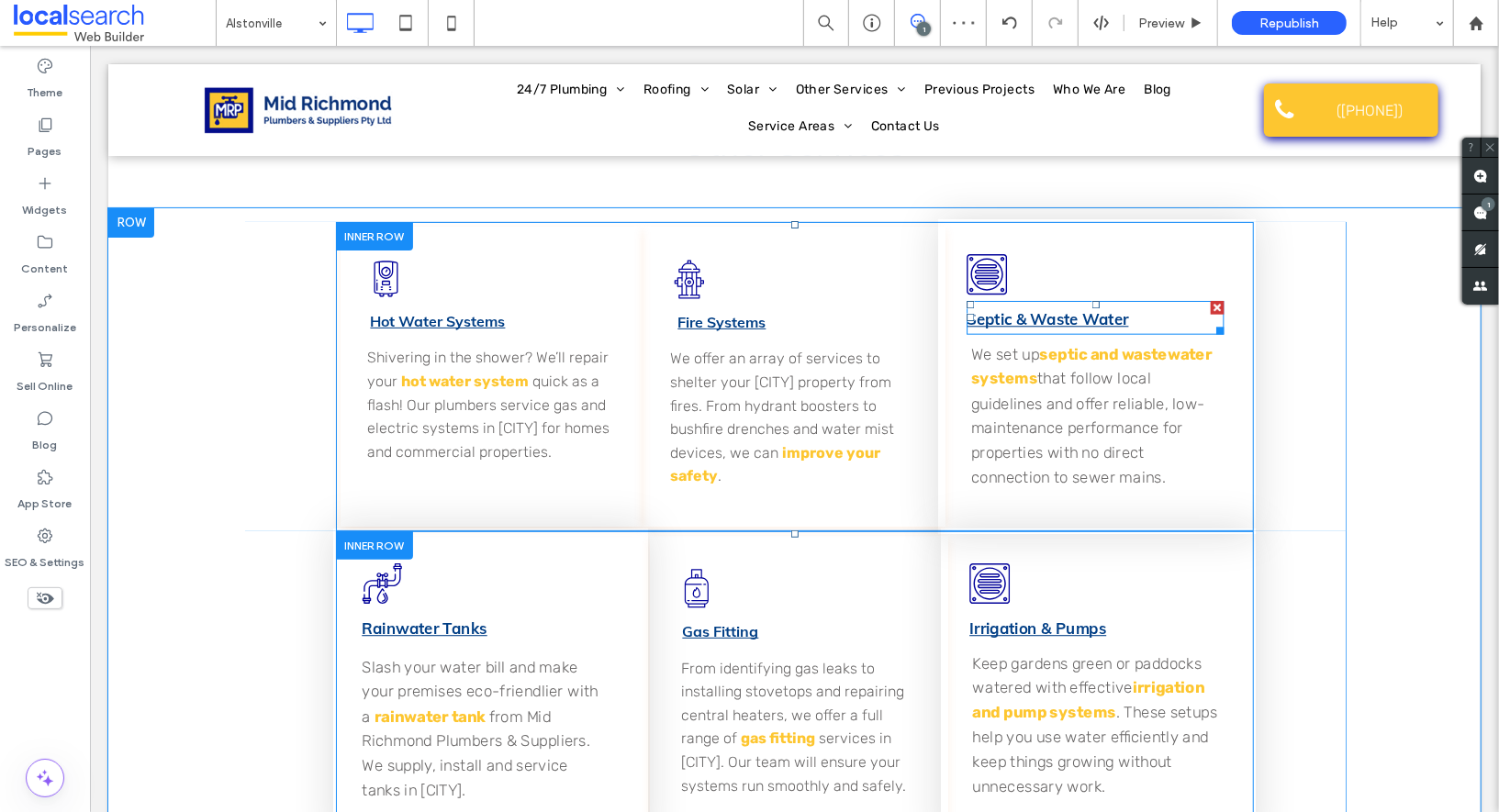 click on "Septic & Waste Water" at bounding box center [1047, 317] 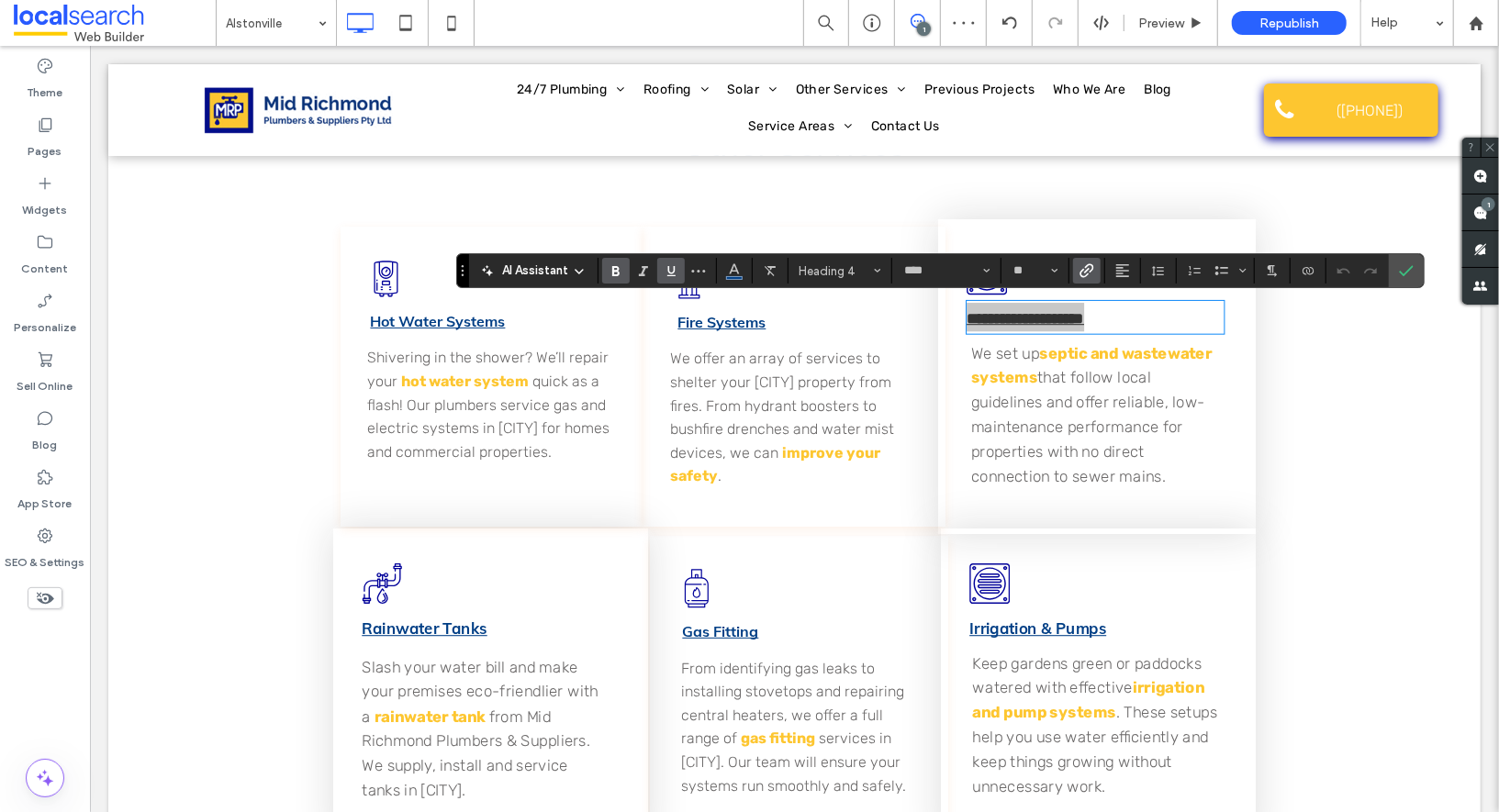 click 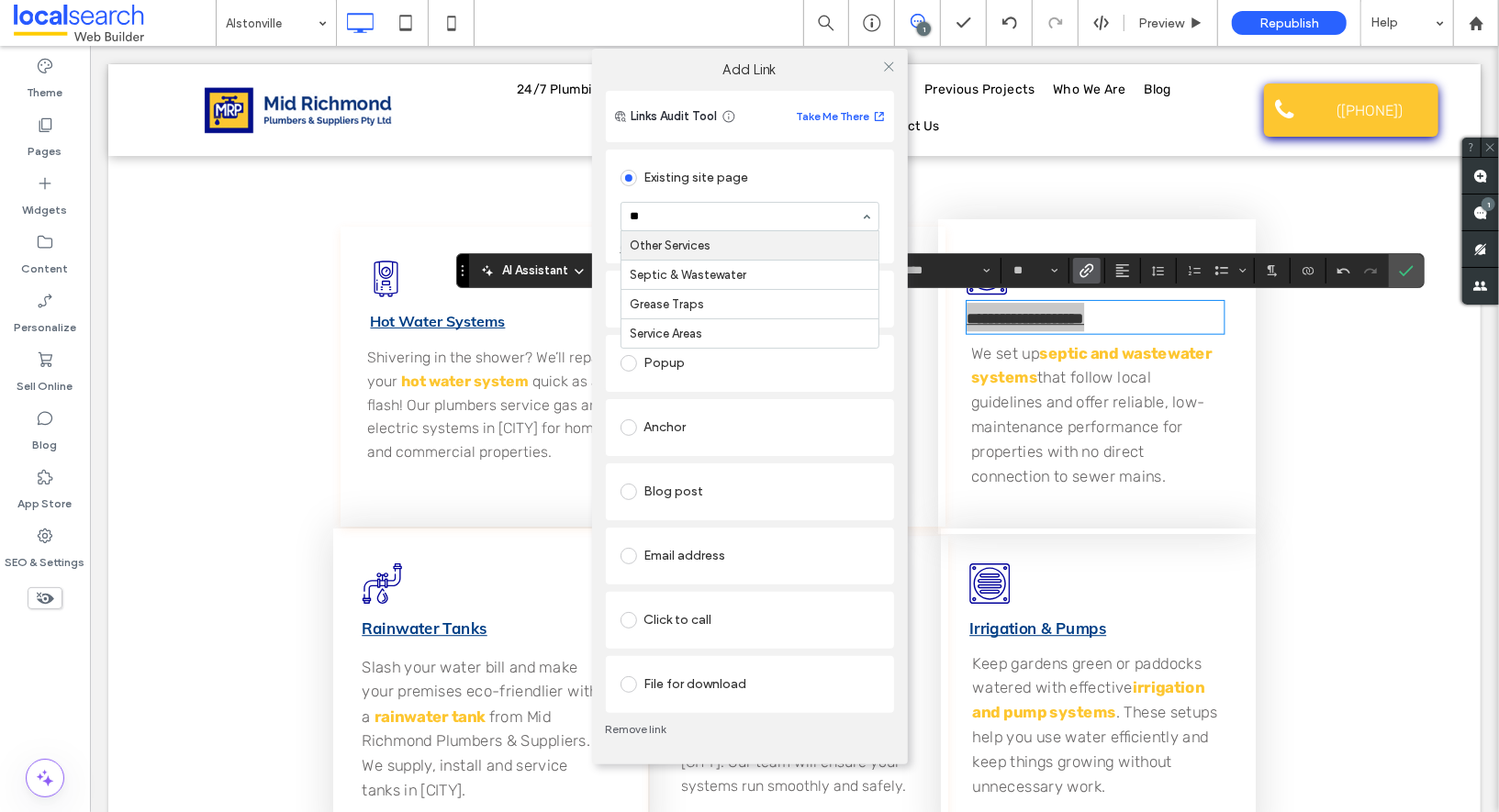 scroll, scrollTop: 0, scrollLeft: 0, axis: both 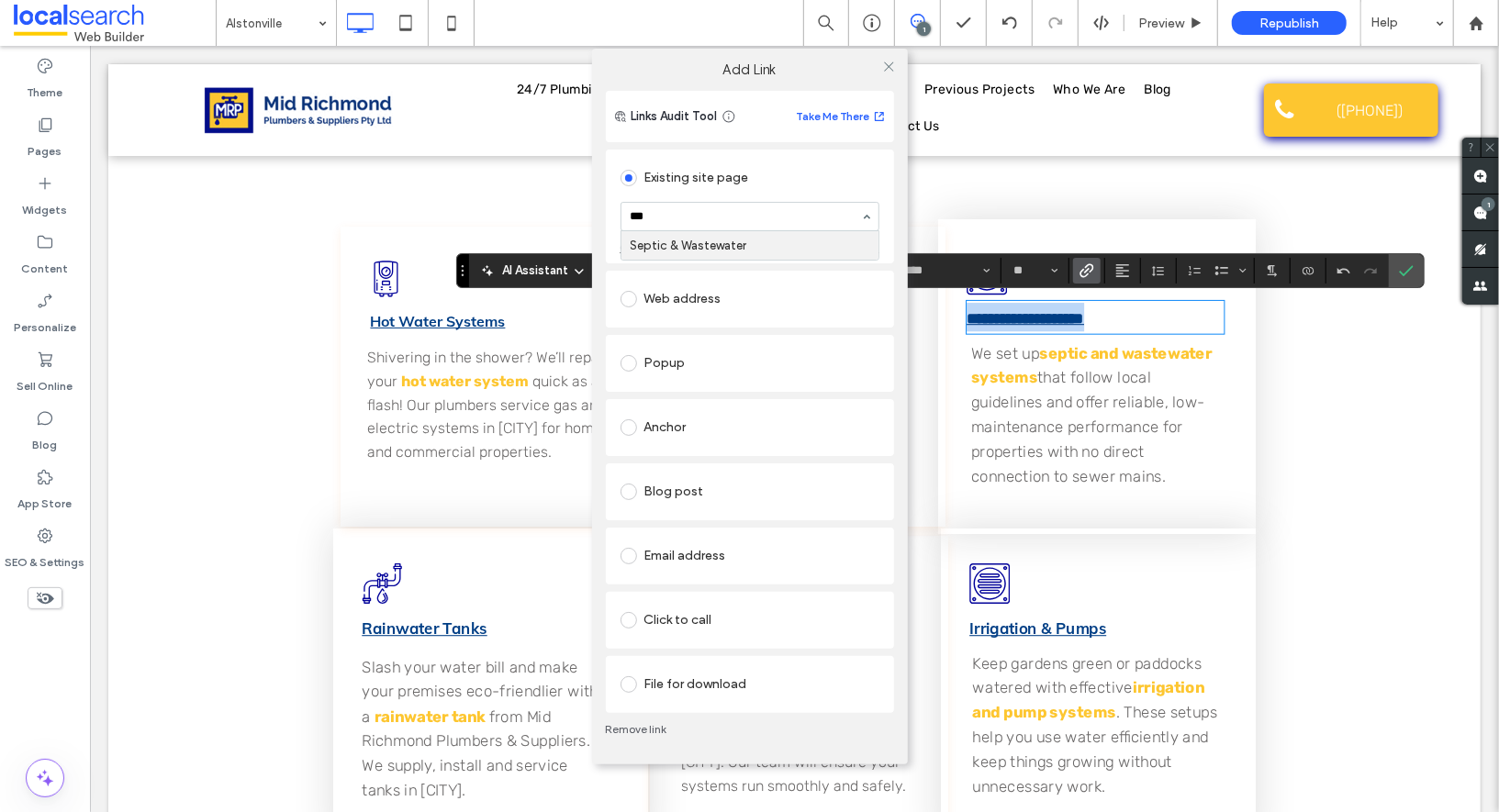 type 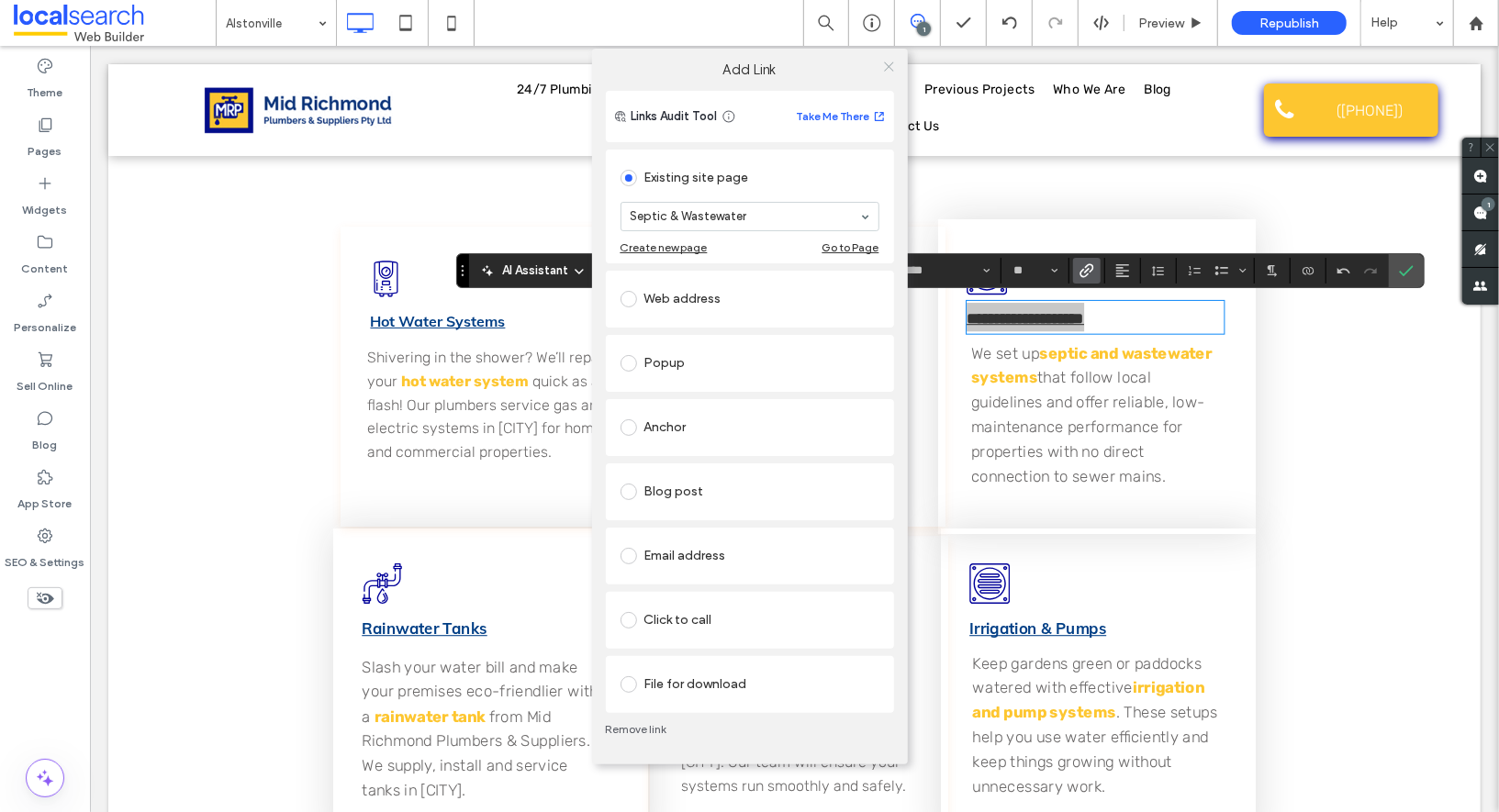 click 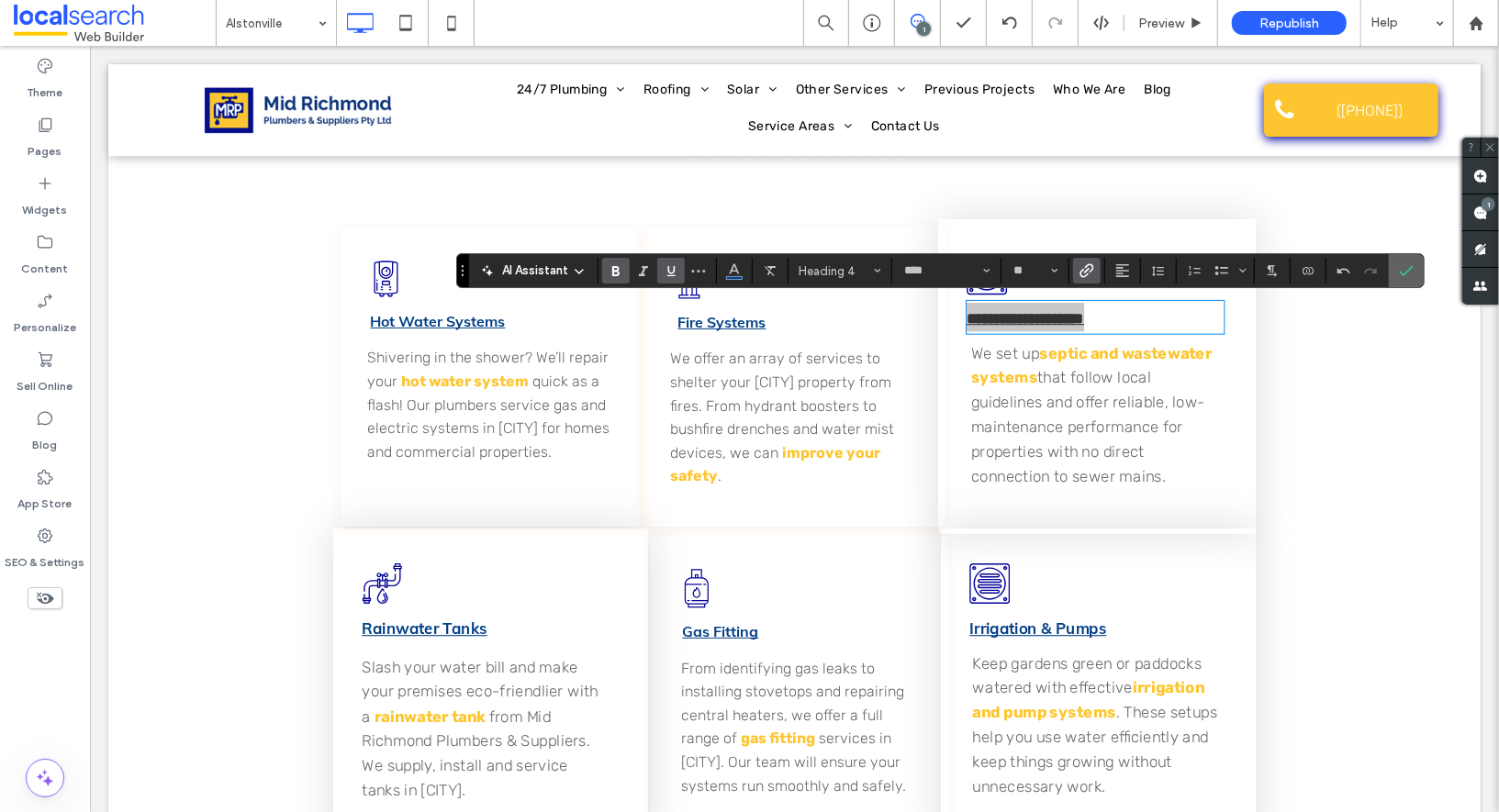 click 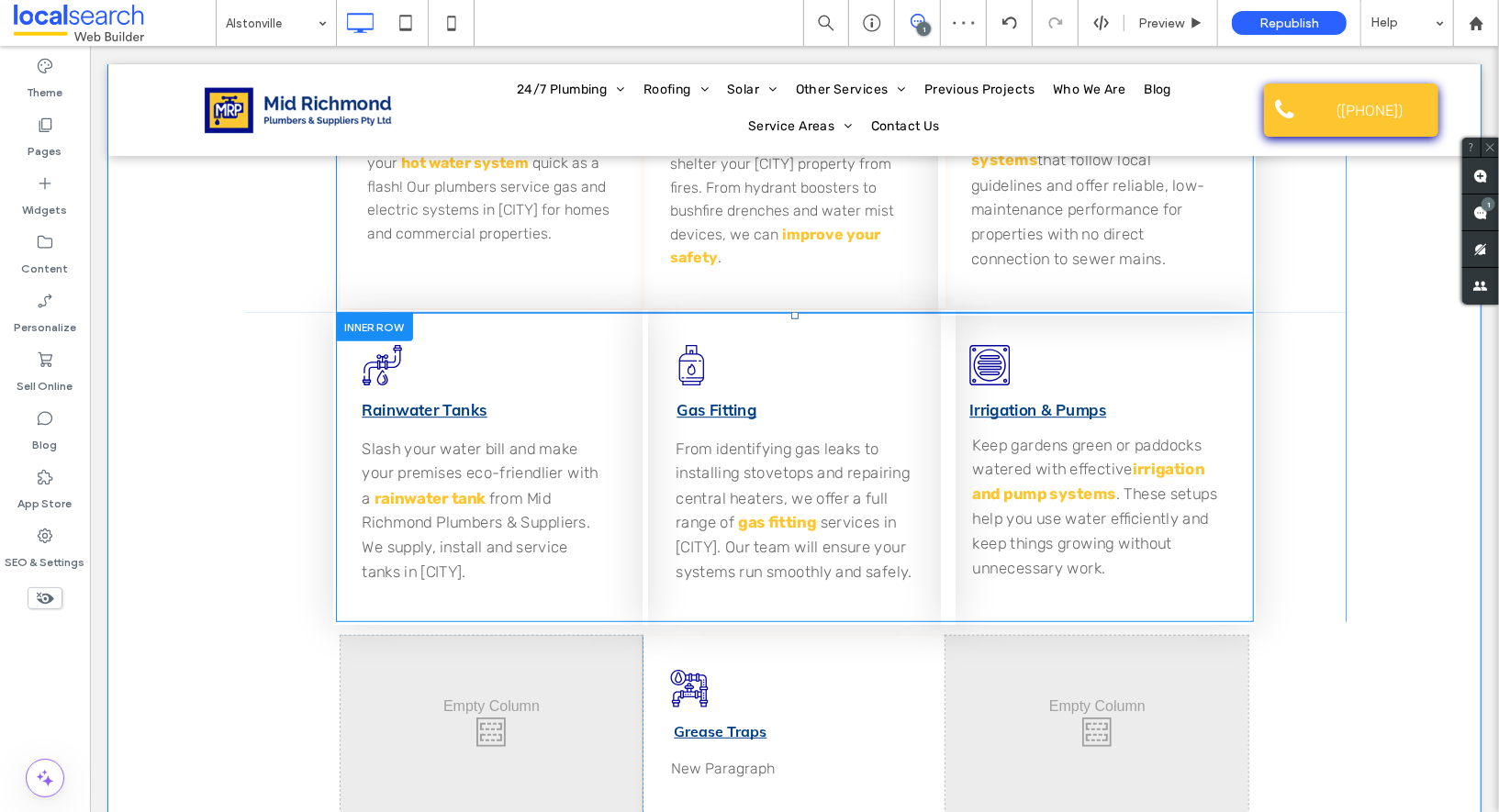 scroll, scrollTop: 5154, scrollLeft: 0, axis: vertical 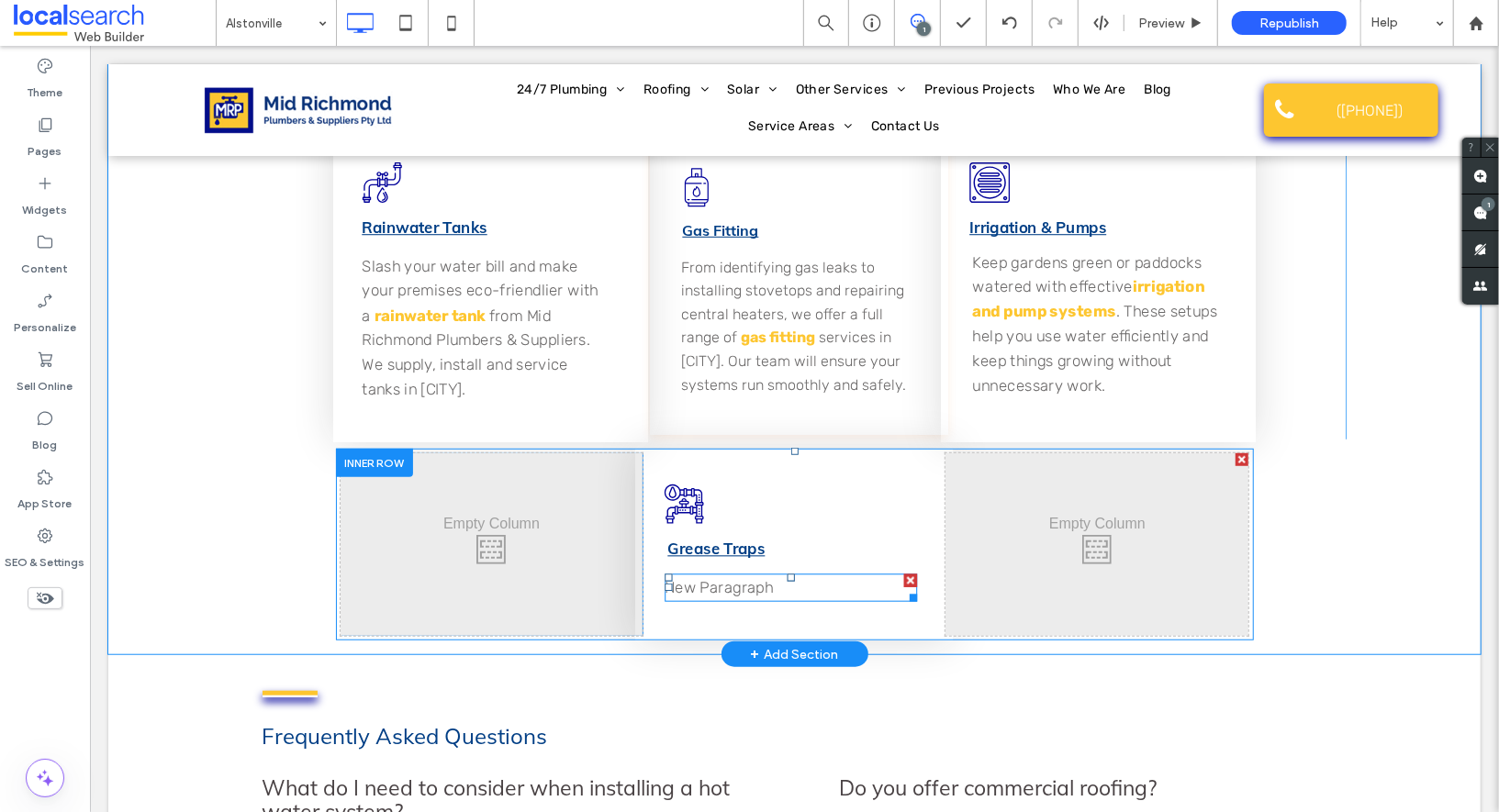 click on "New Paragraph" at bounding box center [789, 586] 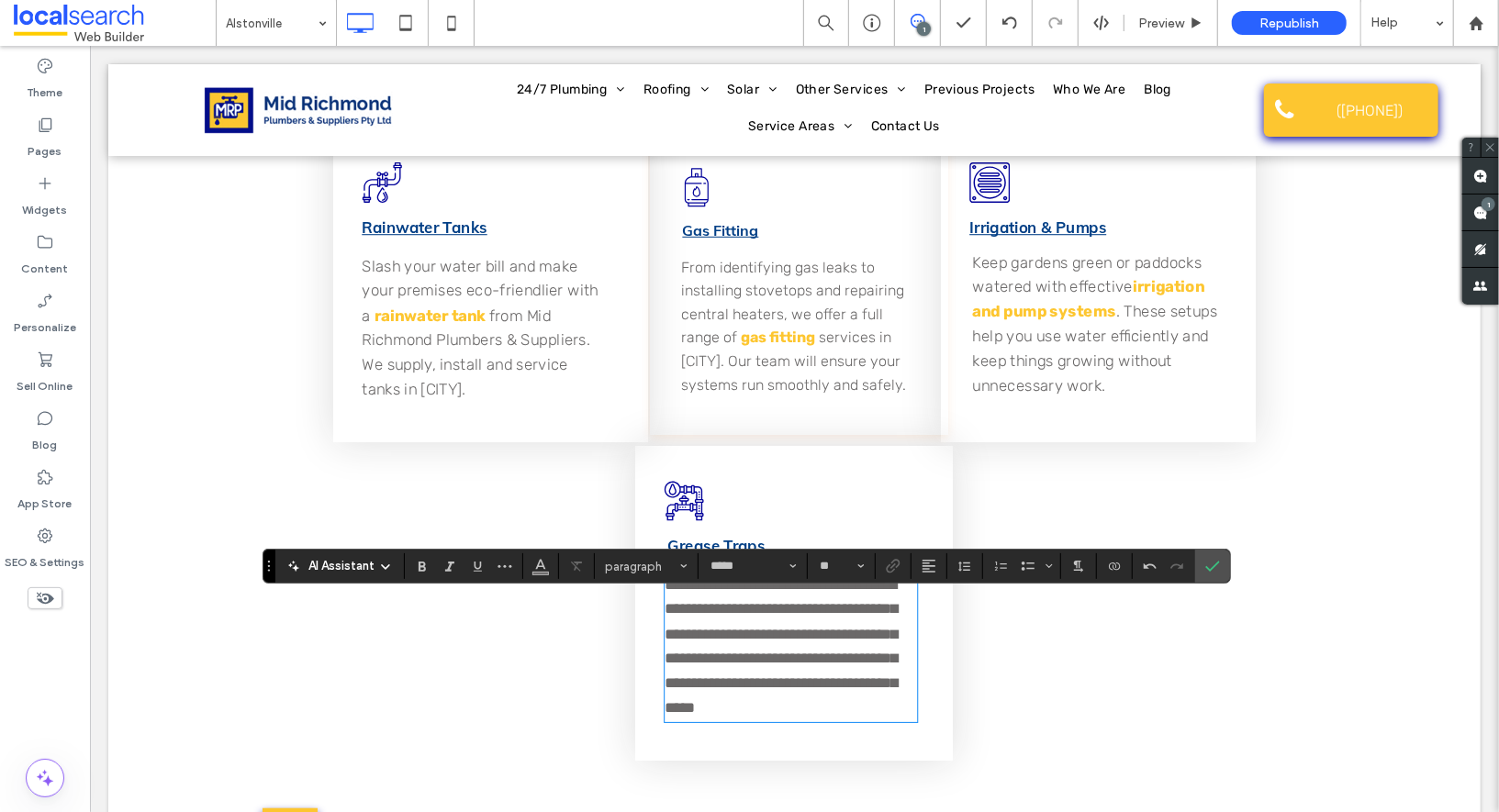 scroll, scrollTop: 0, scrollLeft: 0, axis: both 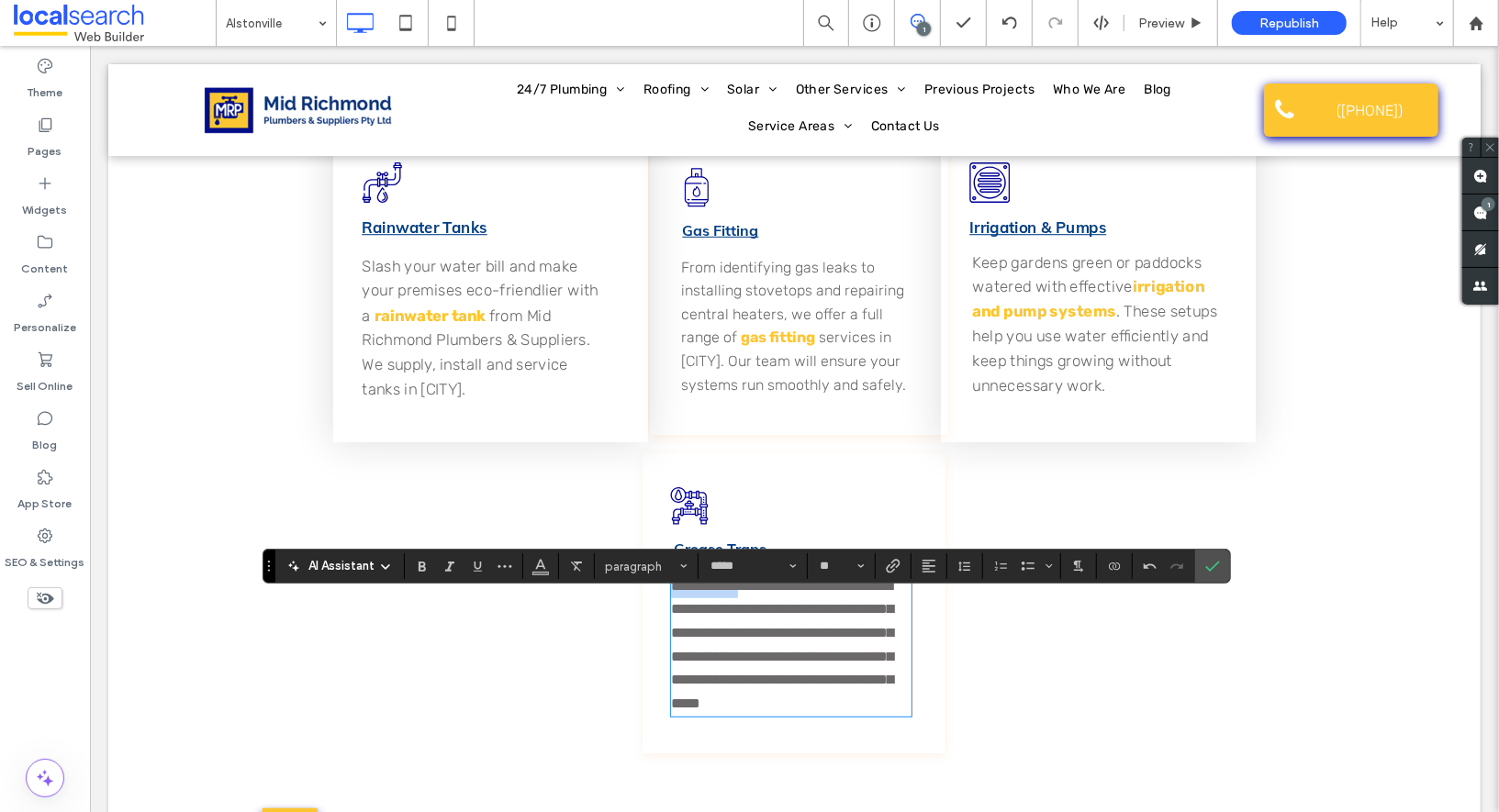 drag, startPoint x: 744, startPoint y: 612, endPoint x: 565, endPoint y: 606, distance: 179.10053 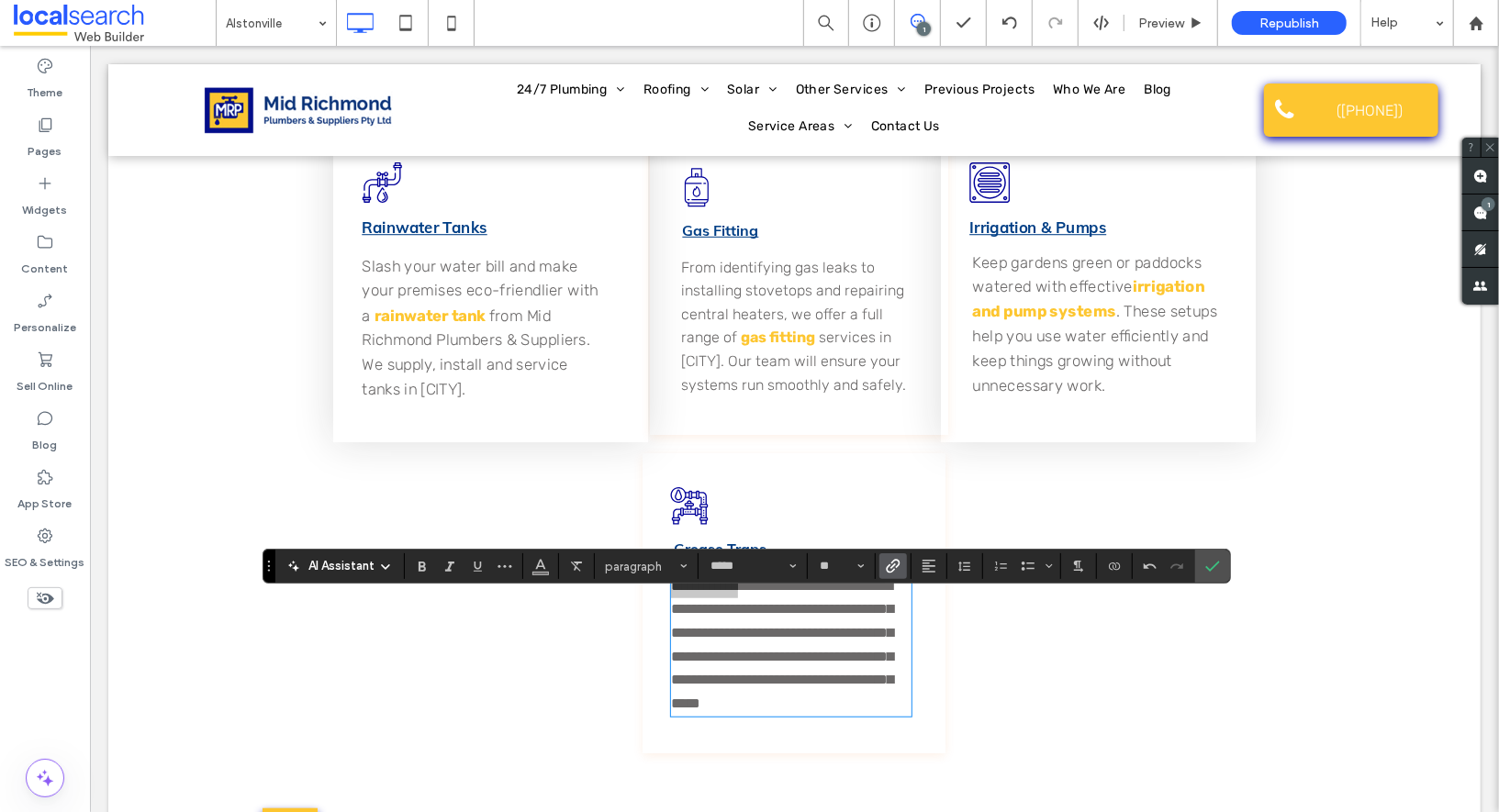 click 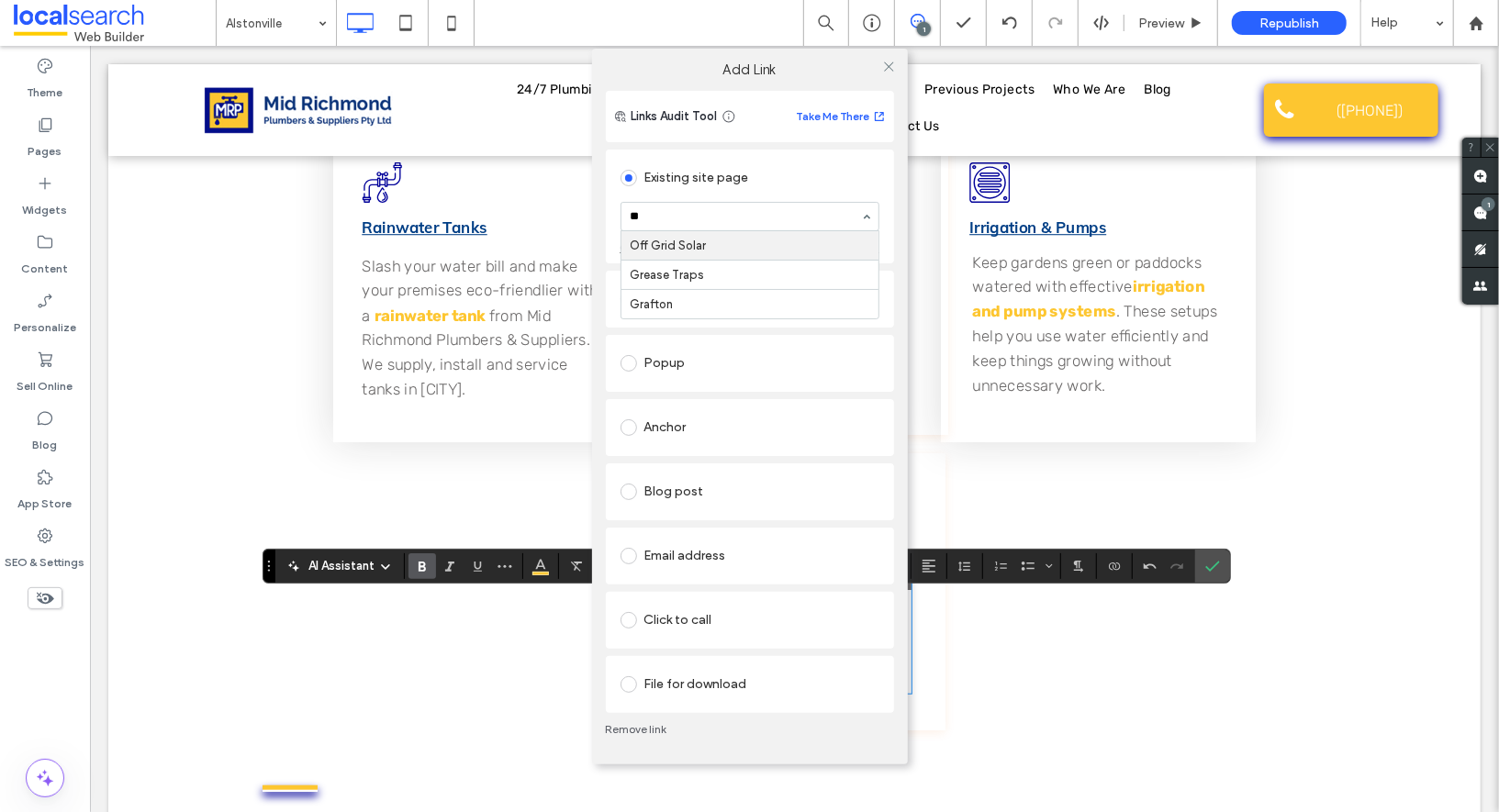 type on "***" 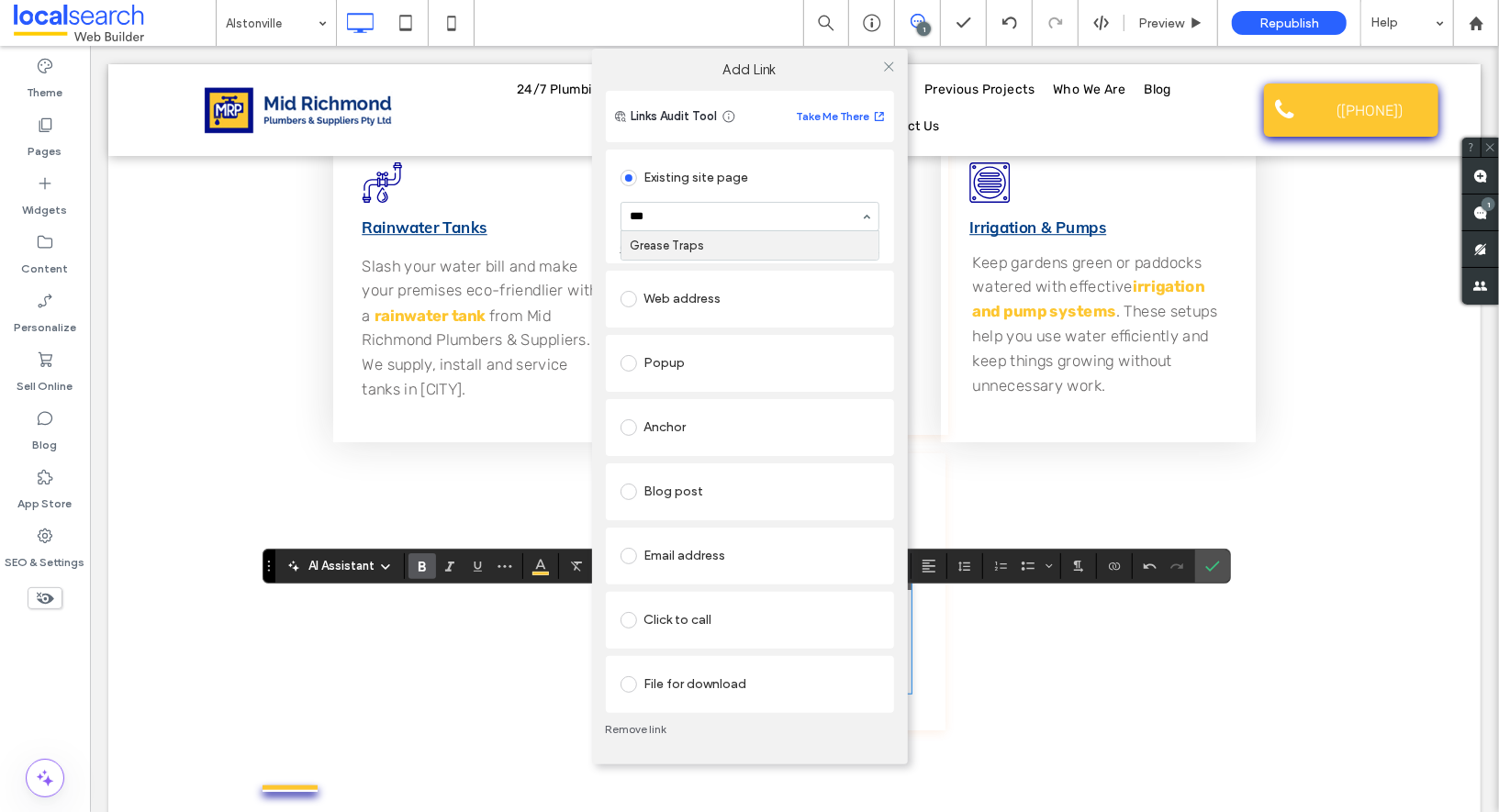 type 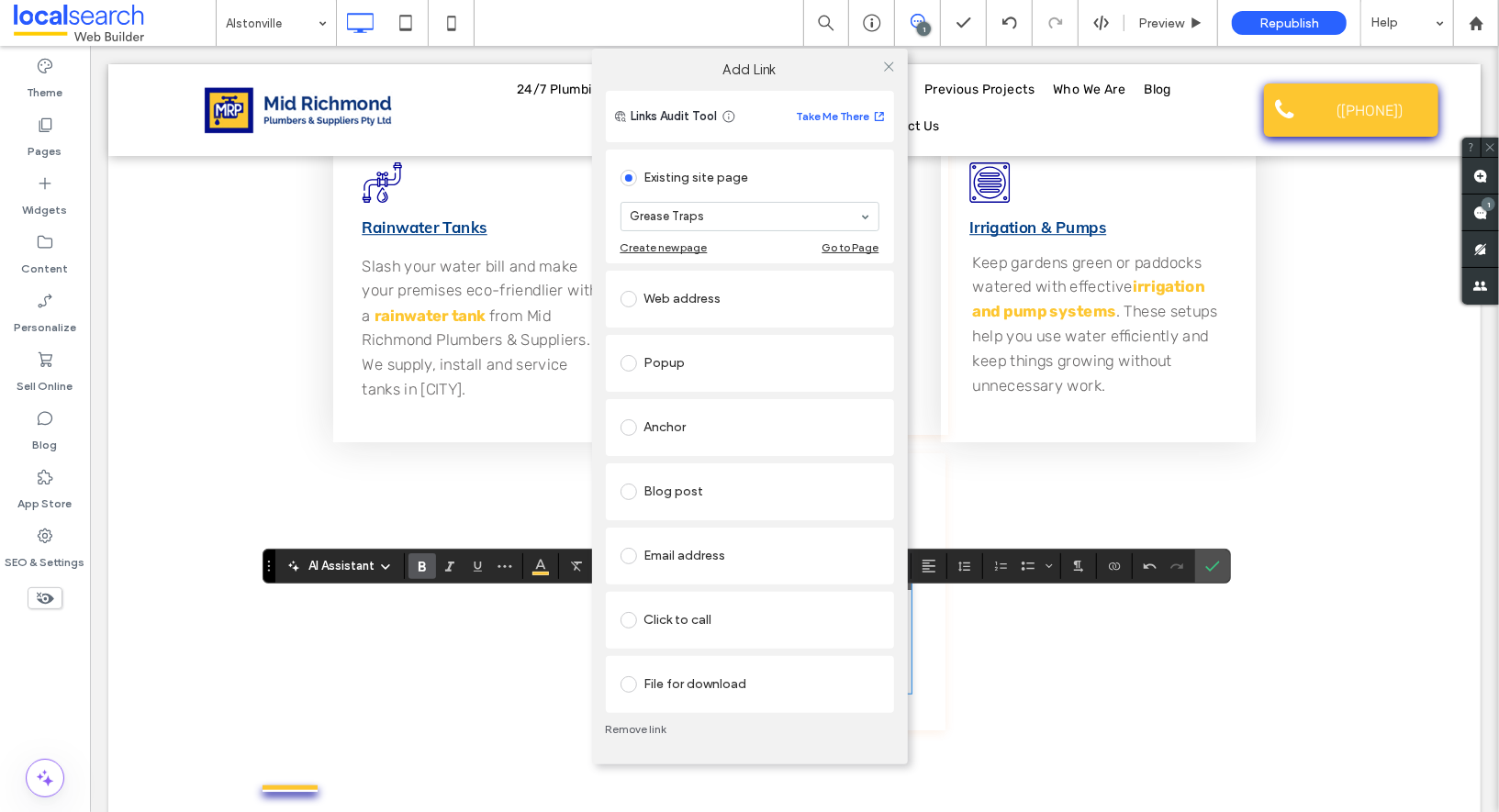 drag, startPoint x: 890, startPoint y: 64, endPoint x: 904, endPoint y: 88, distance: 27.784888 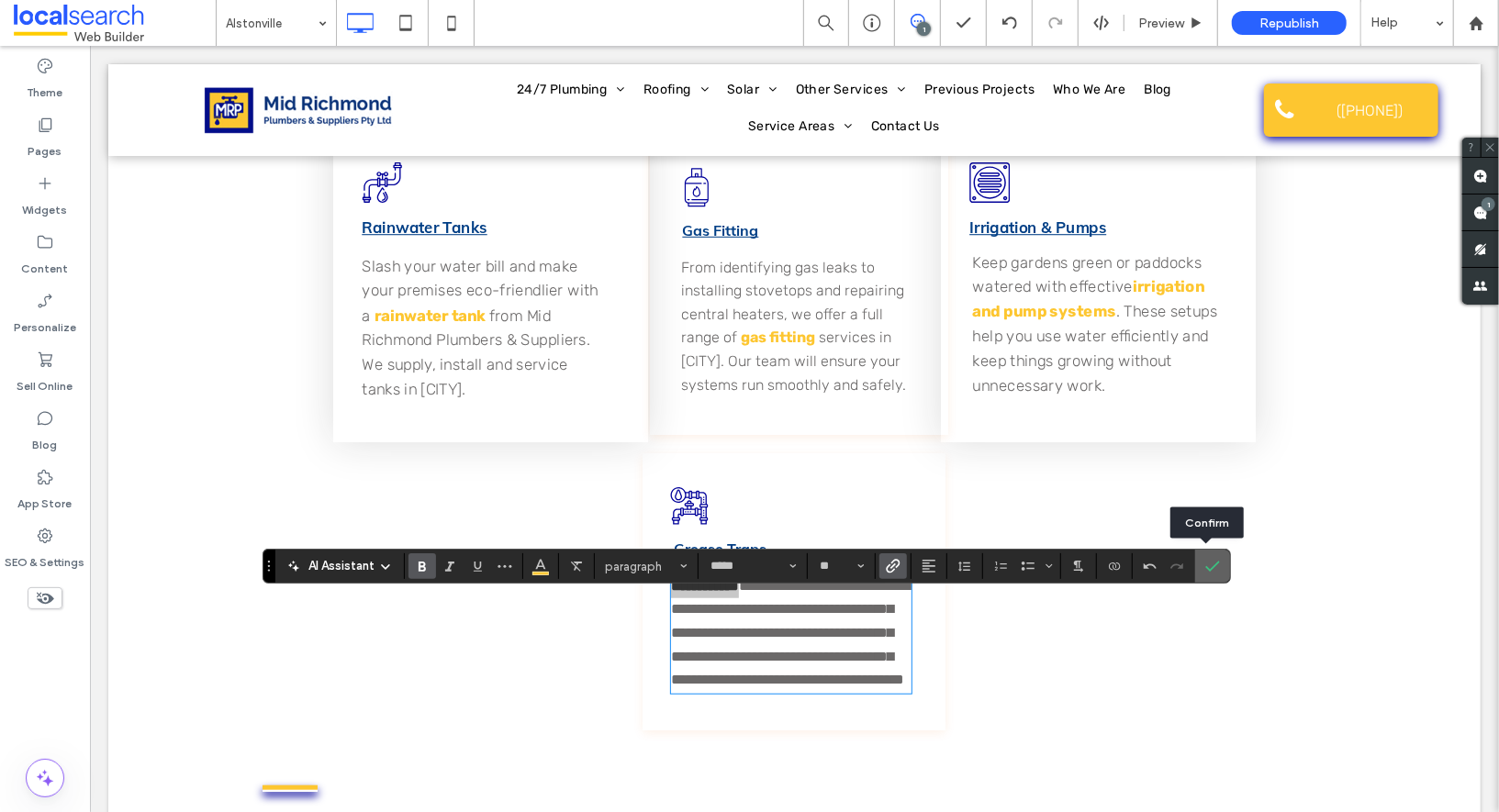 click 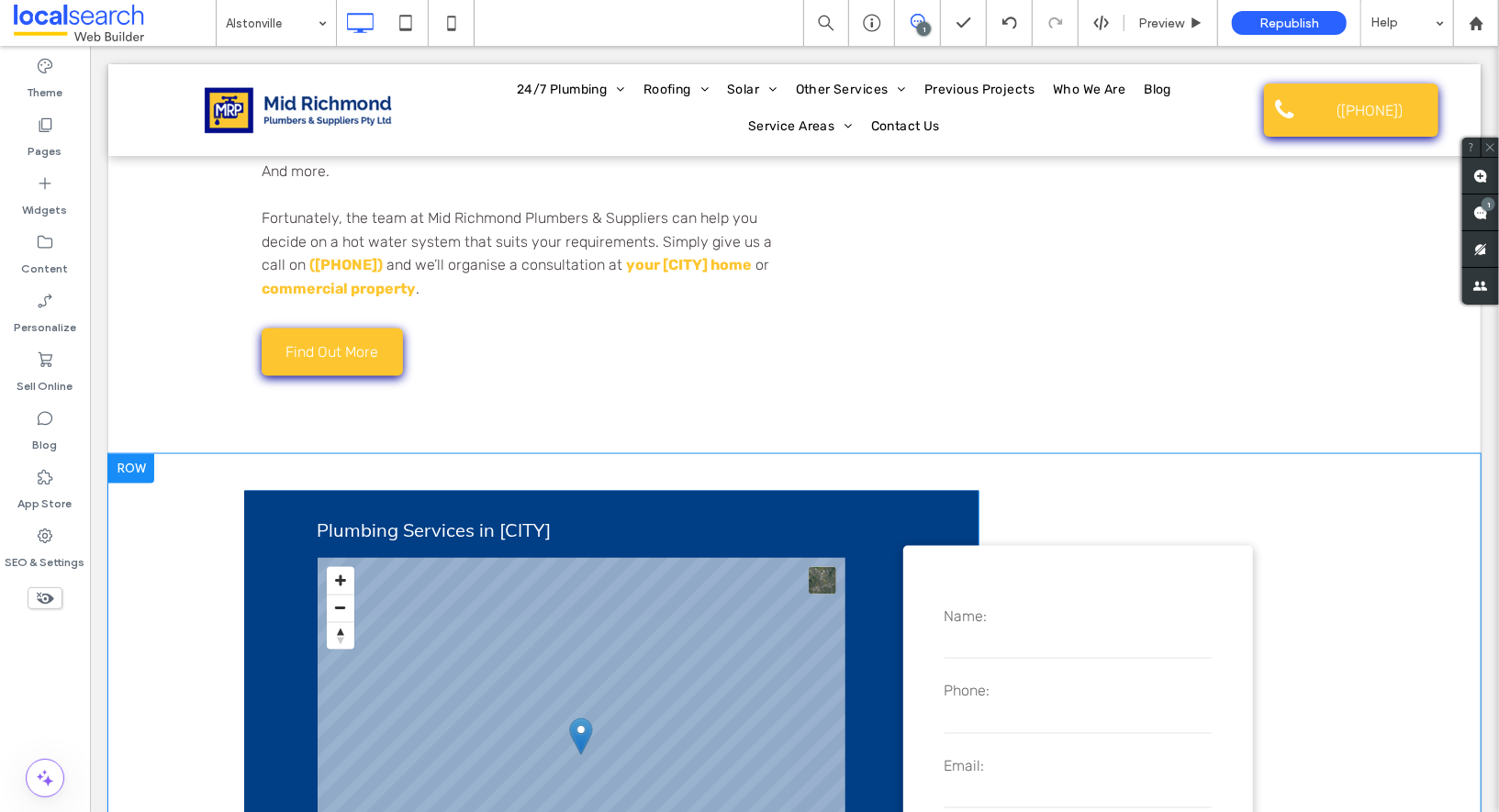 scroll, scrollTop: 6249, scrollLeft: 0, axis: vertical 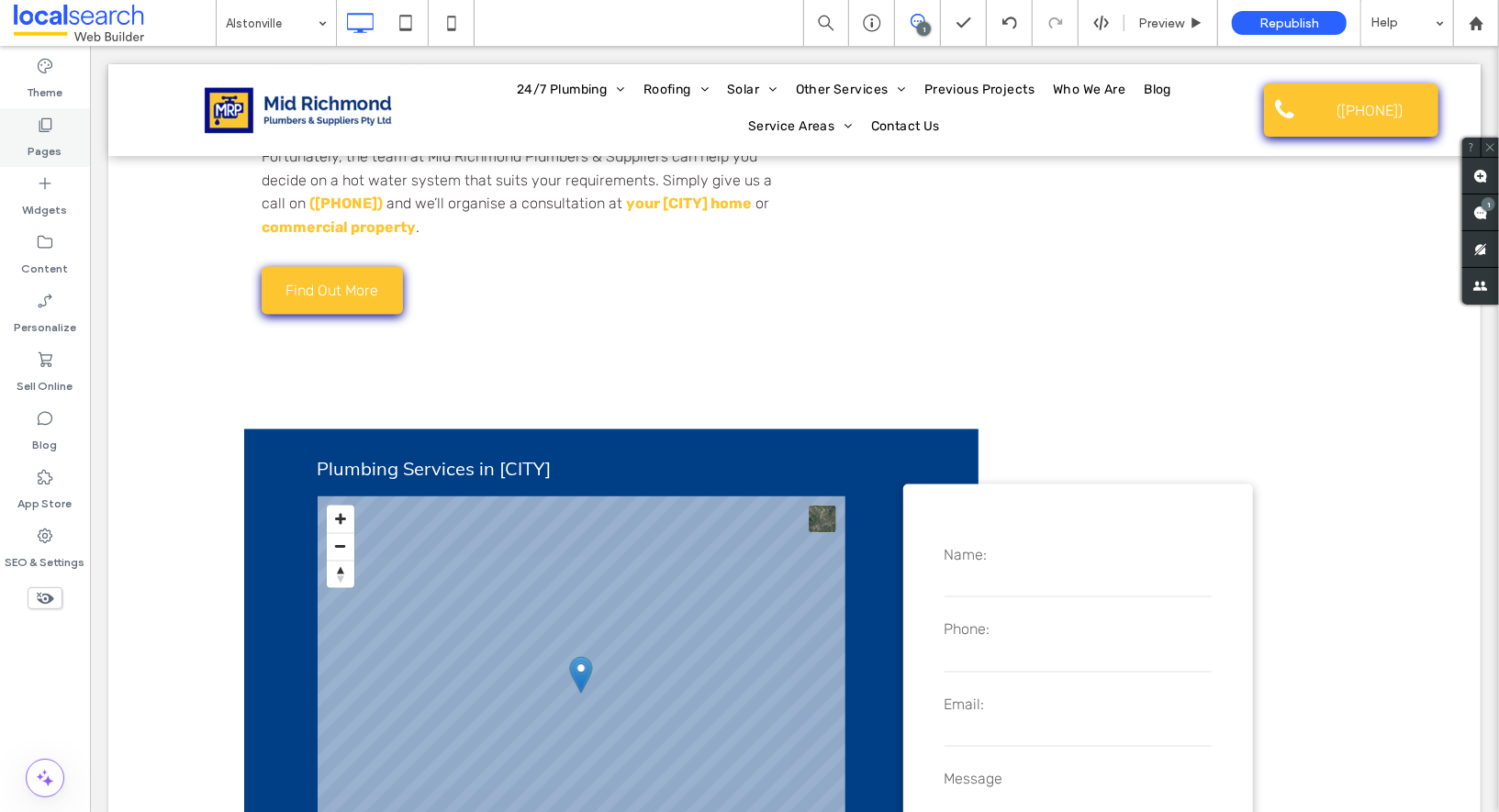 click 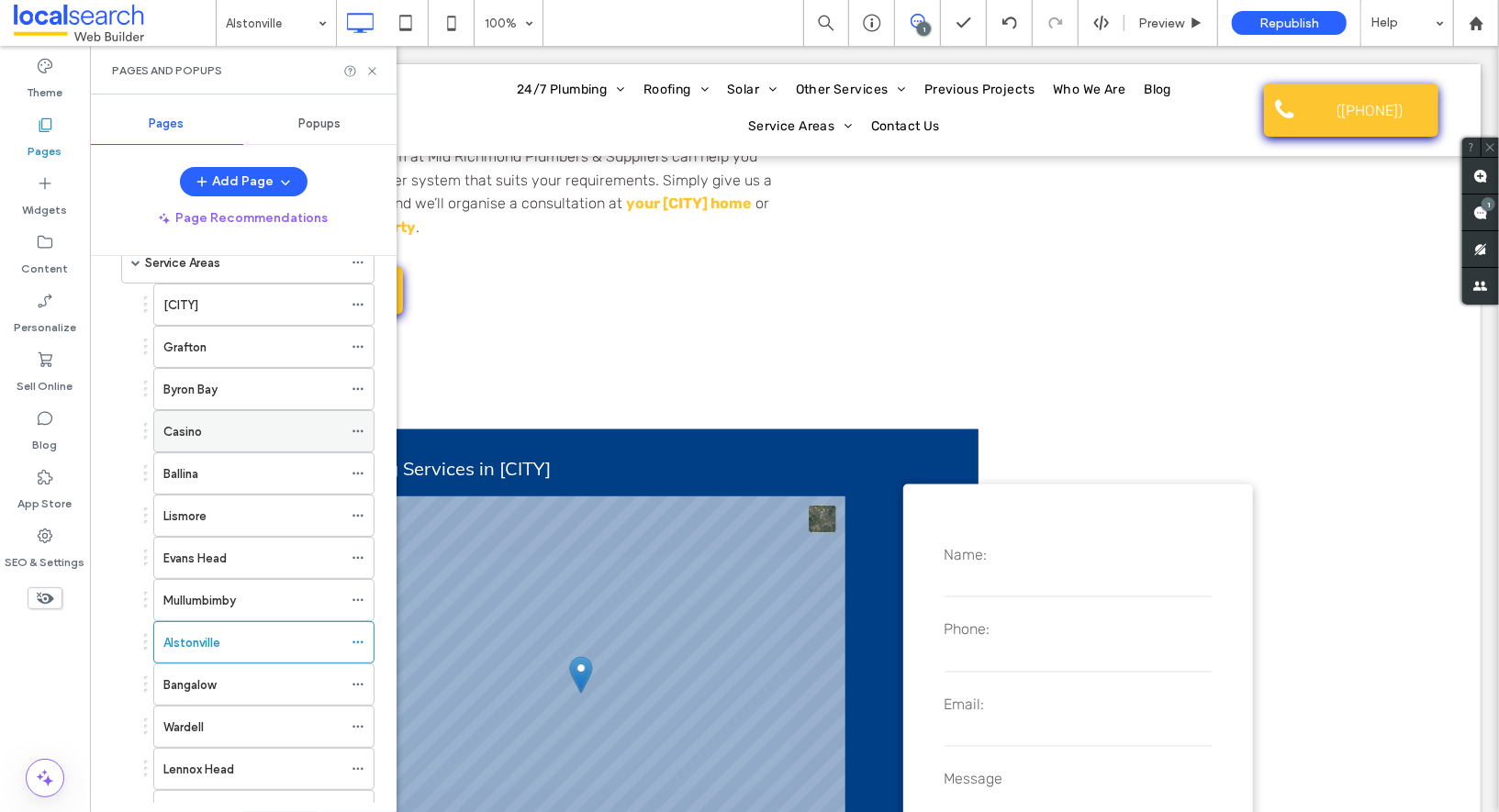 scroll, scrollTop: 497, scrollLeft: 0, axis: vertical 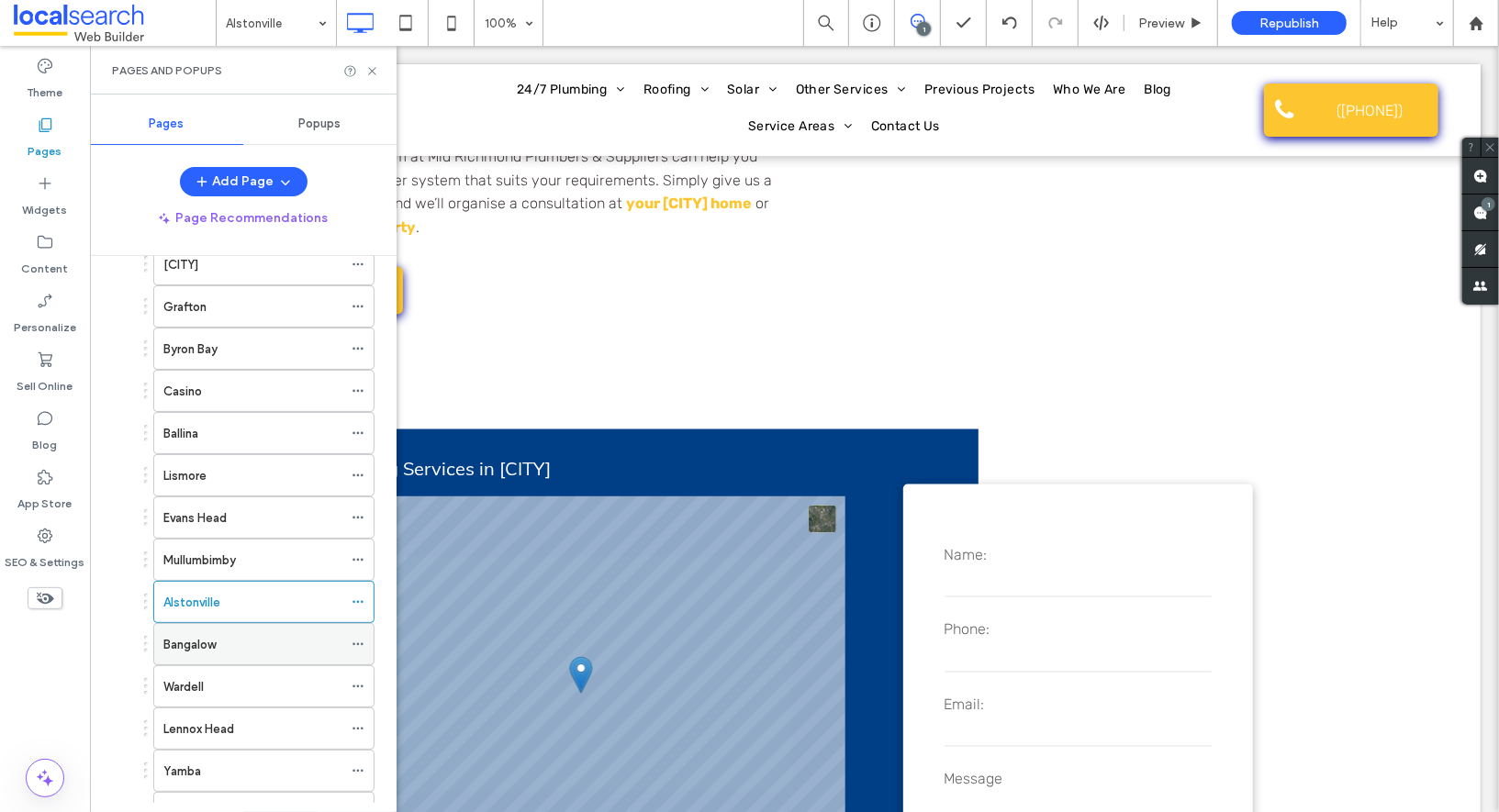 click on "Bangalow" at bounding box center [252, 644] 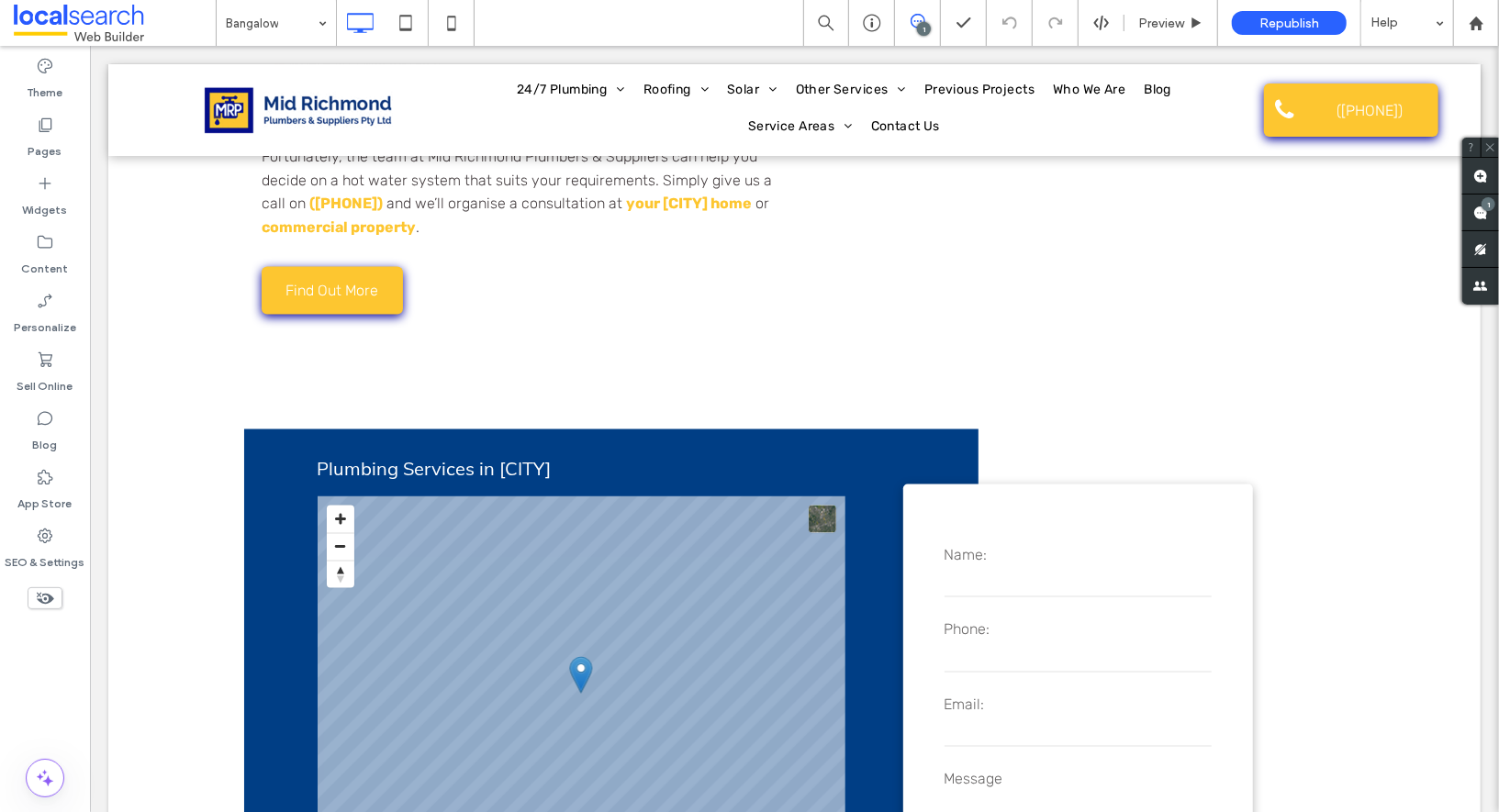 type on "*****" 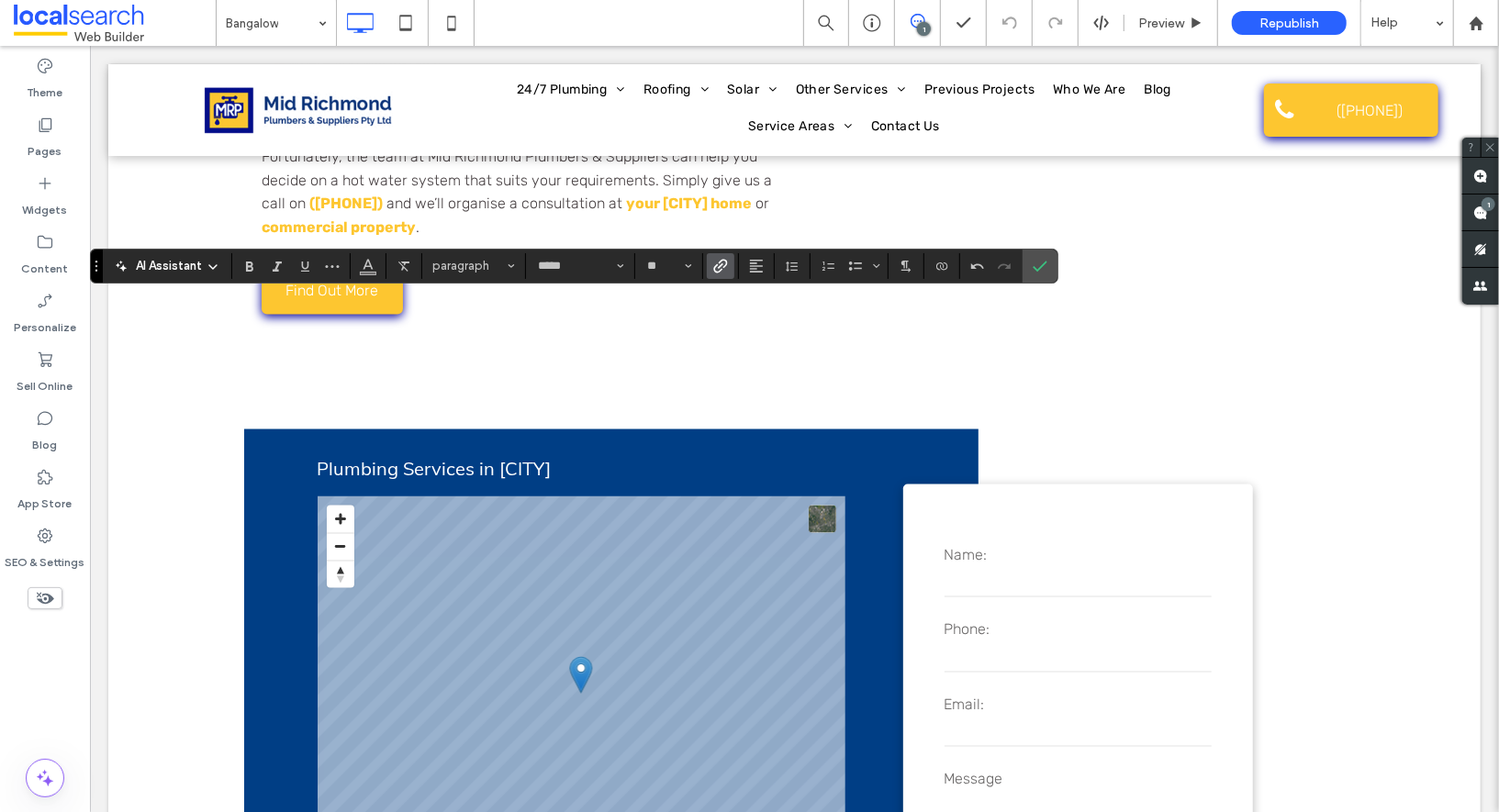 click 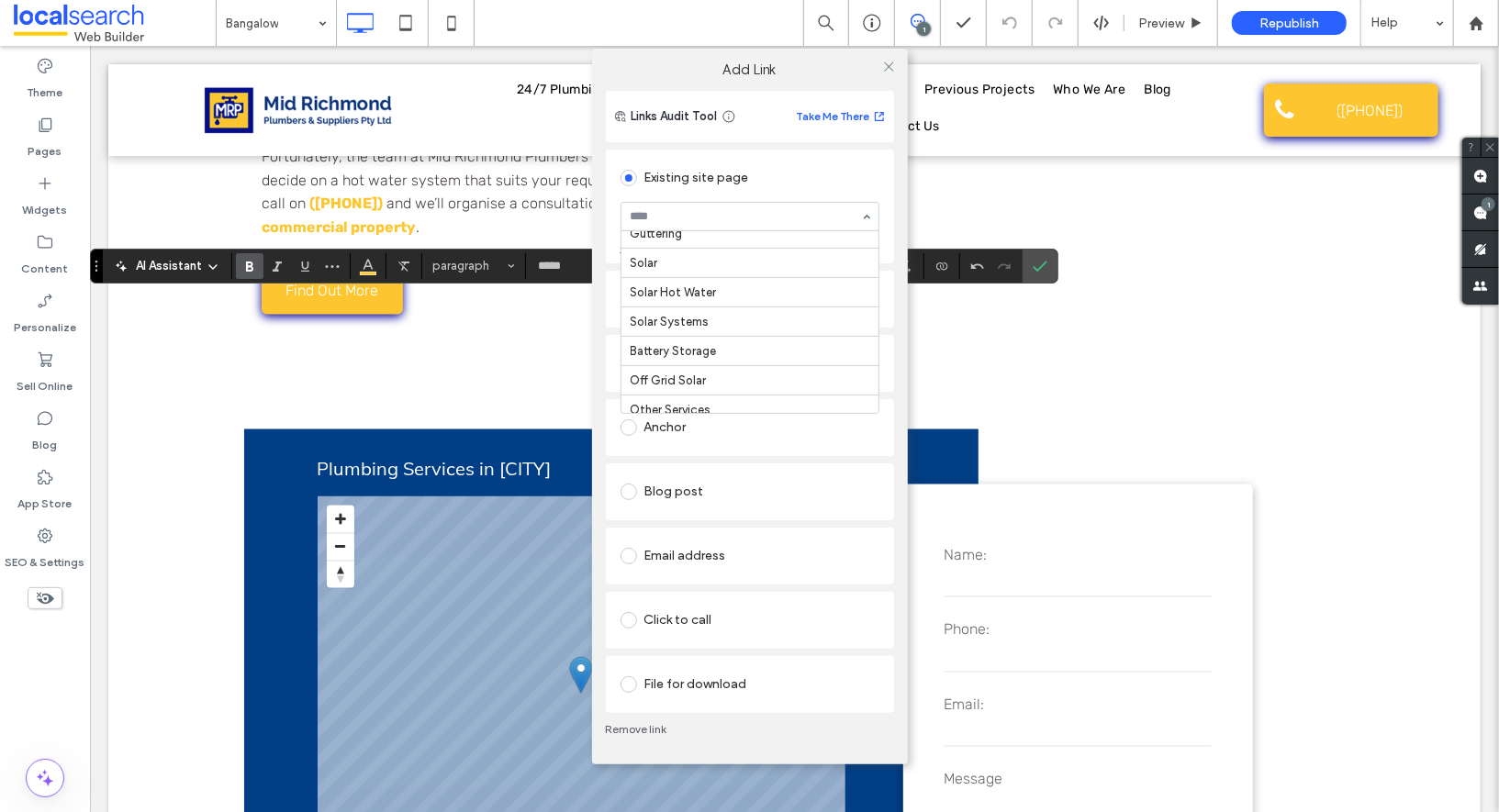 scroll, scrollTop: 318, scrollLeft: 0, axis: vertical 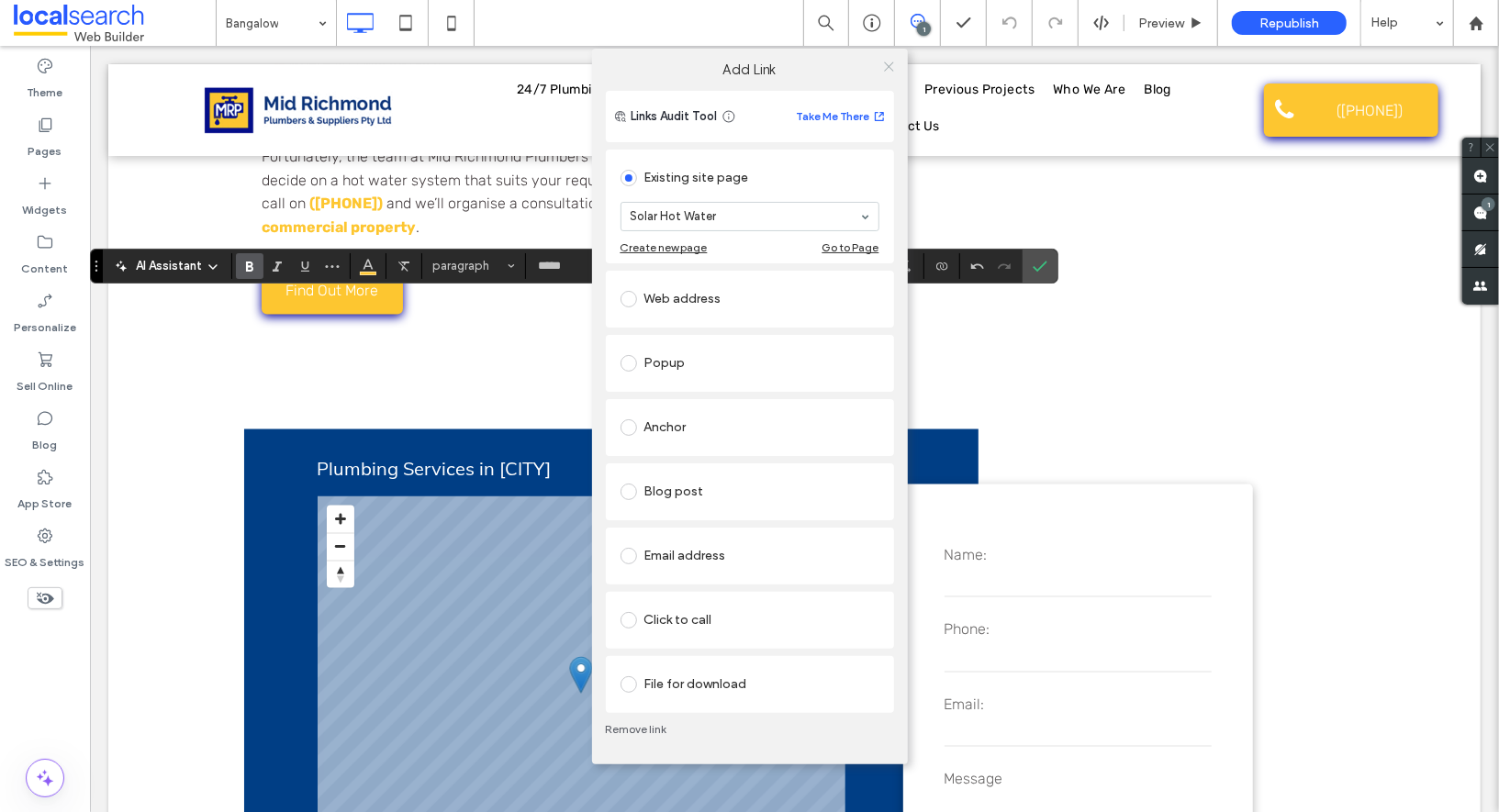 click 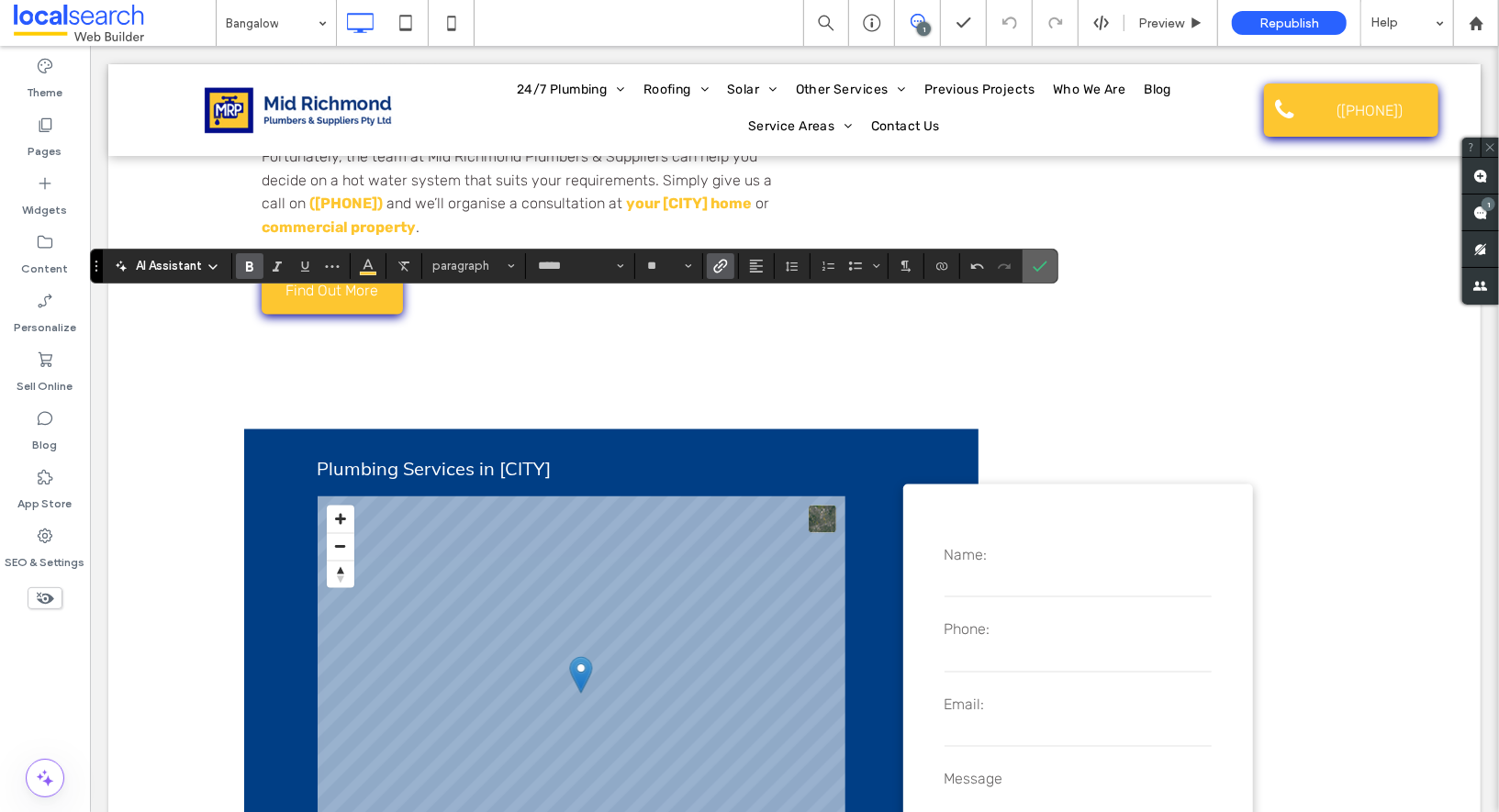 click 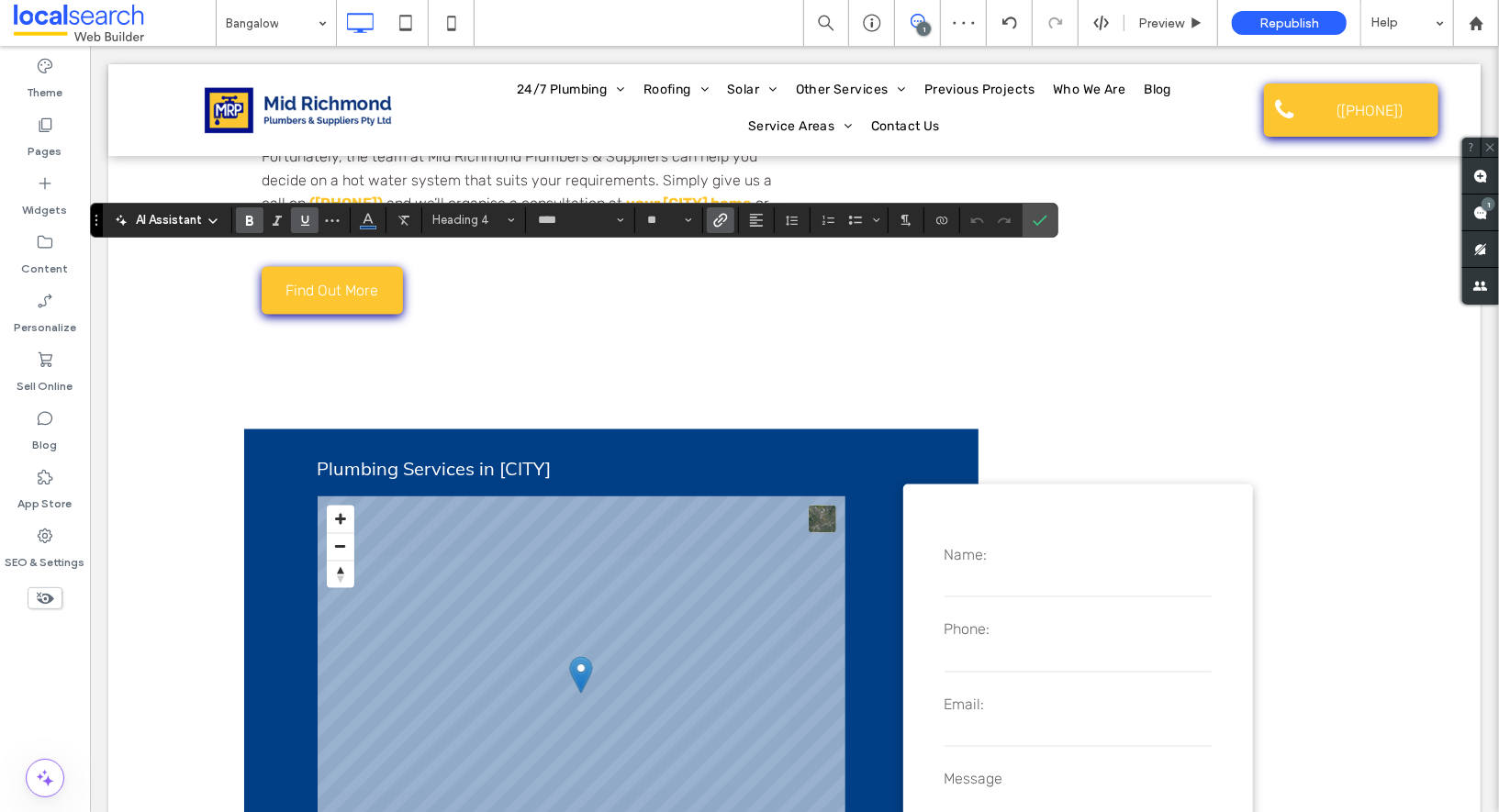 click 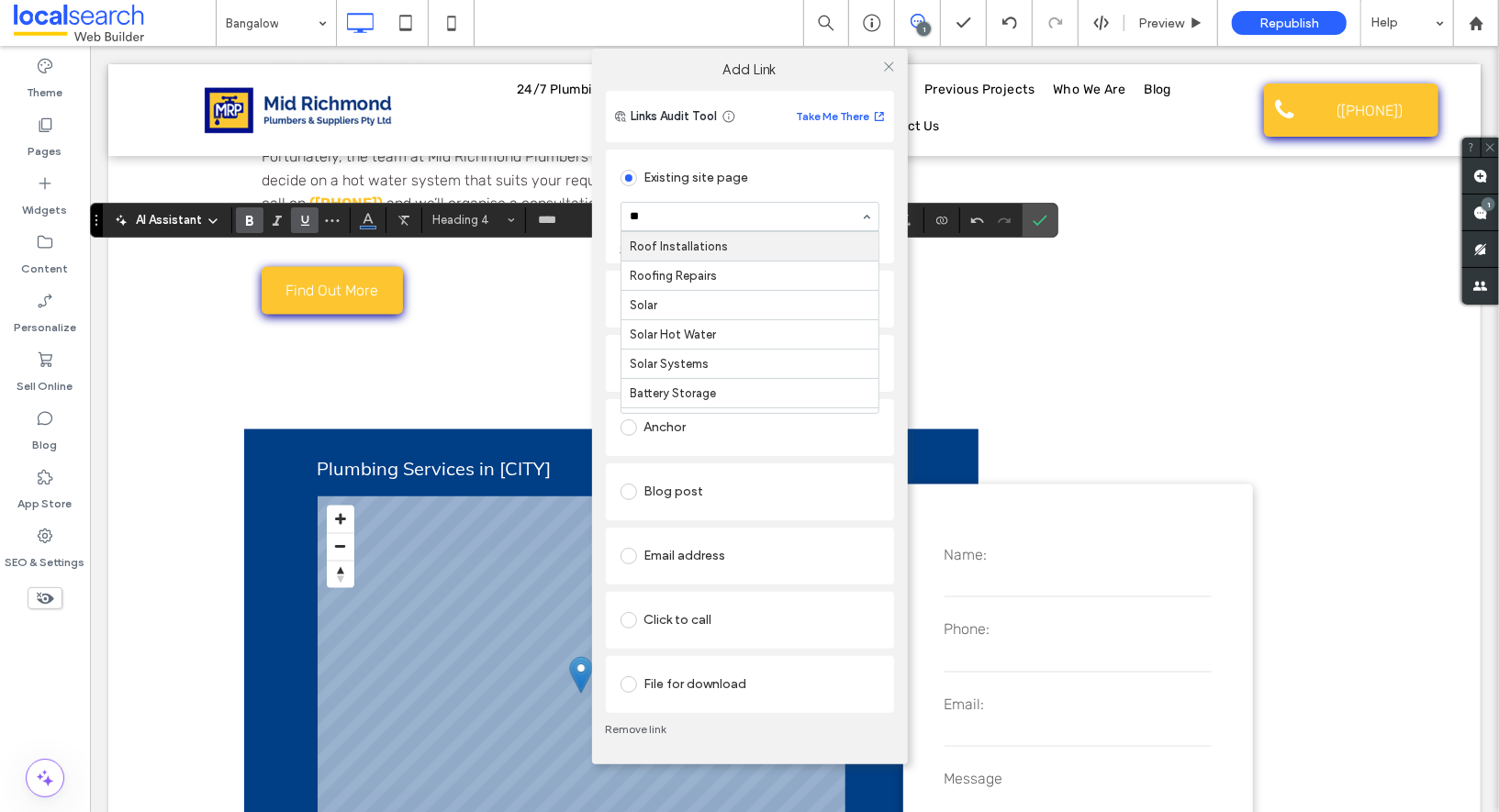 scroll, scrollTop: 0, scrollLeft: 0, axis: both 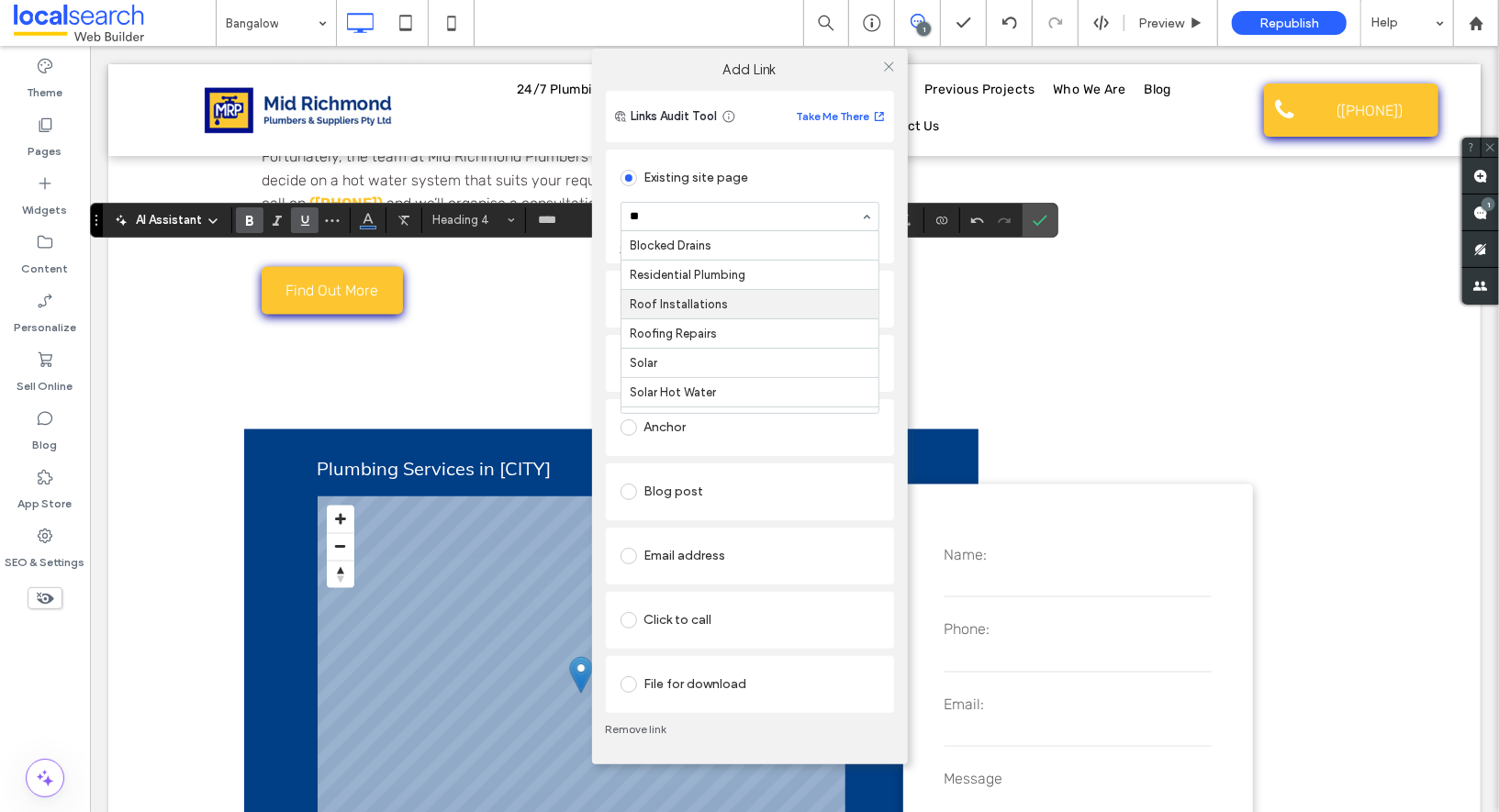 type on "***" 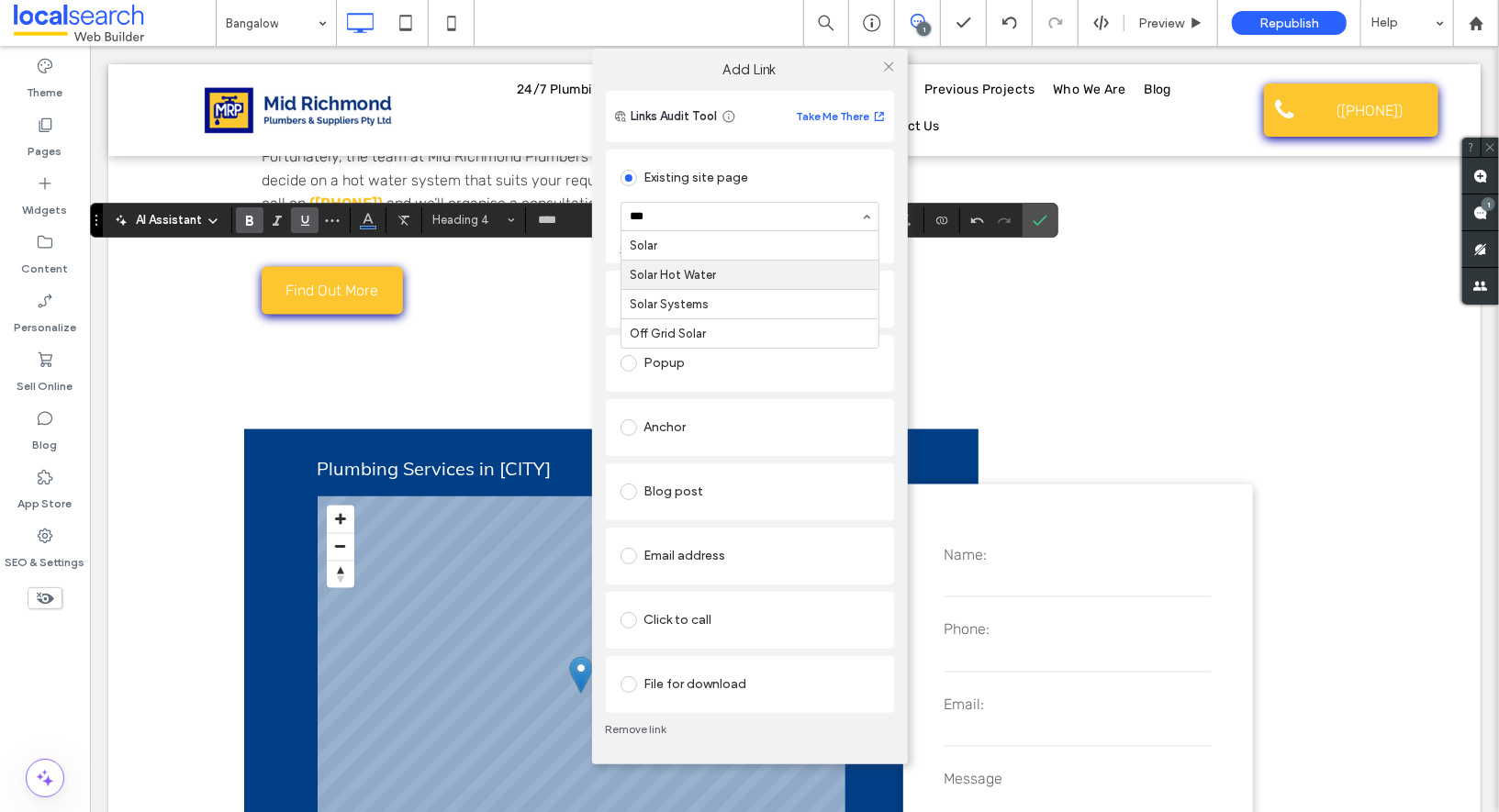 type 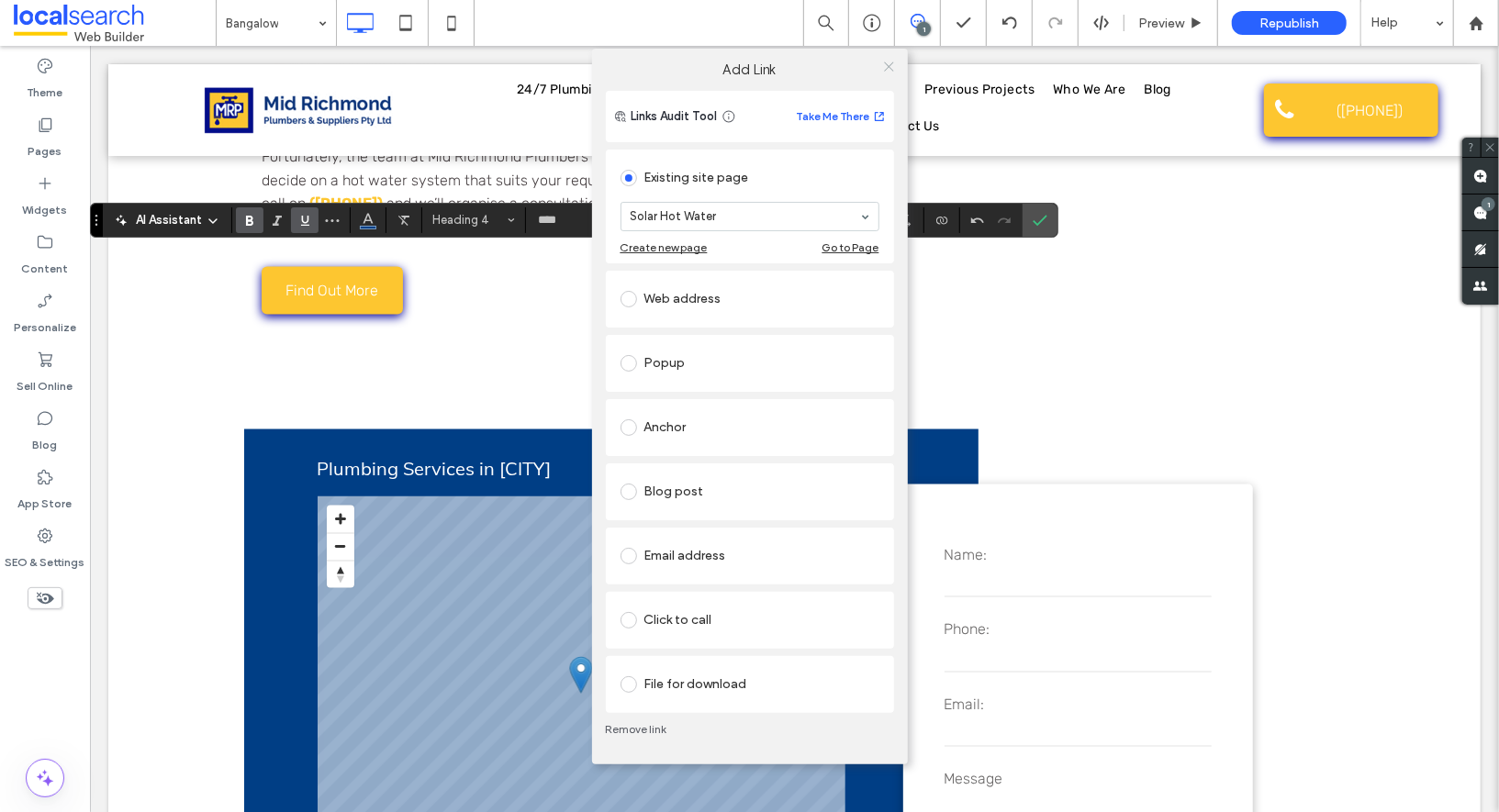 click 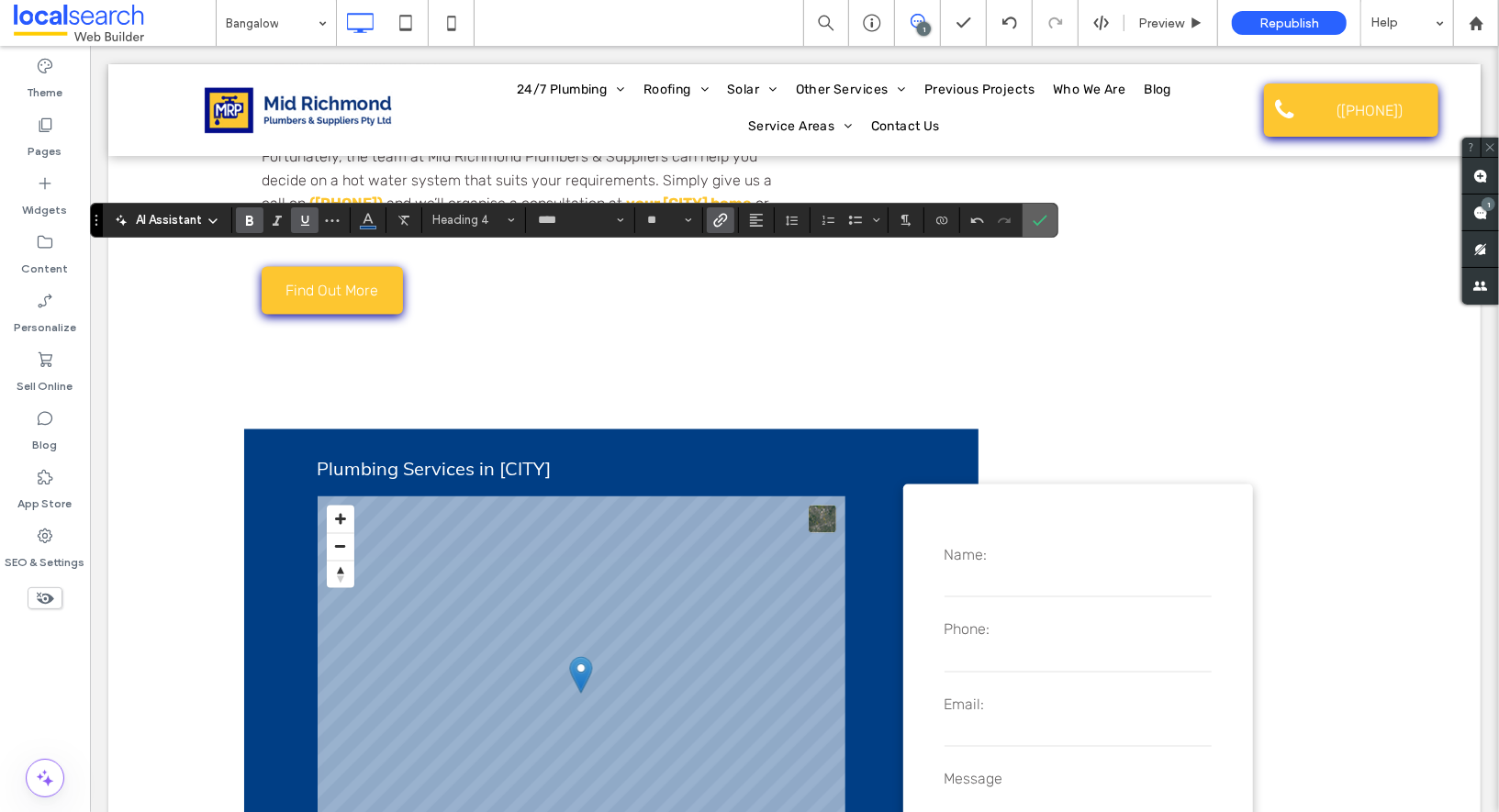 click at bounding box center [1040, 220] 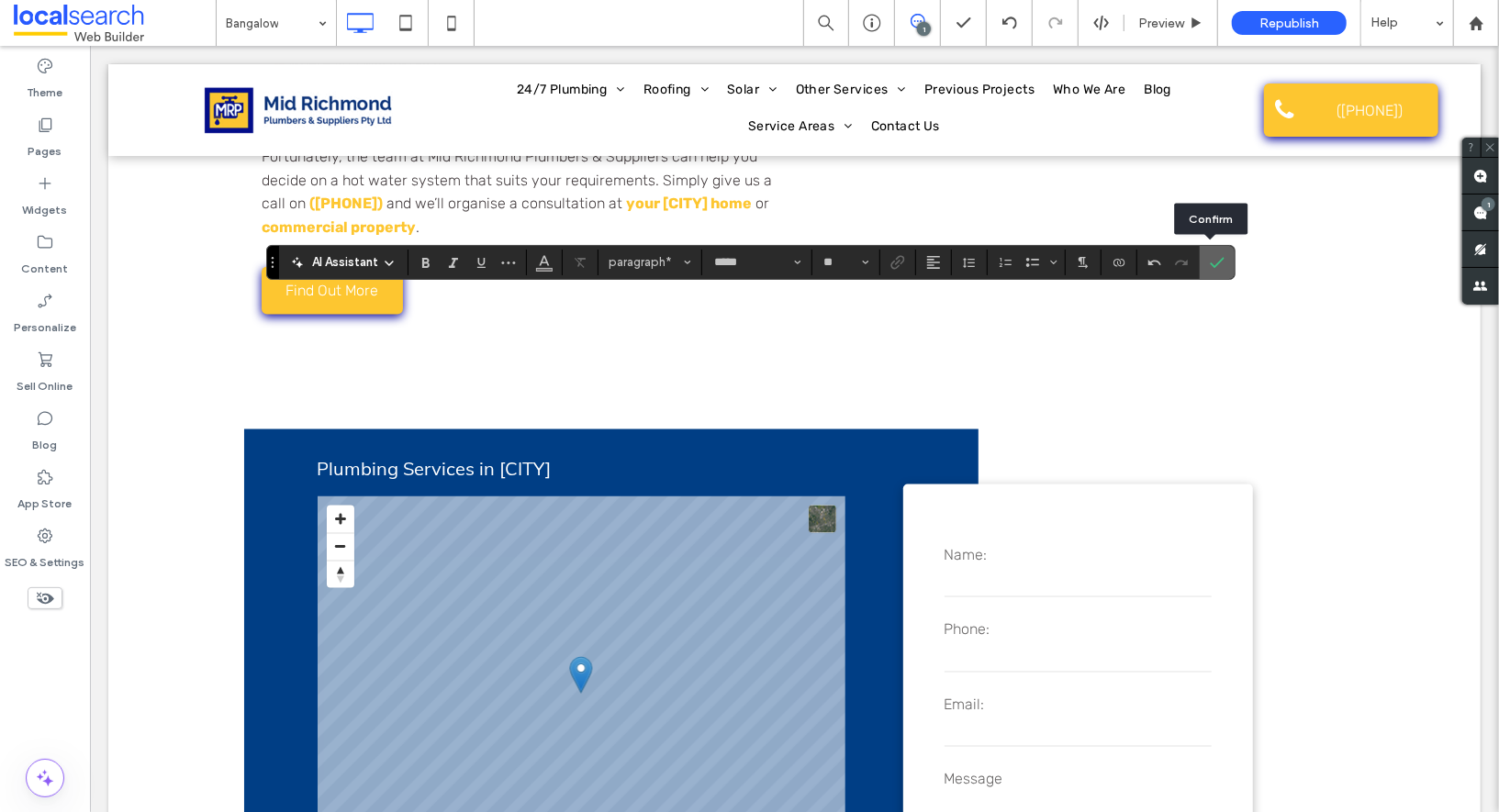 click 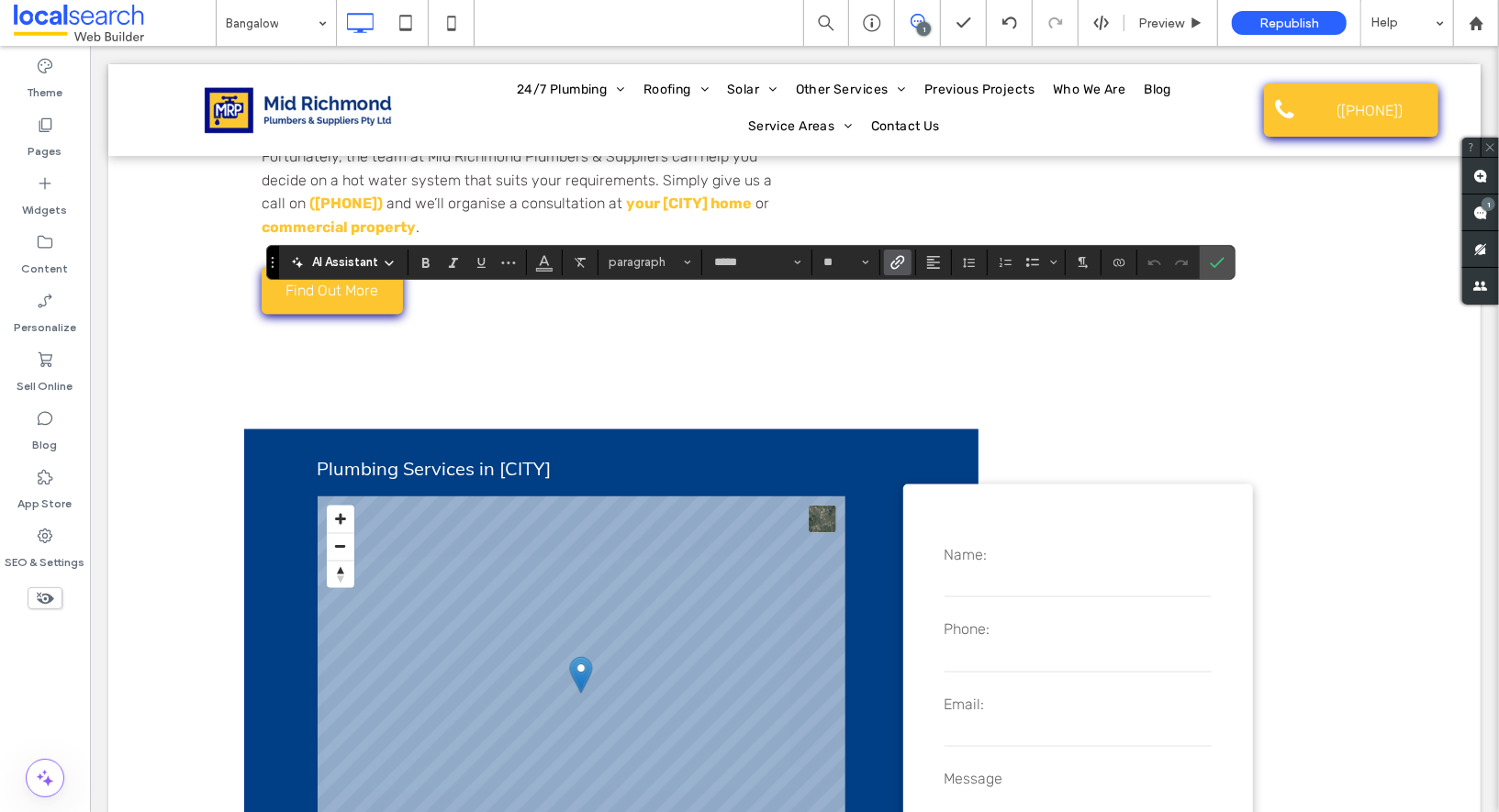 click 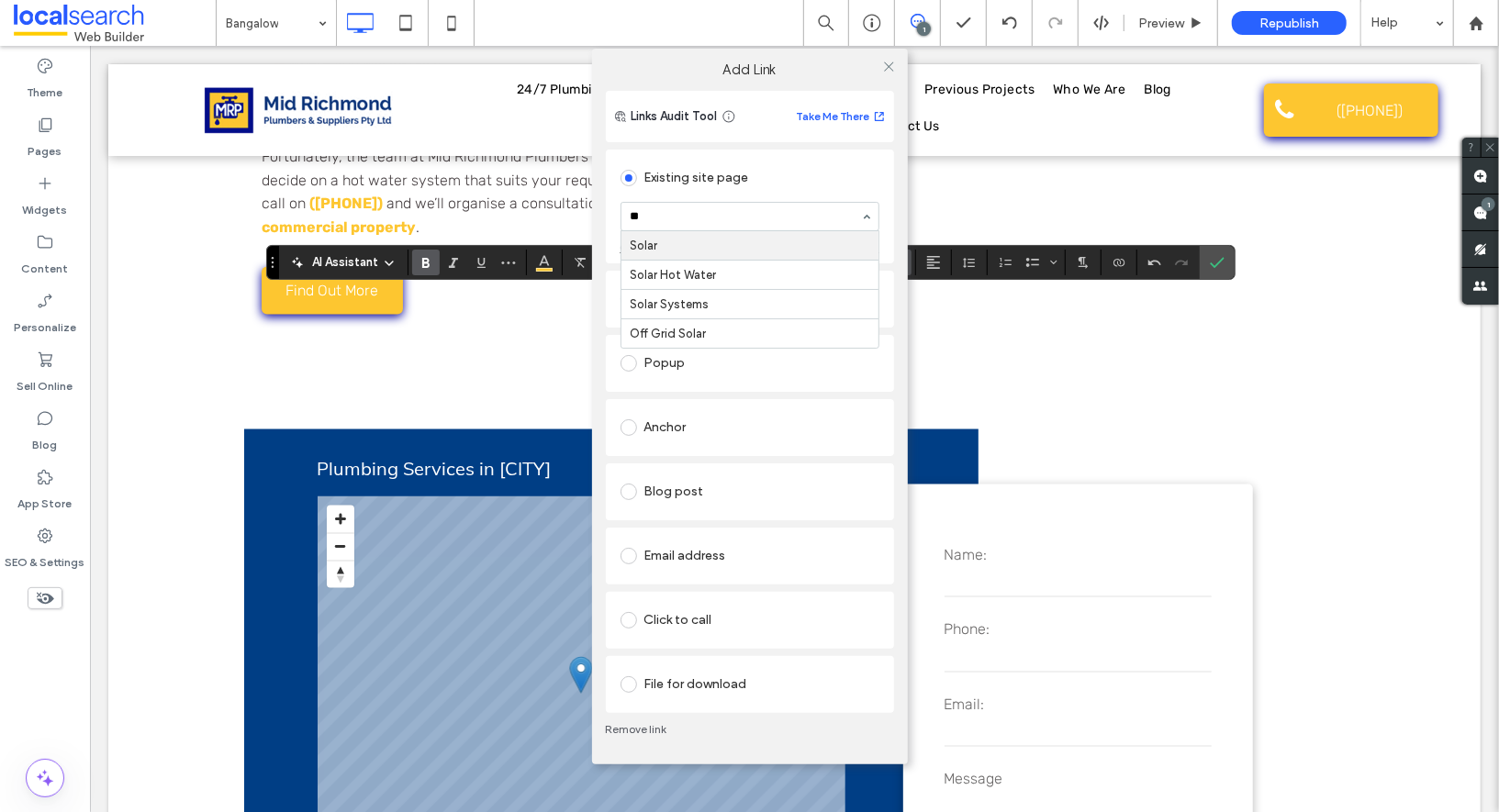 type on "***" 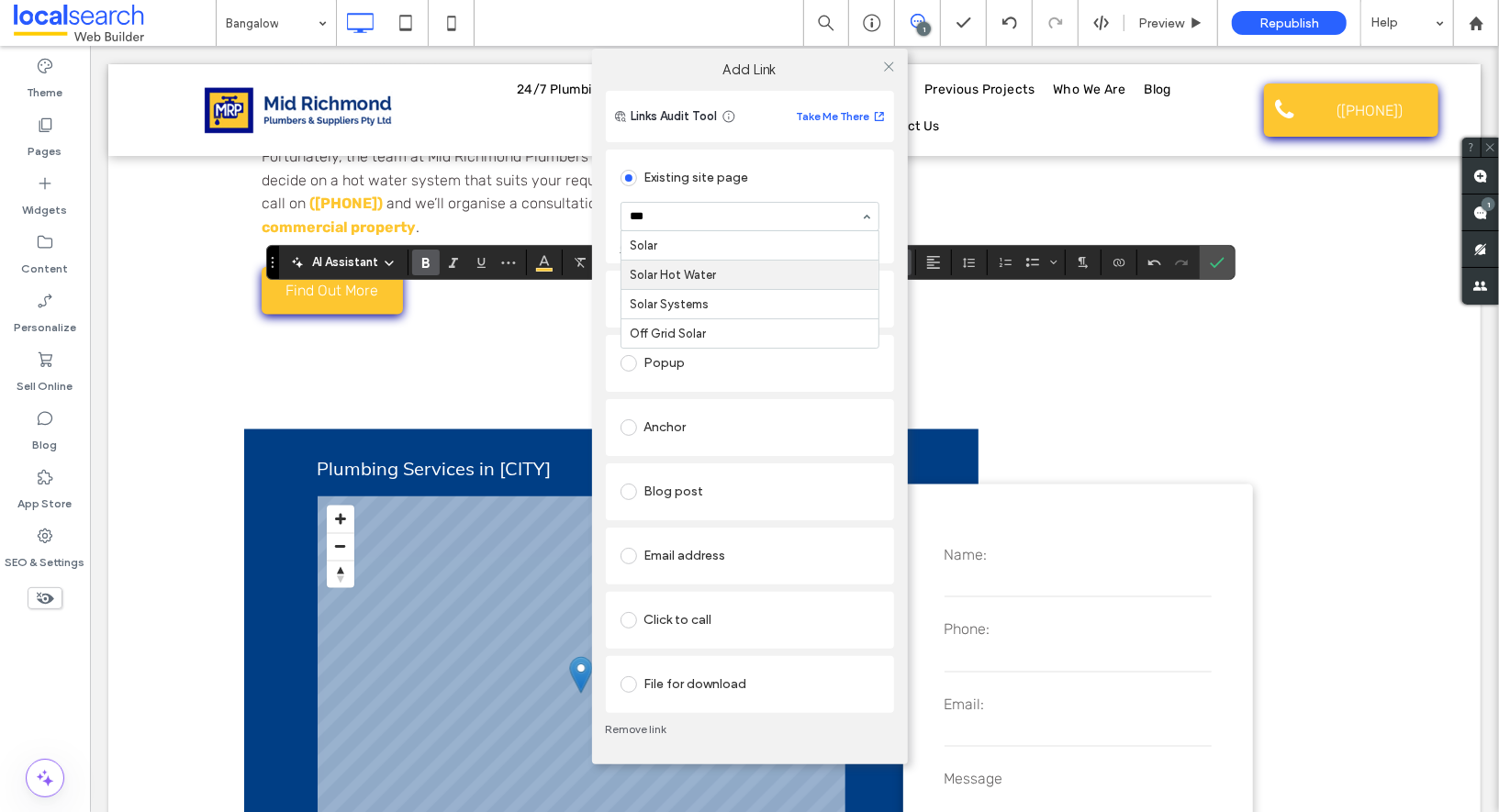 type 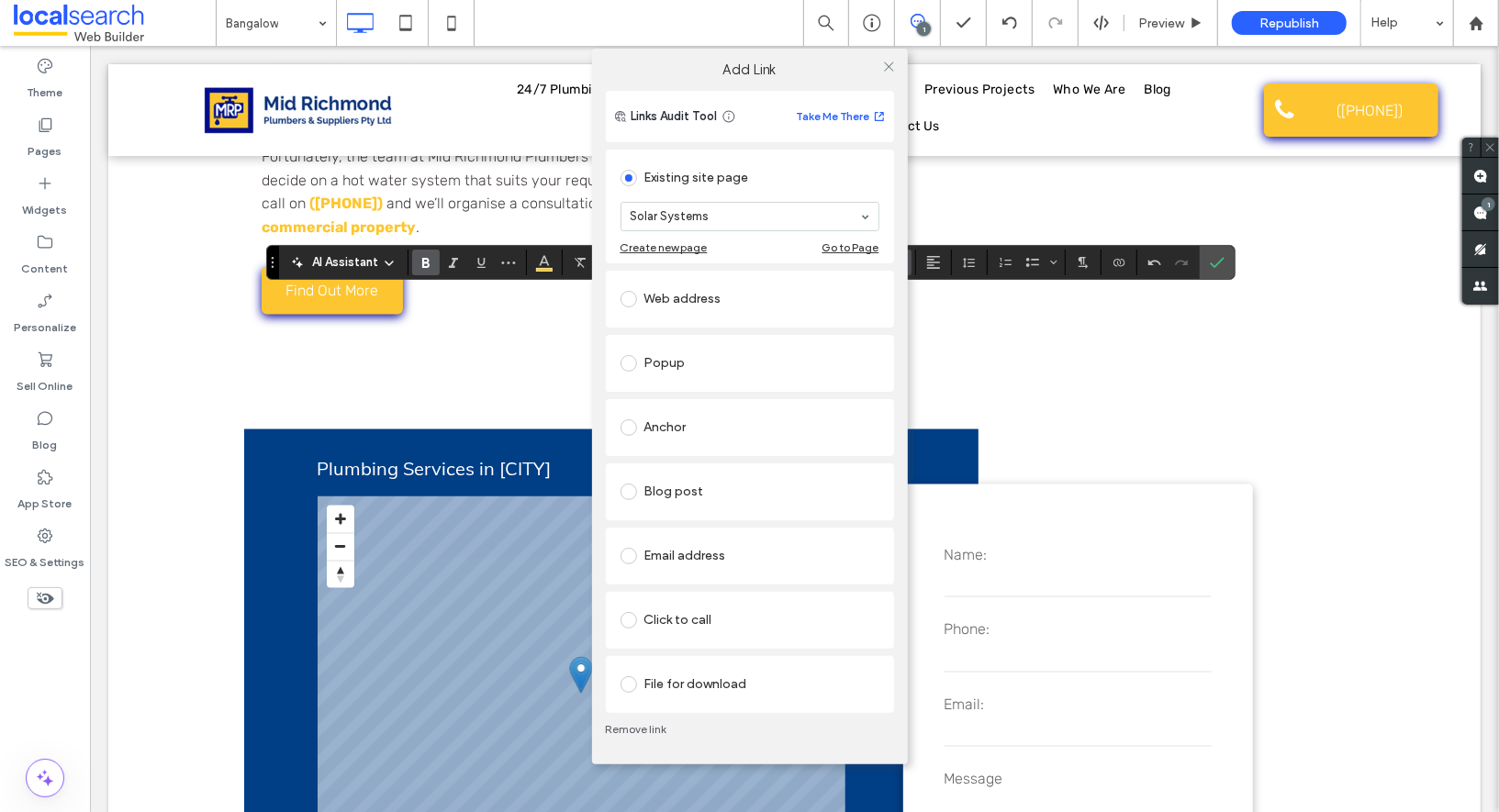 drag, startPoint x: 754, startPoint y: 297, endPoint x: 769, endPoint y: 254, distance: 45.54119 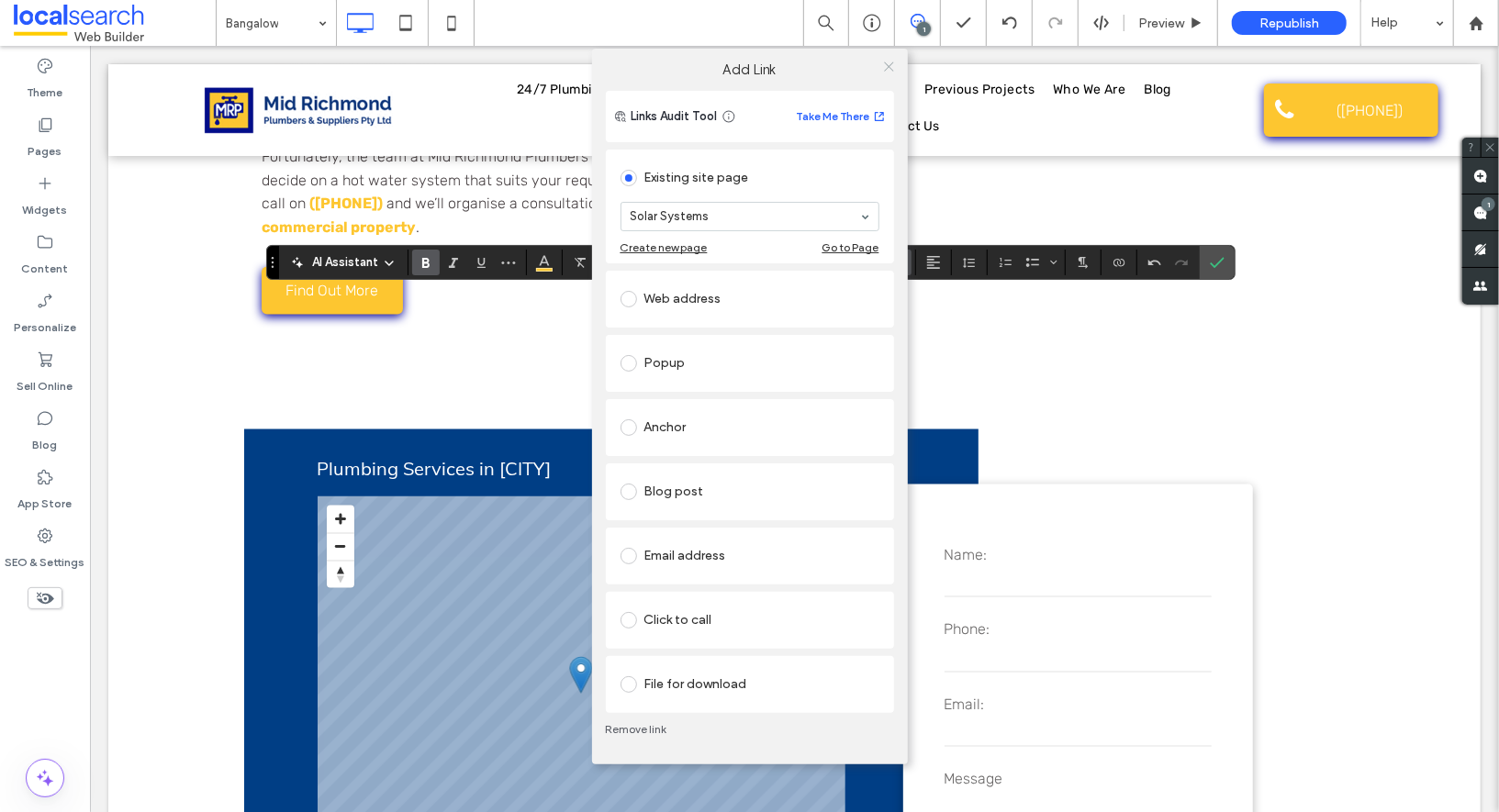 click 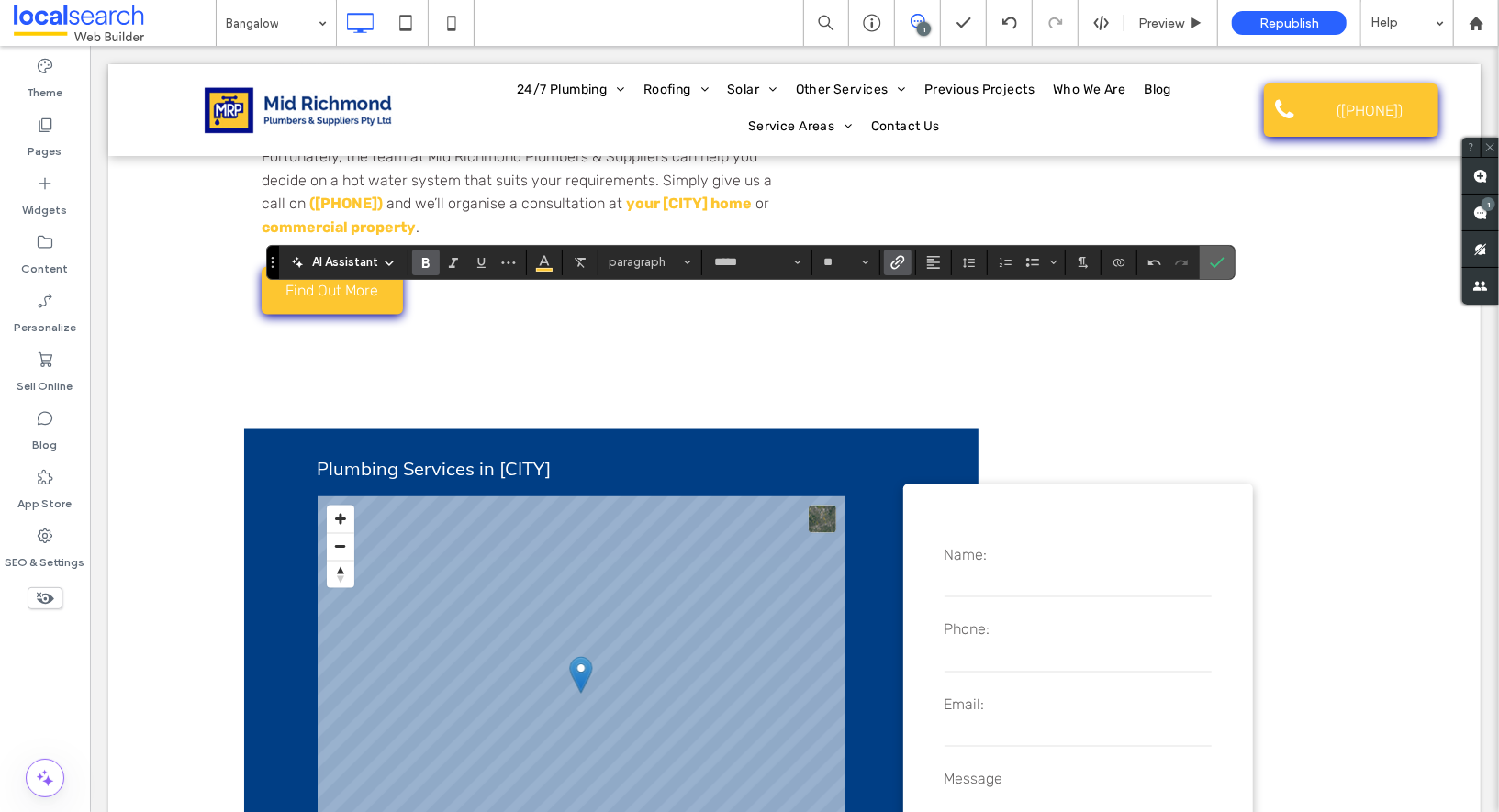click at bounding box center [1217, 262] 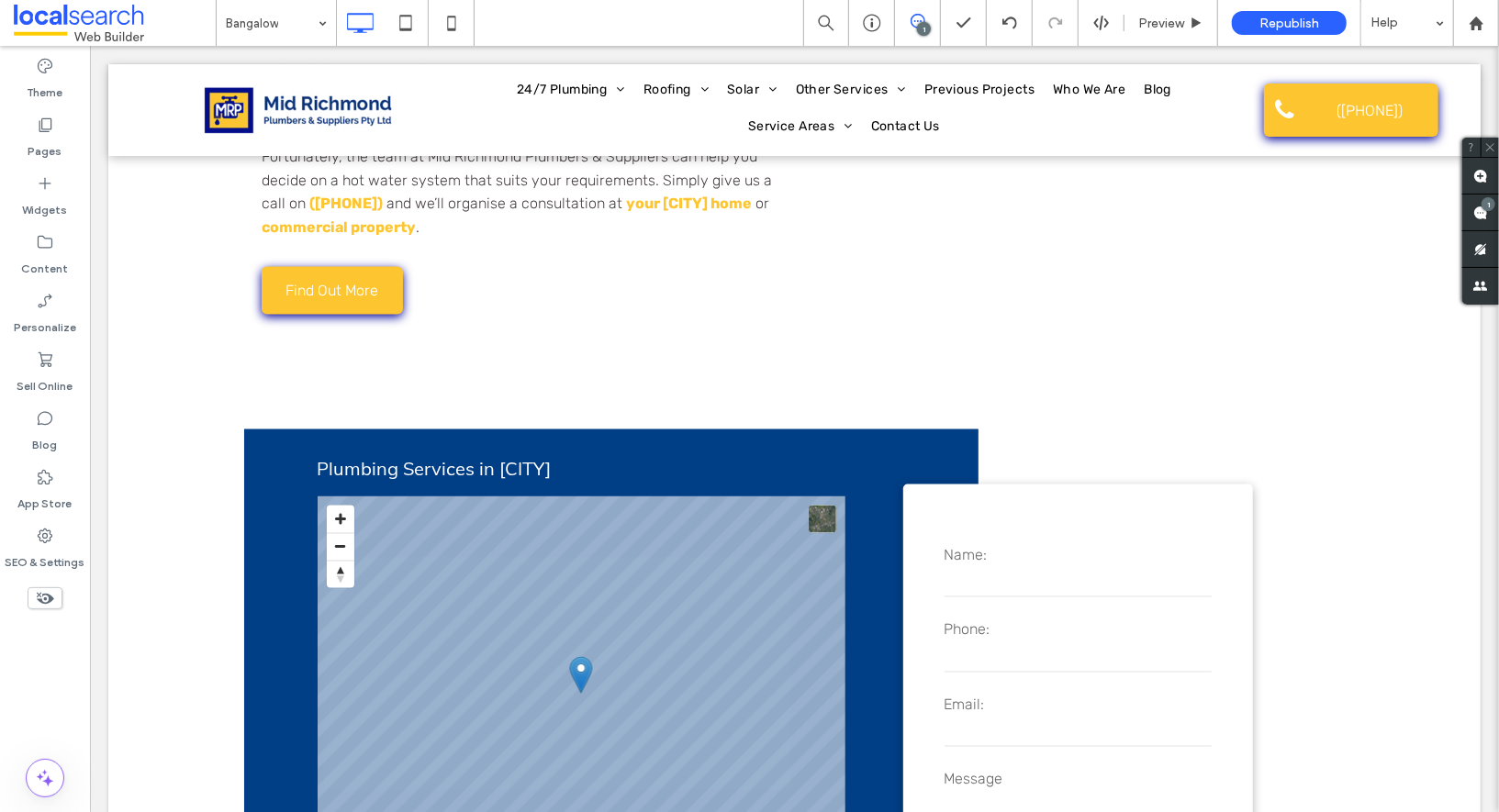 type on "*****" 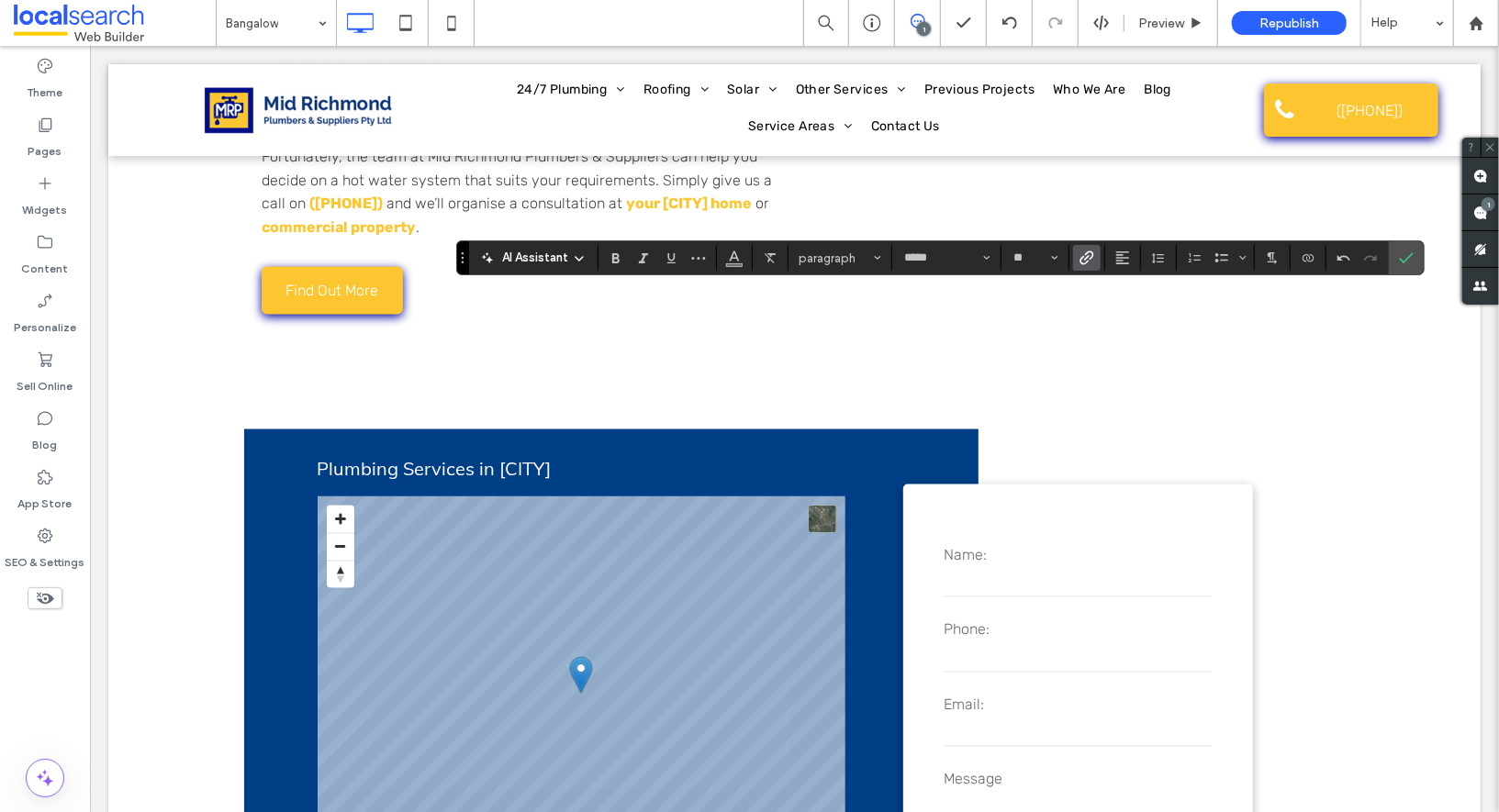 click 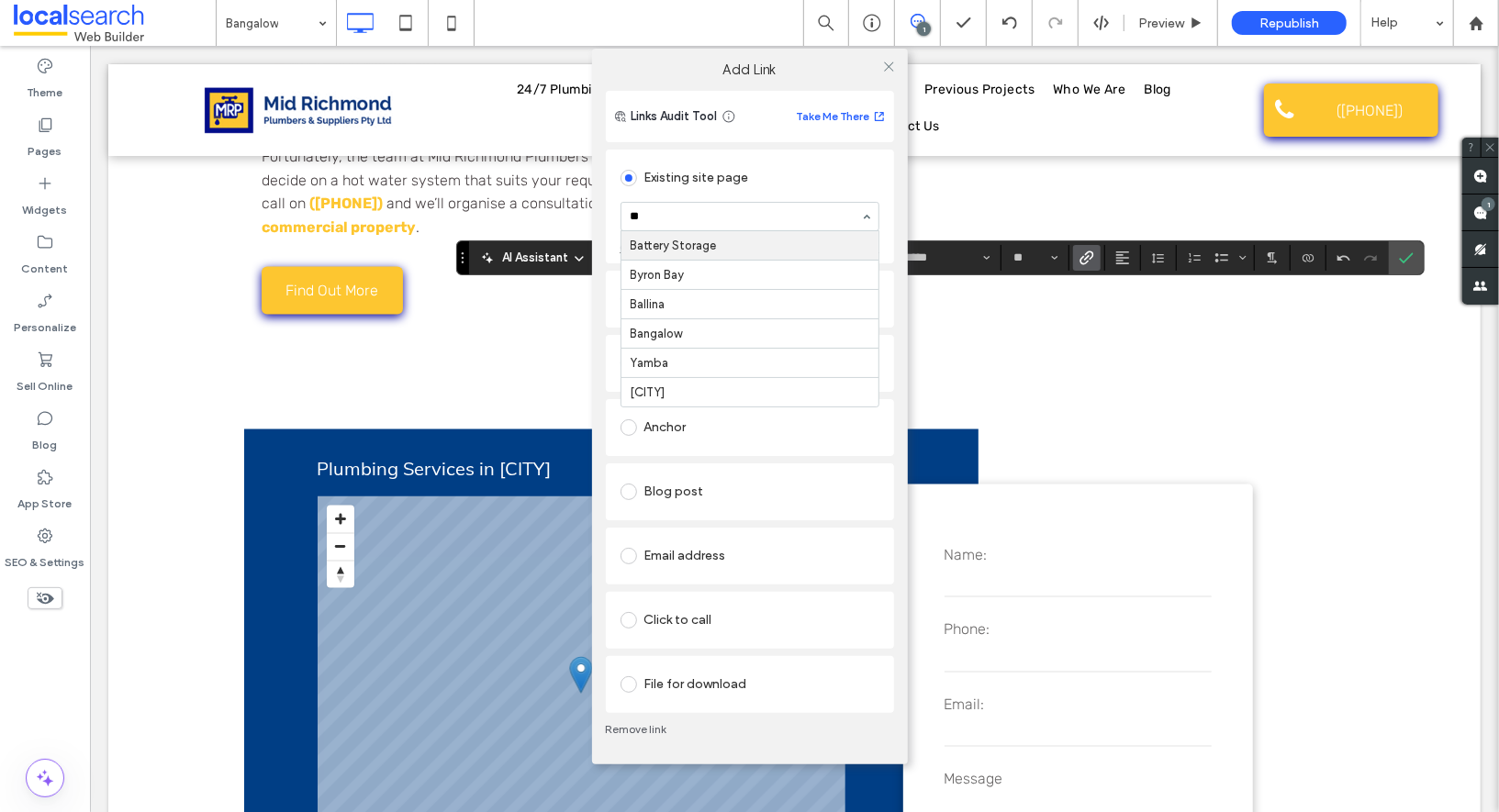 type on "***" 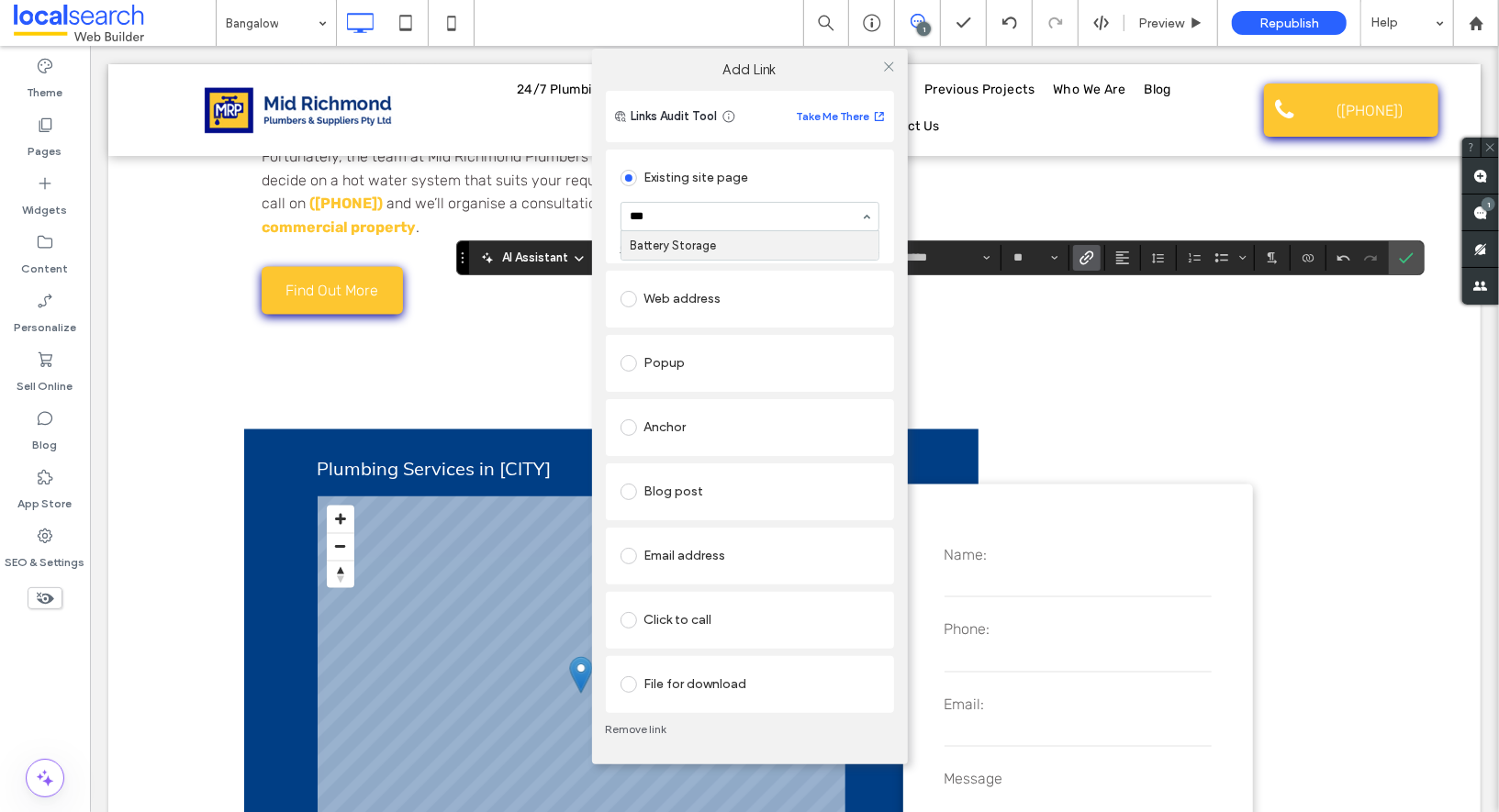 type 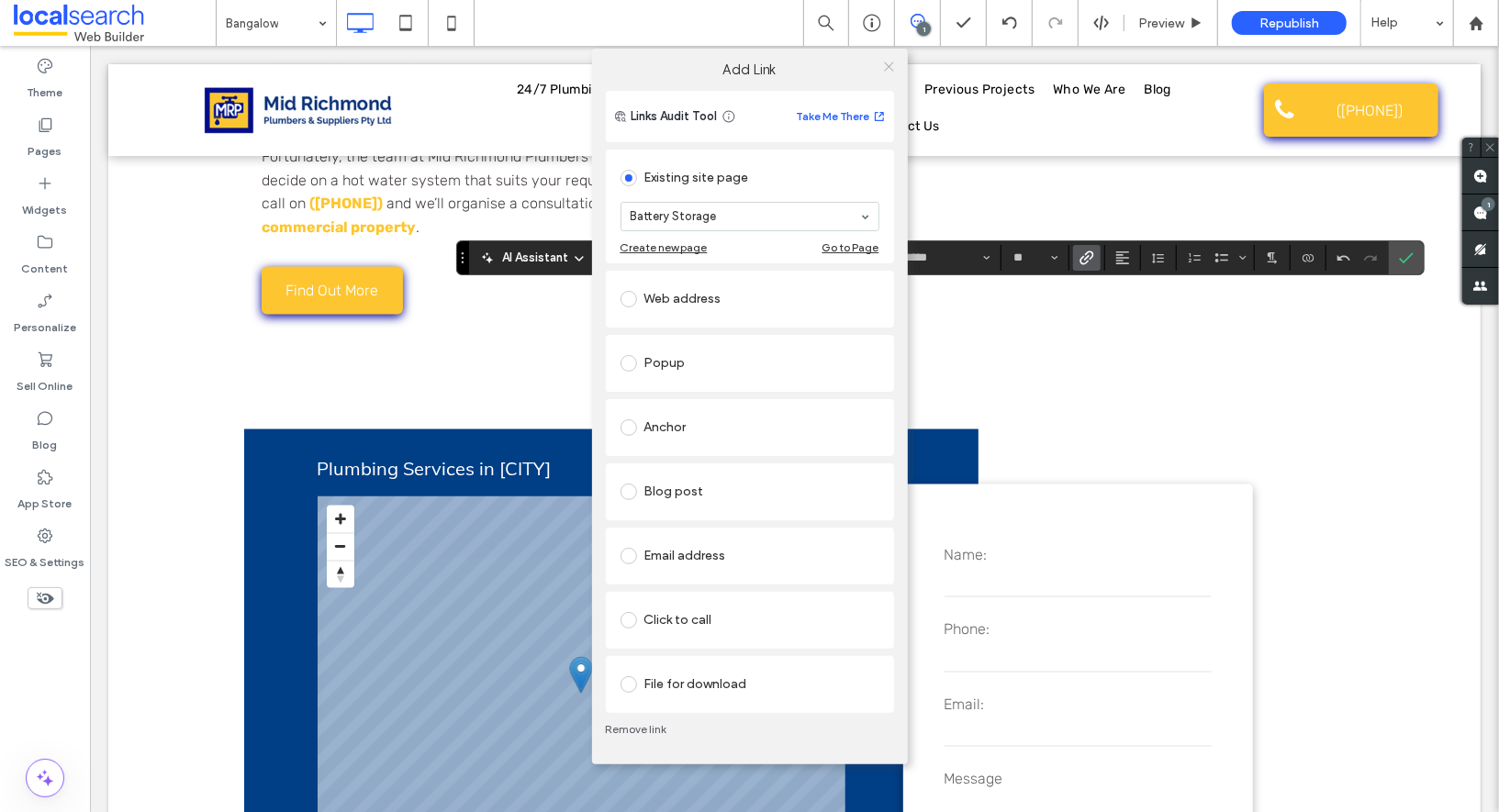 click 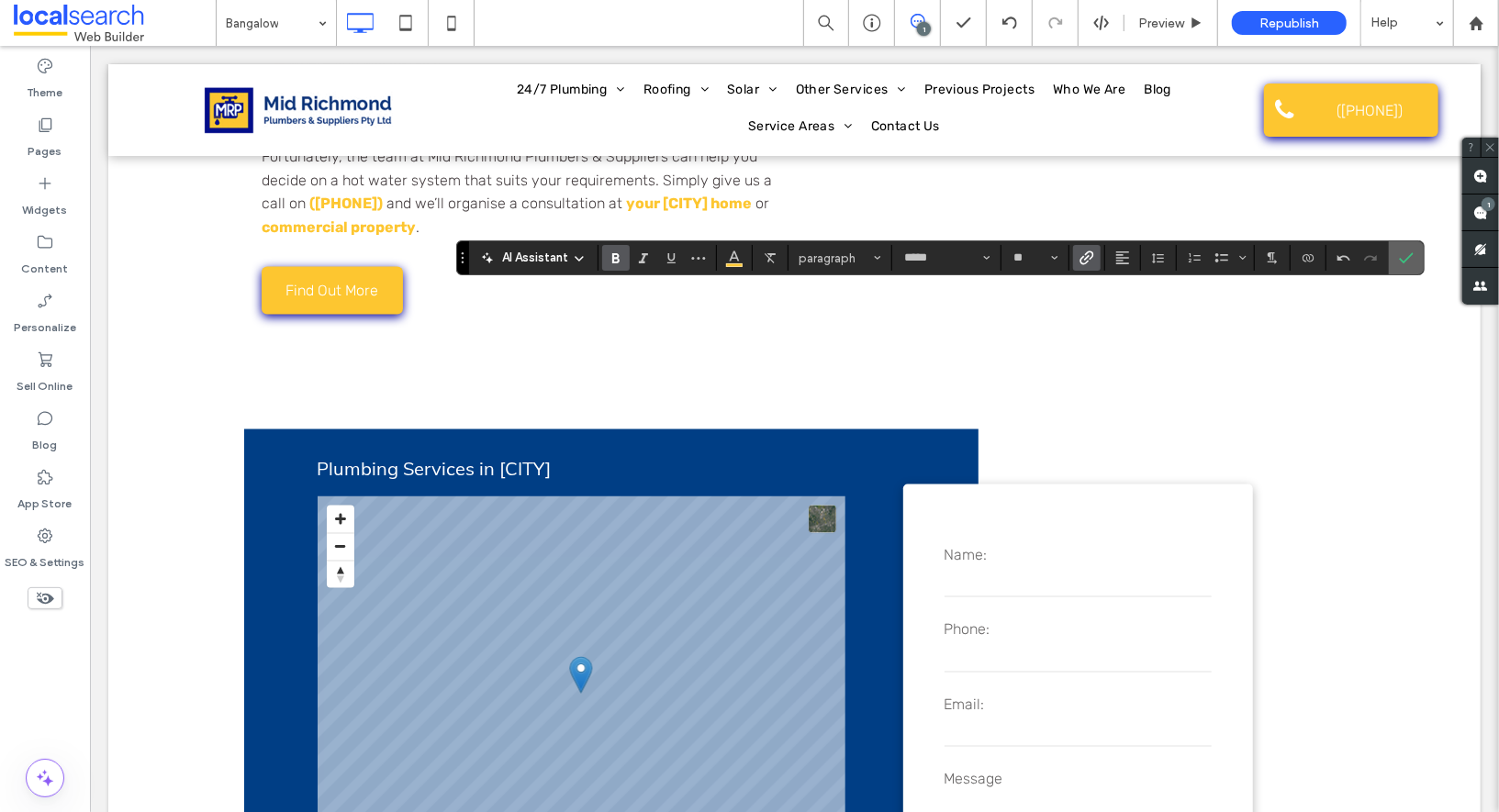 click 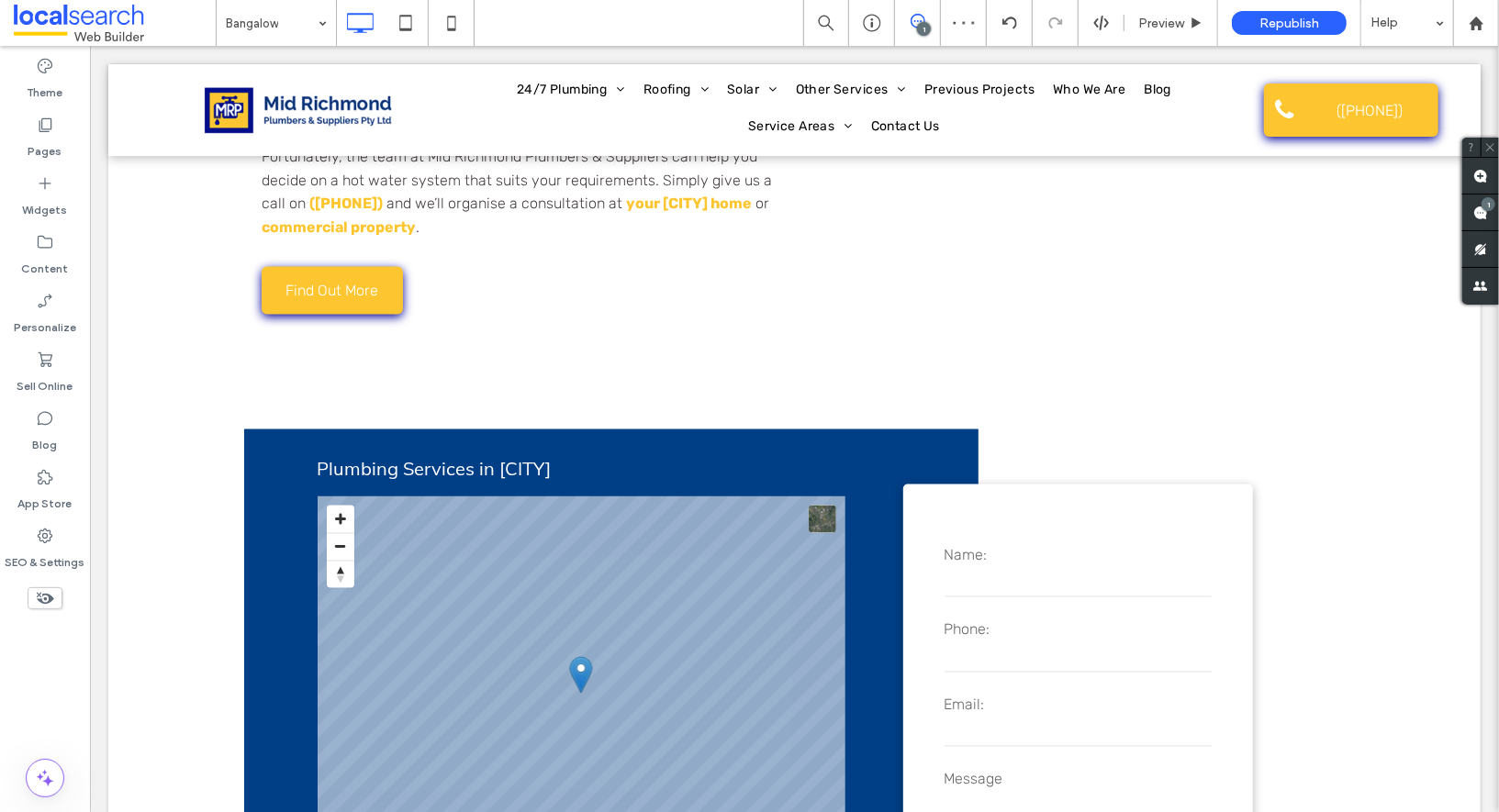 type on "****" 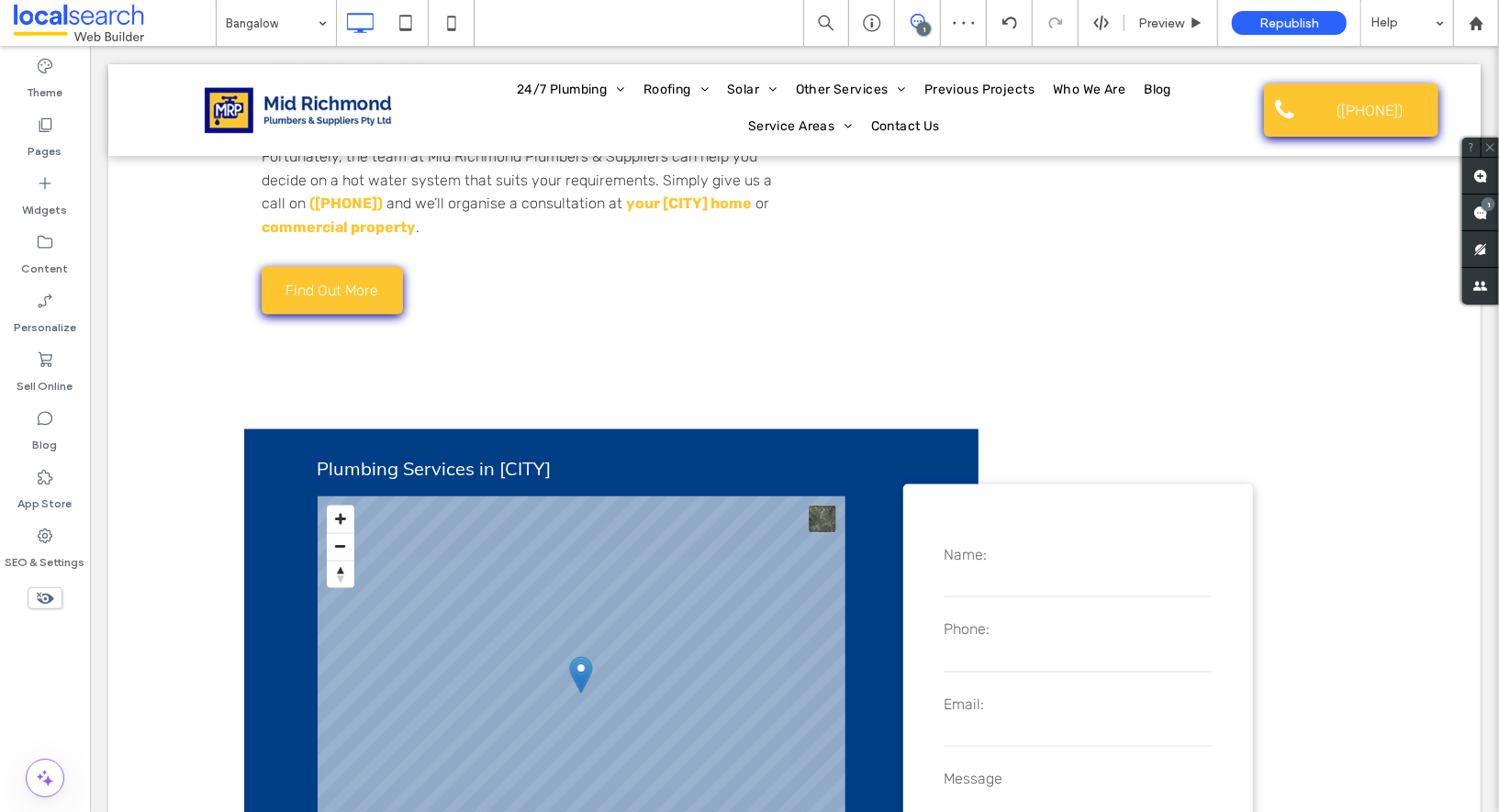 type on "**" 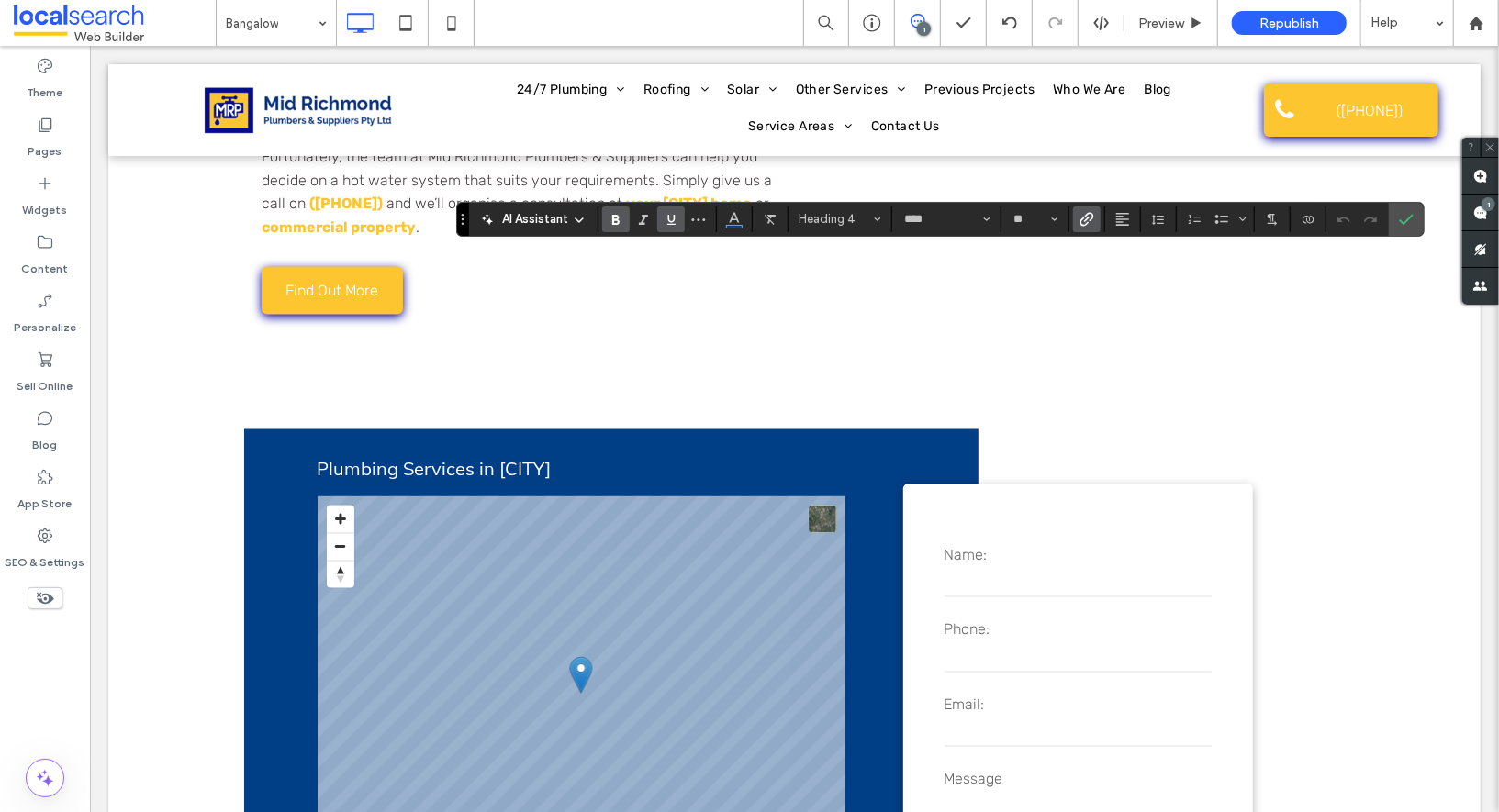 click 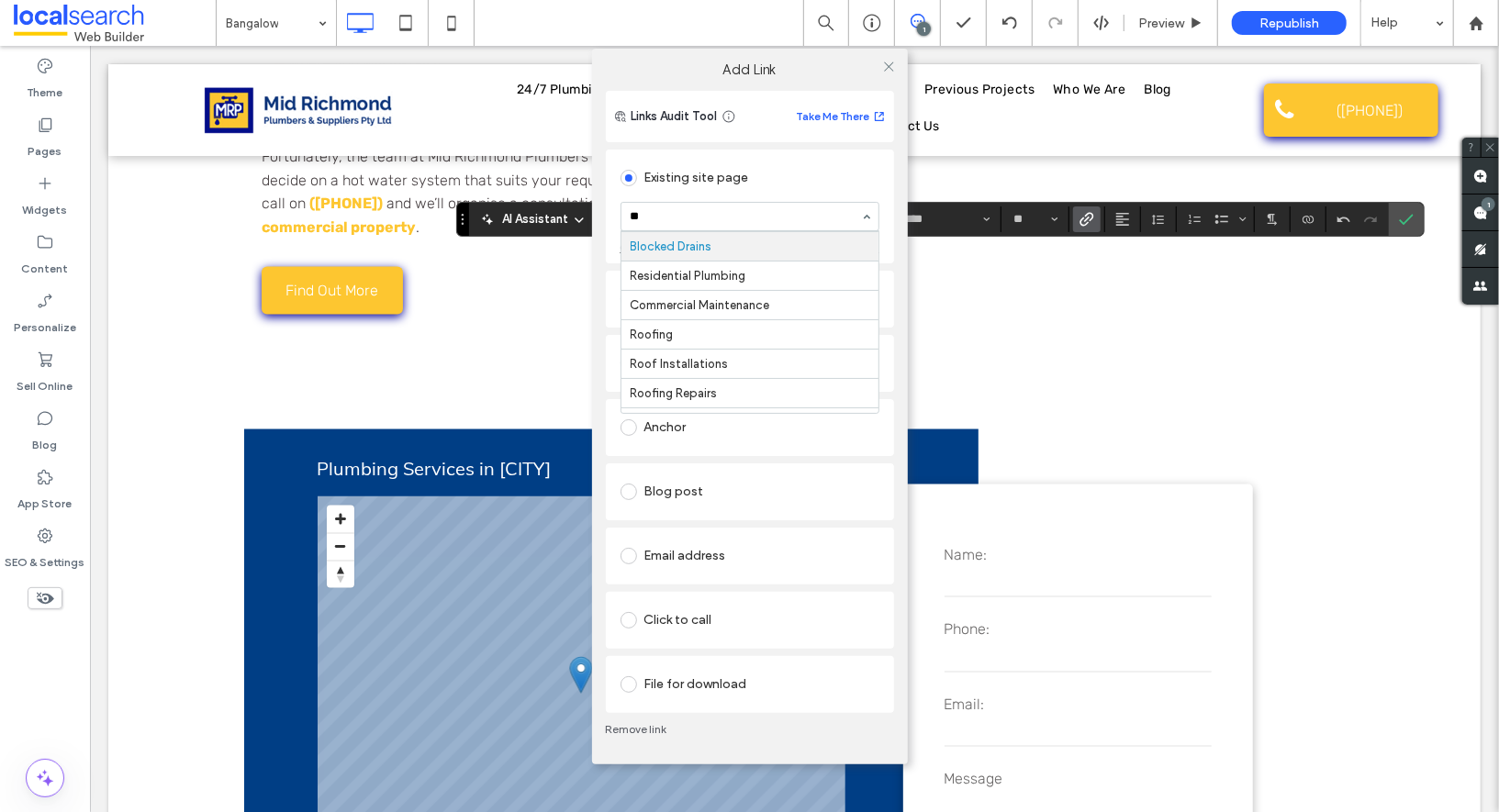 scroll, scrollTop: 0, scrollLeft: 0, axis: both 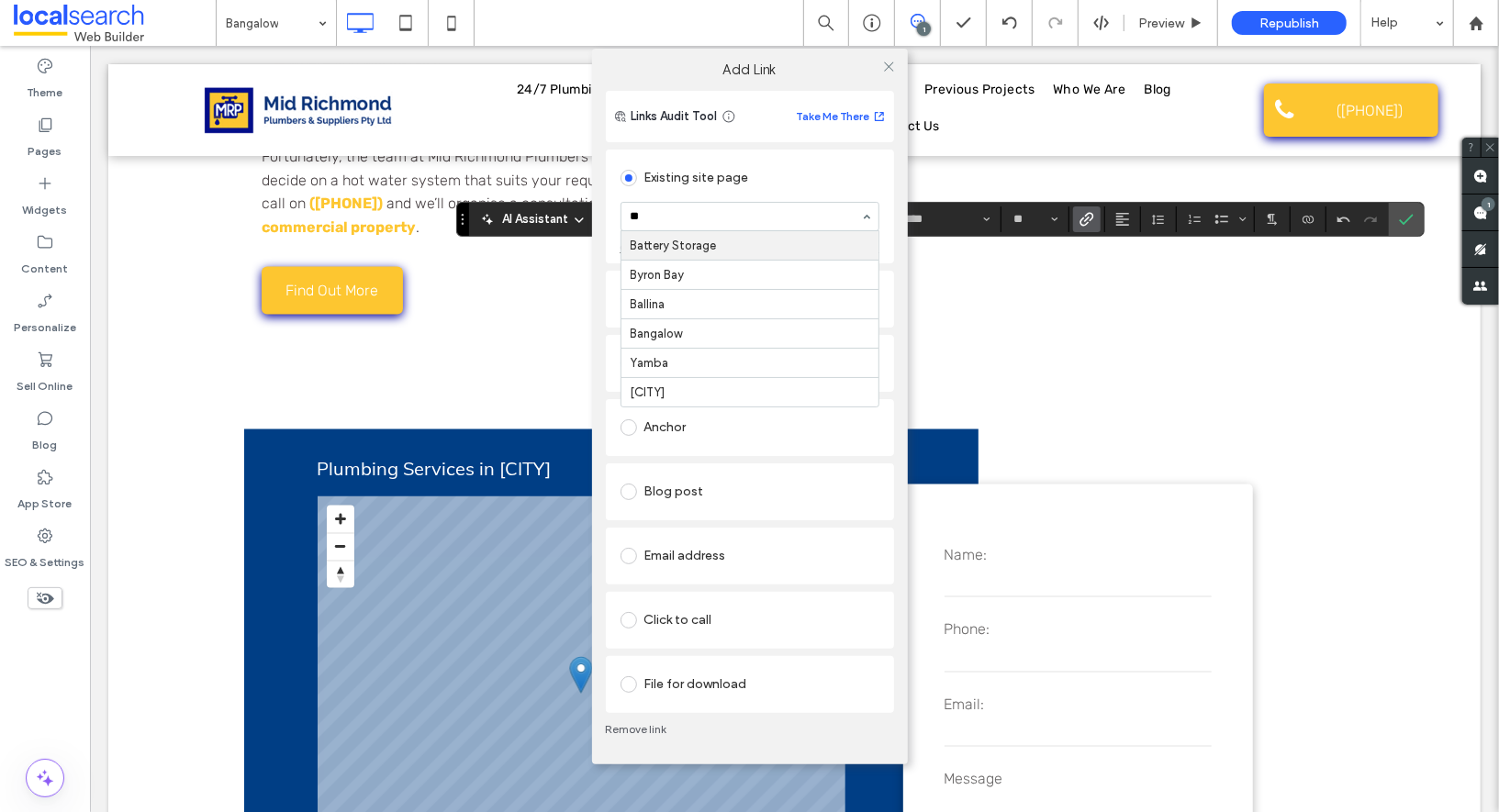type on "***" 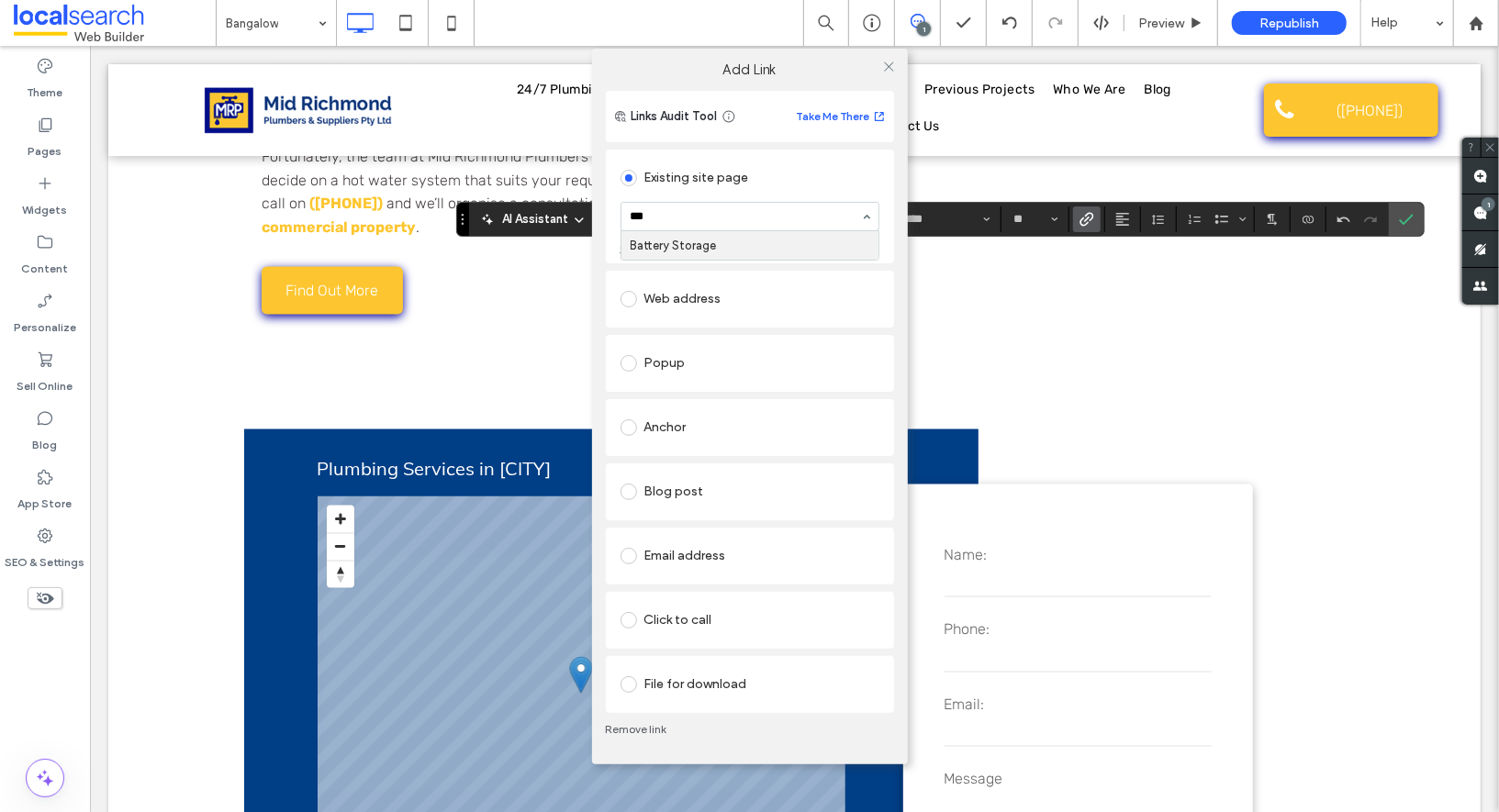 type 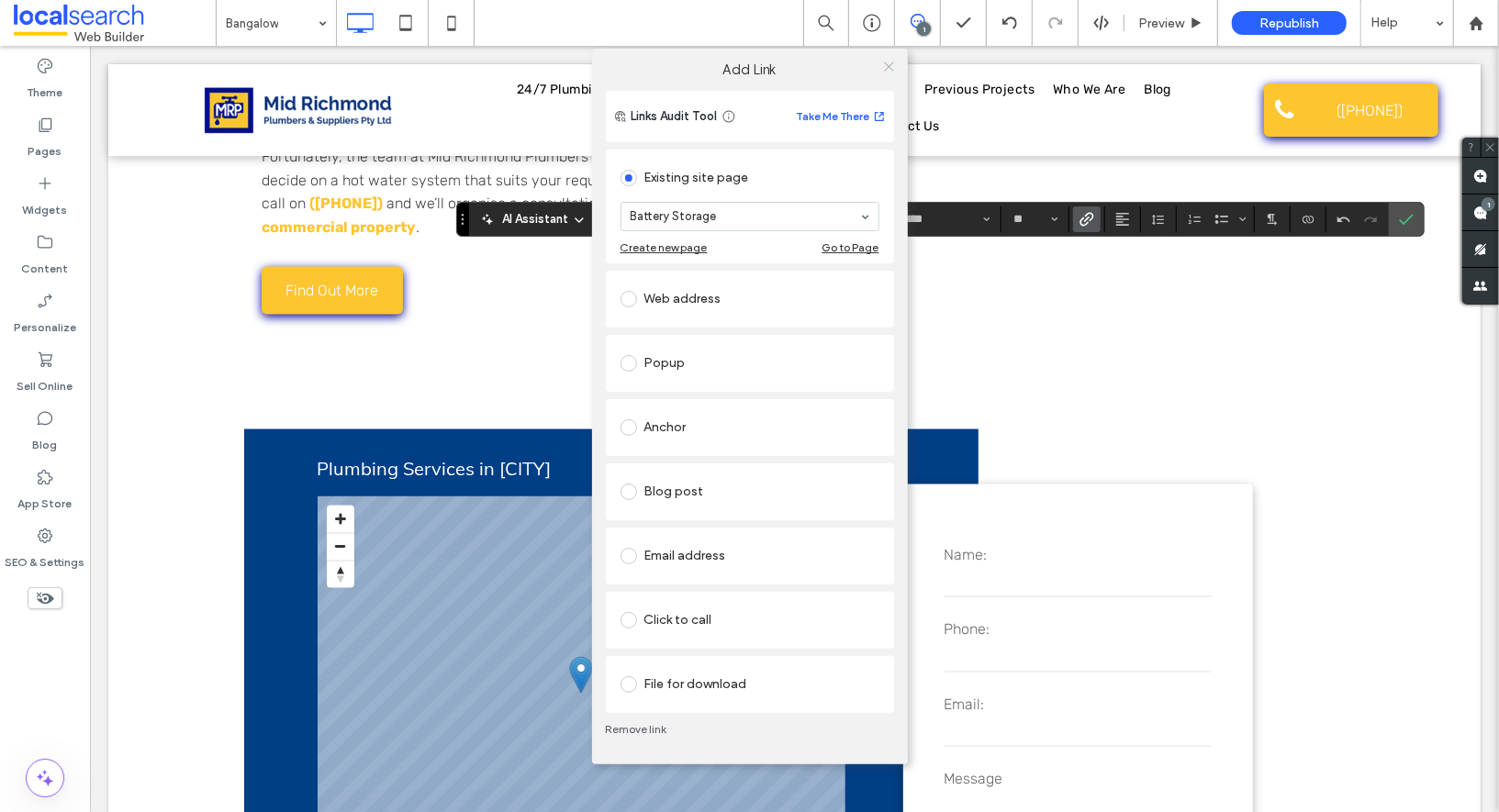 click 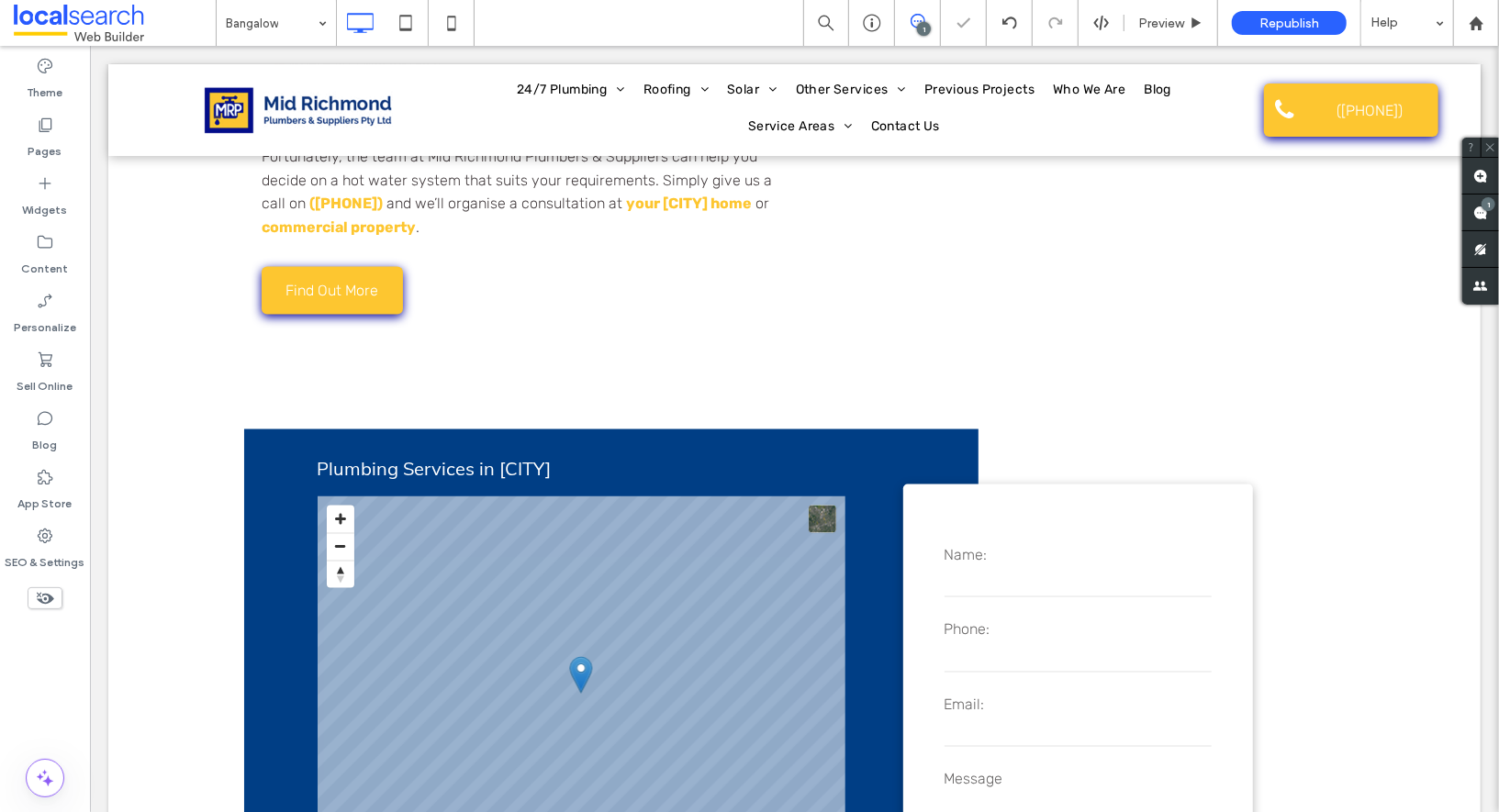 type on "****" 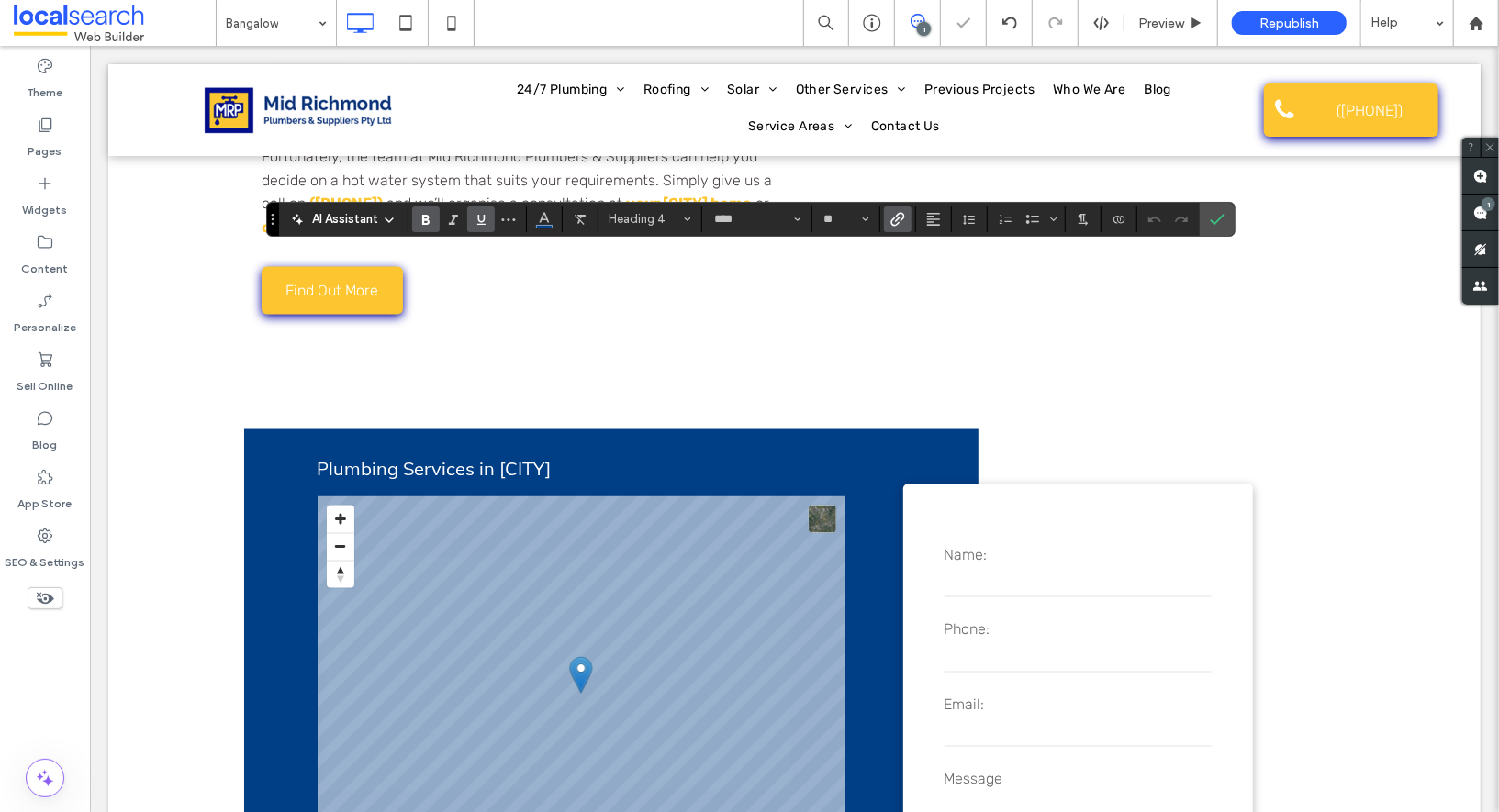 click at bounding box center (898, 219) 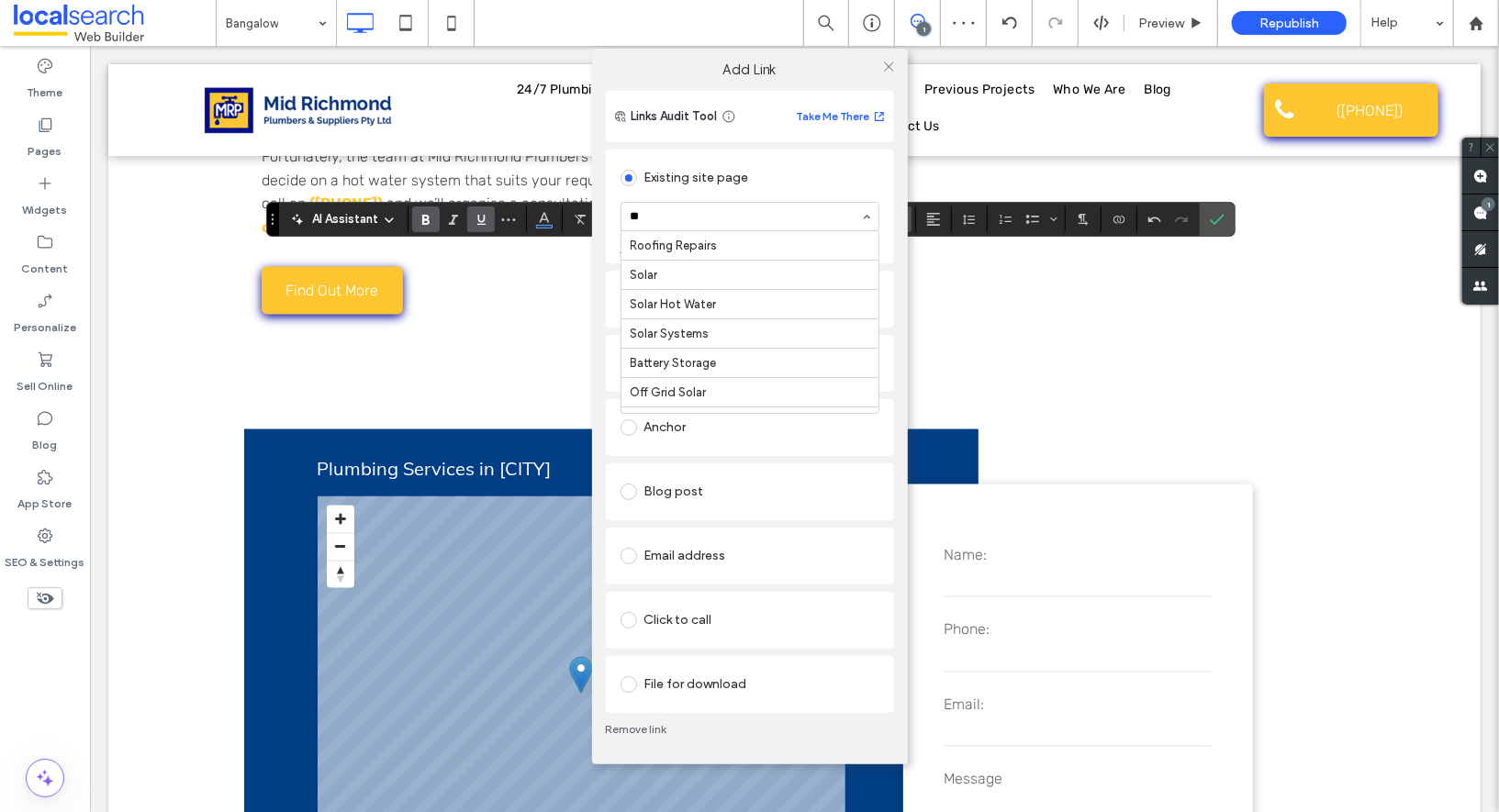 scroll, scrollTop: 0, scrollLeft: 0, axis: both 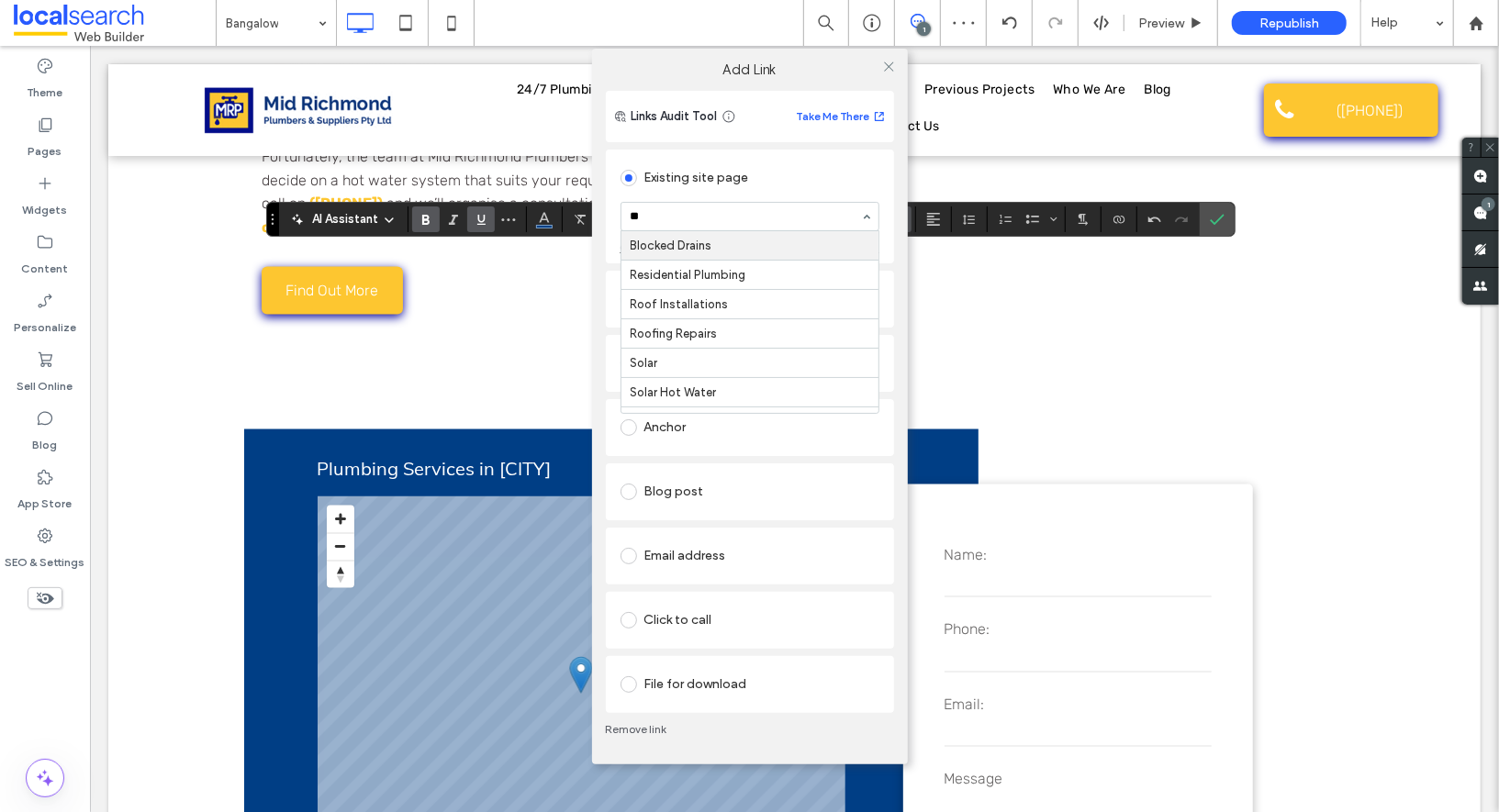 type on "***" 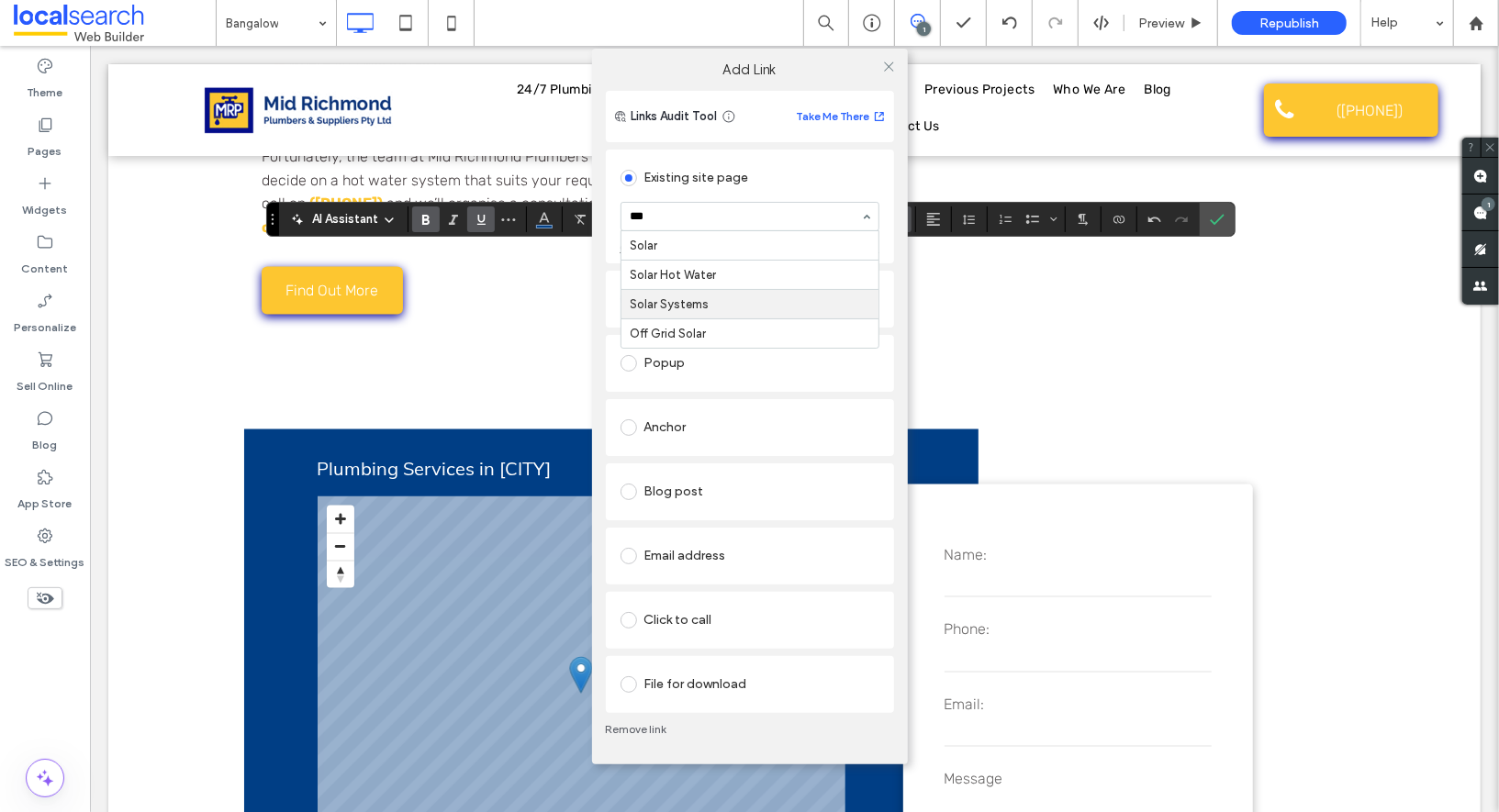 type 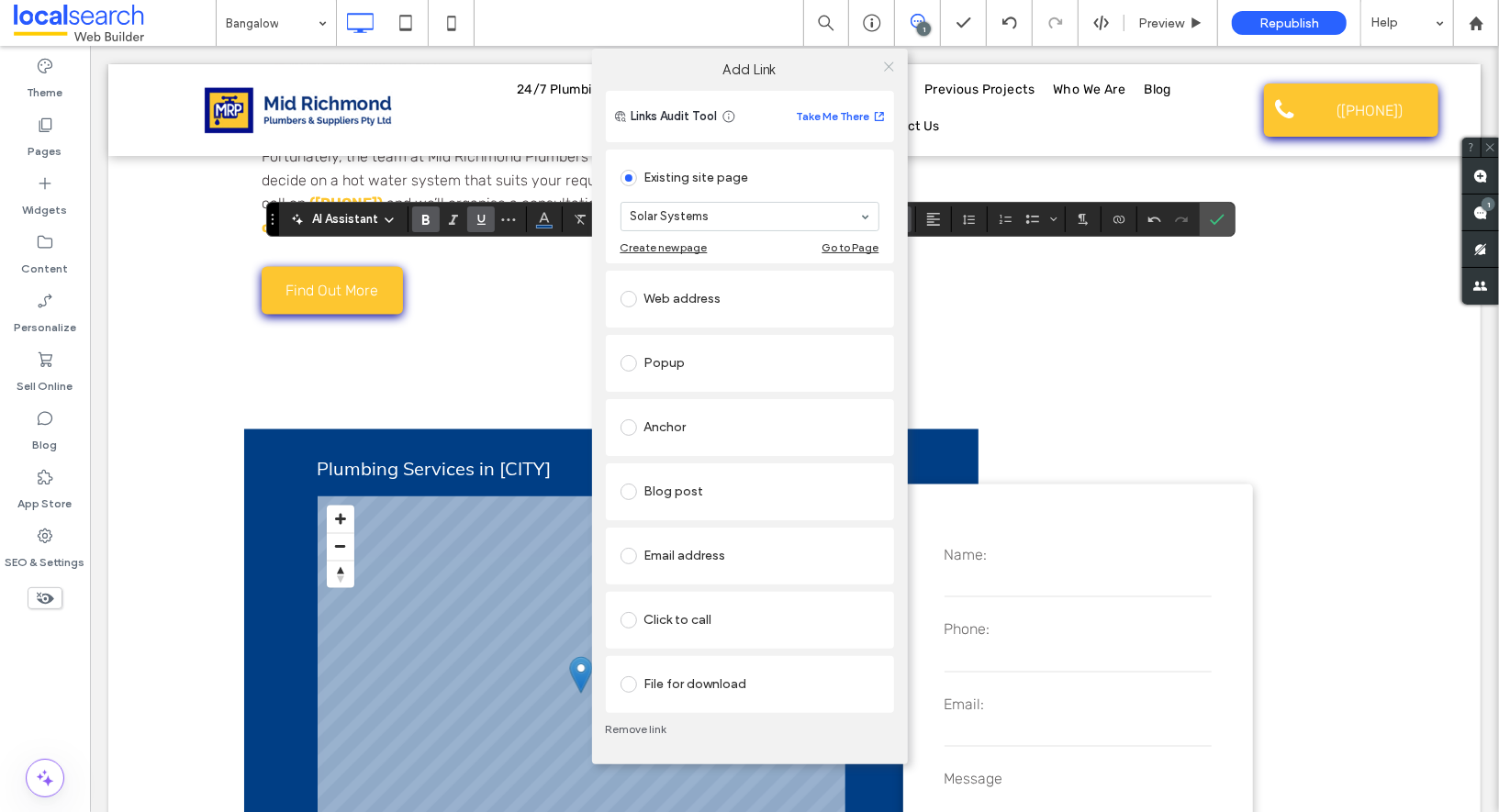 click 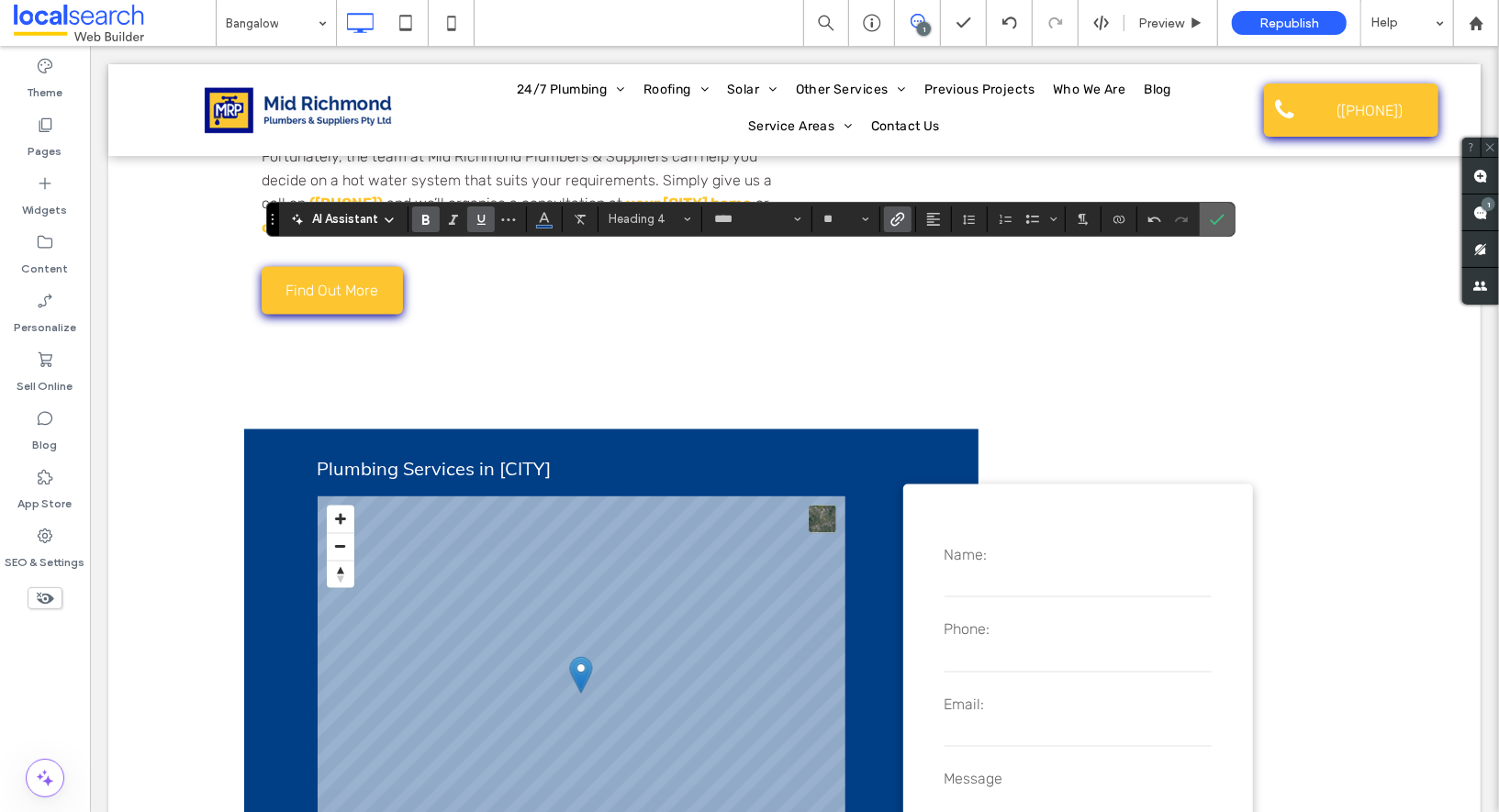 click at bounding box center [1217, 219] 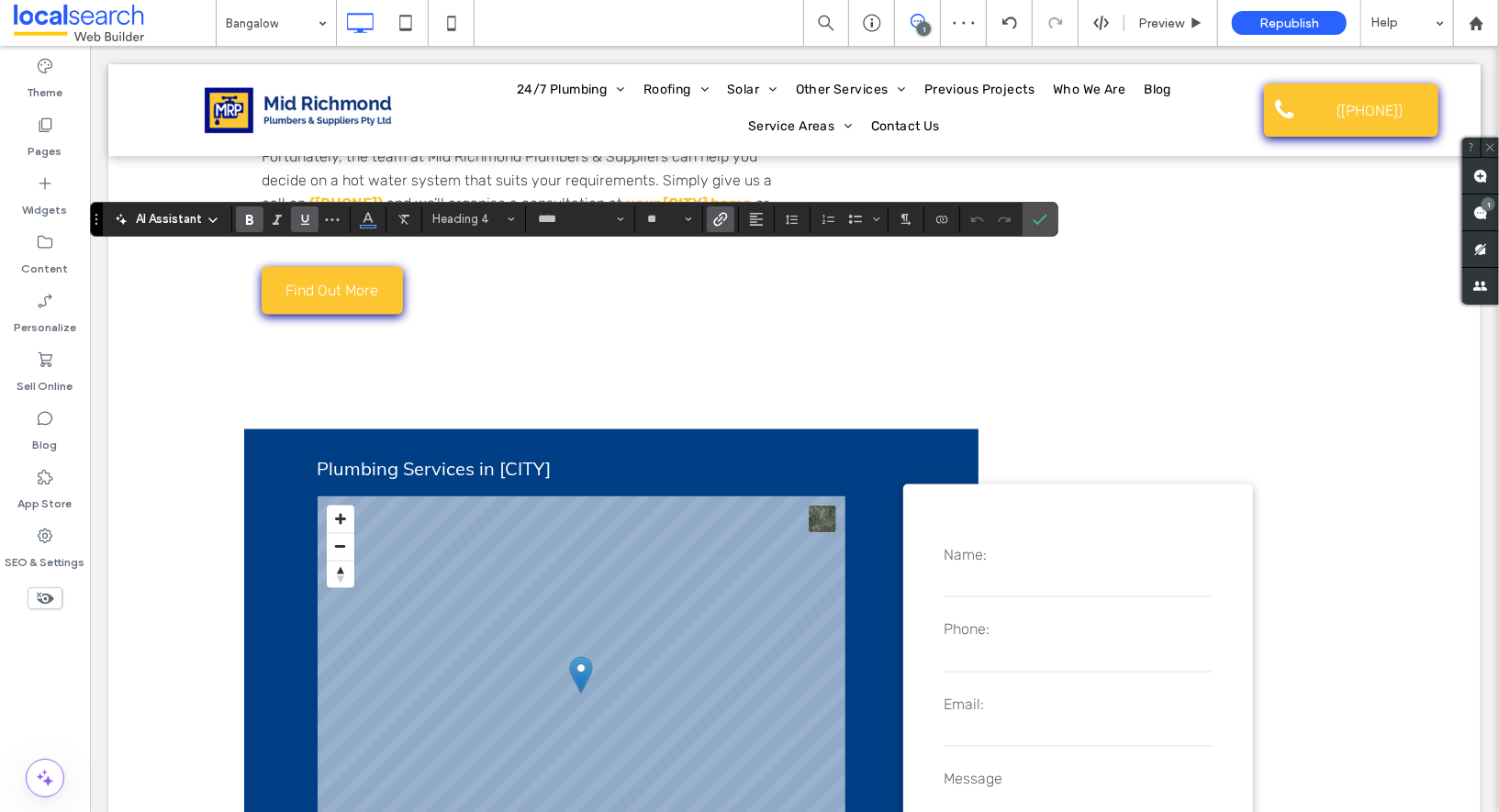 click 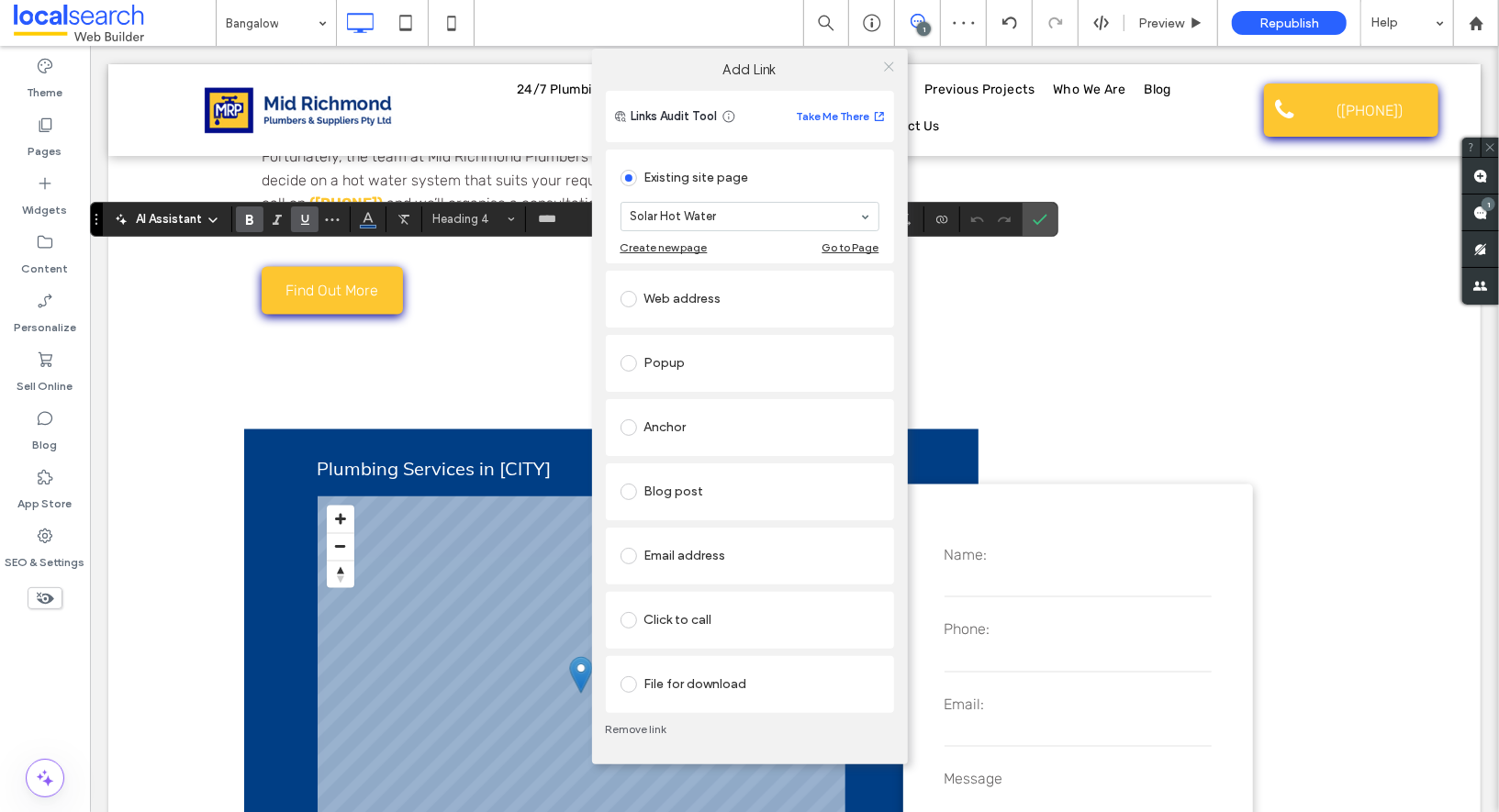 click 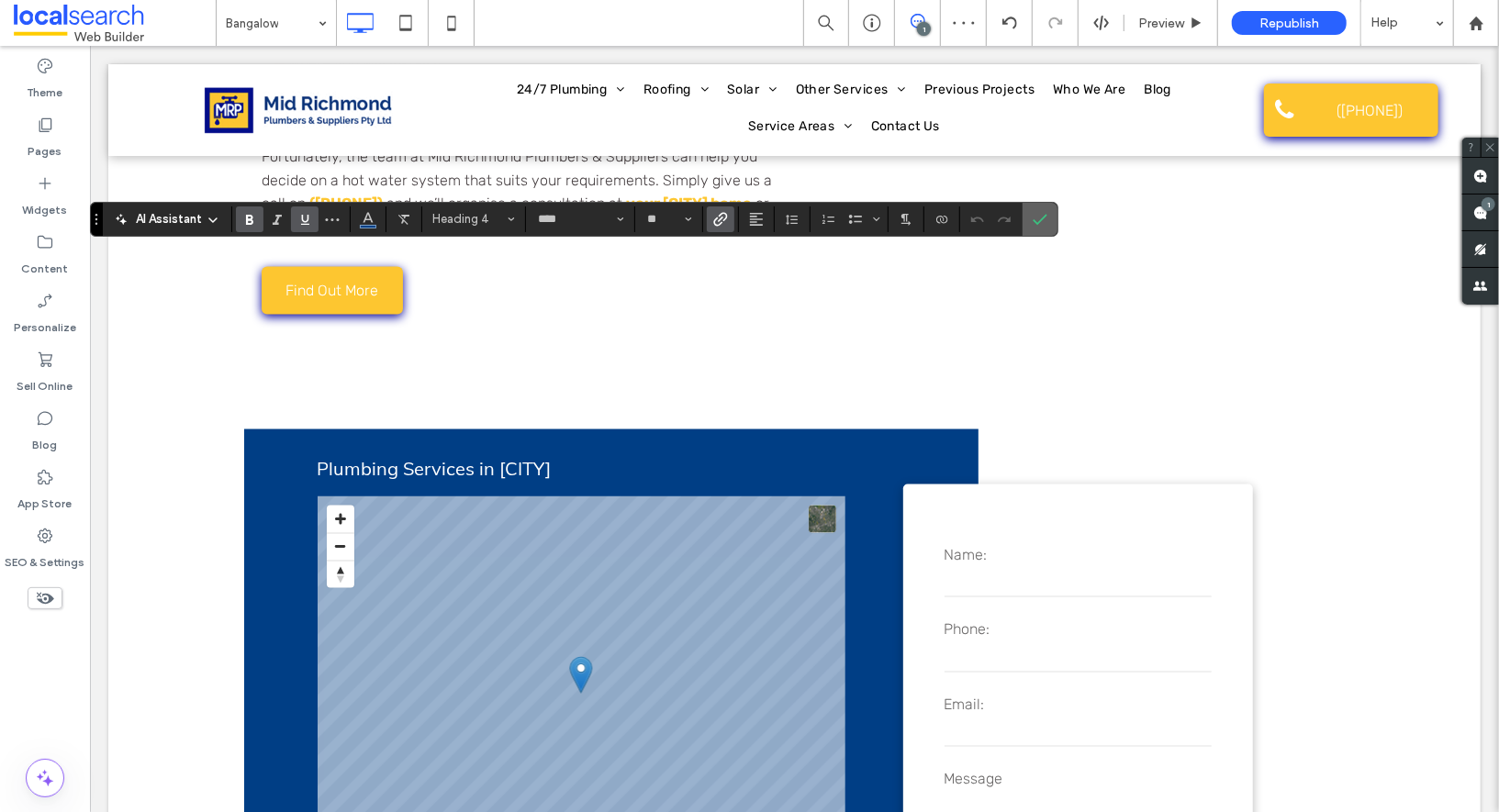click at bounding box center [1040, 219] 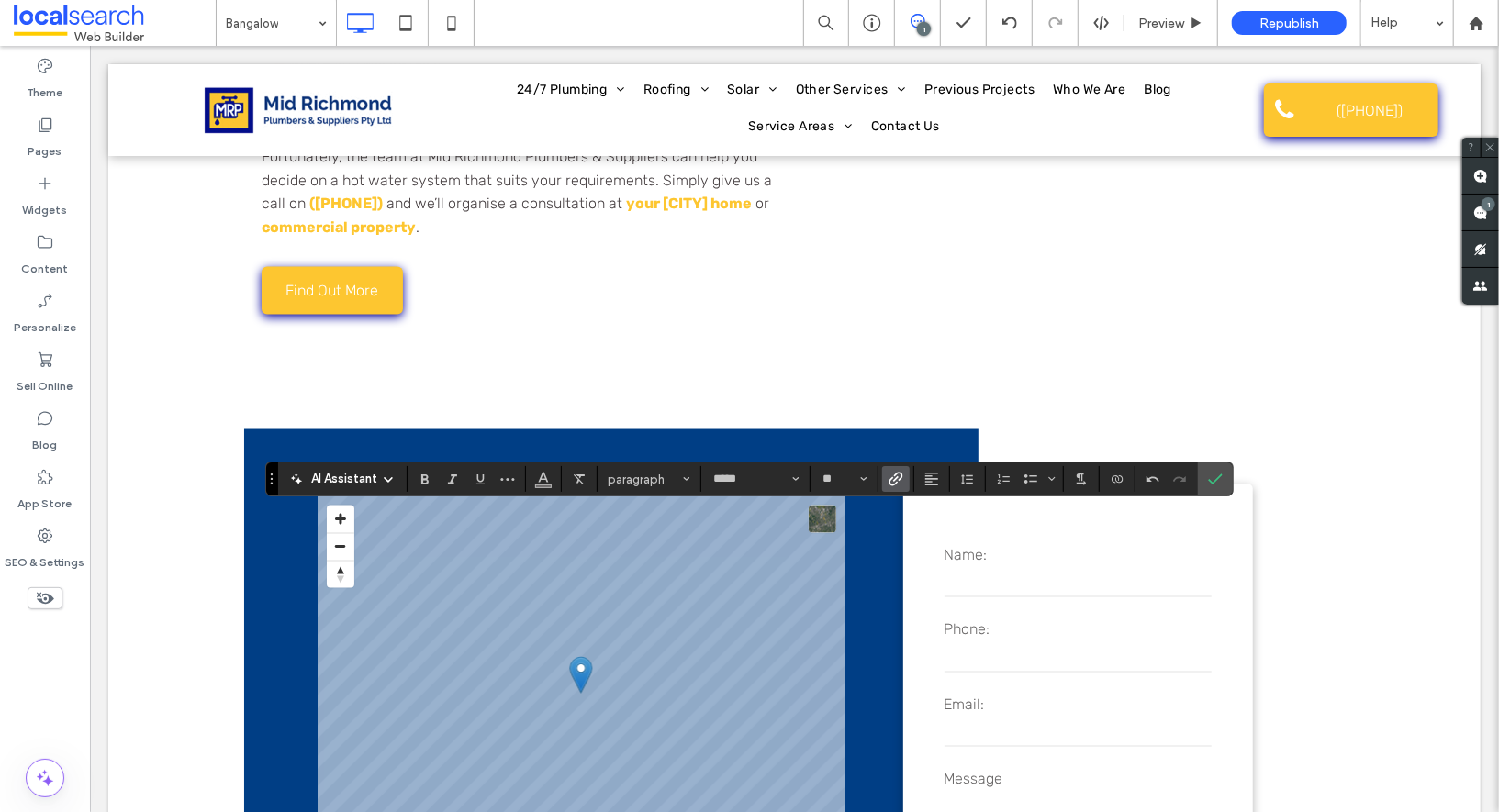 click 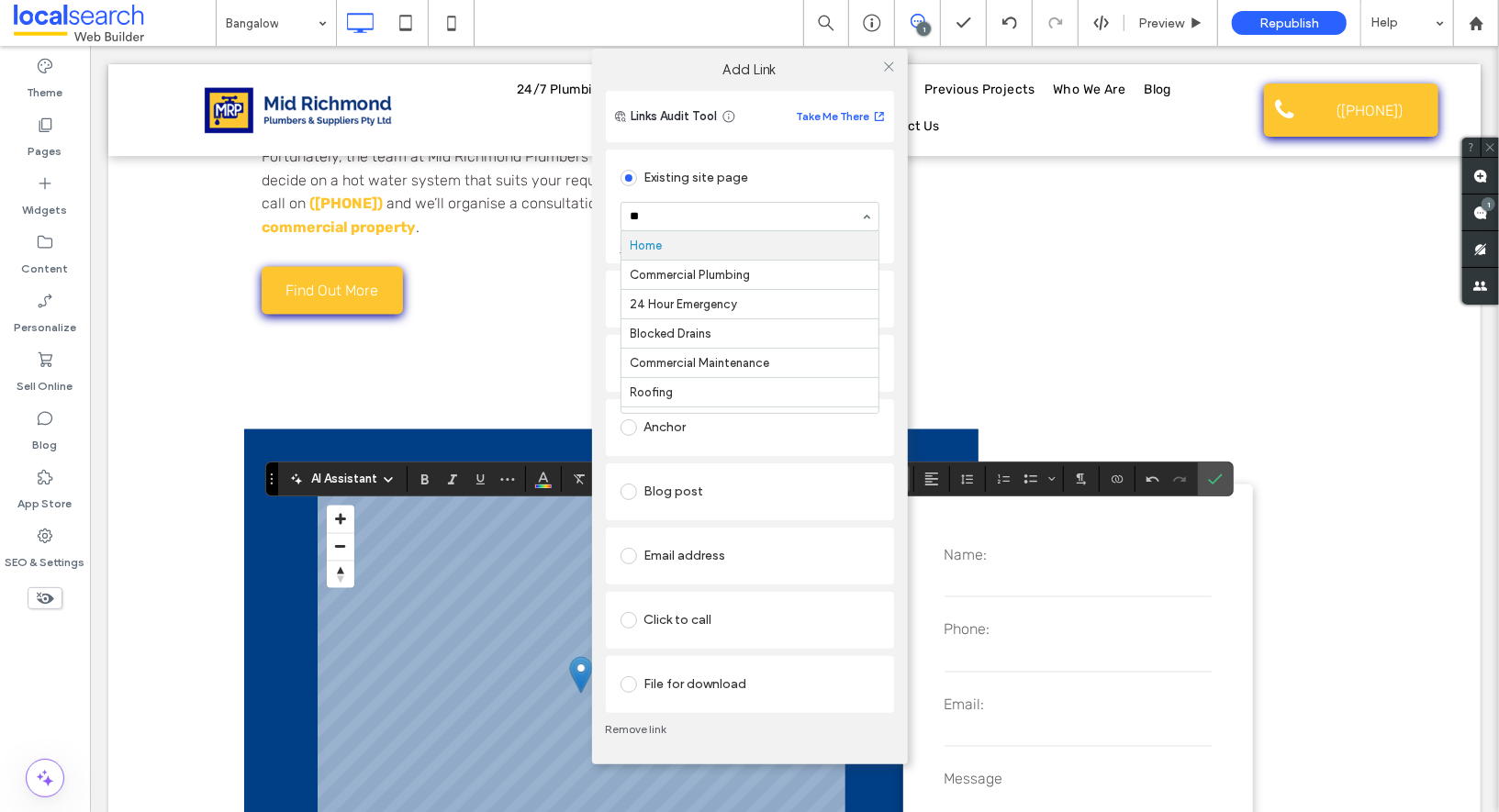 type on "***" 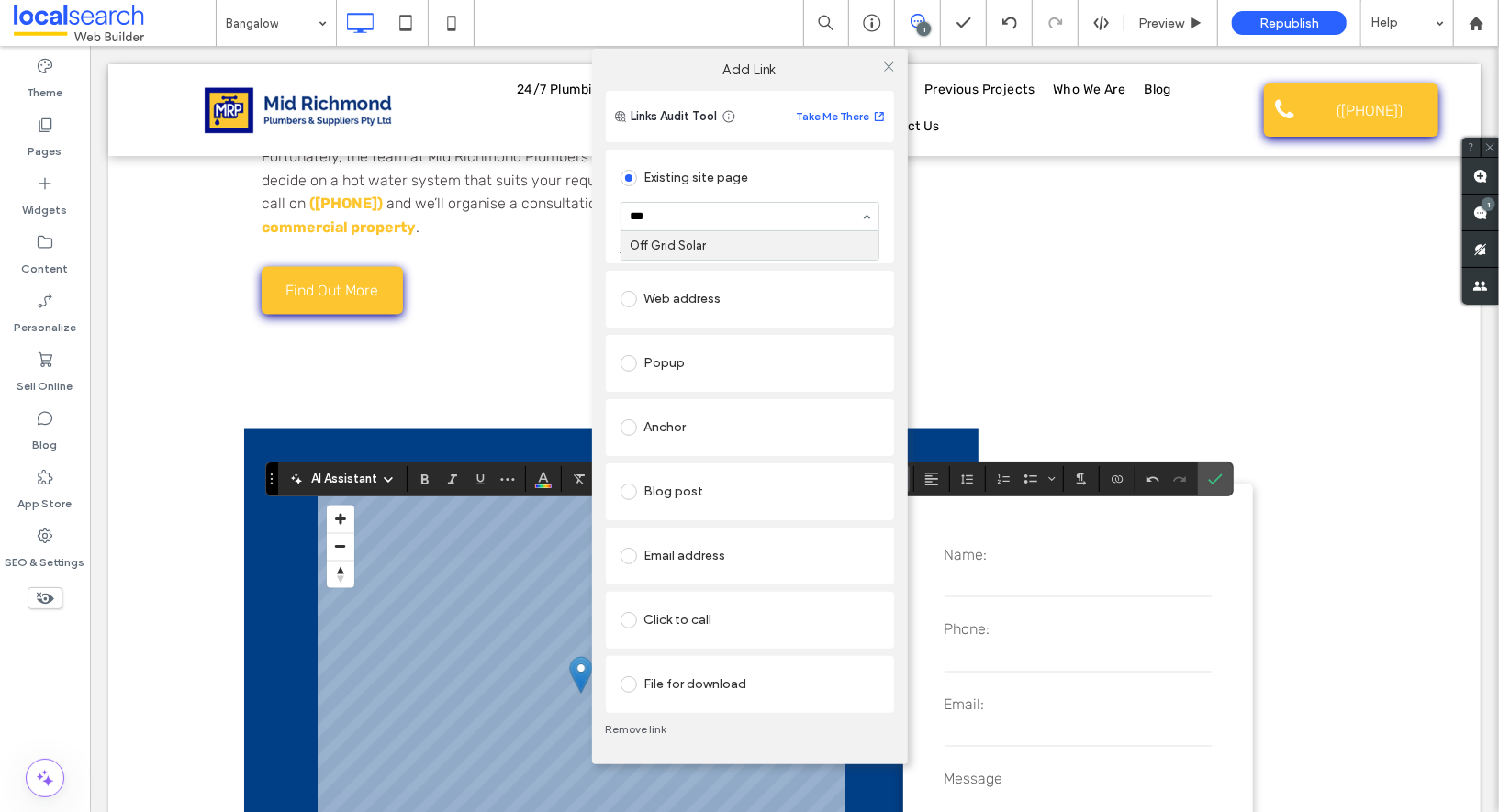 type 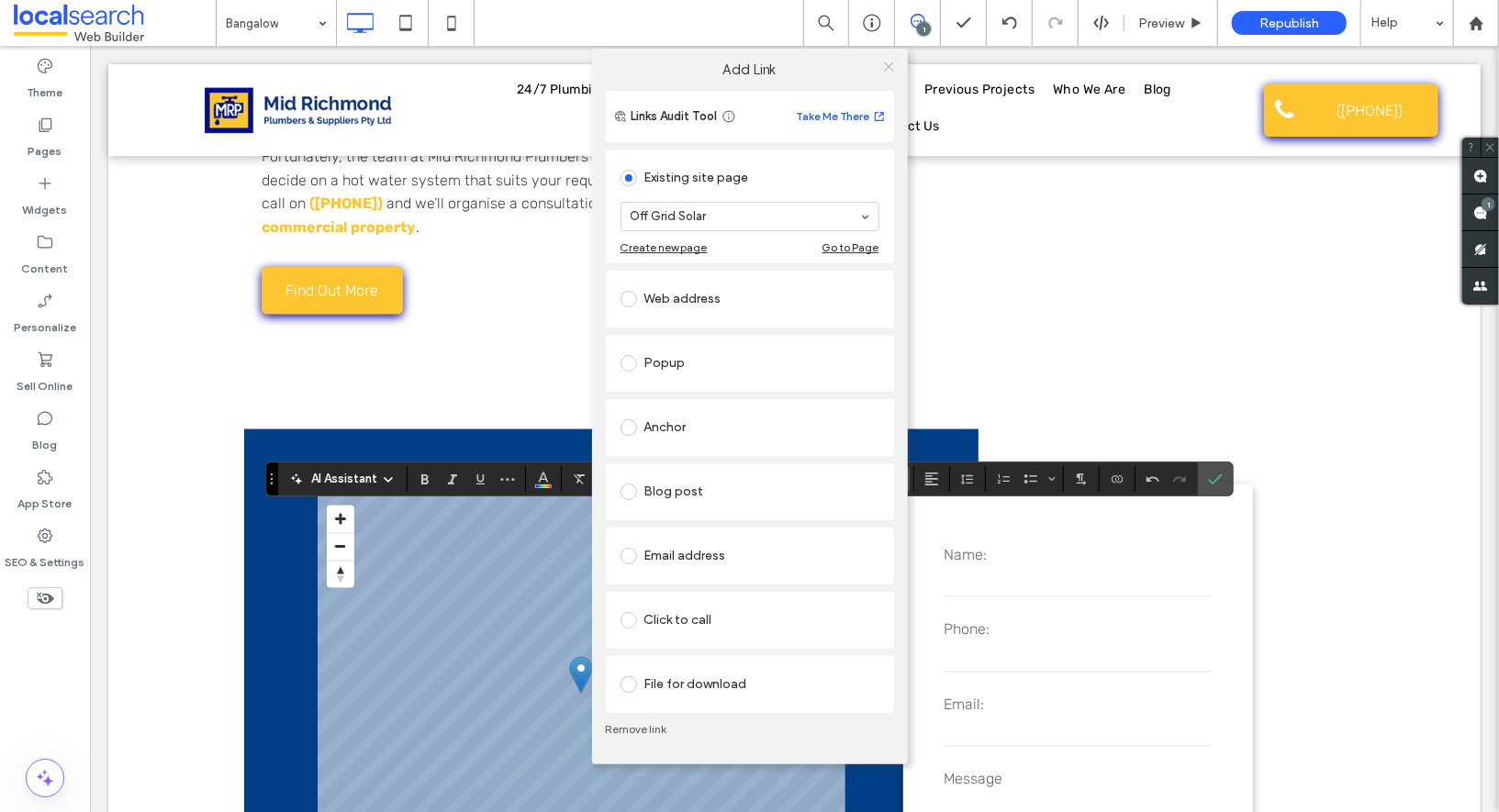click 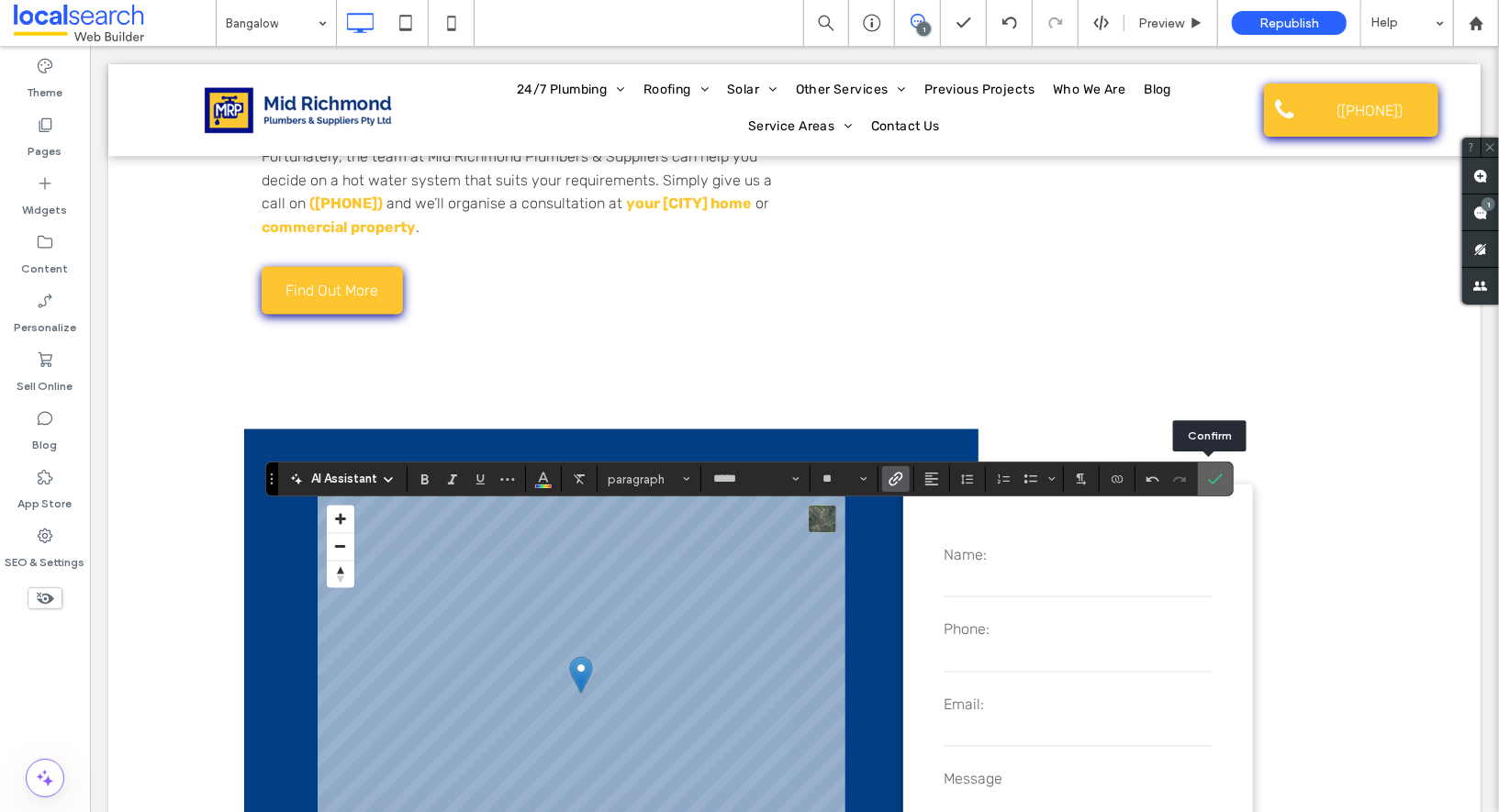 click 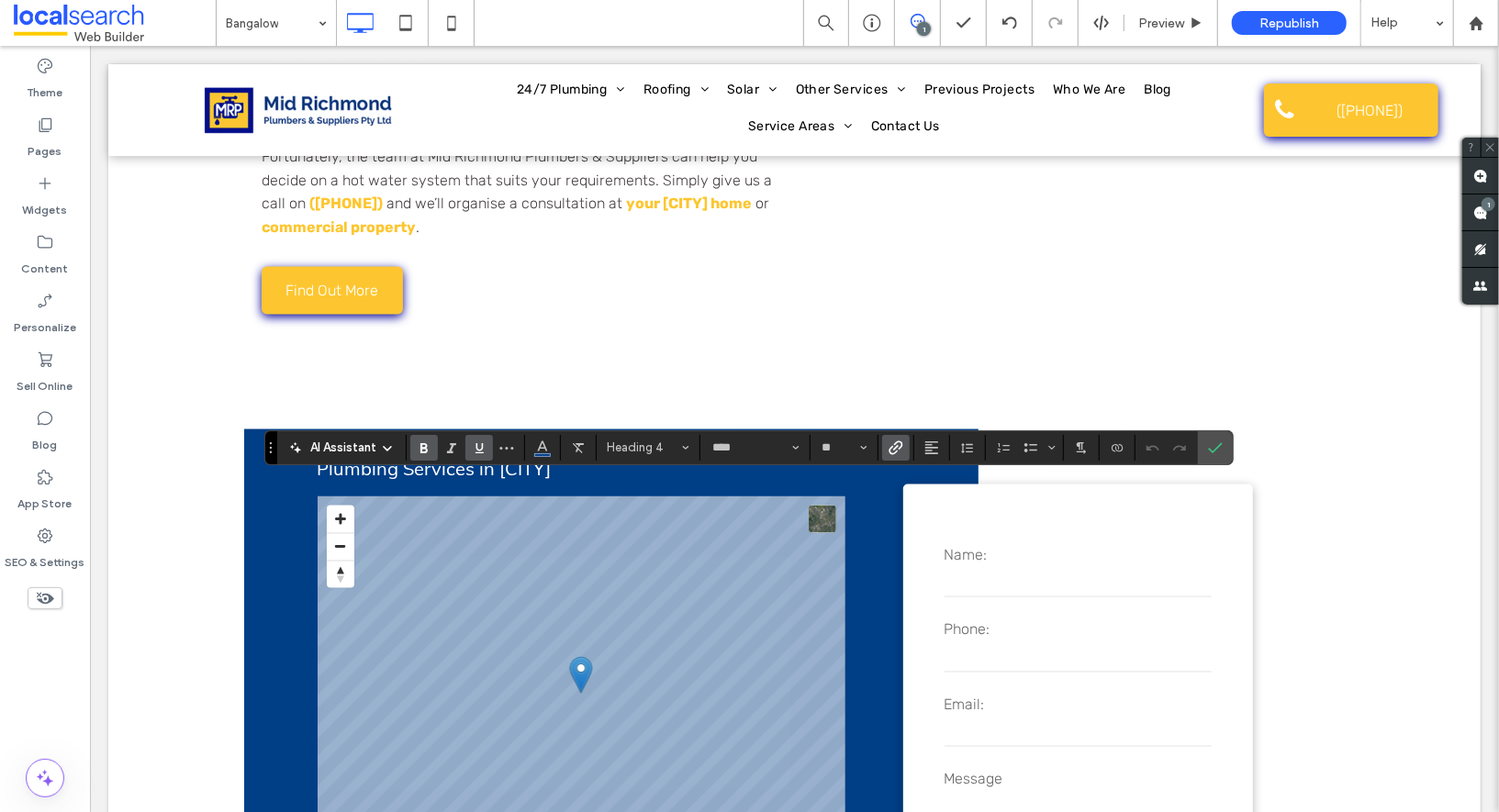 click at bounding box center [896, 448] 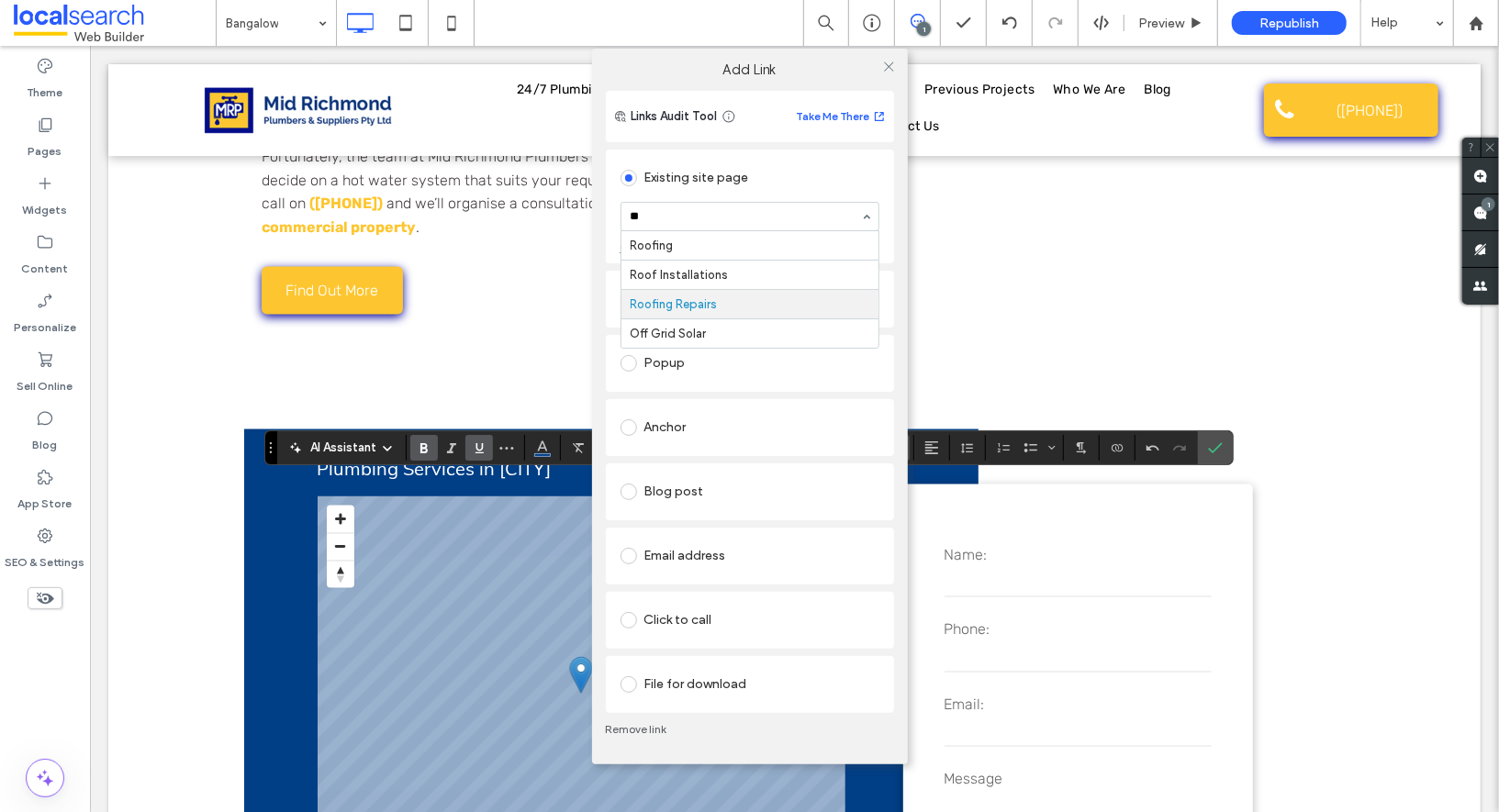 scroll, scrollTop: 0, scrollLeft: 0, axis: both 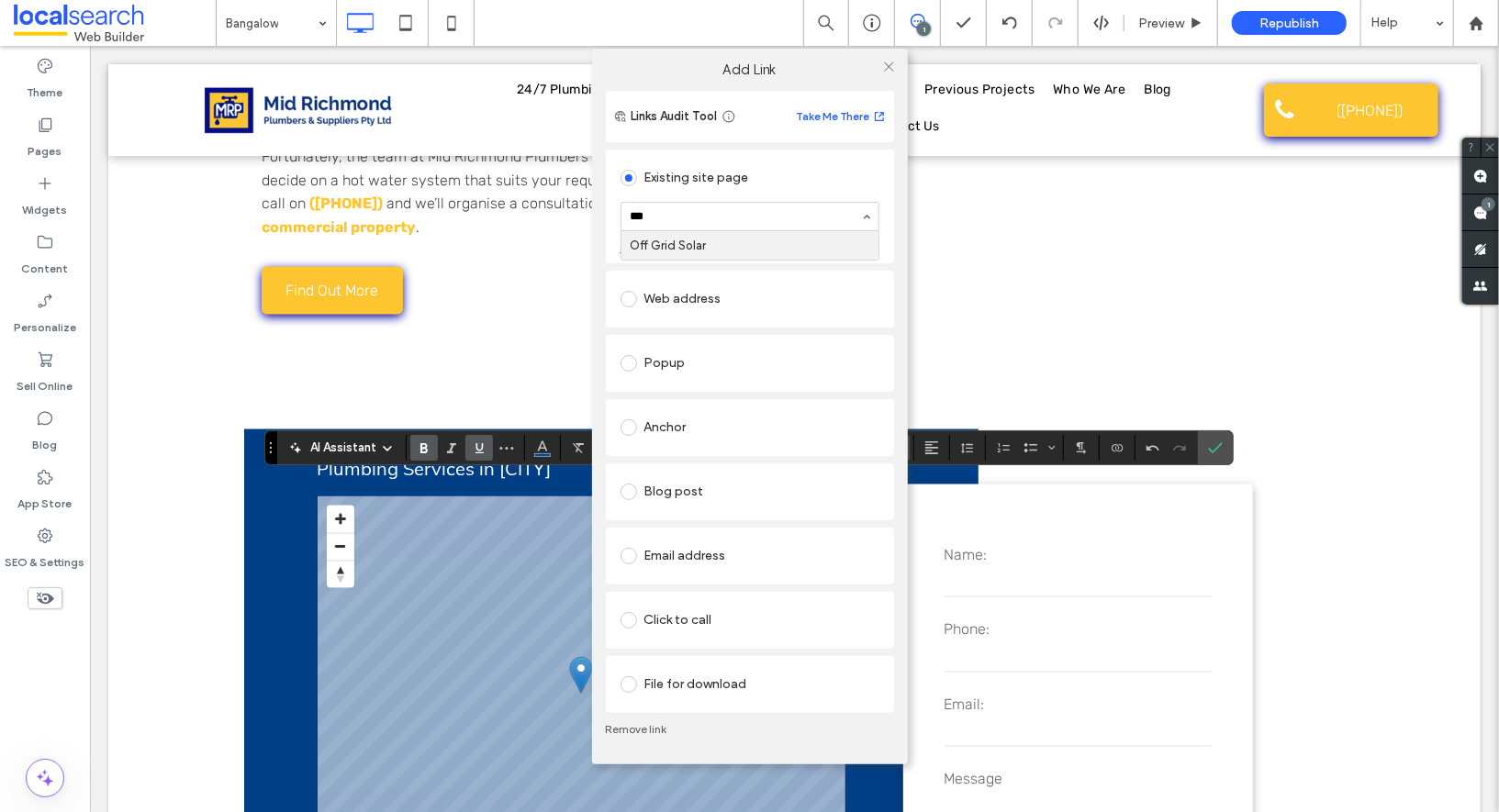 type 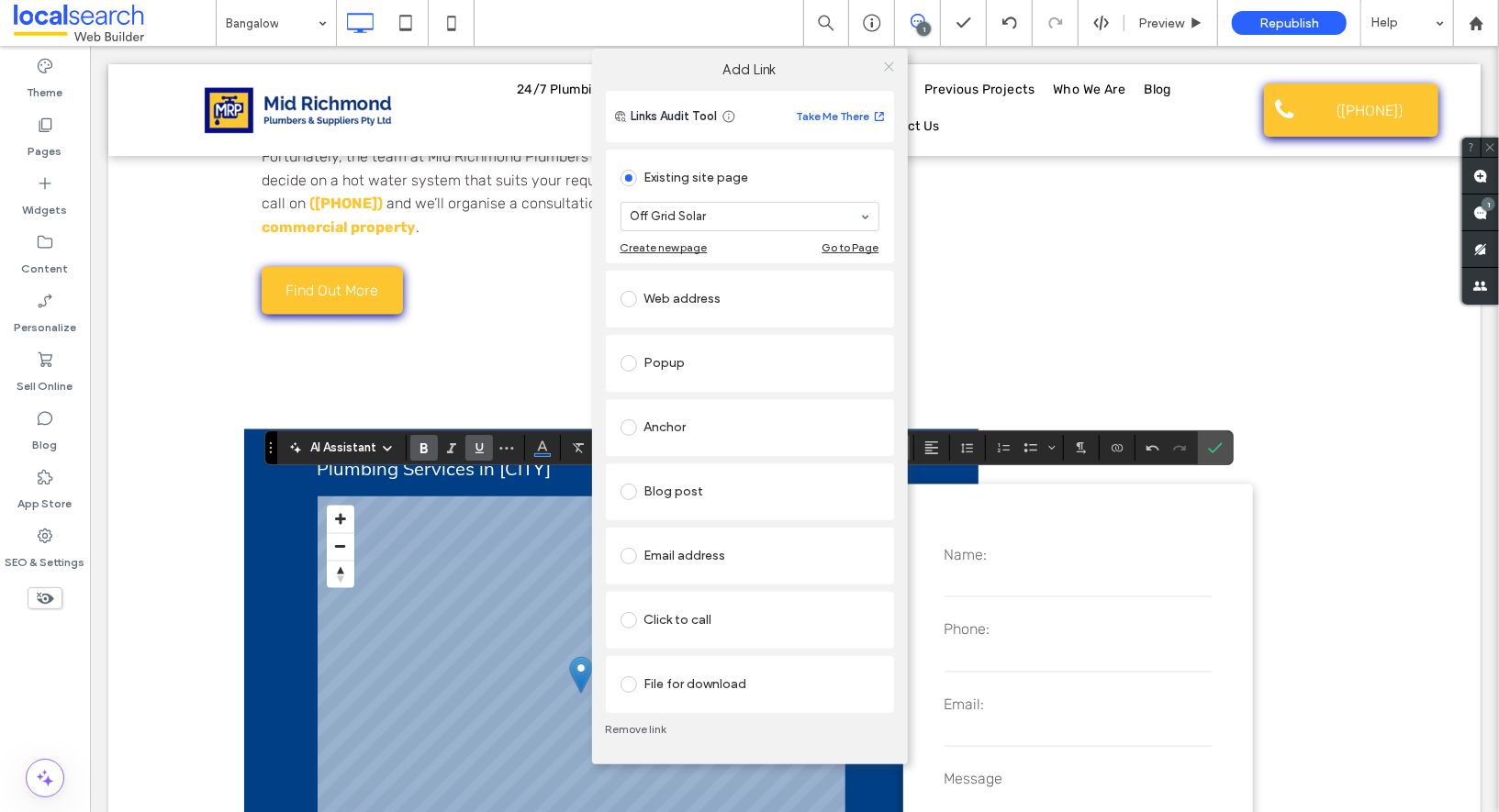 click 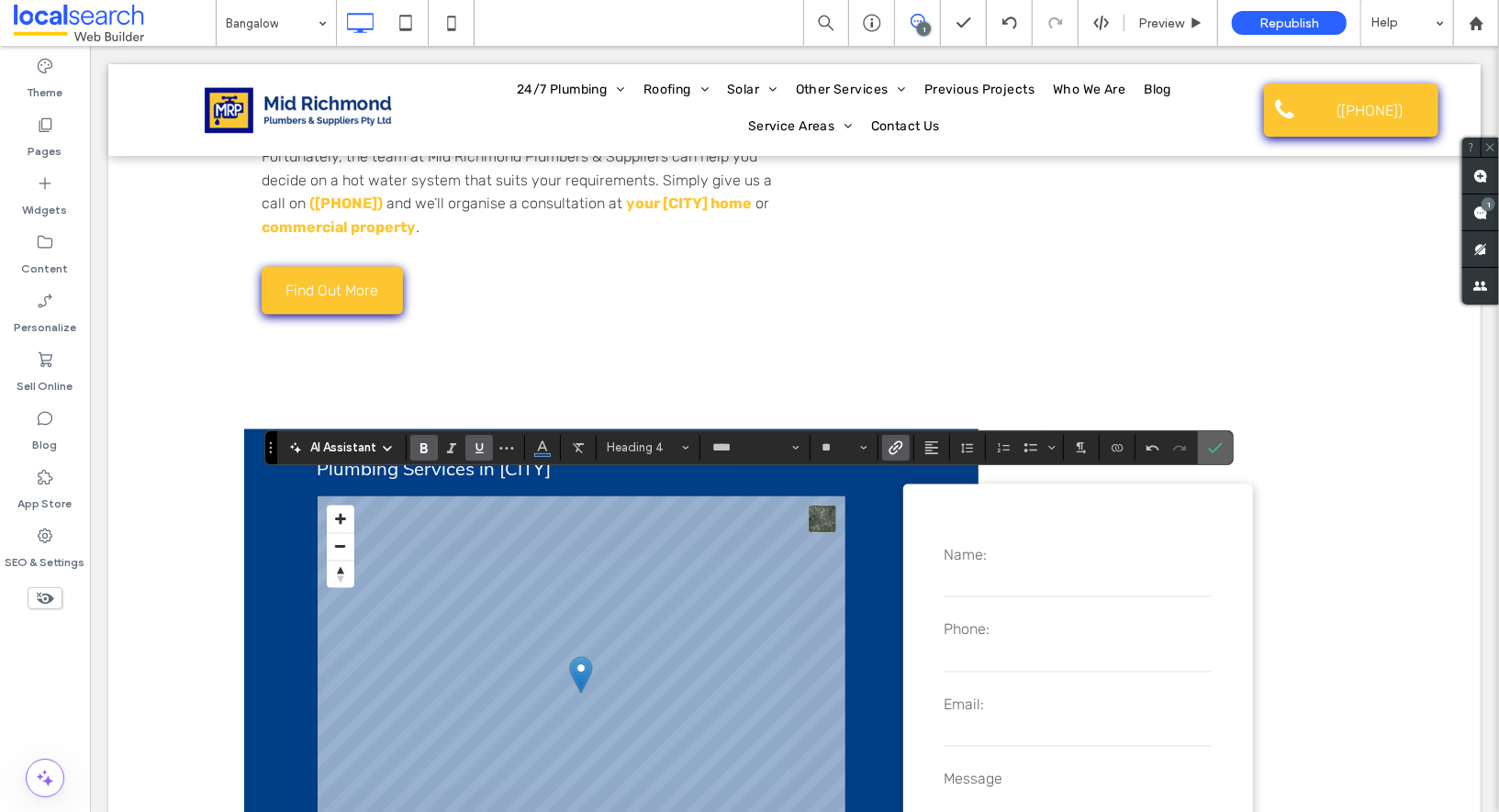 click 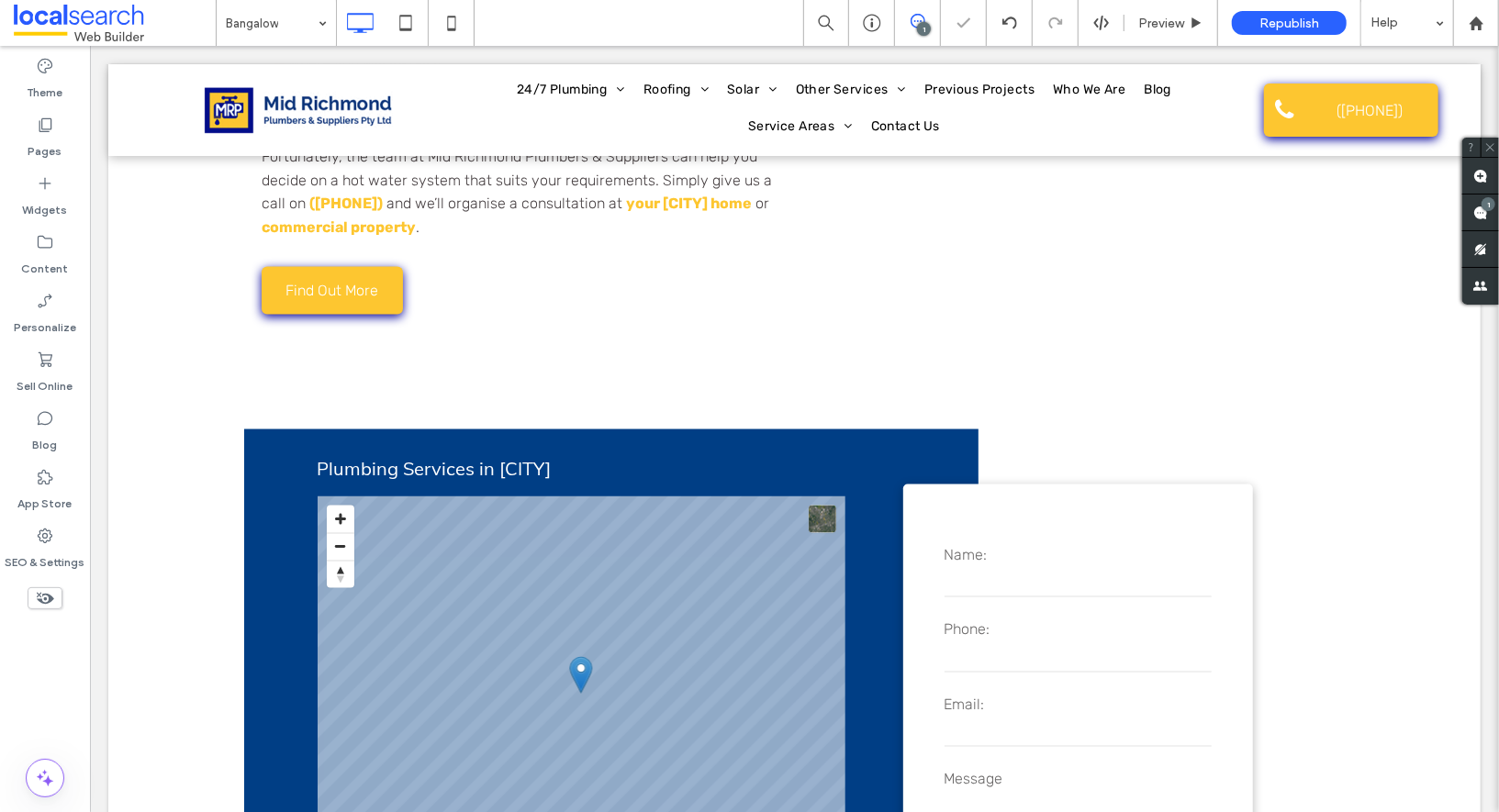 type on "****" 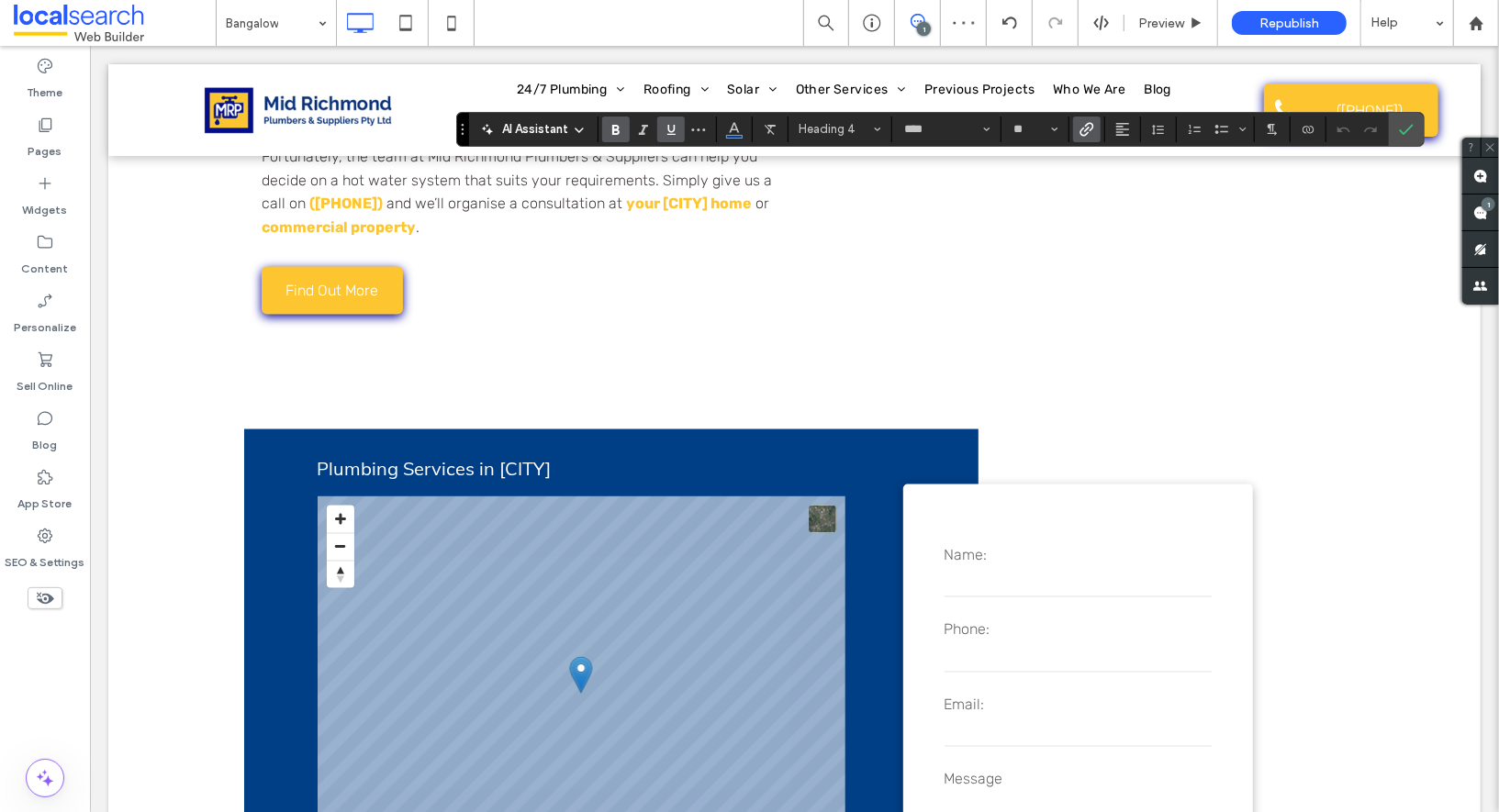 click 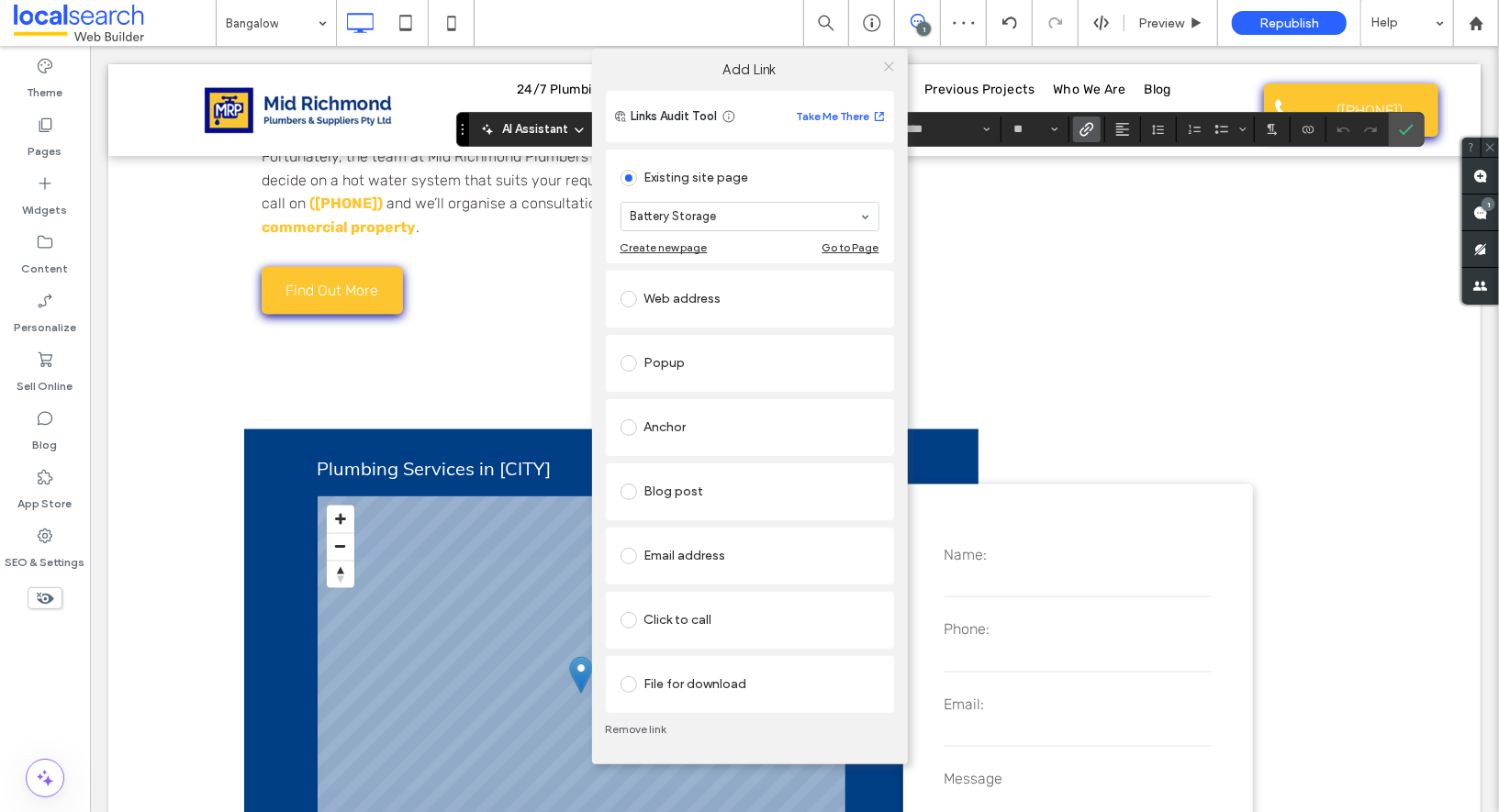 click 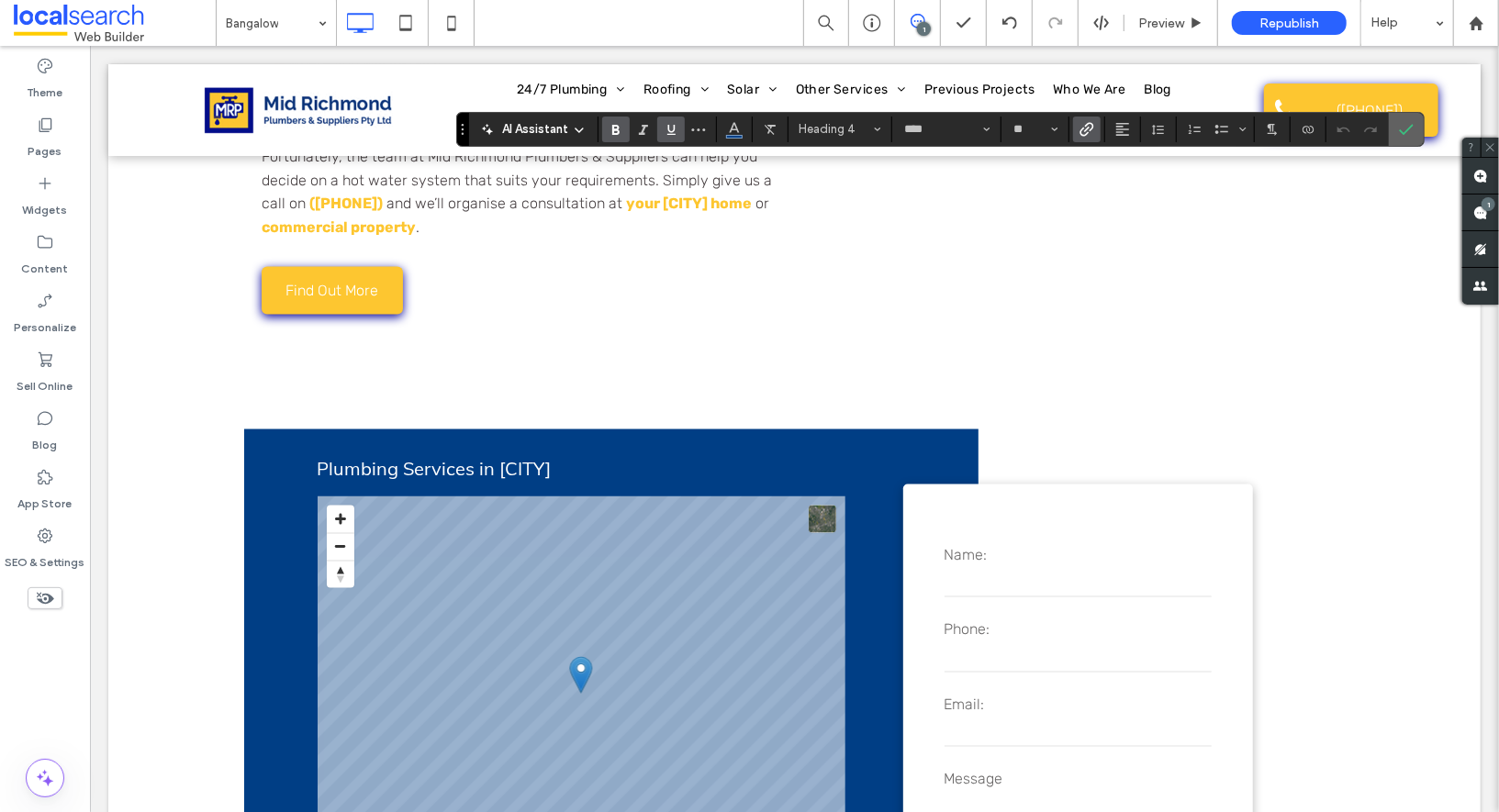 click at bounding box center [1403, 129] 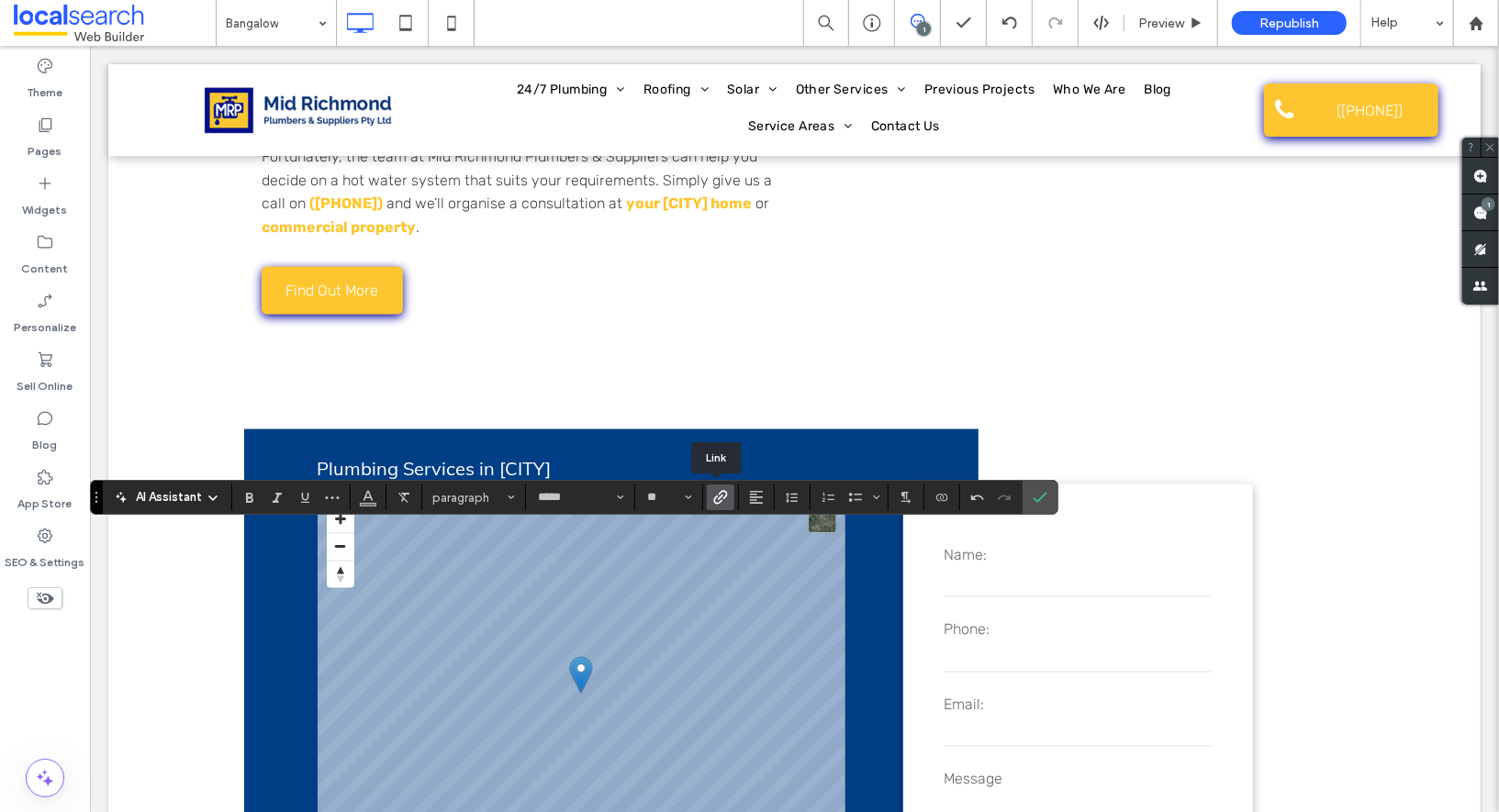 click 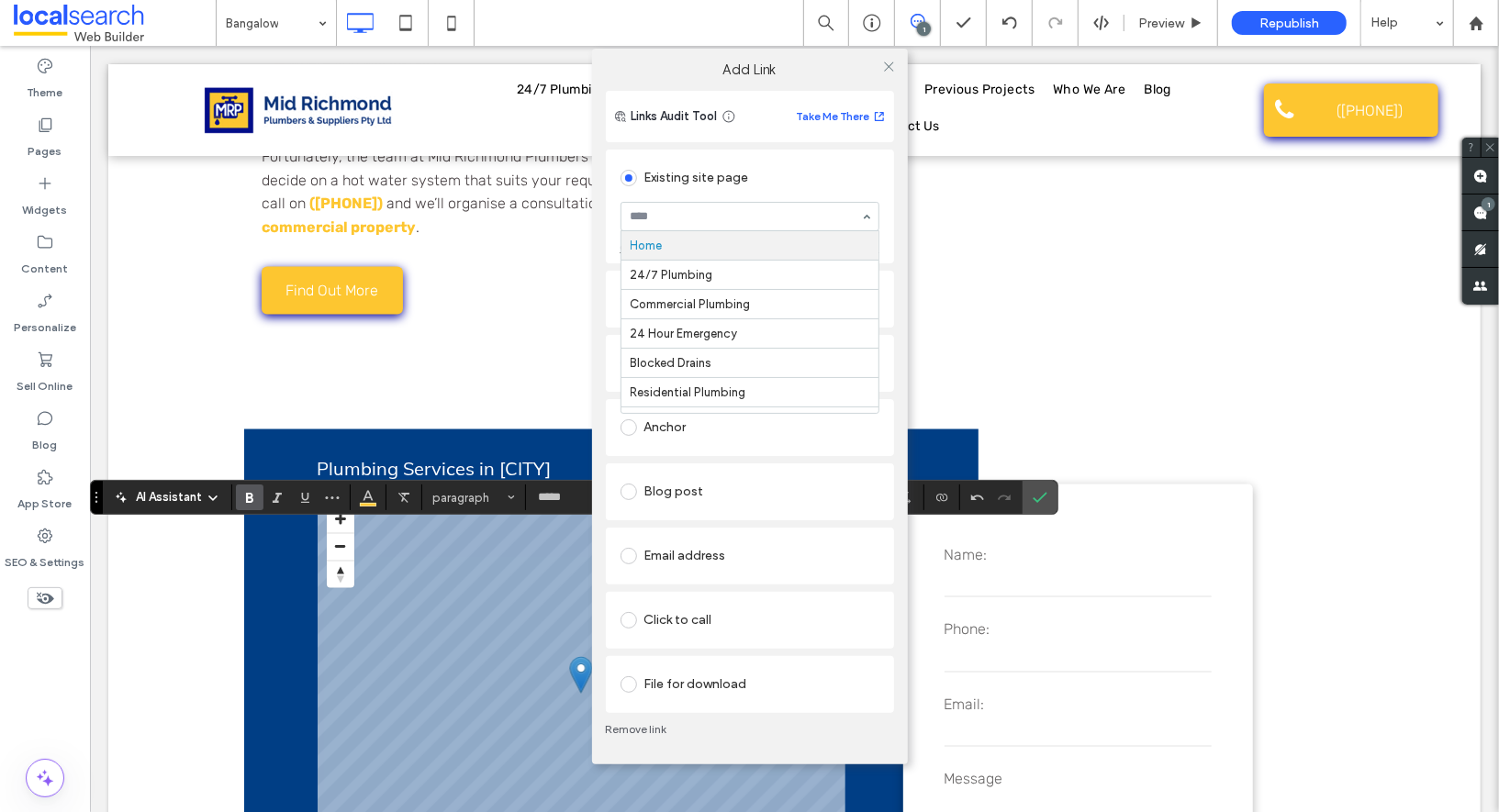 click on "Home 24/7 Plumbing Commercial Plumbing 24 Hour Emergency Blocked Drains Residential Plumbing Commercial Maintenance Roofing Roof Installations Roofing Repairs Guttering Solar Solar Hot Water Solar Systems Battery Storage Off Grid Solar Other Services Hot Water Systems Fire Systems Septic & Wastewater Rainwater Tanks Gas Fitting Irrigation & Pumps Grease Traps Previous Projects Who We Are Blog Service Areas Coraki Grafton Byron Bay Casino Ballina Lismore Evans Head Mullumbimby Alstonville Bangalow Wardell Lennox Head Yamba Brunswick Heads Wollongbar Maclean Ocean Shores Contact Us" at bounding box center (750, 217) 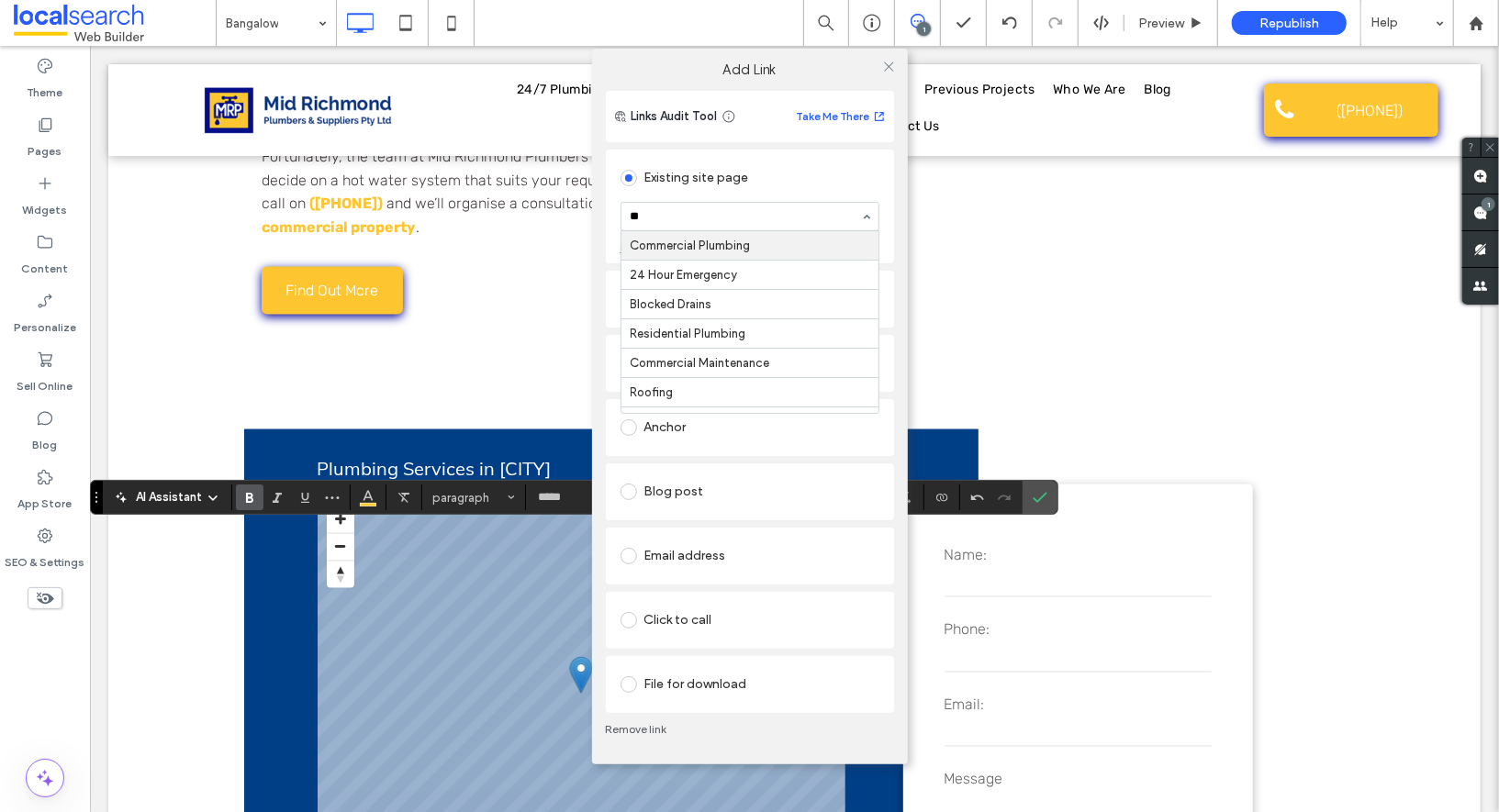 type on "***" 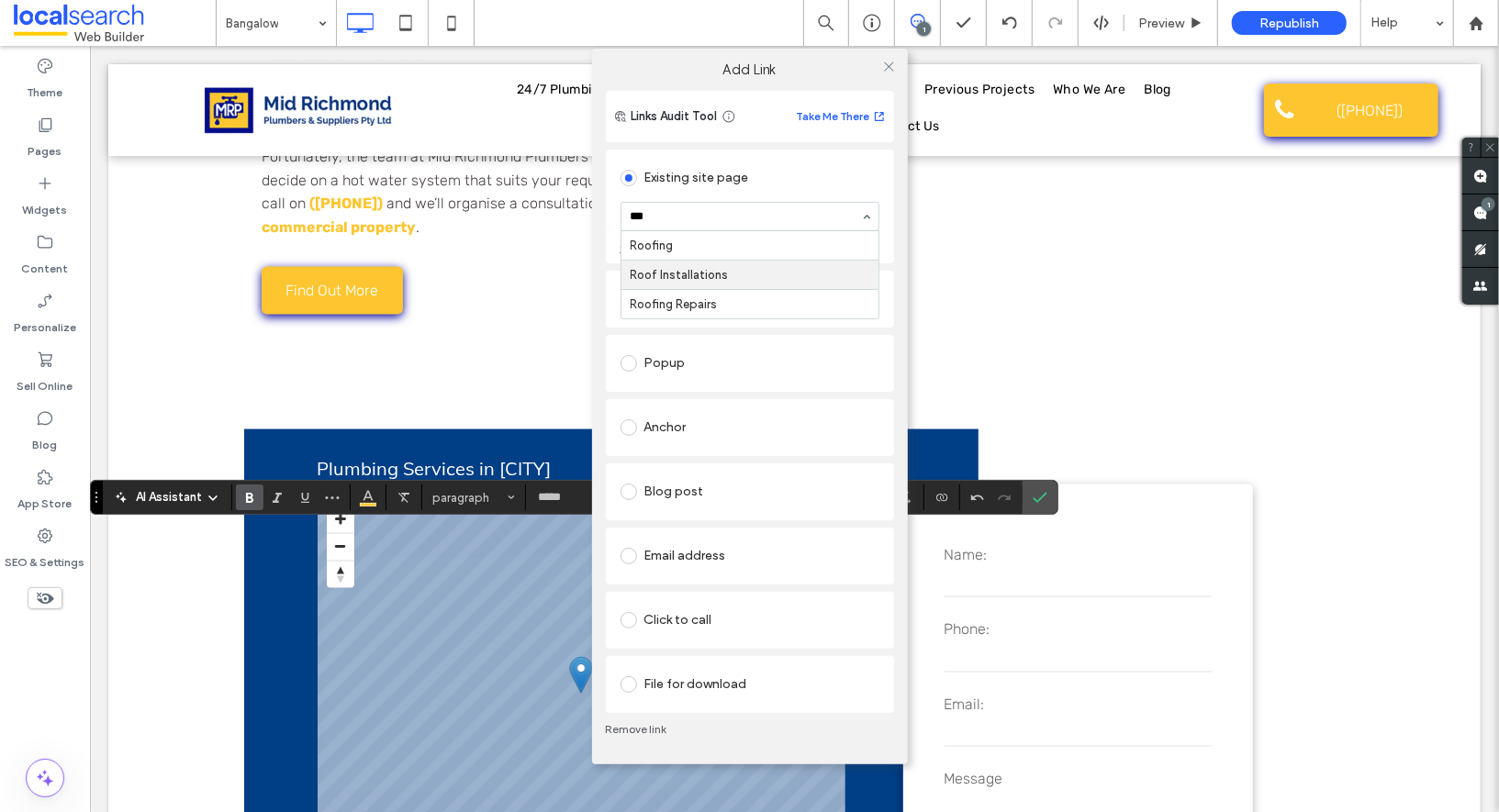 click at bounding box center (750, 260) 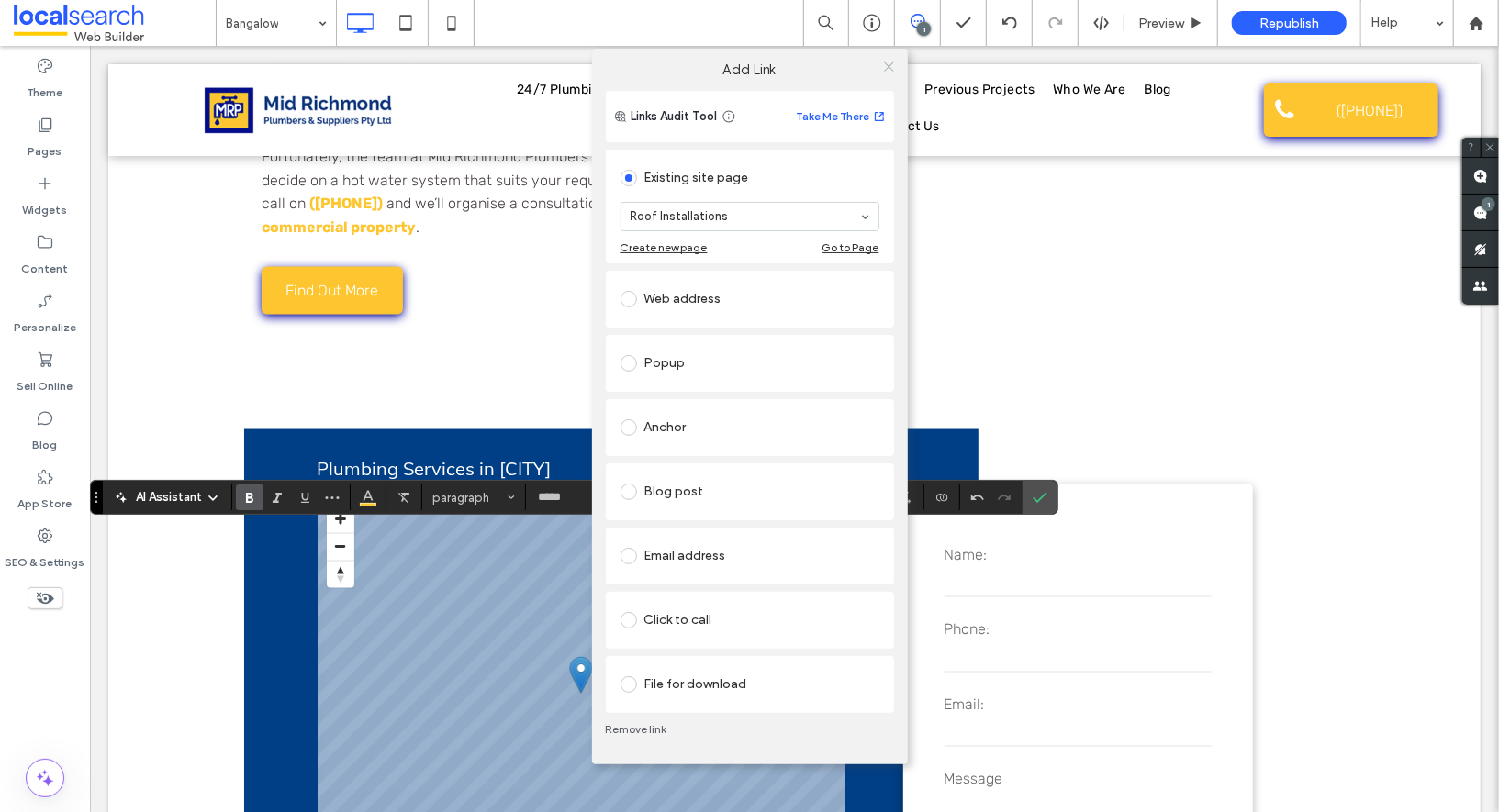 click 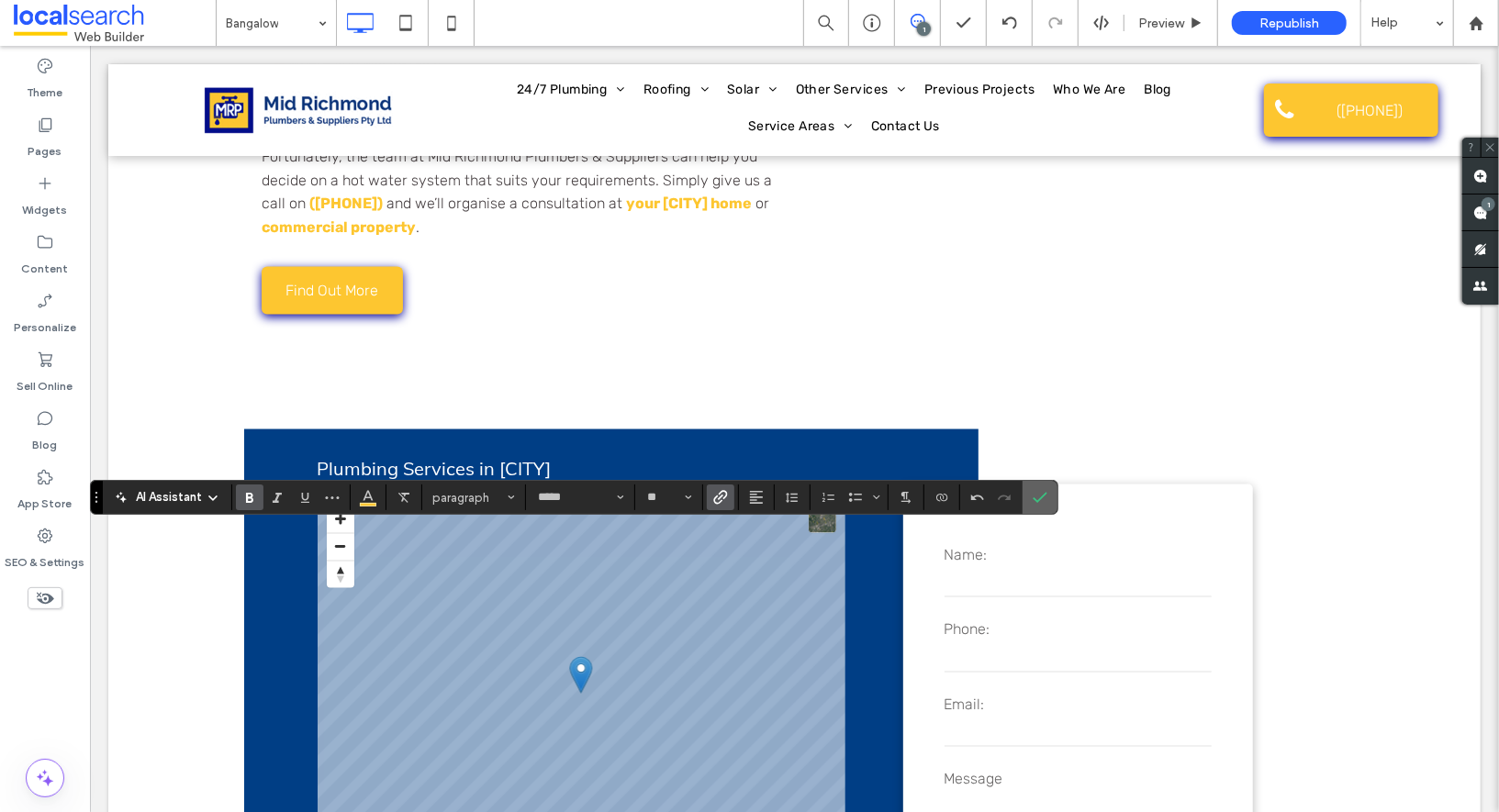 click at bounding box center (1040, 497) 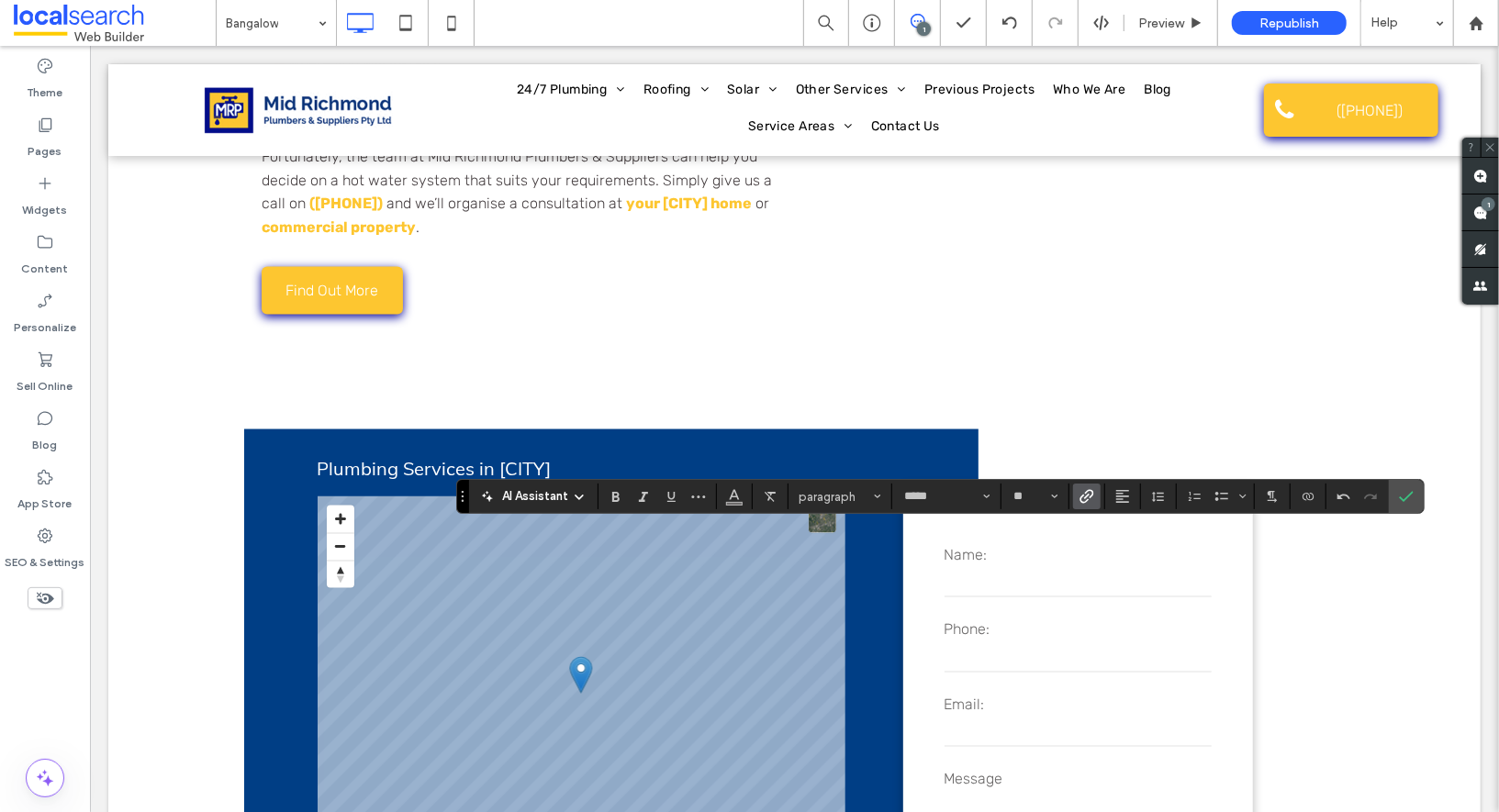 click 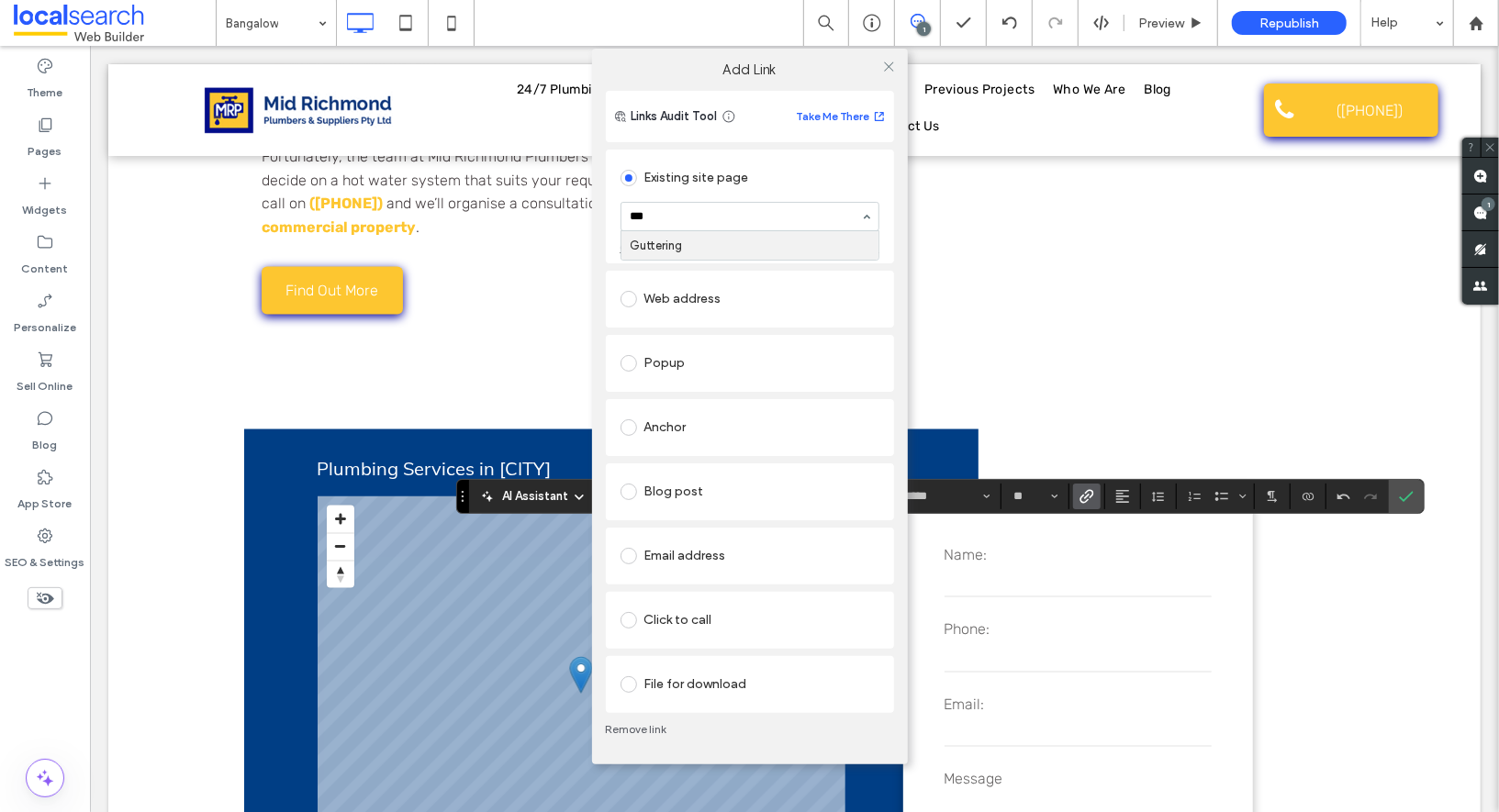 type on "****" 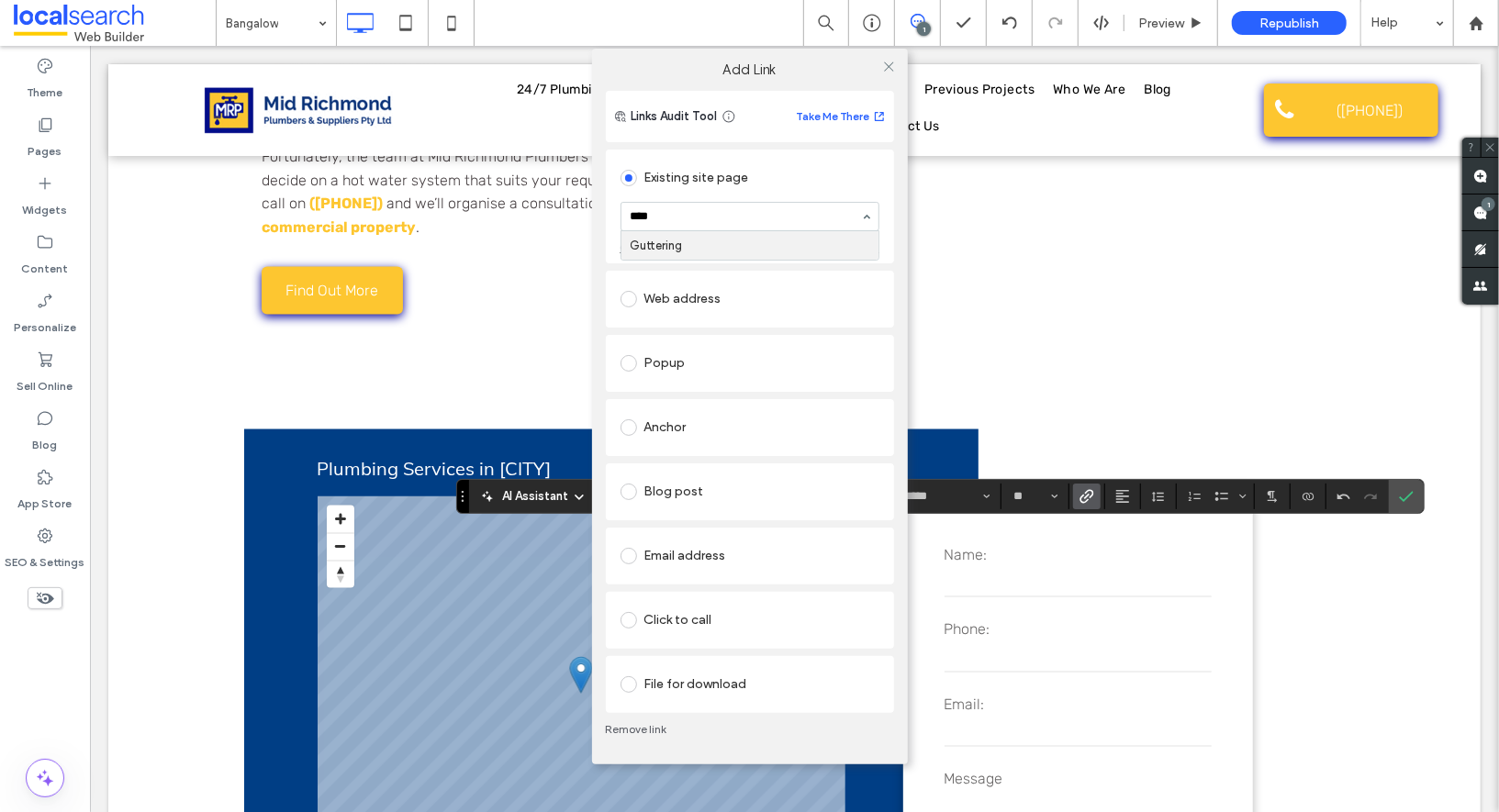 type 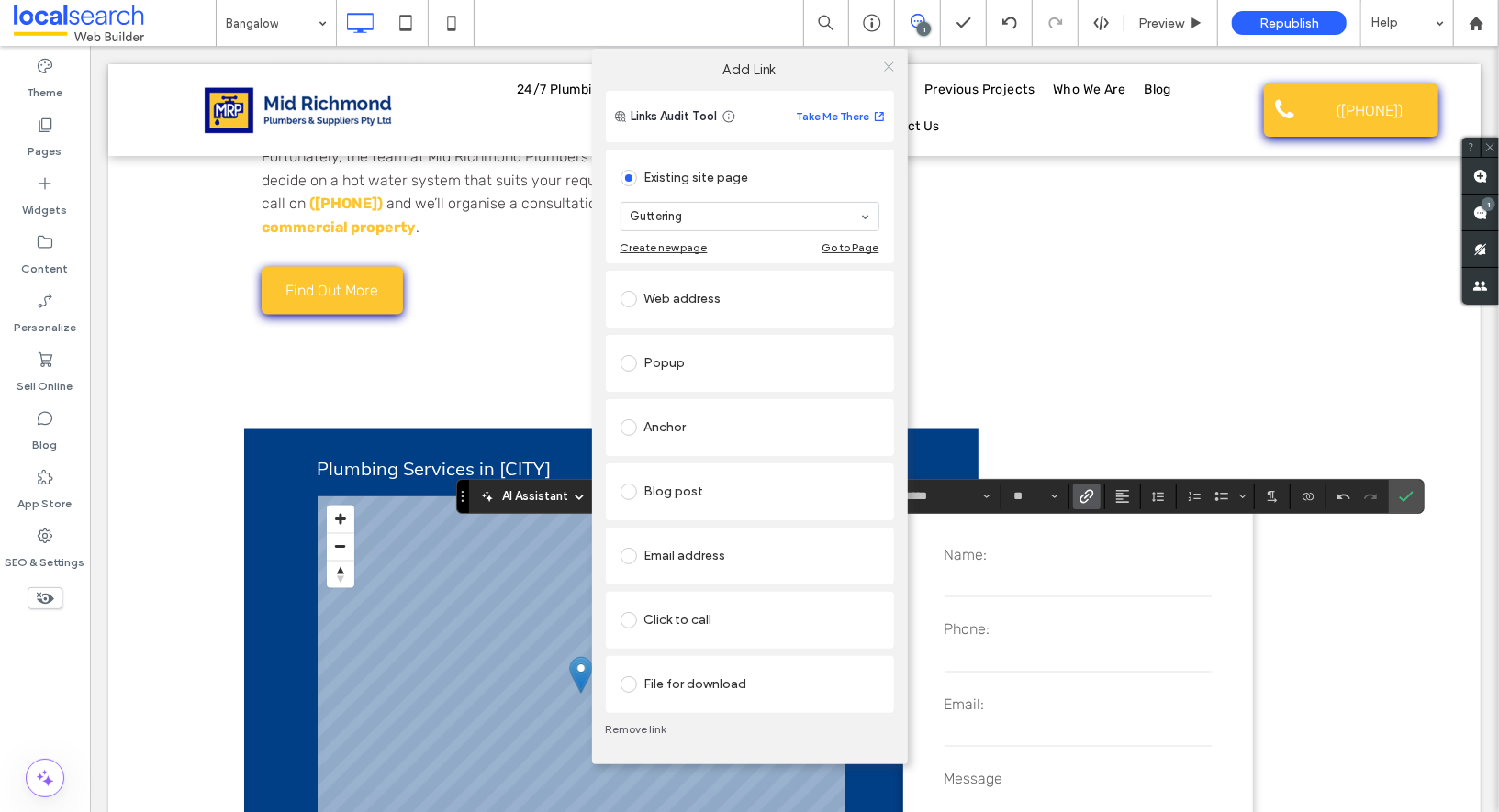 click 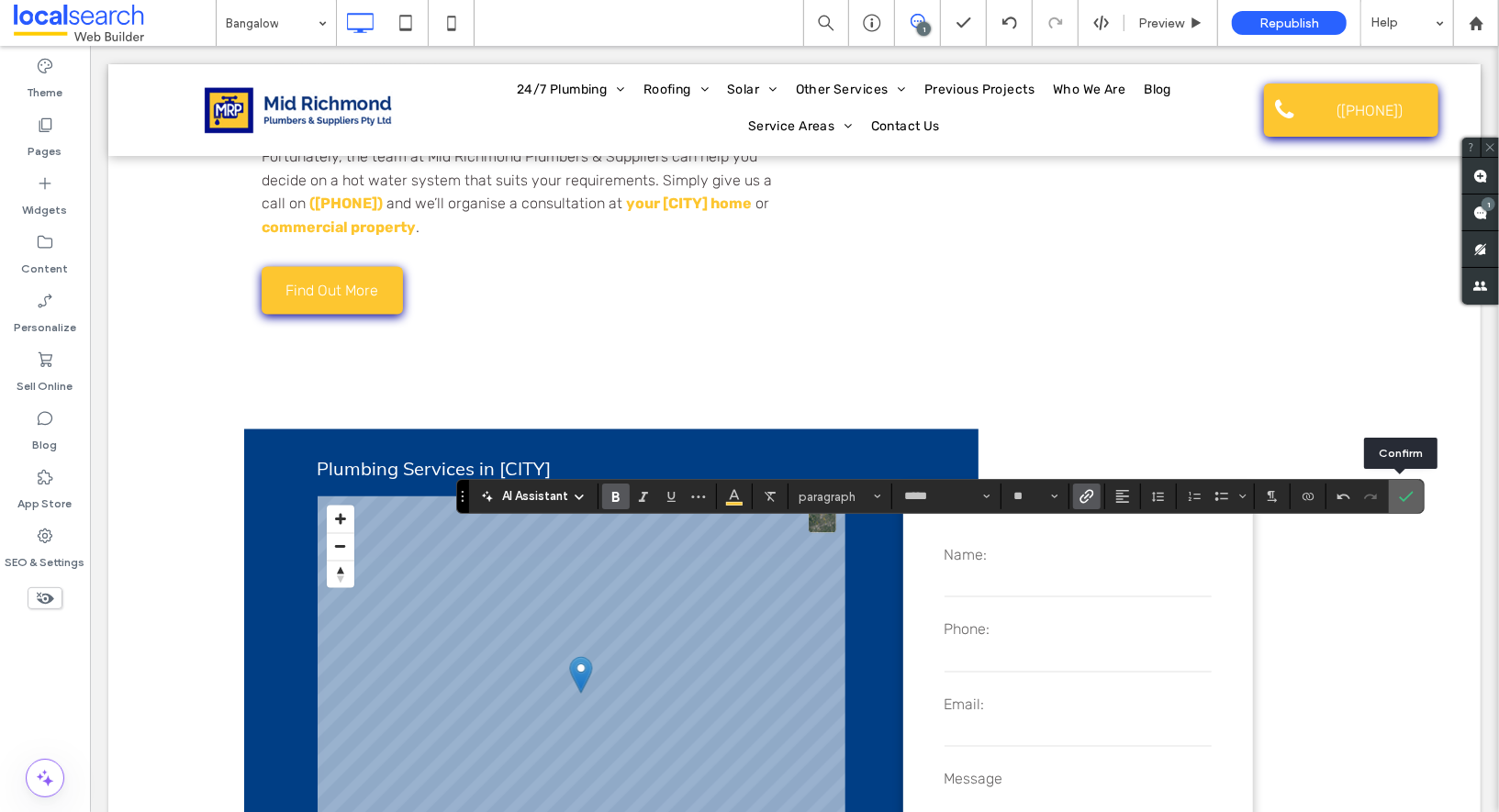 click 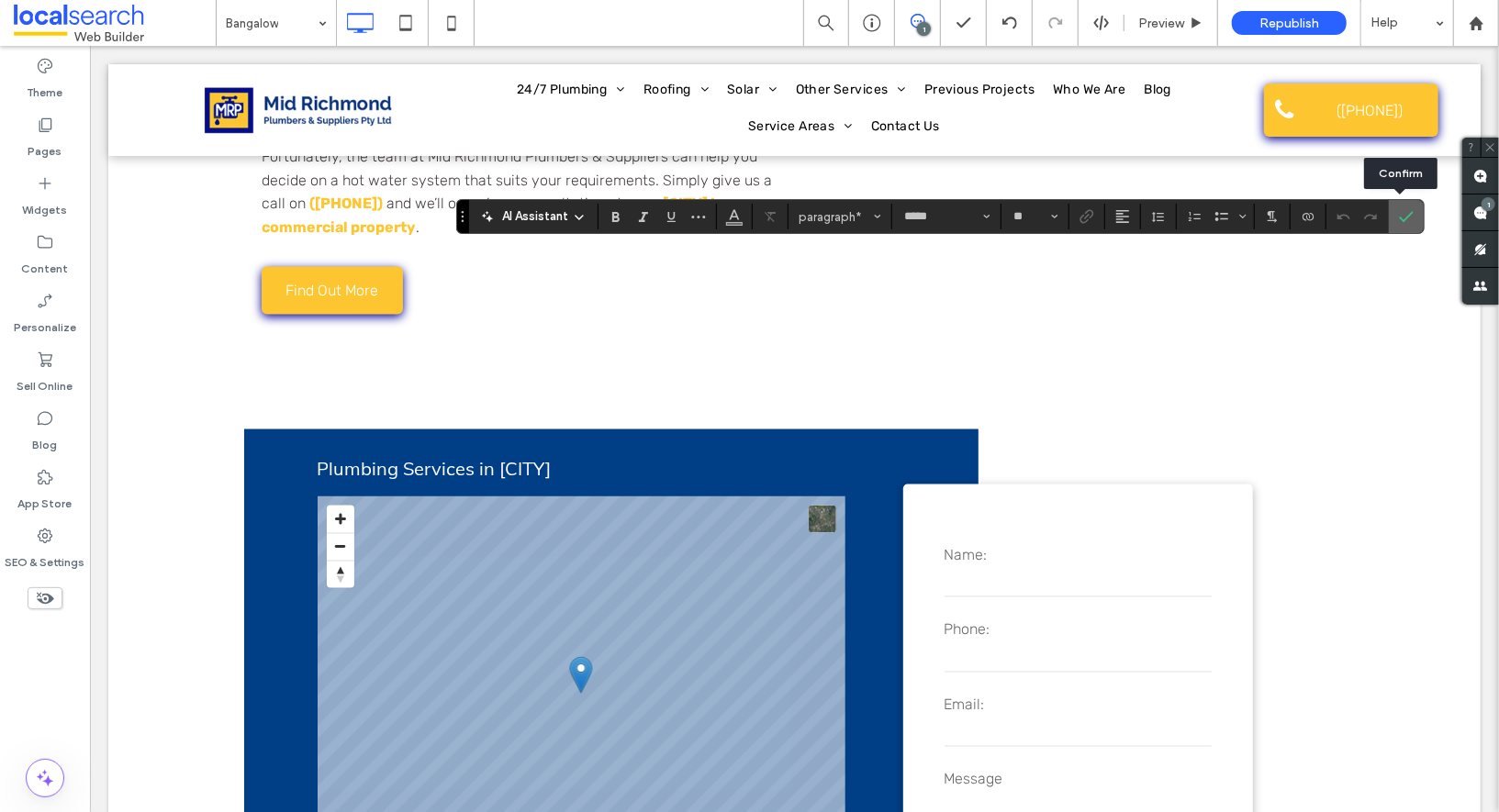 click 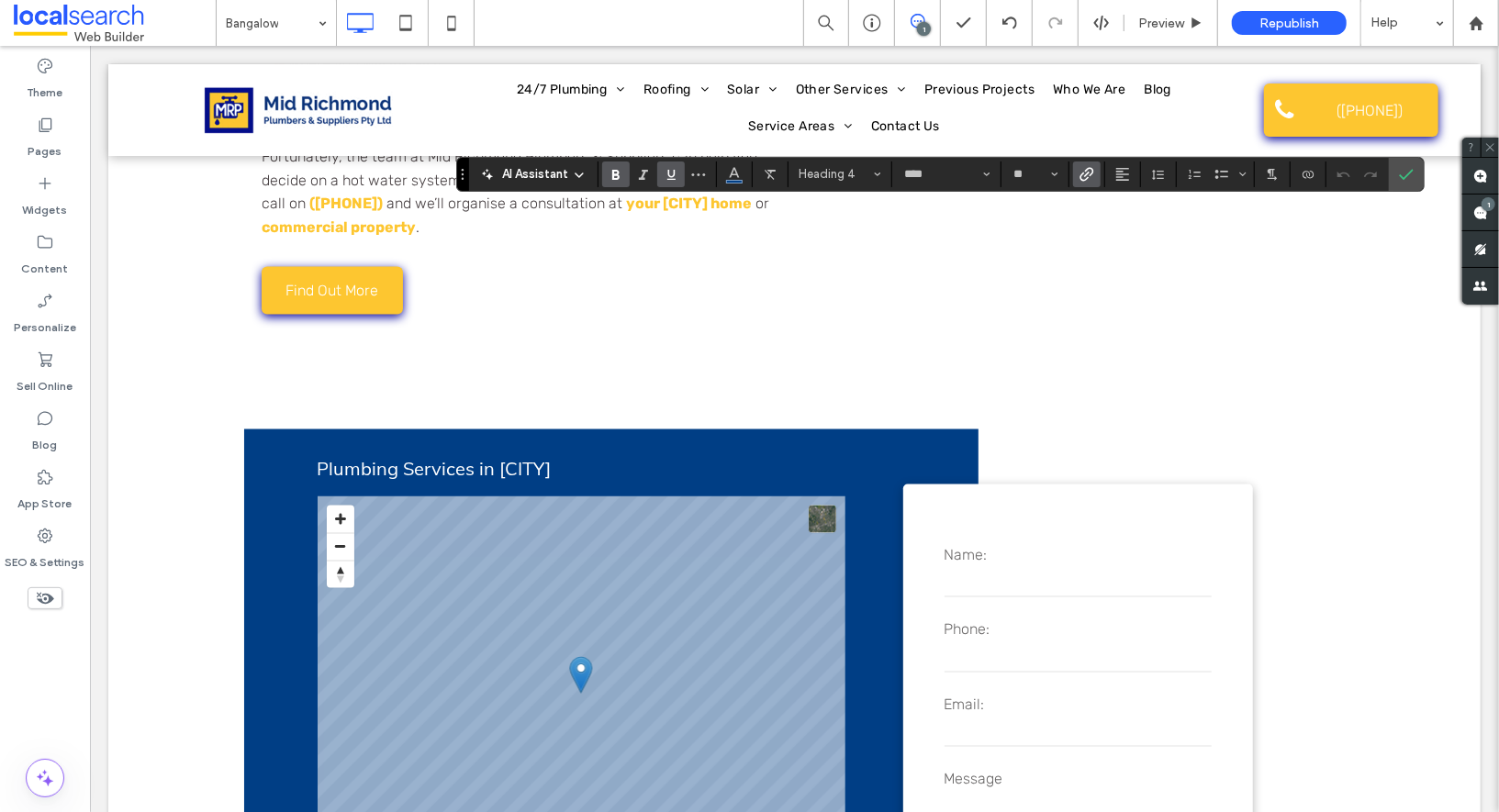 click 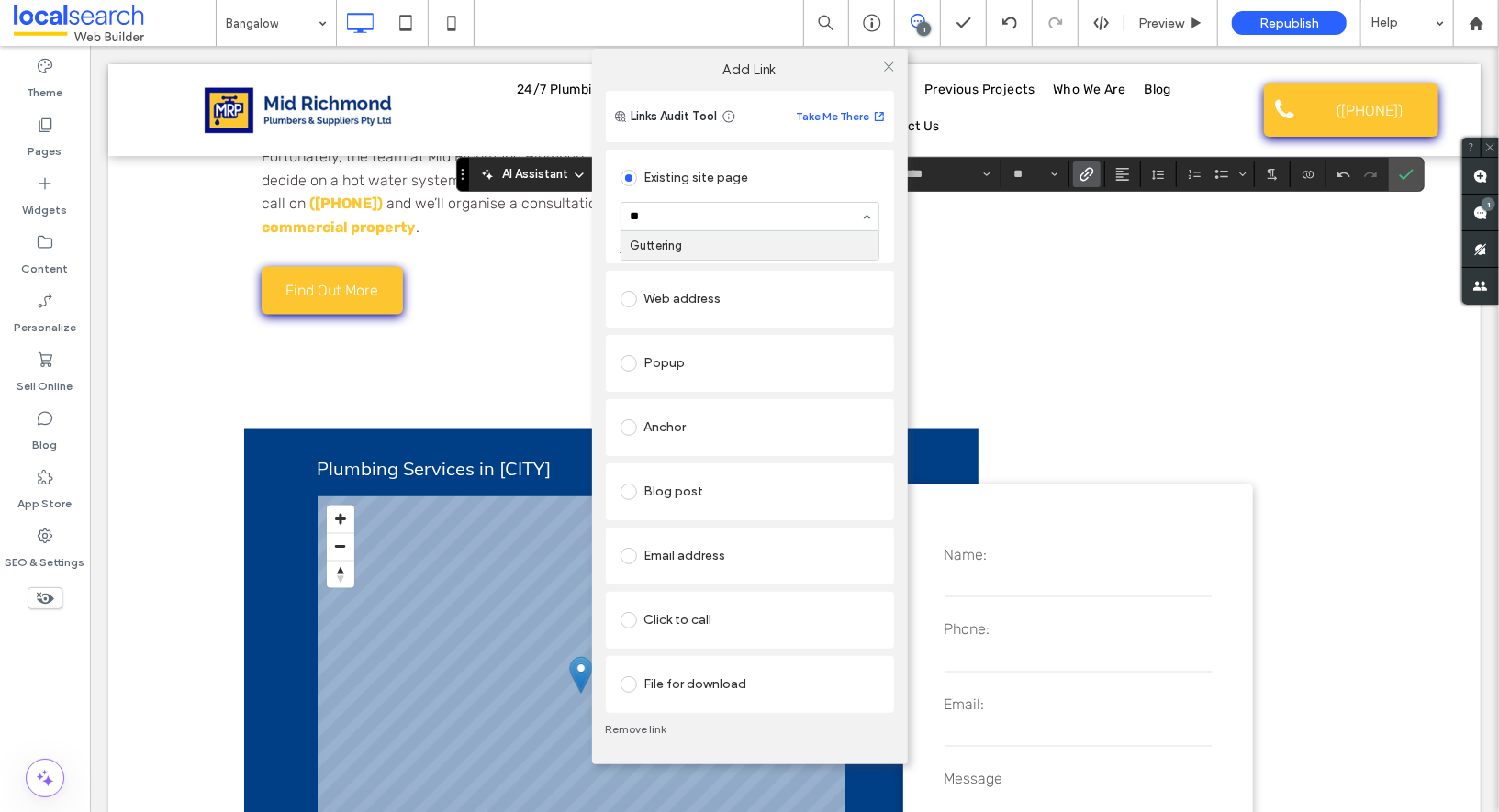 scroll, scrollTop: 0, scrollLeft: 0, axis: both 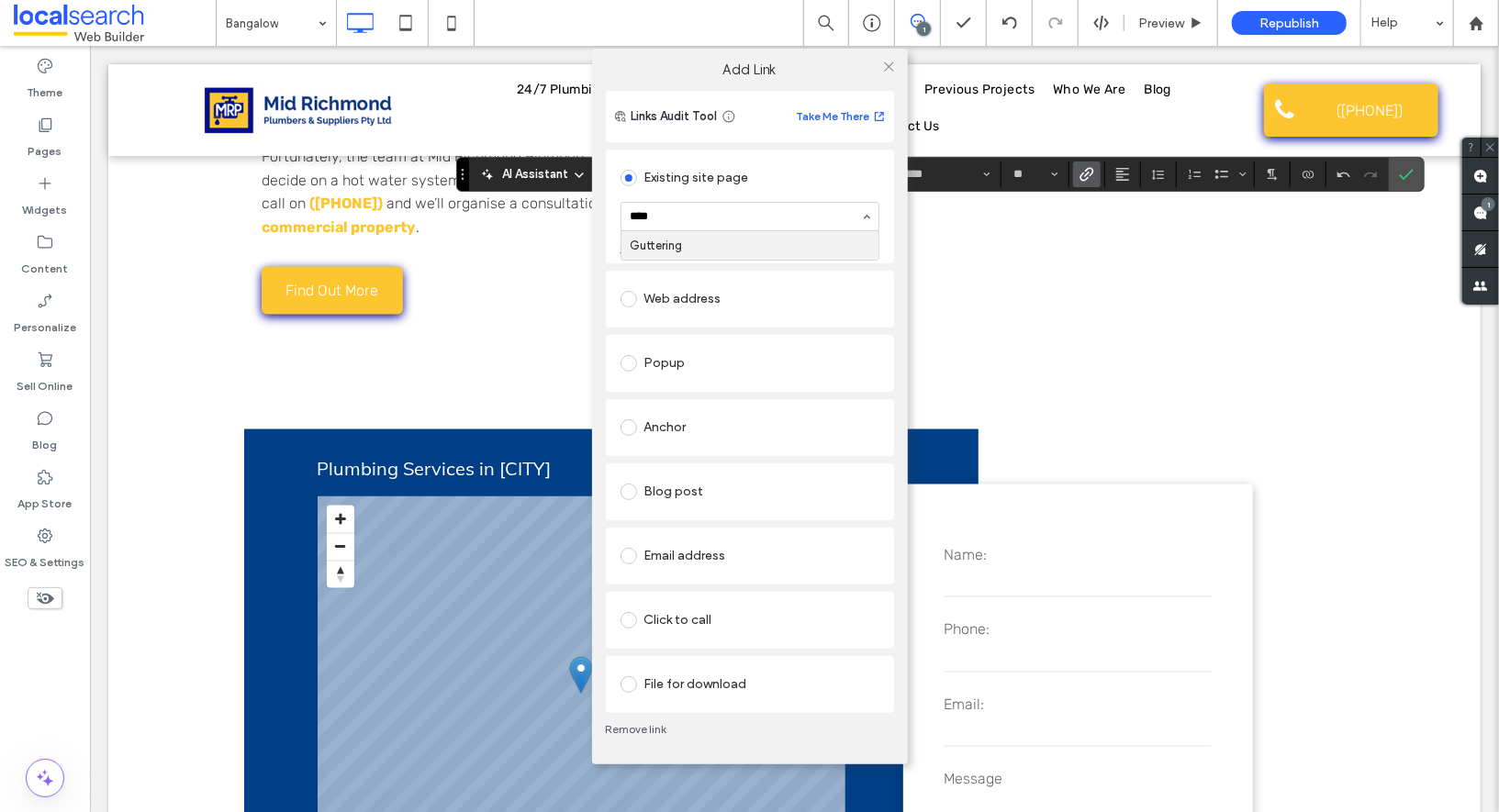 type on "*****" 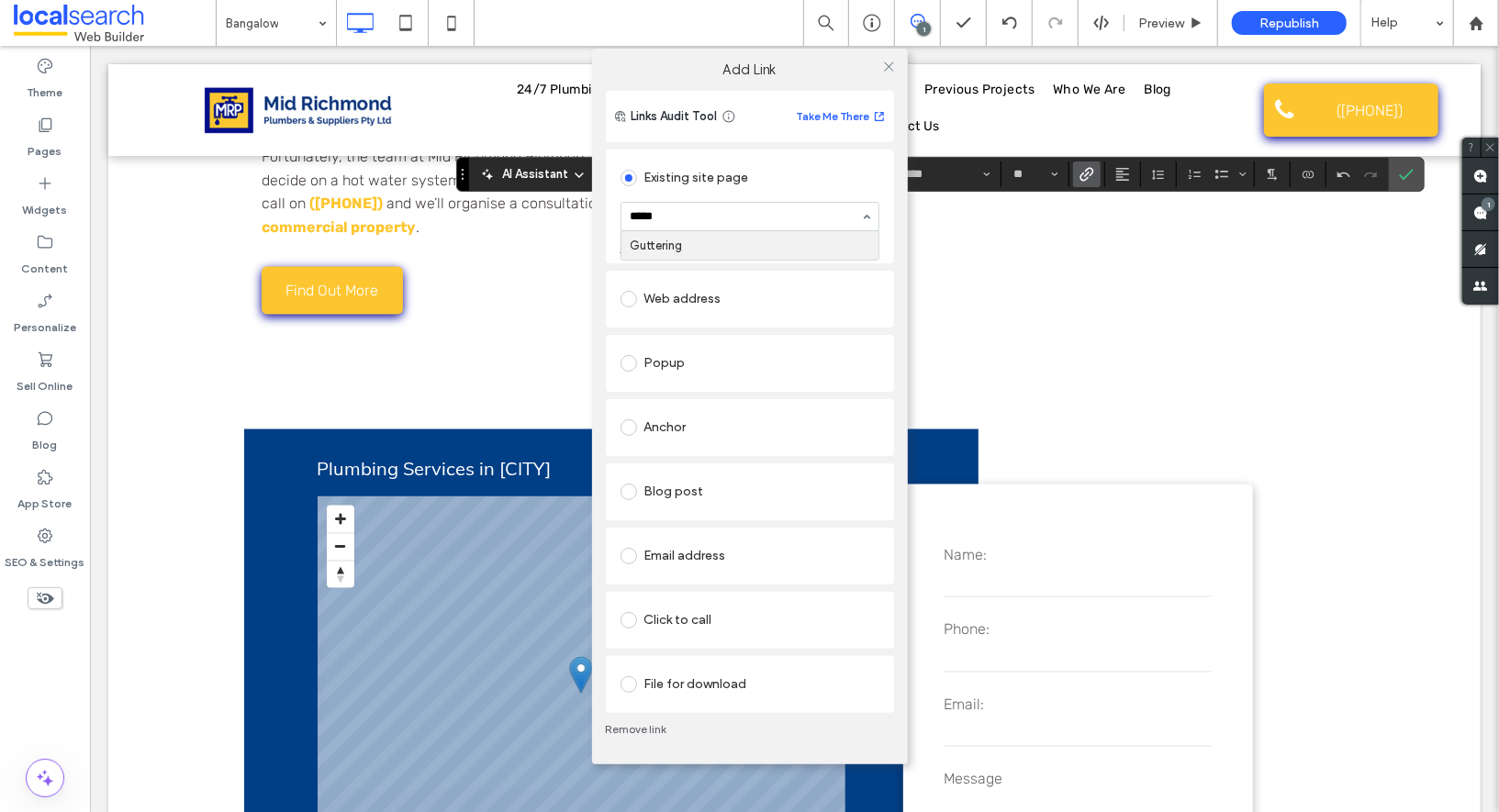 type 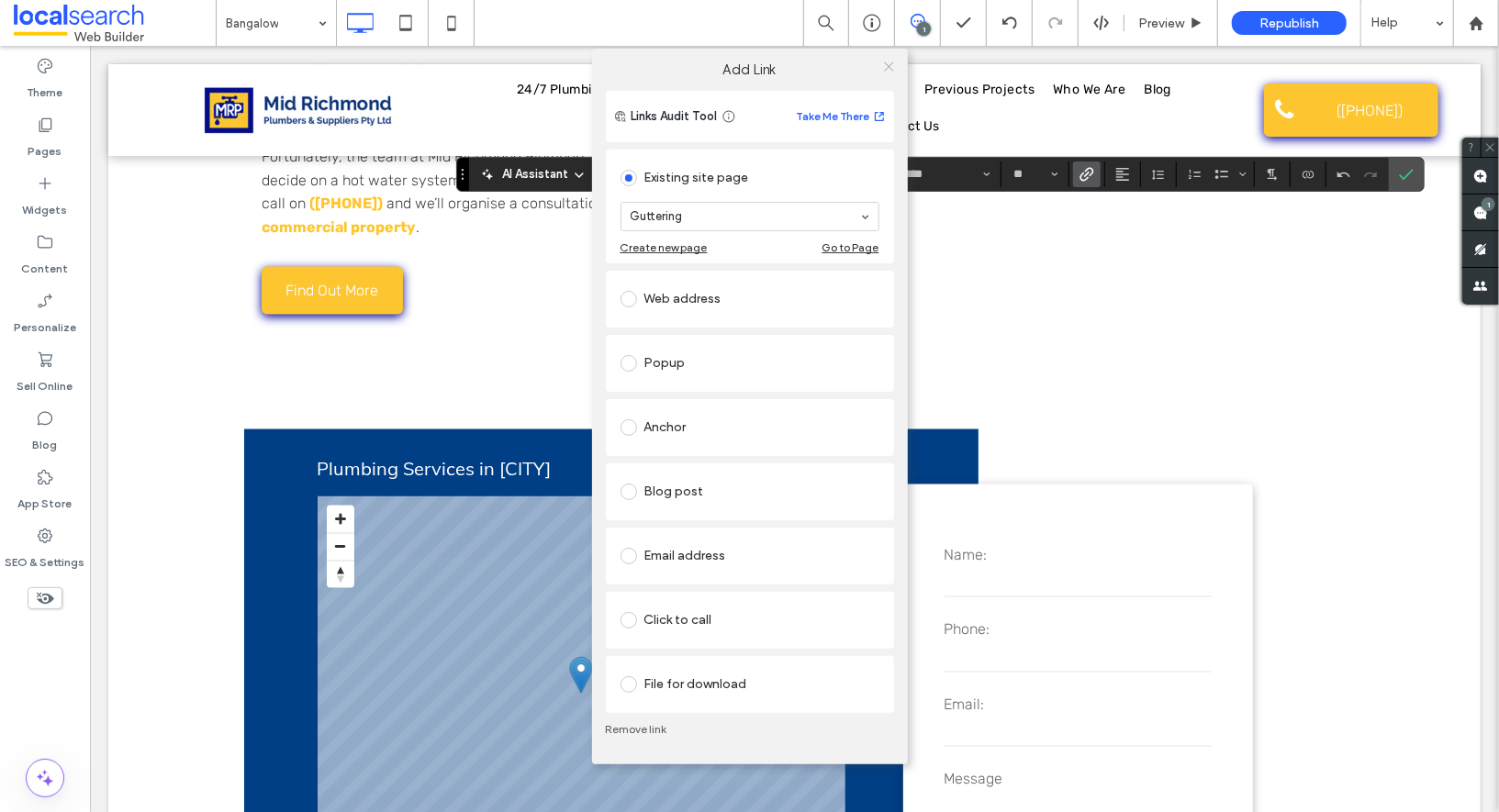 click 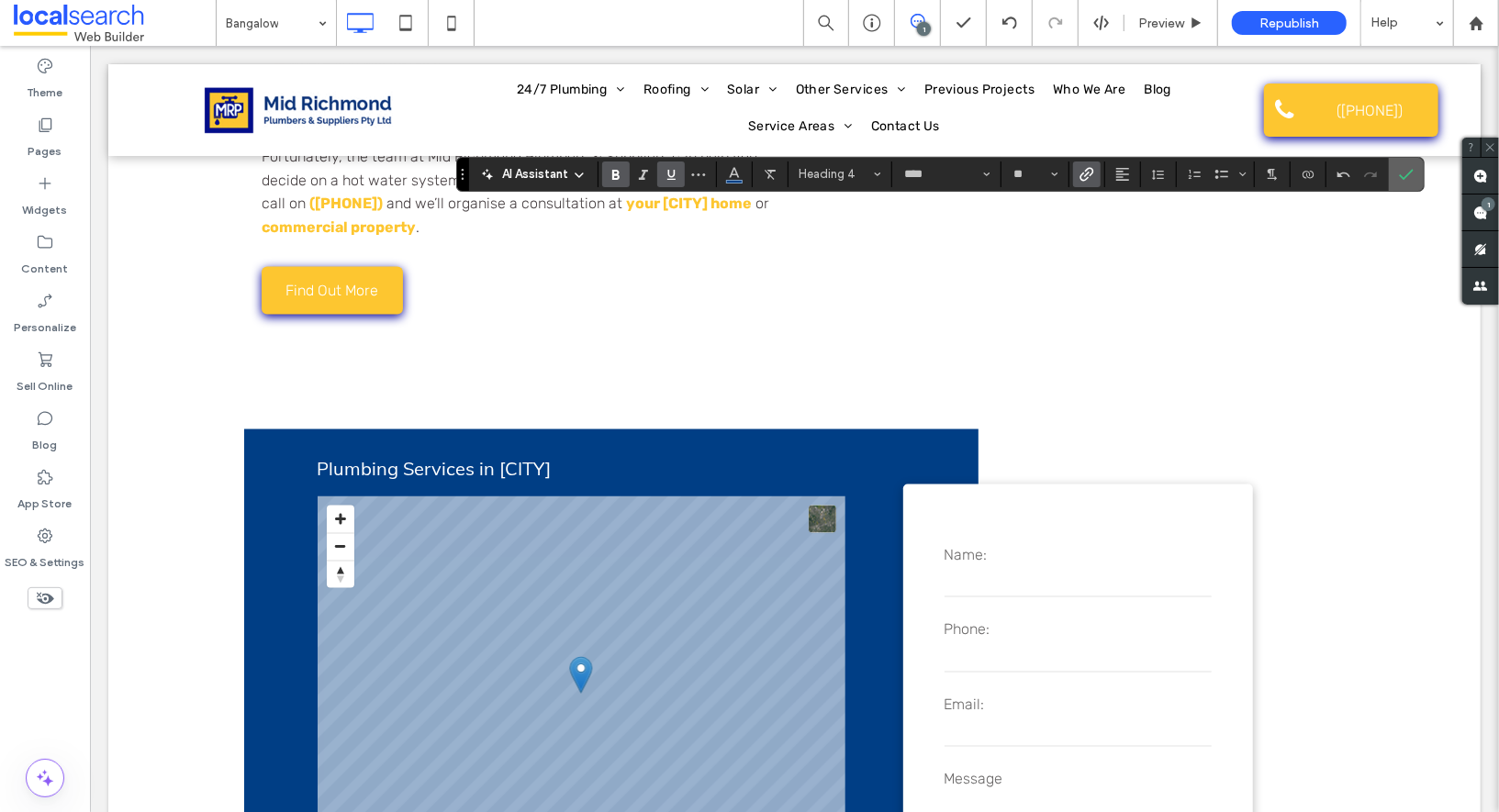 click 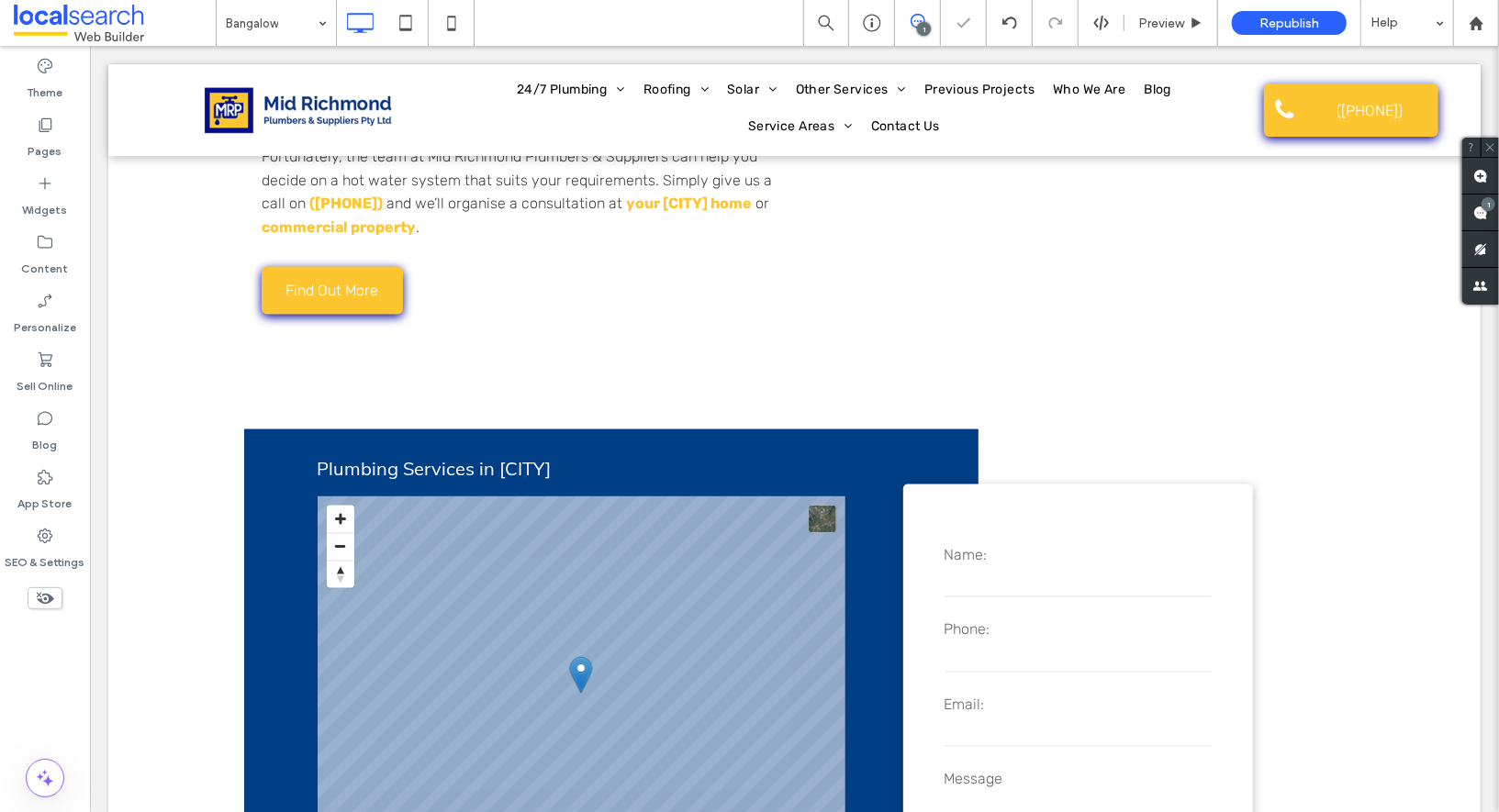 type on "****" 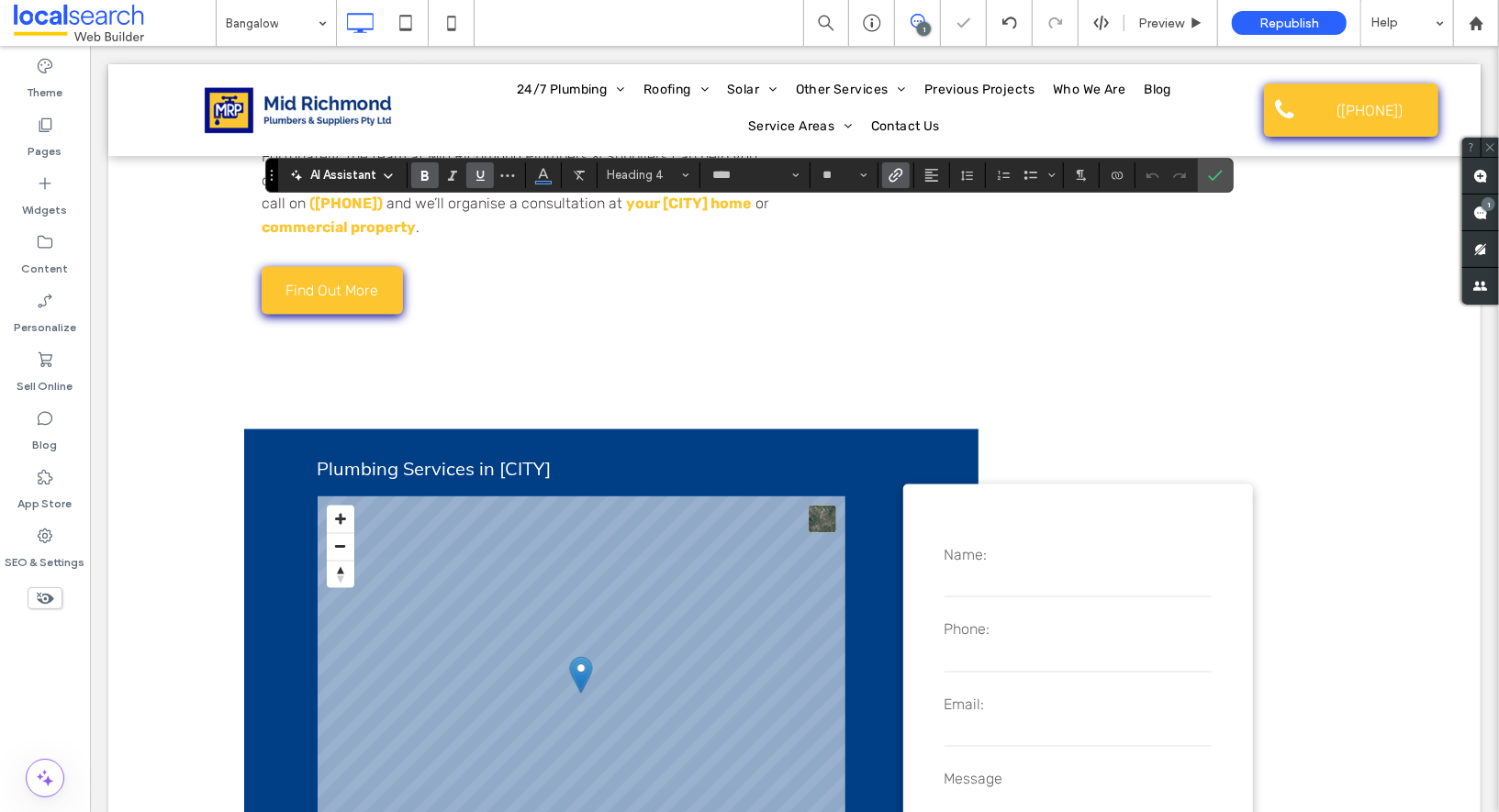 click at bounding box center [896, 175] 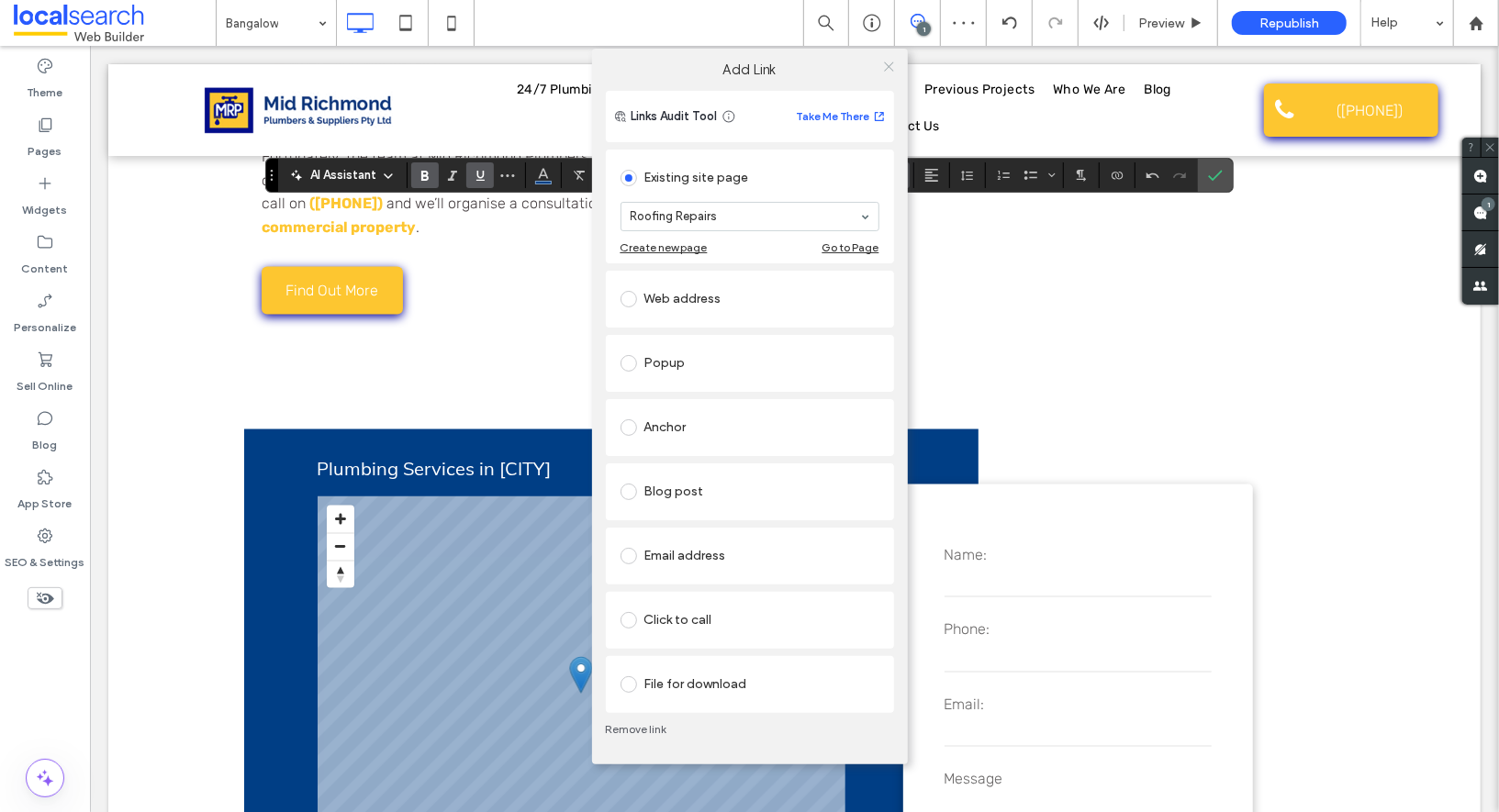 click 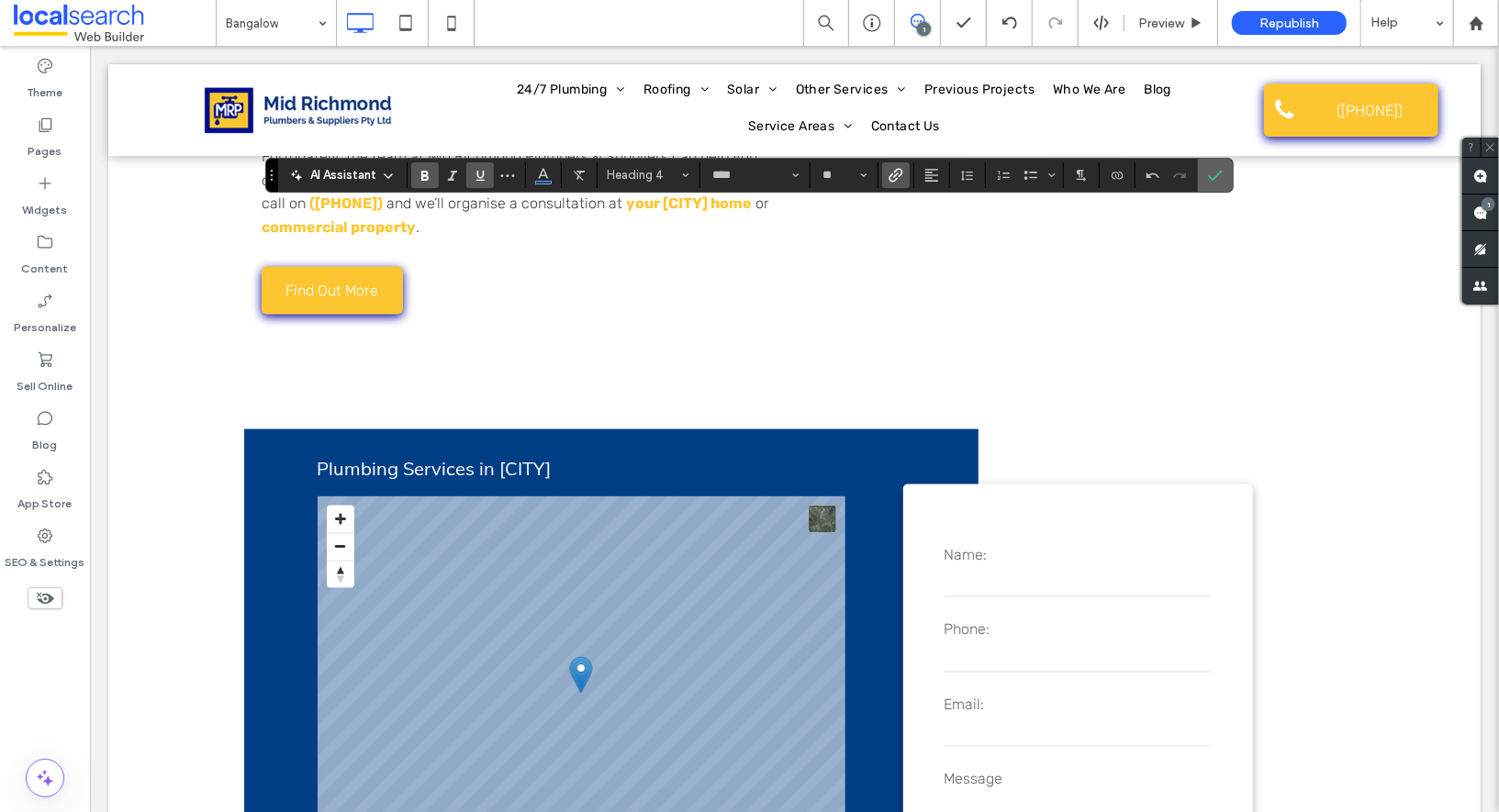 click 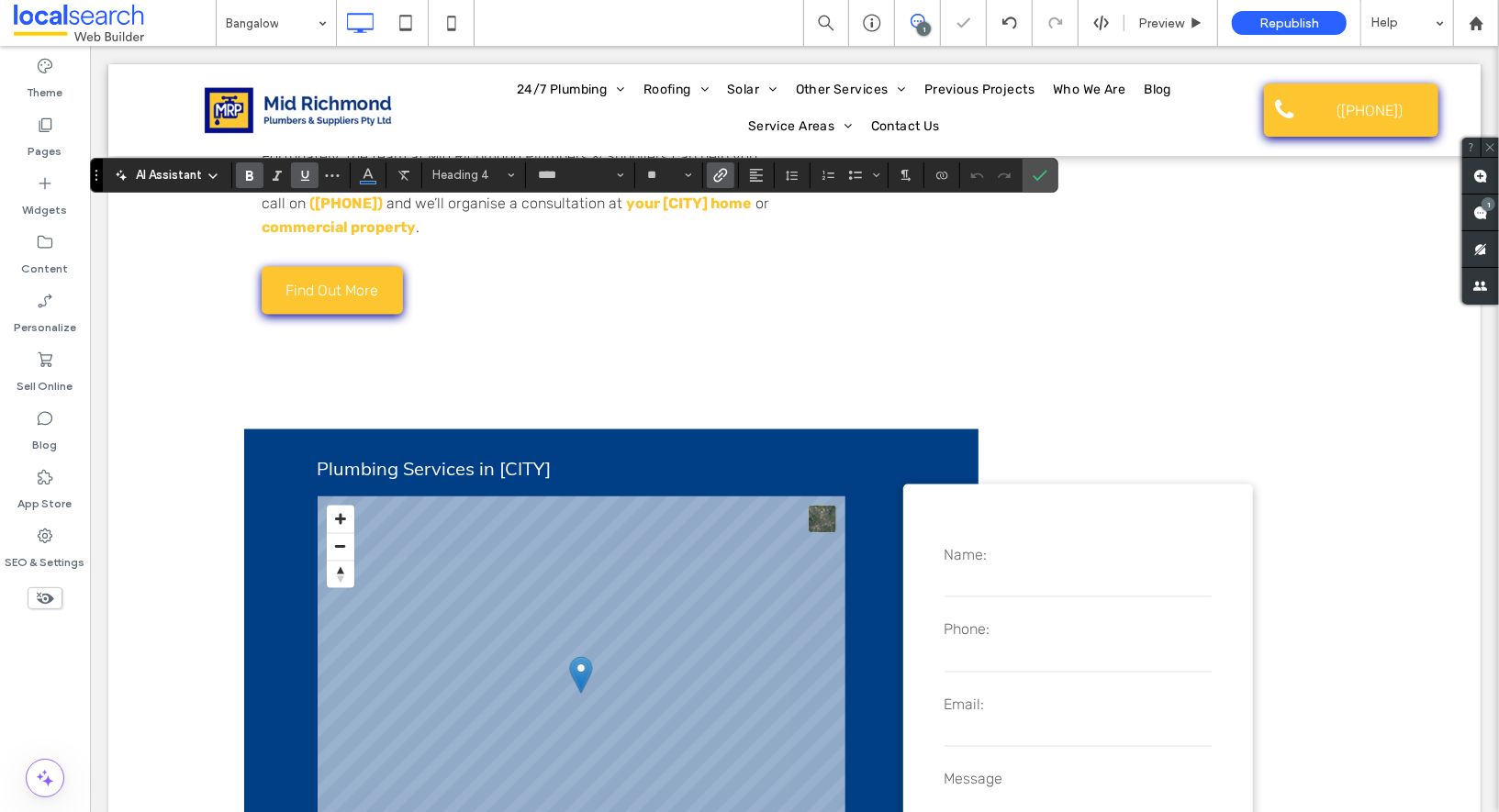 click 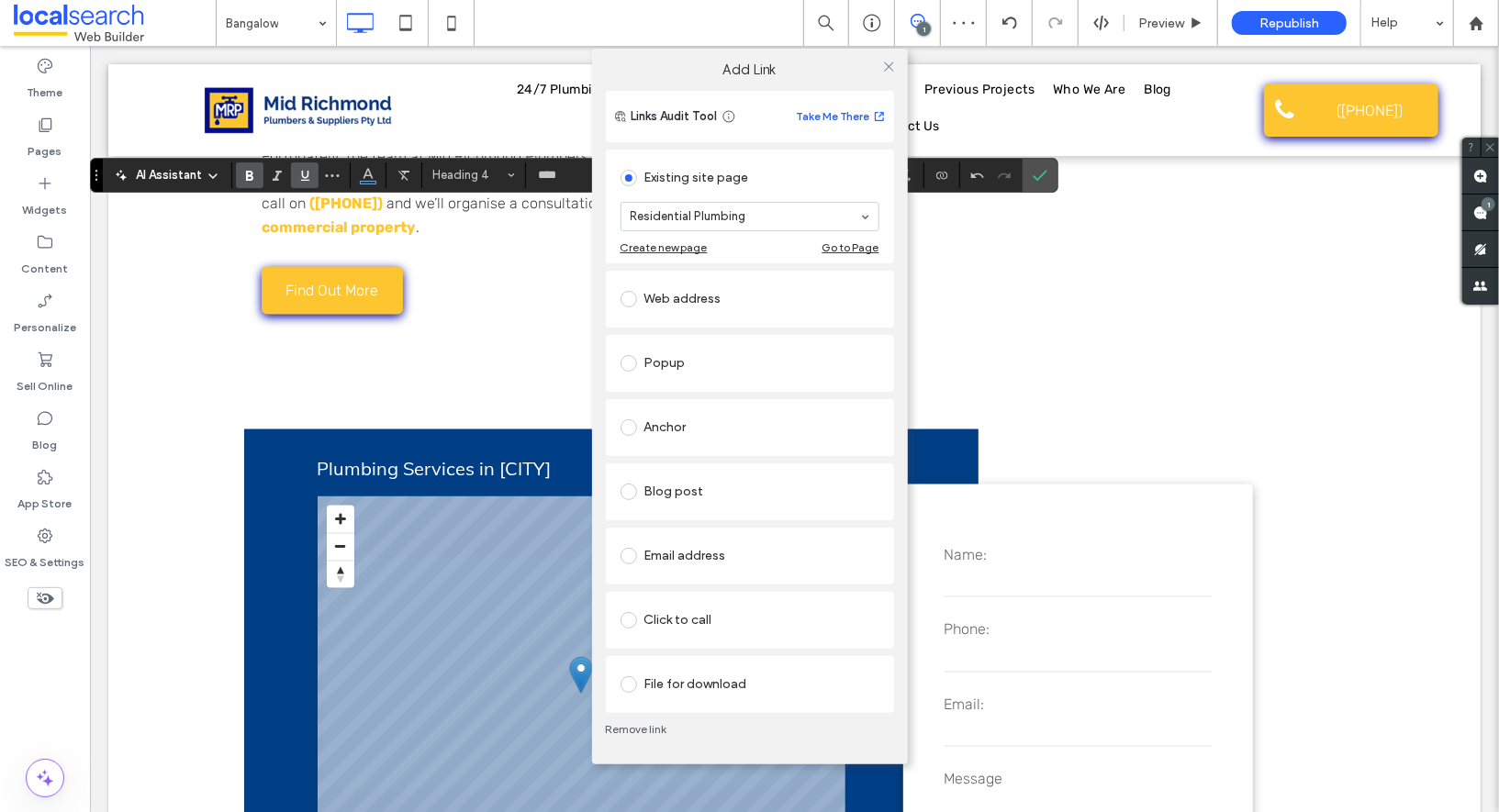 click on "Residential Plumbing" at bounding box center (750, 217) 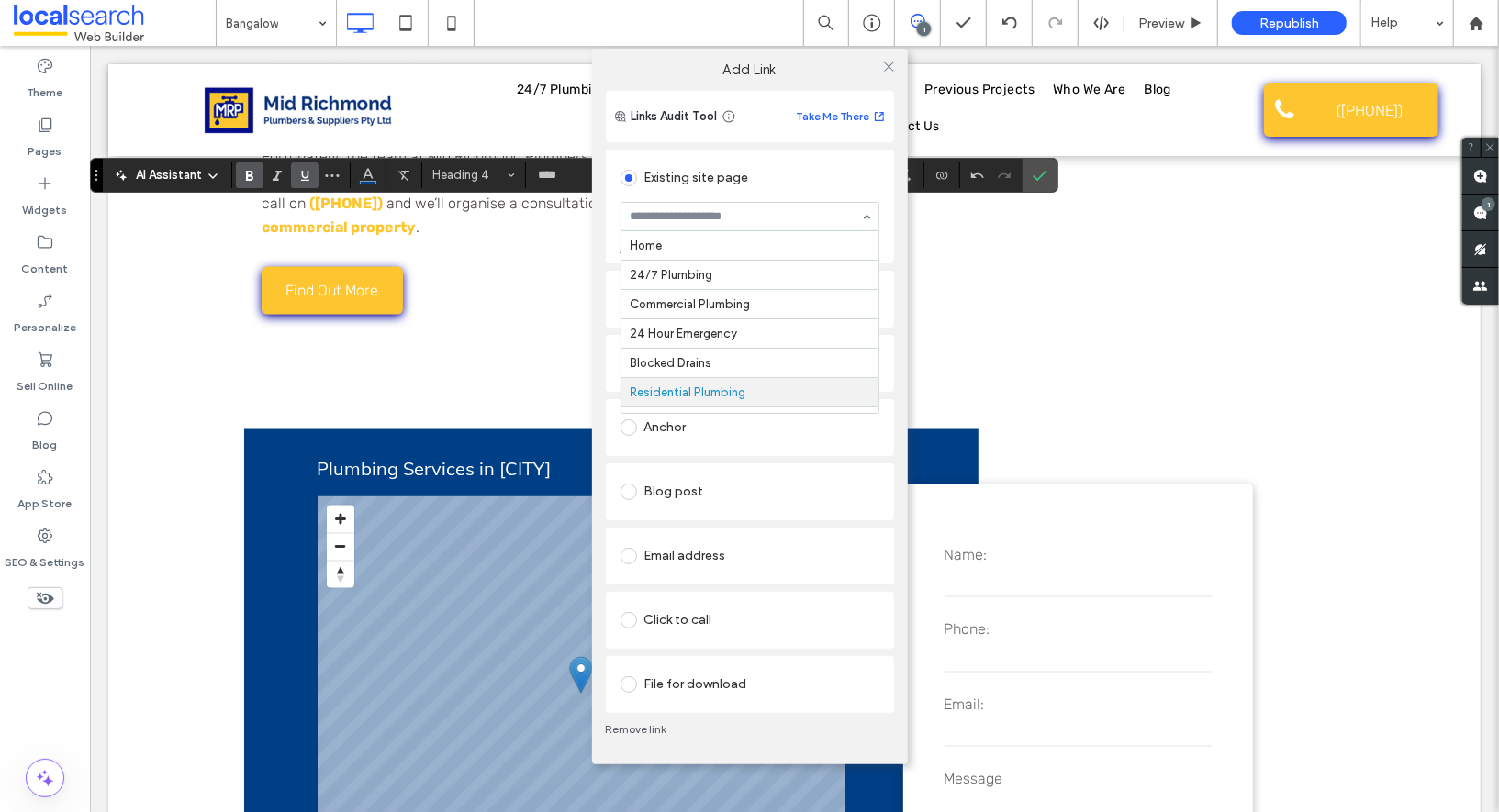scroll, scrollTop: 148, scrollLeft: 0, axis: vertical 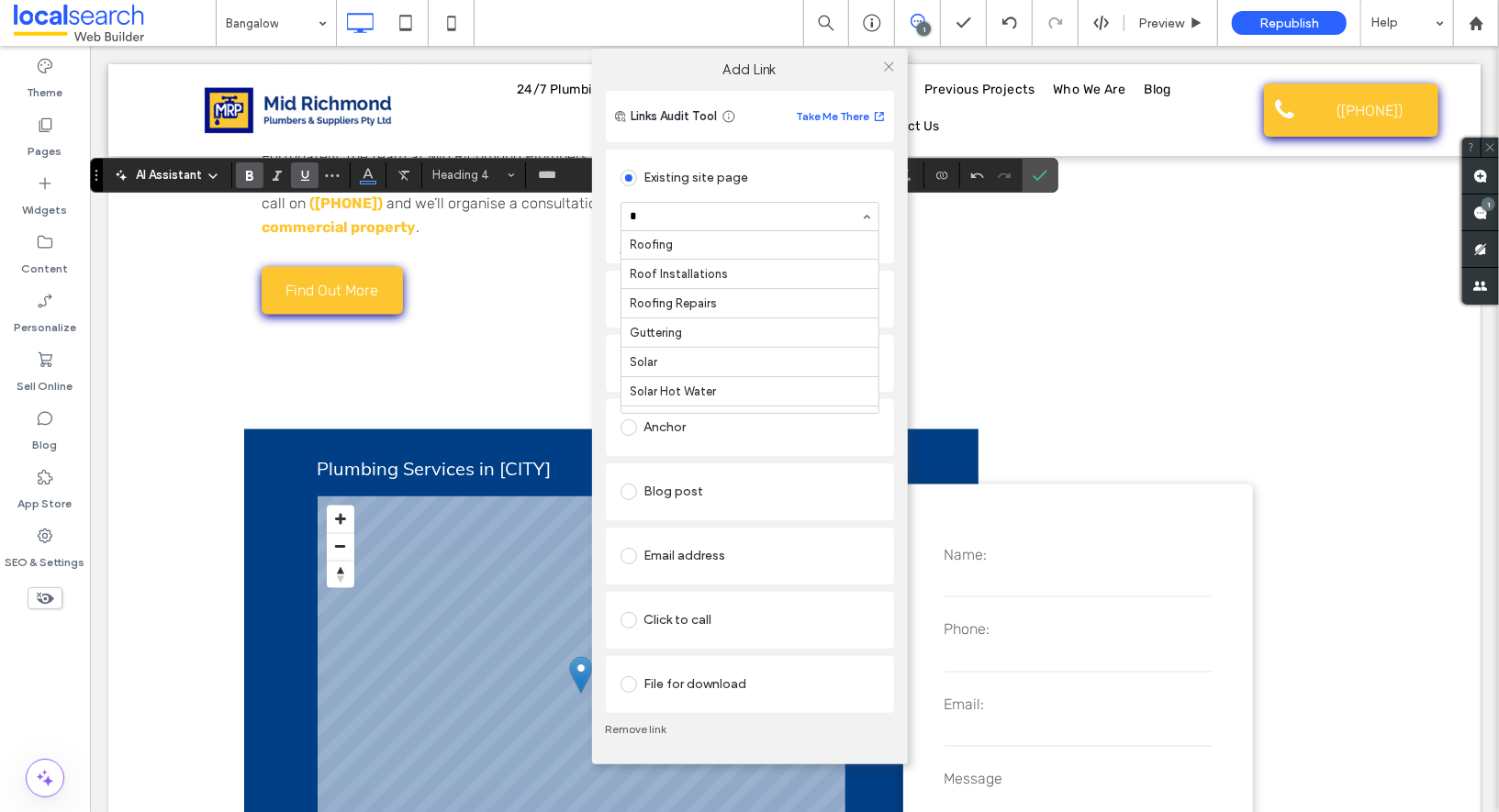 type on "**" 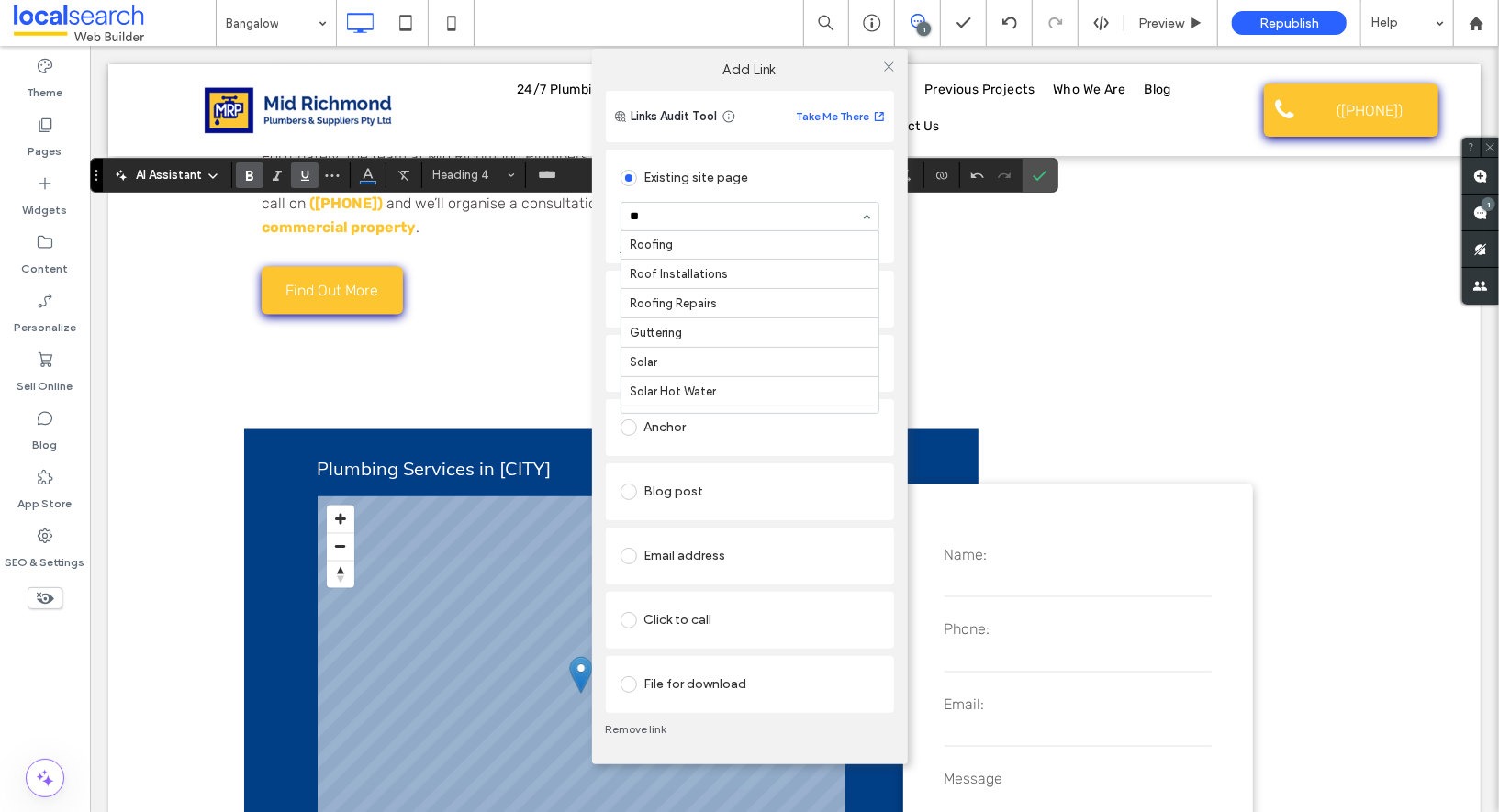 scroll, scrollTop: 0, scrollLeft: 0, axis: both 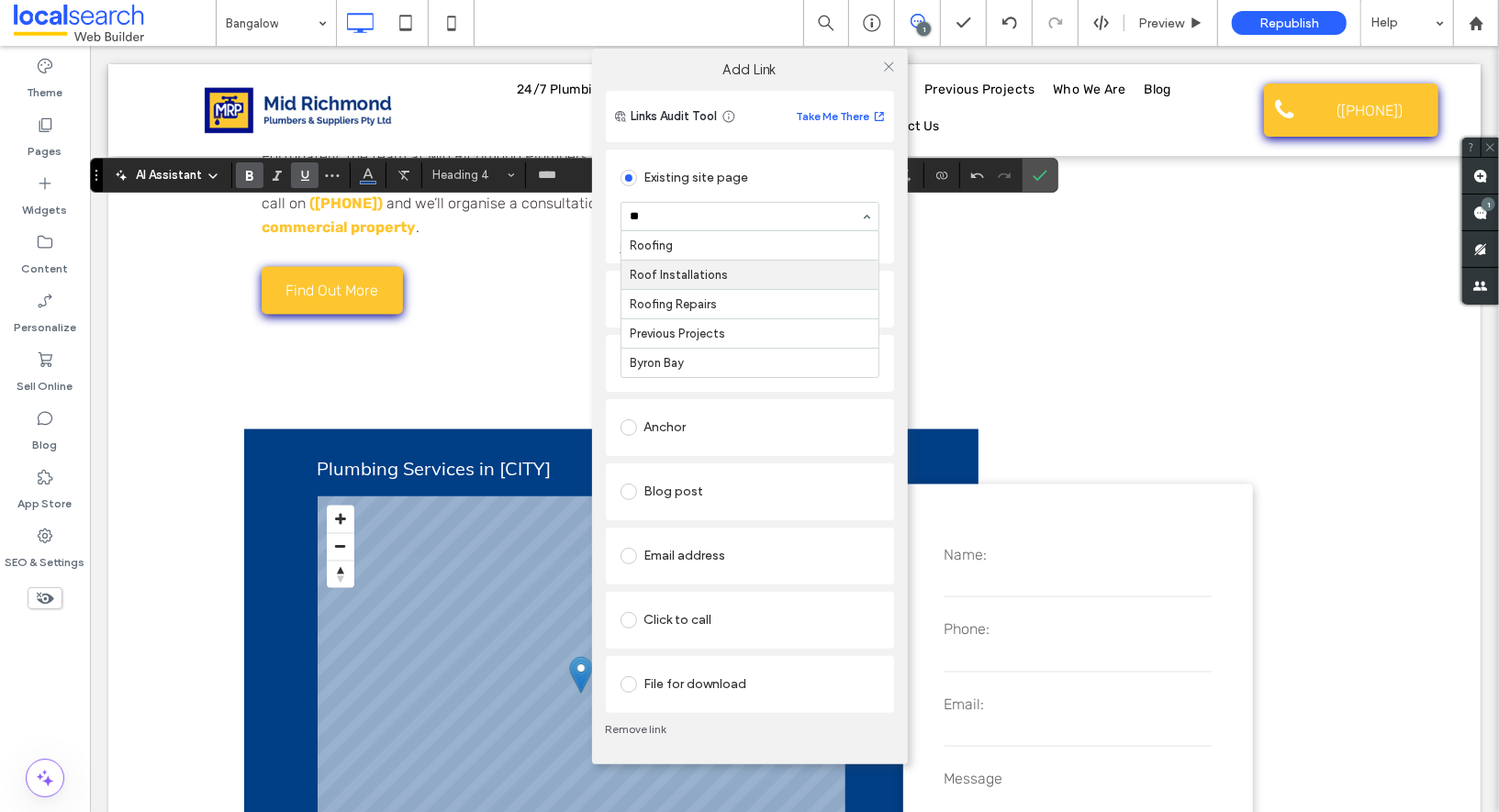 type 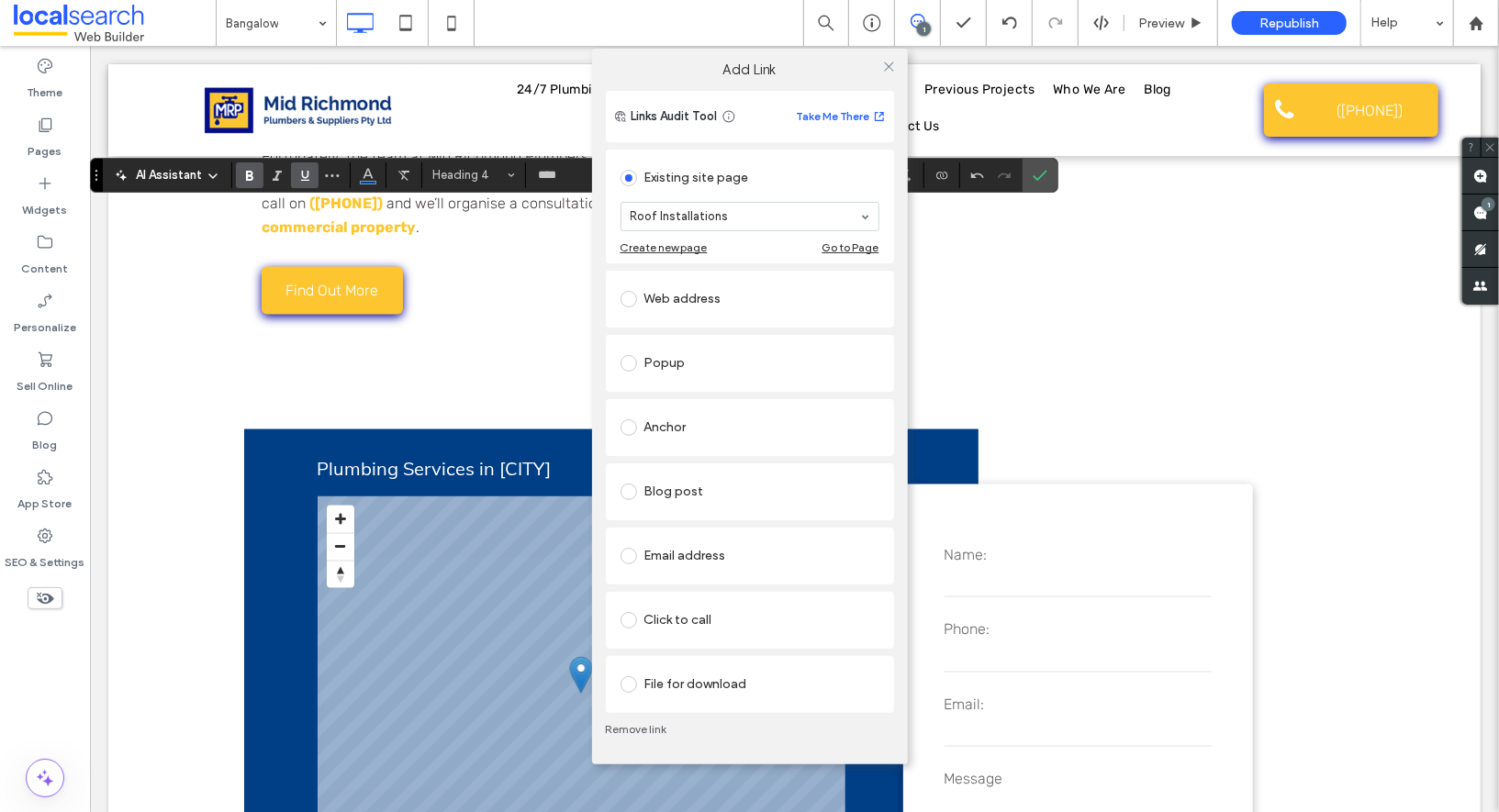 drag, startPoint x: 887, startPoint y: 61, endPoint x: 901, endPoint y: 75, distance: 19.79899 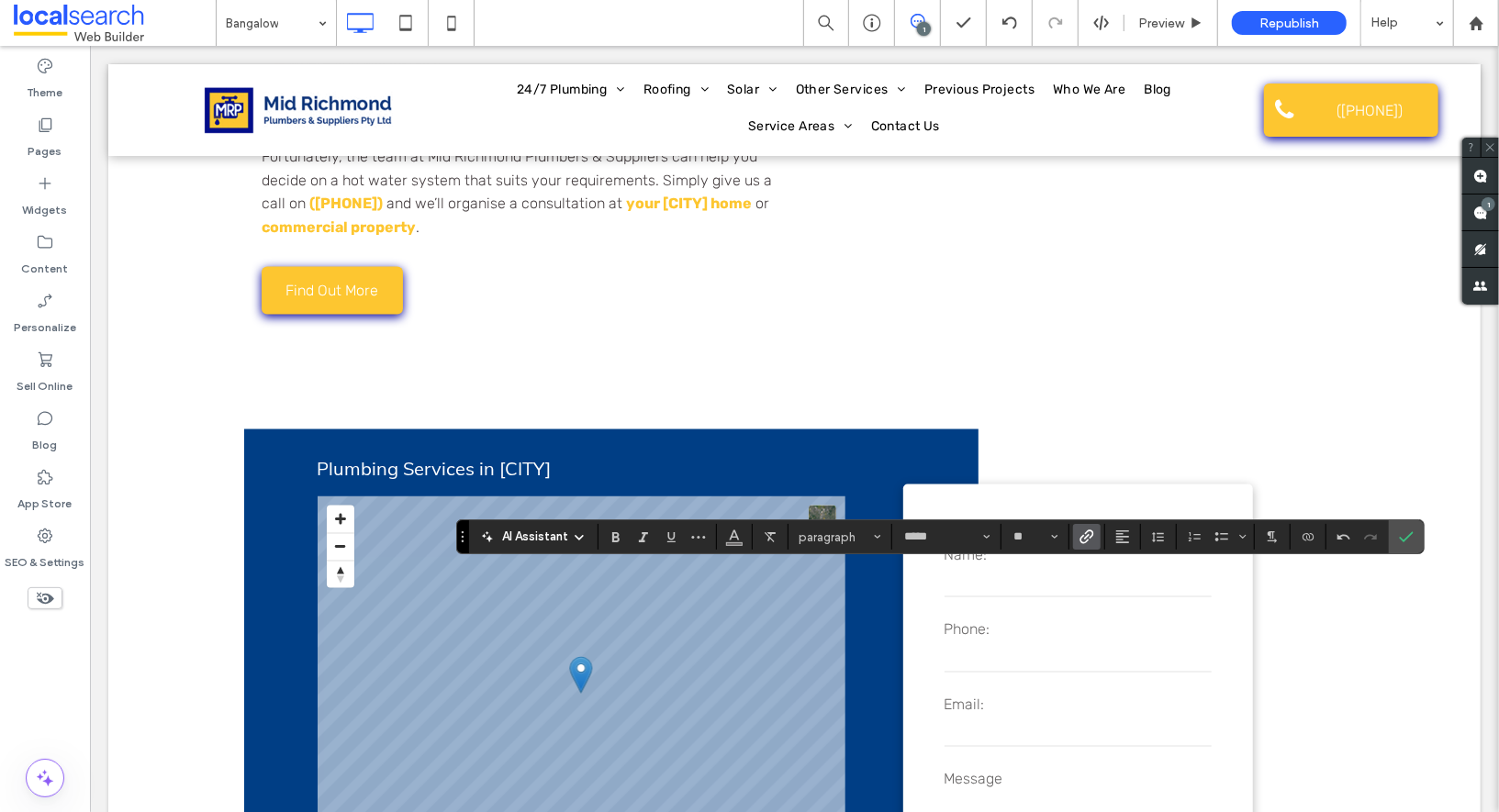 click 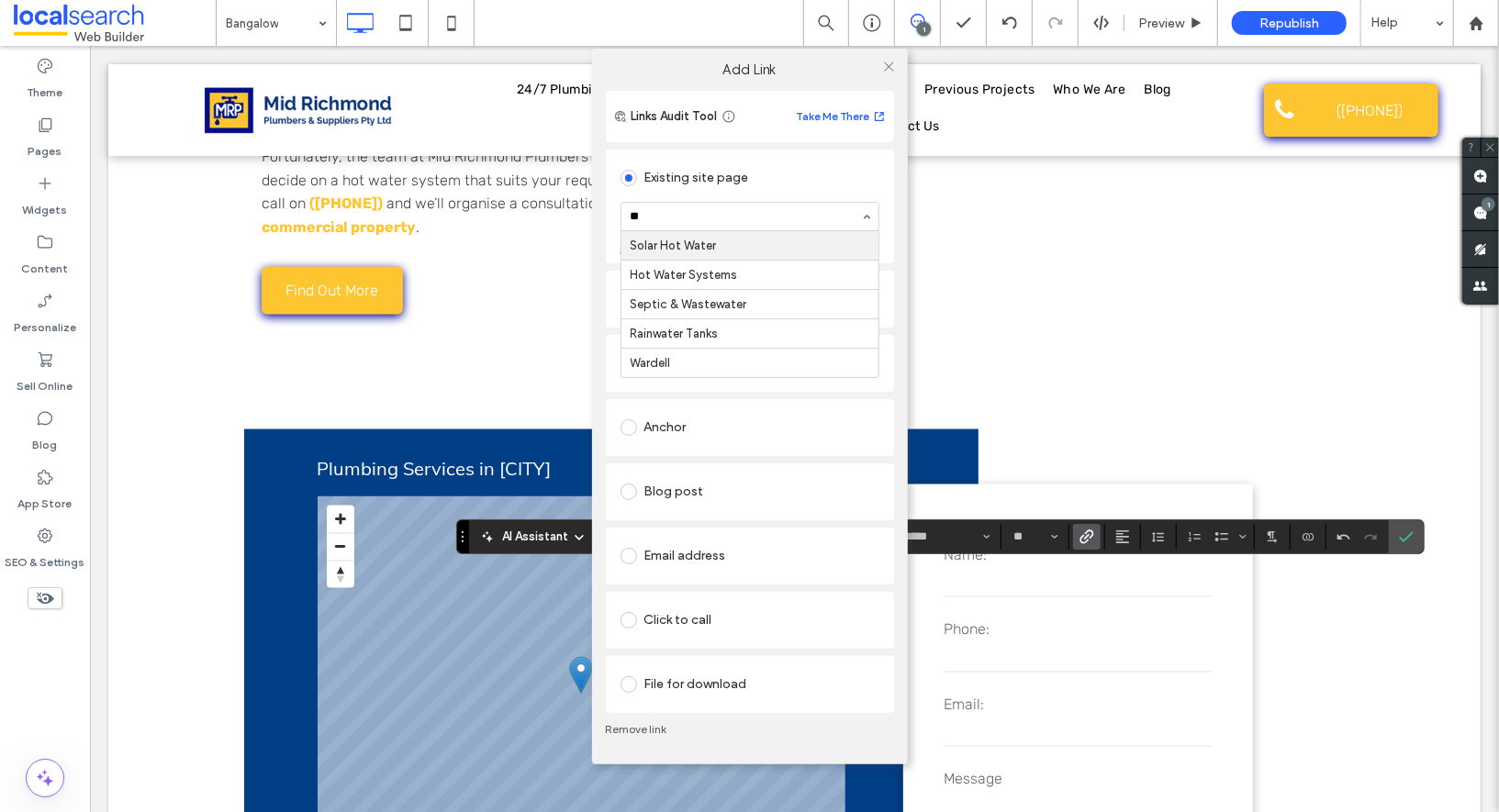 type on "***" 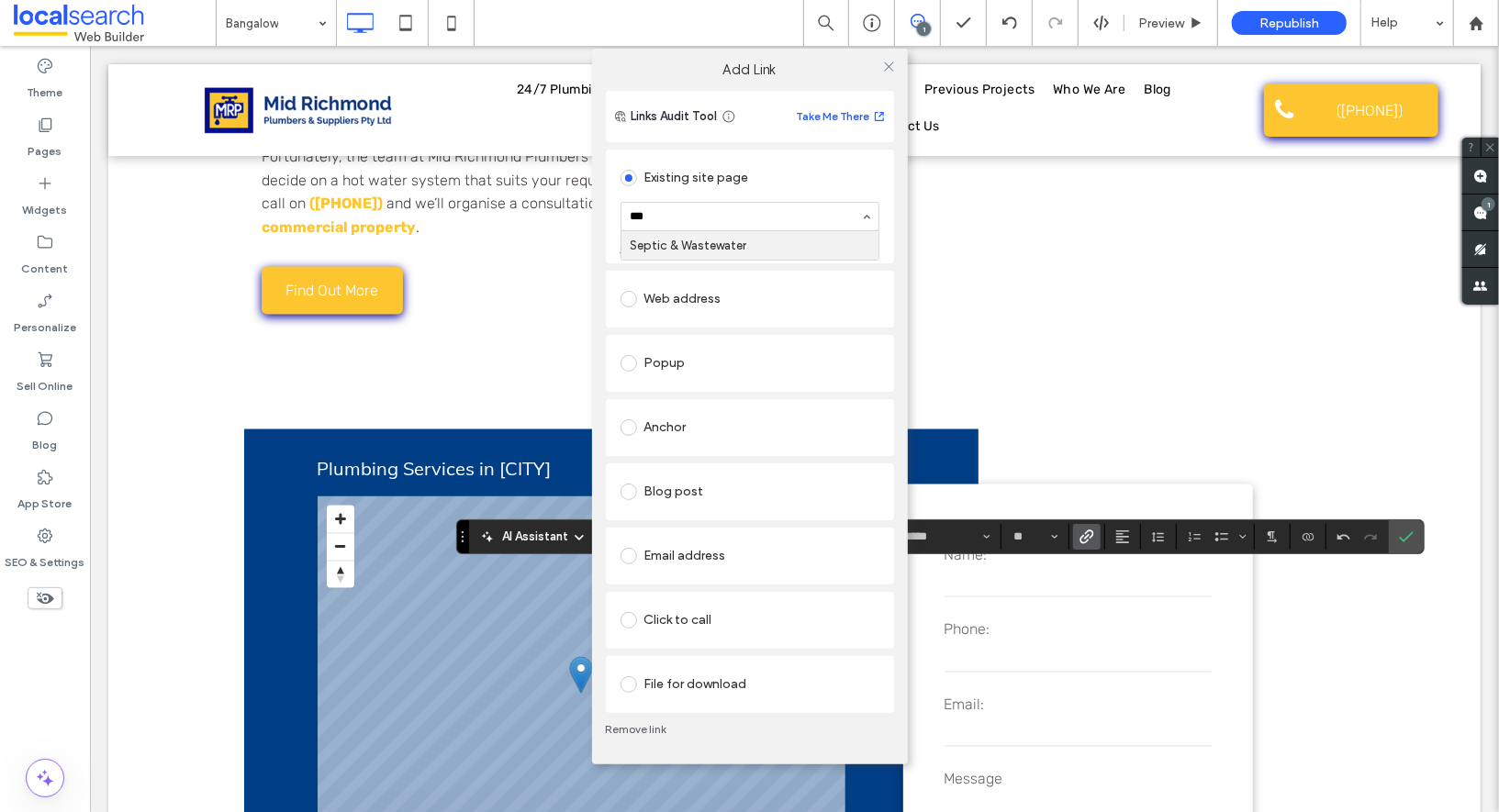 type 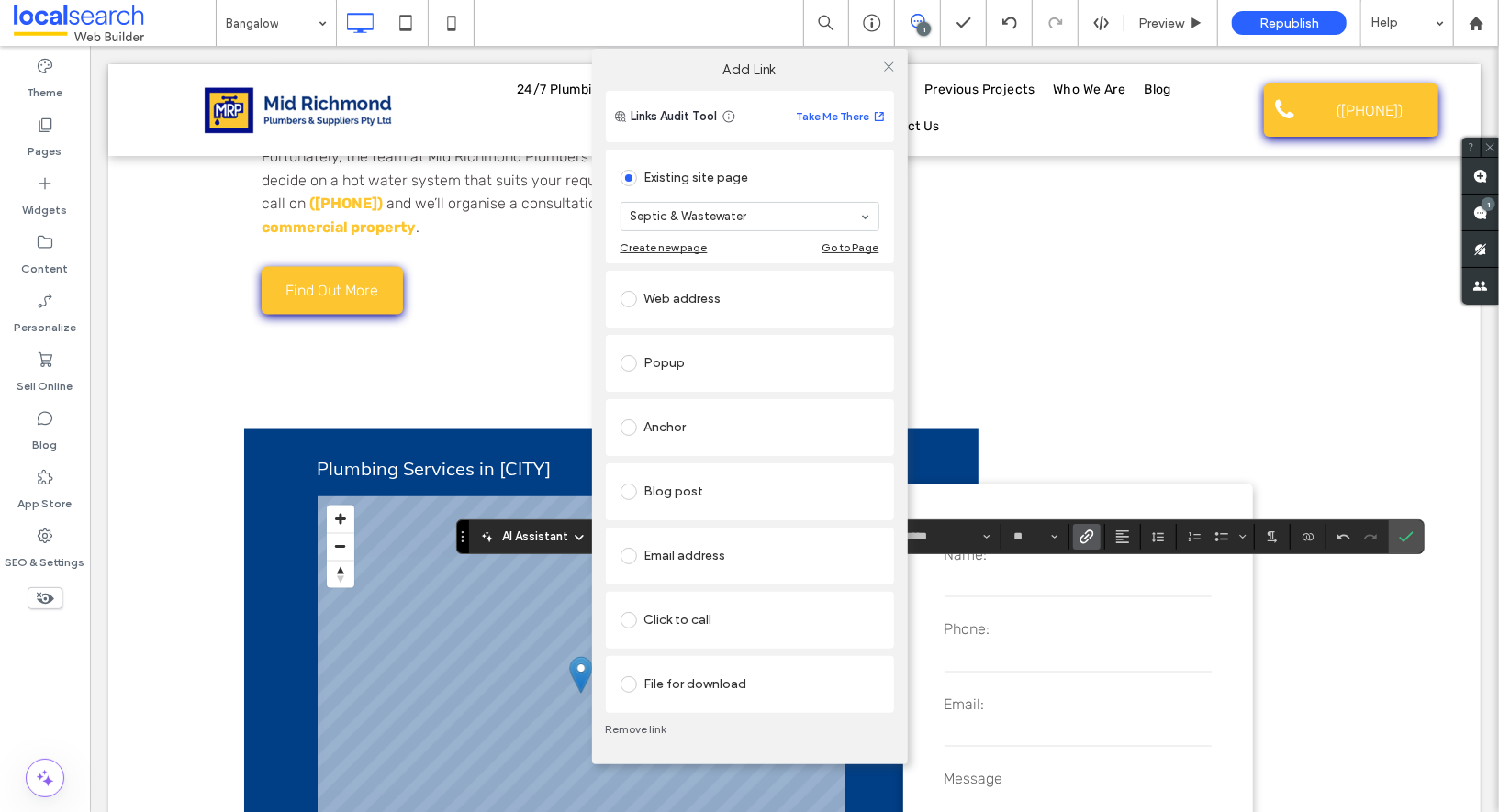 click 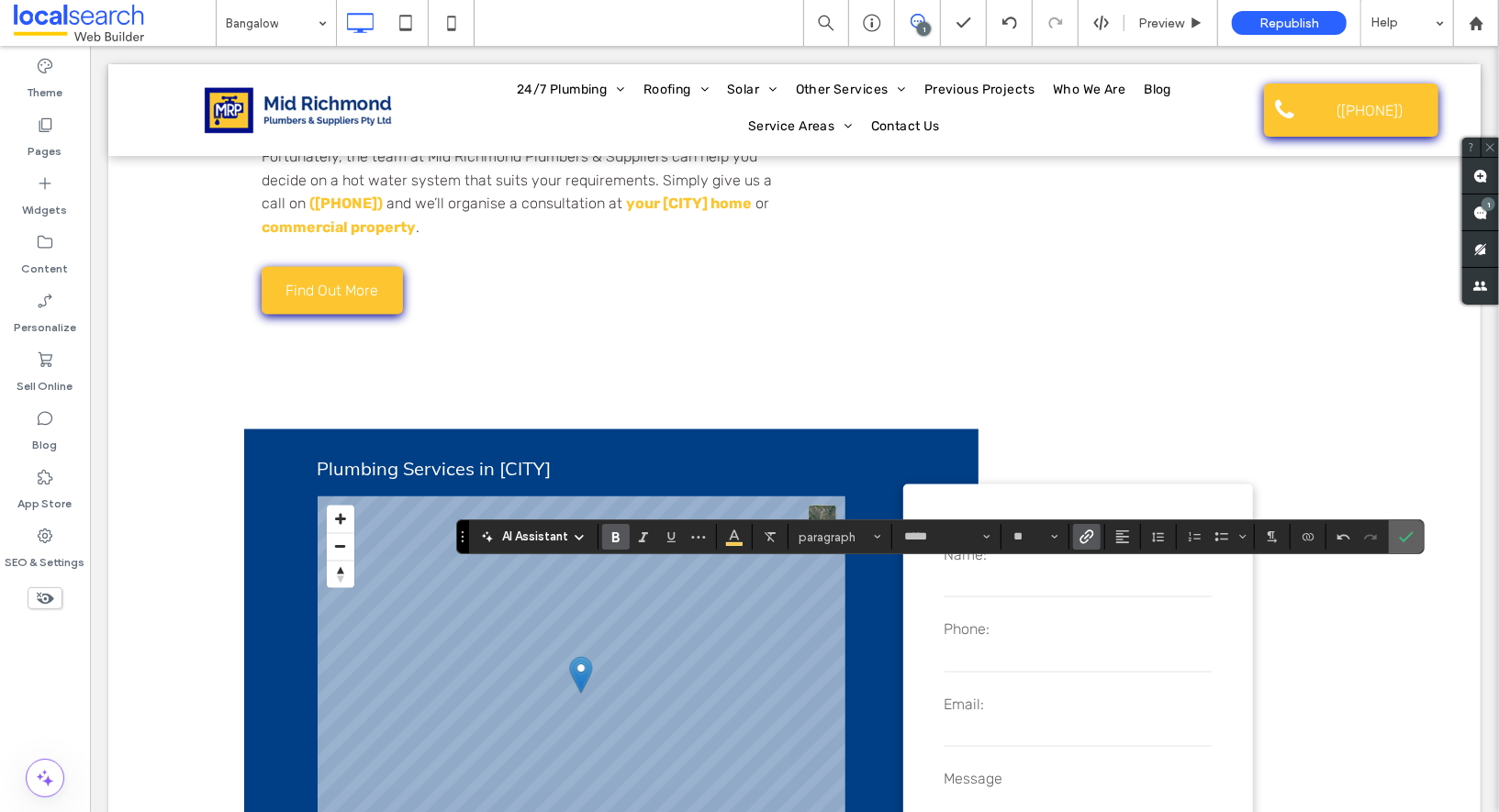 click 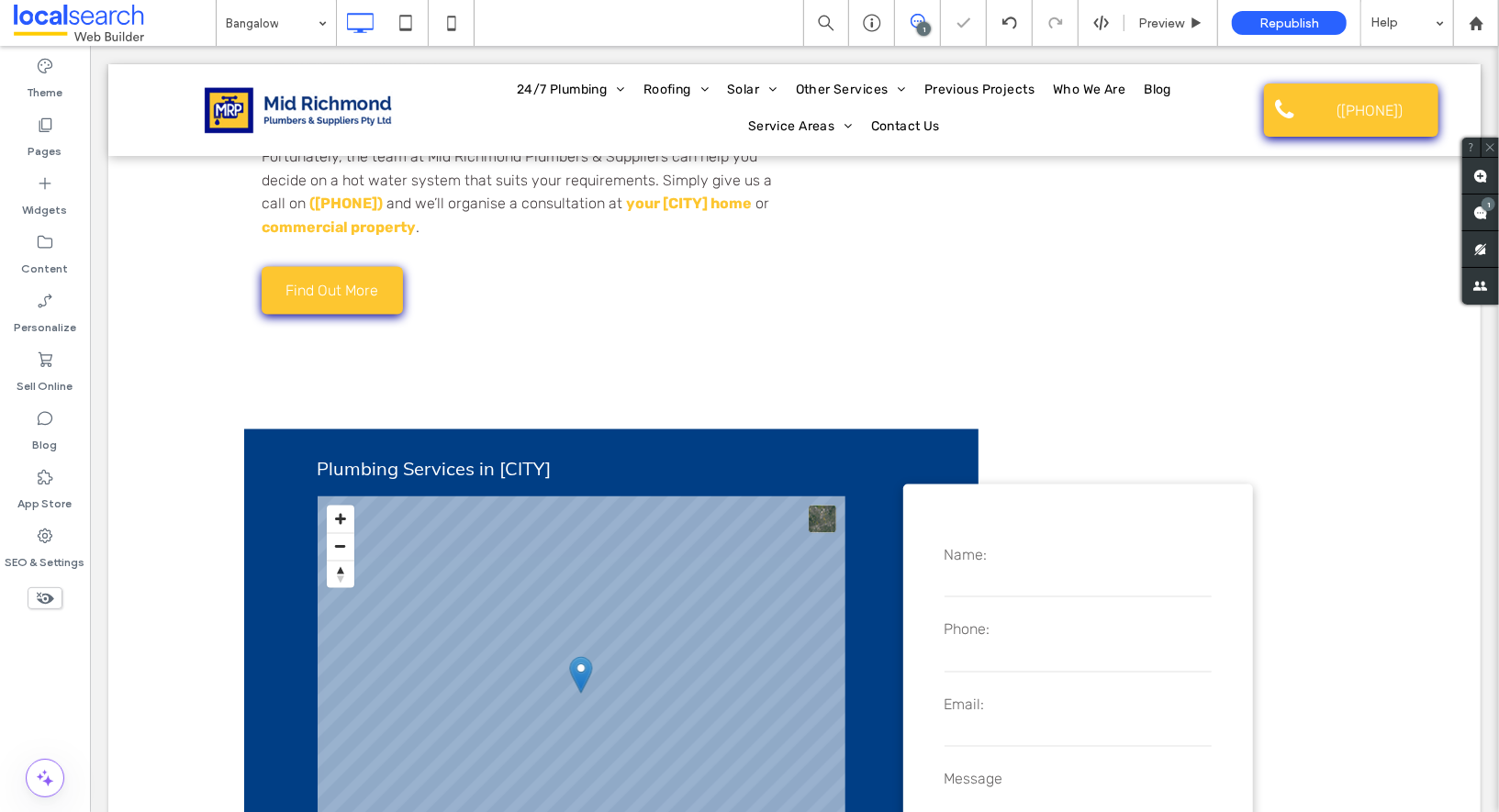 type on "****" 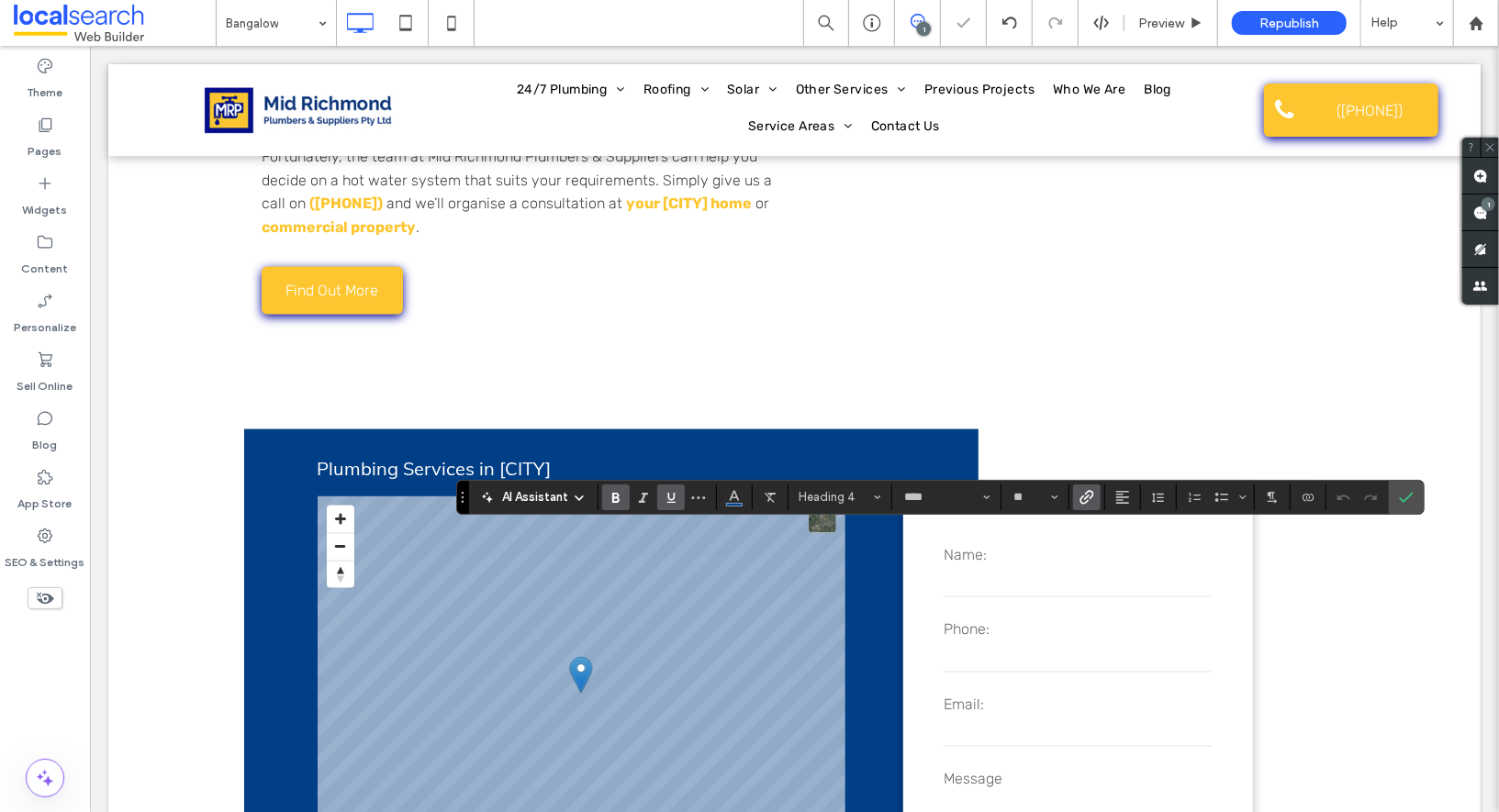 click 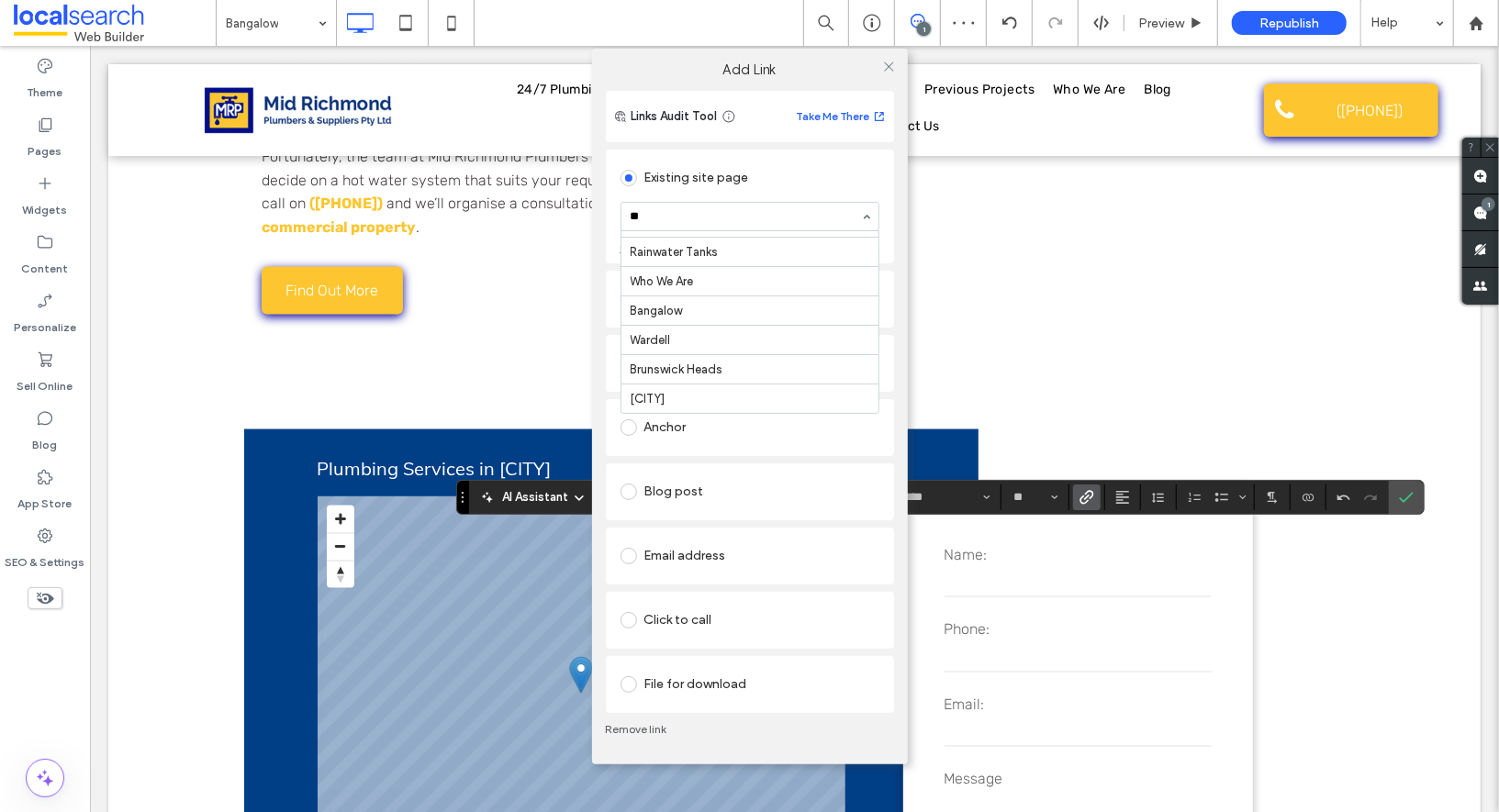 scroll, scrollTop: 0, scrollLeft: 0, axis: both 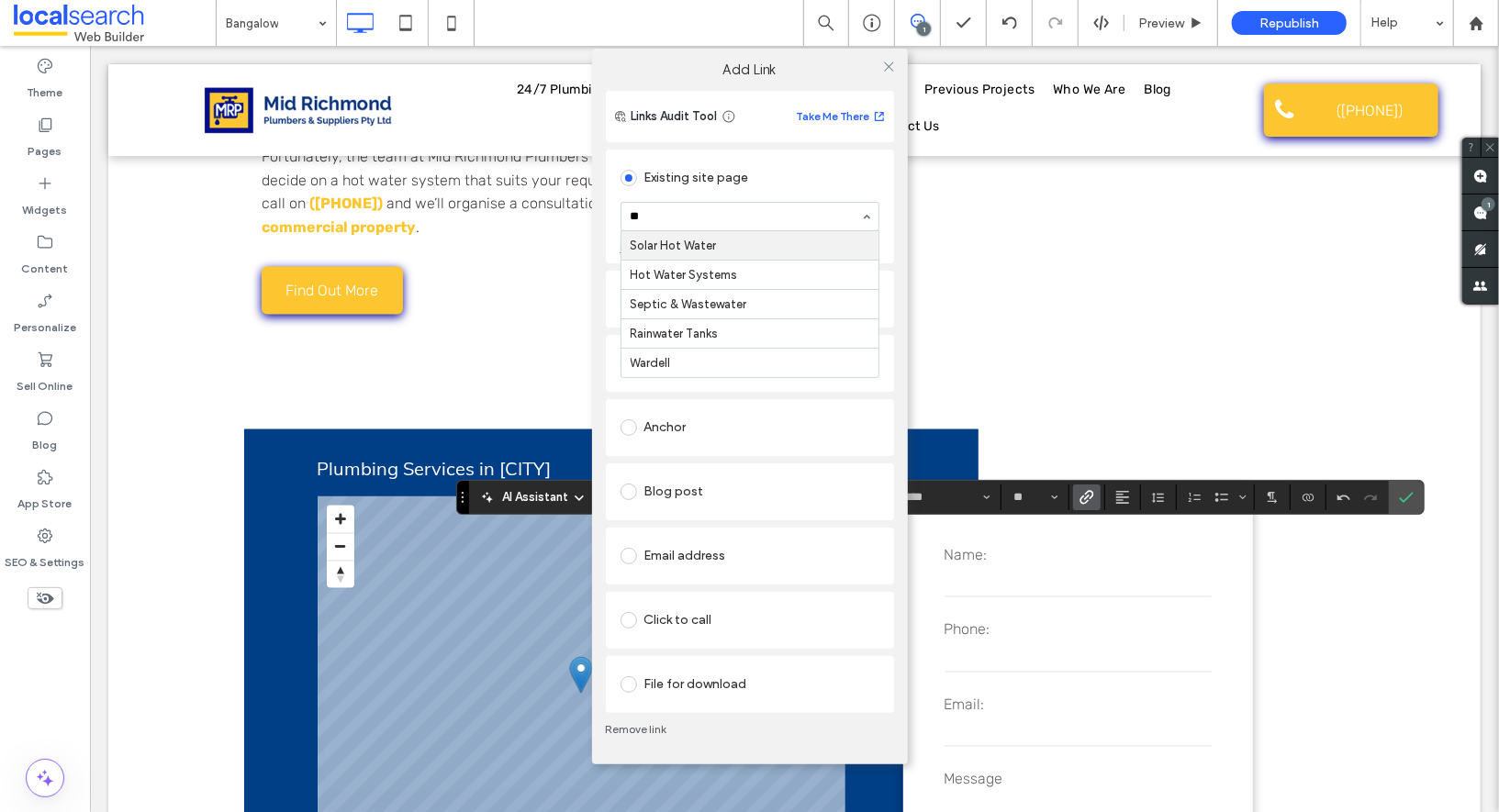 type on "***" 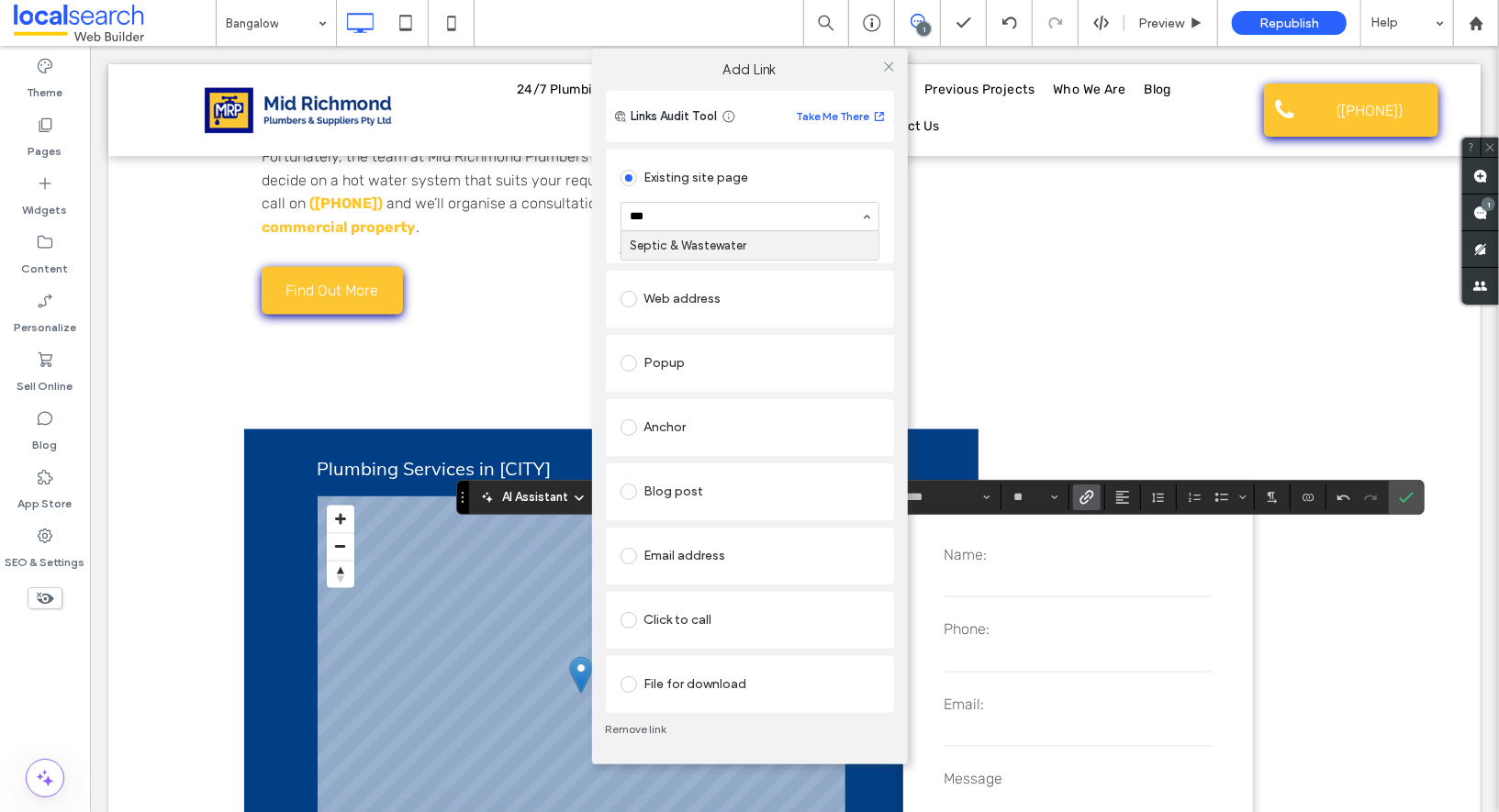 type 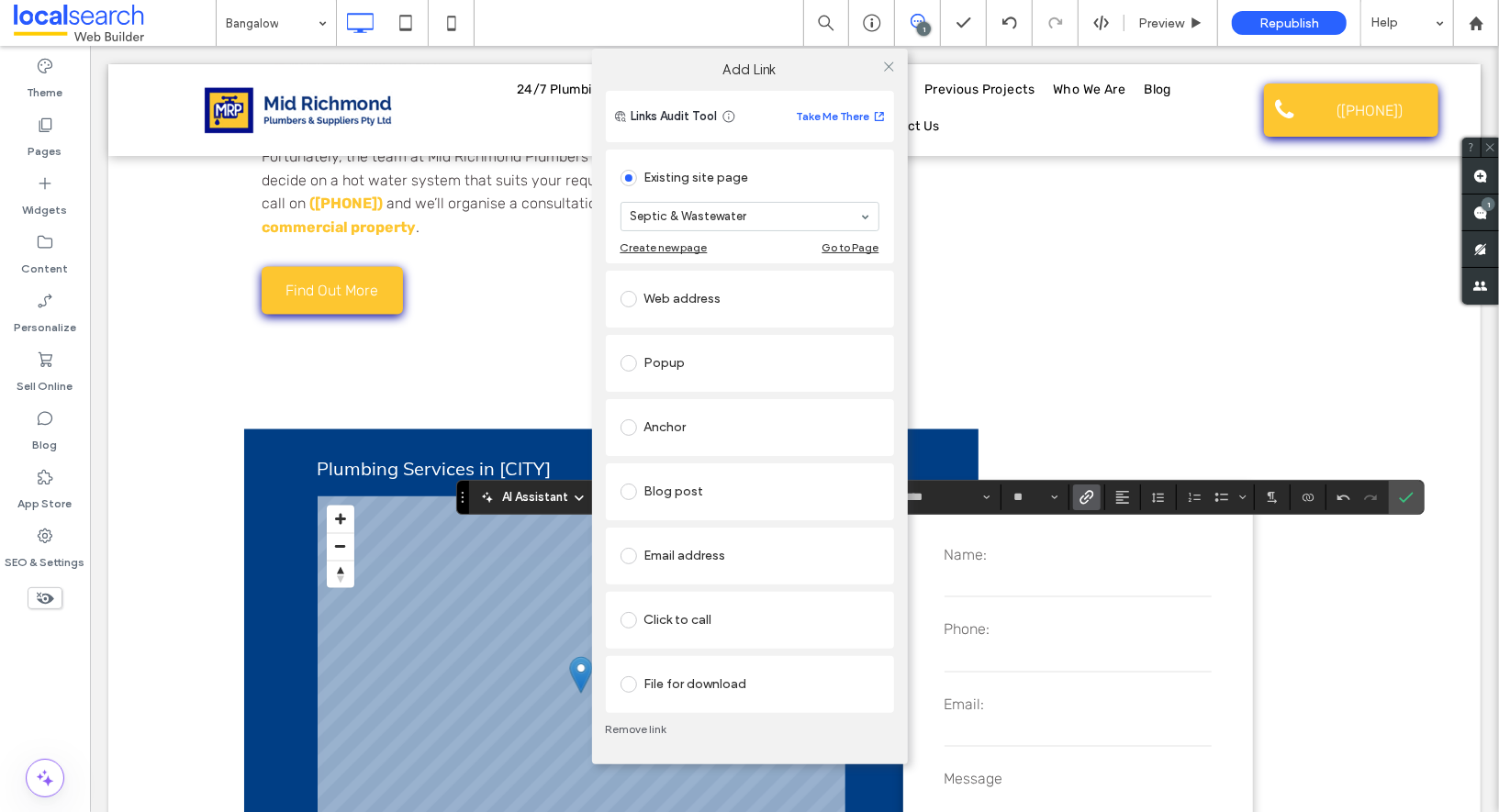 click at bounding box center (889, 67) 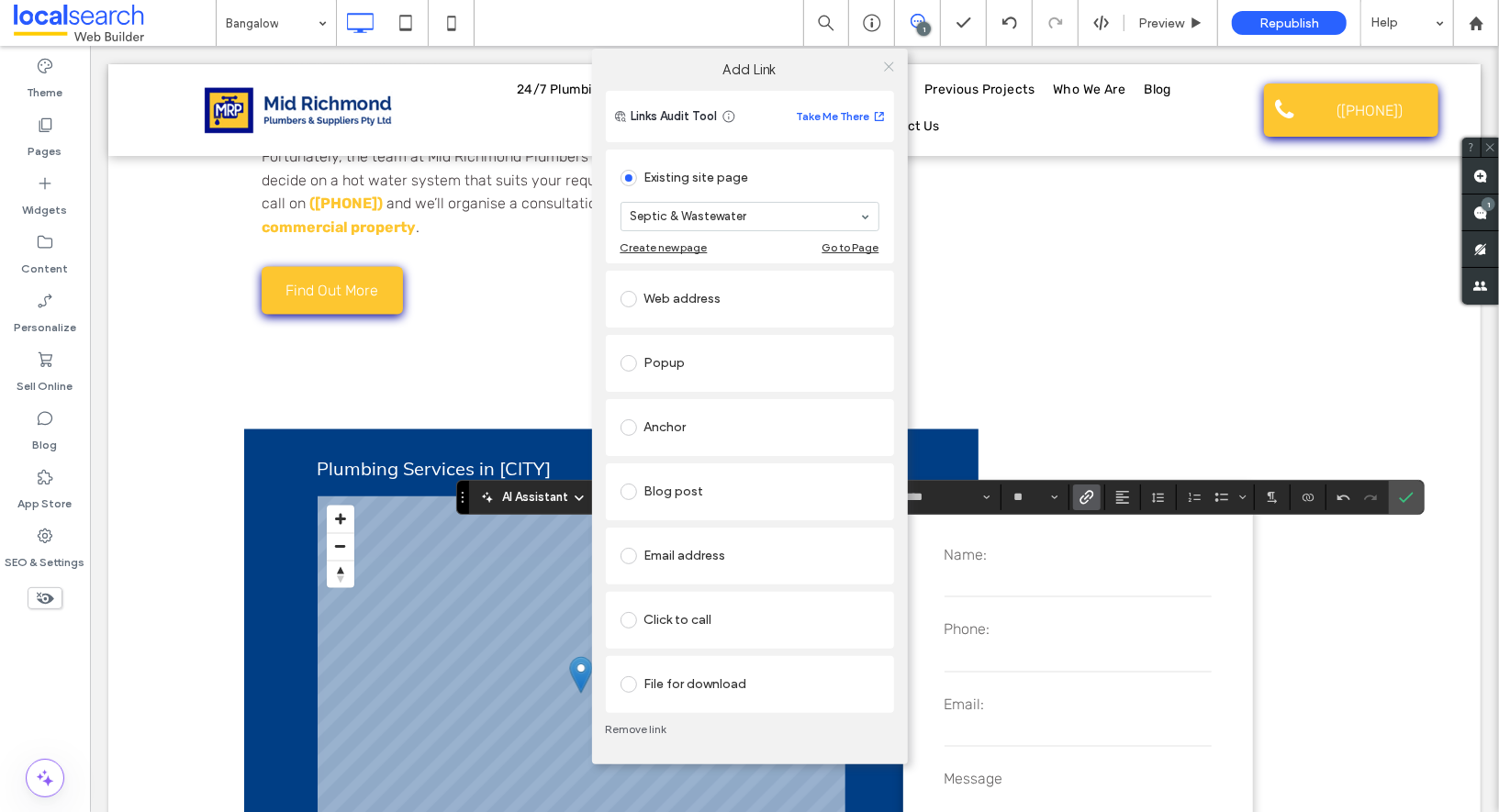 click 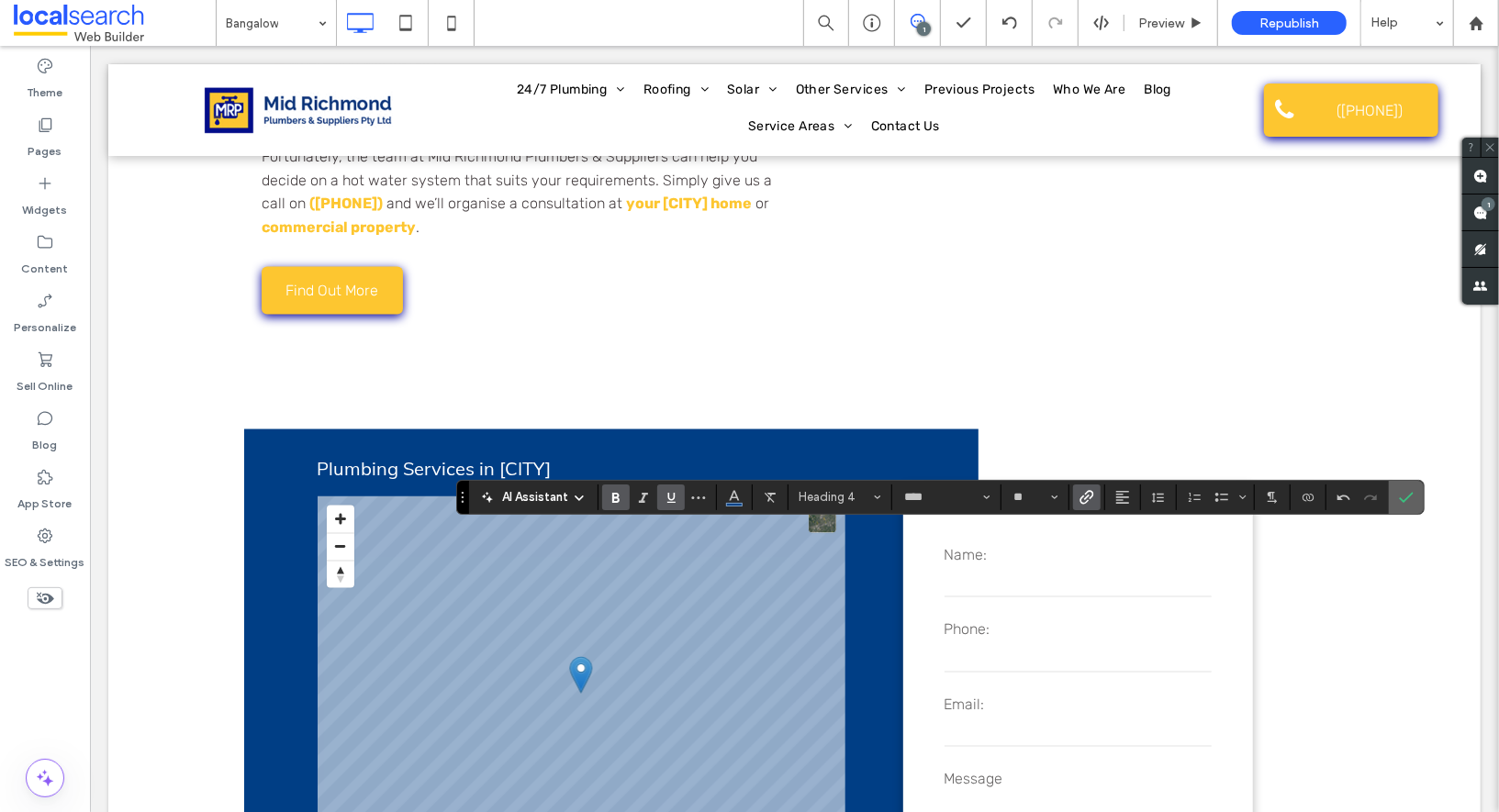 click 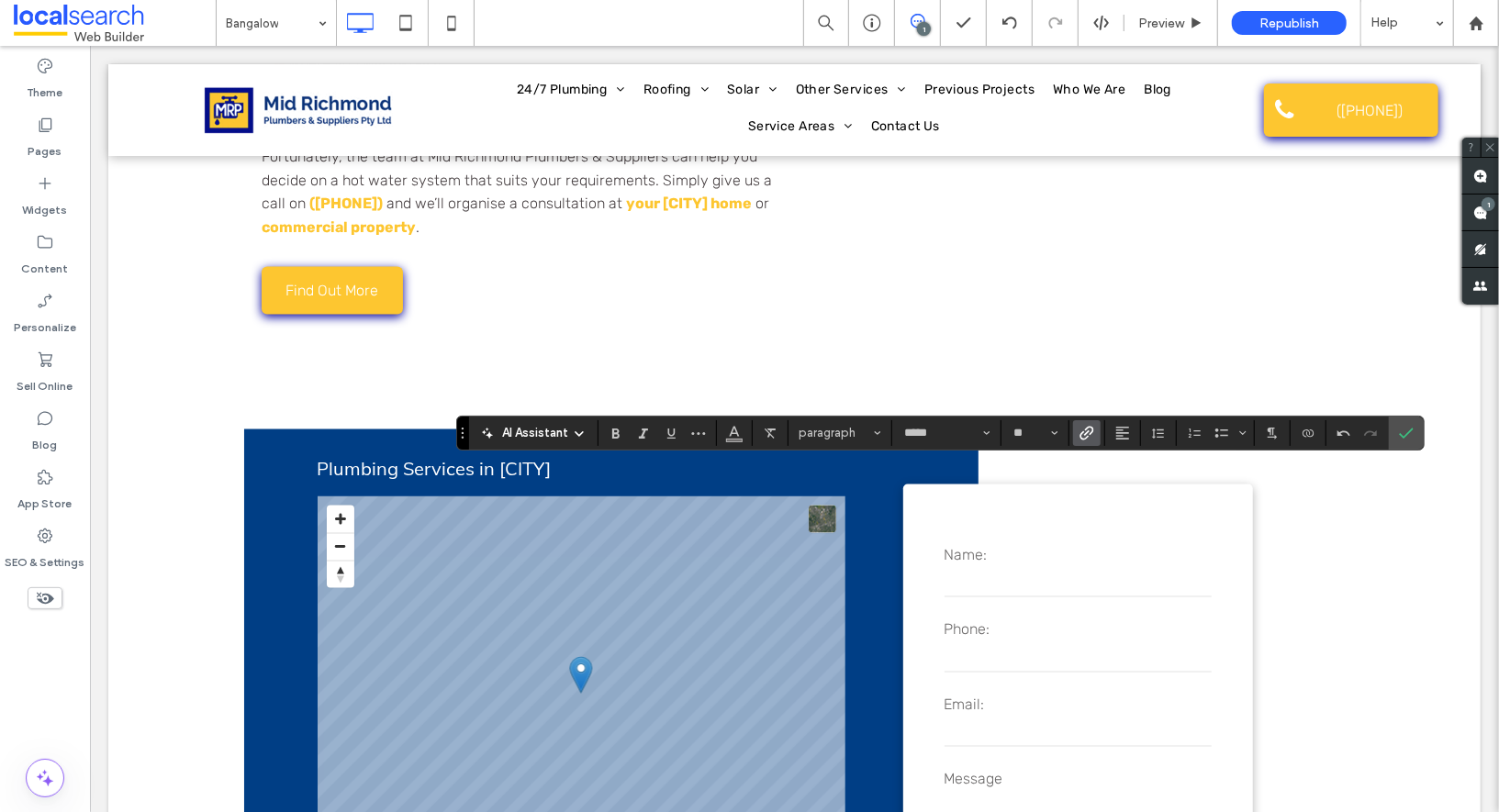 click 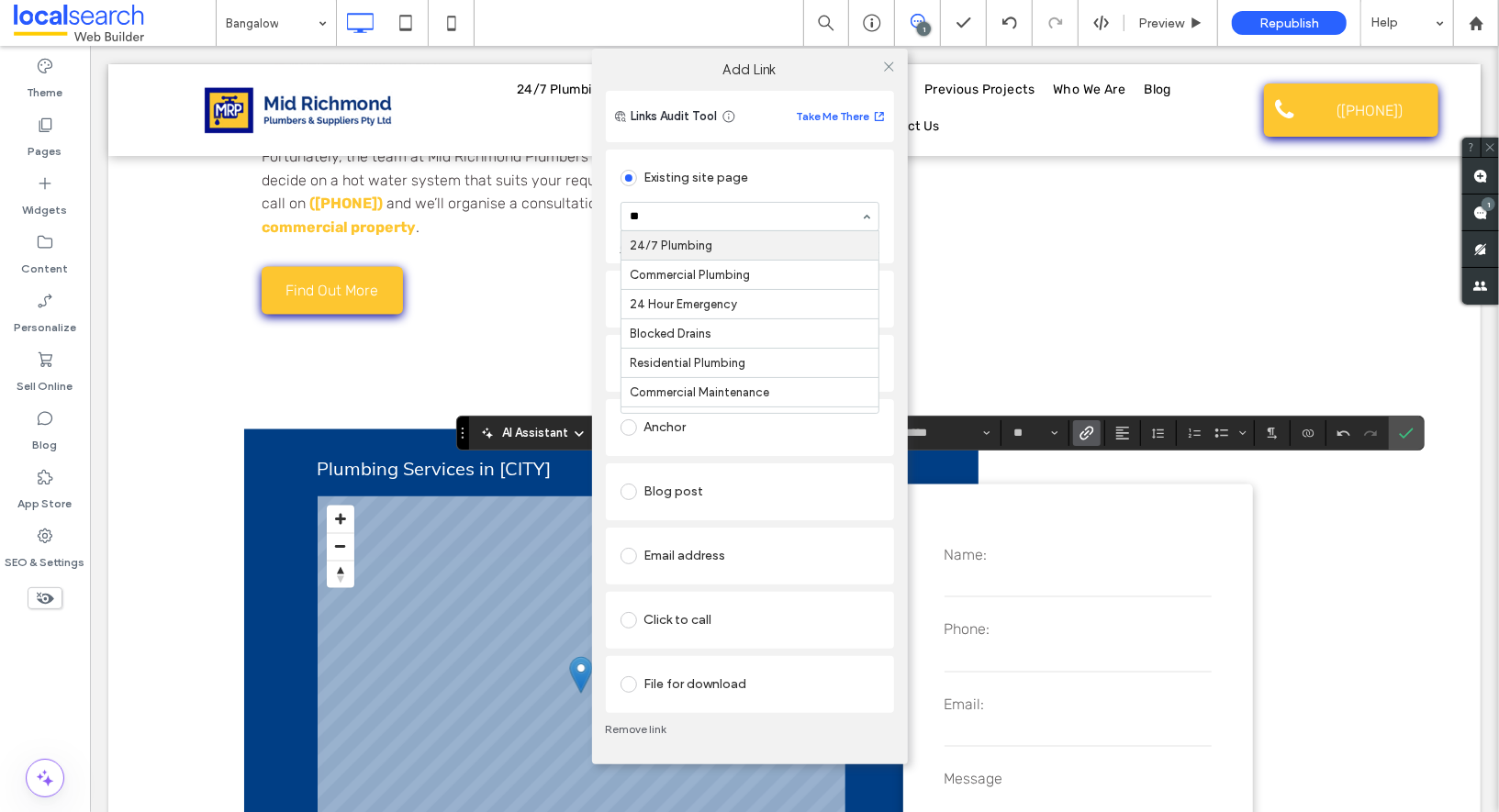 type on "***" 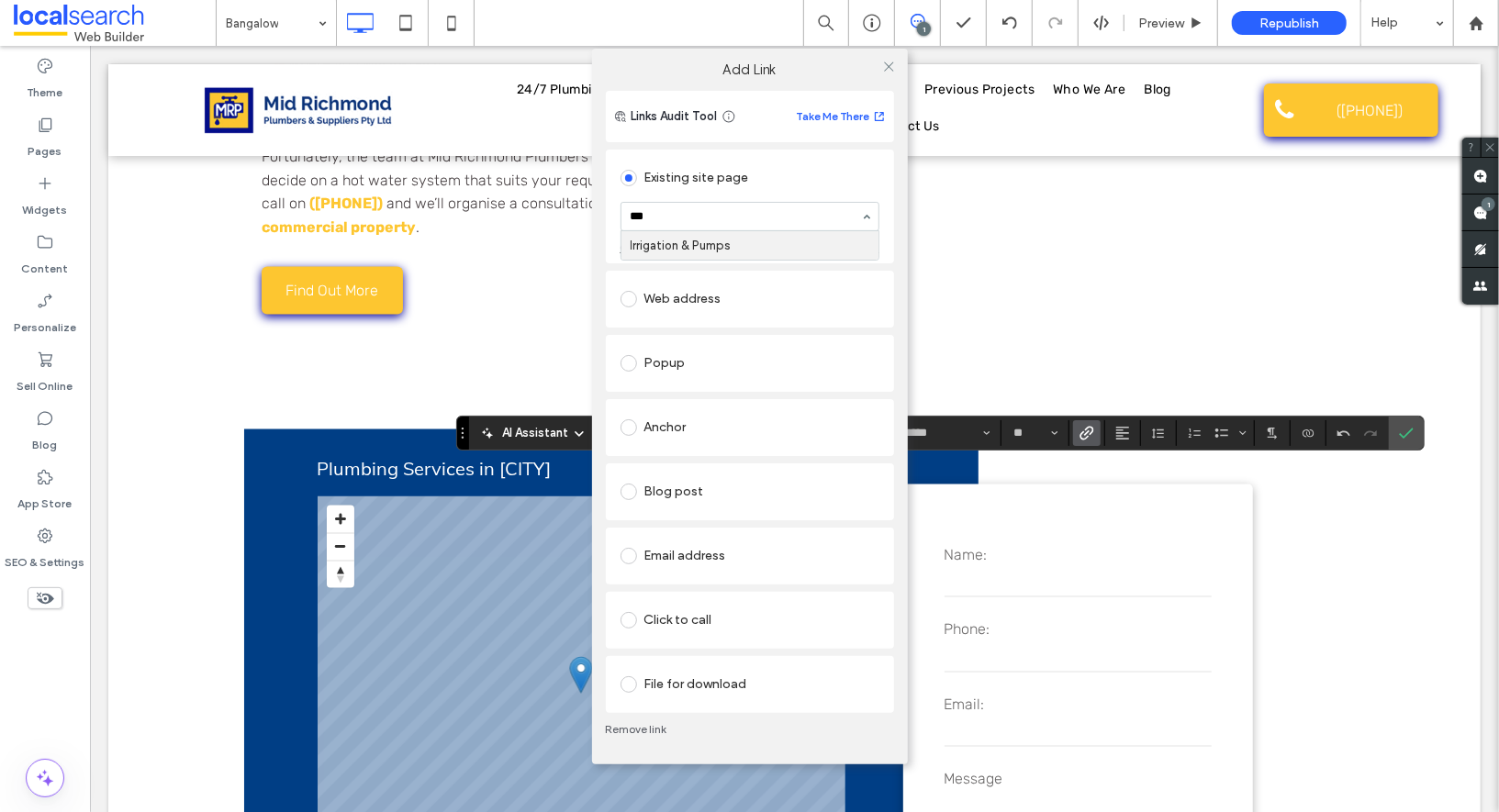 type 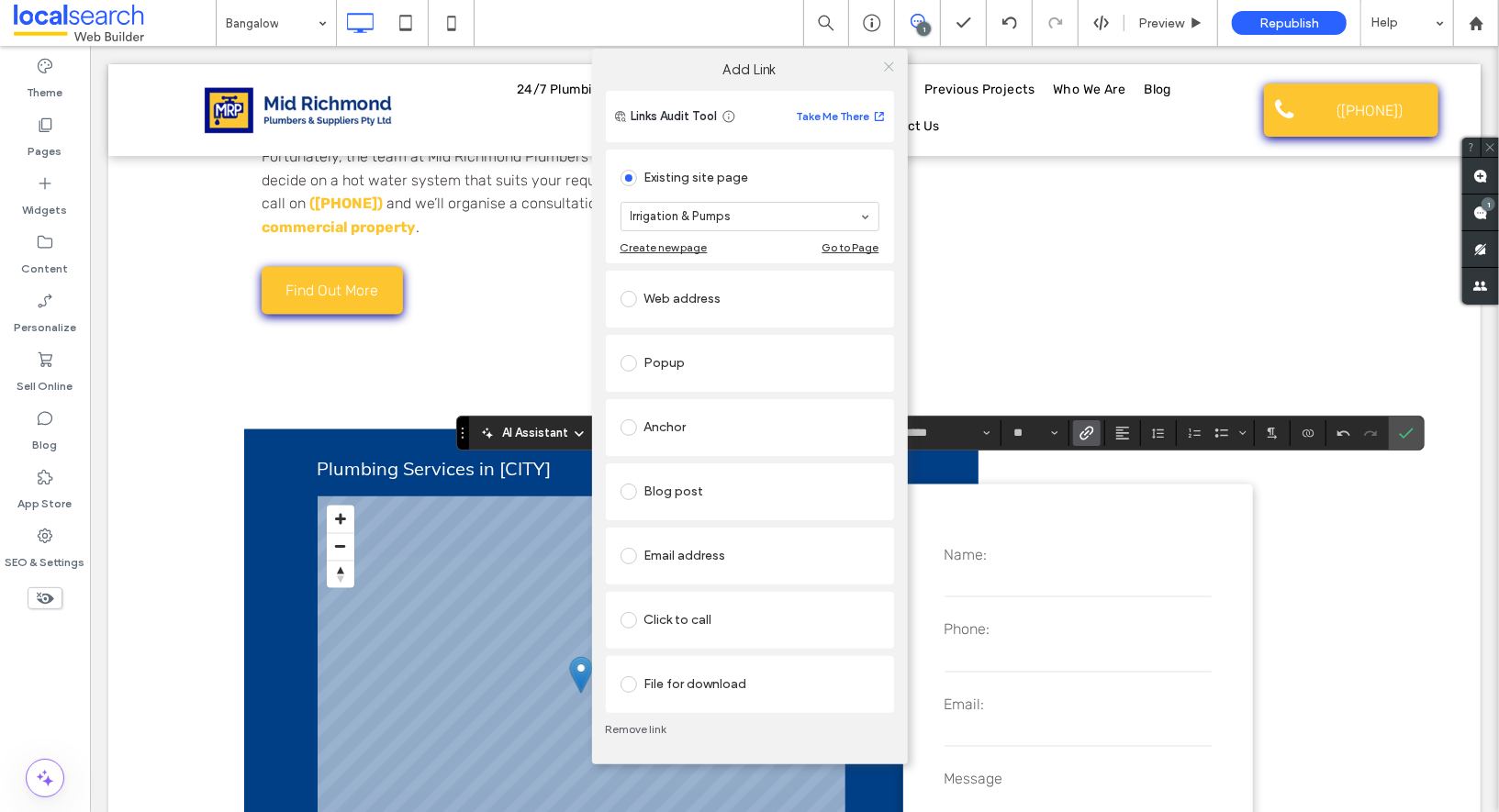 click 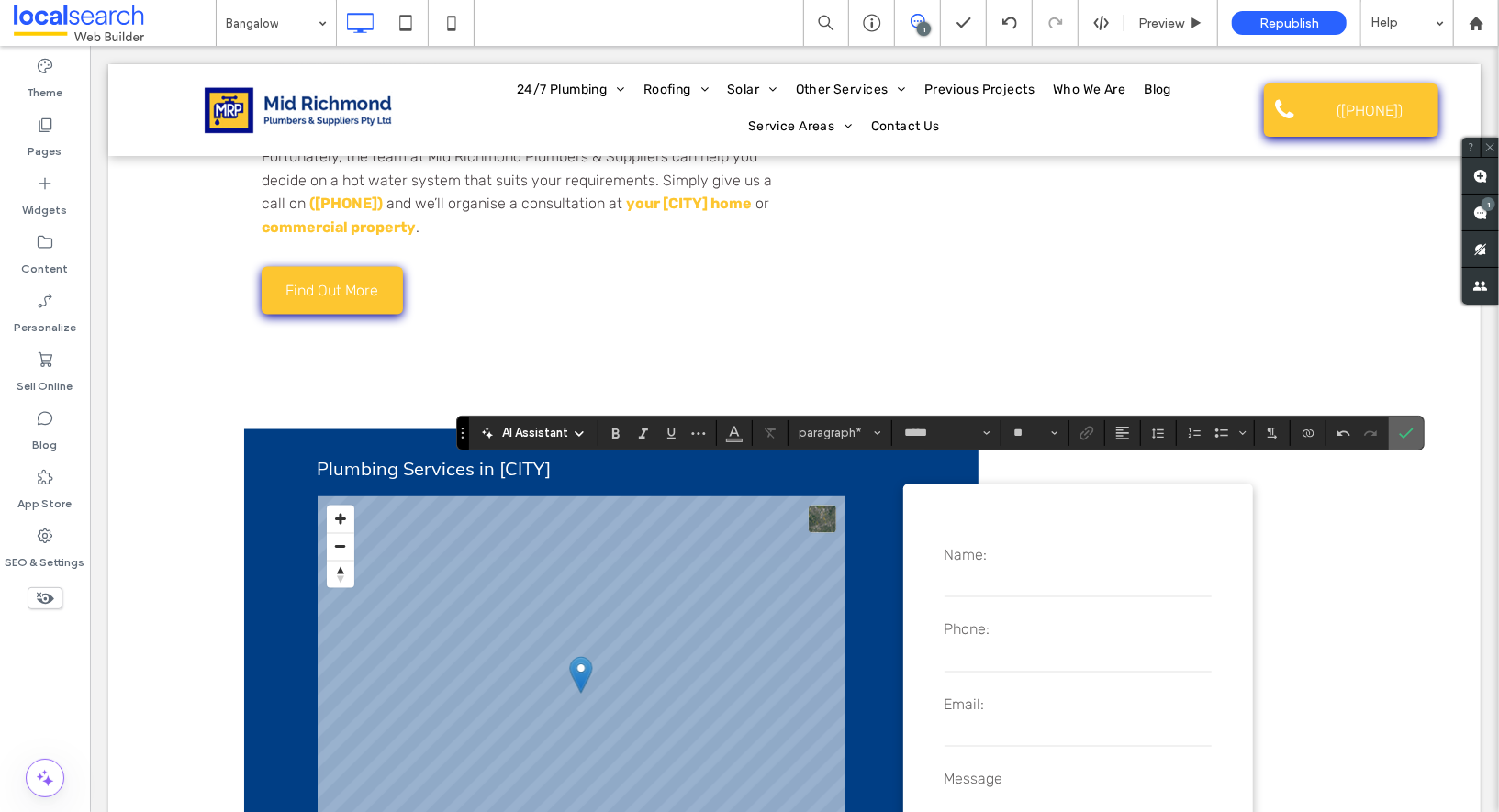 click 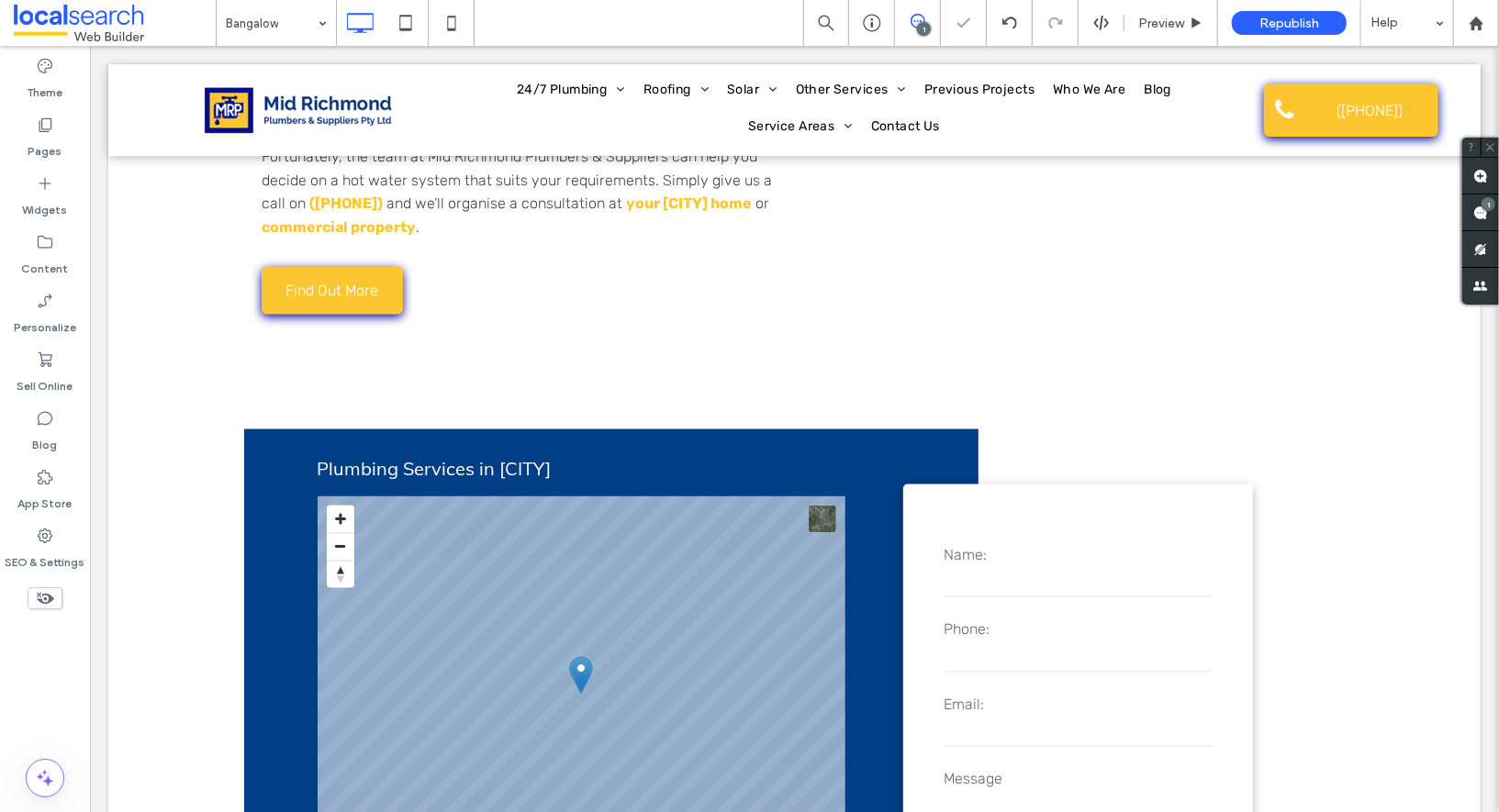 type on "****" 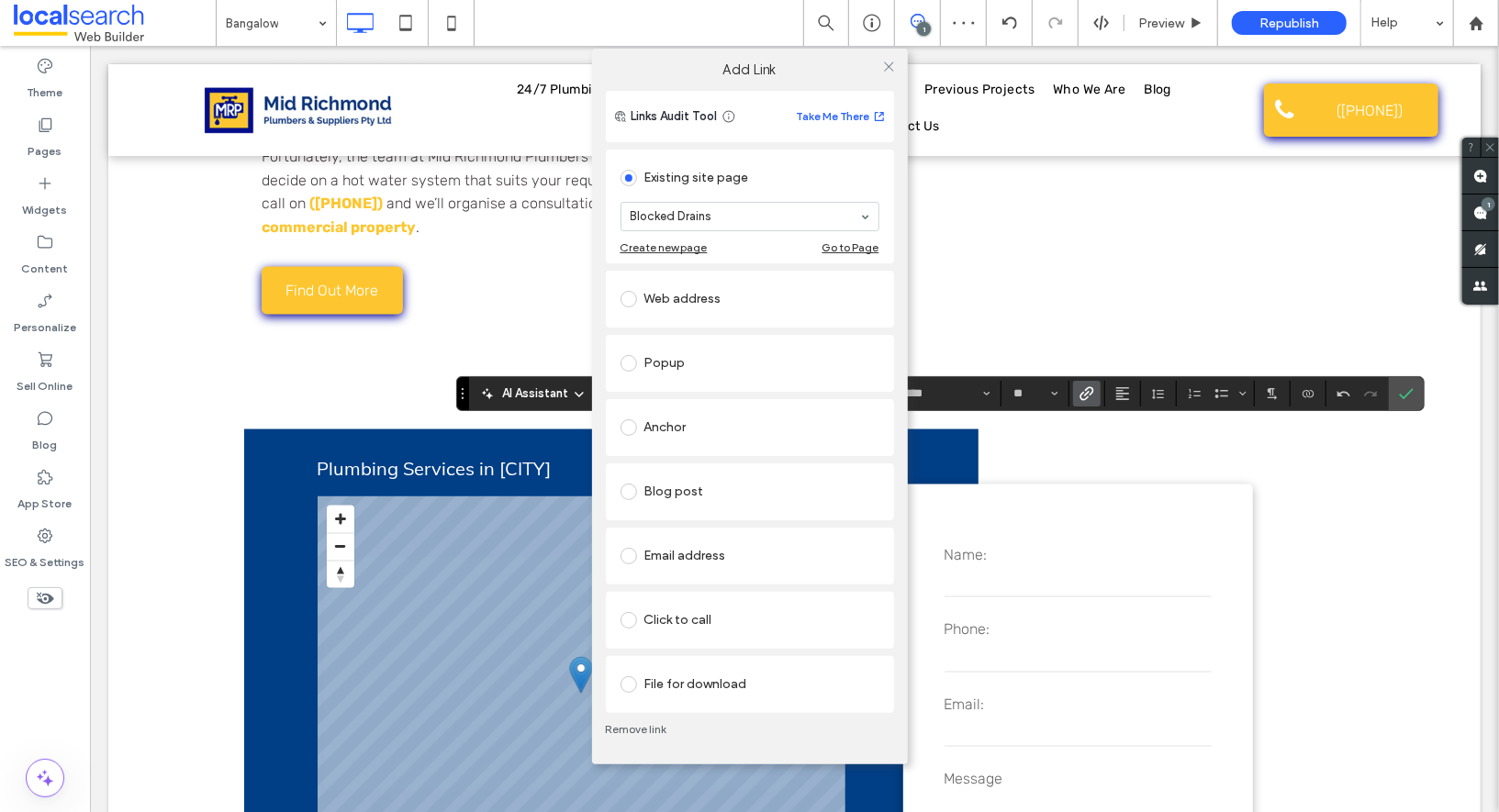 click on "Blocked Drains" at bounding box center [750, 217] 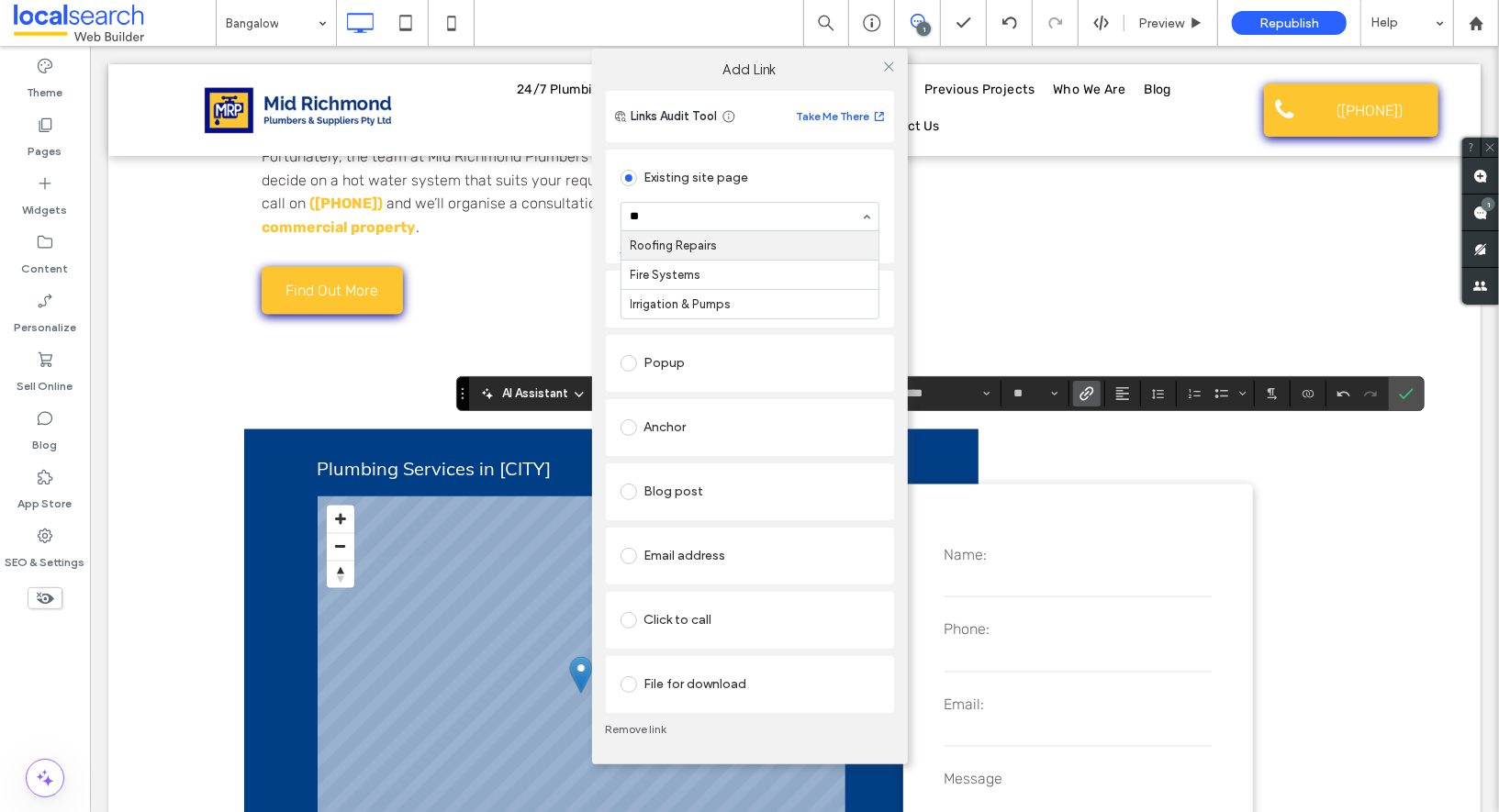 scroll, scrollTop: 0, scrollLeft: 0, axis: both 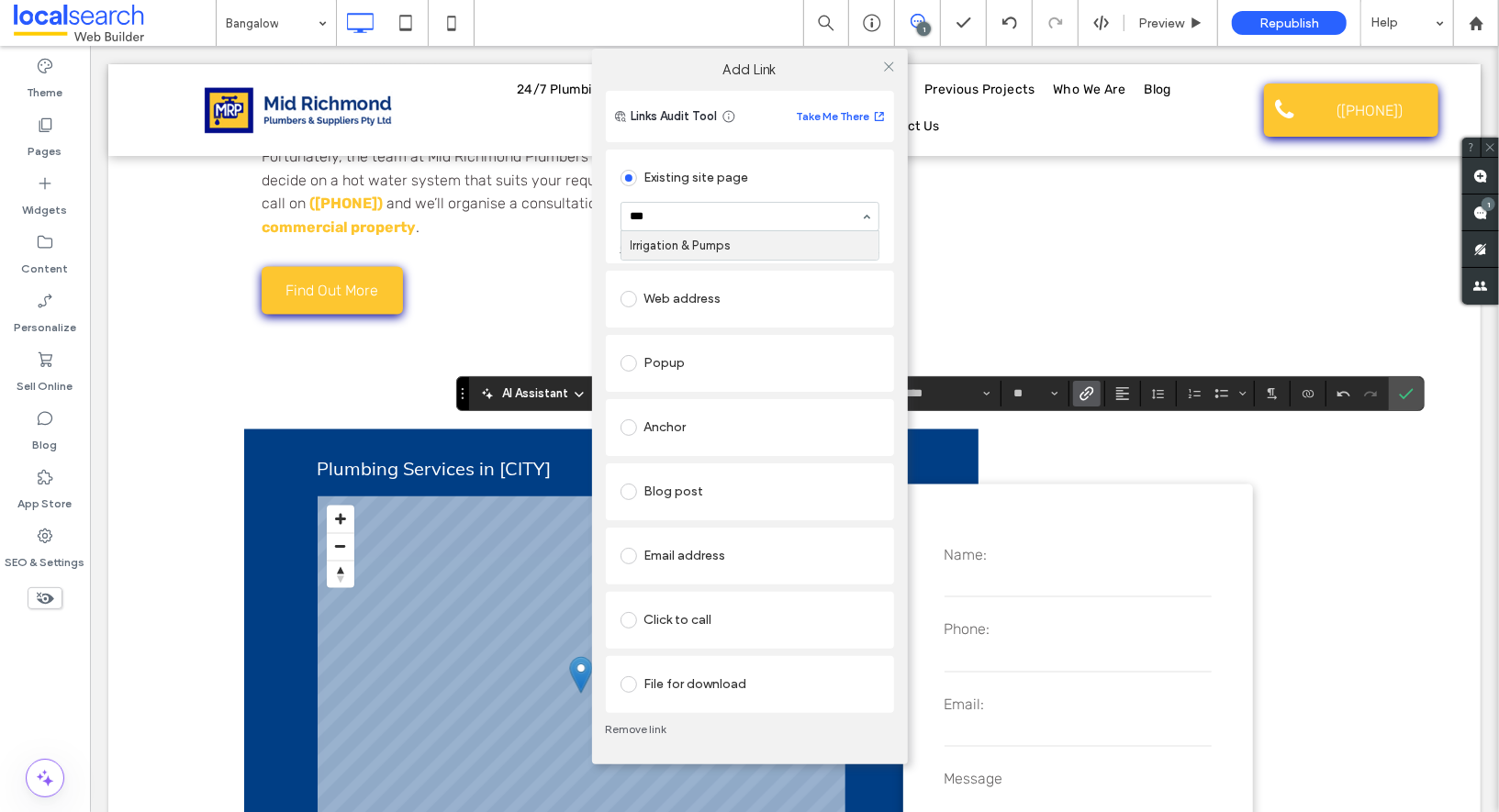 type 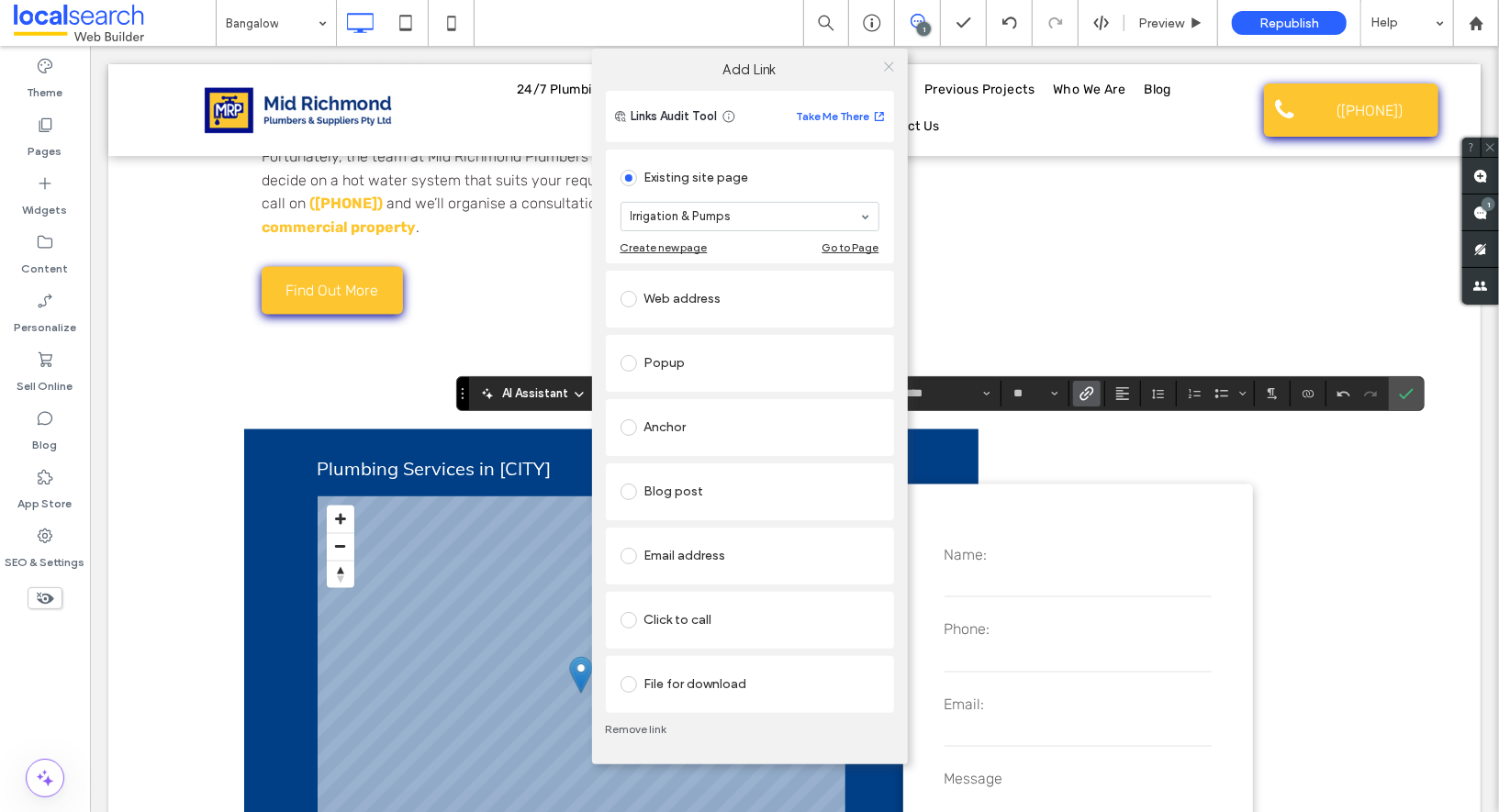 click 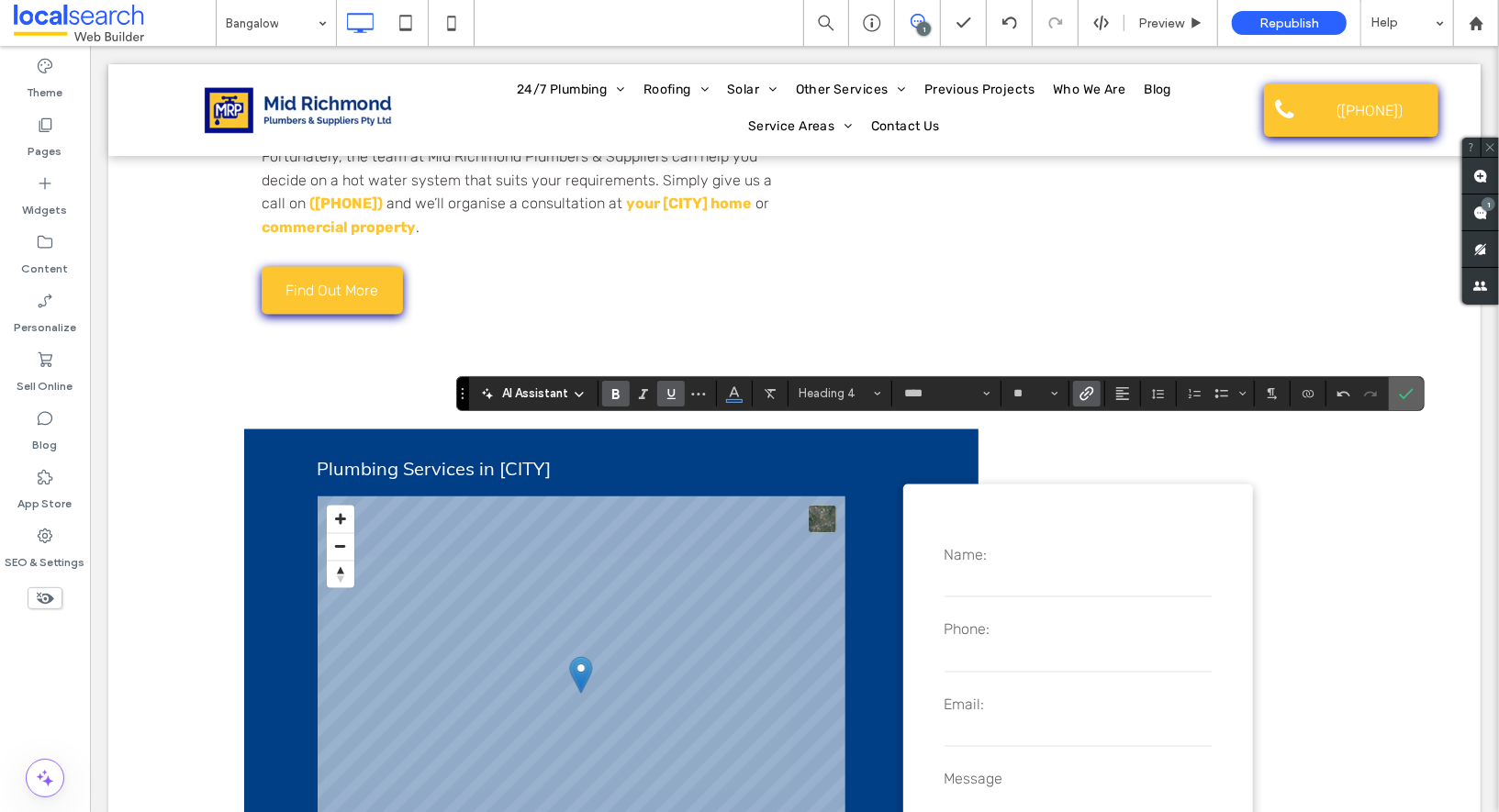 click 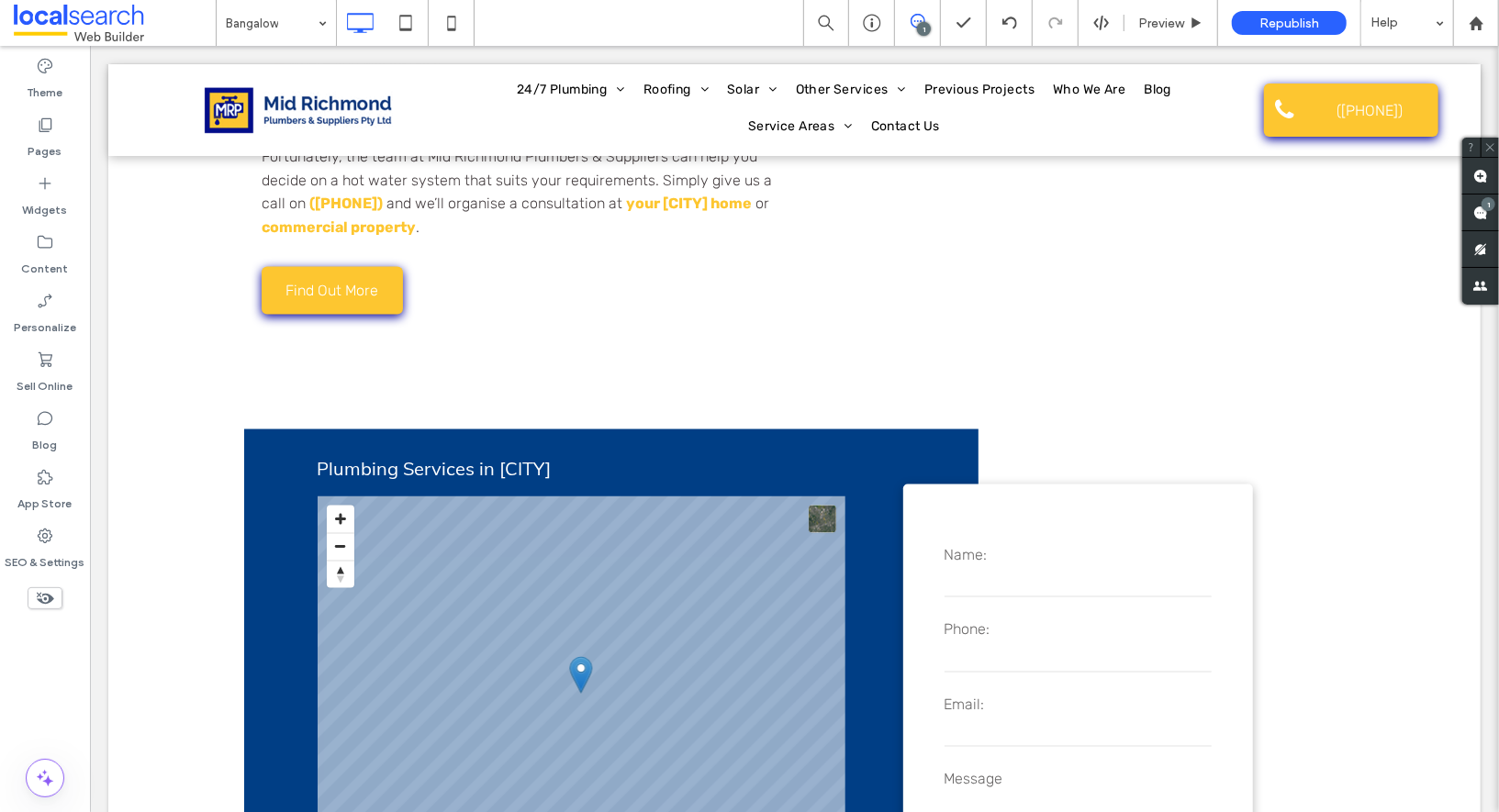 type on "*****" 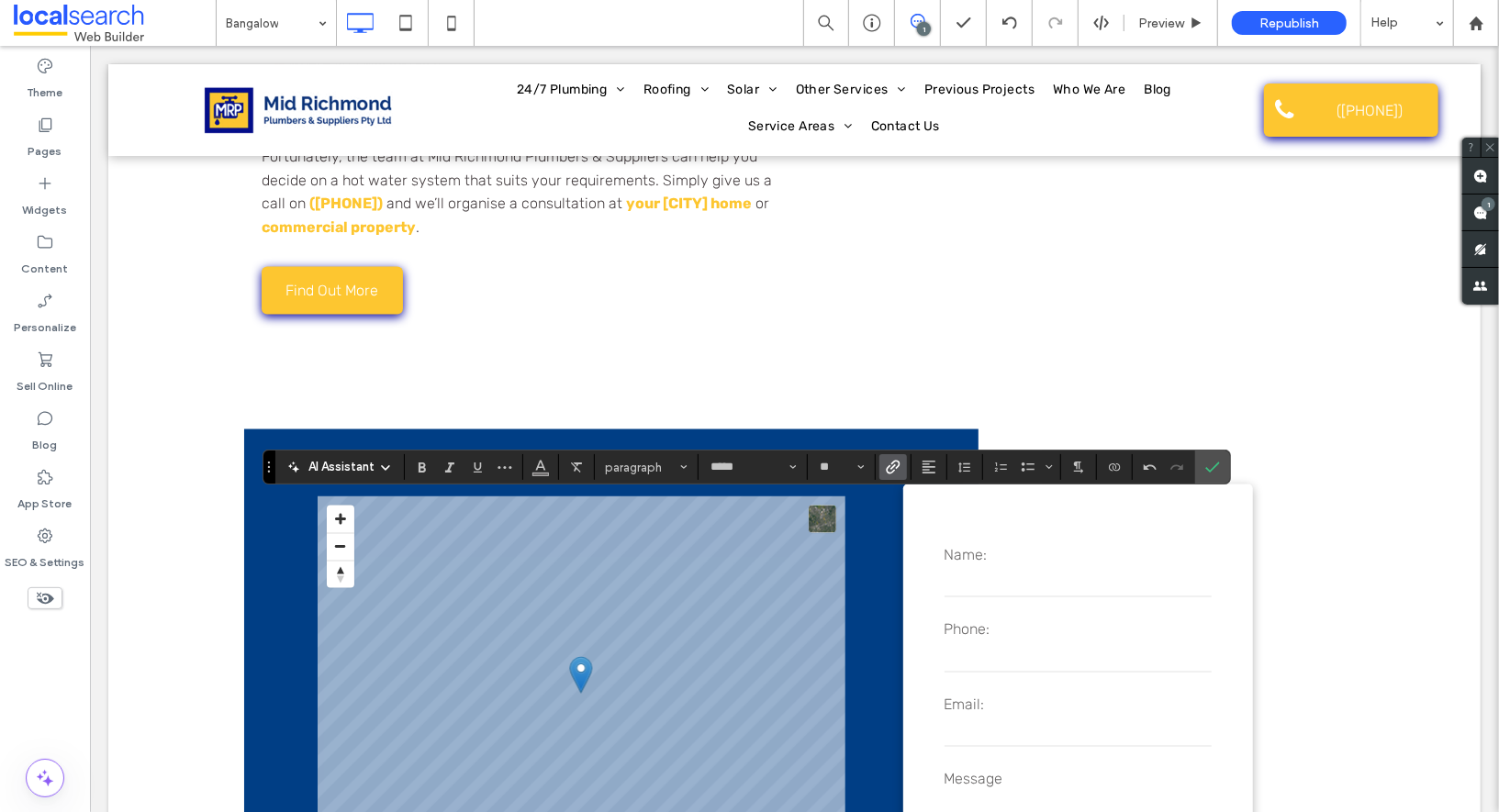 click 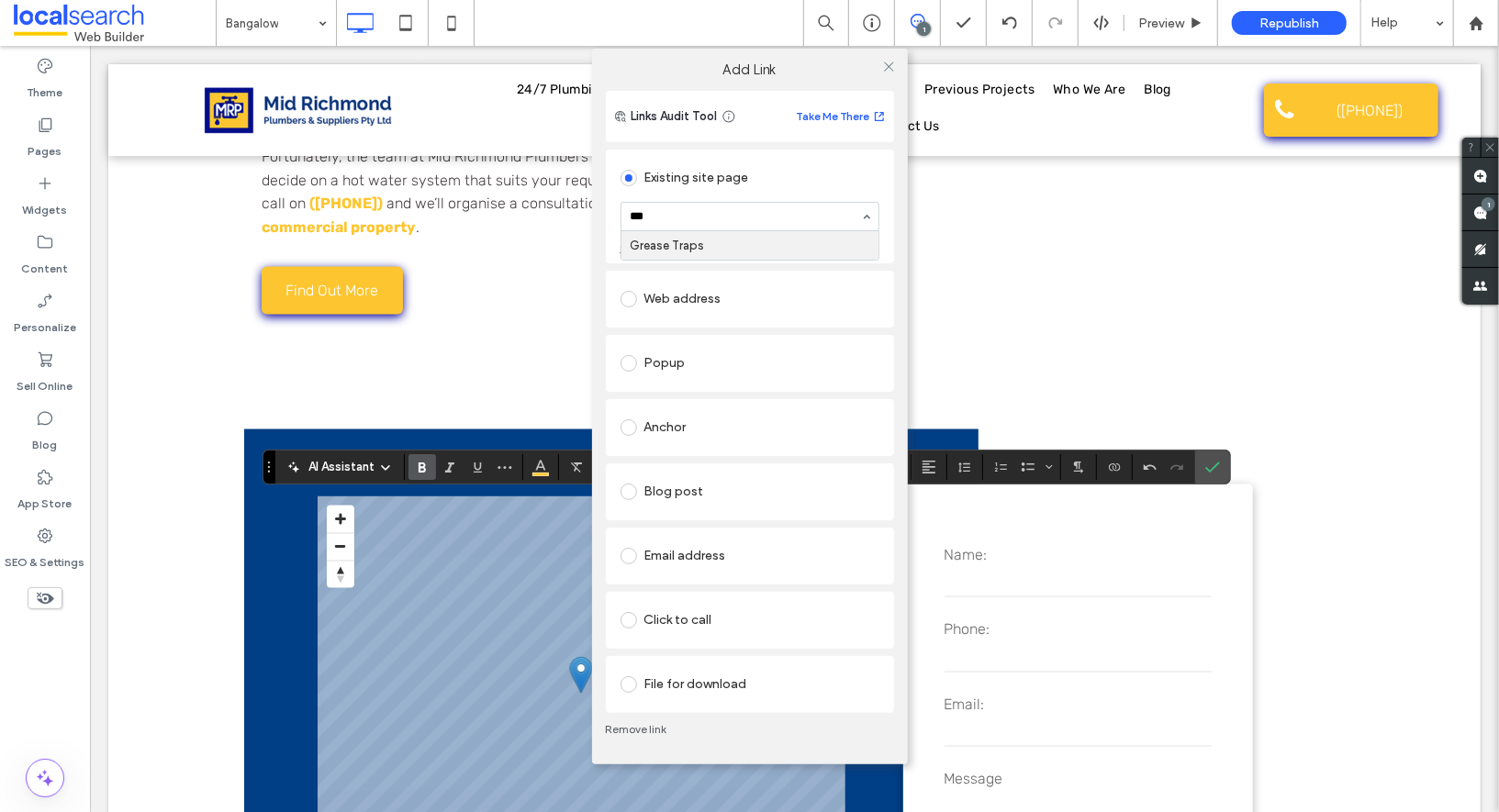 type on "****" 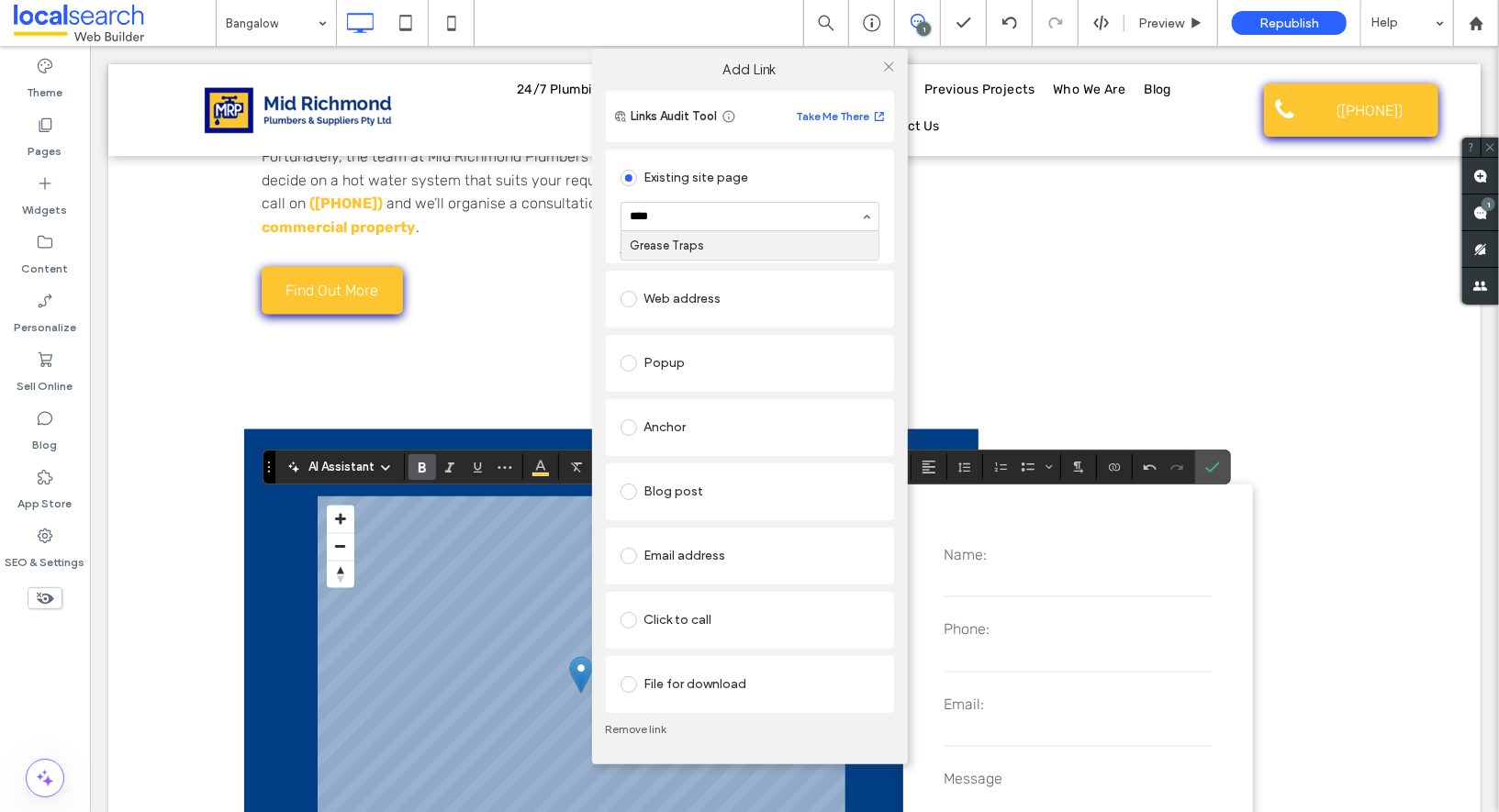 type 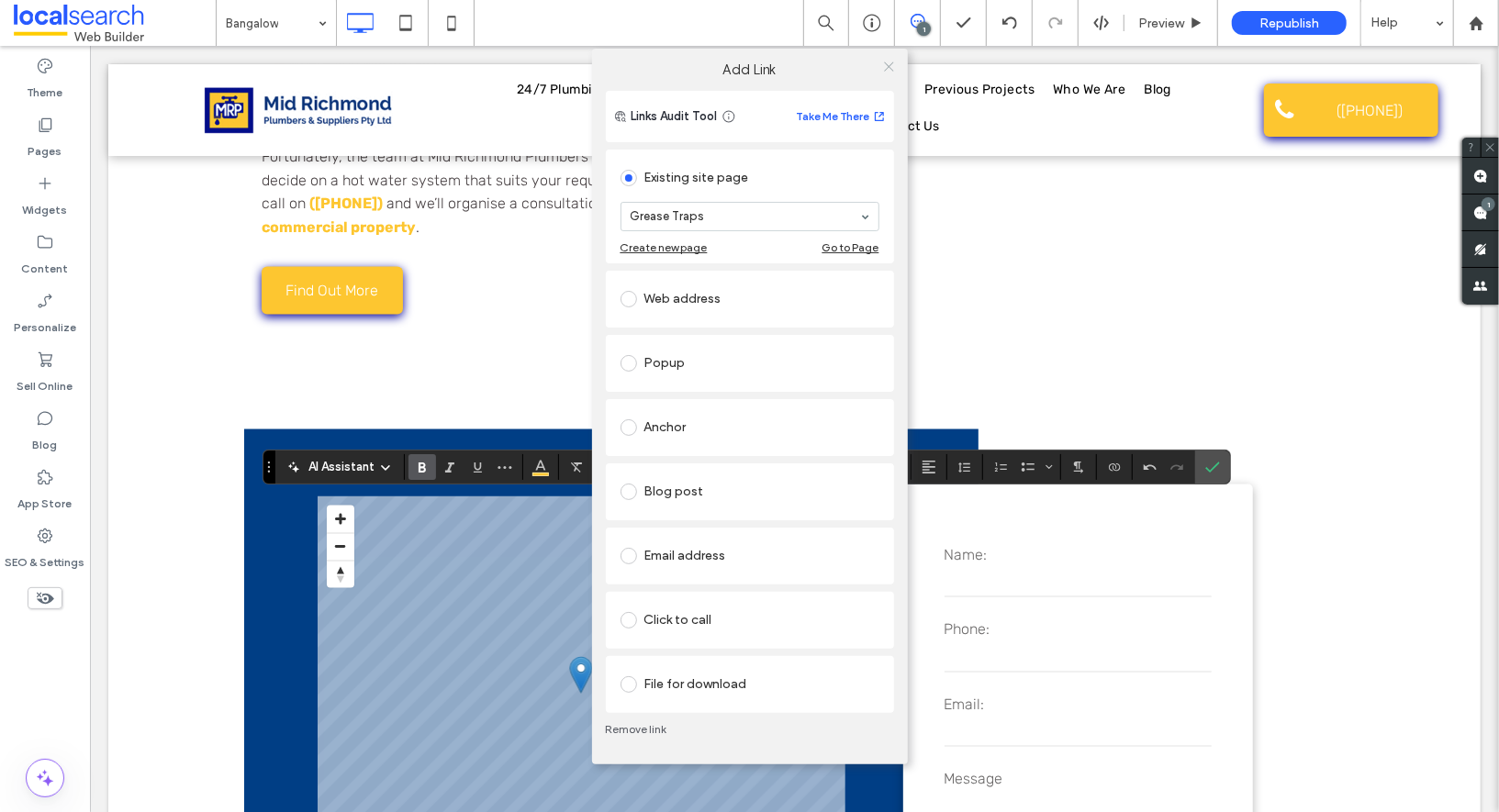 click 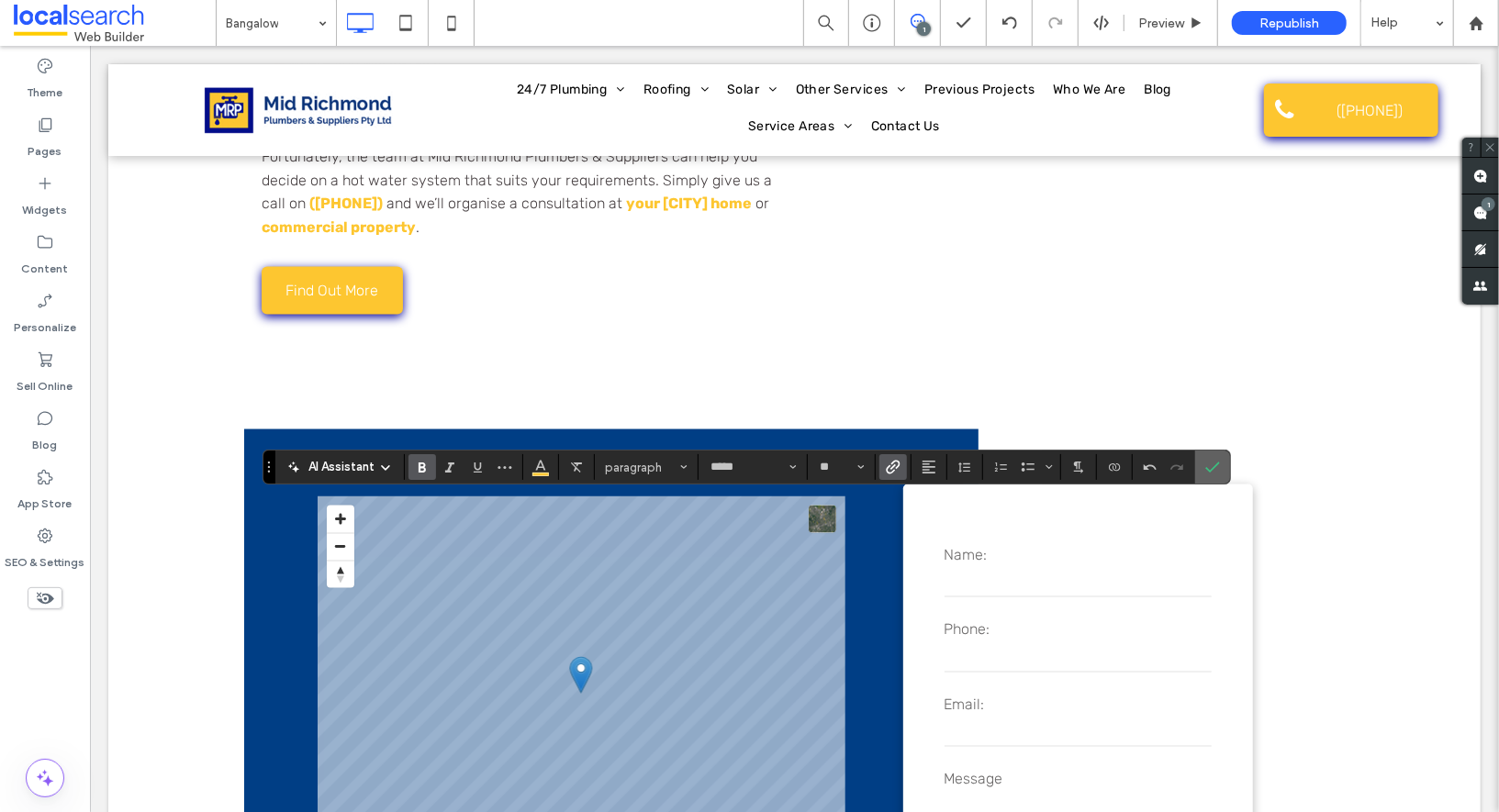click 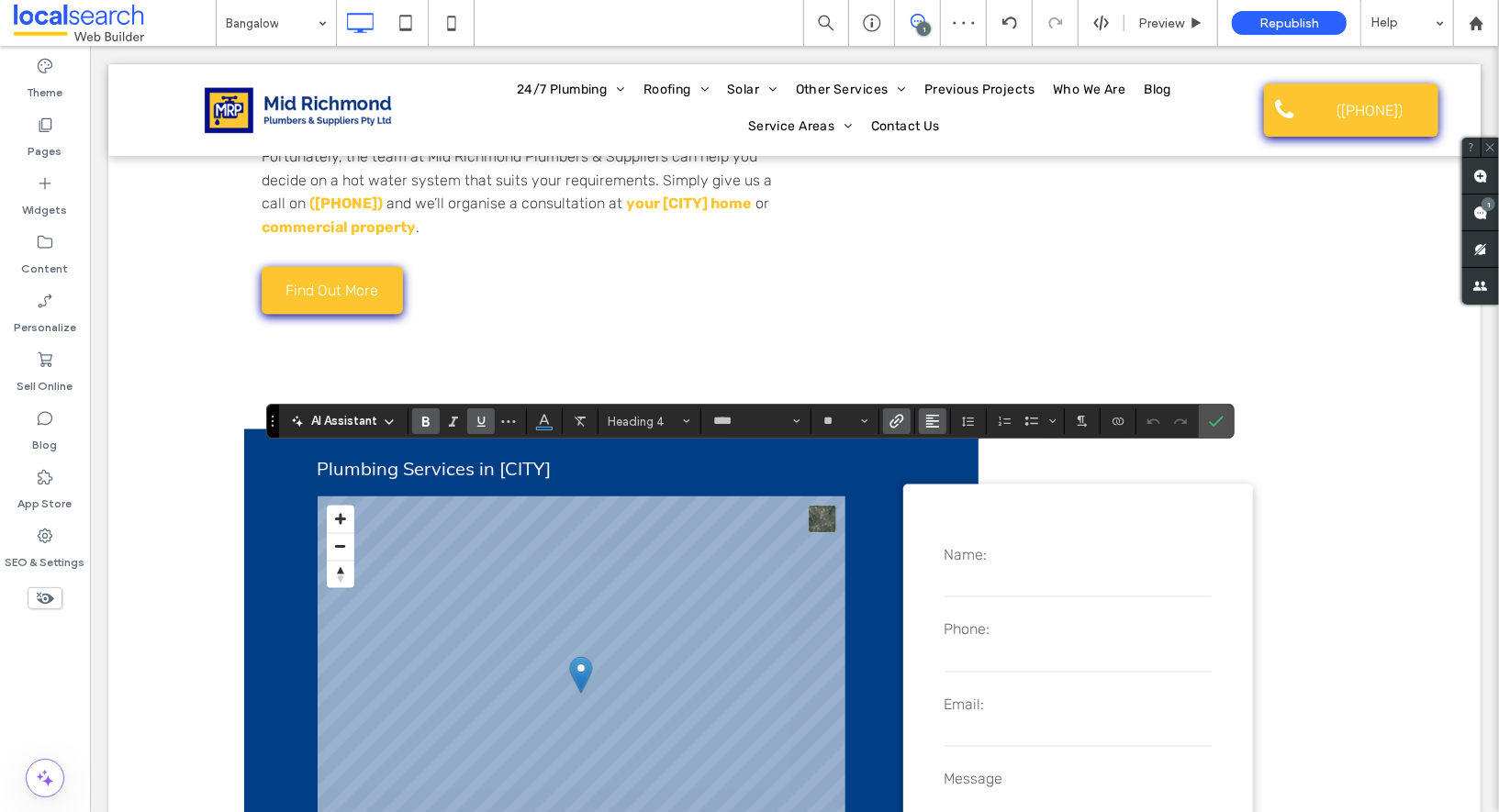 click at bounding box center (933, 421) 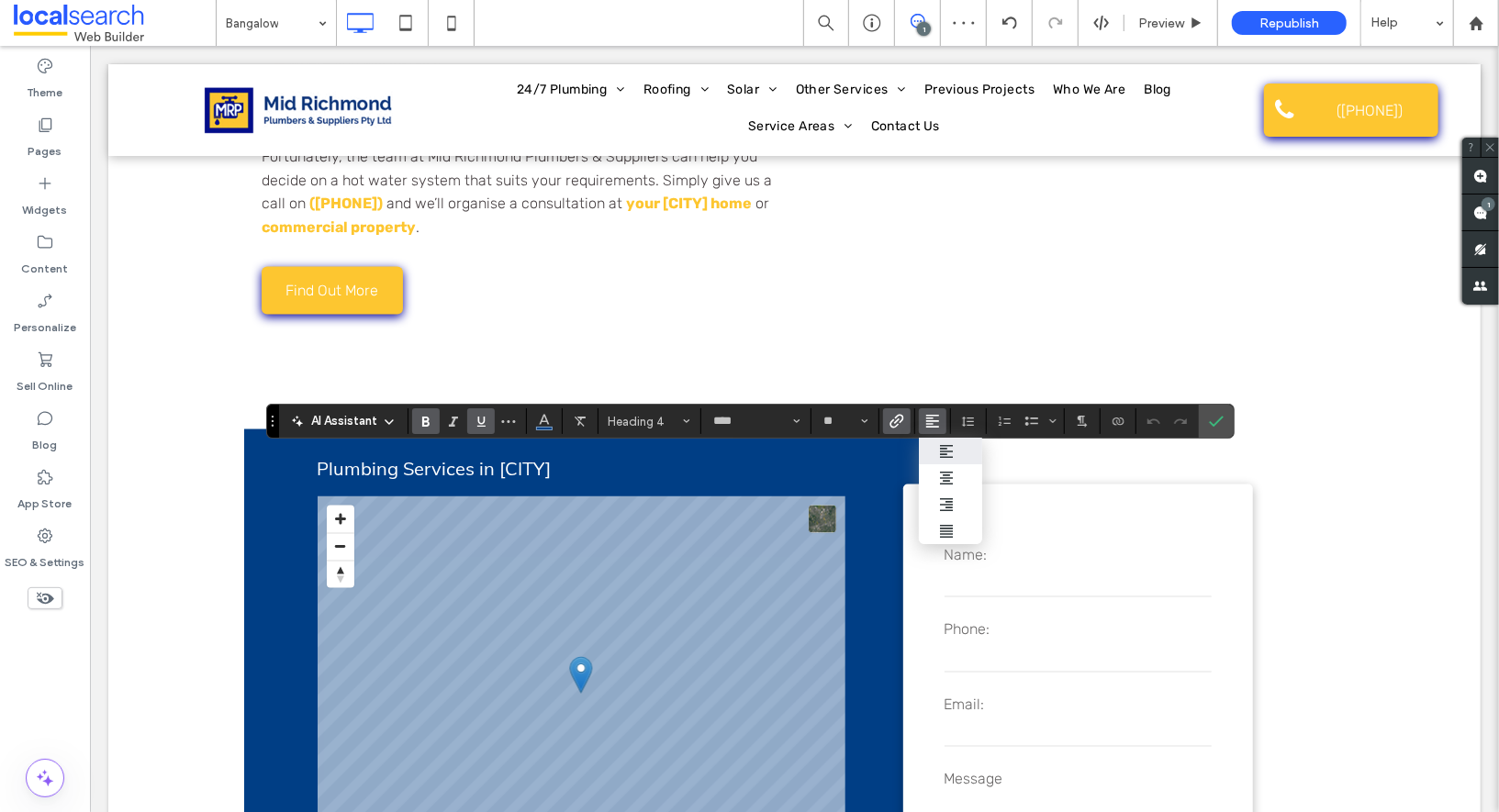 click at bounding box center [897, 421] 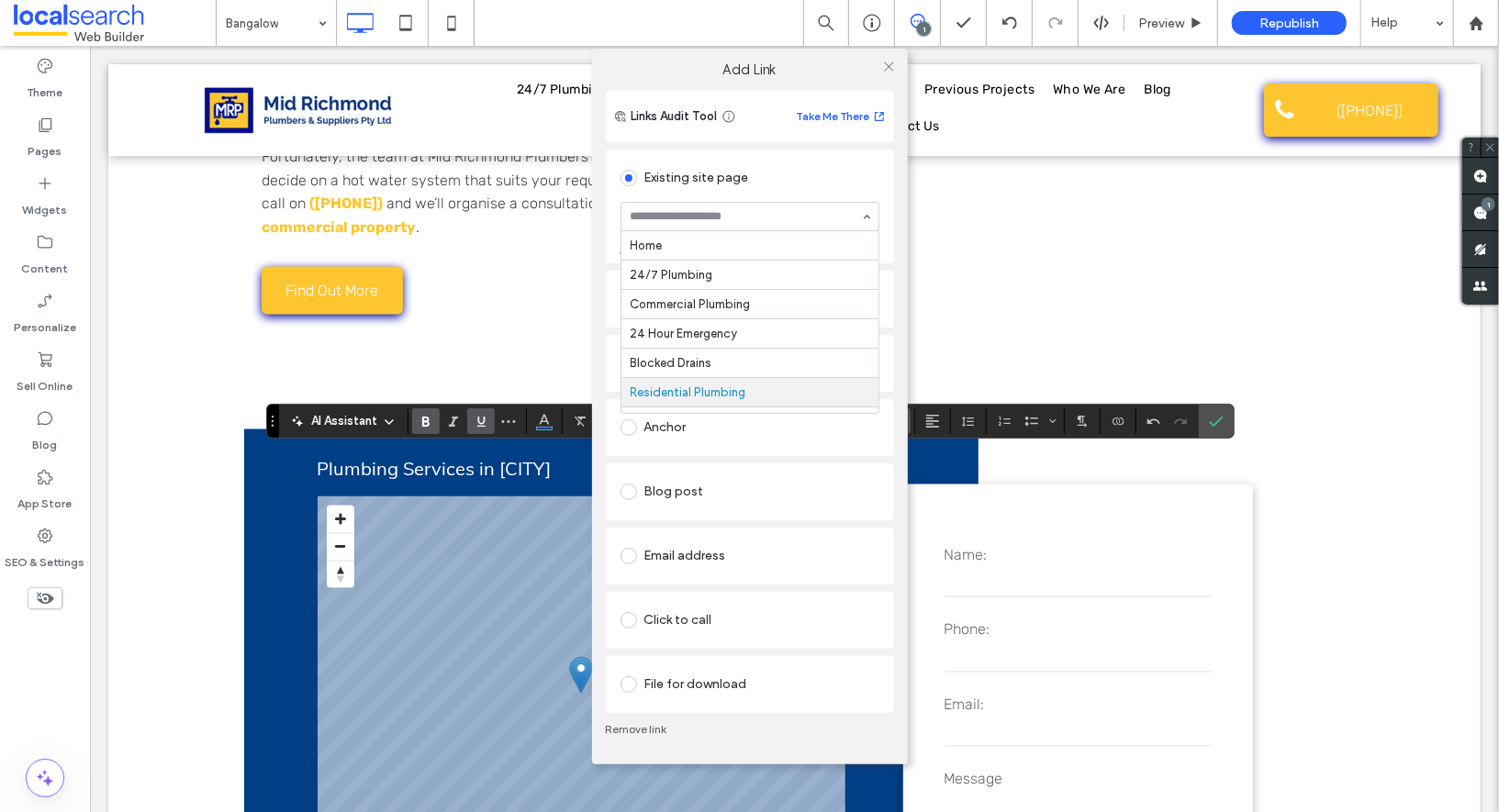 scroll, scrollTop: 148, scrollLeft: 0, axis: vertical 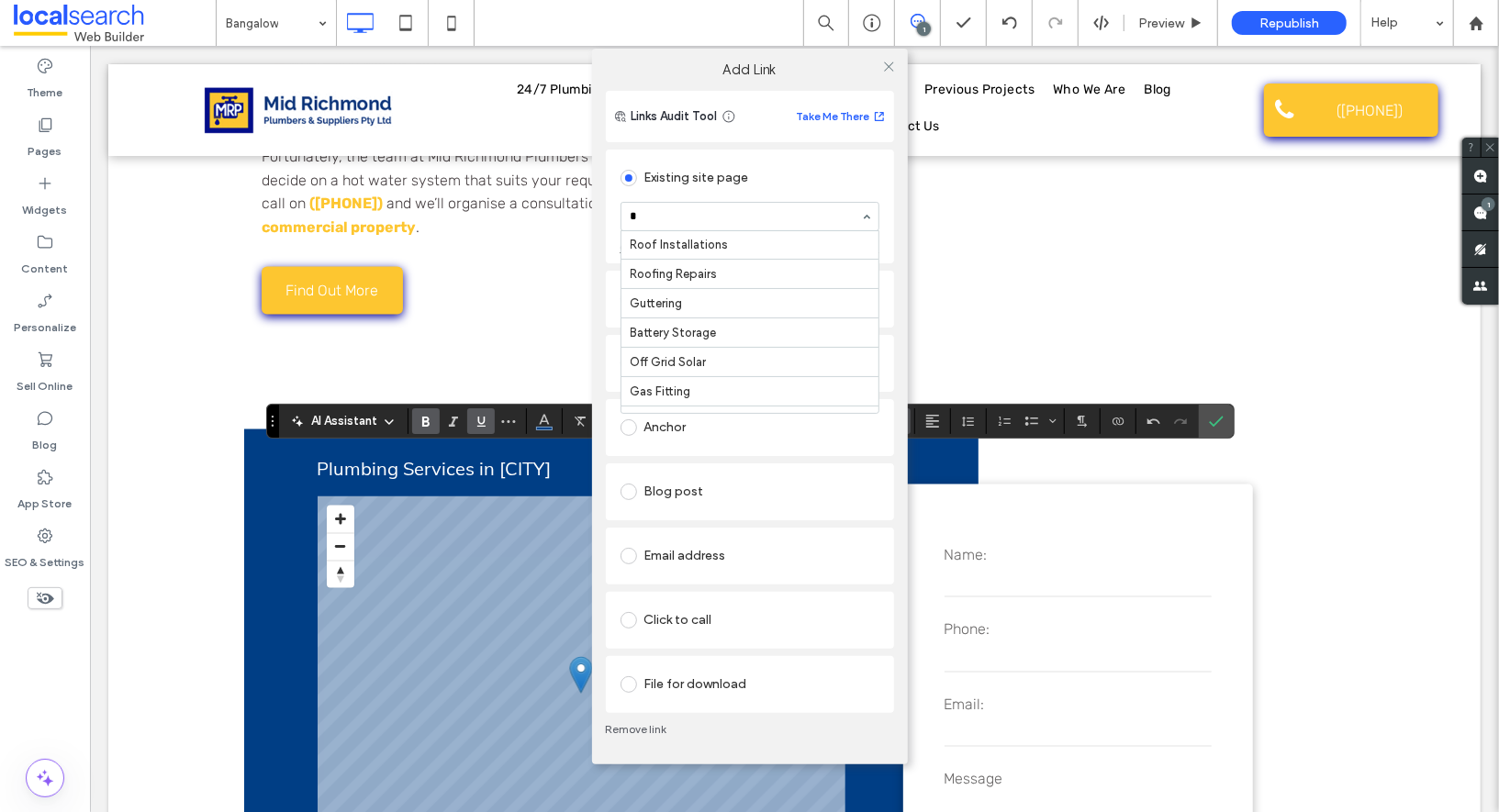 type on "**" 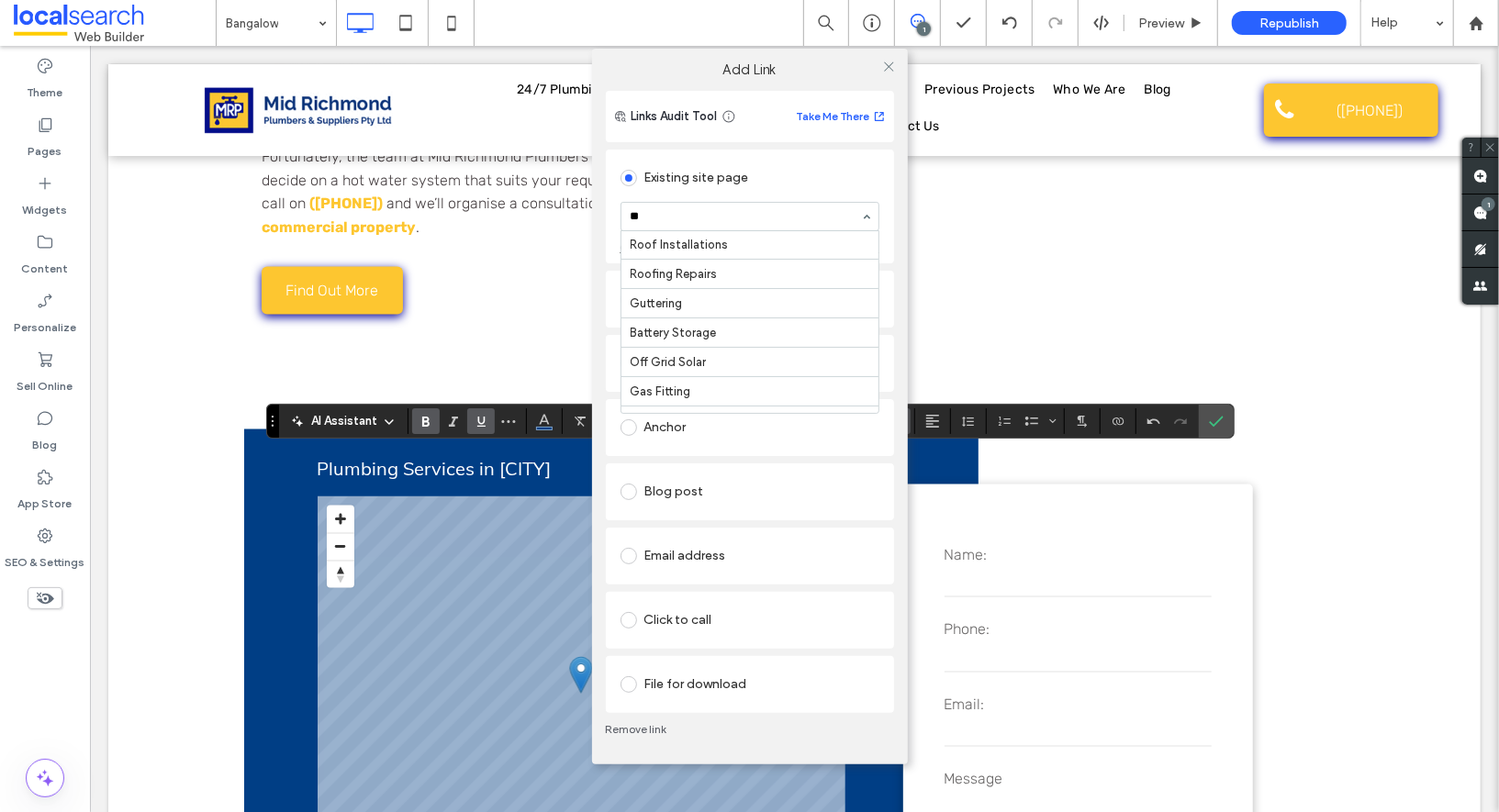 scroll, scrollTop: 0, scrollLeft: 0, axis: both 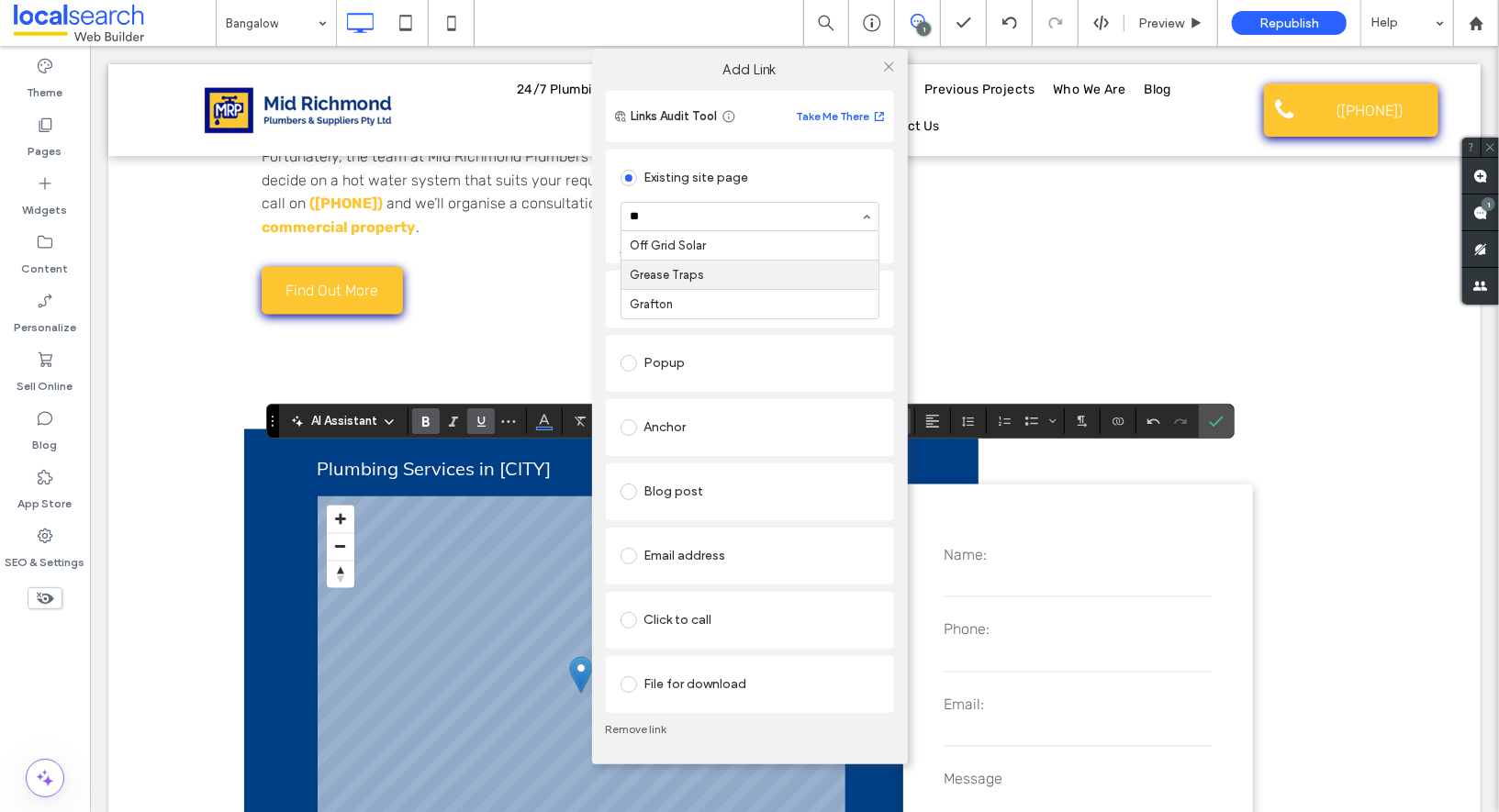 type 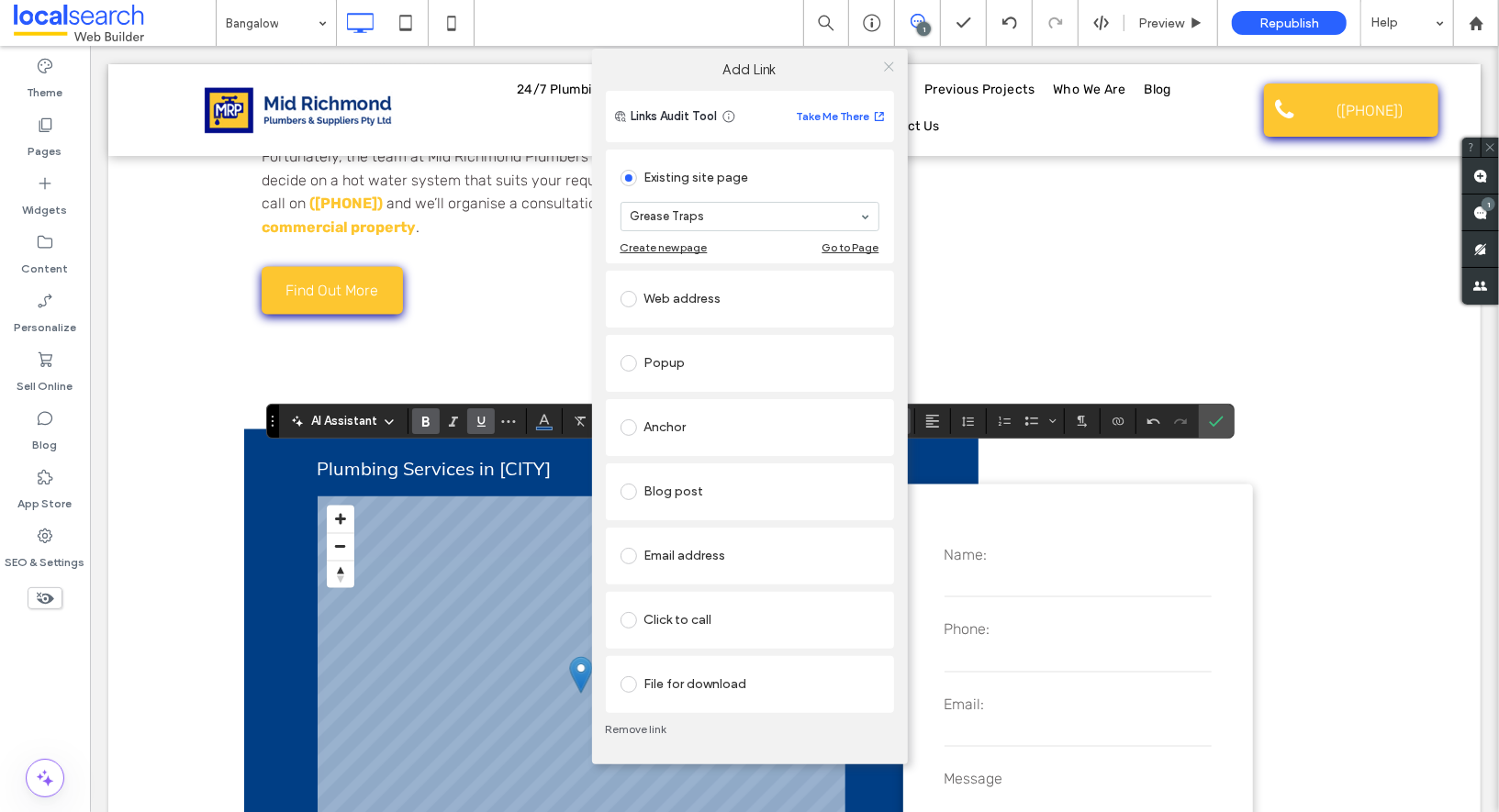 click 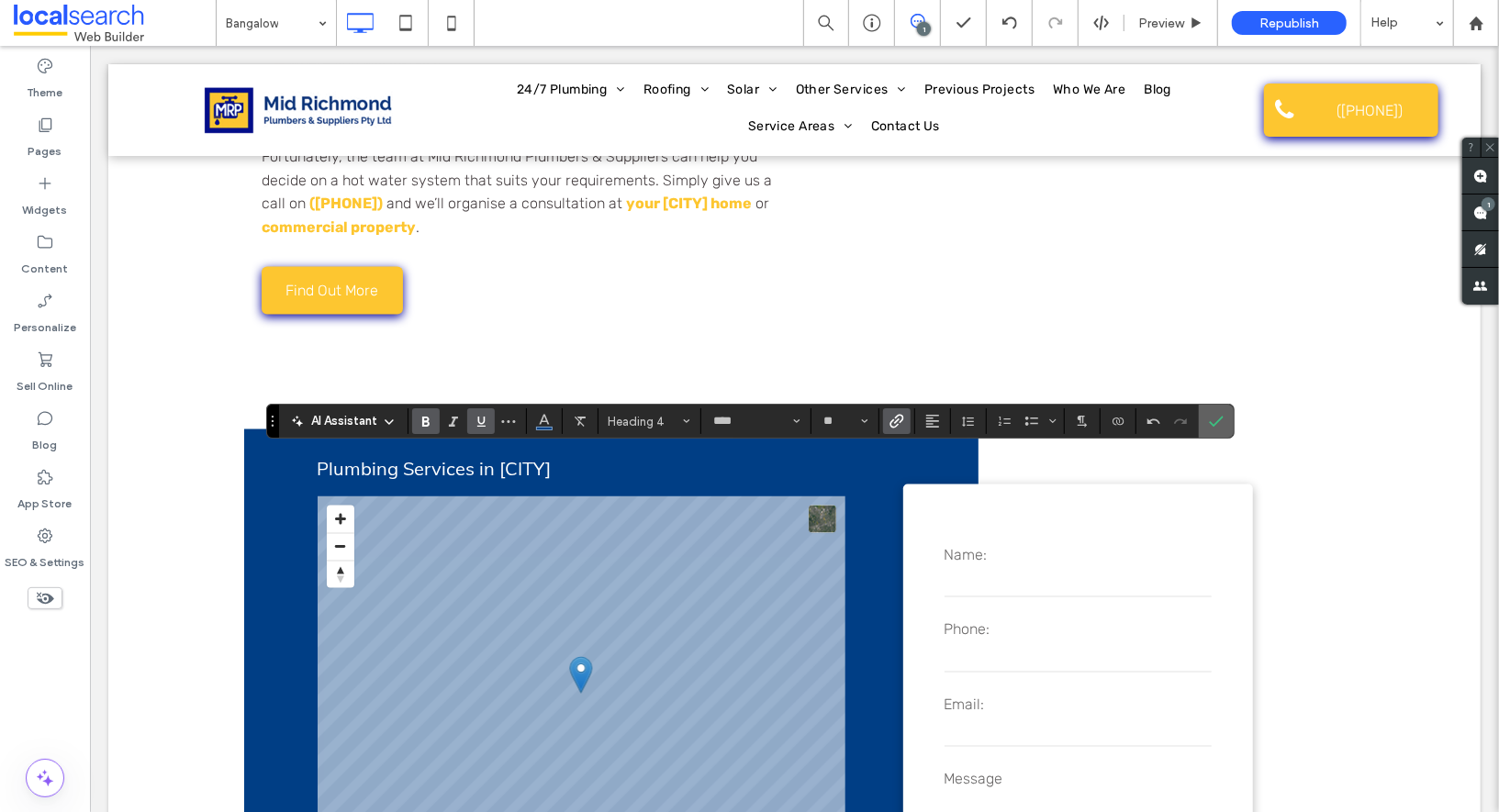 click at bounding box center (1216, 421) 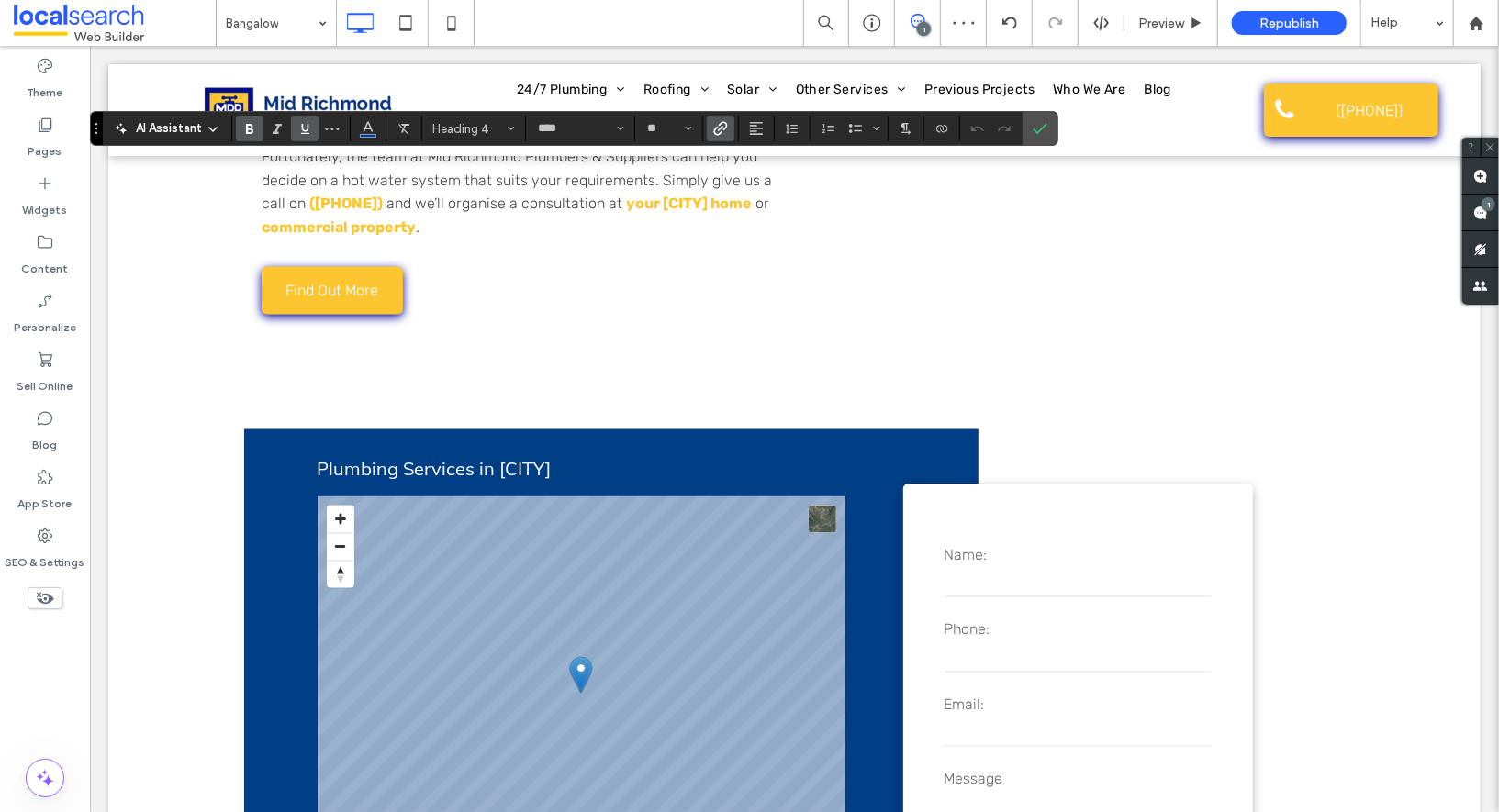 click at bounding box center [717, 128] 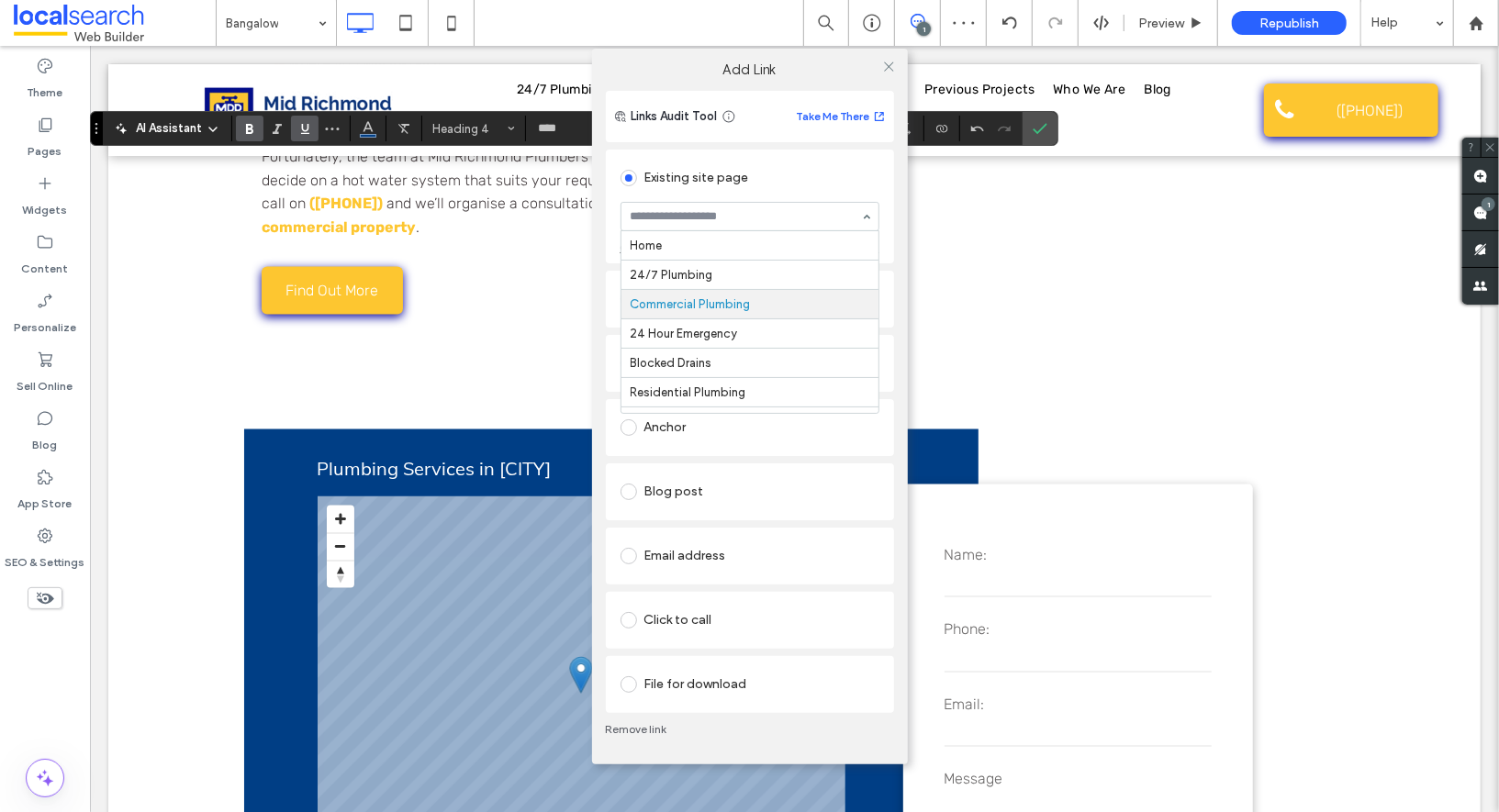 scroll, scrollTop: 58, scrollLeft: 0, axis: vertical 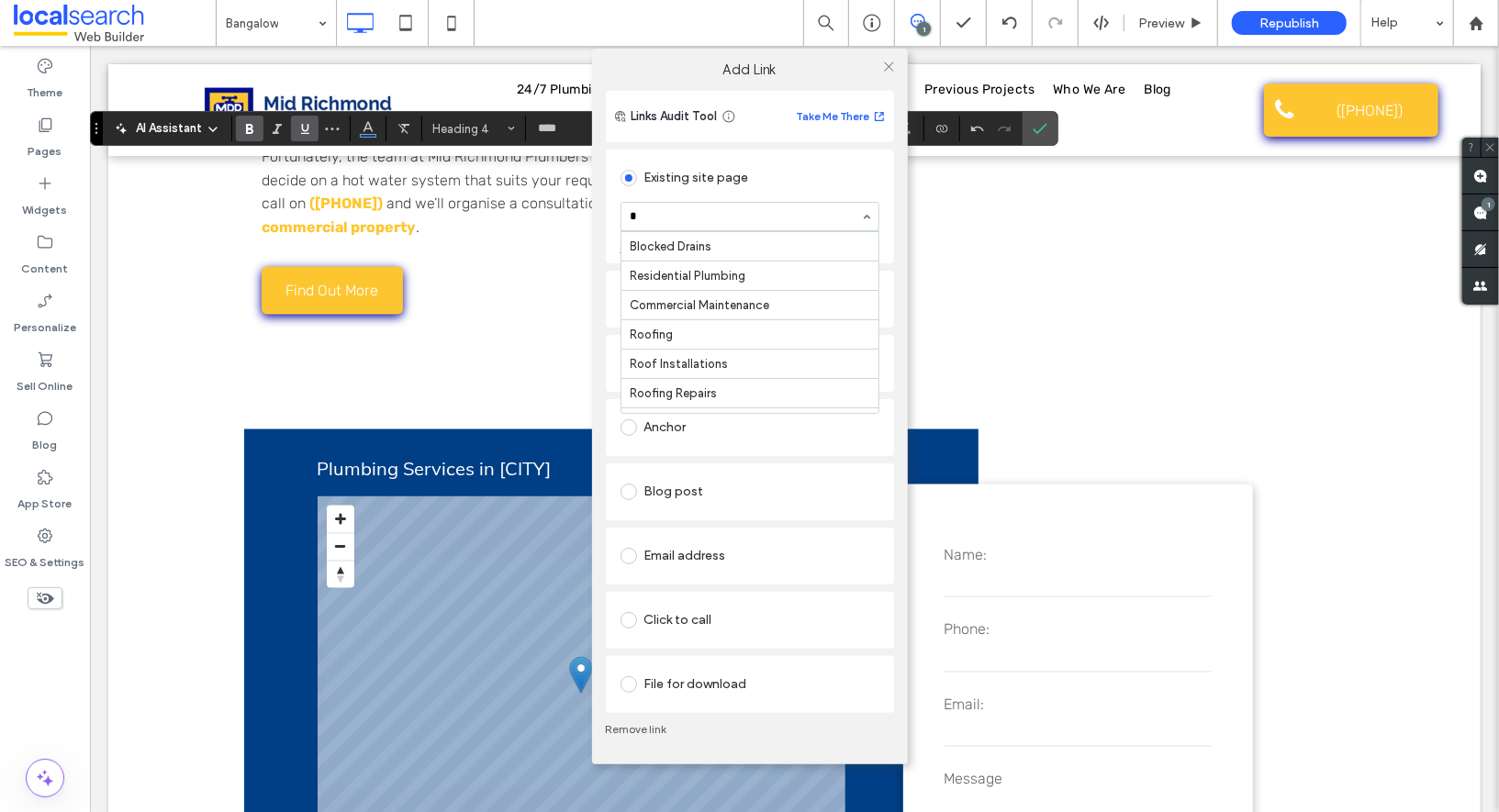 type on "**" 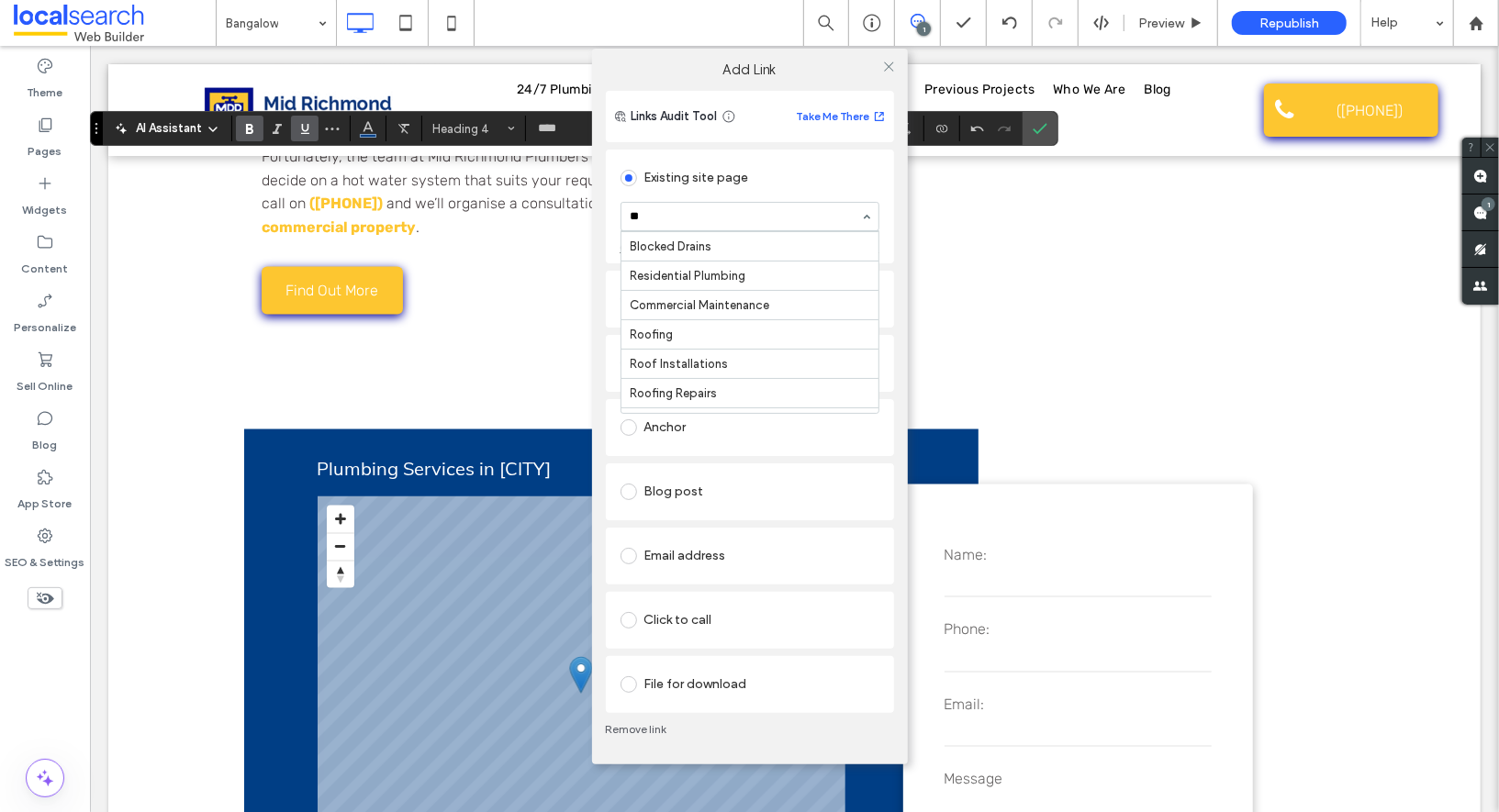 scroll, scrollTop: 0, scrollLeft: 0, axis: both 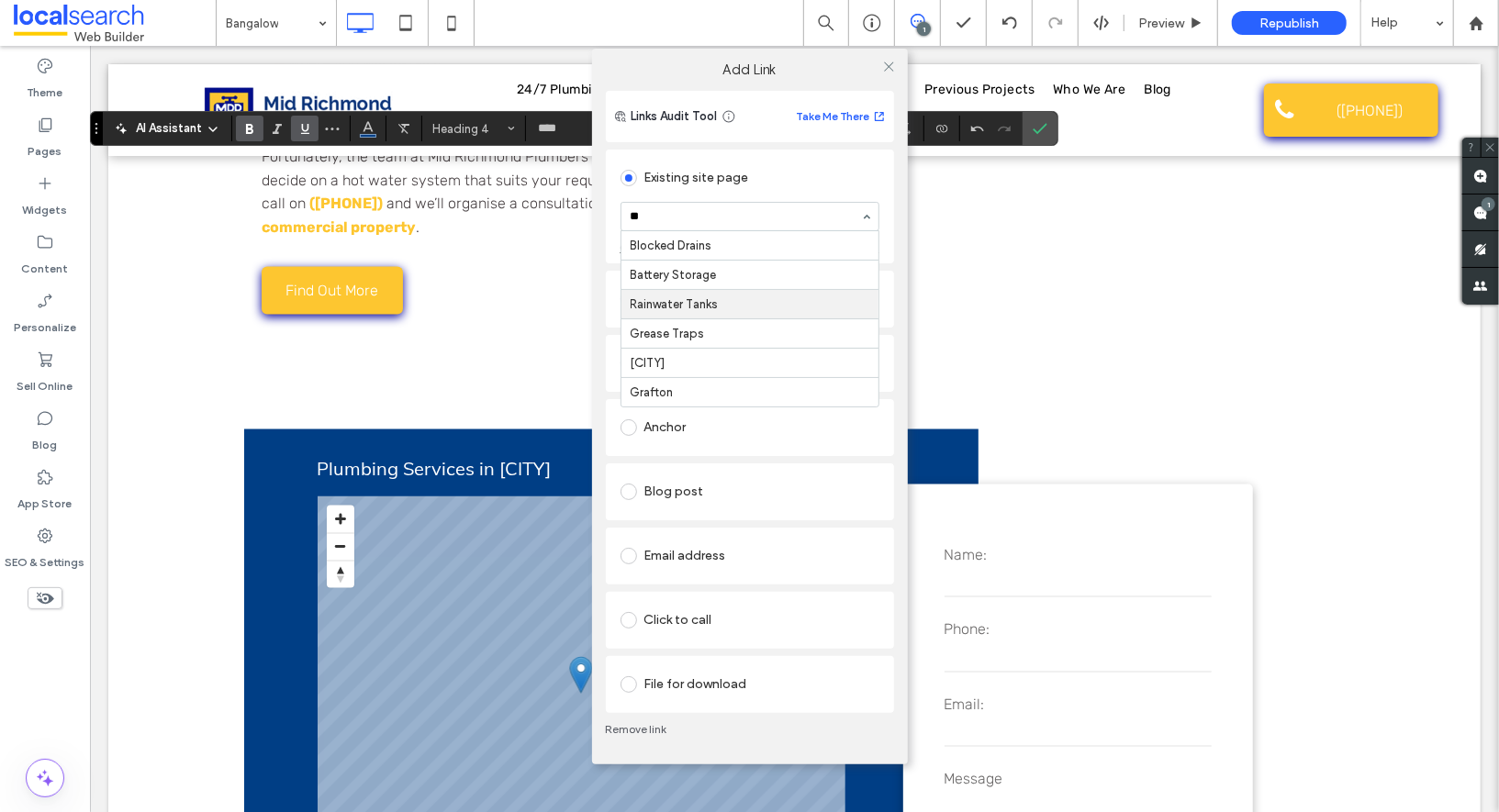 type 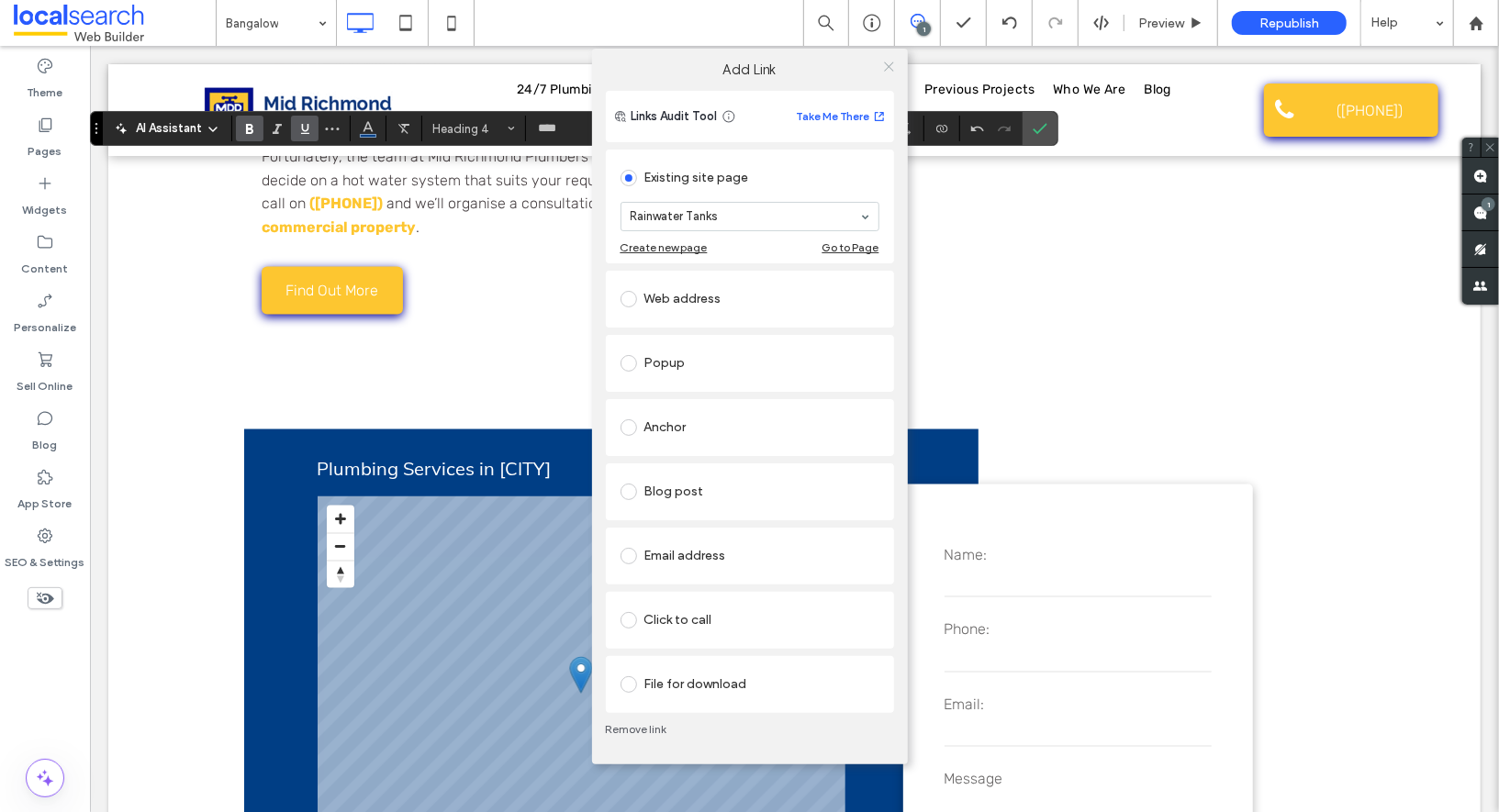 click 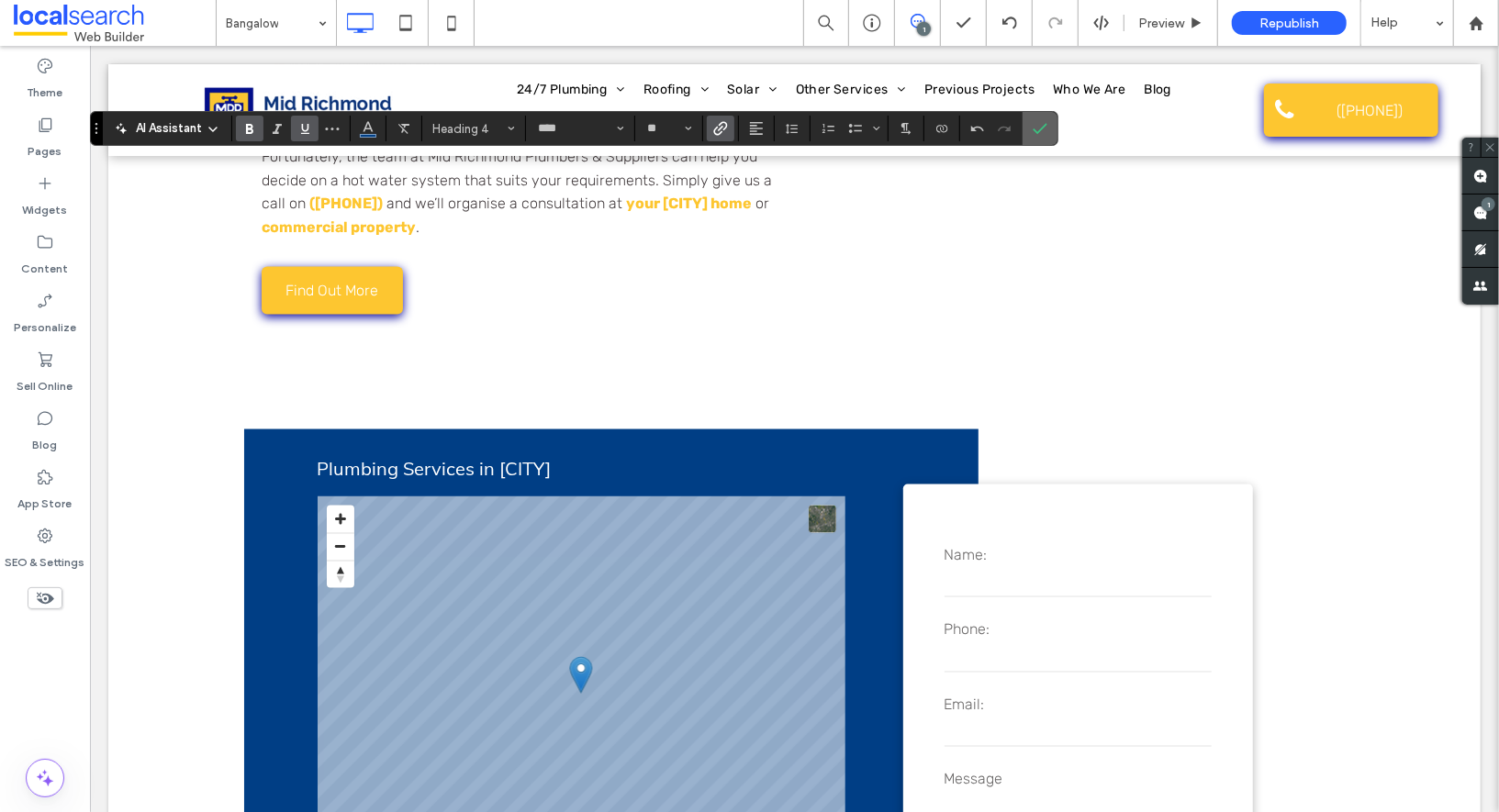 click 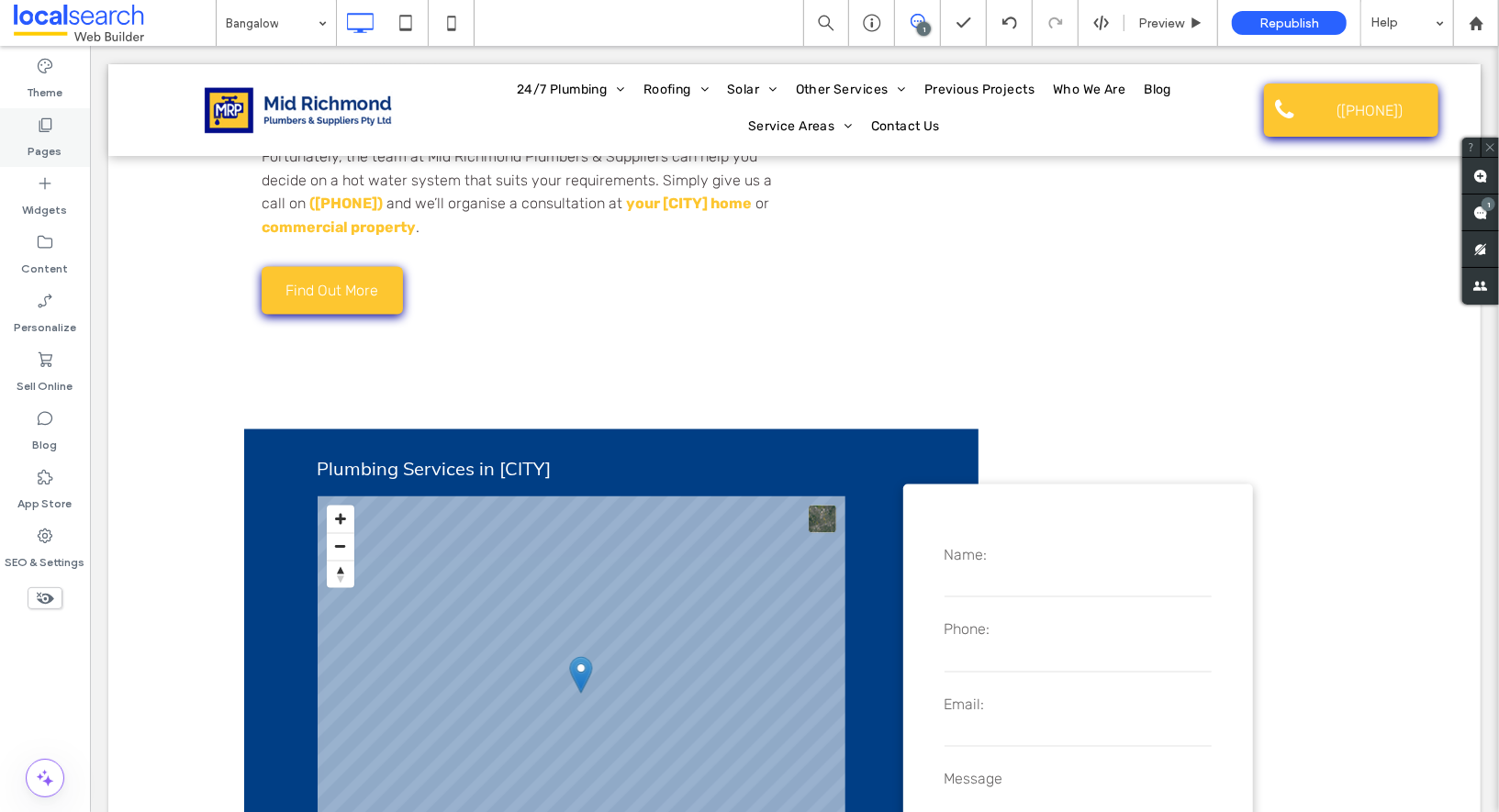 click 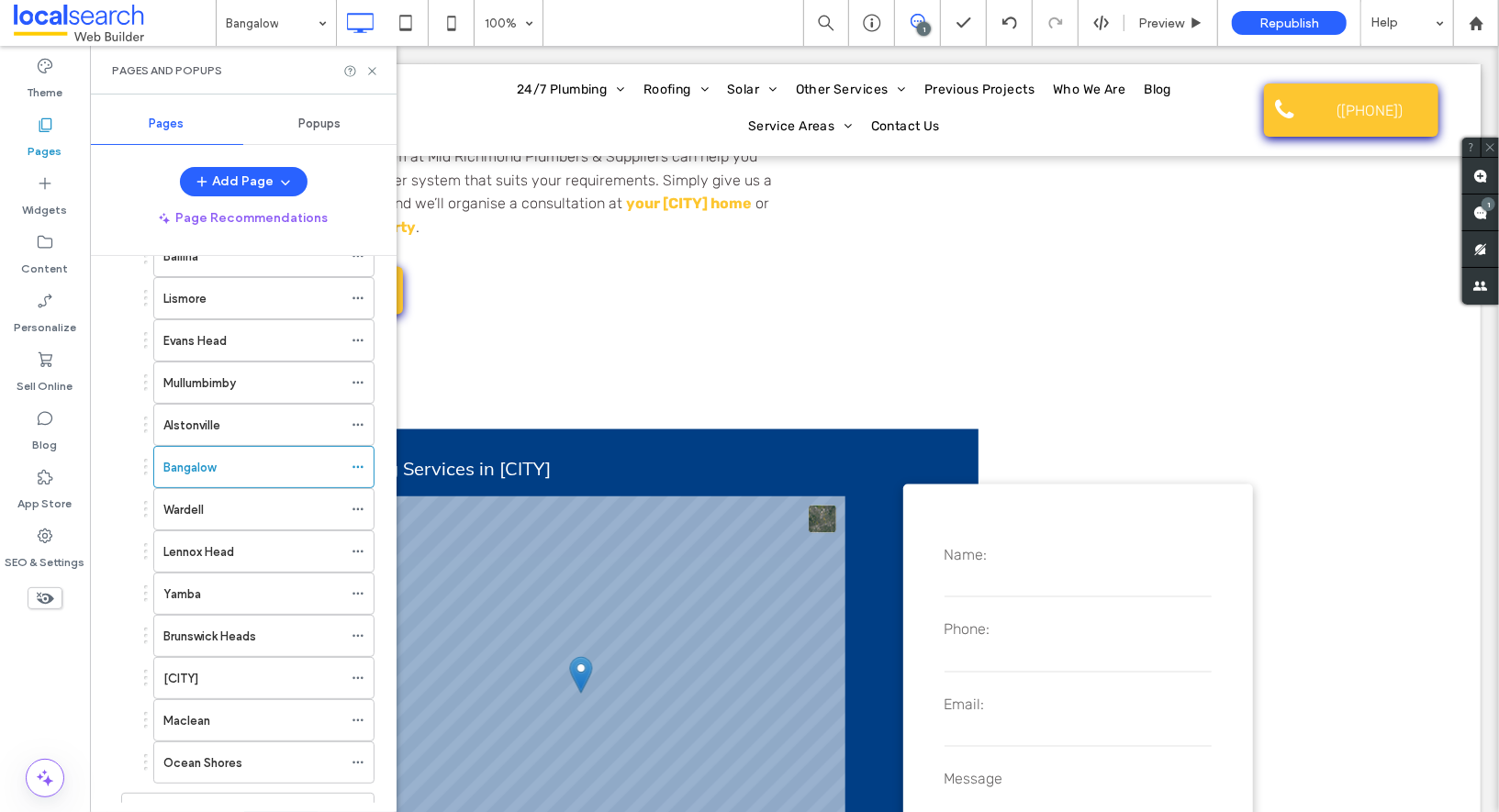 scroll, scrollTop: 728, scrollLeft: 0, axis: vertical 